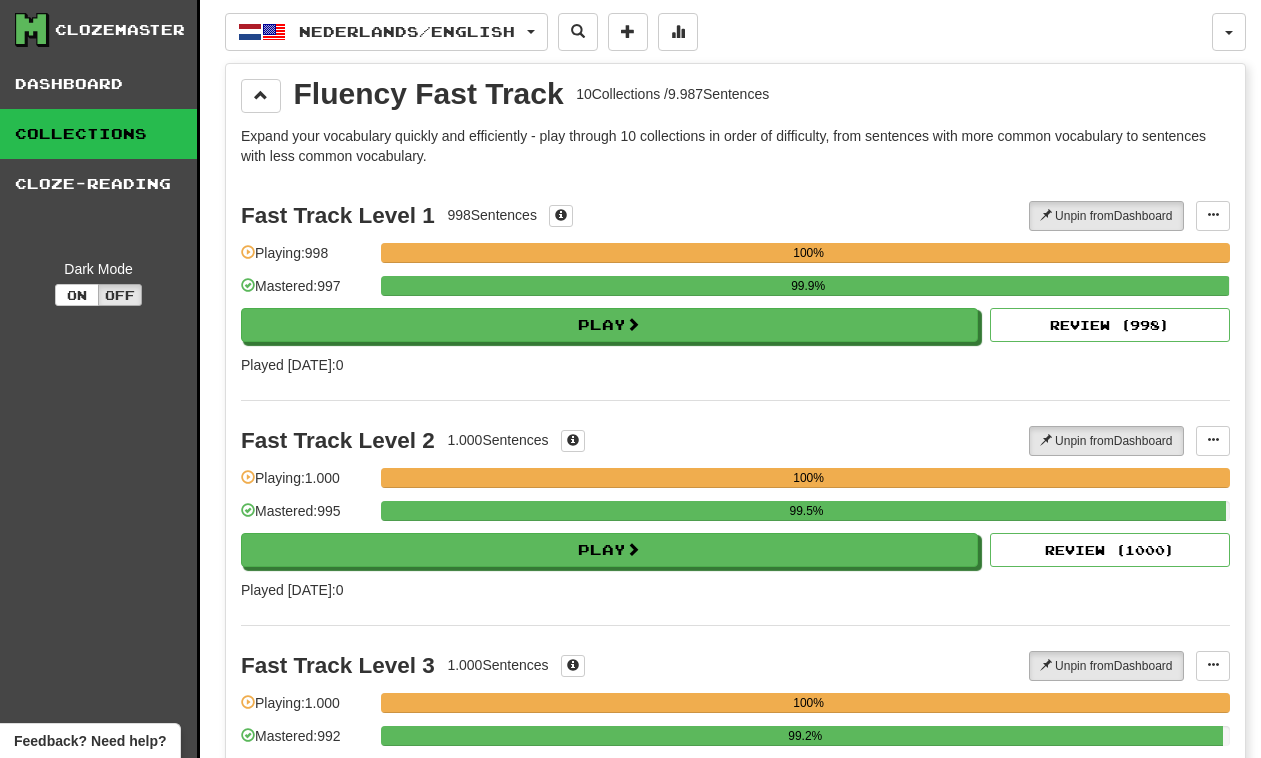 scroll, scrollTop: 0, scrollLeft: 0, axis: both 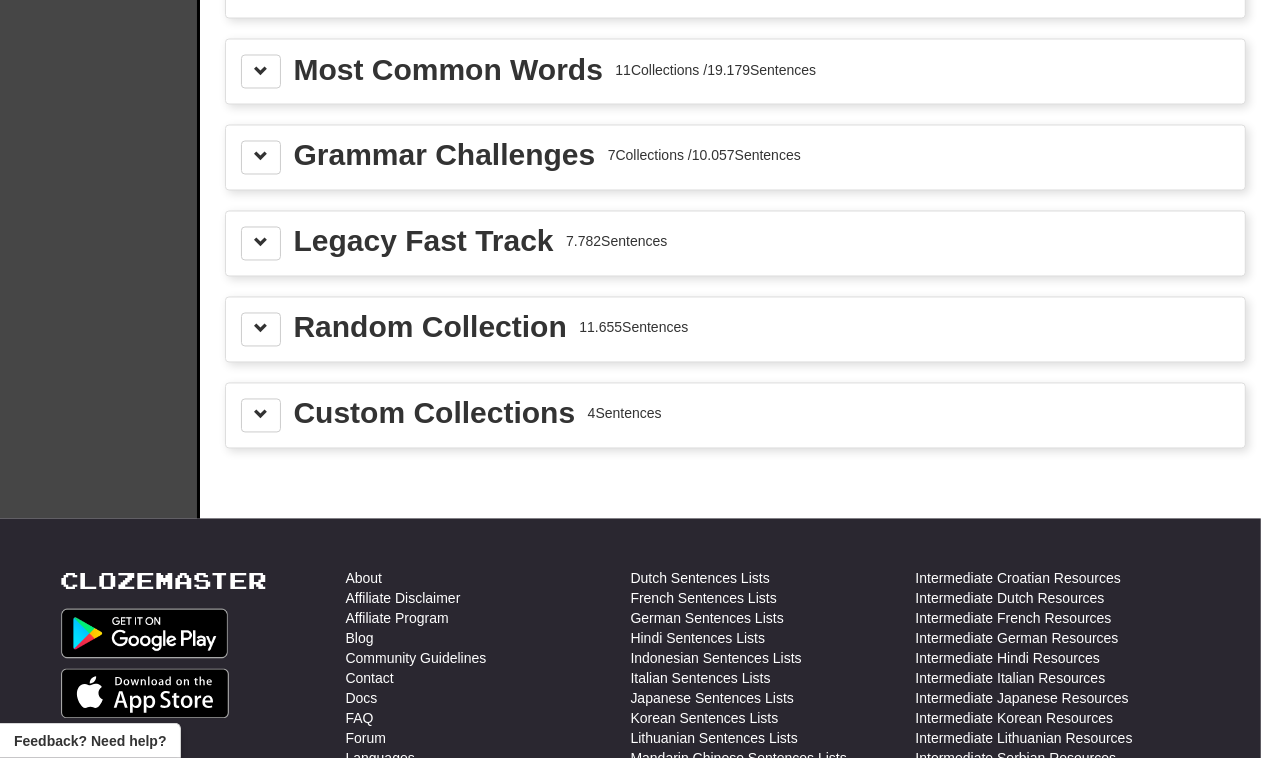 click on "Random Collection 11.655  Sentences" at bounding box center (735, 330) 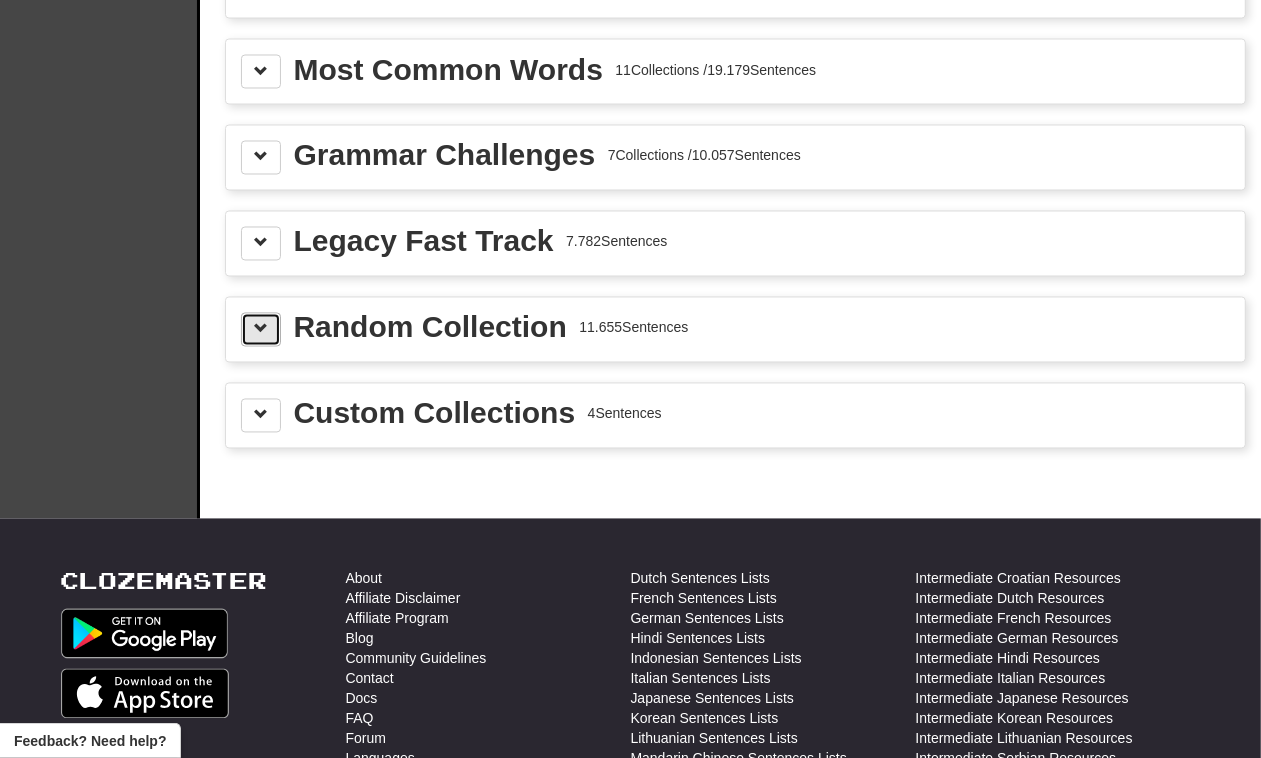 click at bounding box center [261, 329] 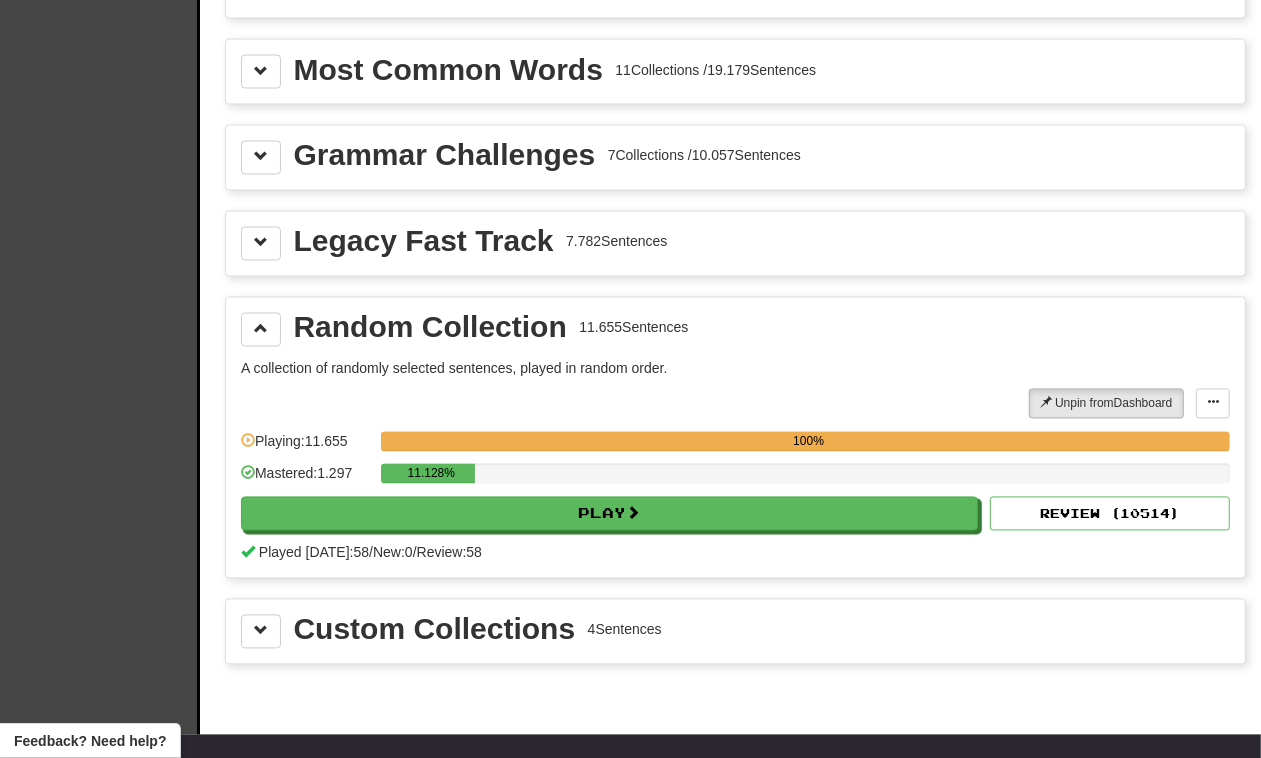 click on "11.128%" at bounding box center [805, 480] 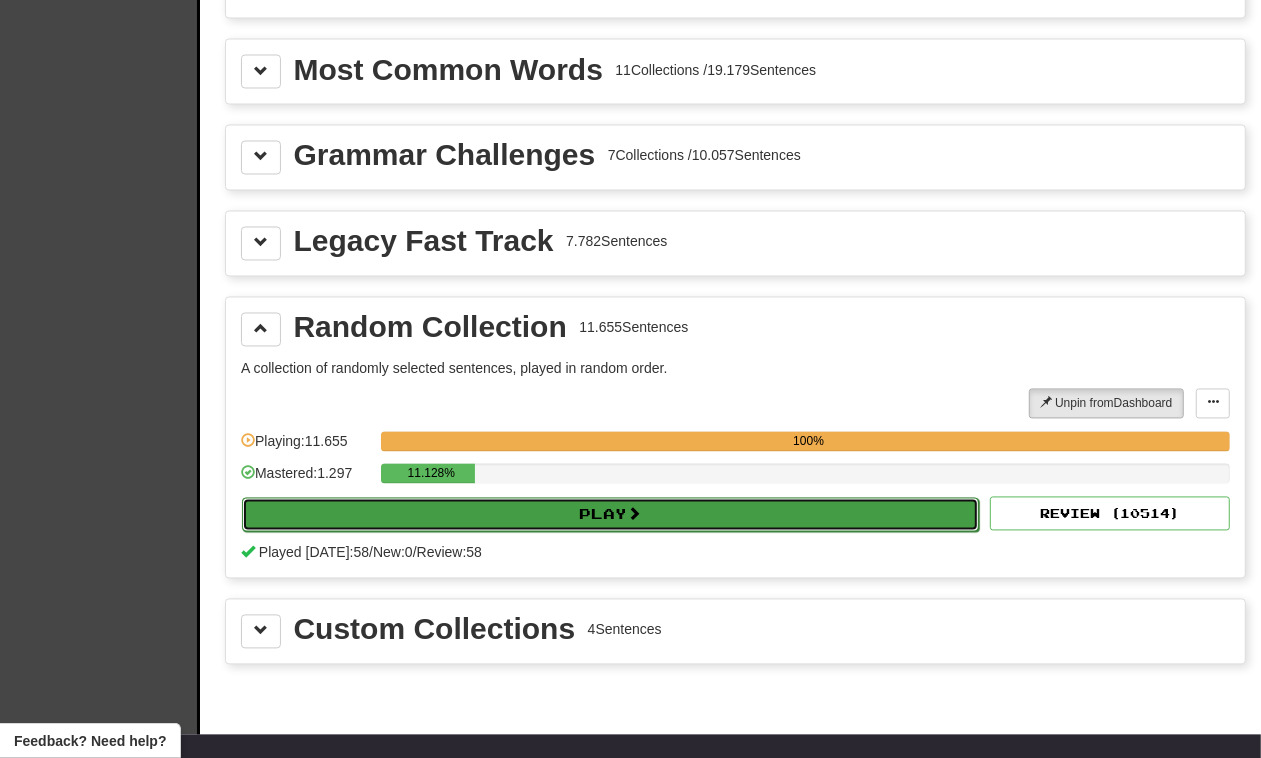 click on "Play" at bounding box center [610, 515] 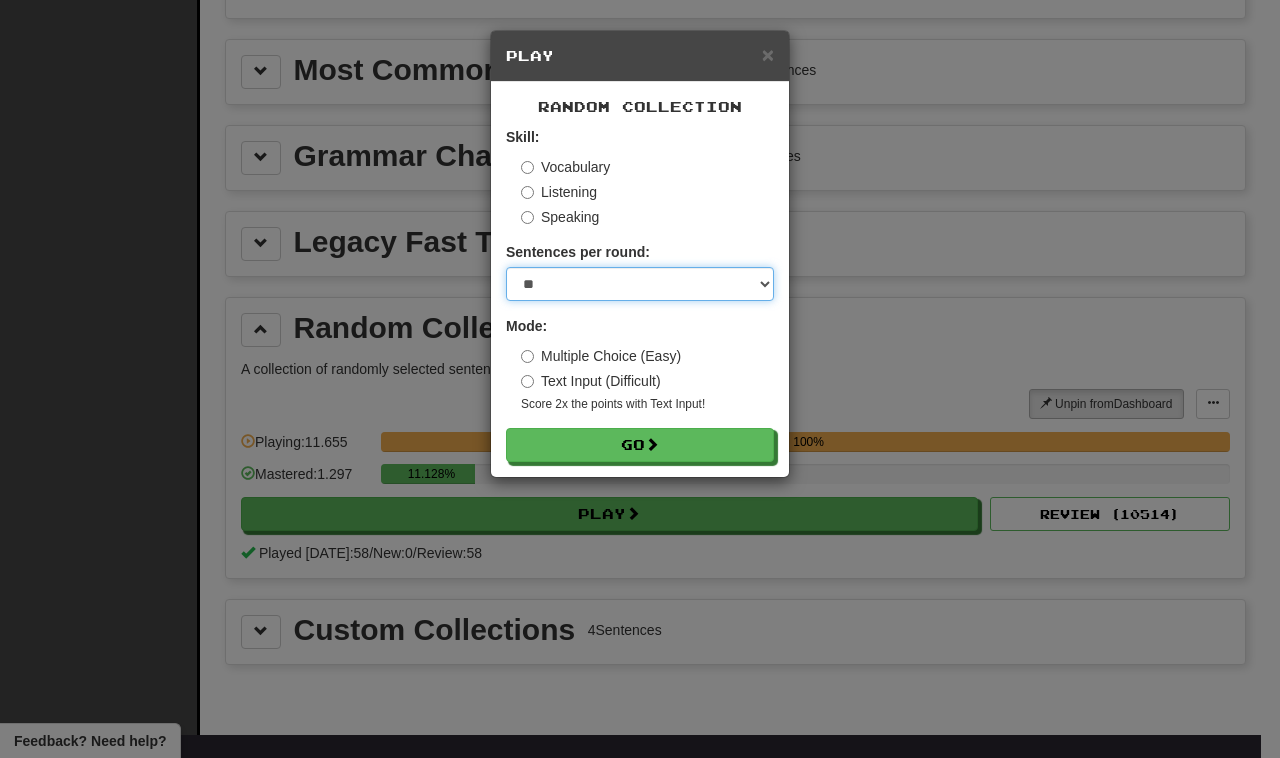 click on "* ** ** ** ** ** *** ********" at bounding box center (640, 284) 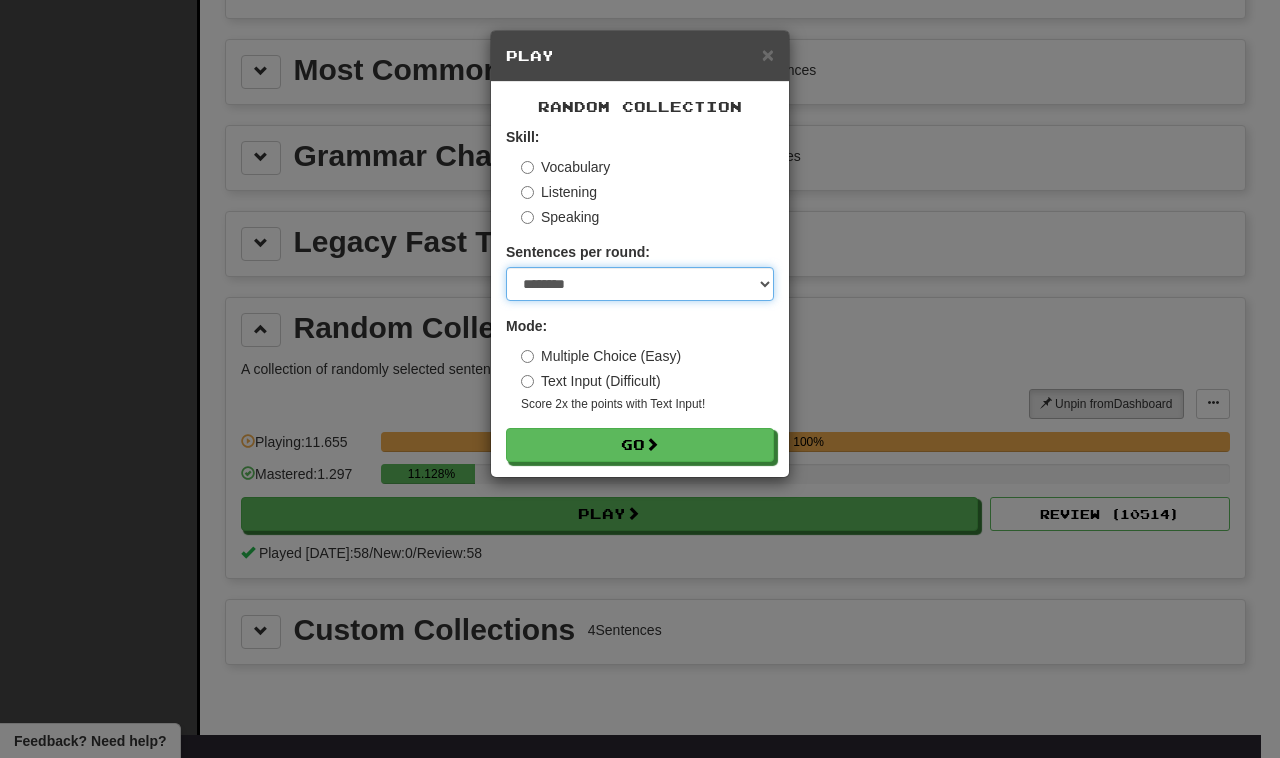 click on "* ** ** ** ** ** *** ********" at bounding box center (640, 284) 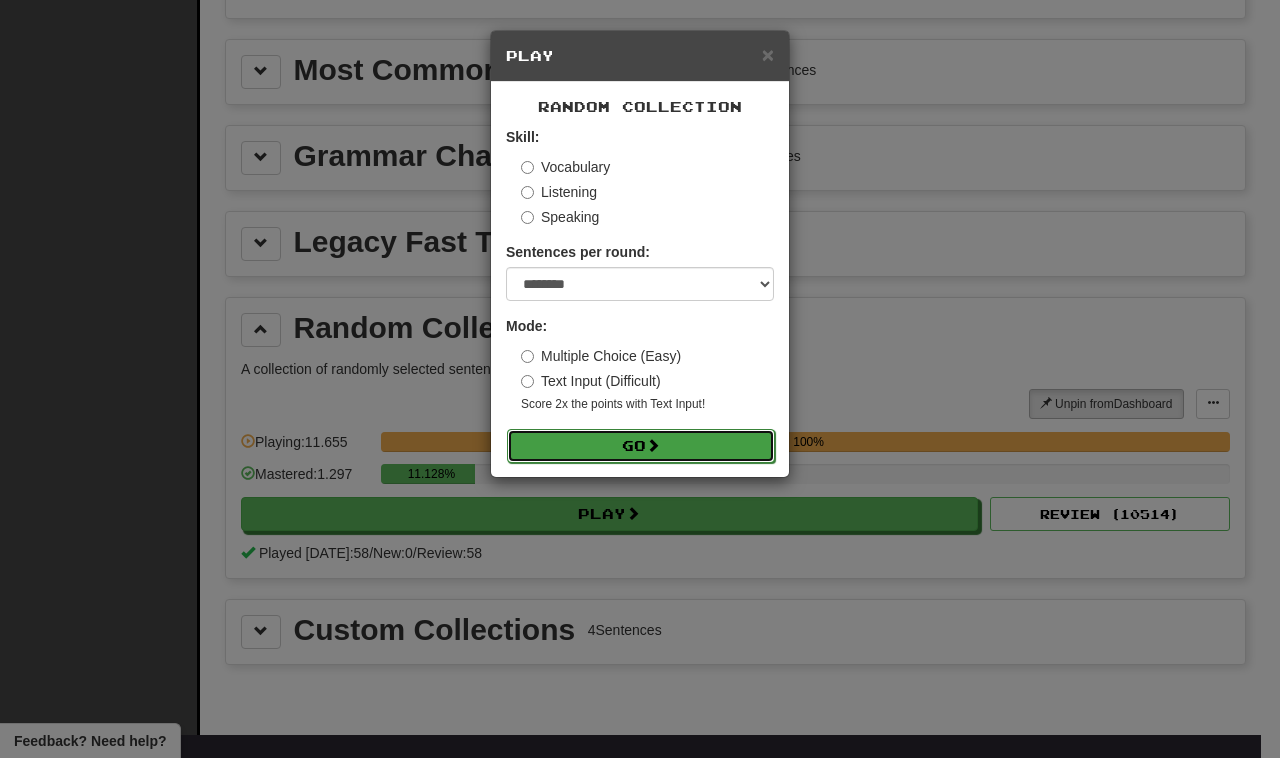 click on "Go" at bounding box center (641, 446) 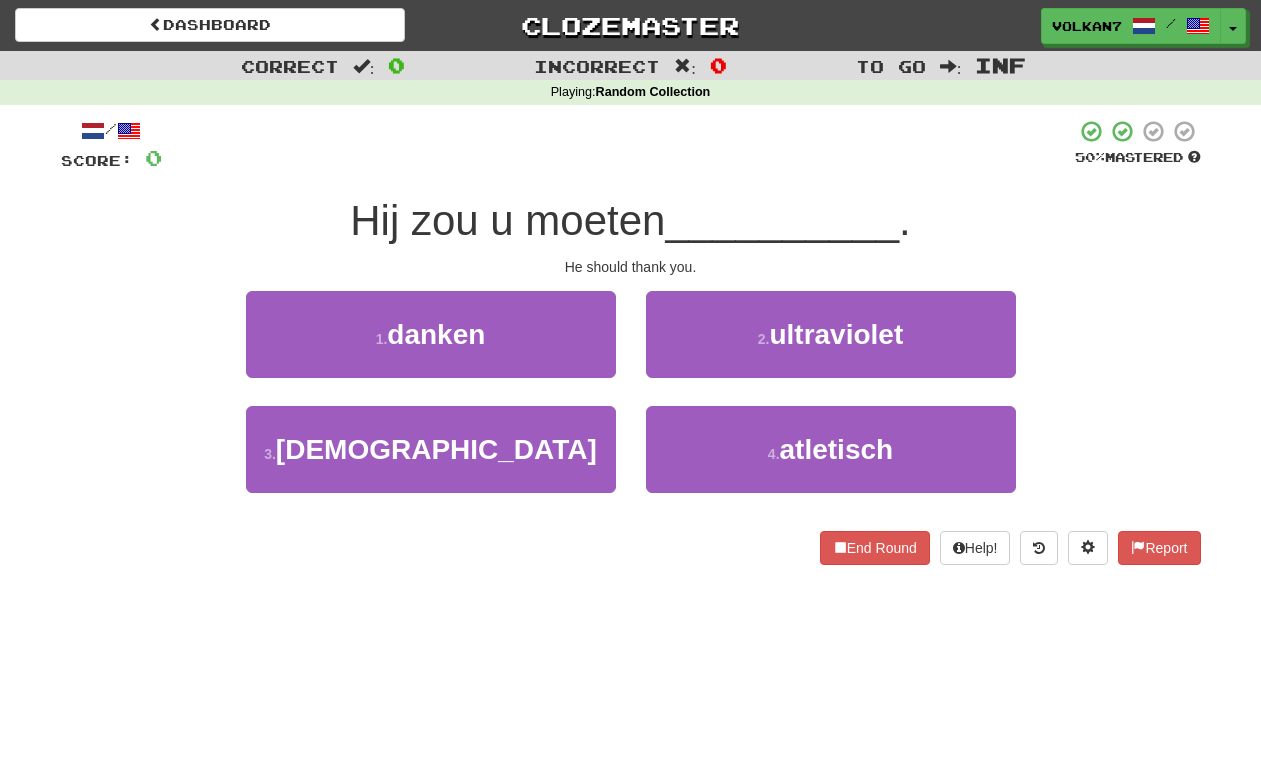 scroll, scrollTop: 0, scrollLeft: 0, axis: both 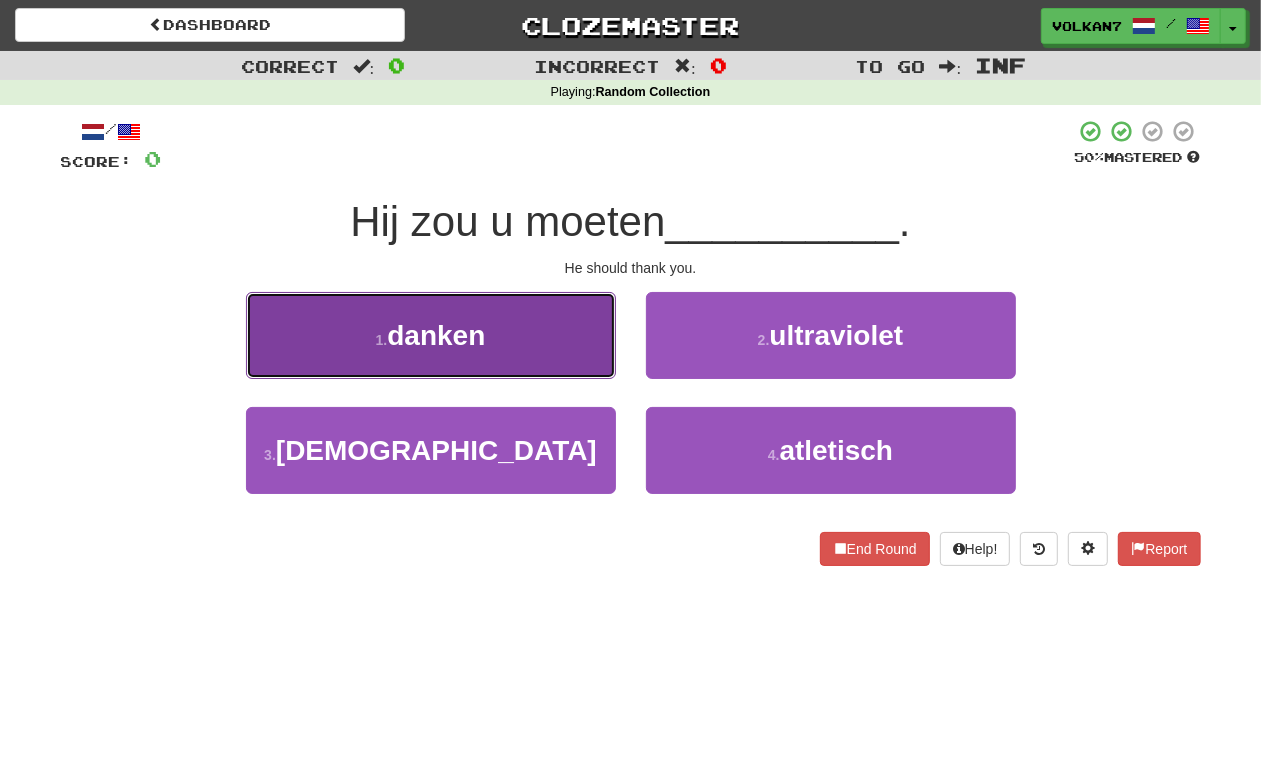 click on "1 .  danken" at bounding box center (431, 335) 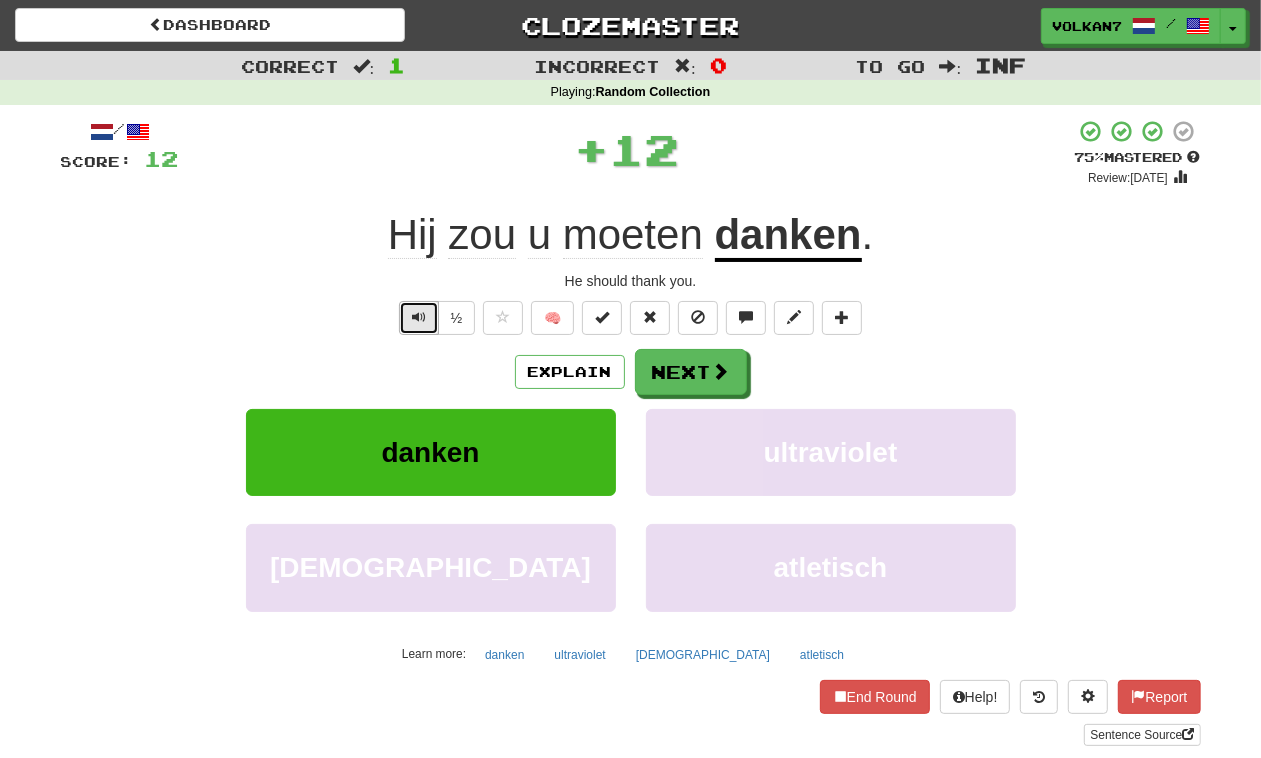 click at bounding box center (419, 318) 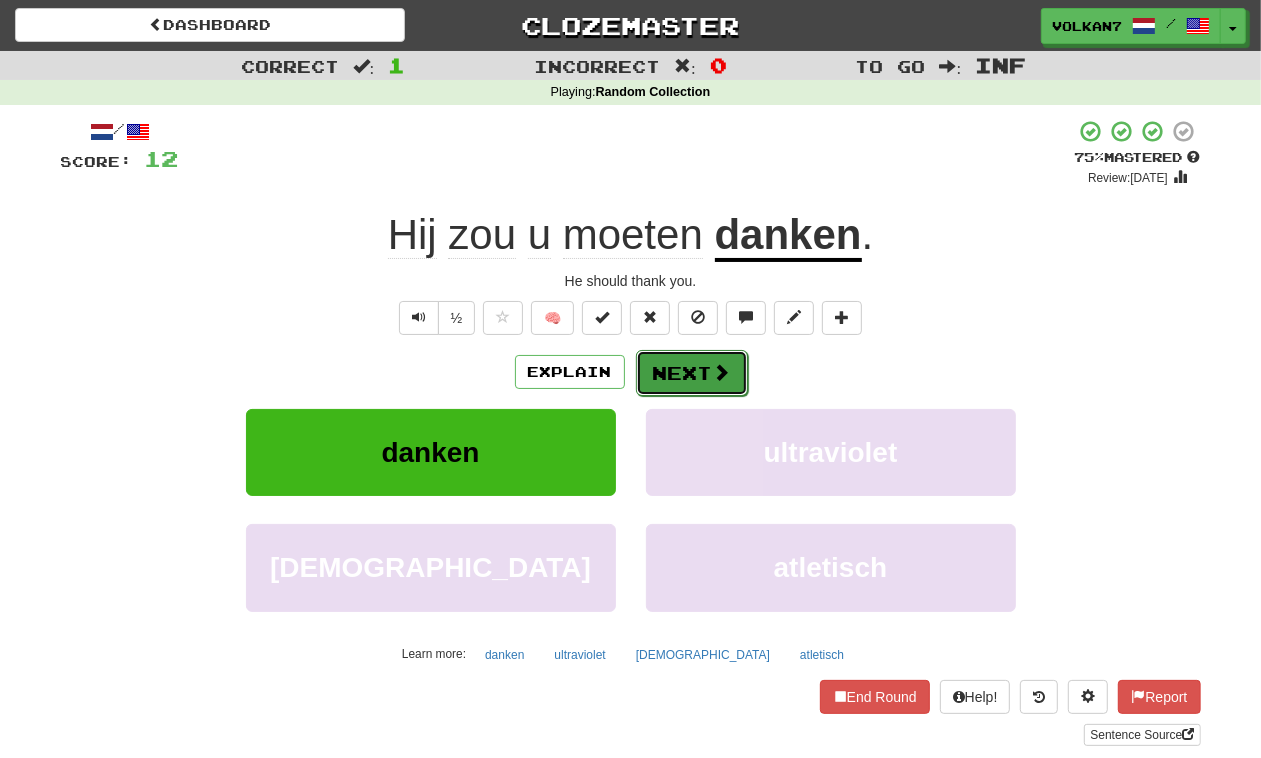 click on "Next" at bounding box center [692, 373] 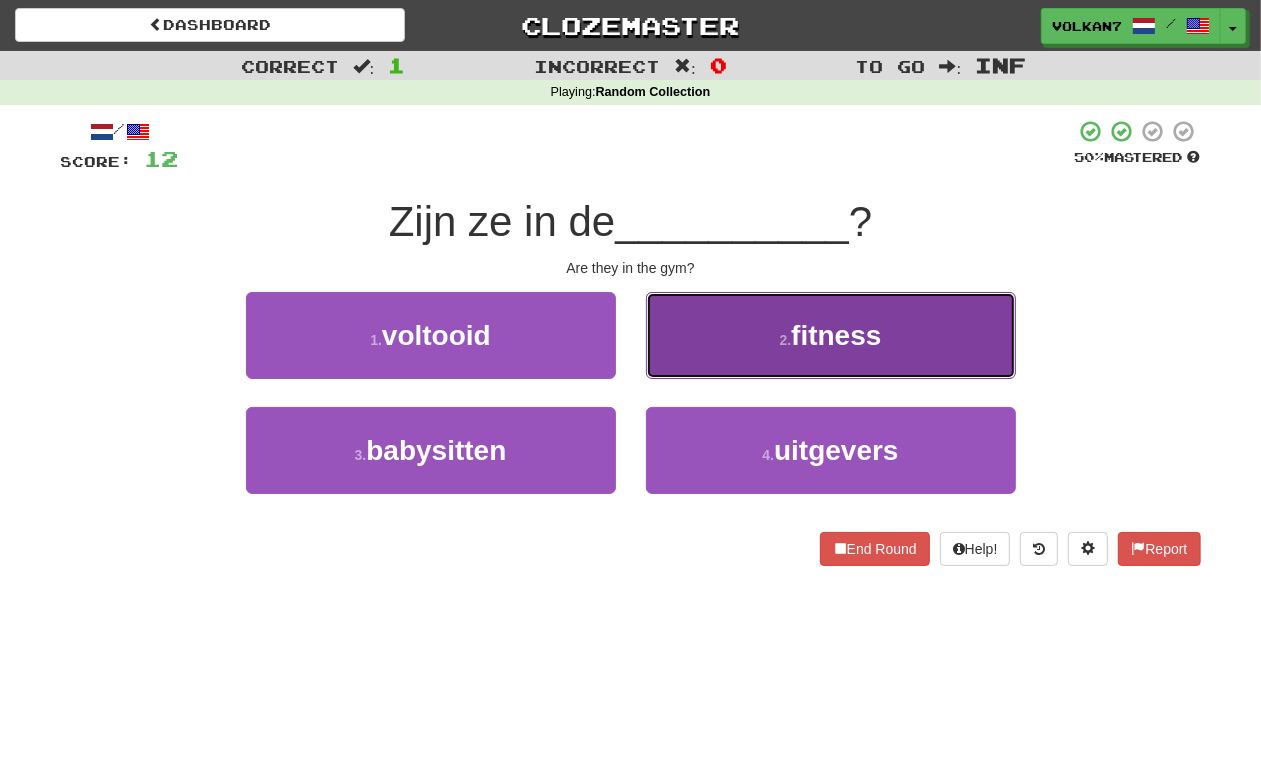 click on "2 .  fitness" at bounding box center [831, 335] 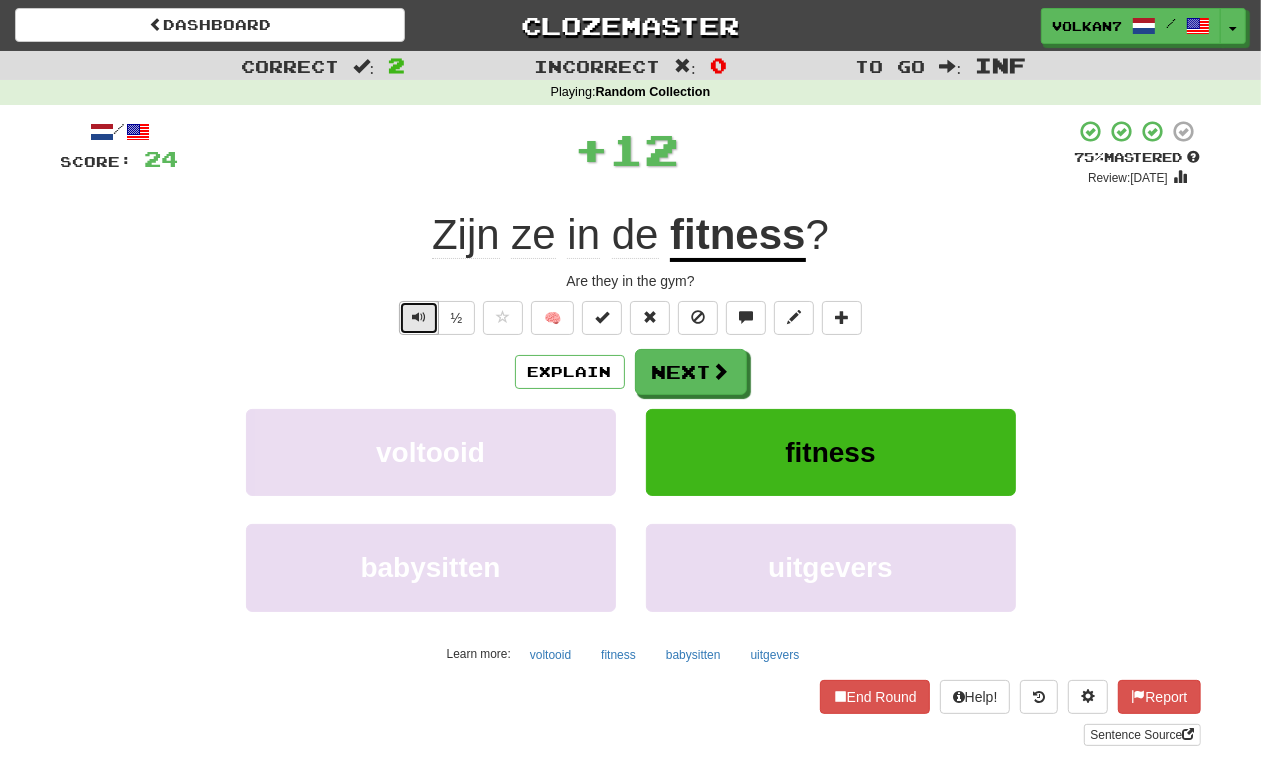 click at bounding box center (419, 317) 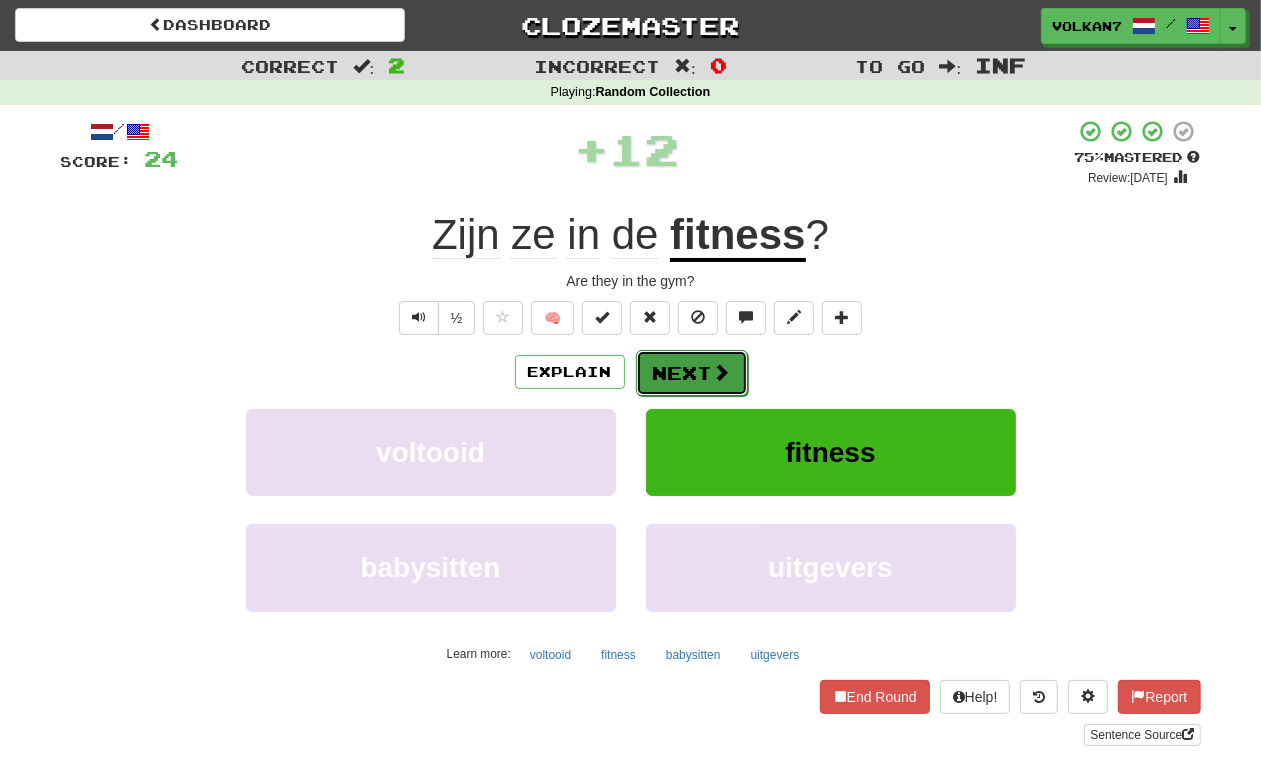 click on "Next" at bounding box center [692, 373] 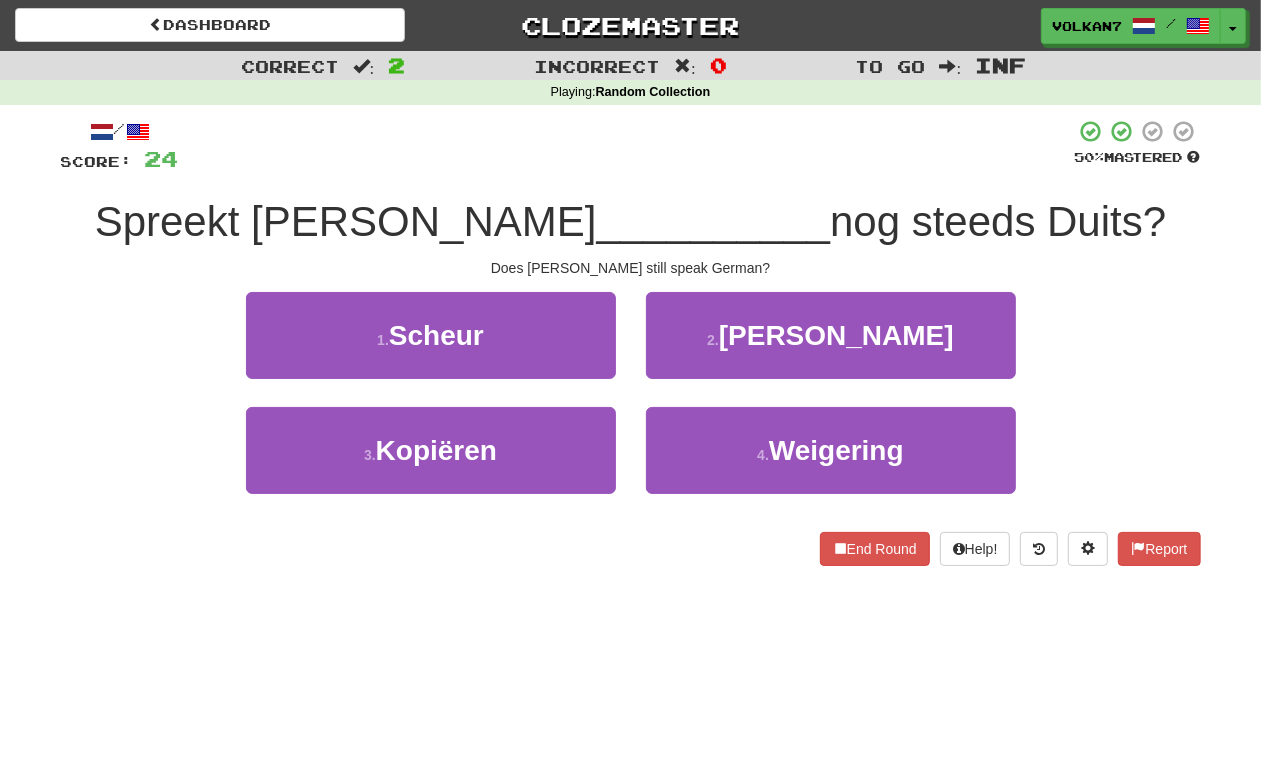 click at bounding box center (627, 146) 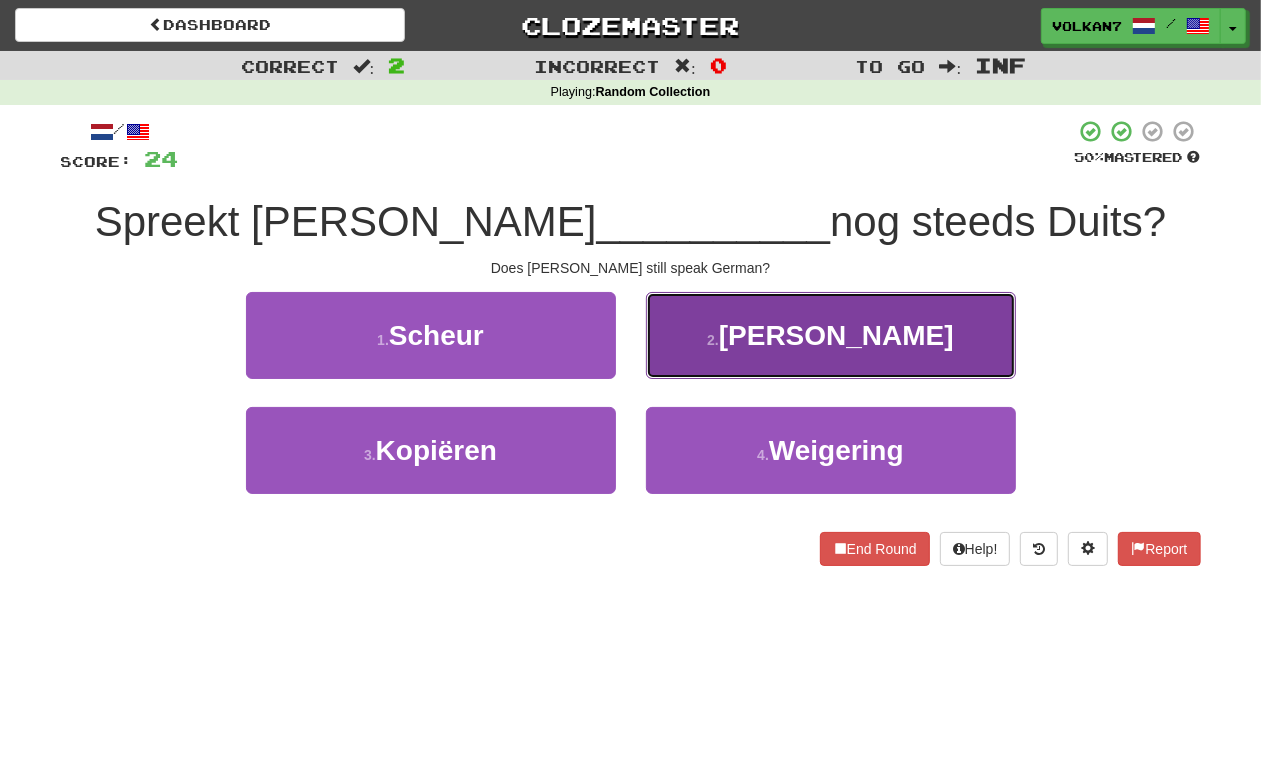 click on "[PERSON_NAME]" at bounding box center [836, 335] 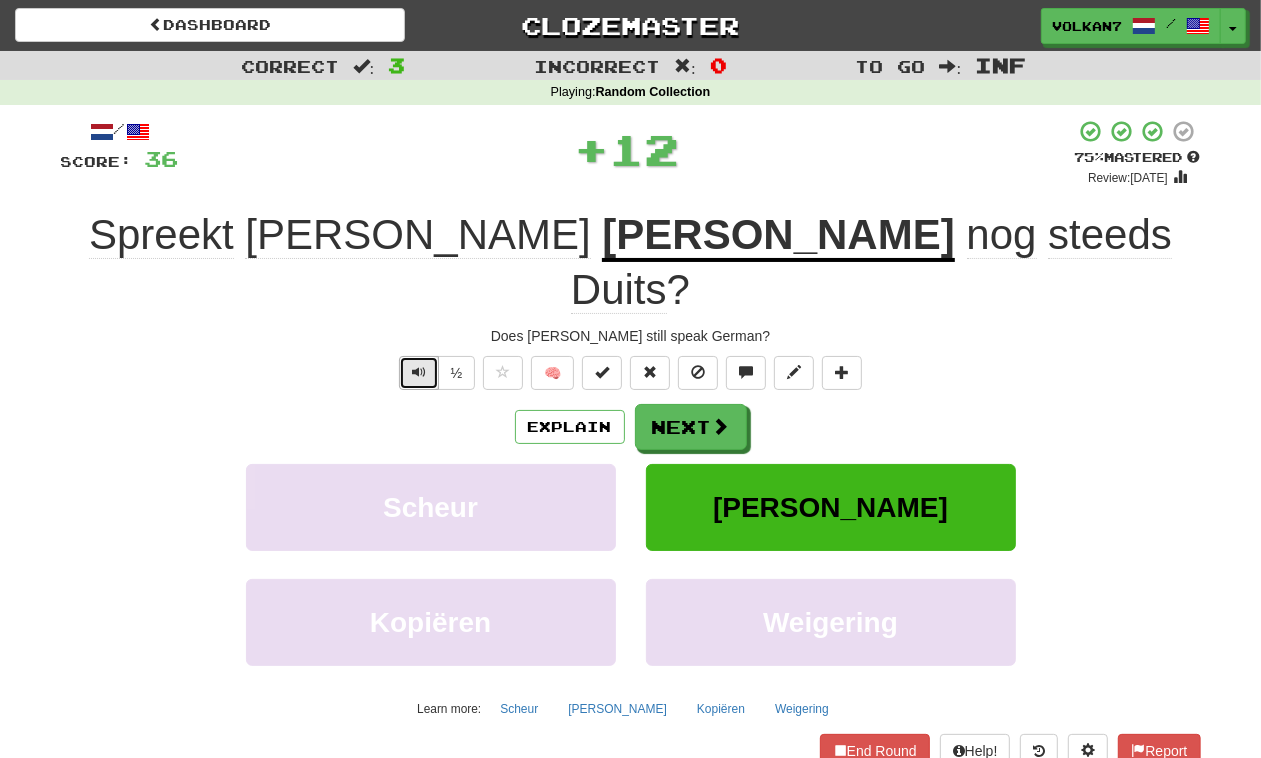 click at bounding box center [419, 372] 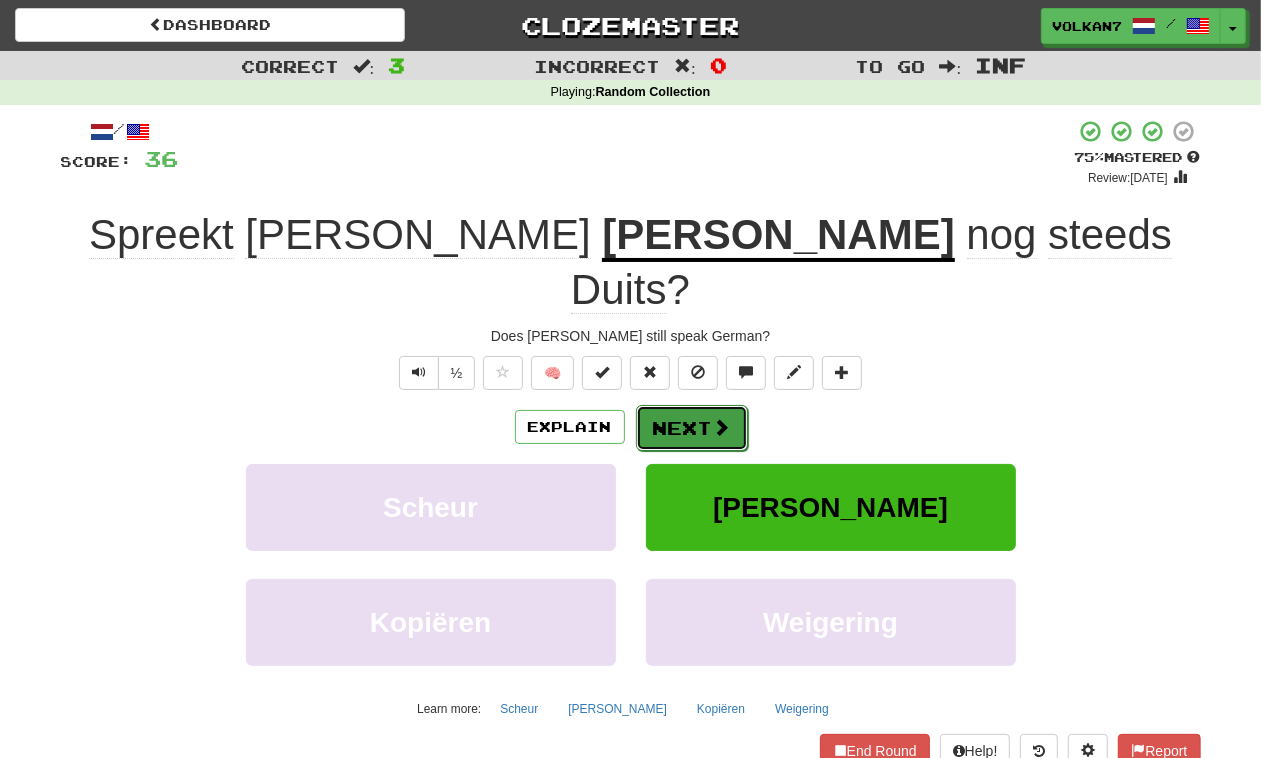 click on "Next" at bounding box center (692, 428) 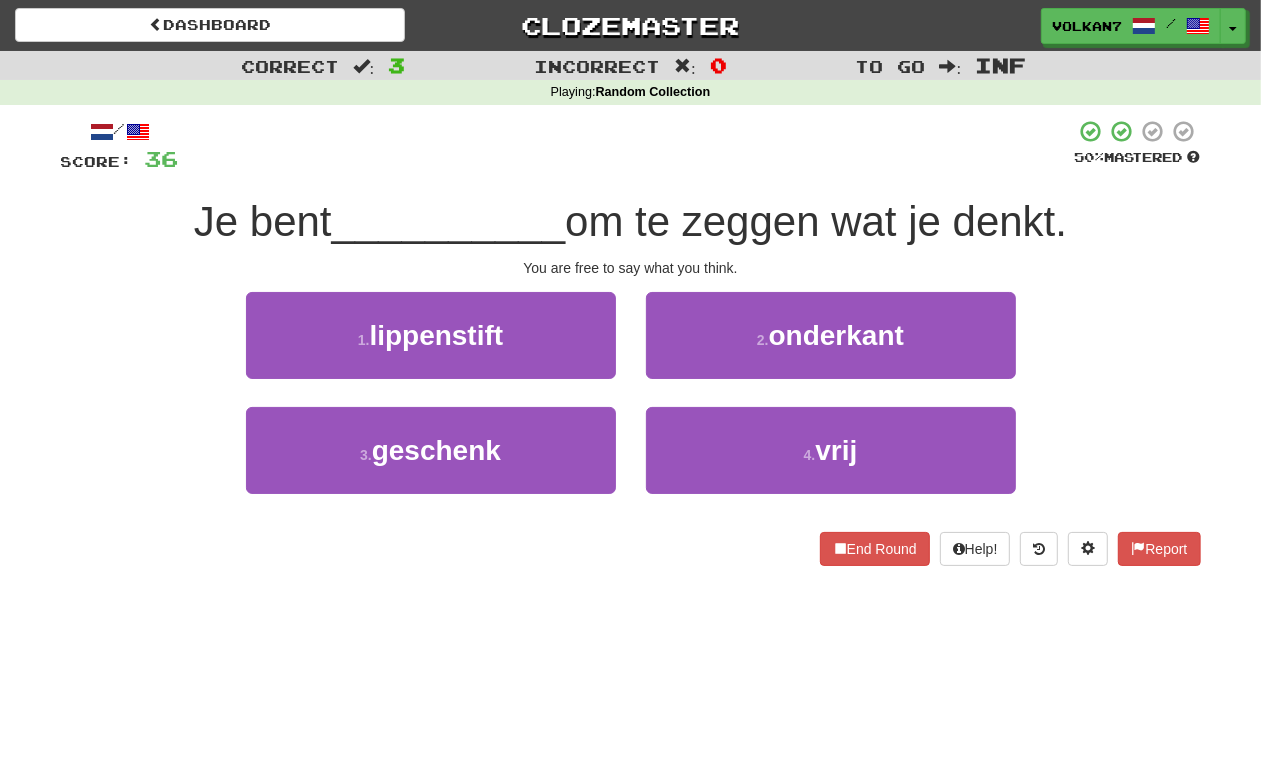 click at bounding box center (627, 146) 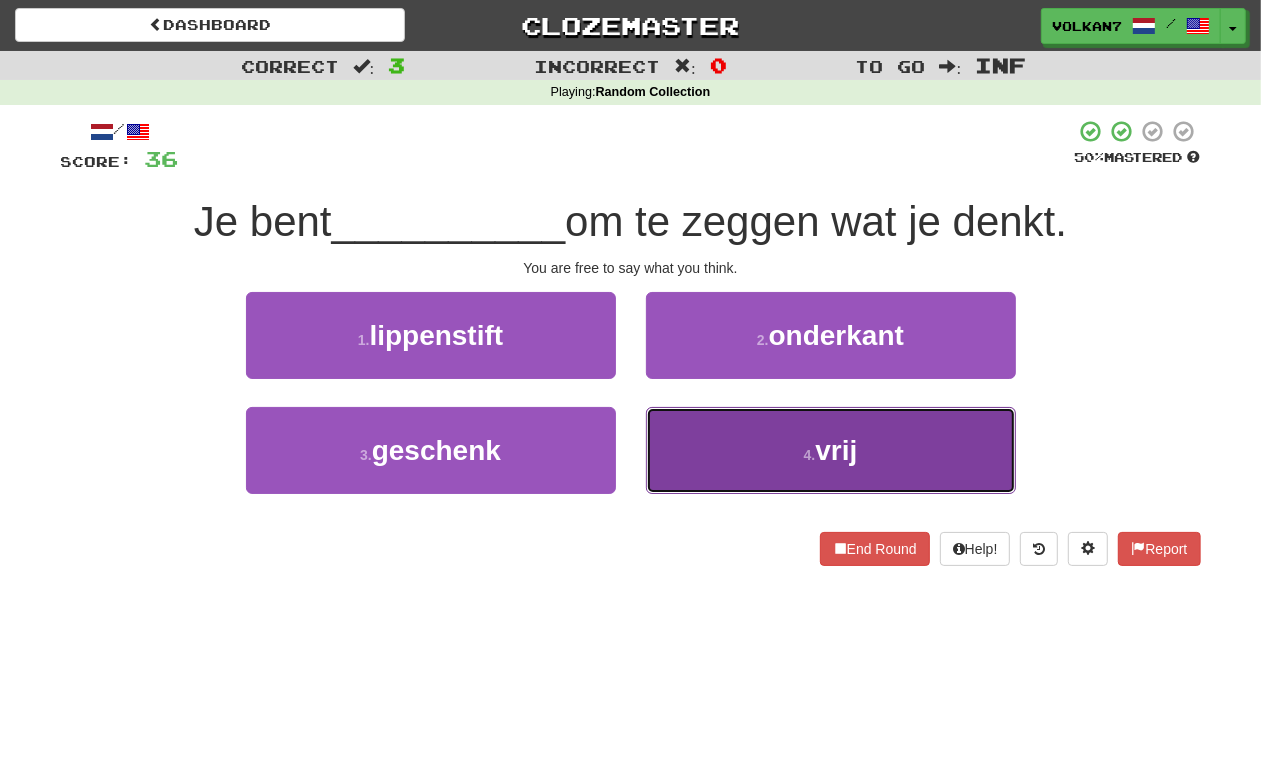 click on "4 .  vrij" at bounding box center (831, 450) 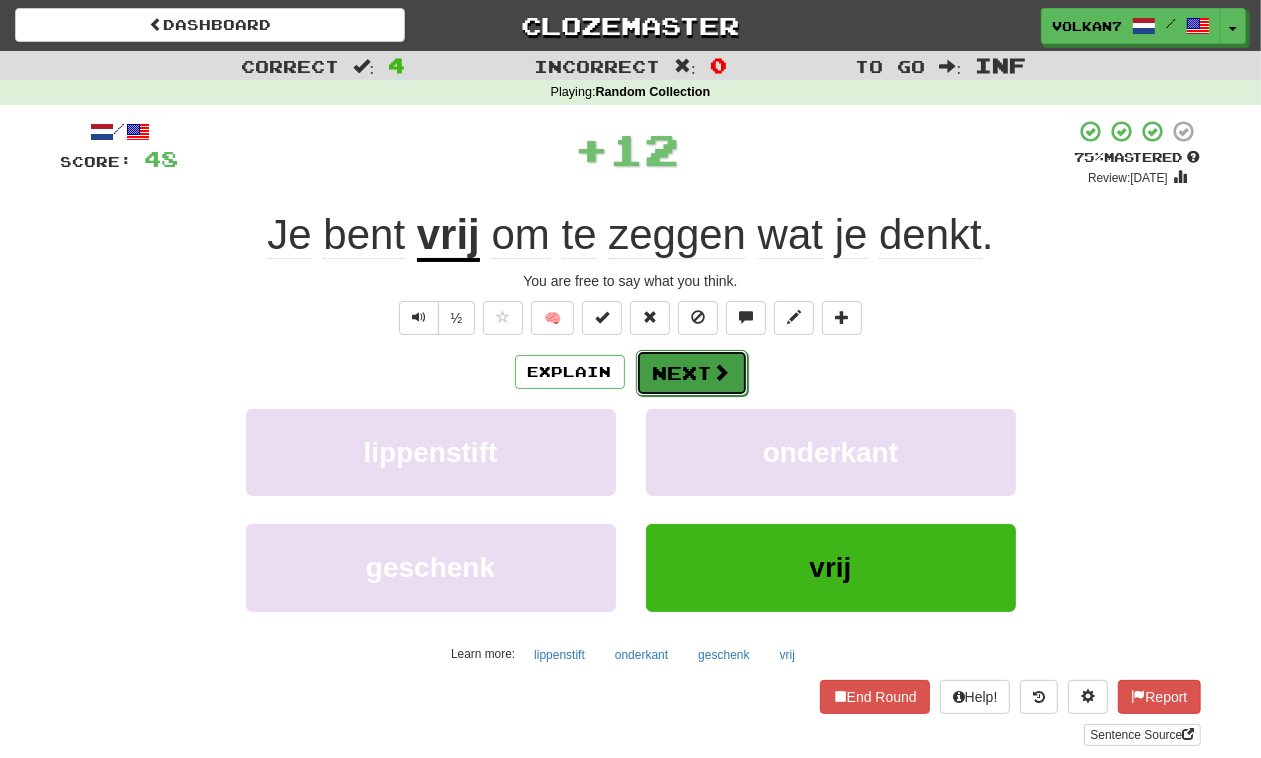 click on "Next" at bounding box center [692, 373] 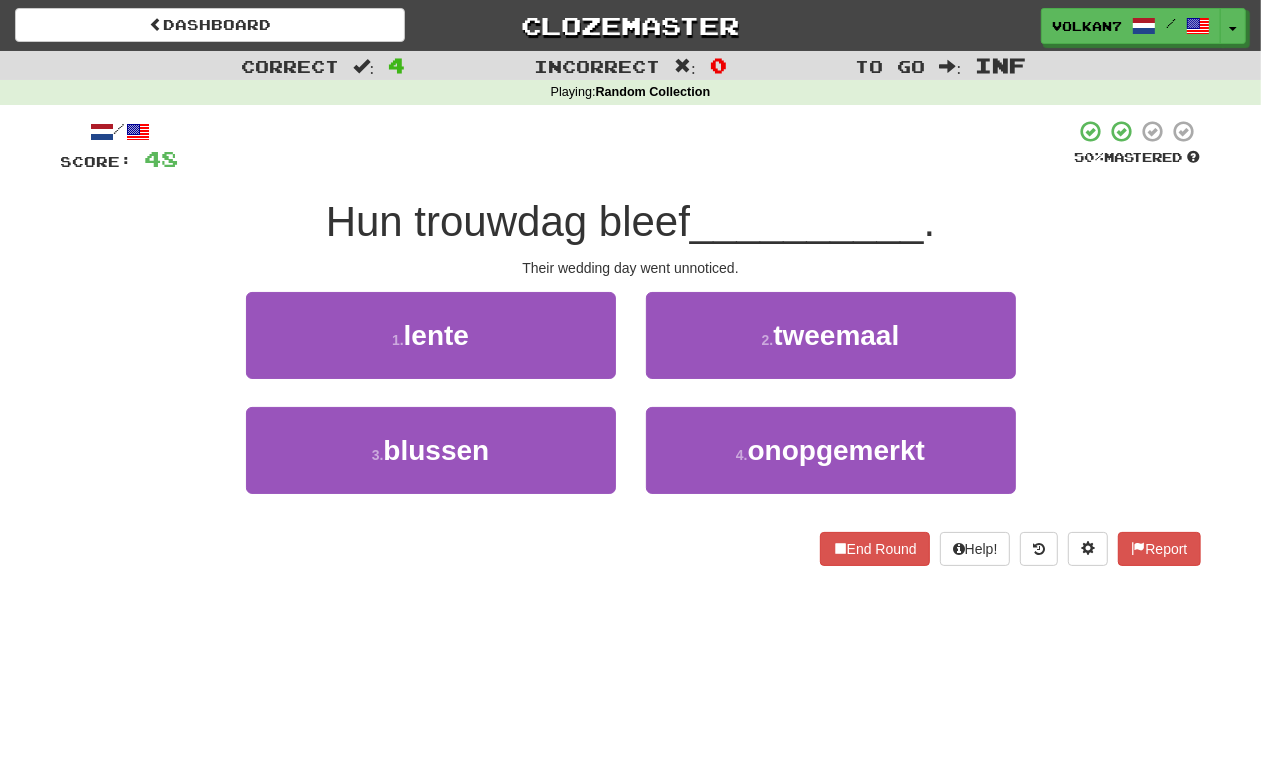 click at bounding box center (627, 146) 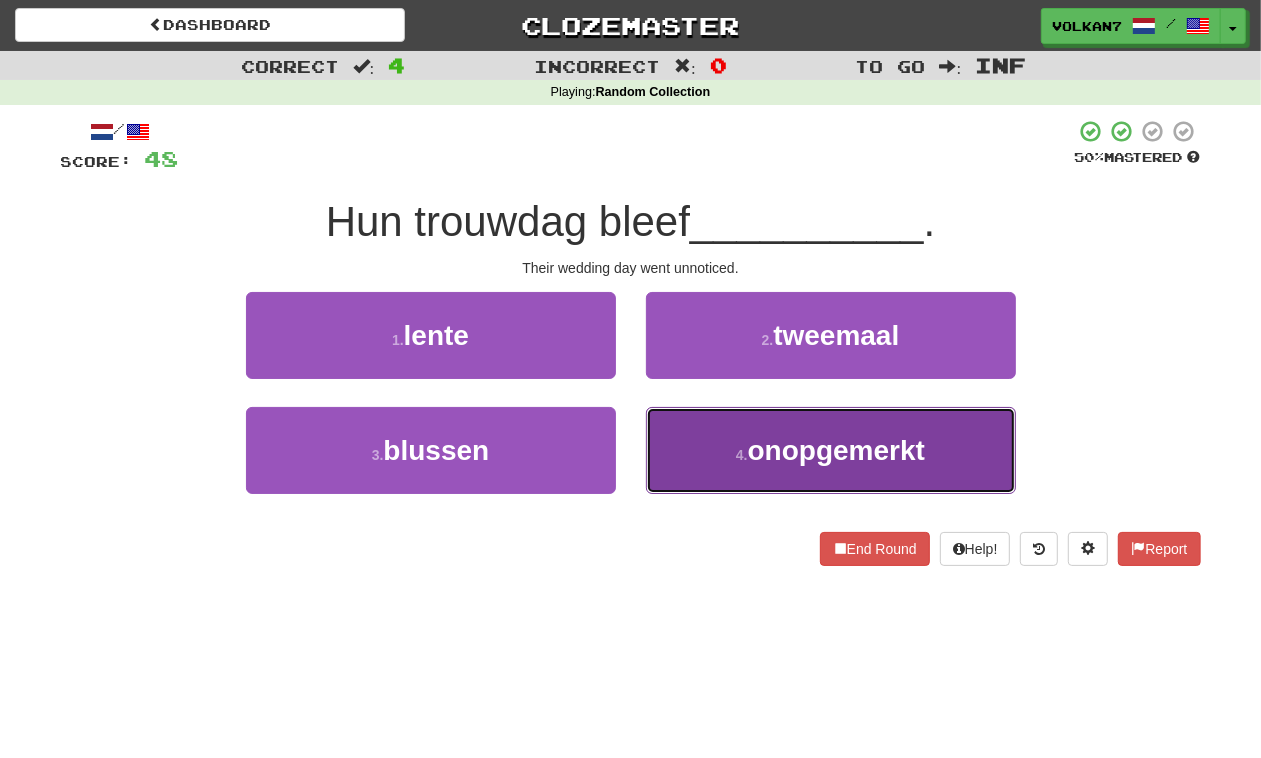 click on "4 .  onopgemerkt" at bounding box center [831, 450] 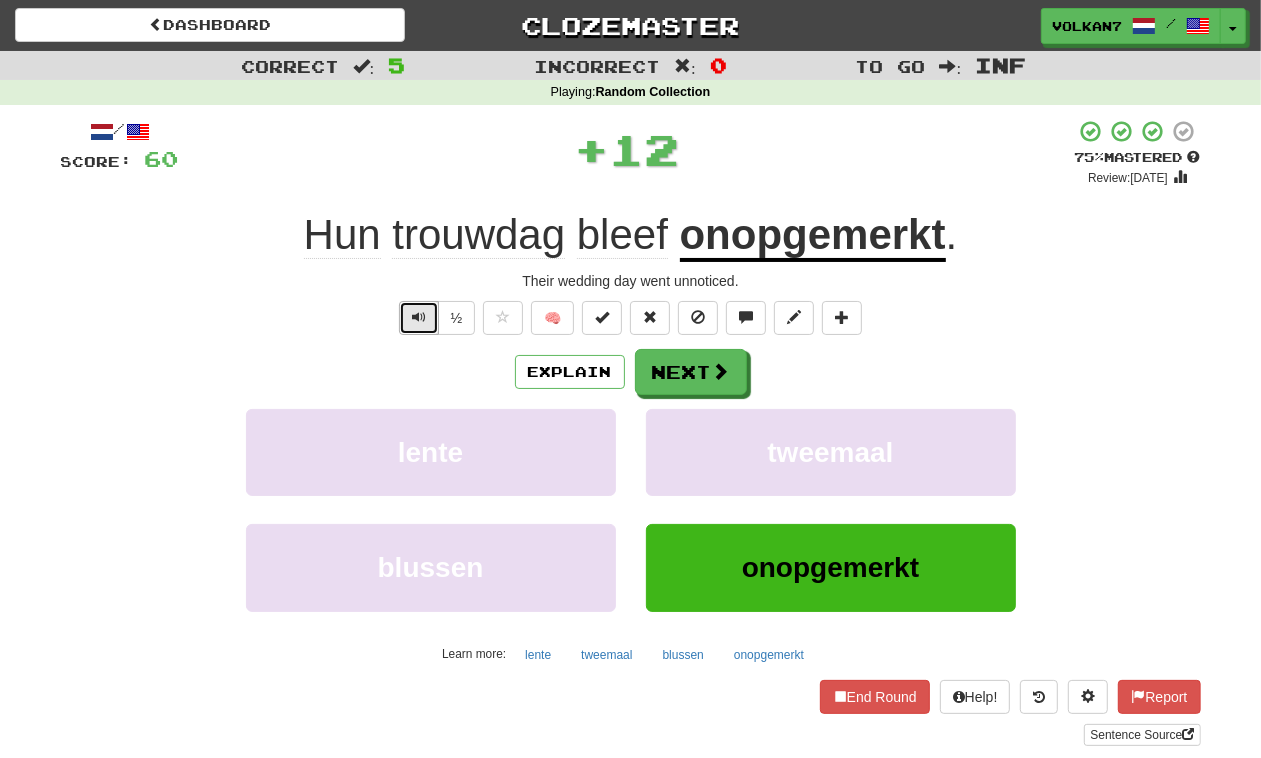 click at bounding box center (419, 318) 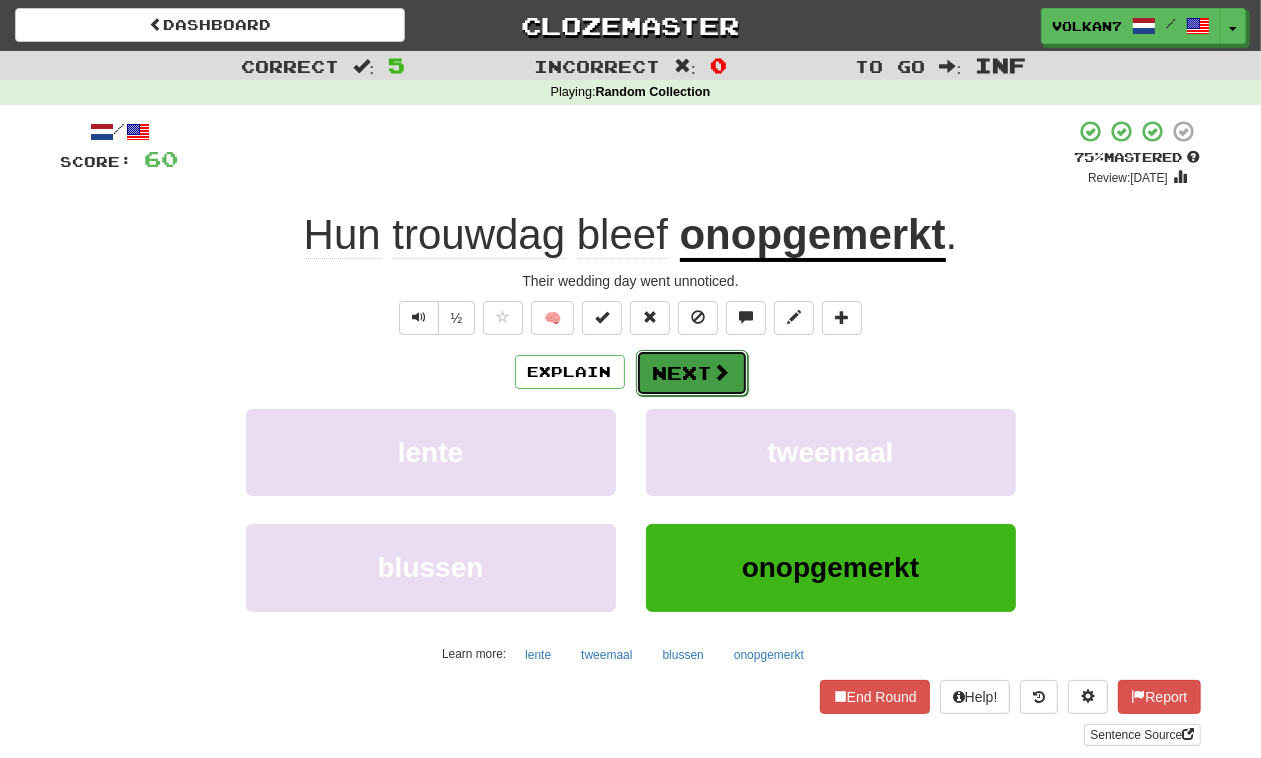 click at bounding box center (722, 372) 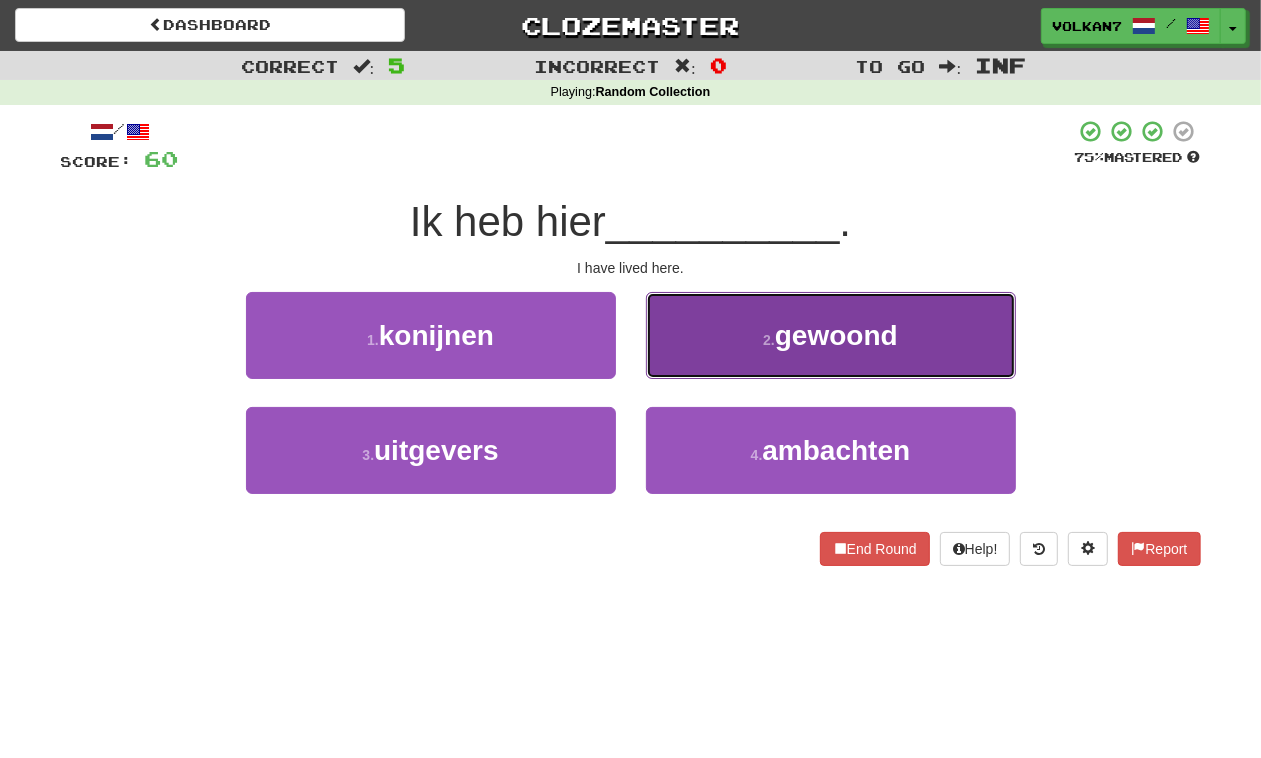 click on "2 .  gewoond" at bounding box center [831, 335] 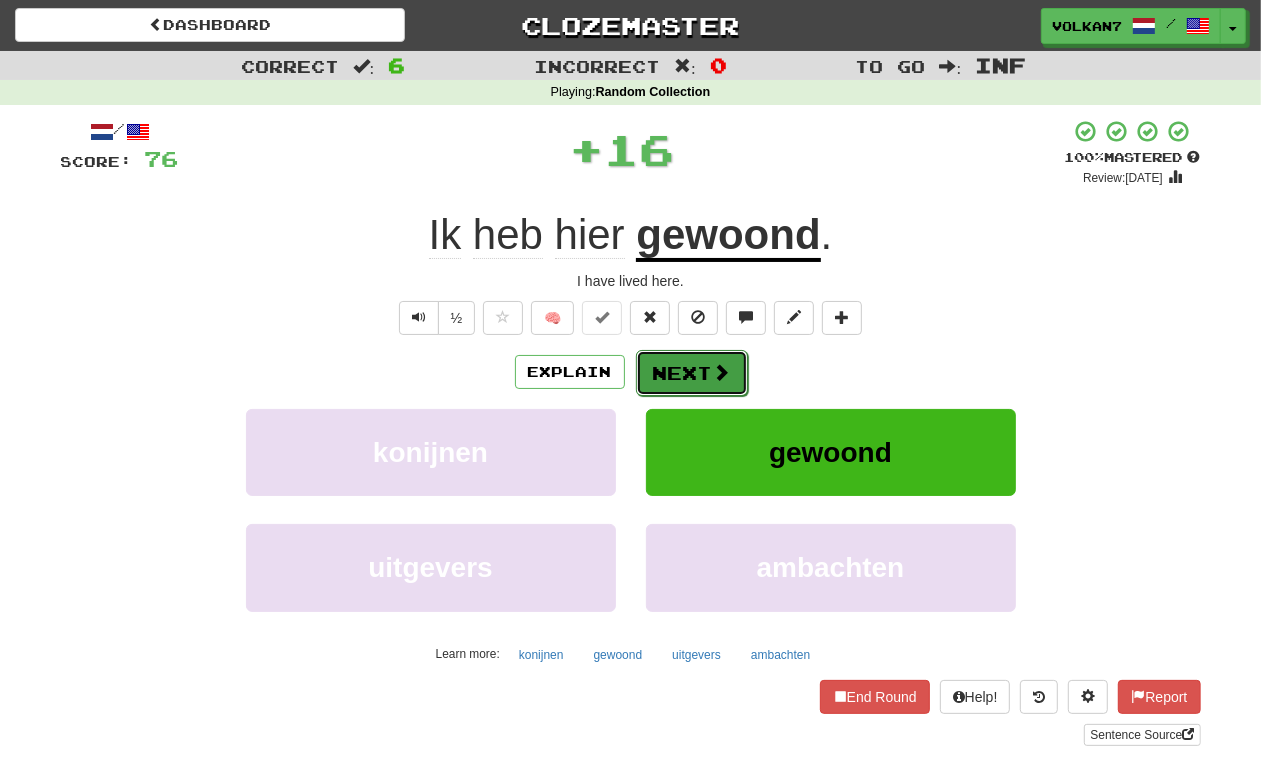 click at bounding box center (722, 372) 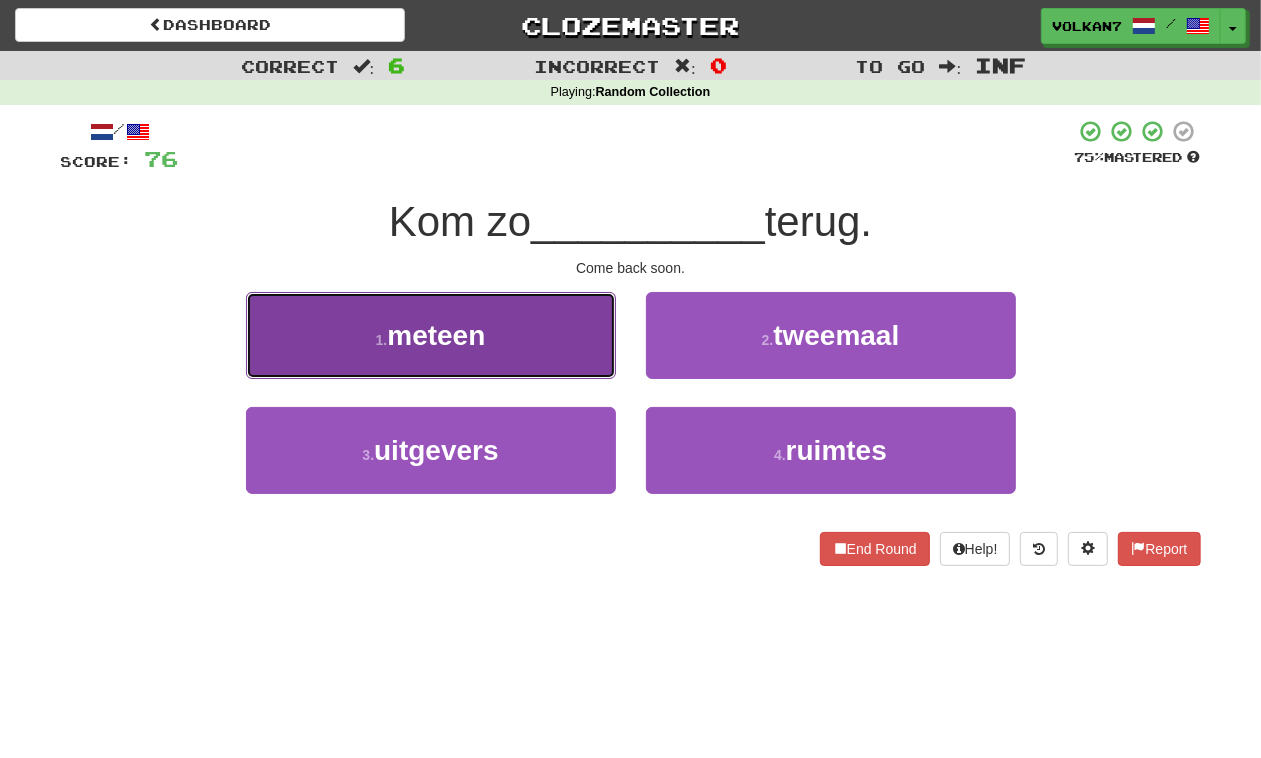 click on "1 .  meteen" at bounding box center (431, 335) 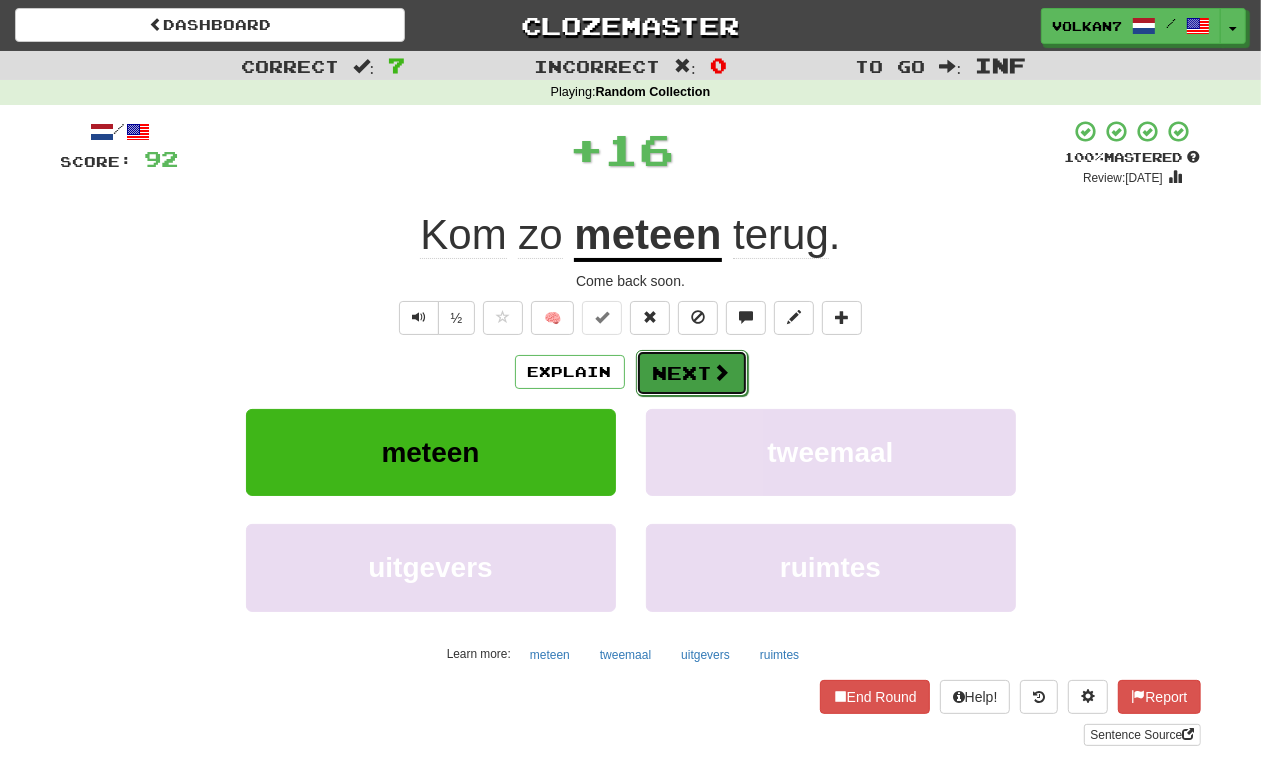 click on "Next" at bounding box center (692, 373) 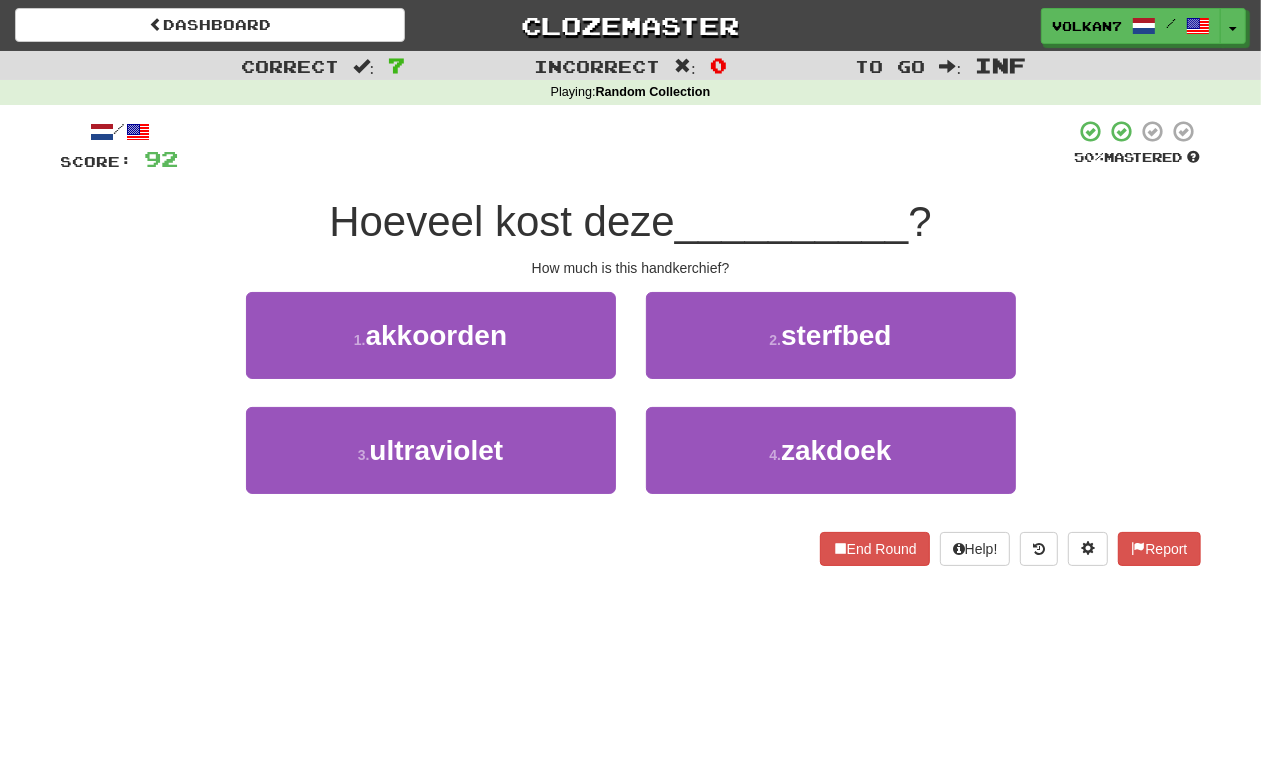 click at bounding box center [627, 146] 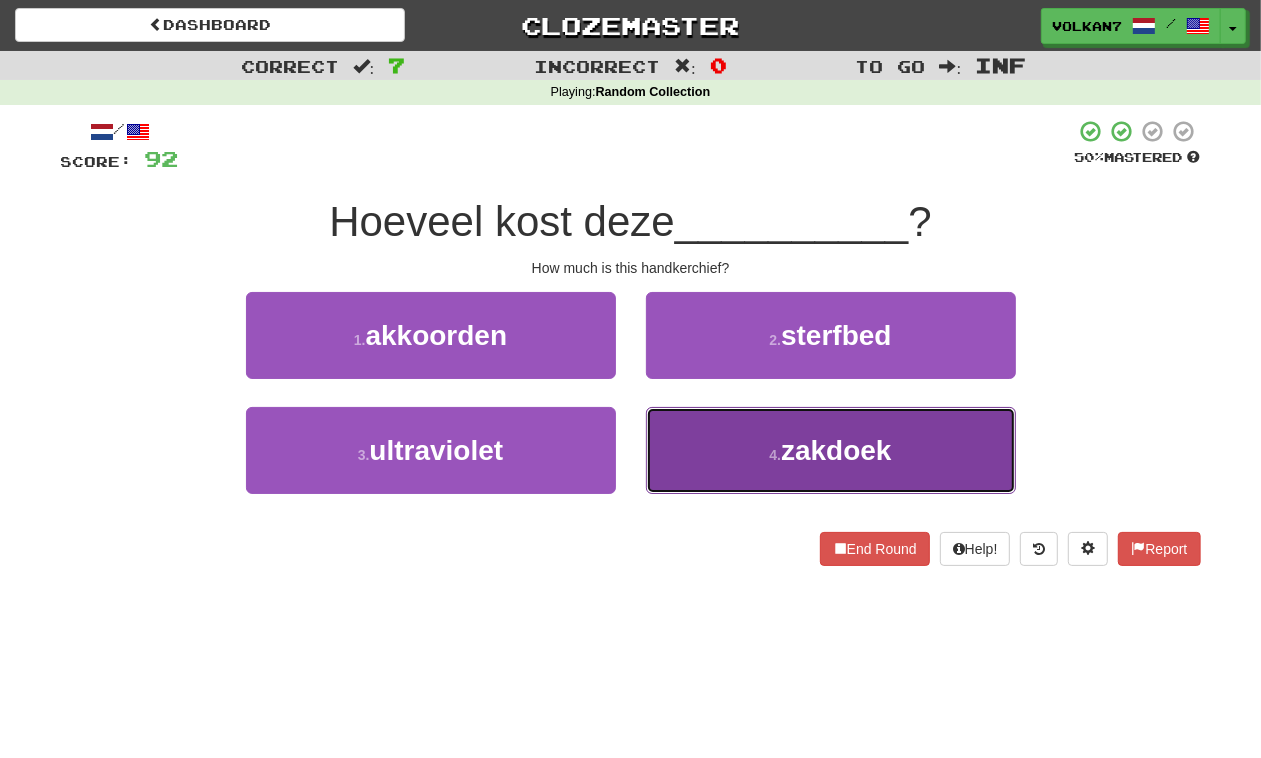 click on "4 .  zakdoek" at bounding box center (831, 450) 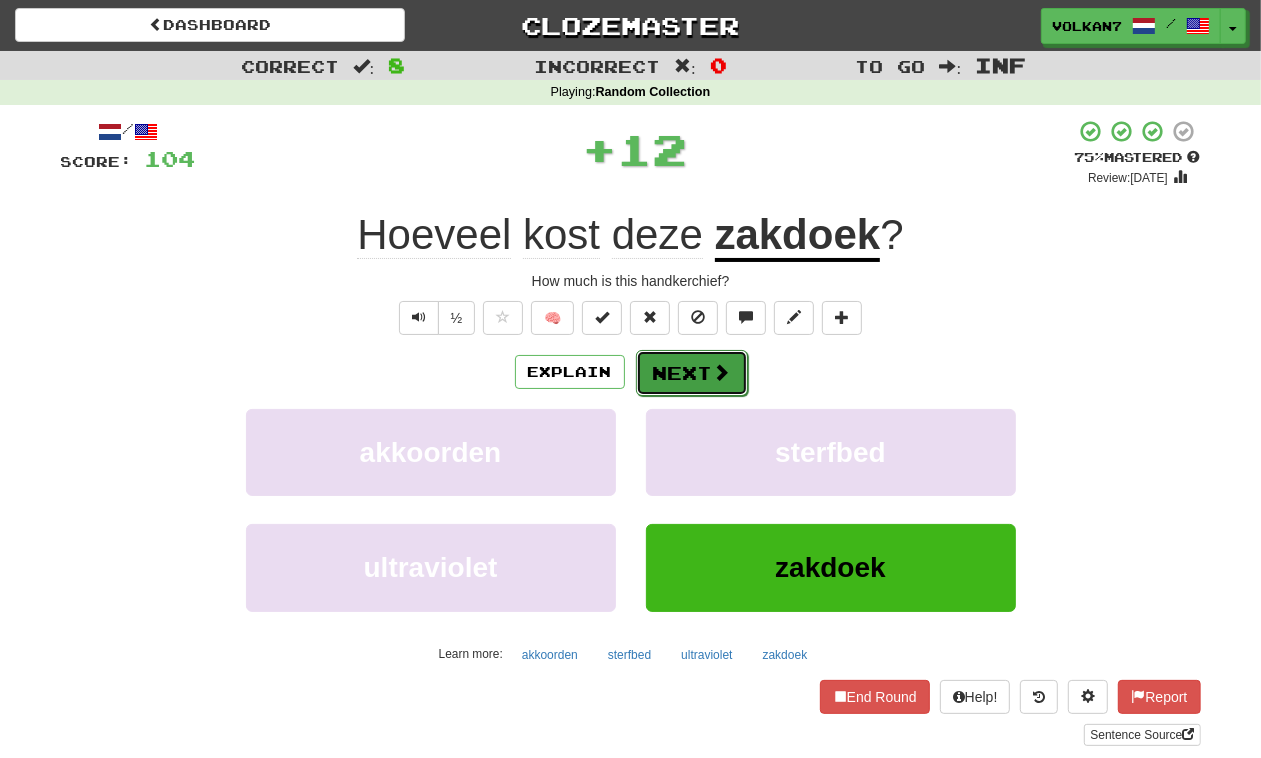click on "Next" at bounding box center [692, 373] 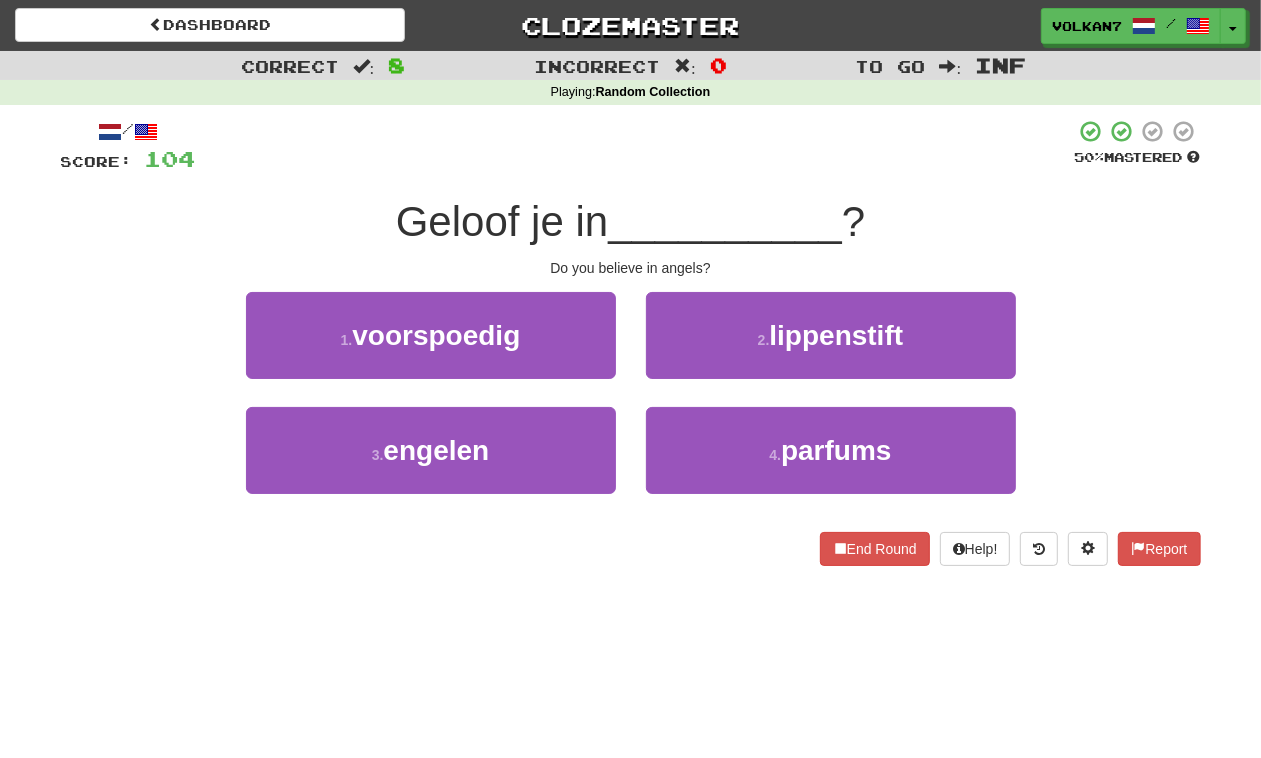 click on "/  Score:   104 50 %  Mastered Geloof je in  __________ ? Do you believe in angels? 1 .  voorspoedig 2 .  lippenstift 3 .  engelen 4 .  parfums  End Round  Help!  Report" at bounding box center [631, 342] 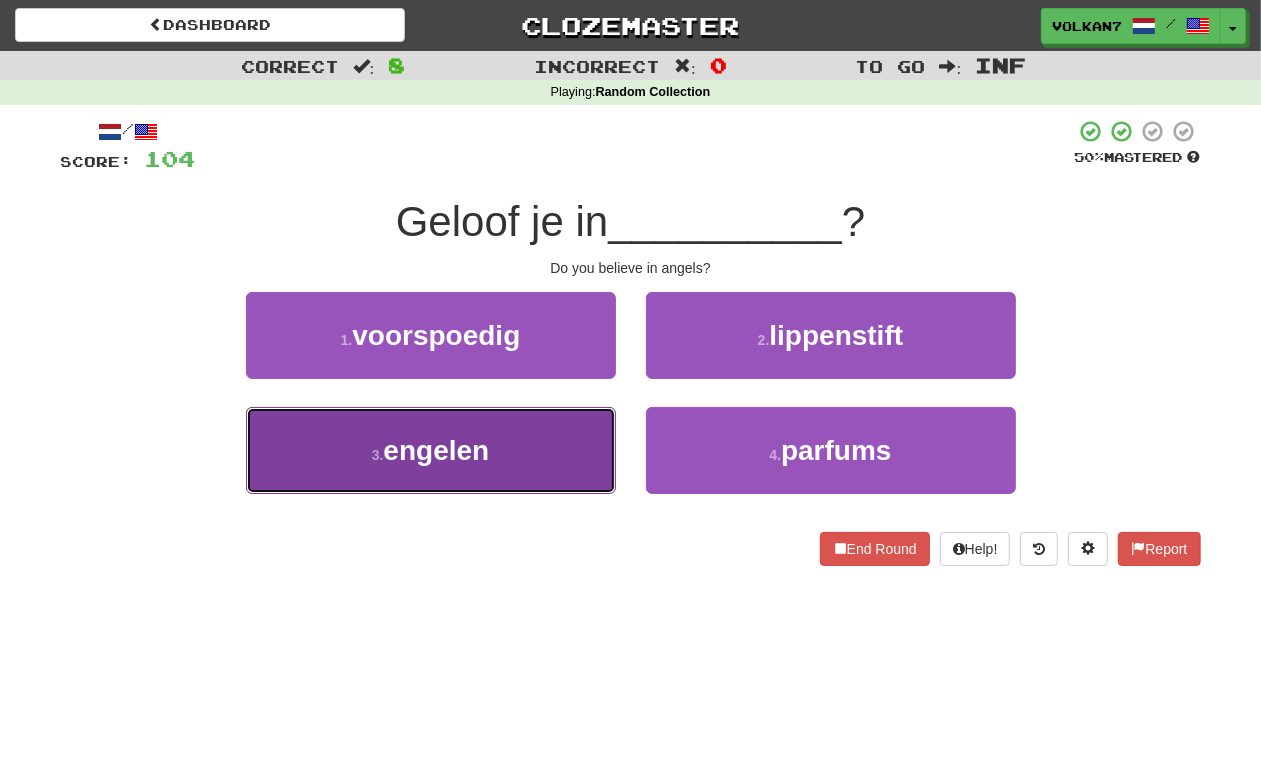 click on "engelen" at bounding box center (436, 450) 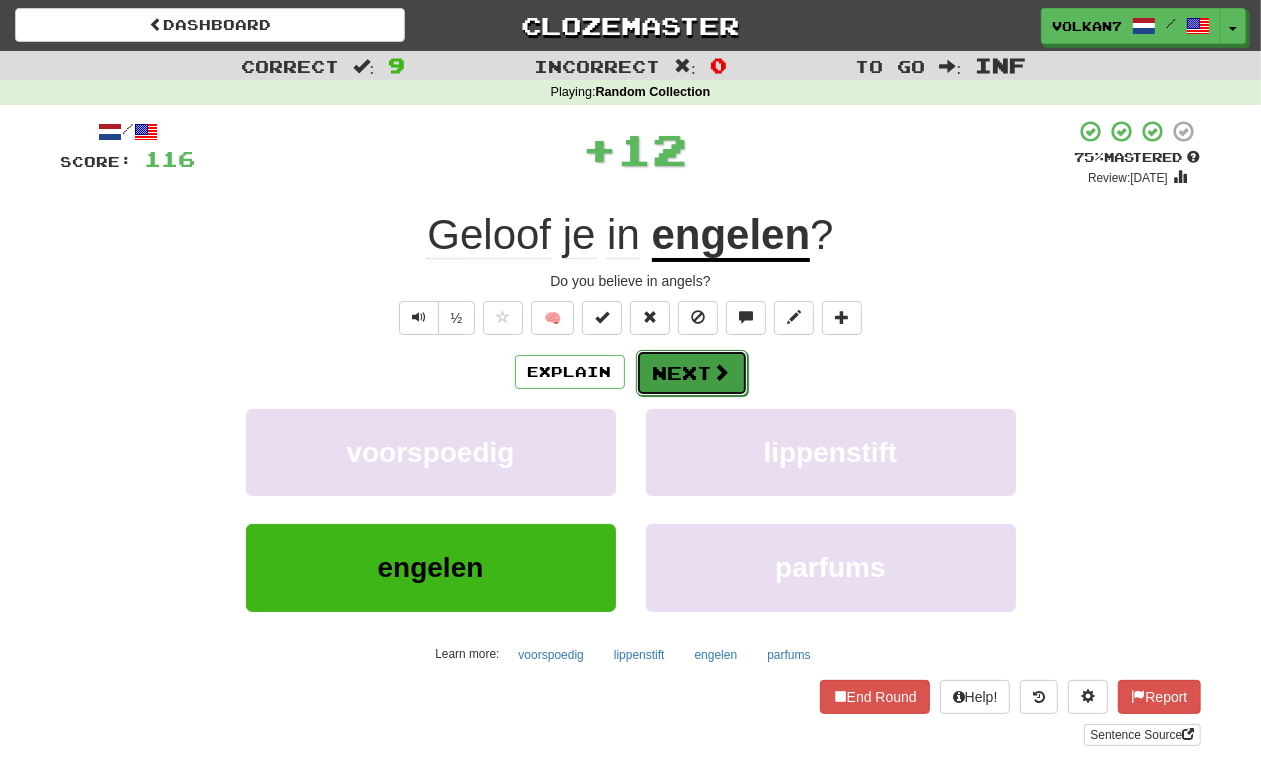 click on "Next" at bounding box center [692, 373] 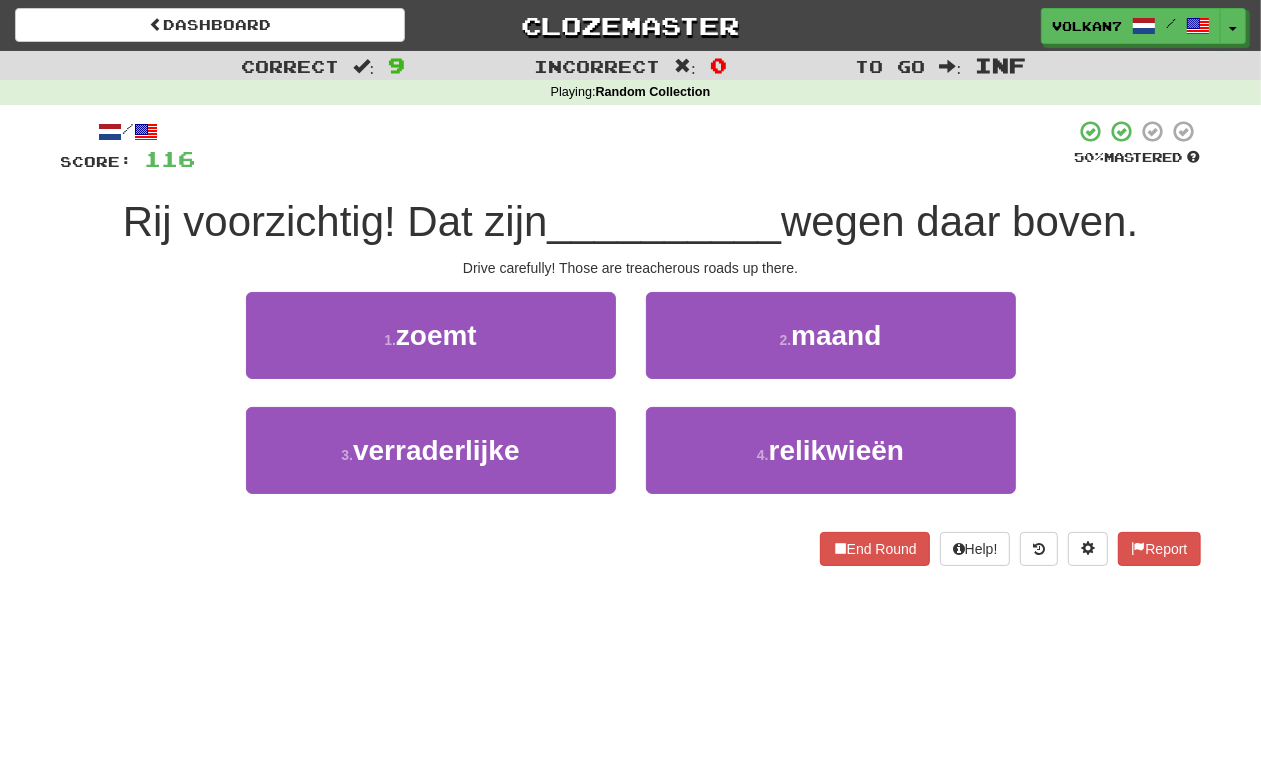 click on "Playing :  Random Collection" at bounding box center (630, 93) 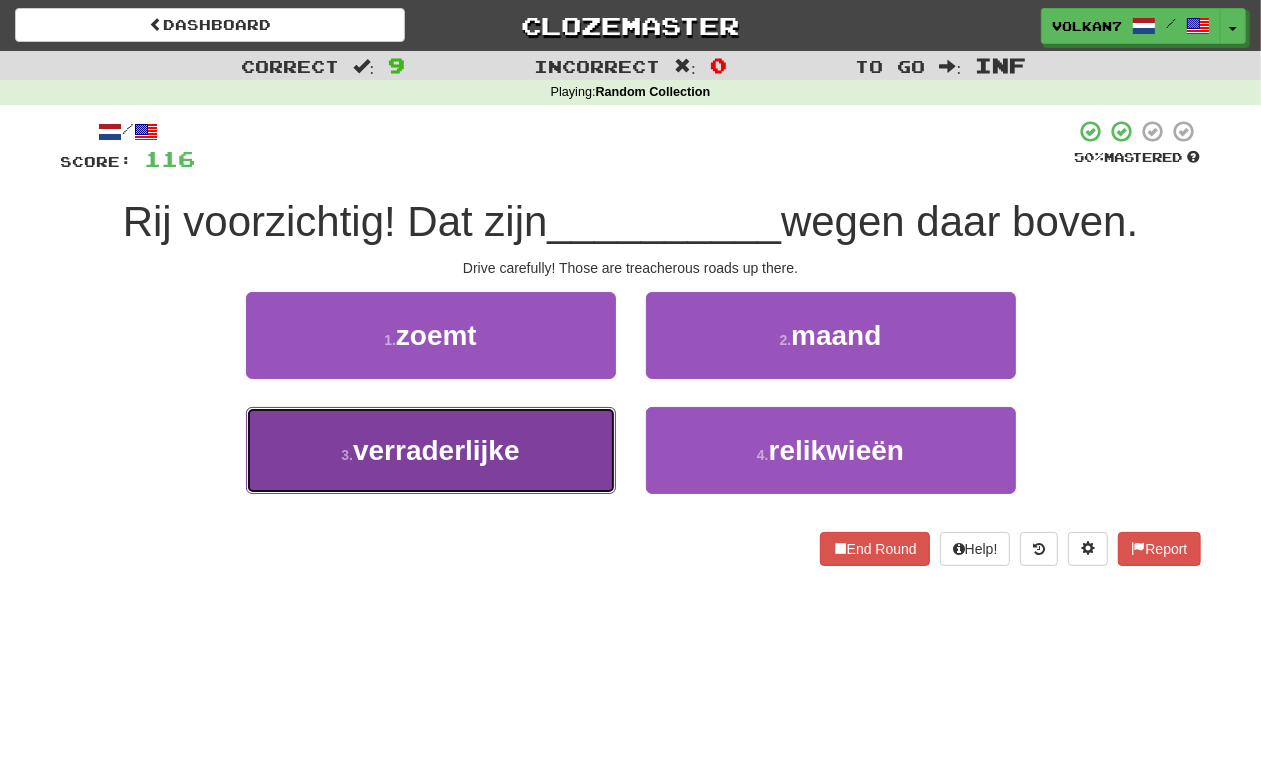 click on "3 .  verraderlijke" at bounding box center [431, 450] 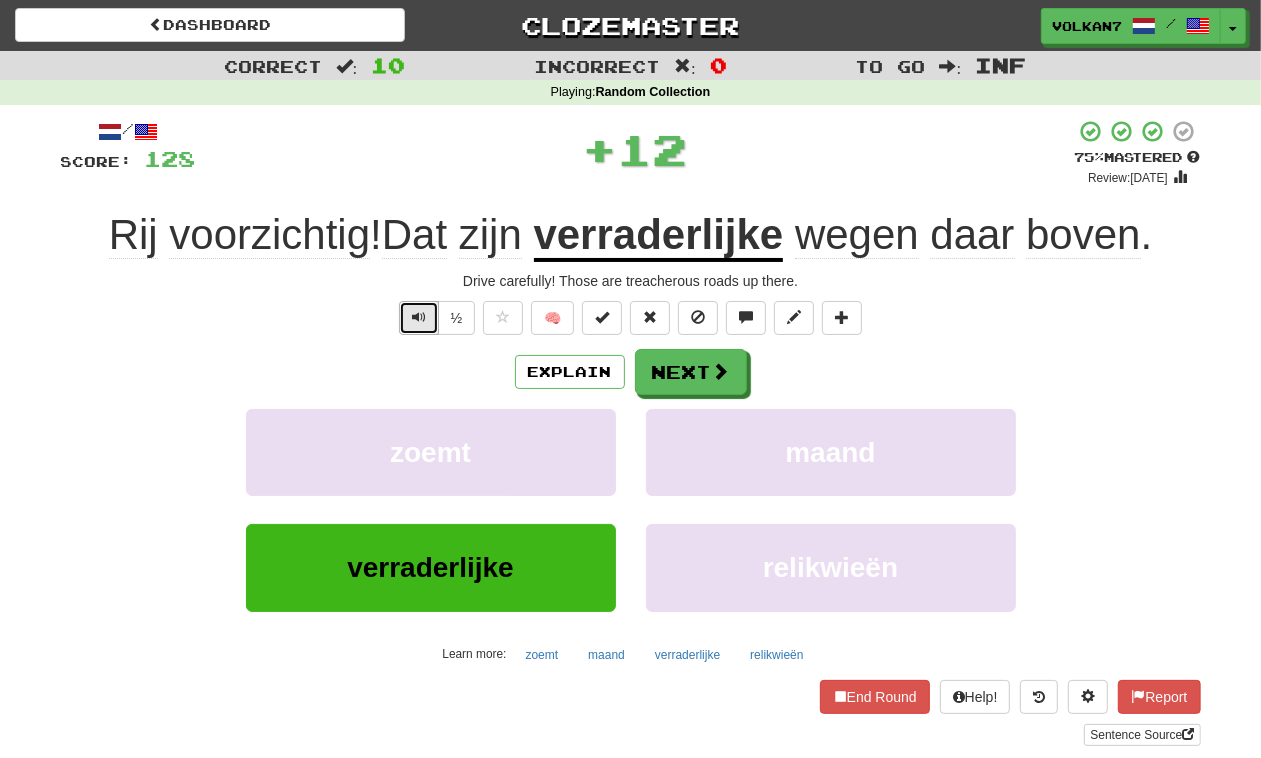 click at bounding box center [419, 318] 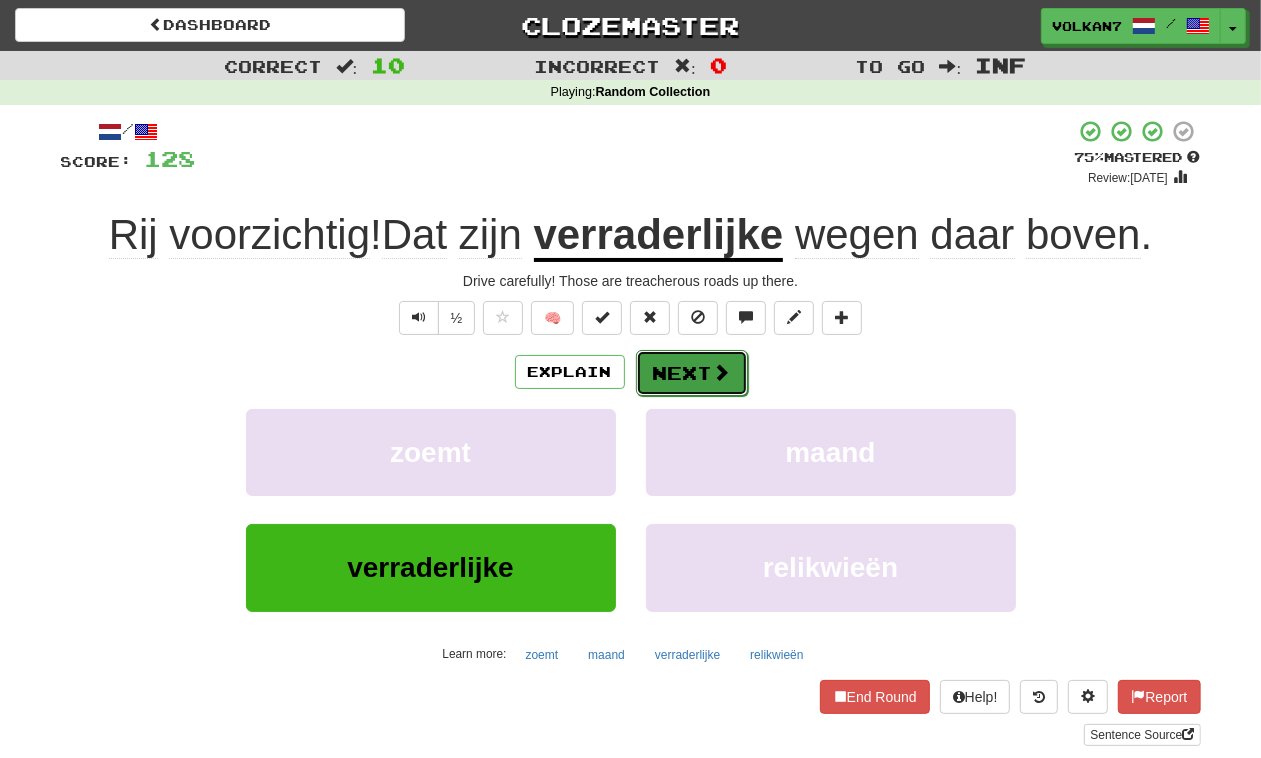 click on "Next" at bounding box center (692, 373) 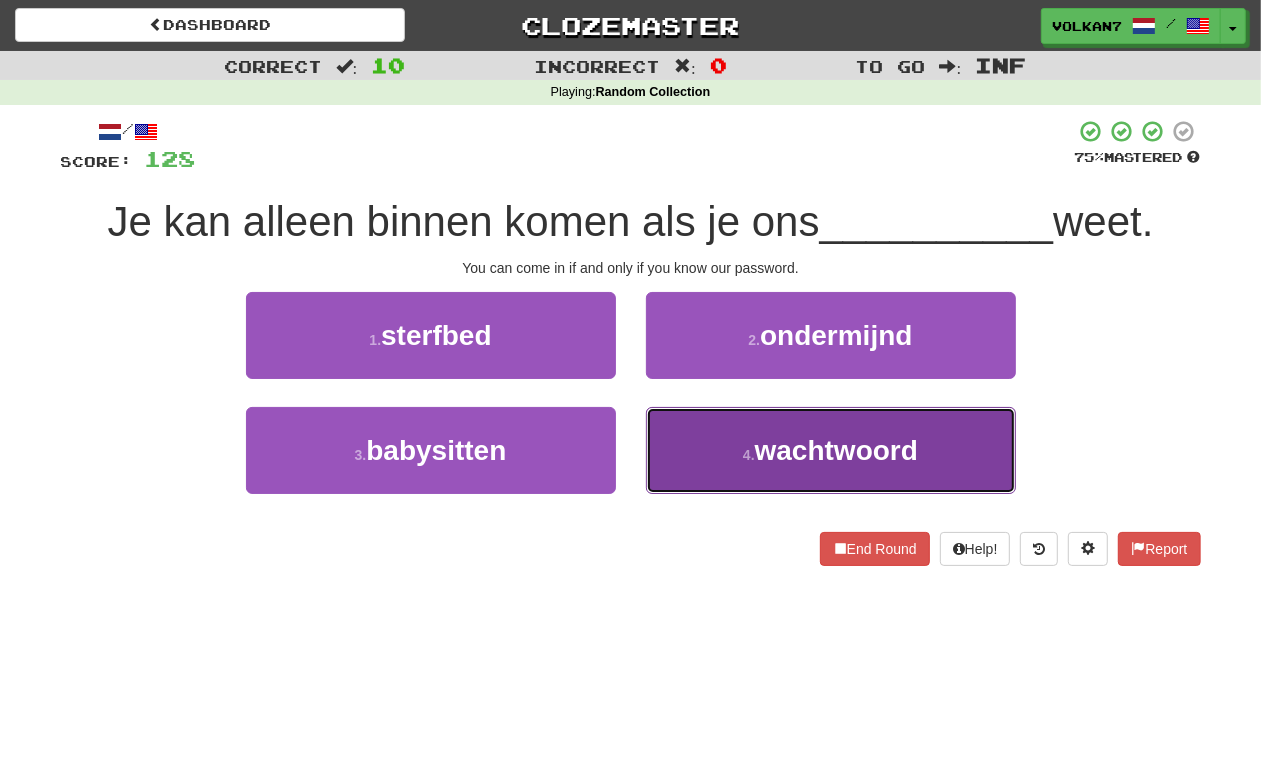 click on "4 .  wachtwoord" at bounding box center [831, 450] 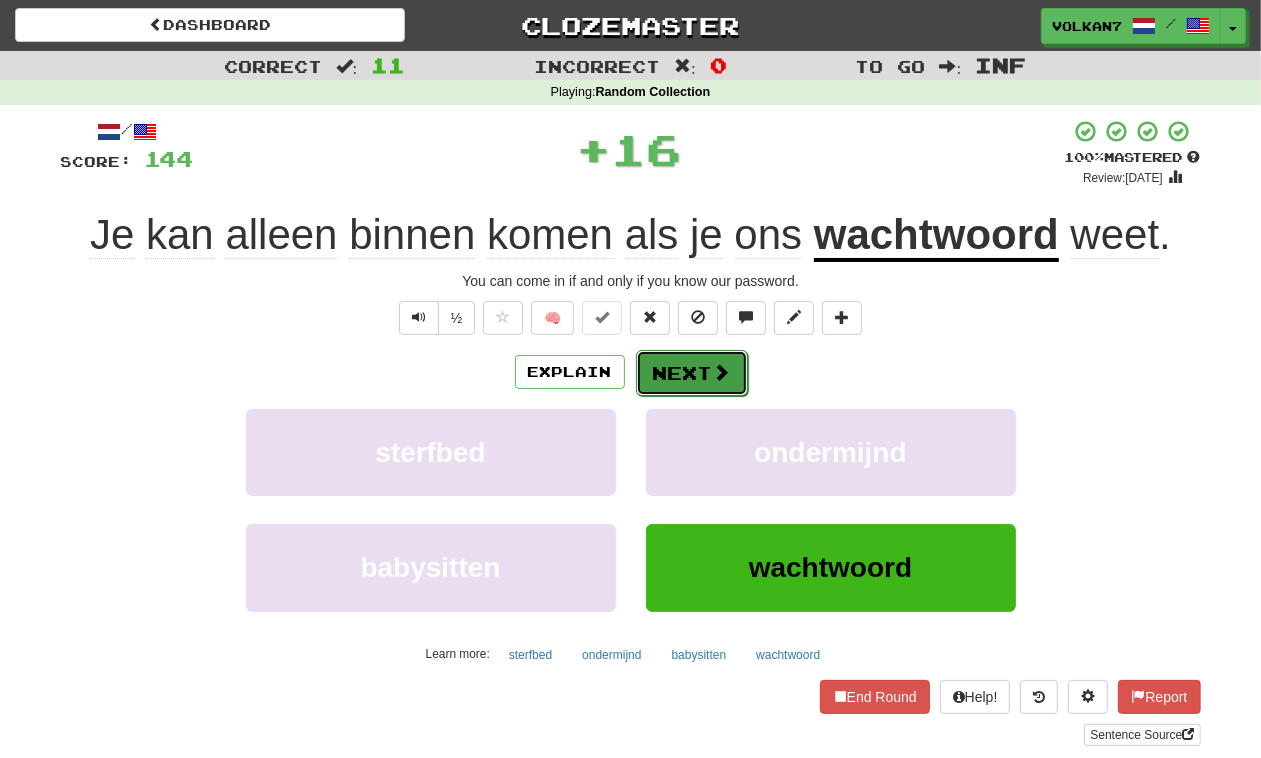 click at bounding box center [722, 372] 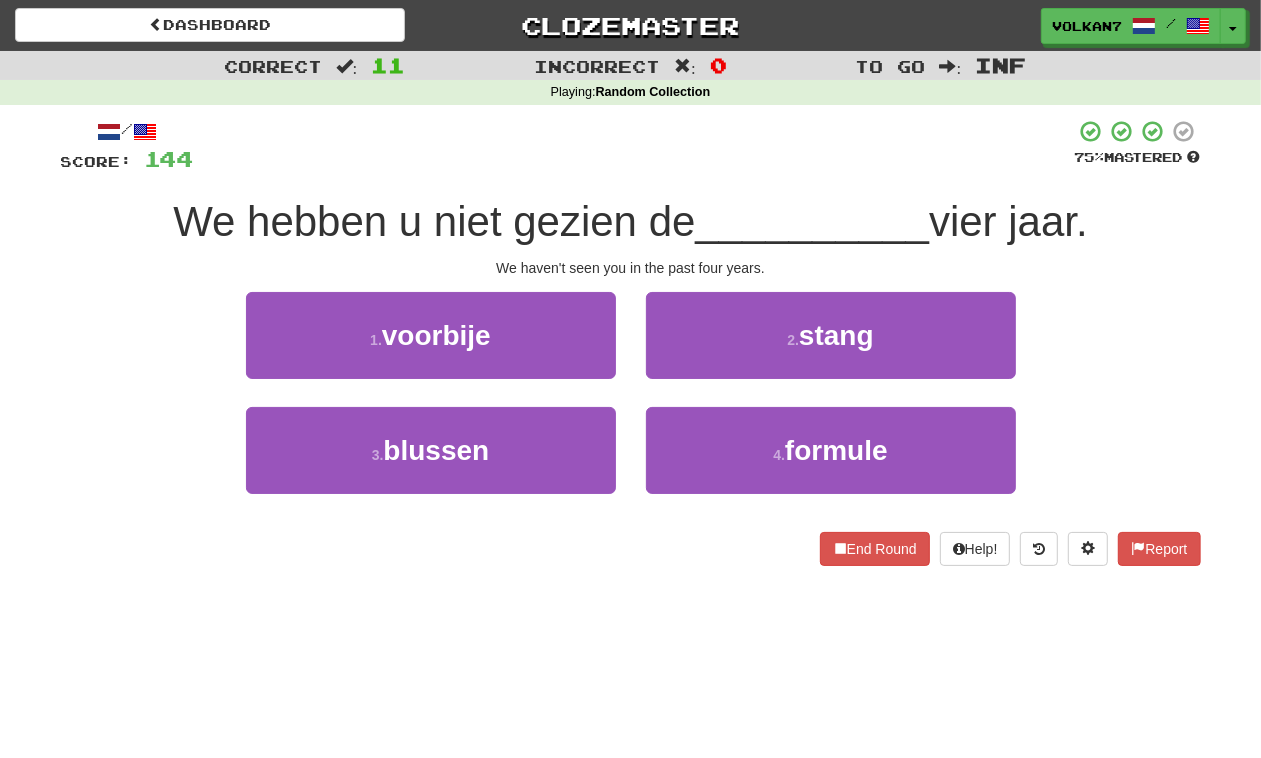 click at bounding box center [634, 146] 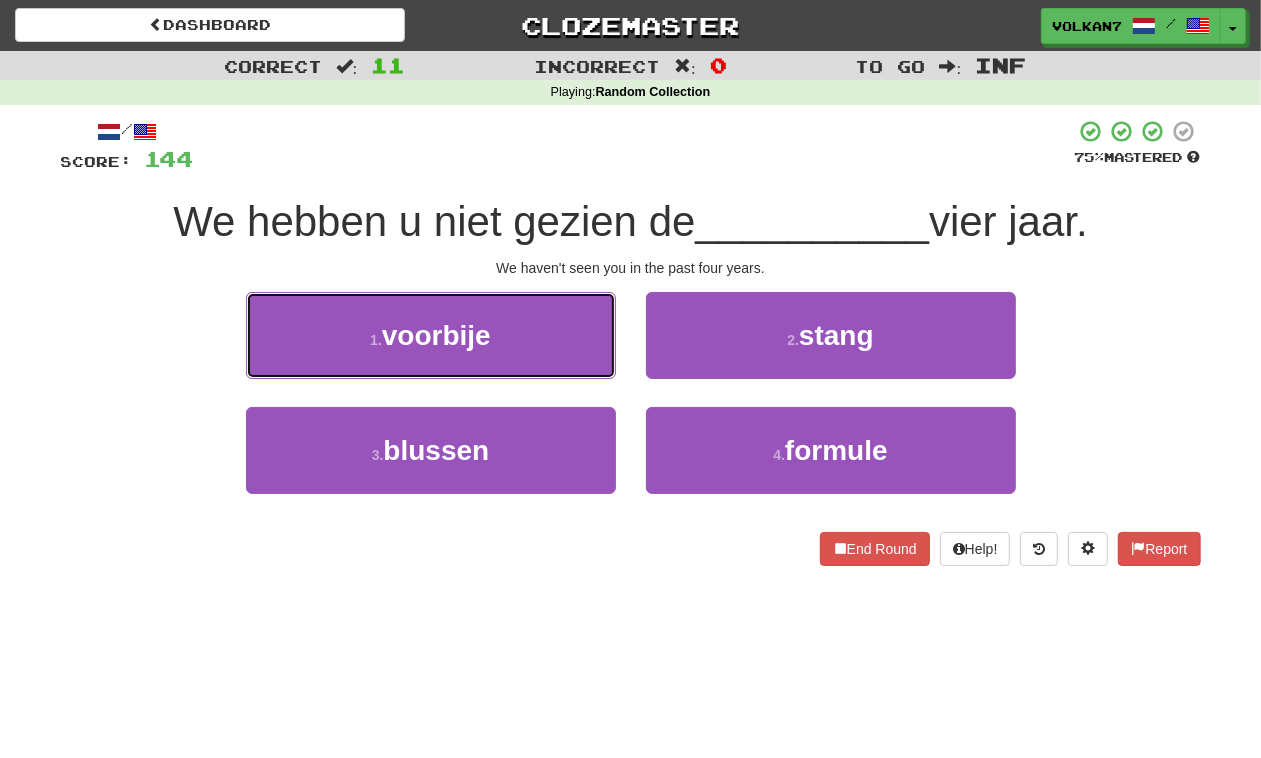 drag, startPoint x: 577, startPoint y: 317, endPoint x: 605, endPoint y: 336, distance: 33.83785 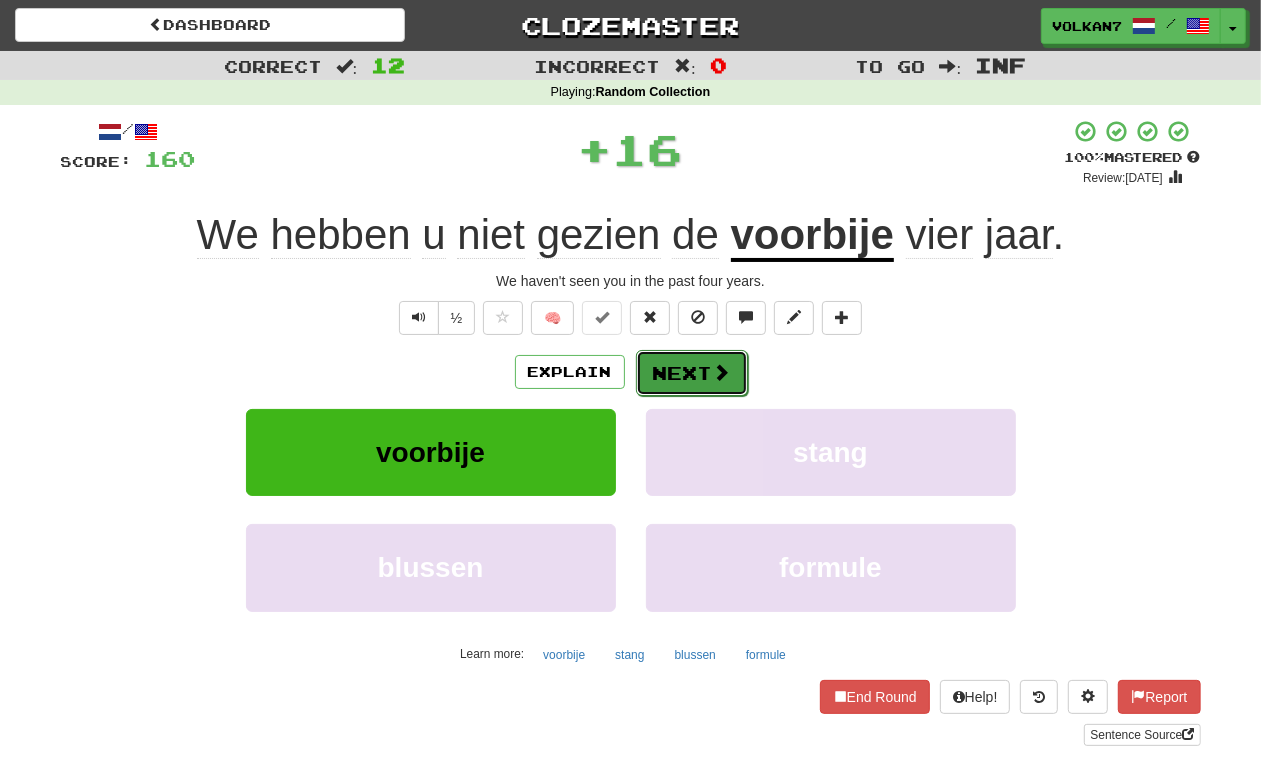 click on "Next" at bounding box center [692, 373] 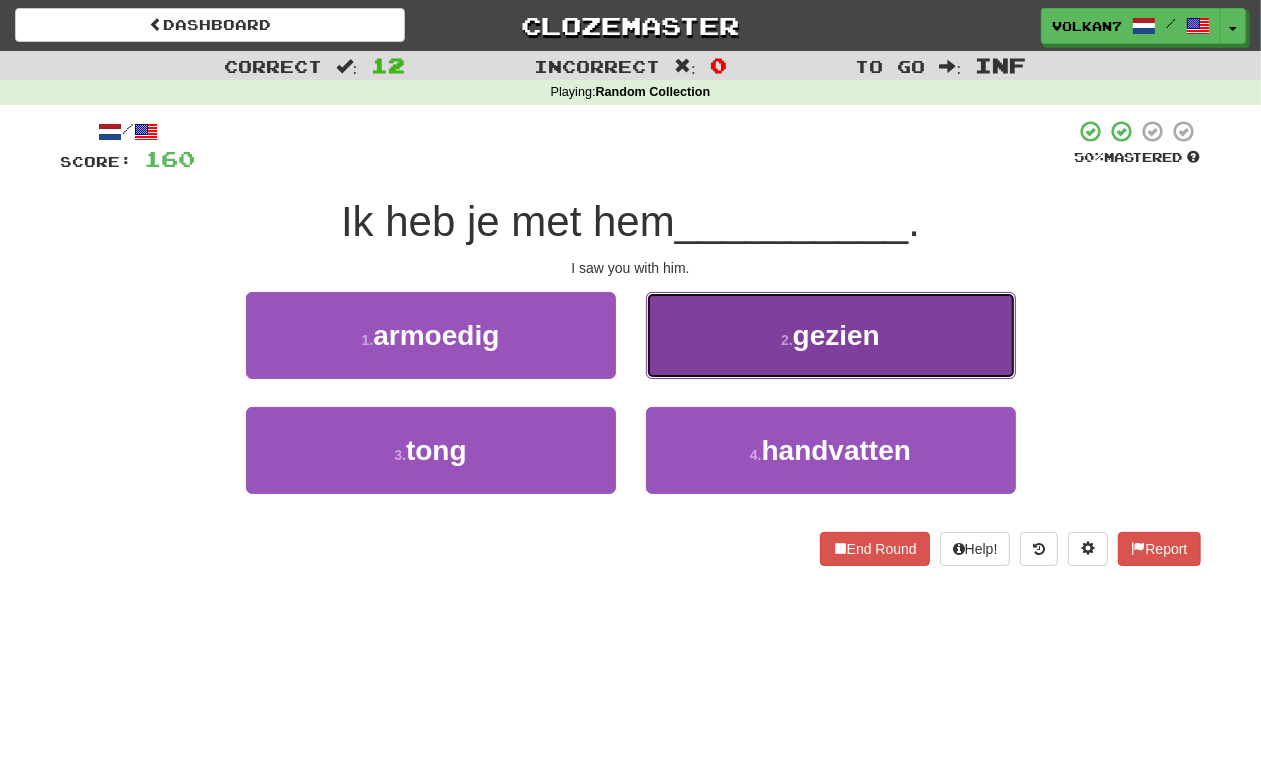 click on "2 .  gezien" at bounding box center [831, 335] 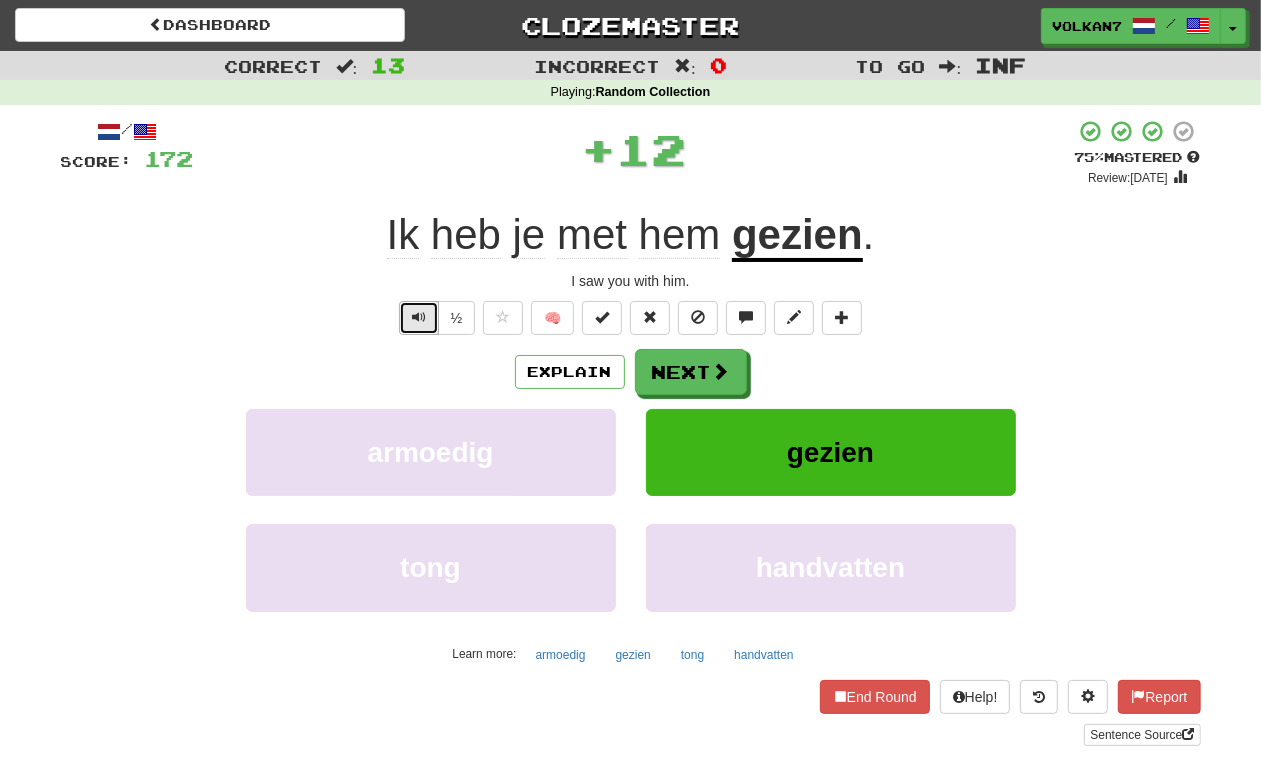 click at bounding box center (419, 317) 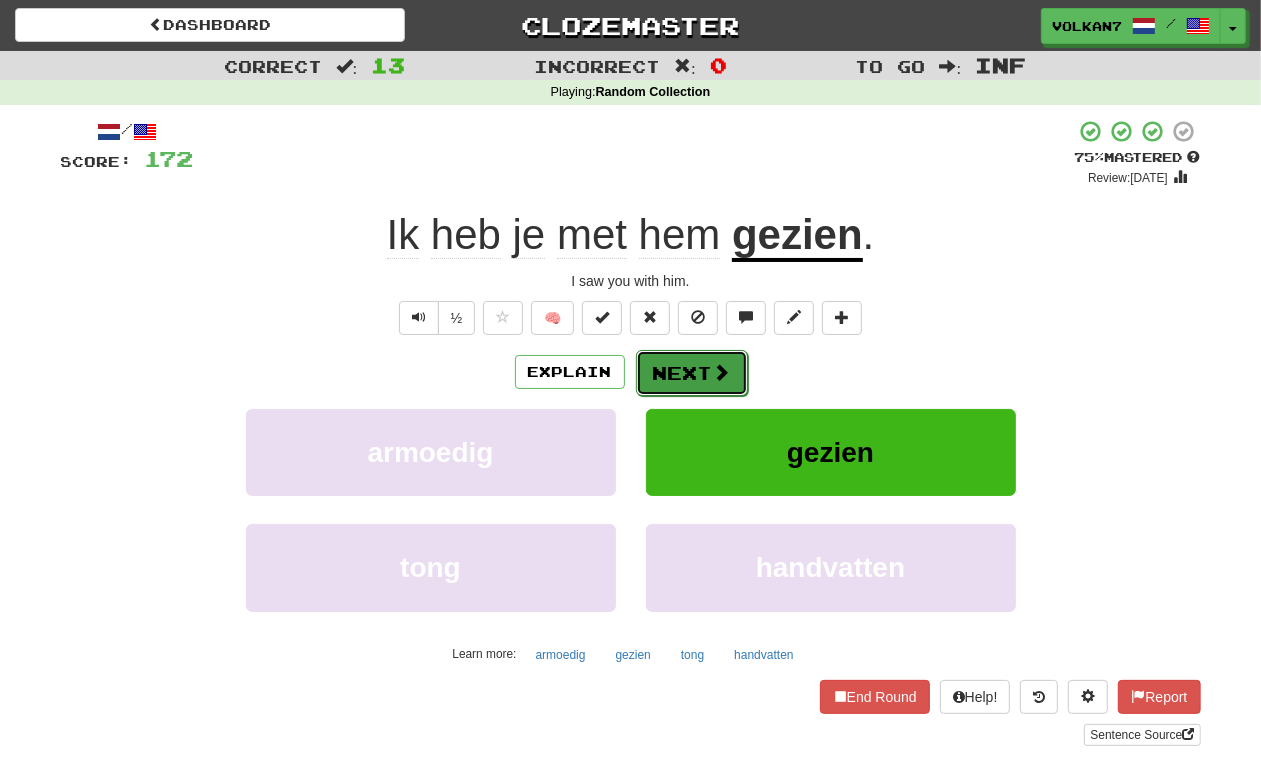 click on "Next" at bounding box center (692, 373) 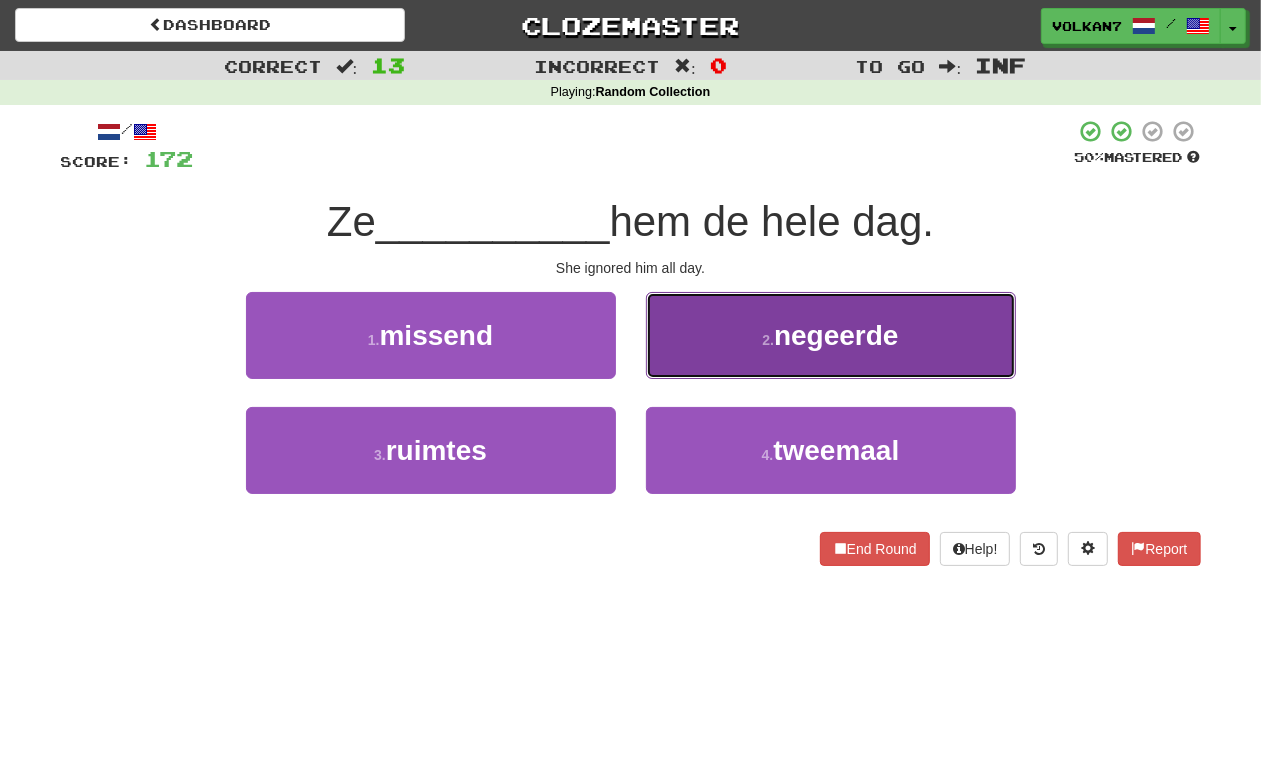 click on "2 .  negeerde" at bounding box center [831, 335] 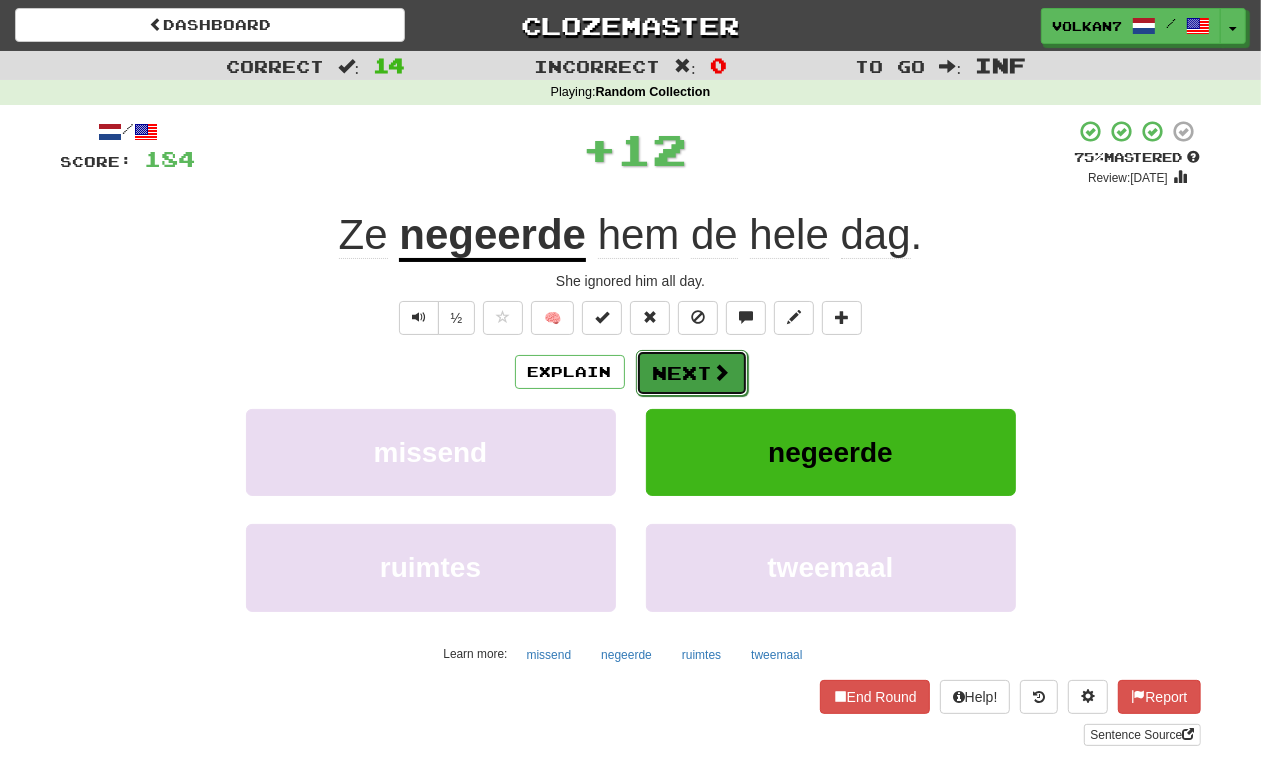 click on "Next" at bounding box center (692, 373) 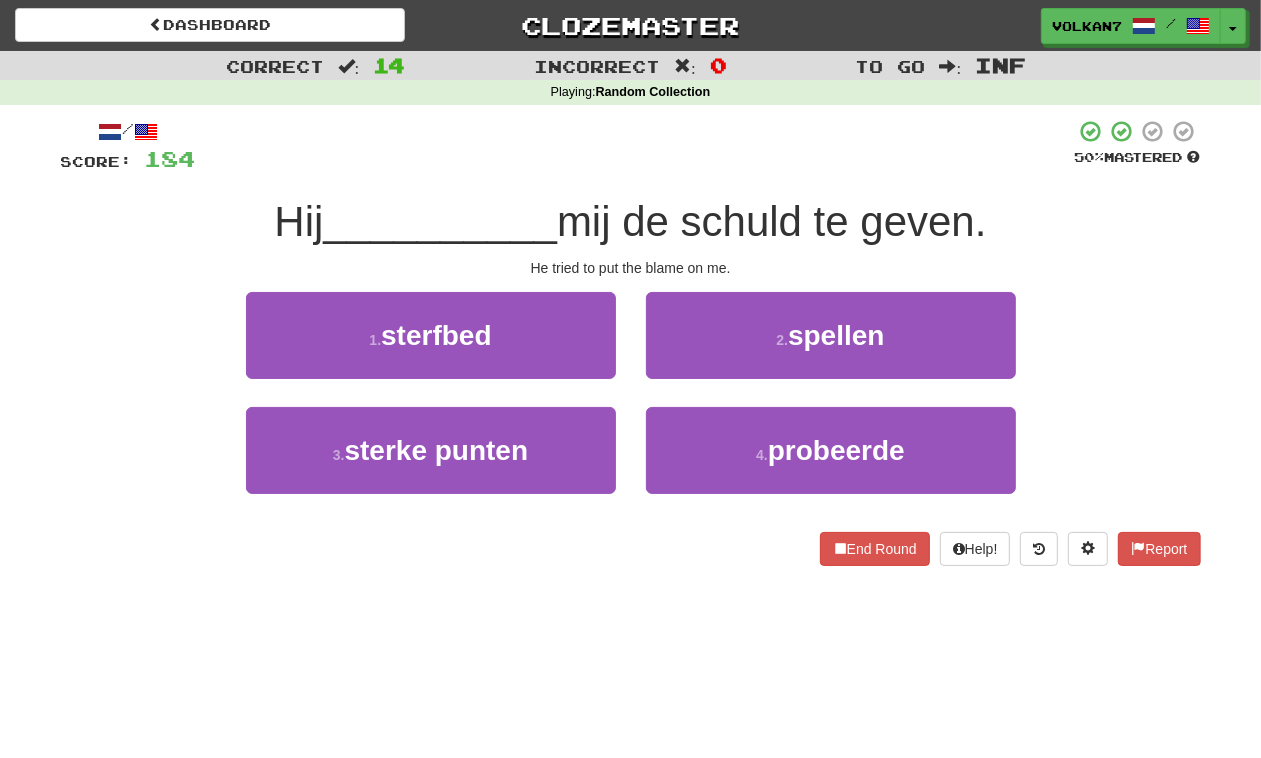 click at bounding box center [635, 146] 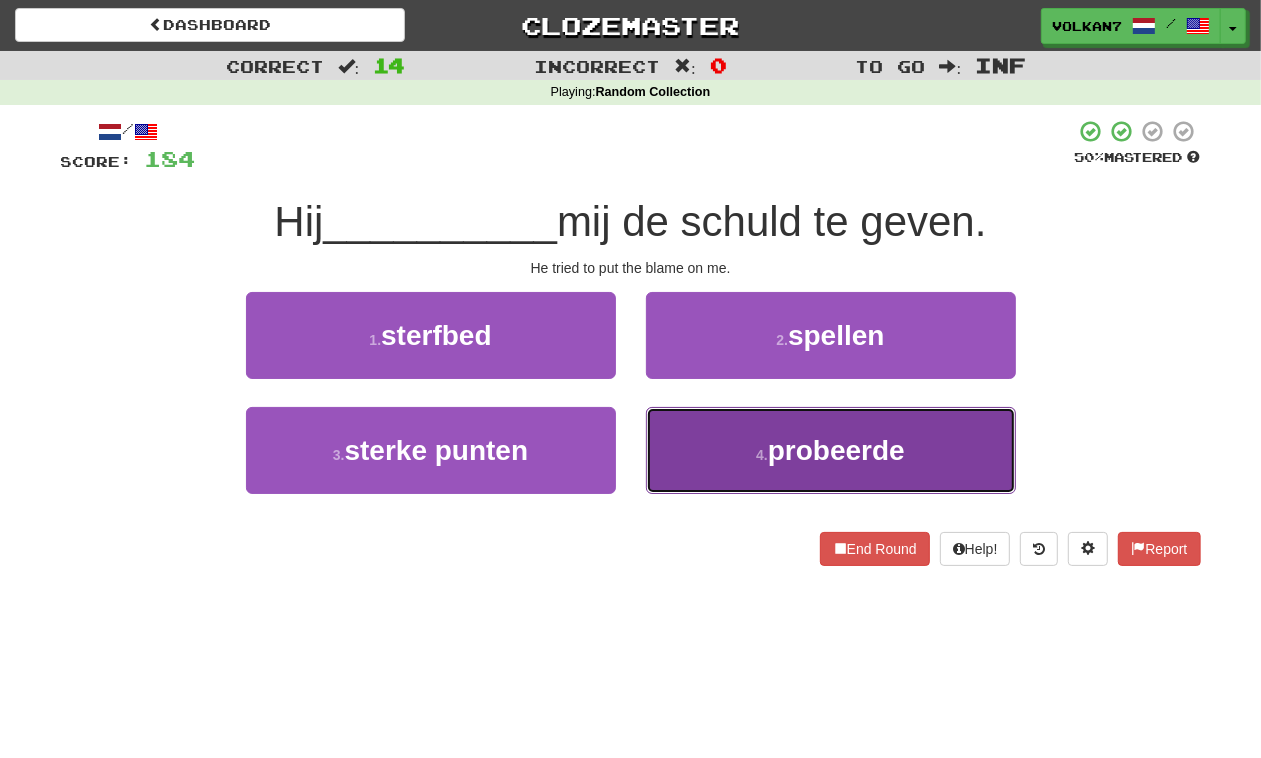 click on "4 .  probeerde" at bounding box center [831, 450] 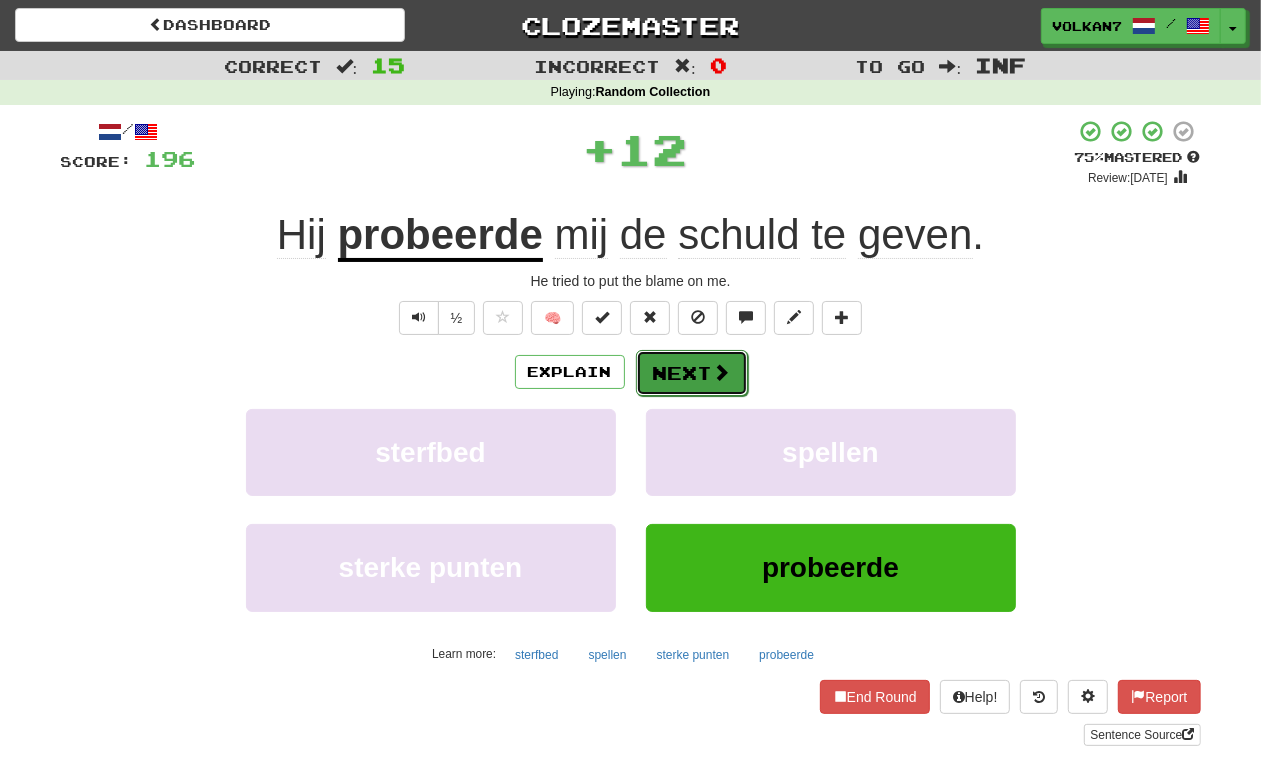 click on "Next" at bounding box center (692, 373) 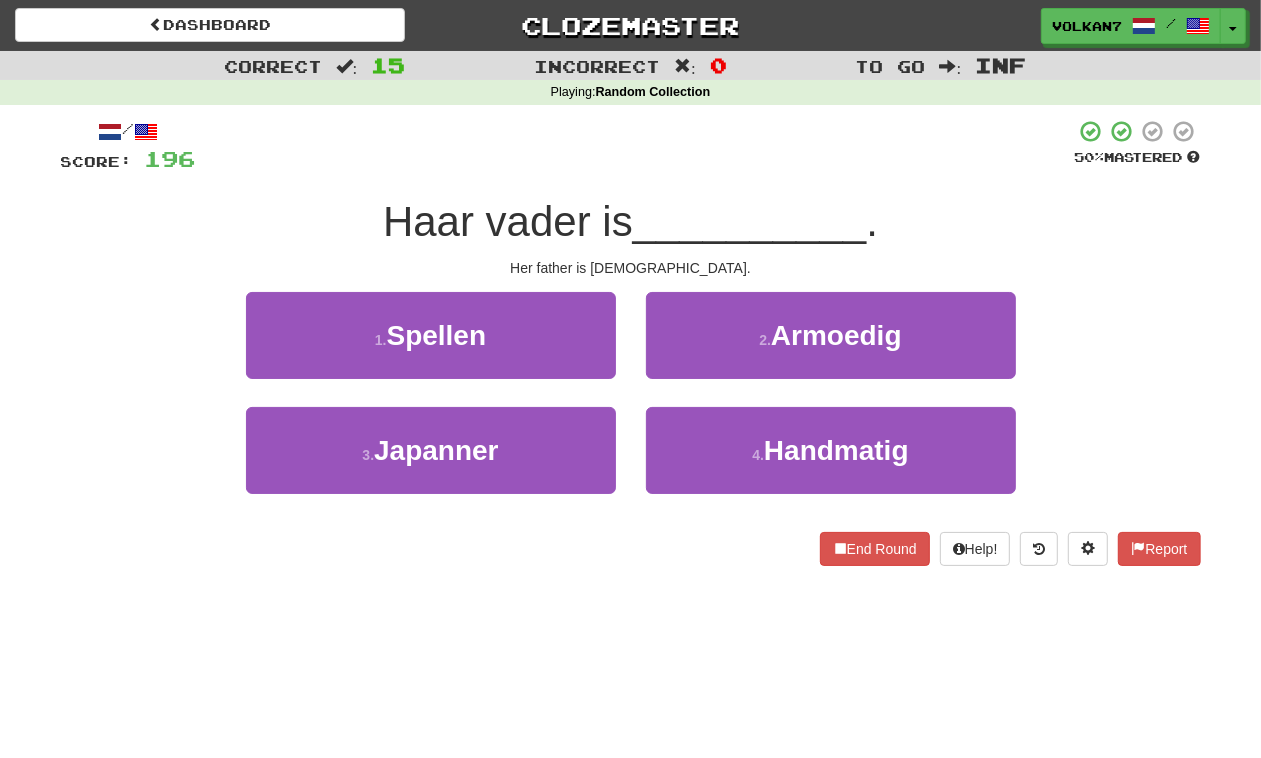 click on "/  Score:   196 50 %  Mastered Haar vader is  __________ . Her father is [DEMOGRAPHIC_DATA]. 1 .  Spellen 2 .  Armoedig 3 .  Japanner 4 .  Handmatig  End Round  Help!  Report" at bounding box center (631, 342) 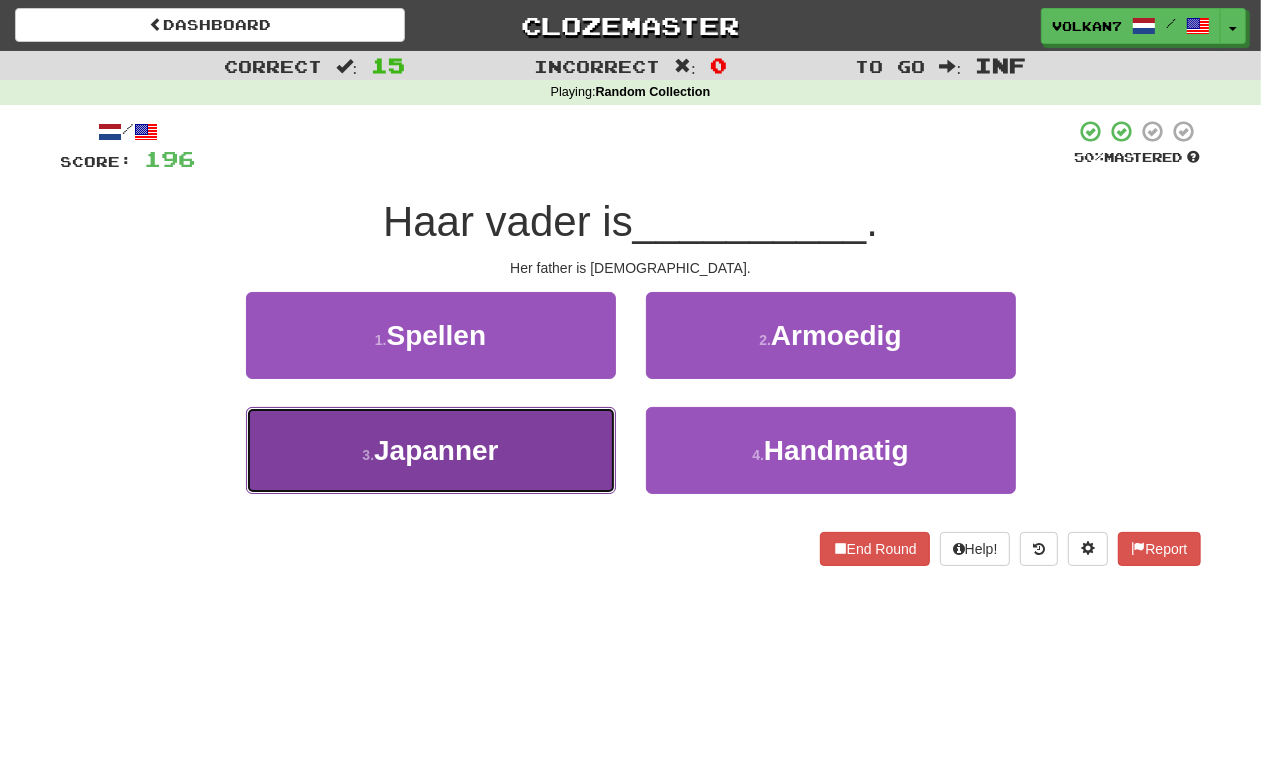 click on "3 .  Japanner" at bounding box center [431, 450] 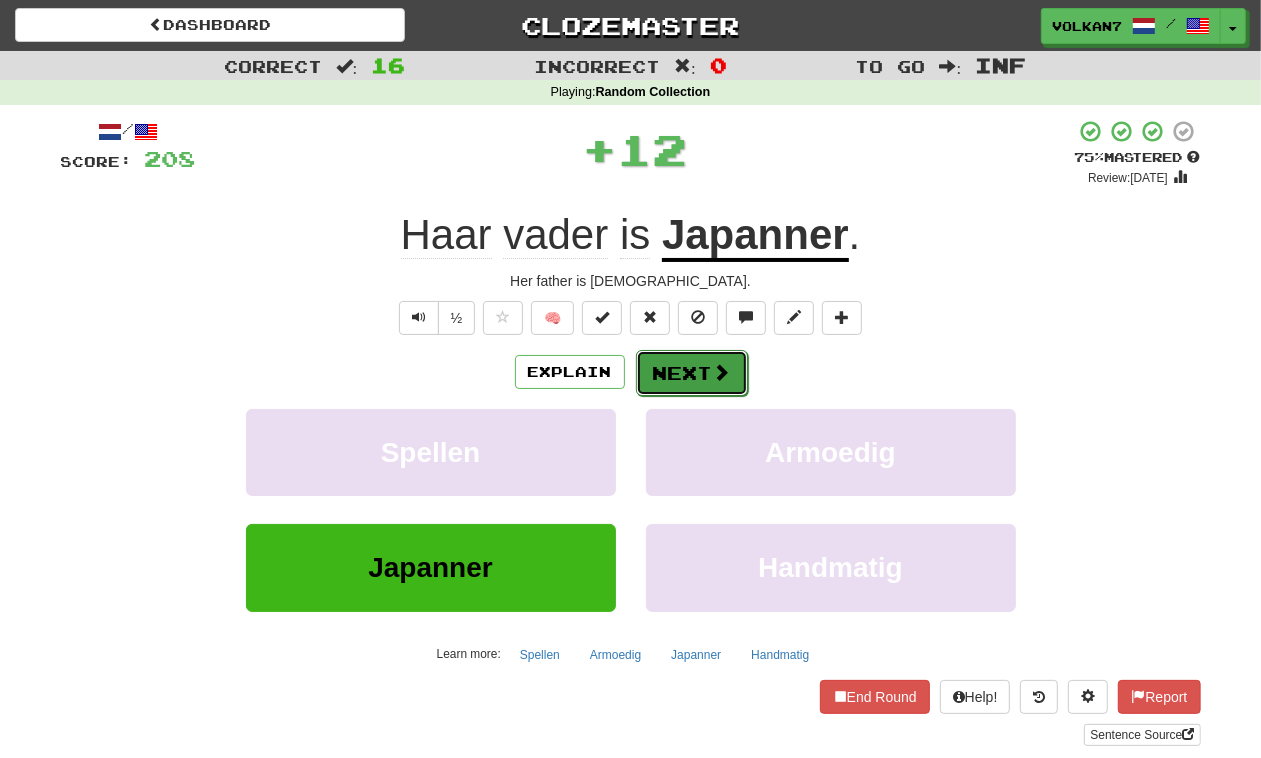 click on "Next" at bounding box center (692, 373) 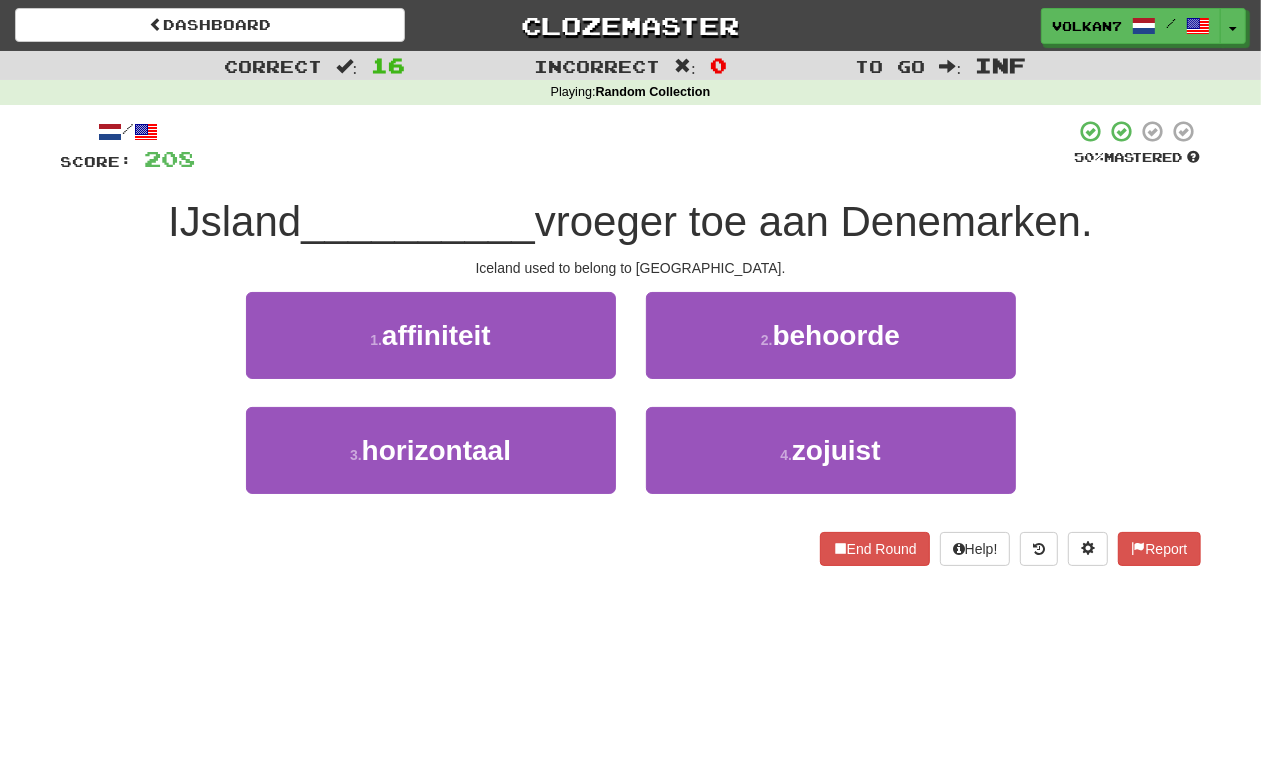 click at bounding box center [635, 146] 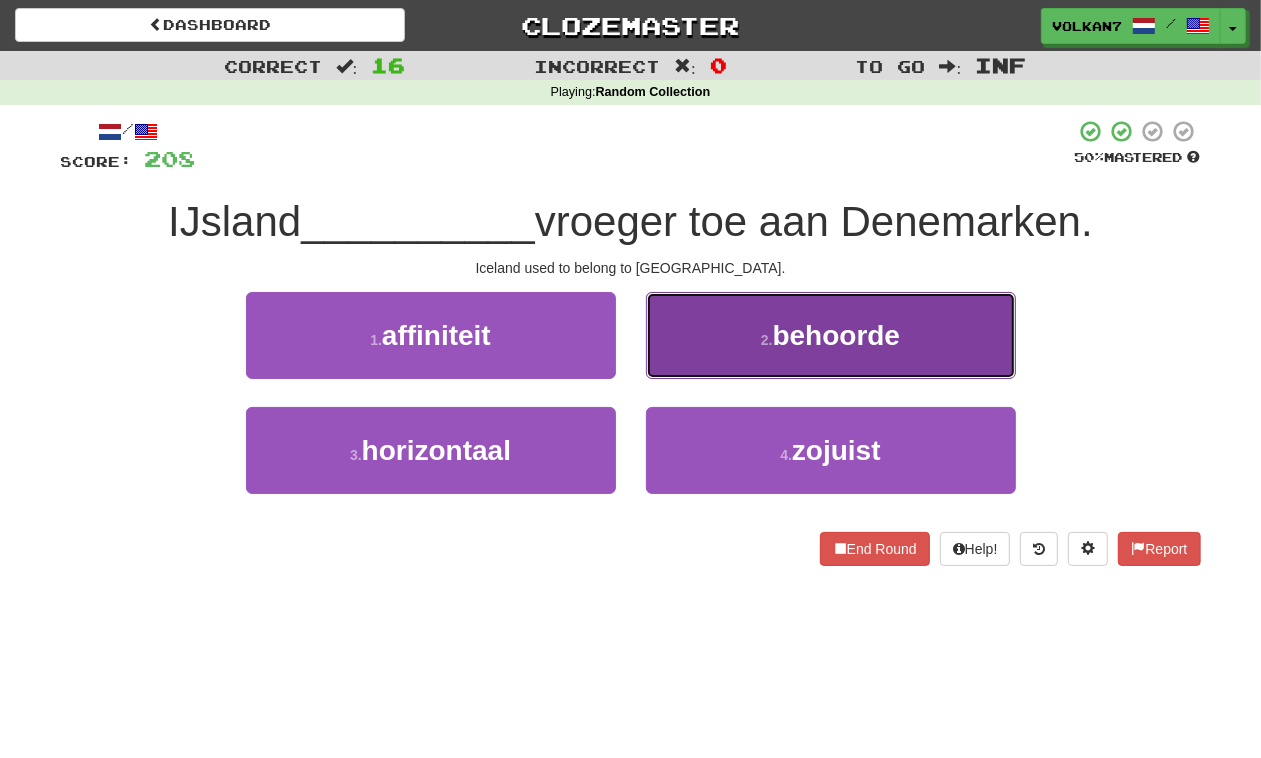 click on "2 .  behoorde" at bounding box center [831, 335] 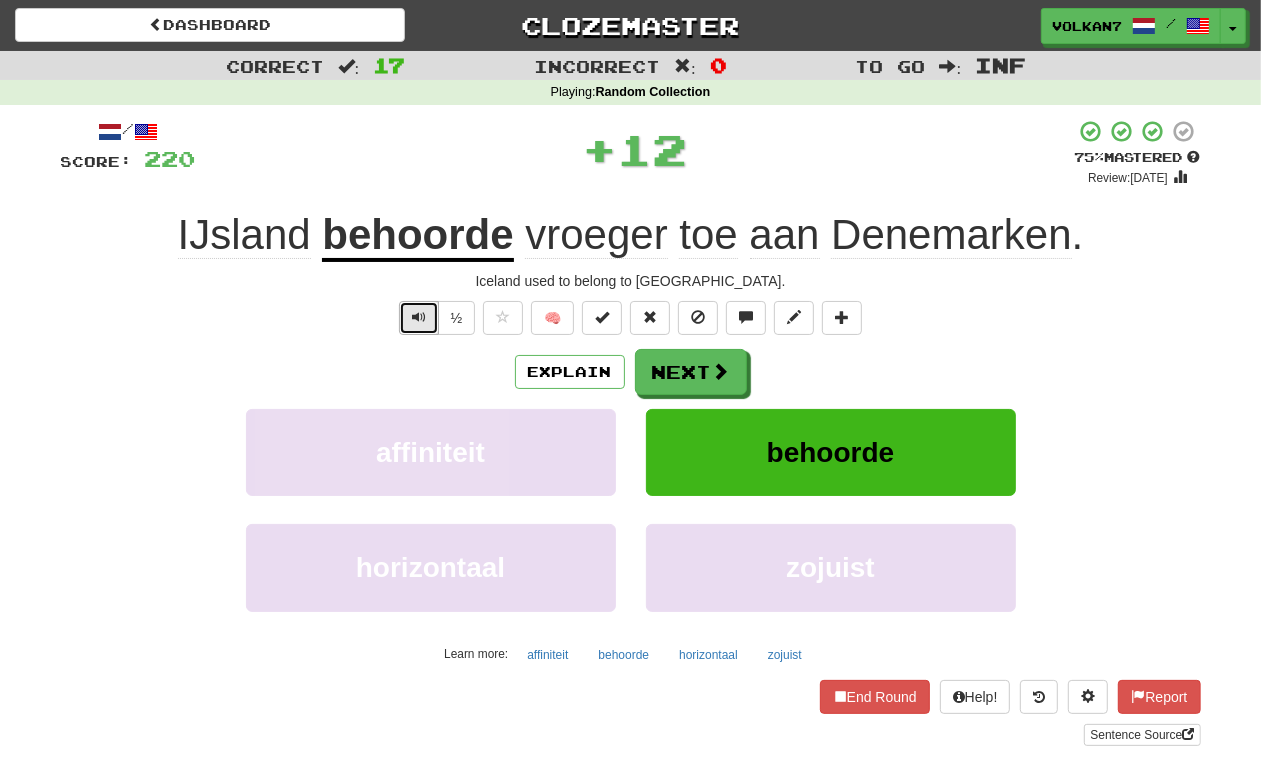 click at bounding box center (419, 318) 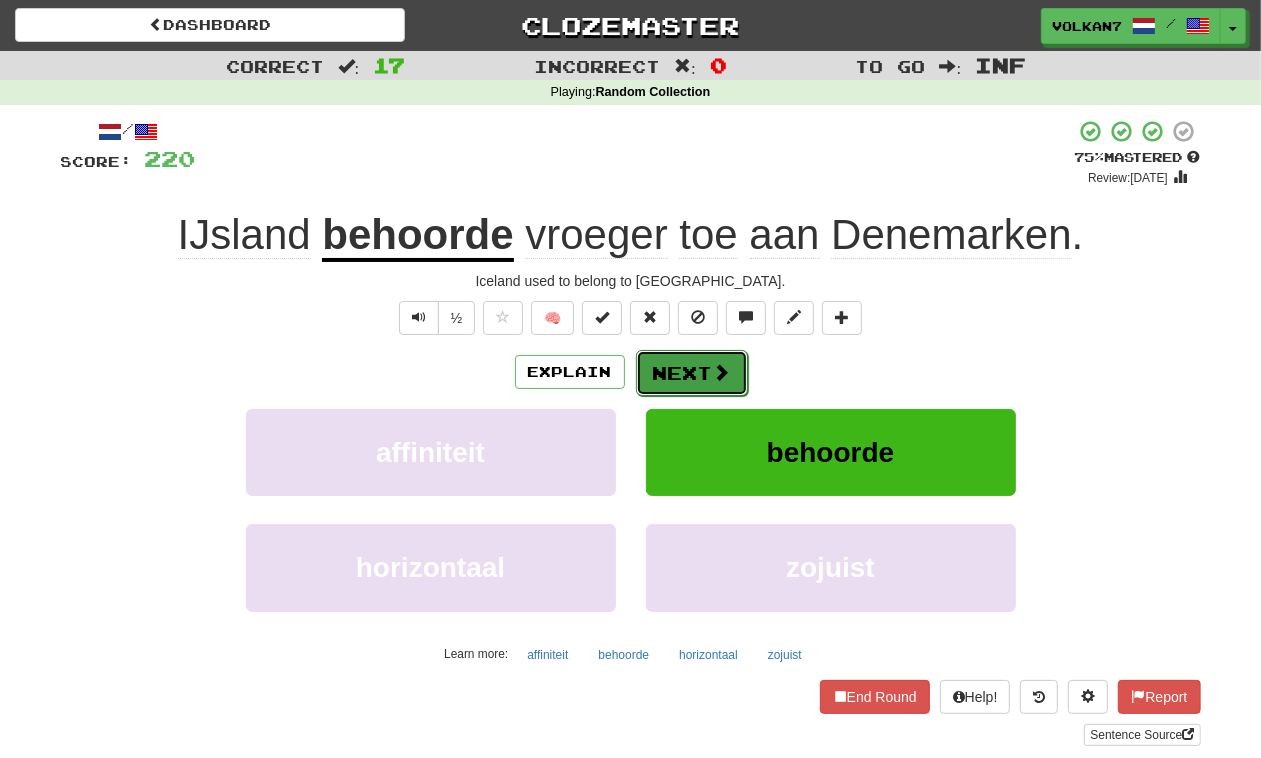click on "Next" at bounding box center [692, 373] 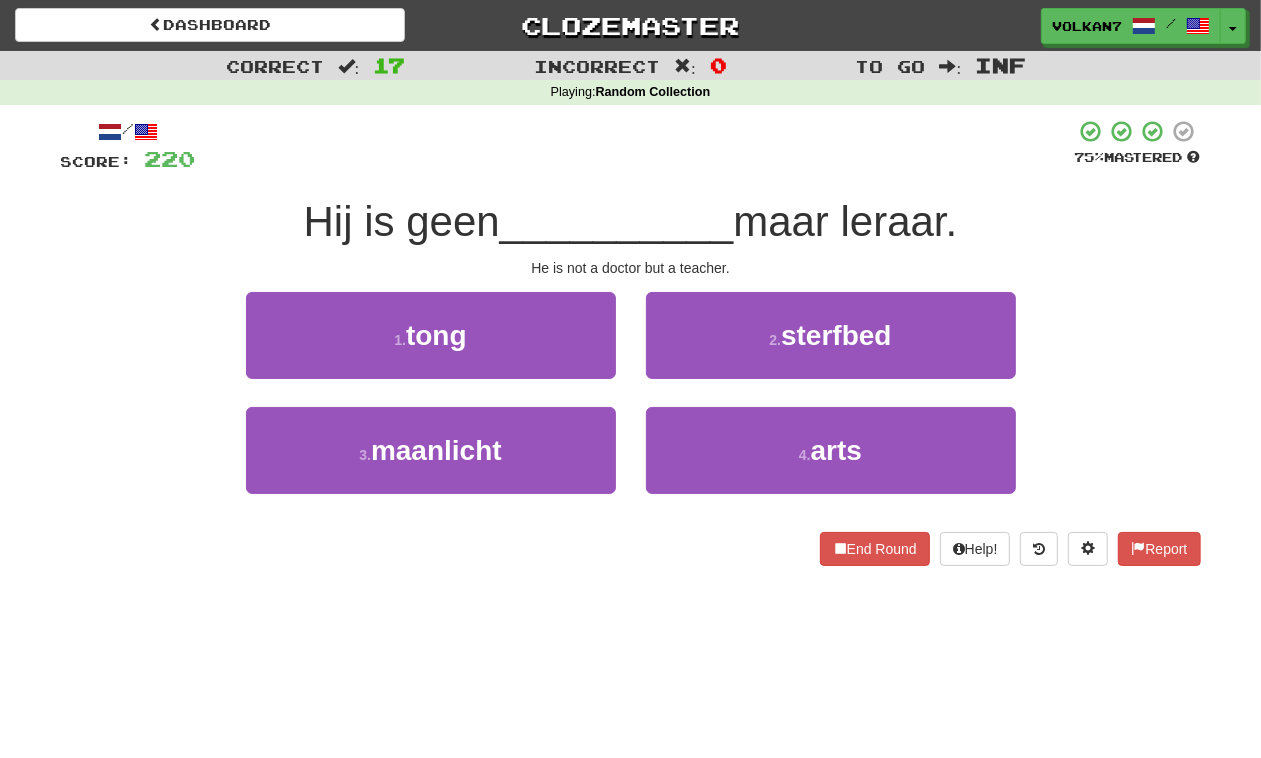 click at bounding box center [635, 146] 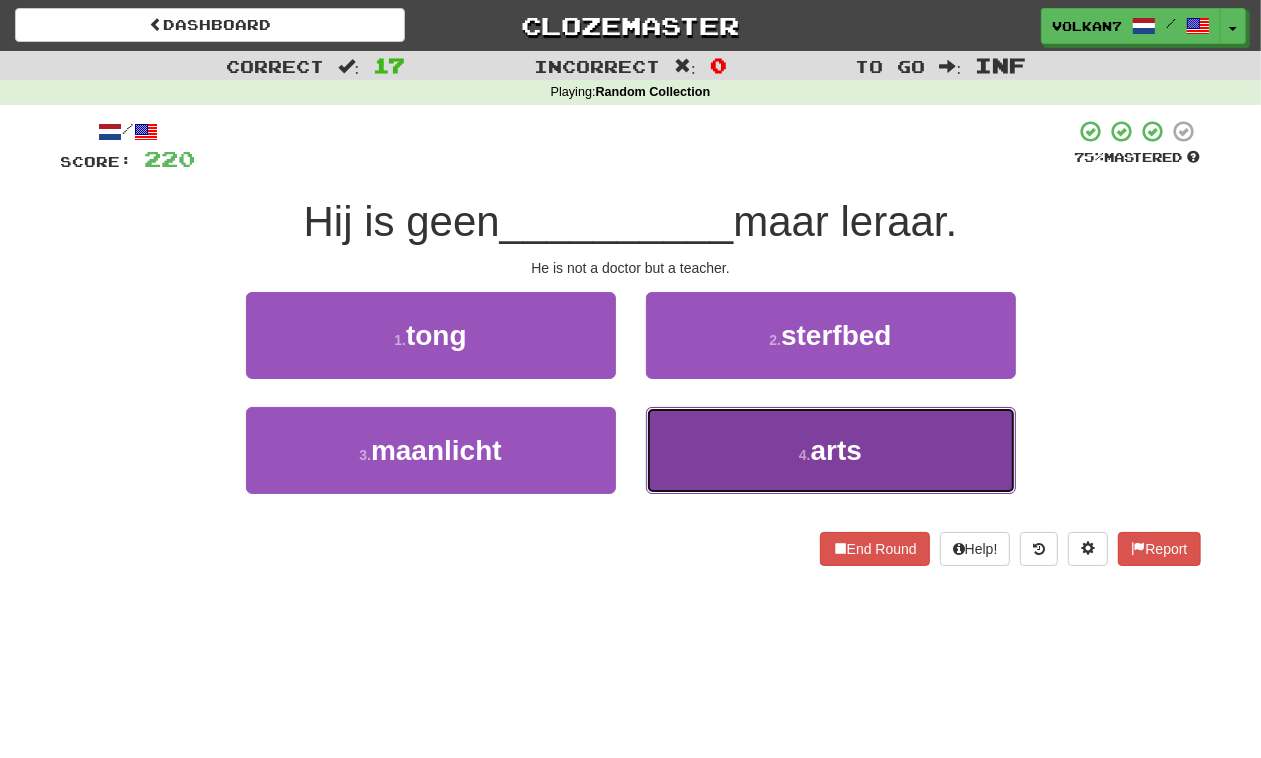 click on "4 .  arts" at bounding box center (831, 450) 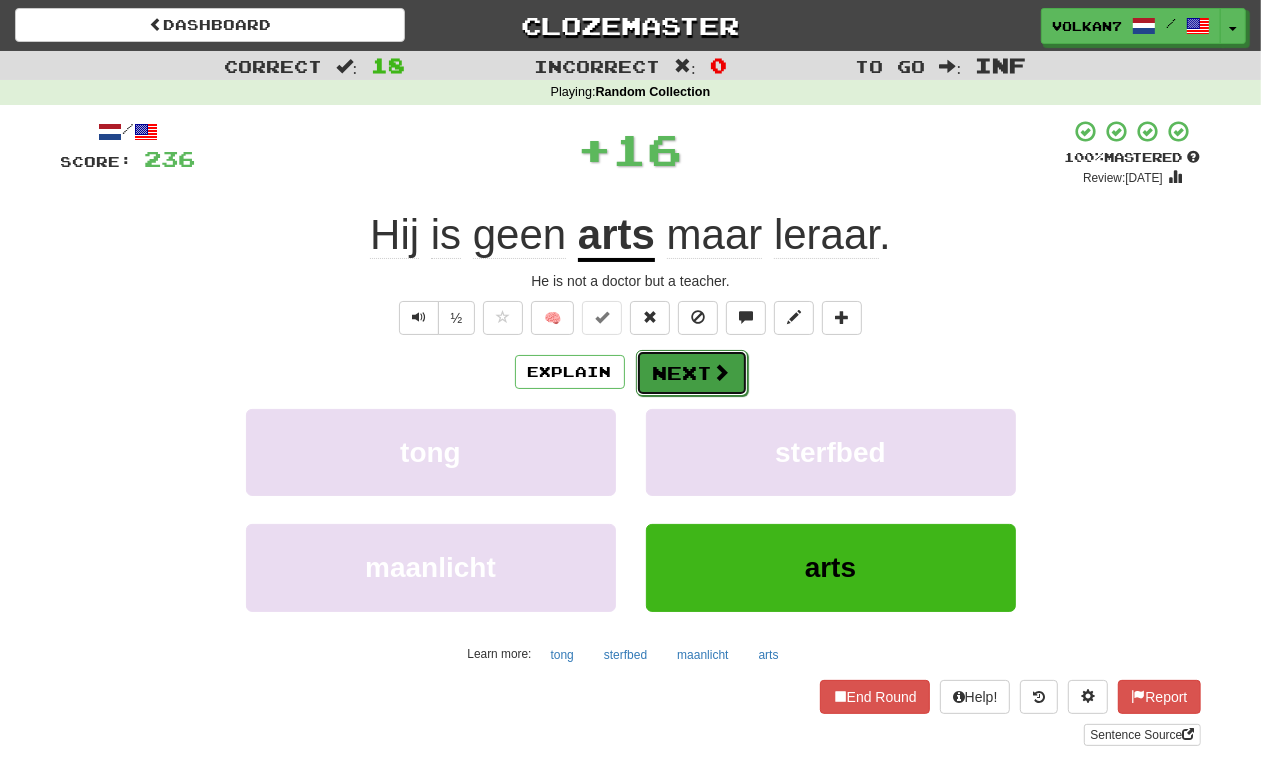 click on "Next" at bounding box center [692, 373] 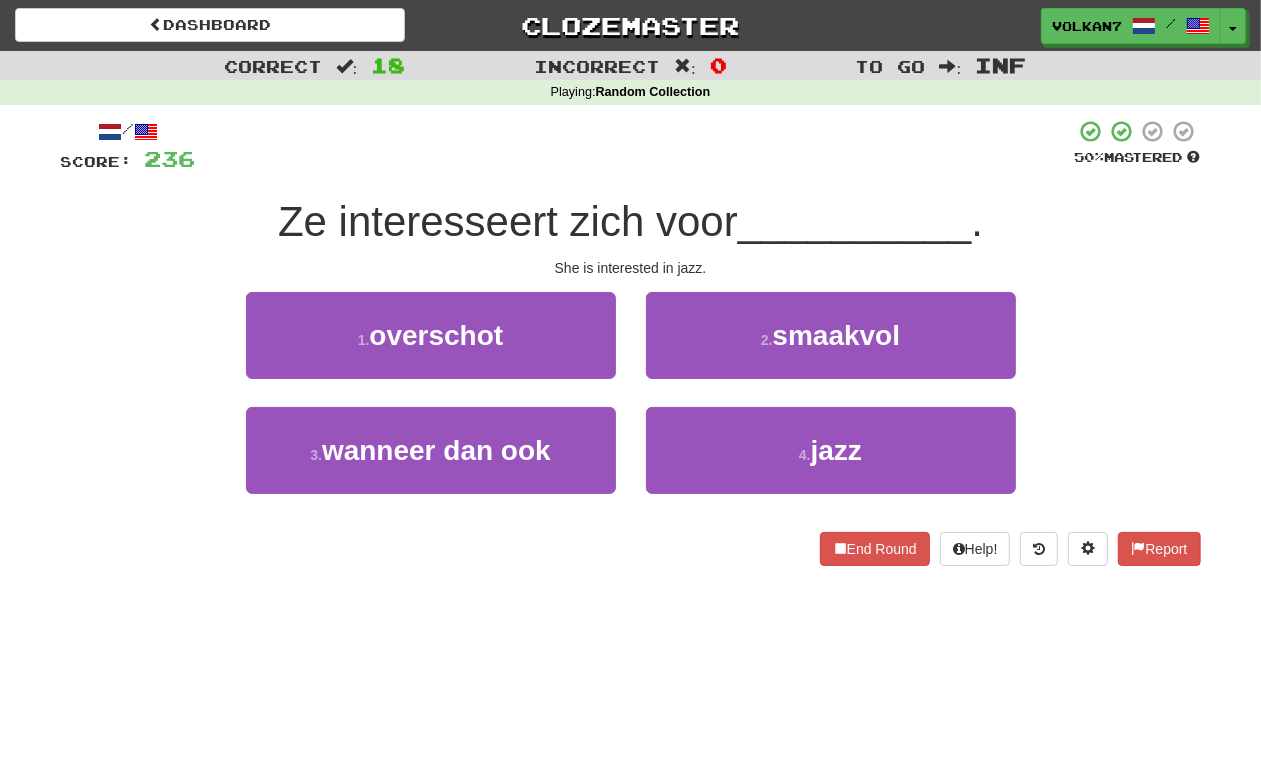 click at bounding box center (635, 146) 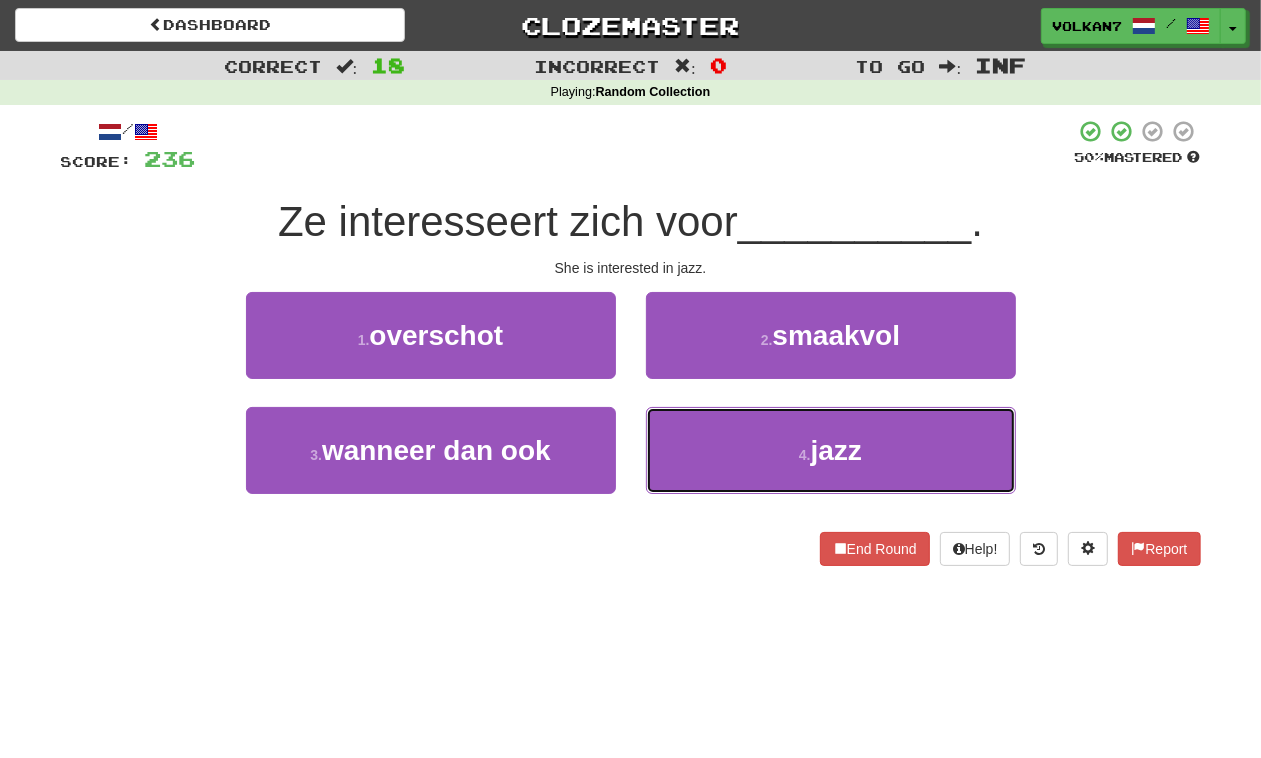 drag, startPoint x: 778, startPoint y: 448, endPoint x: 722, endPoint y: 398, distance: 75.073296 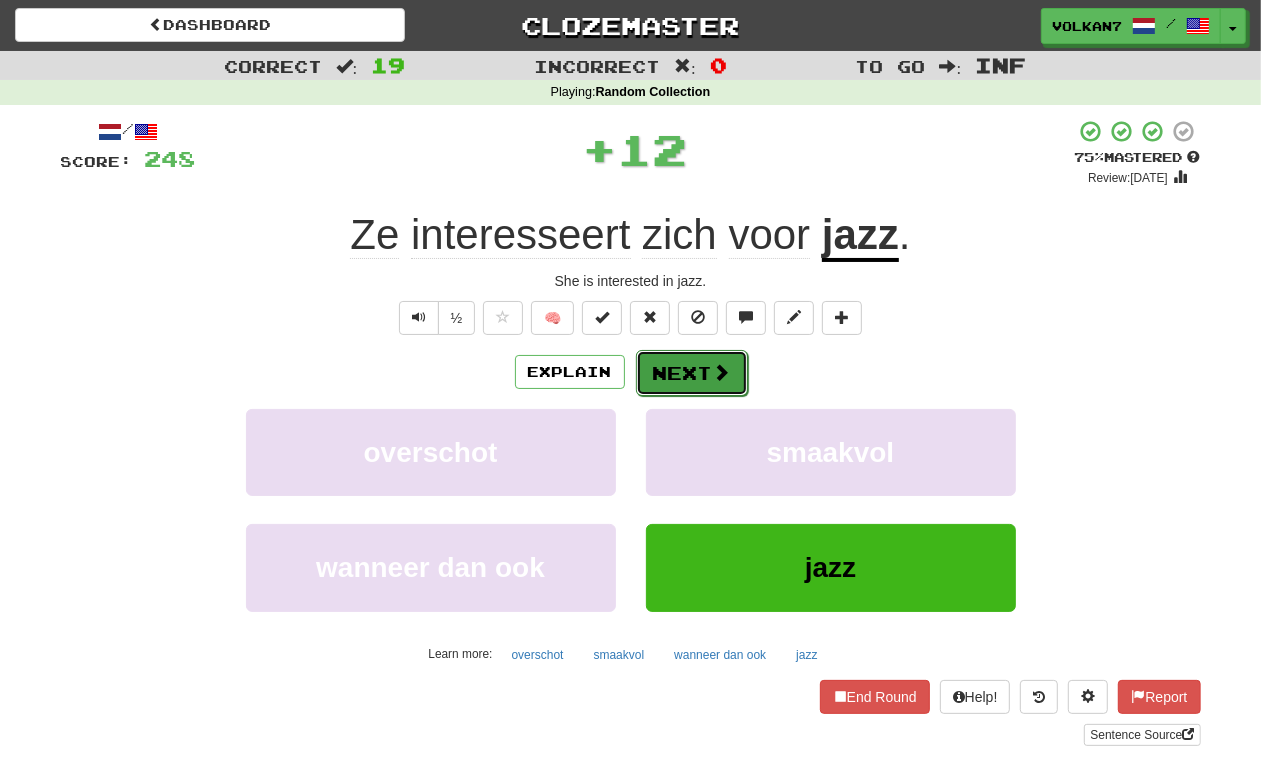 click on "Next" at bounding box center [692, 373] 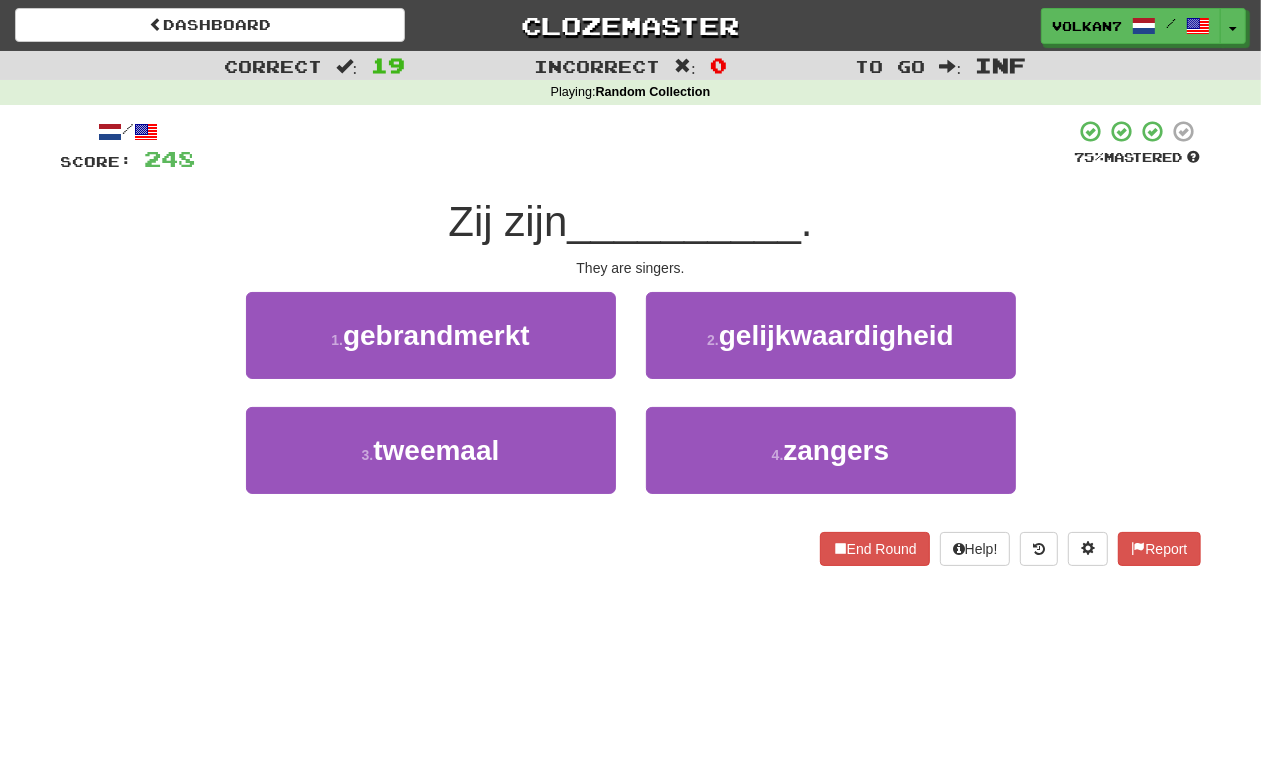 click at bounding box center (635, 146) 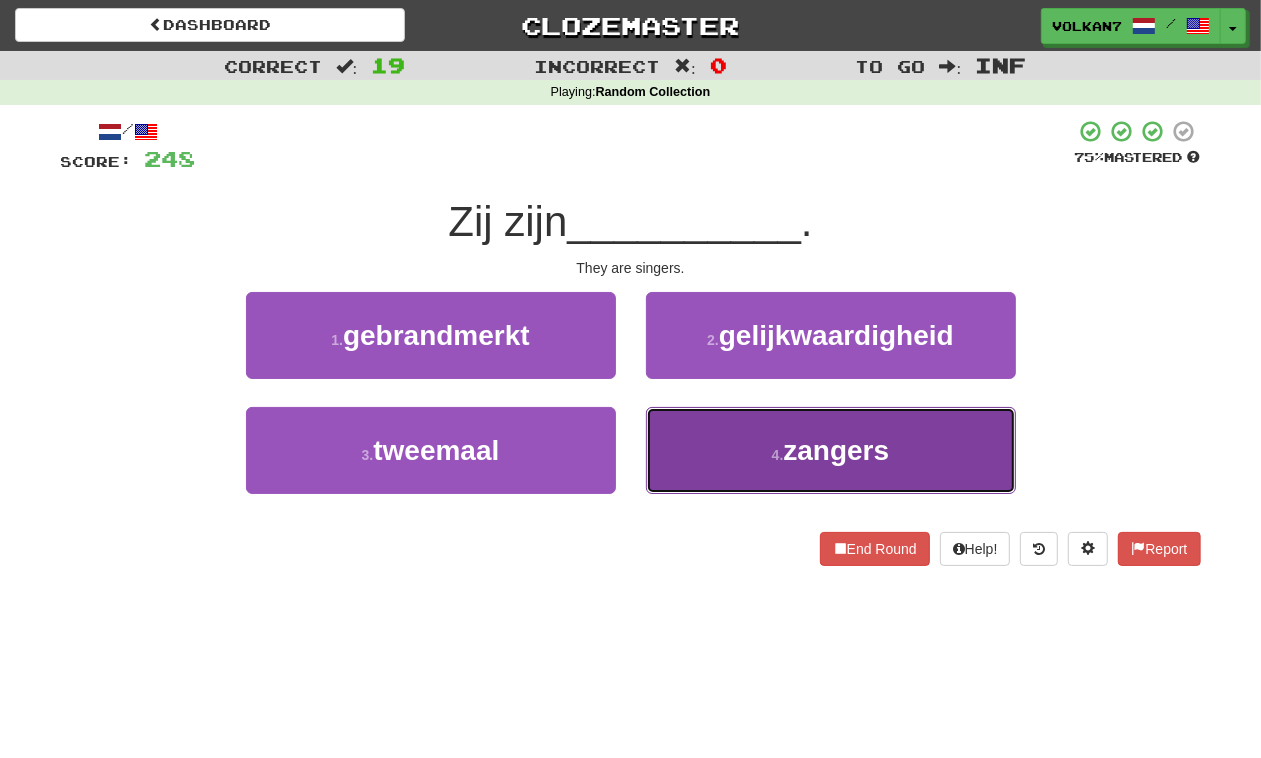 click on "4 .  zangers" at bounding box center [831, 450] 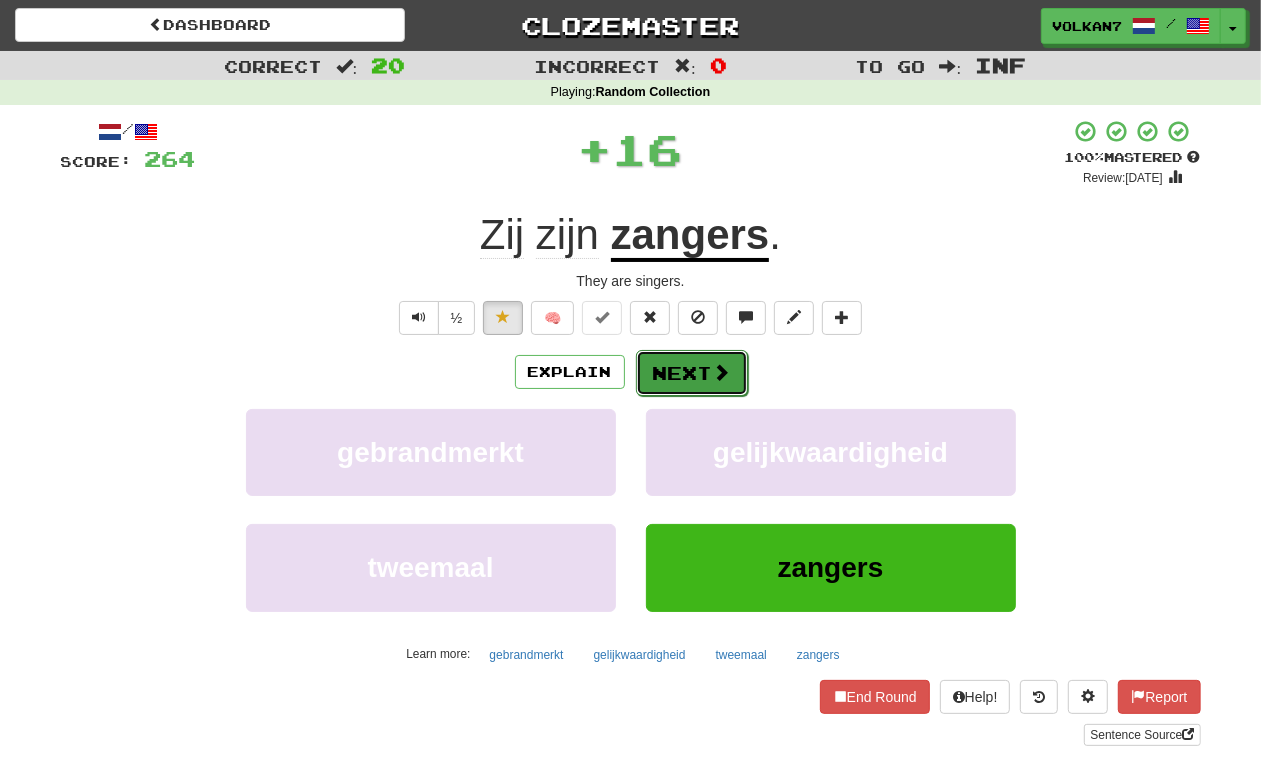 click on "Next" at bounding box center (692, 373) 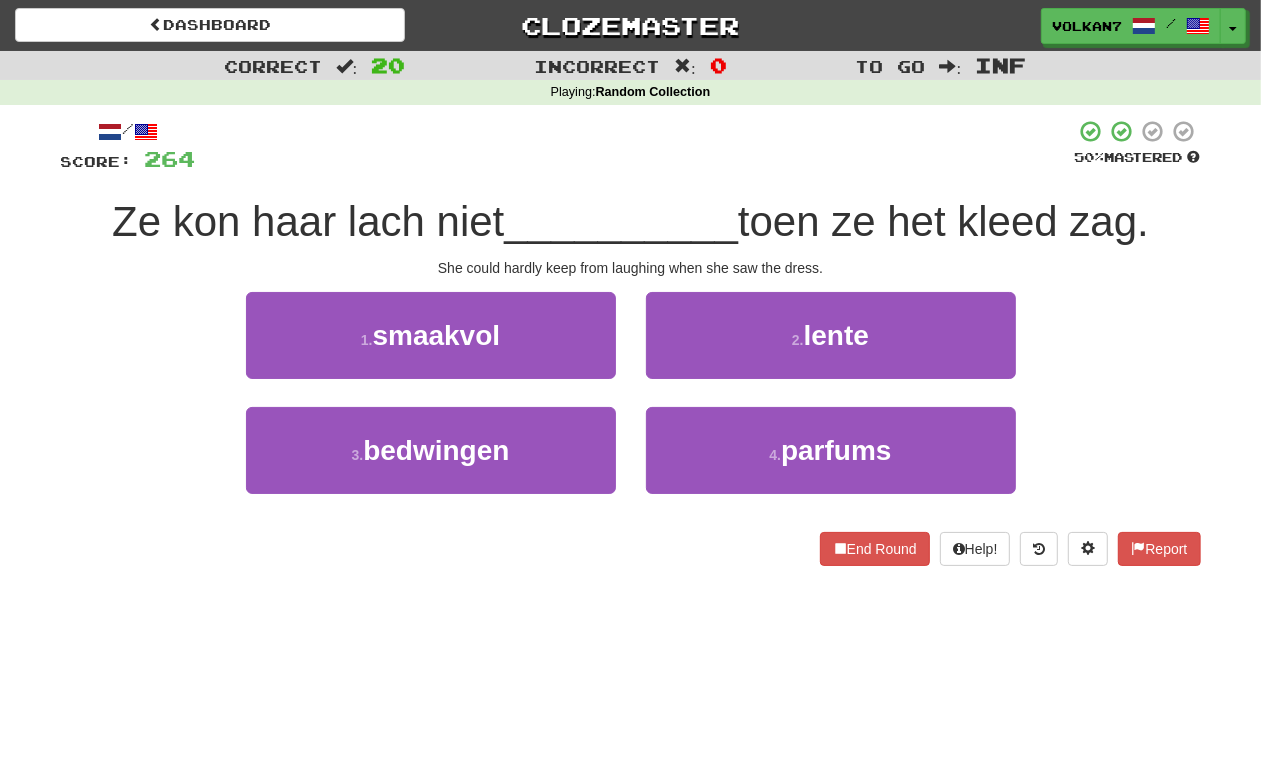 click at bounding box center (635, 146) 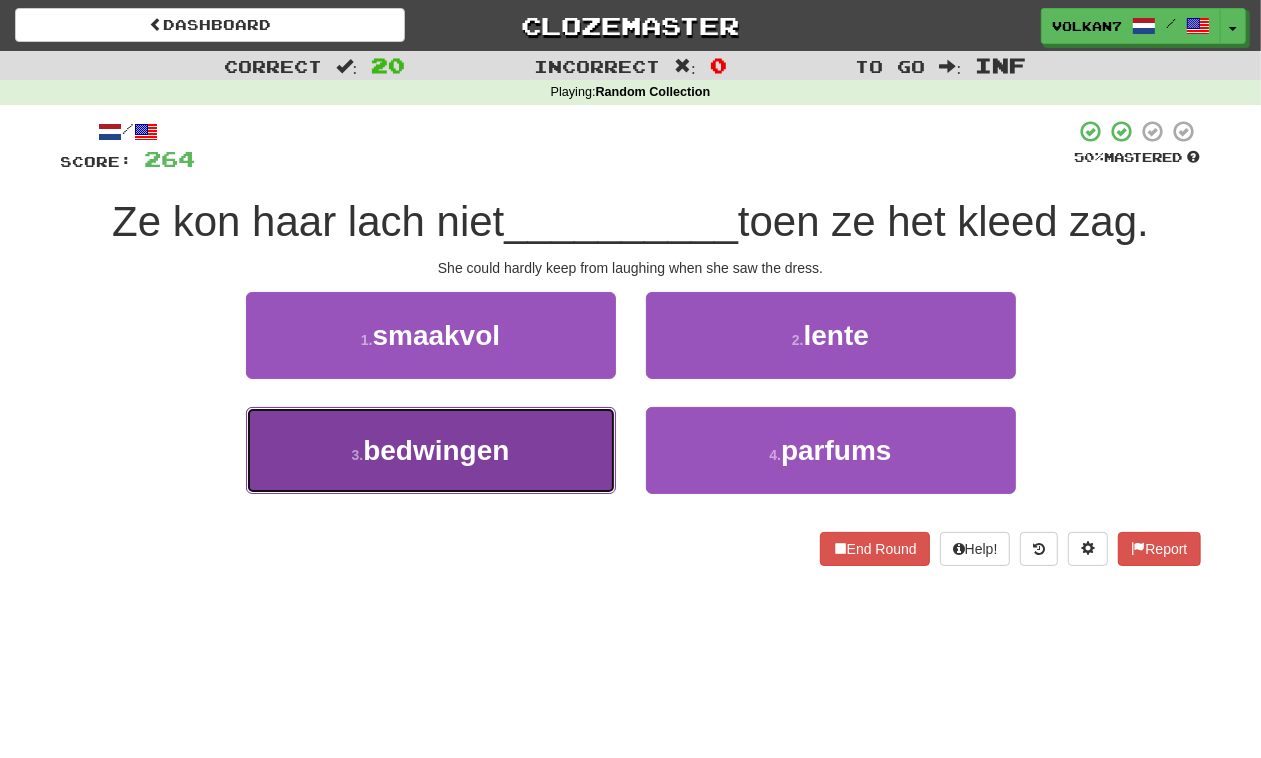 click on "3 .  bedwingen" at bounding box center [431, 450] 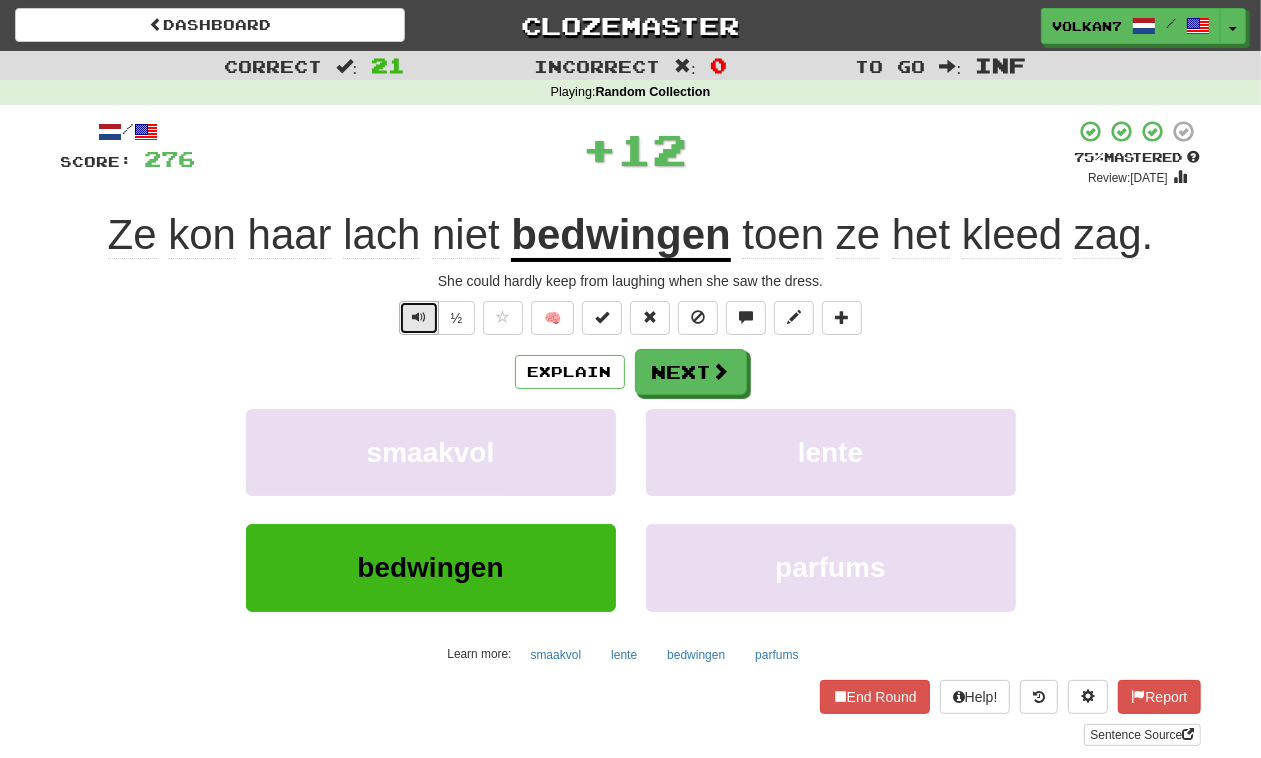 click at bounding box center [419, 318] 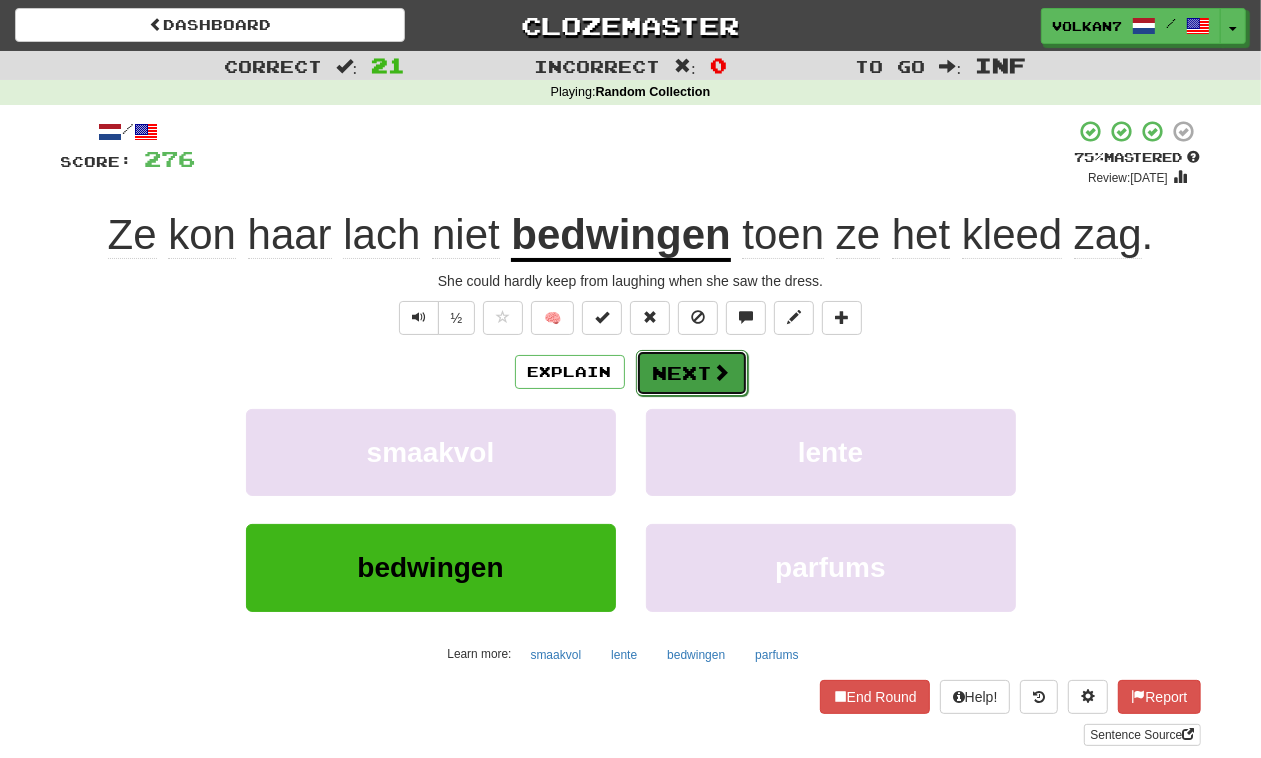 click on "Next" at bounding box center [692, 373] 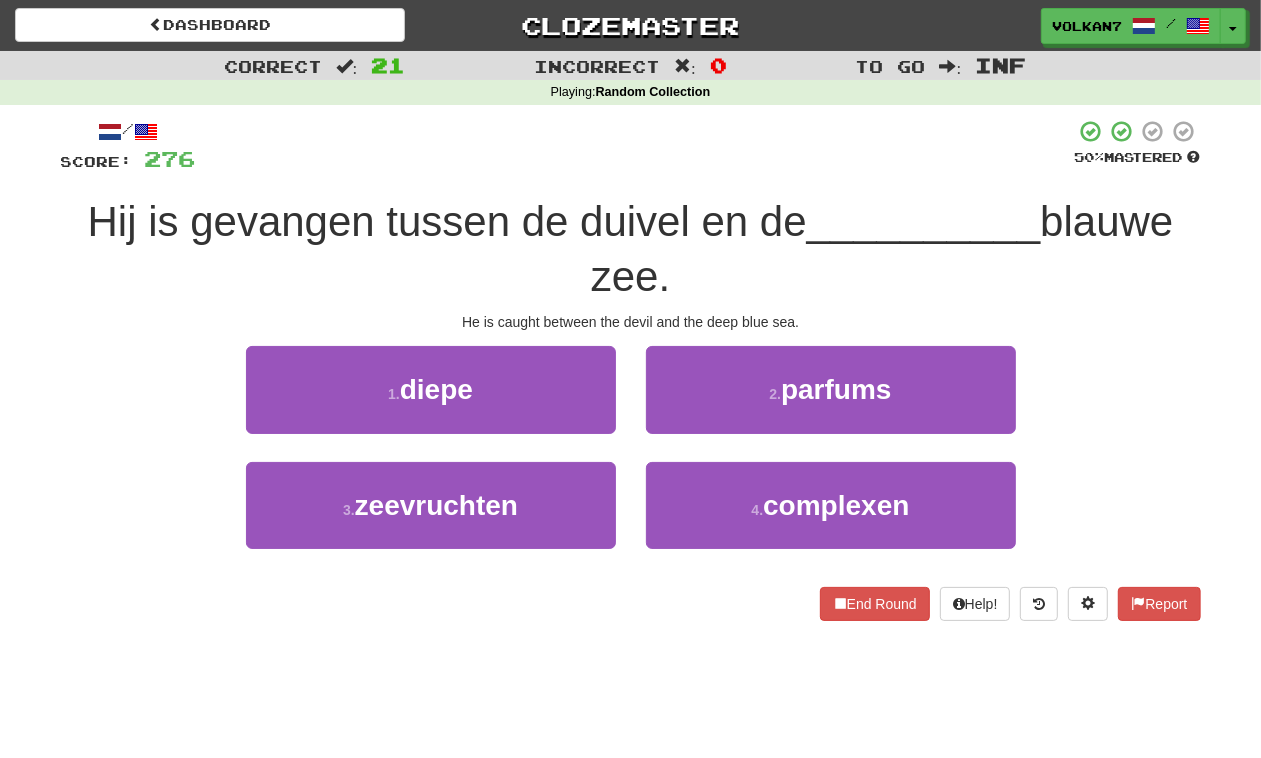 click at bounding box center [635, 146] 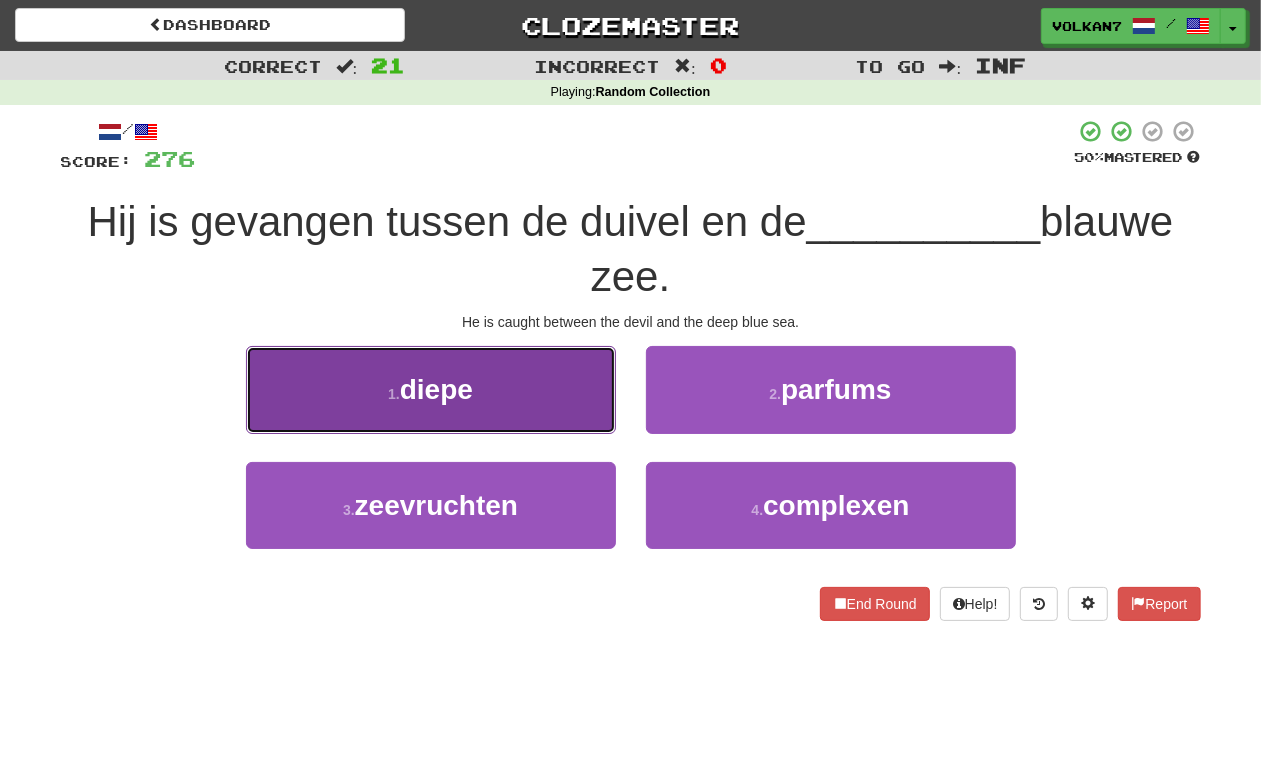 click on "1 .  diepe" at bounding box center [431, 389] 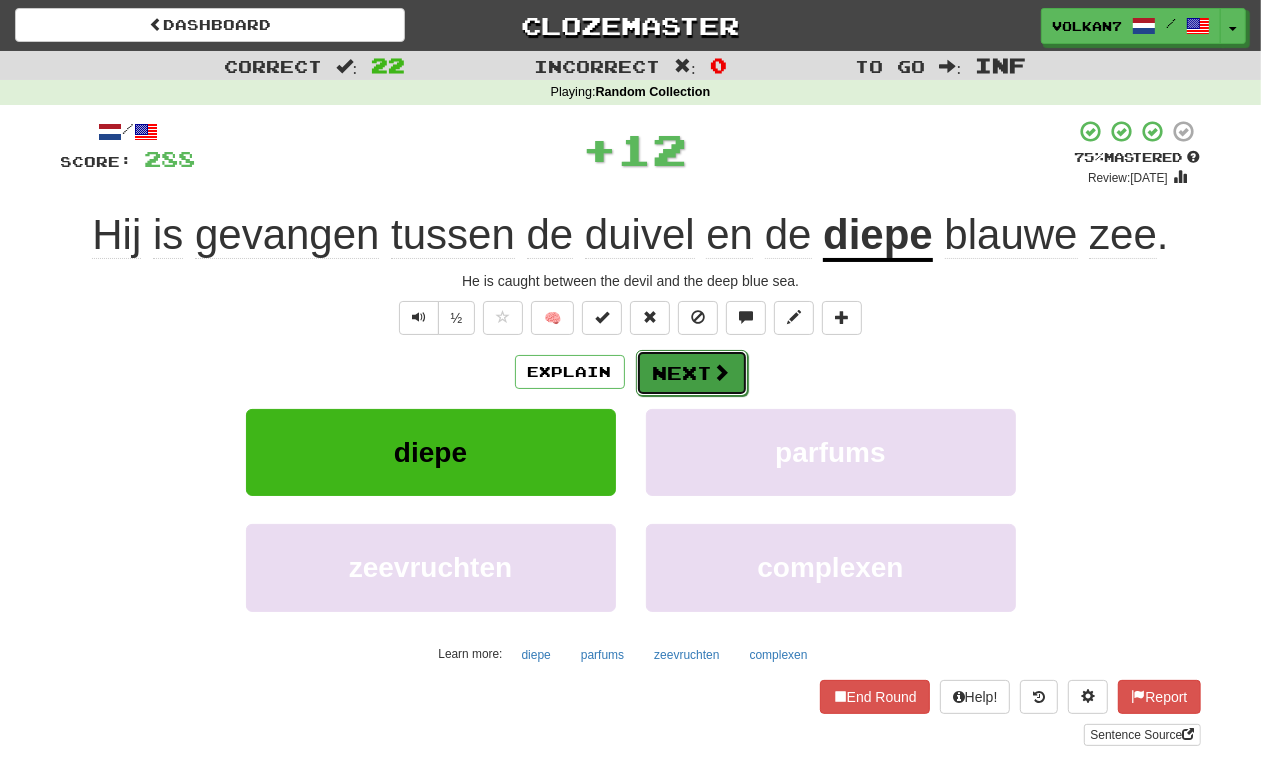 click on "Next" at bounding box center [692, 373] 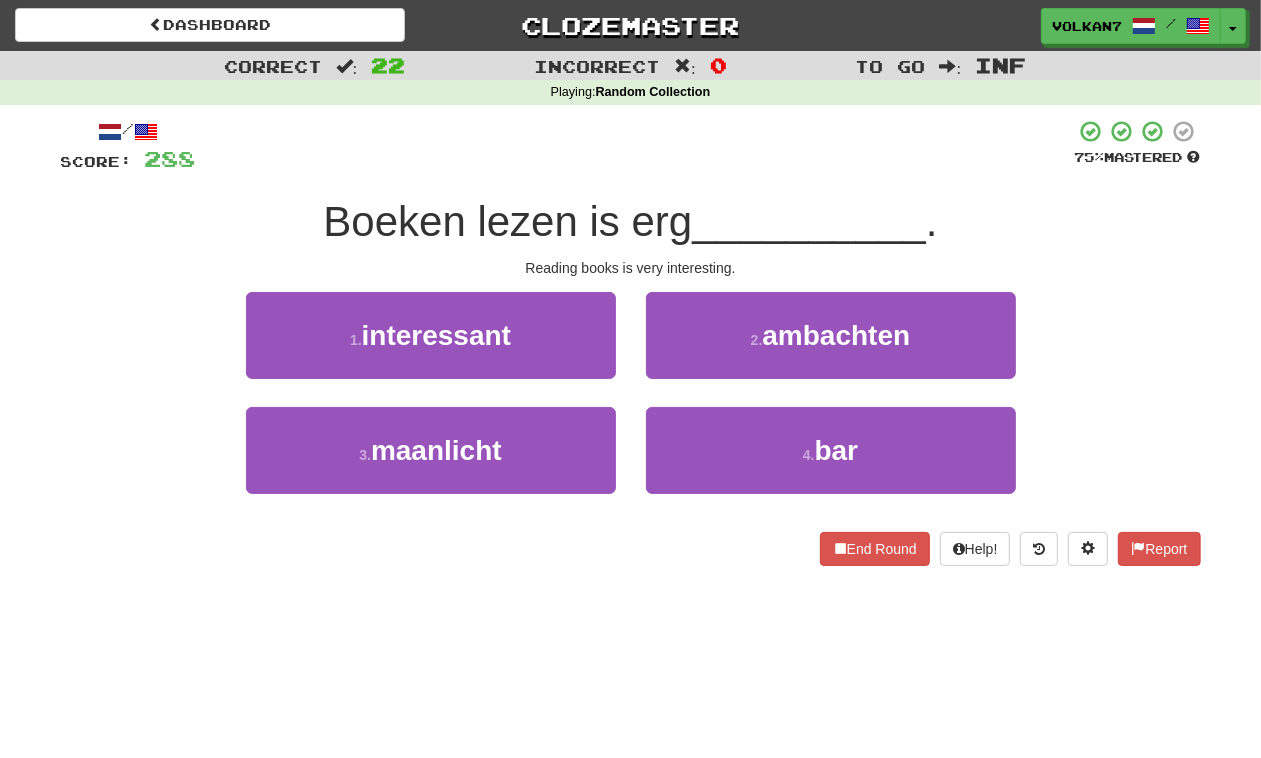 click at bounding box center (635, 146) 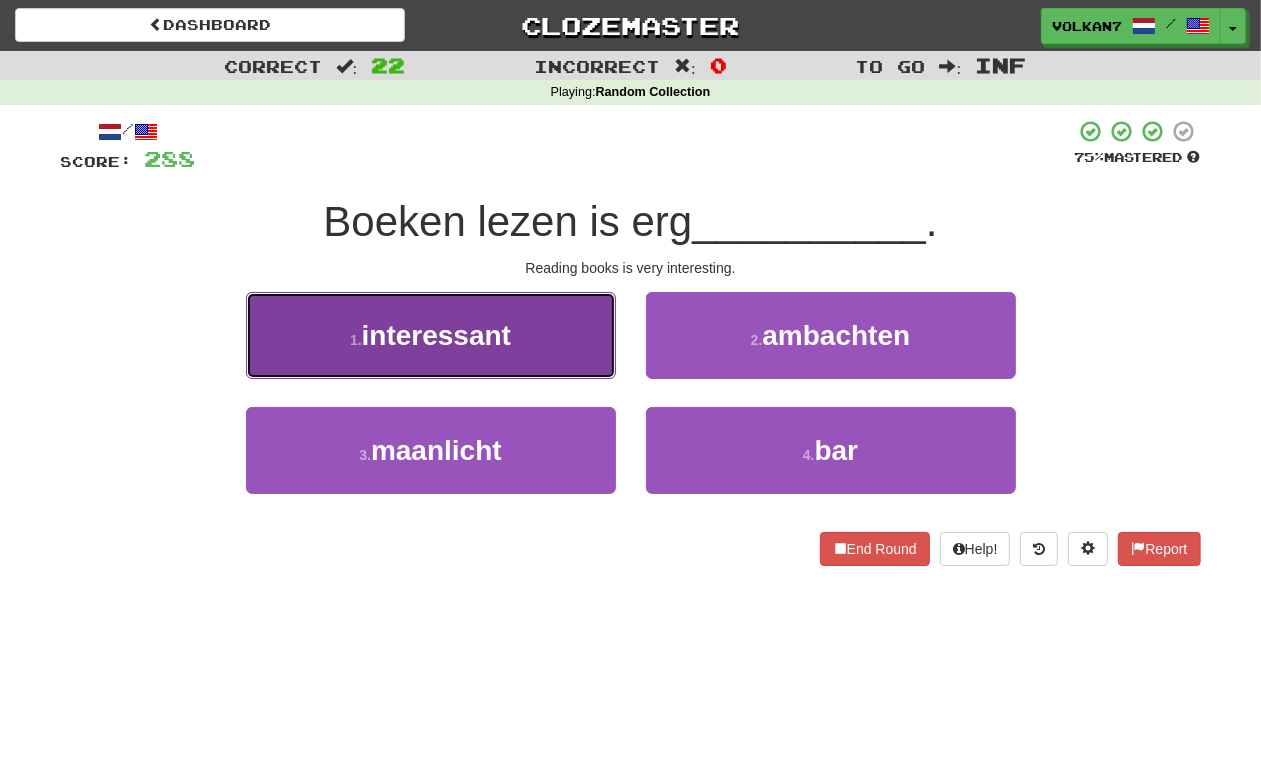 click on "1 .  interessant" at bounding box center [431, 335] 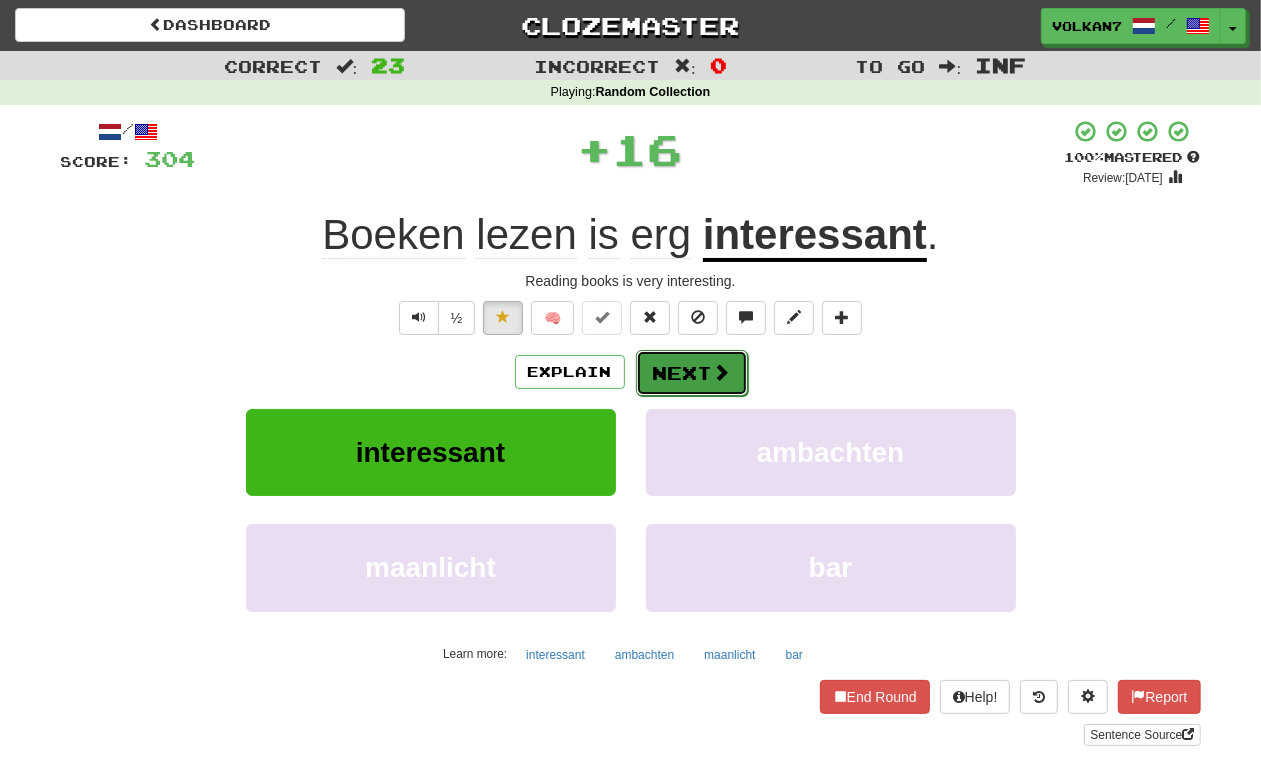 click on "Next" at bounding box center [692, 373] 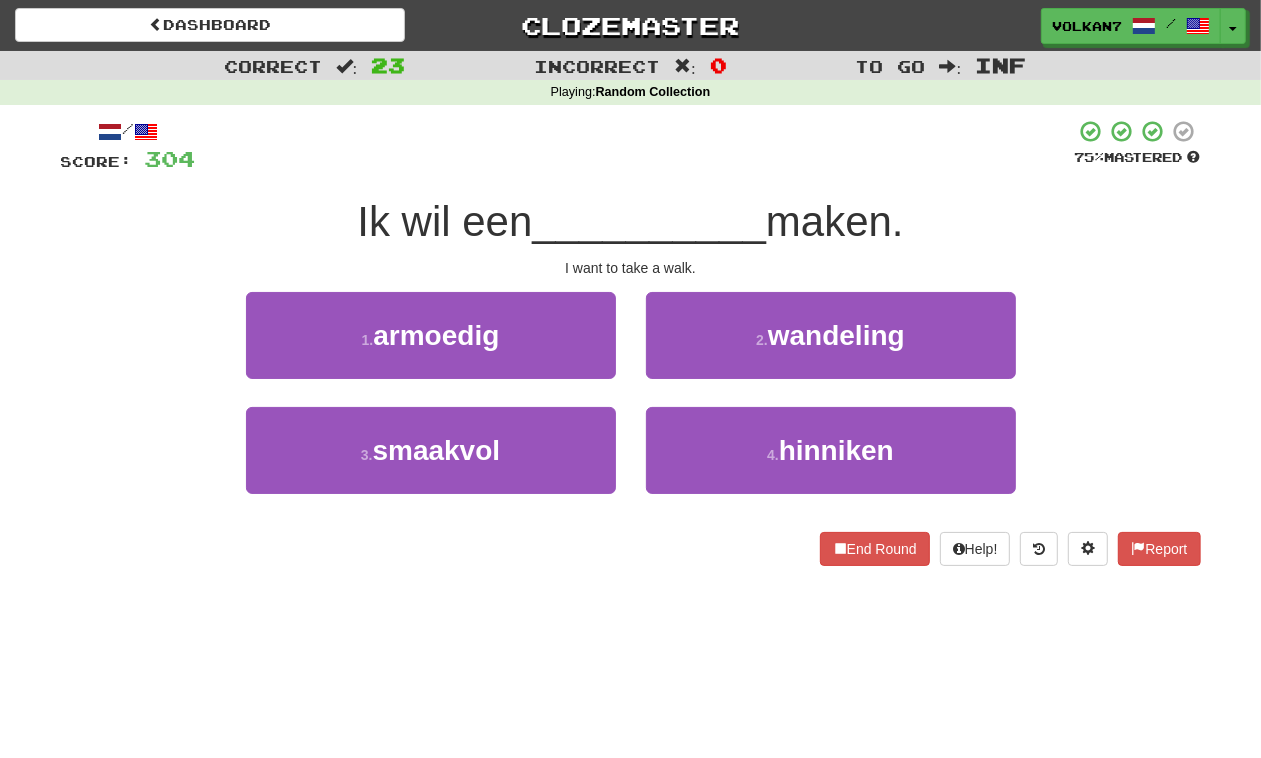 click at bounding box center [635, 146] 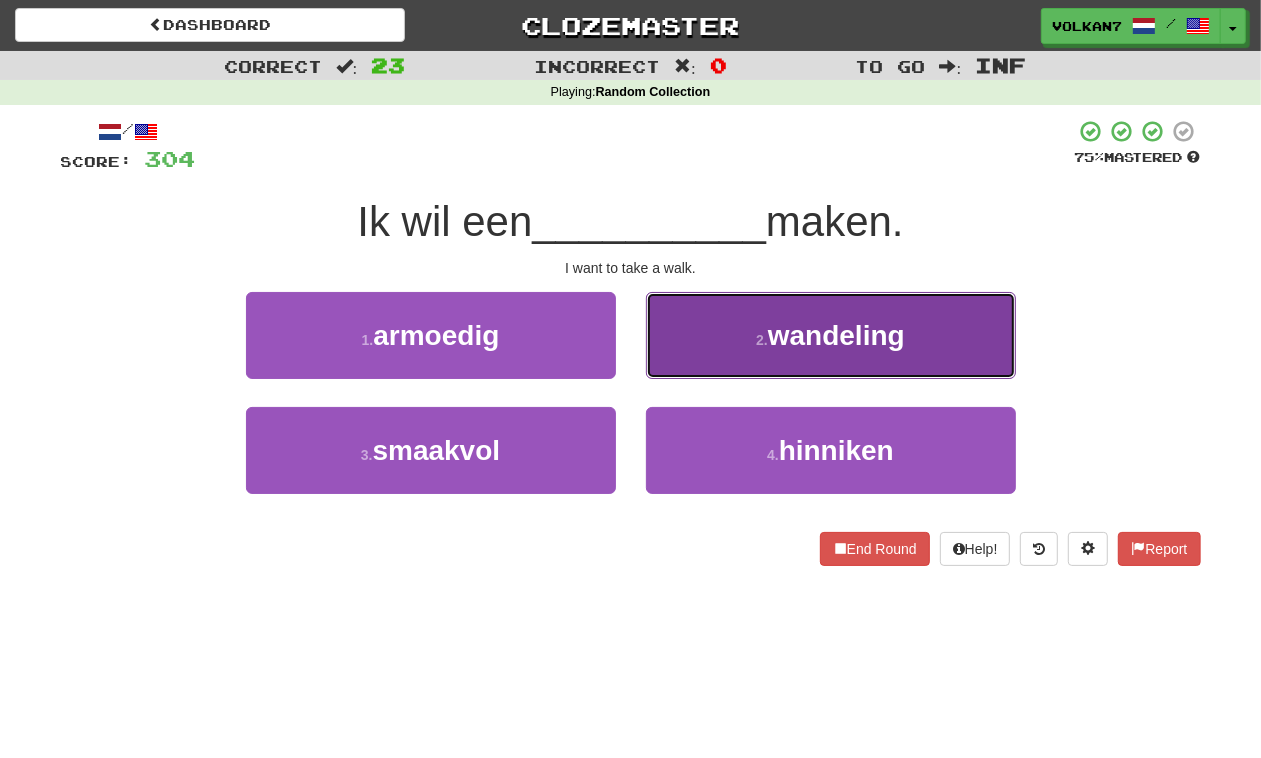 click on "2 .  wandeling" at bounding box center (831, 335) 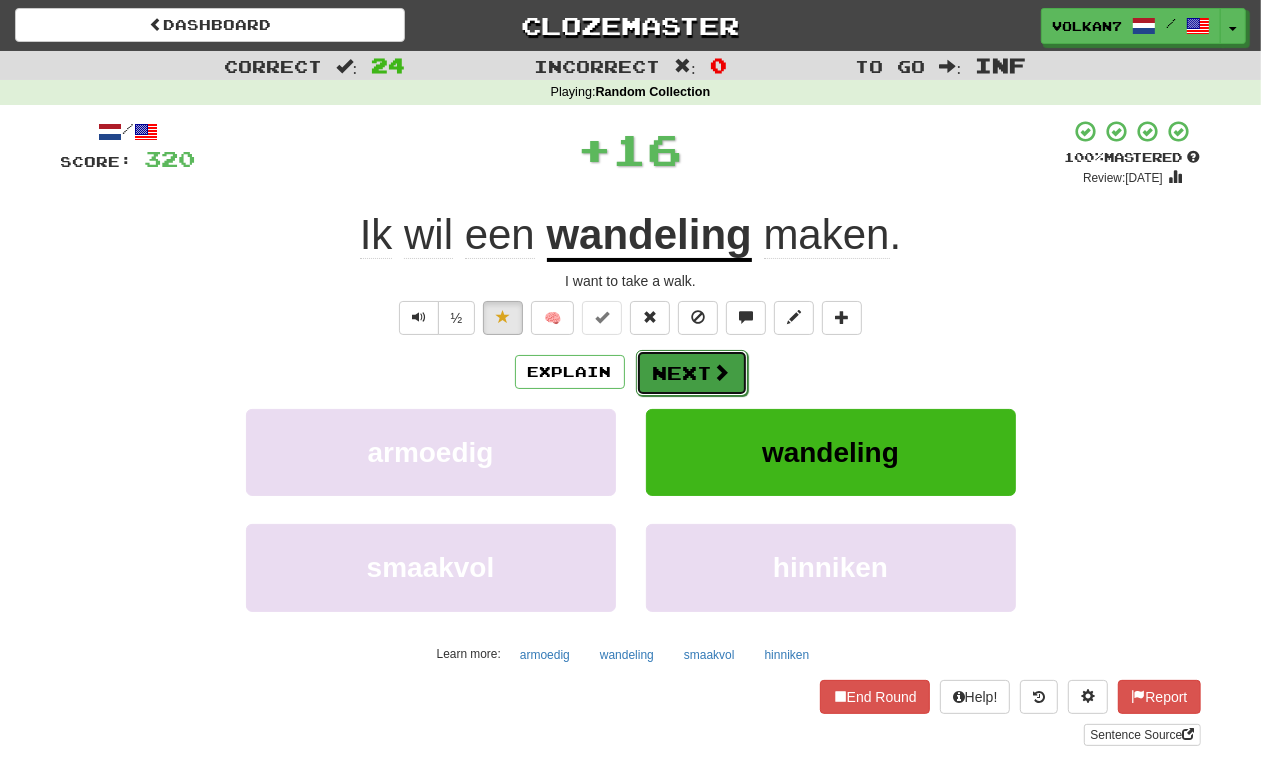 click on "Next" at bounding box center [692, 373] 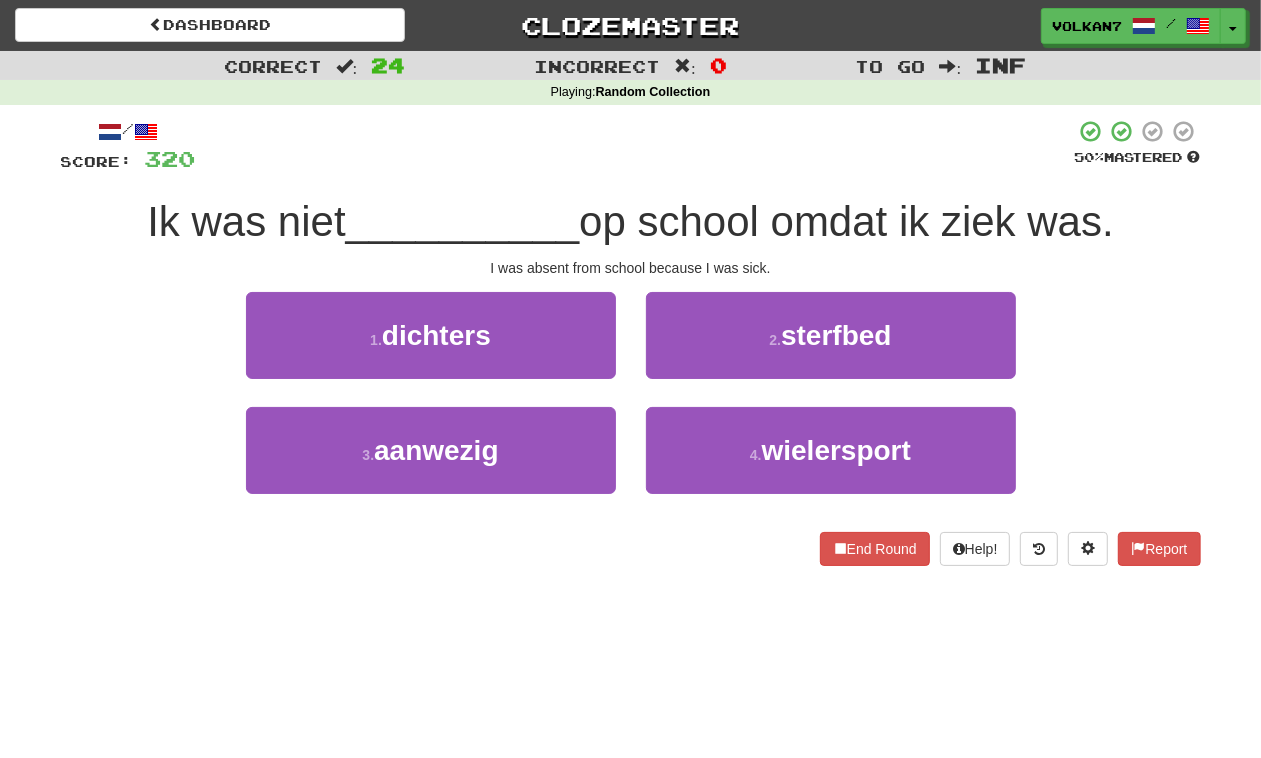 click at bounding box center [635, 146] 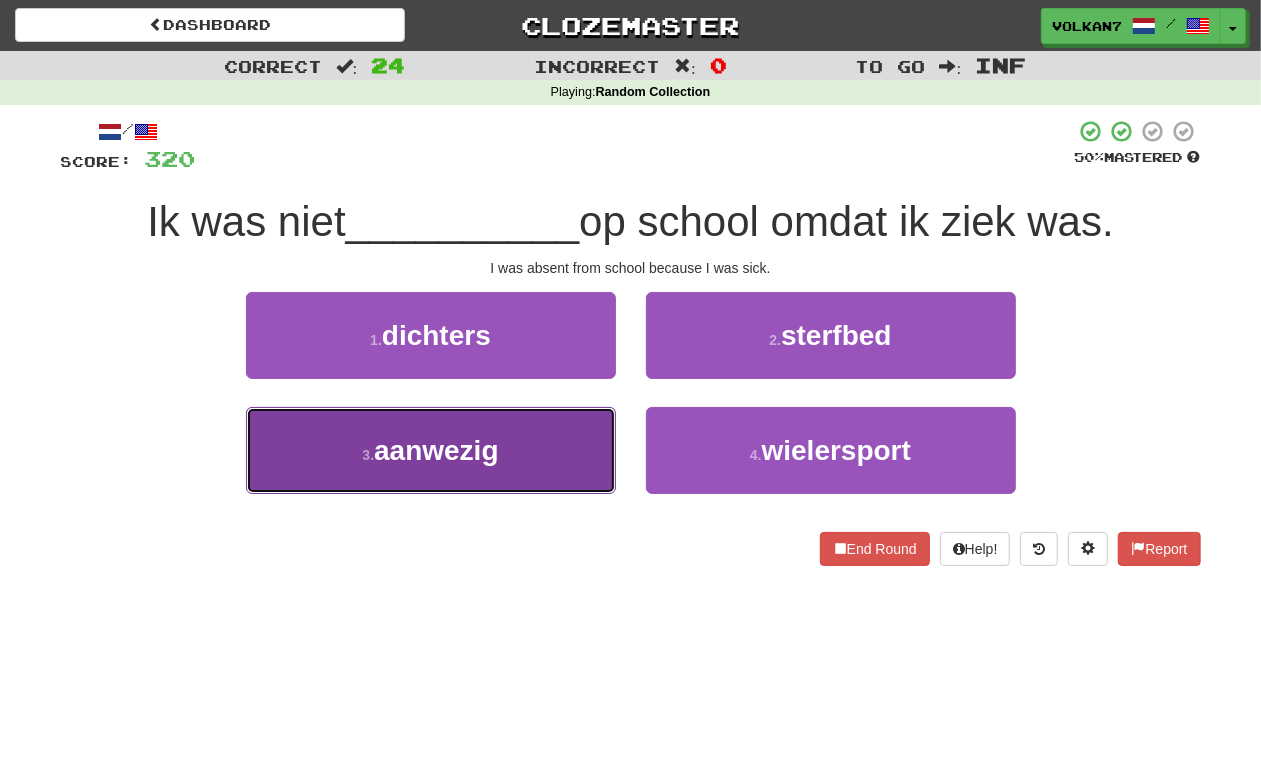 click on "3 .  aanwezig" at bounding box center (431, 450) 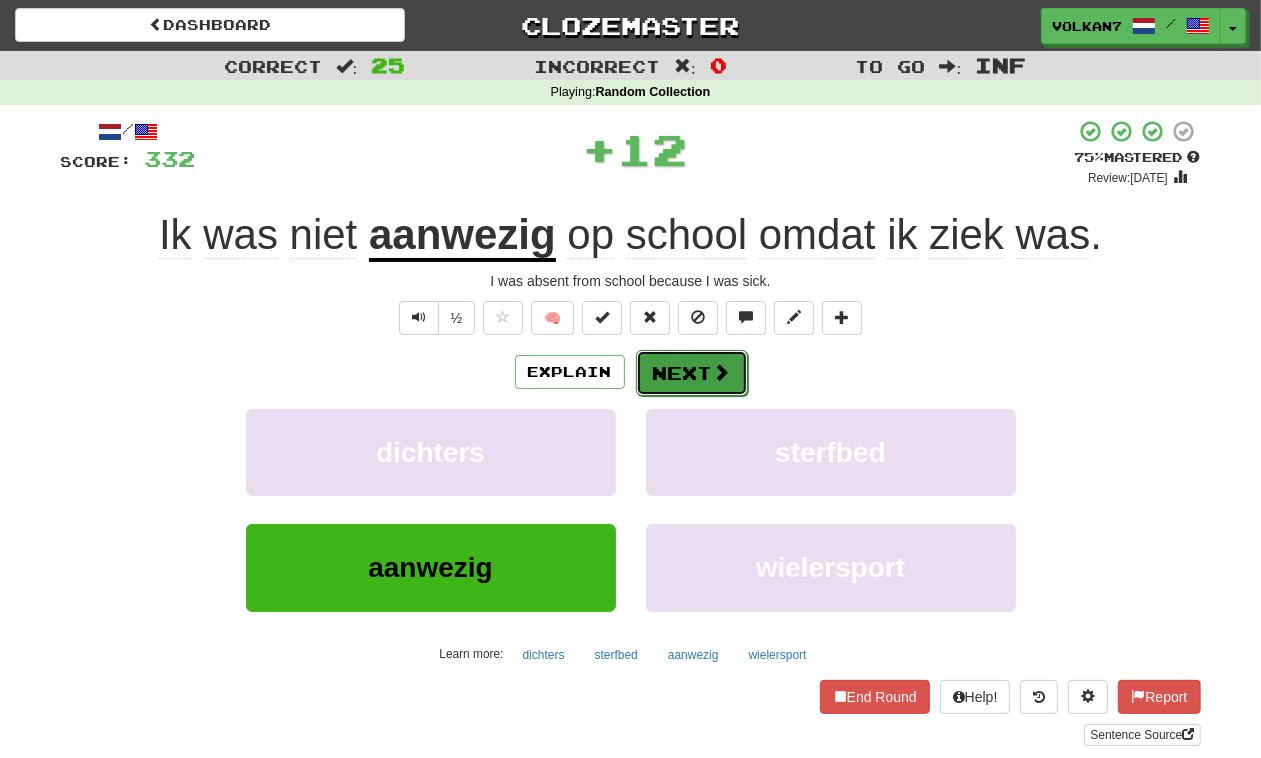 click on "Next" at bounding box center [692, 373] 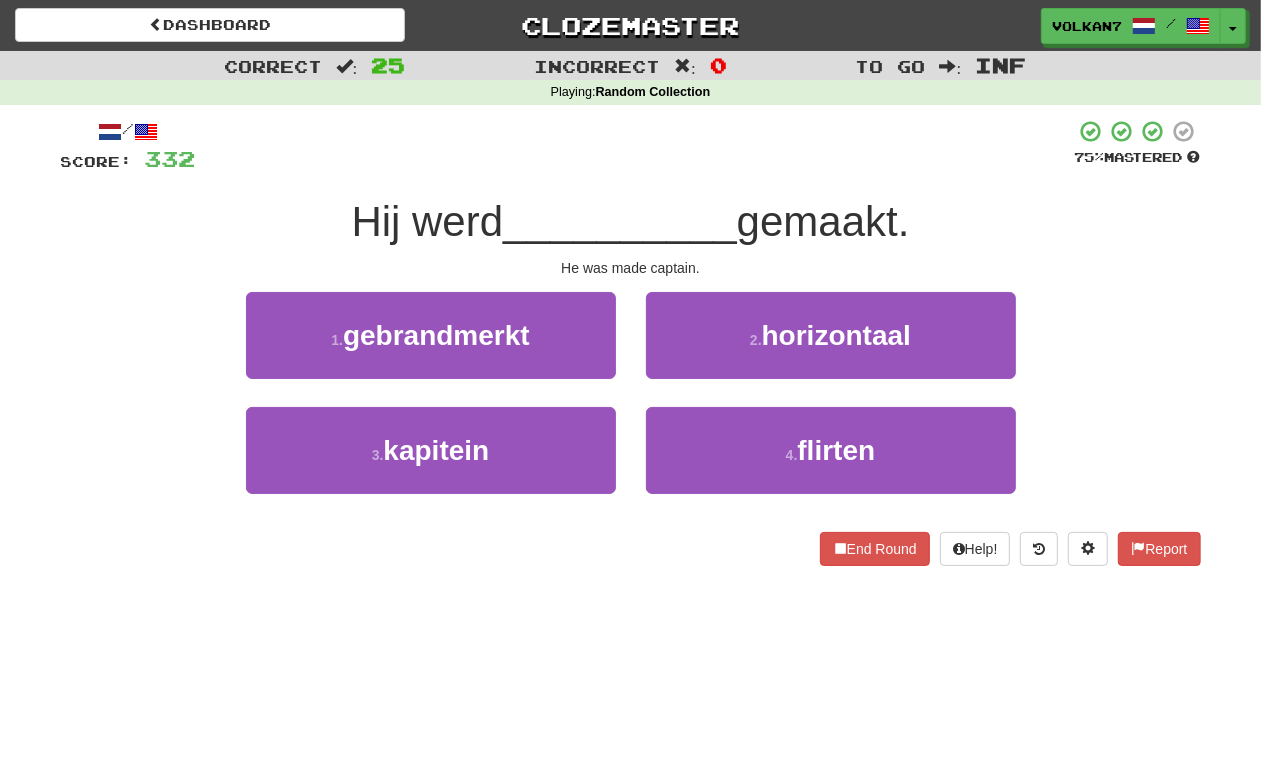 click at bounding box center [635, 146] 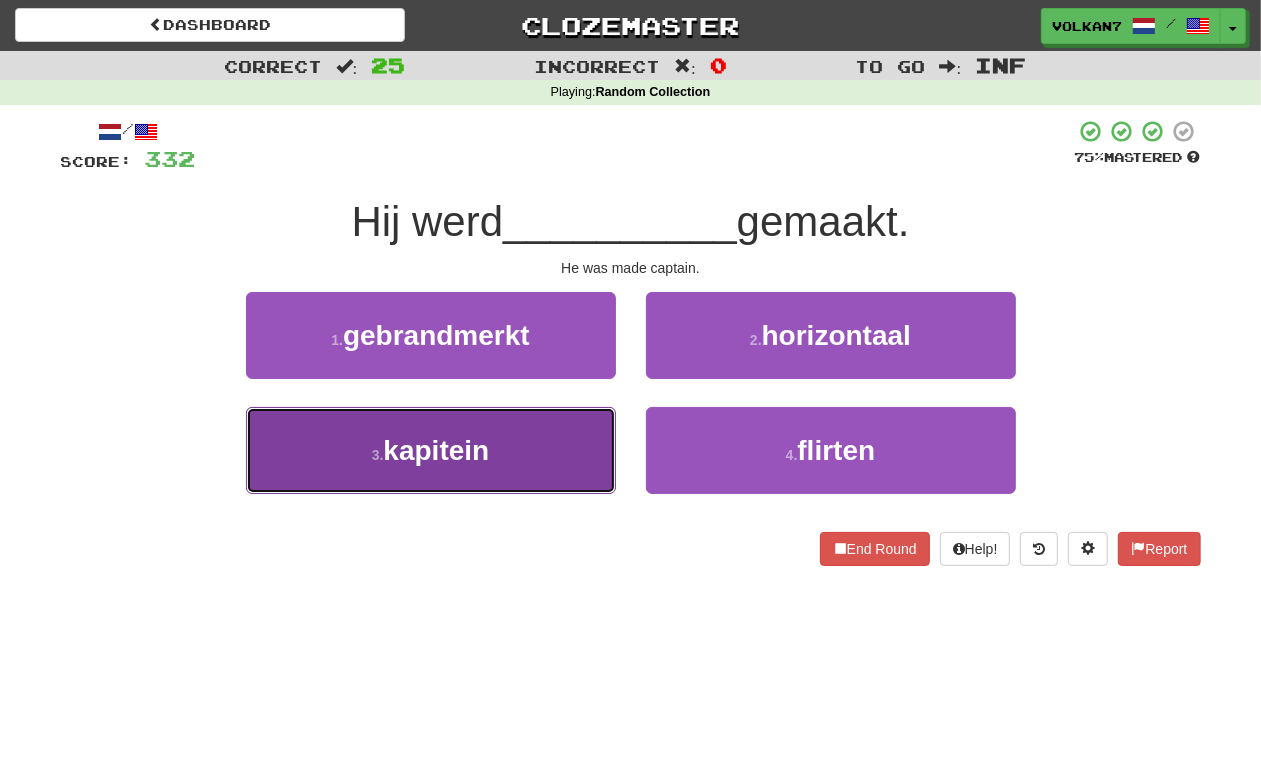 drag, startPoint x: 526, startPoint y: 436, endPoint x: 532, endPoint y: 420, distance: 17.088007 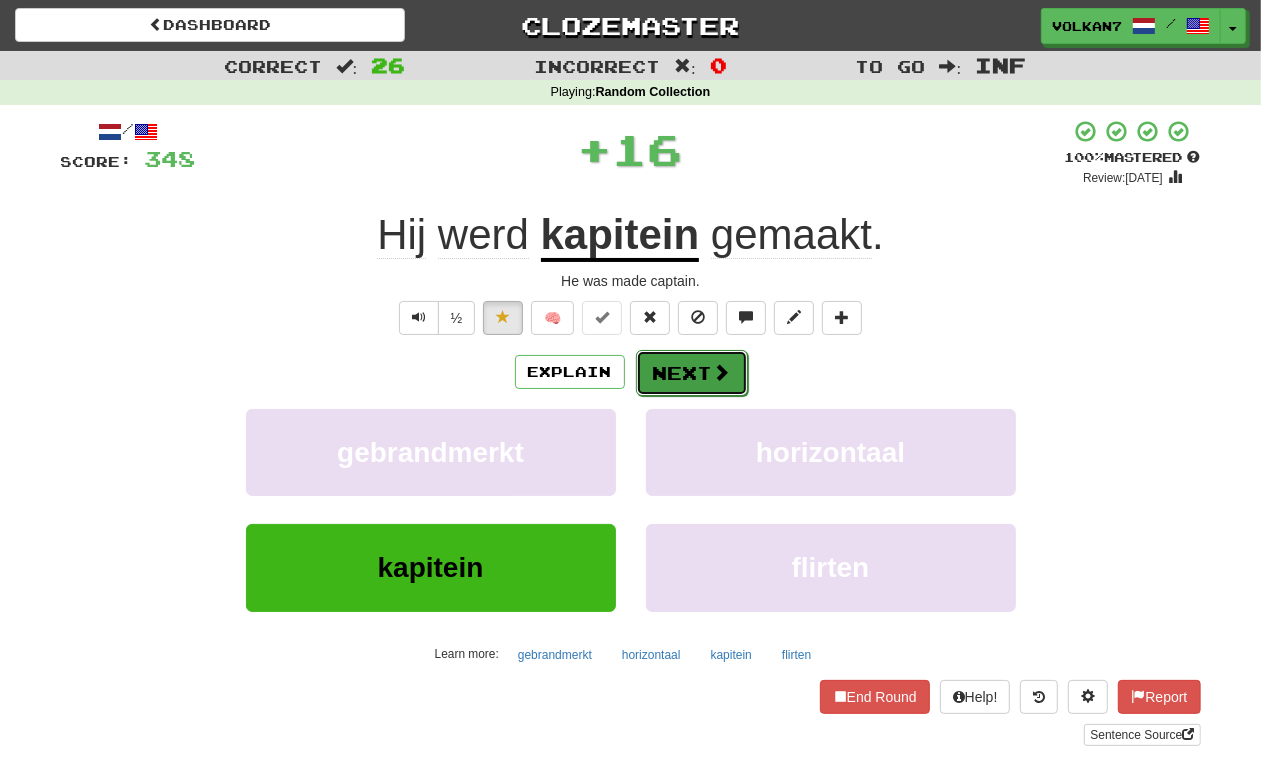 click on "Next" at bounding box center [692, 373] 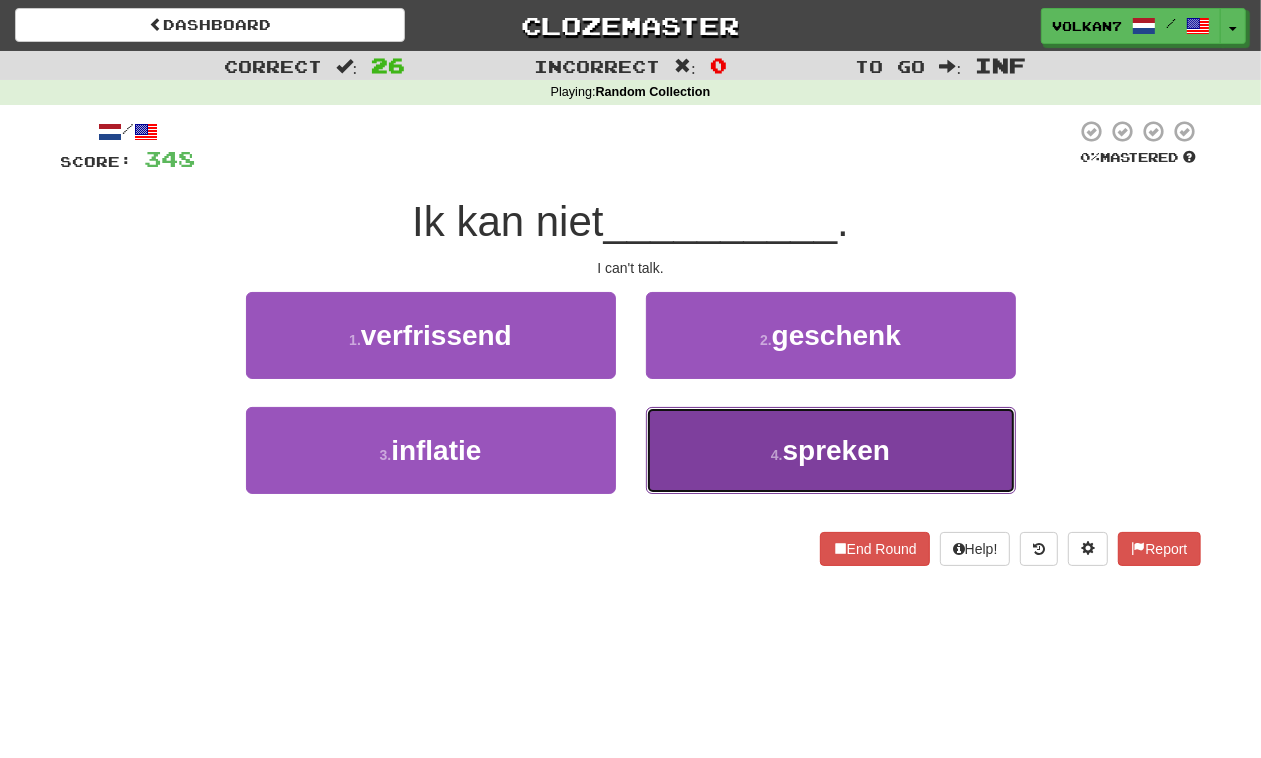 click on "4 .  spreken" at bounding box center (831, 450) 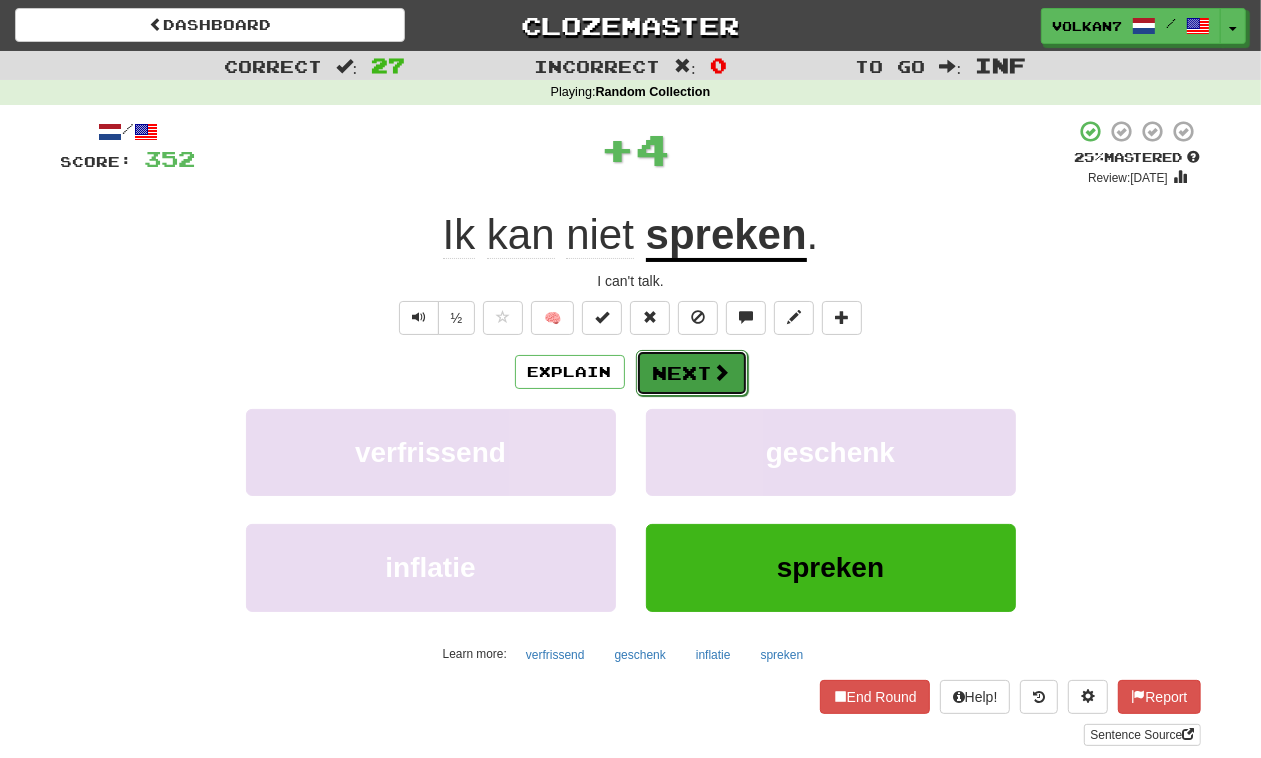 click on "Next" at bounding box center [692, 373] 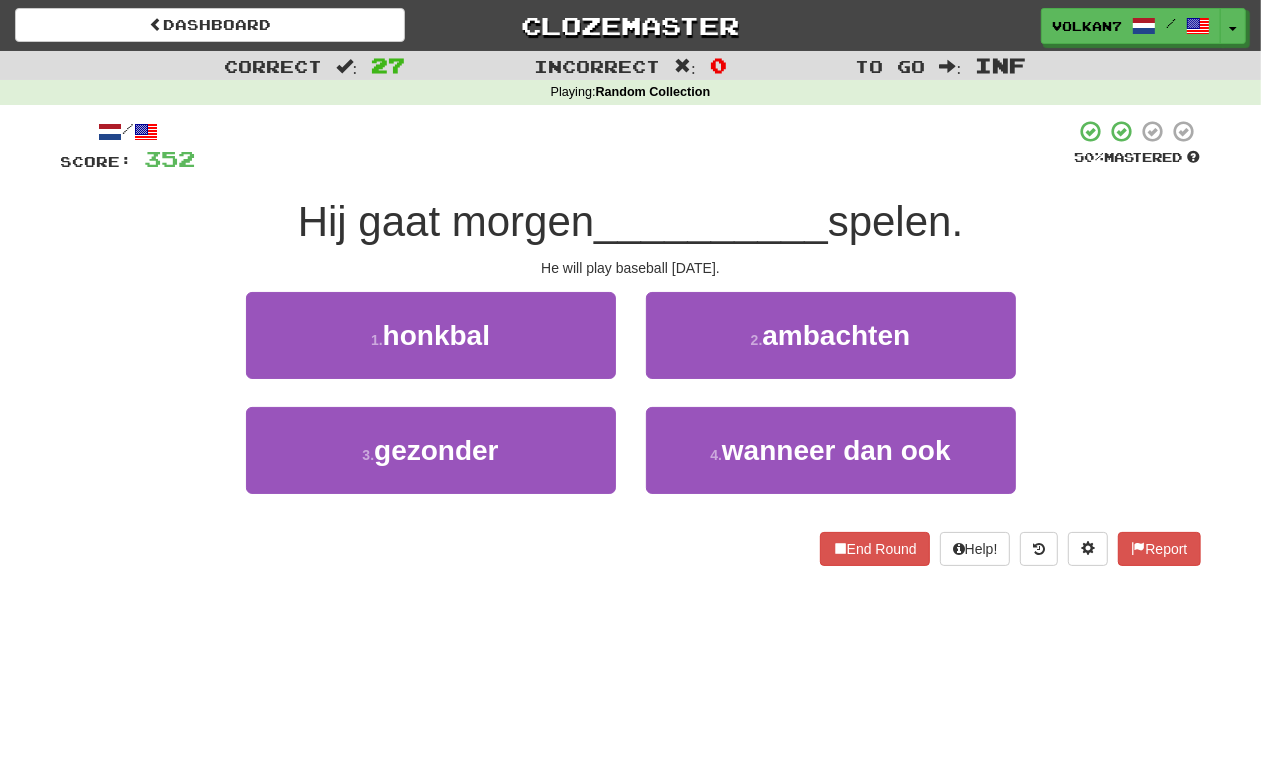 click at bounding box center (635, 146) 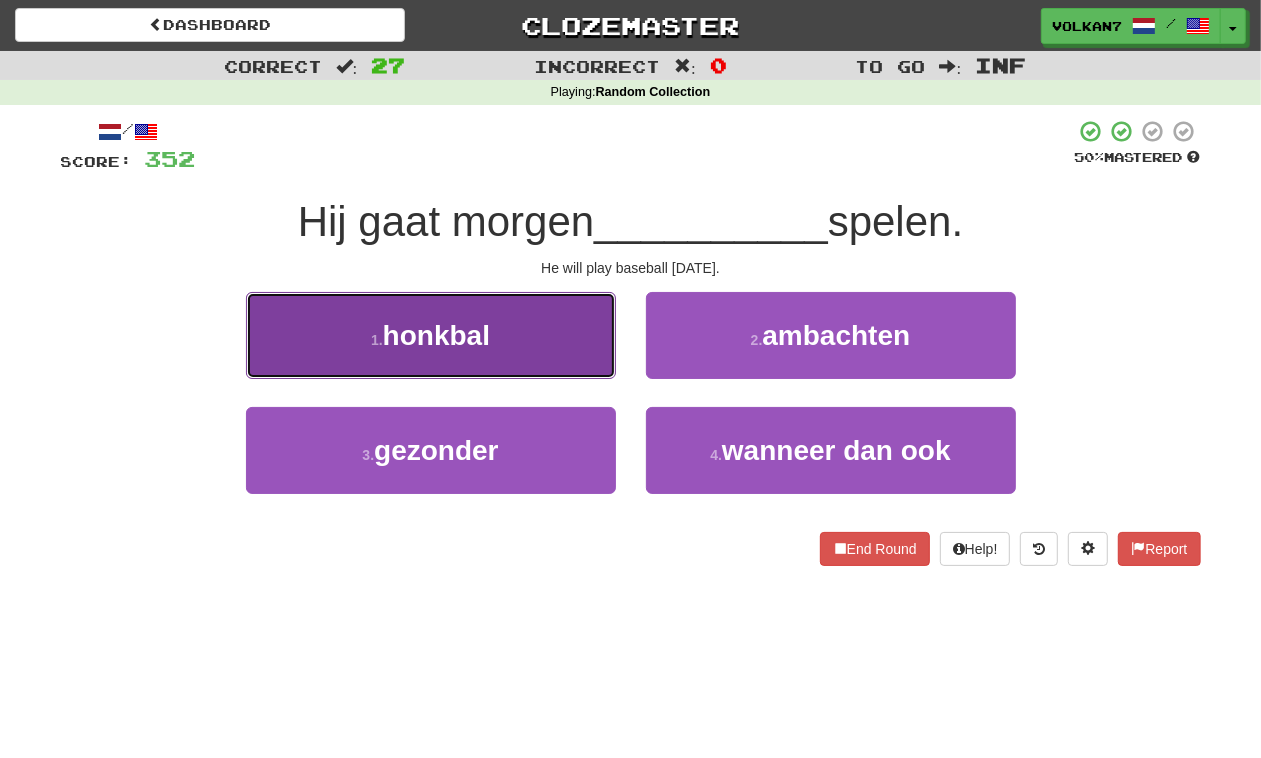 click on "1 .  honkbal" at bounding box center (431, 335) 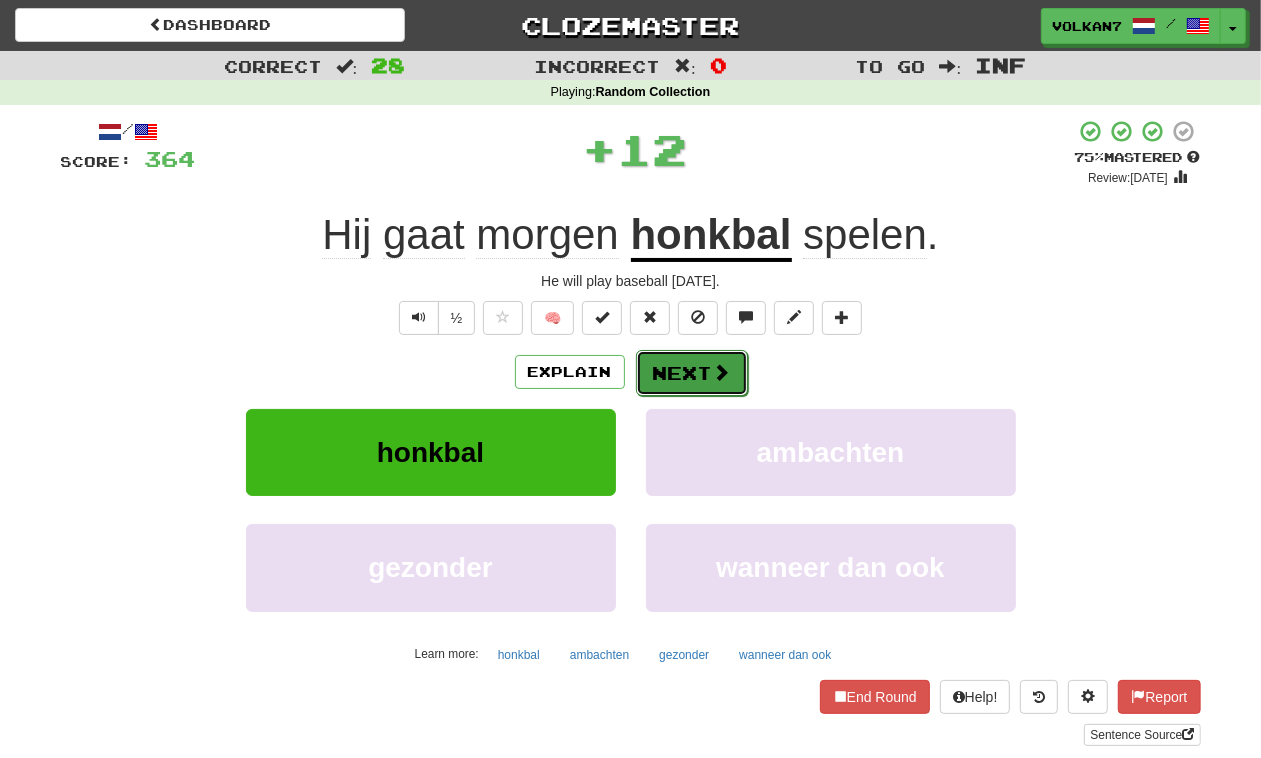 click on "Next" at bounding box center [692, 373] 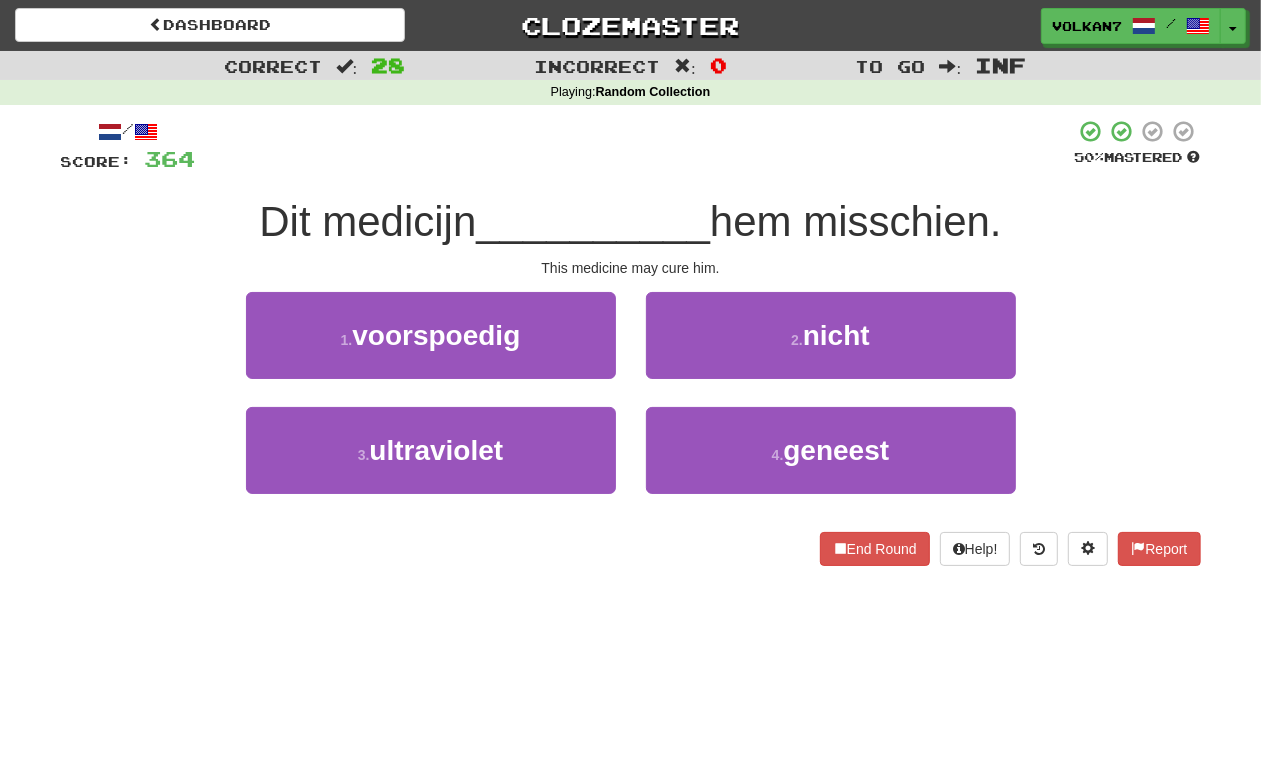 click on "/  Score:   364 50 %  Mastered Dit medicijn  __________  hem misschien. This medicine may cure him. 1 .  voorspoedig 2 .  nicht 3 .  ultraviolet 4 .  geneest  End Round  Help!  Report" at bounding box center [631, 342] 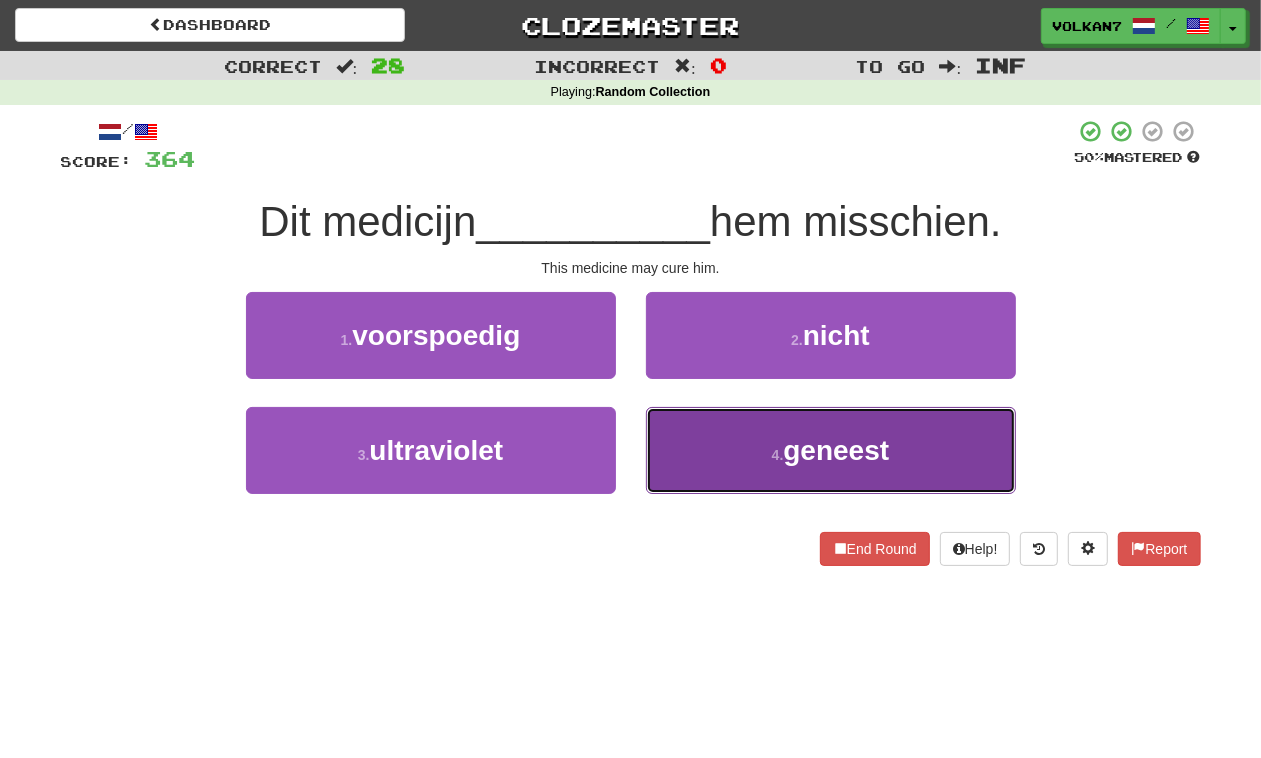click on "4 .  geneest" at bounding box center [831, 450] 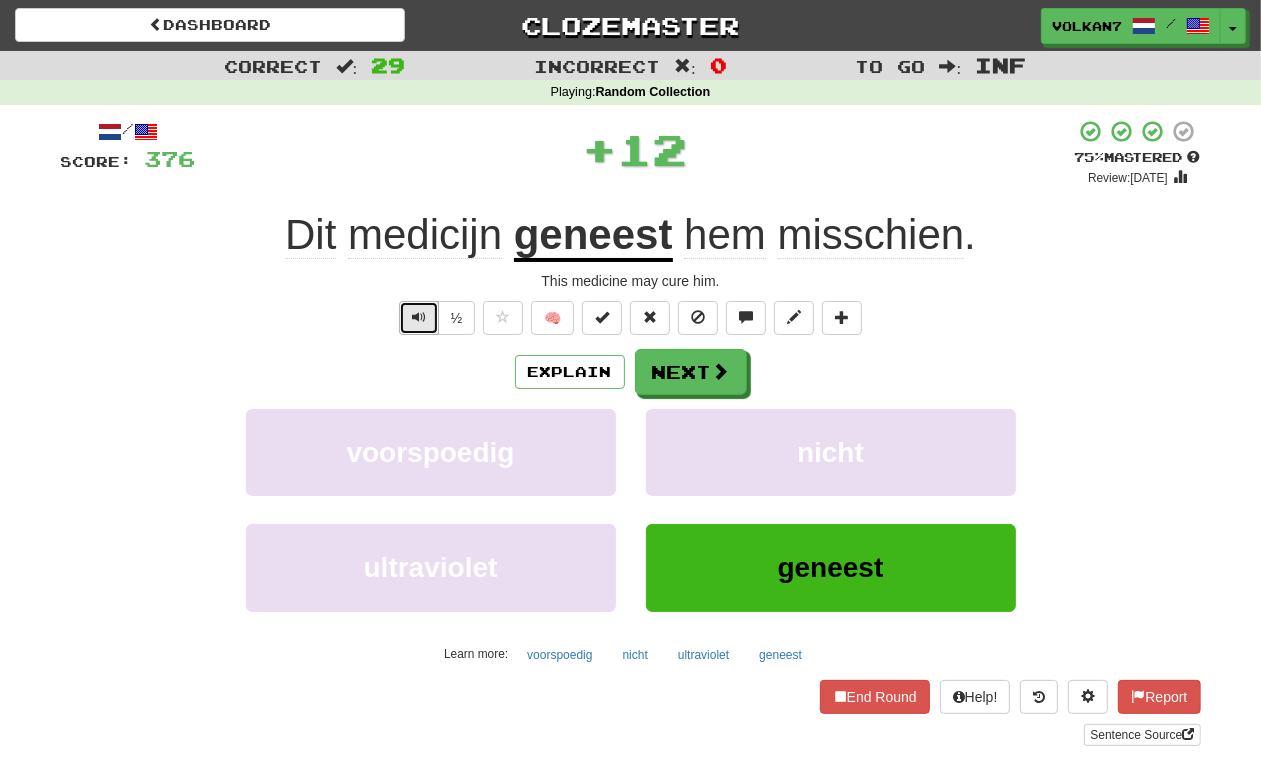 click at bounding box center [419, 318] 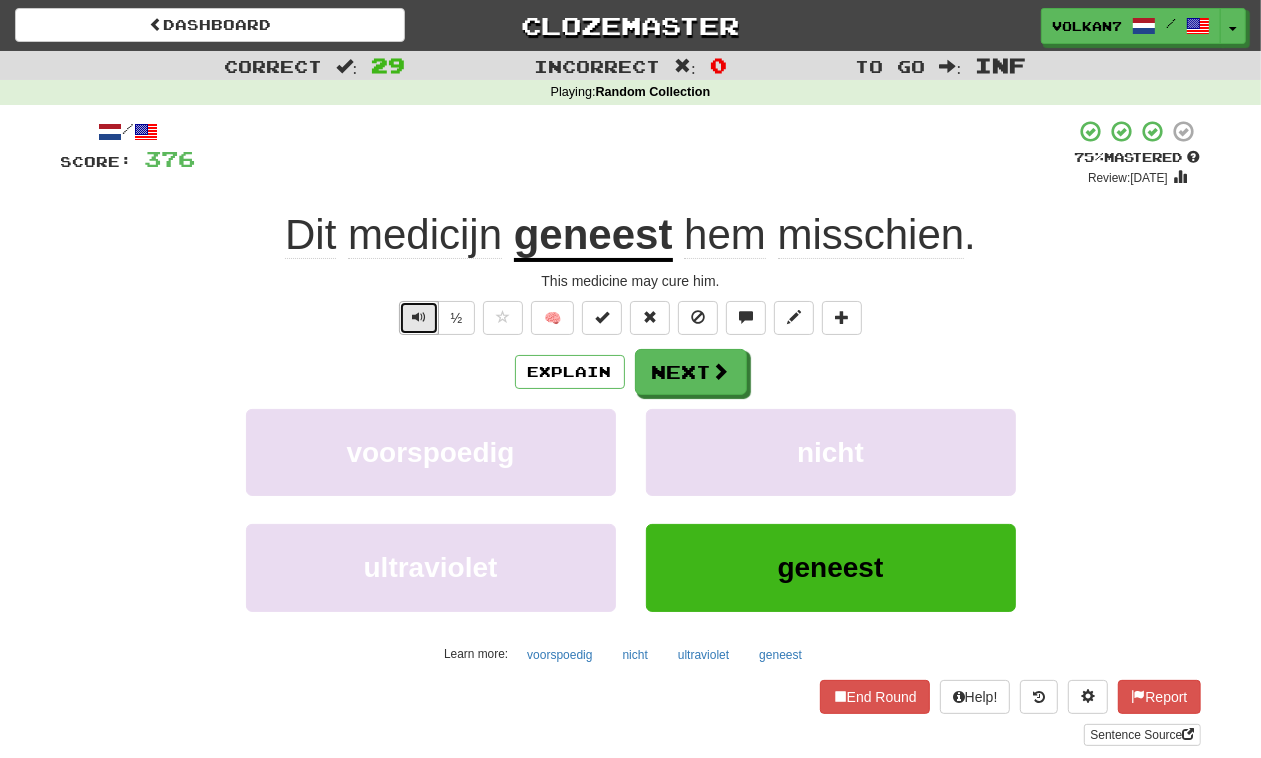 click at bounding box center (419, 318) 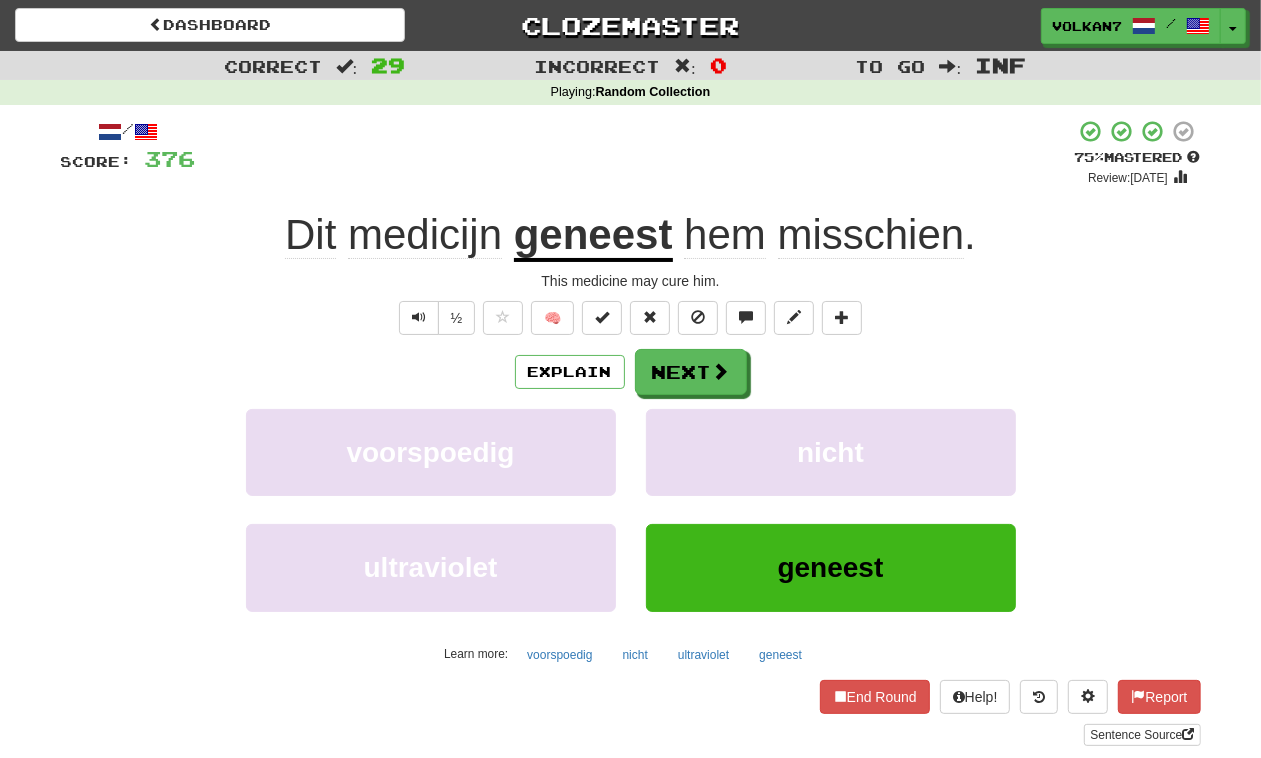click on "Explain Next voorspoedig nicht ultraviolet geneest Learn more: voorspoedig nicht ultraviolet geneest" at bounding box center (631, 509) 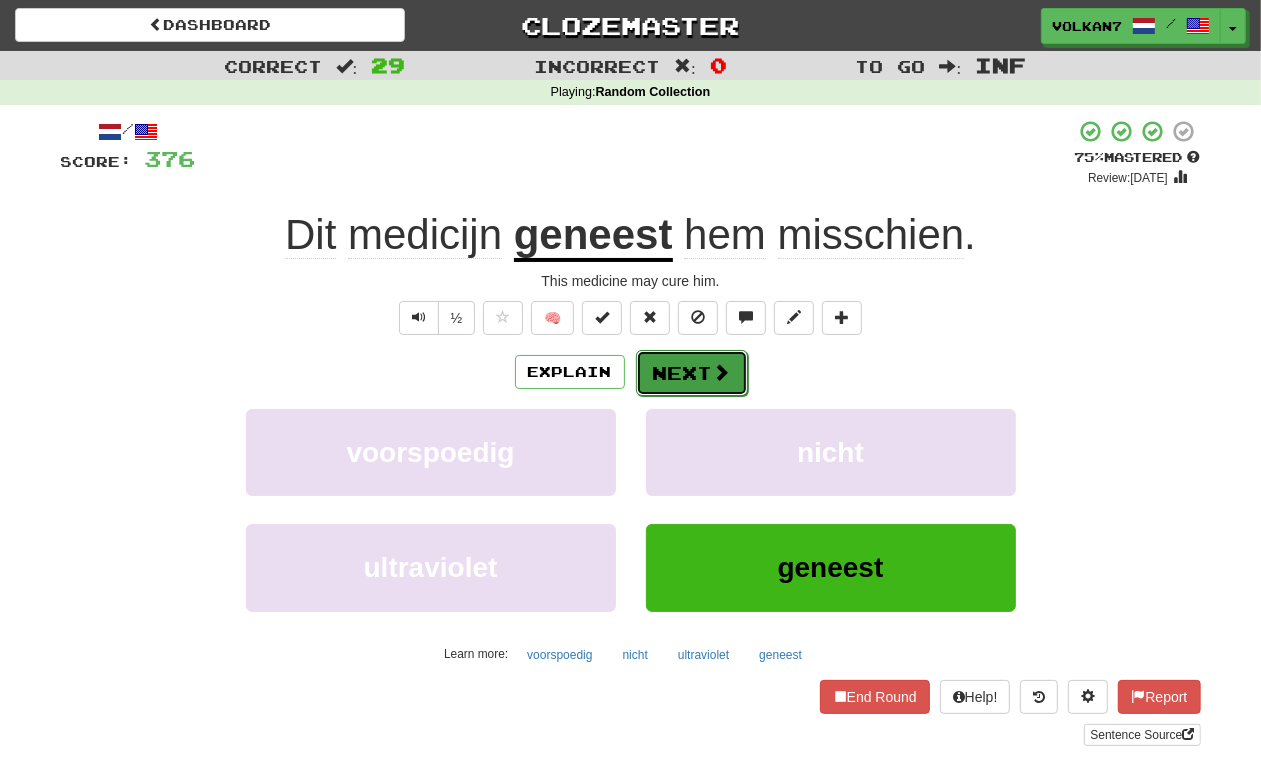 click on "Next" at bounding box center [692, 373] 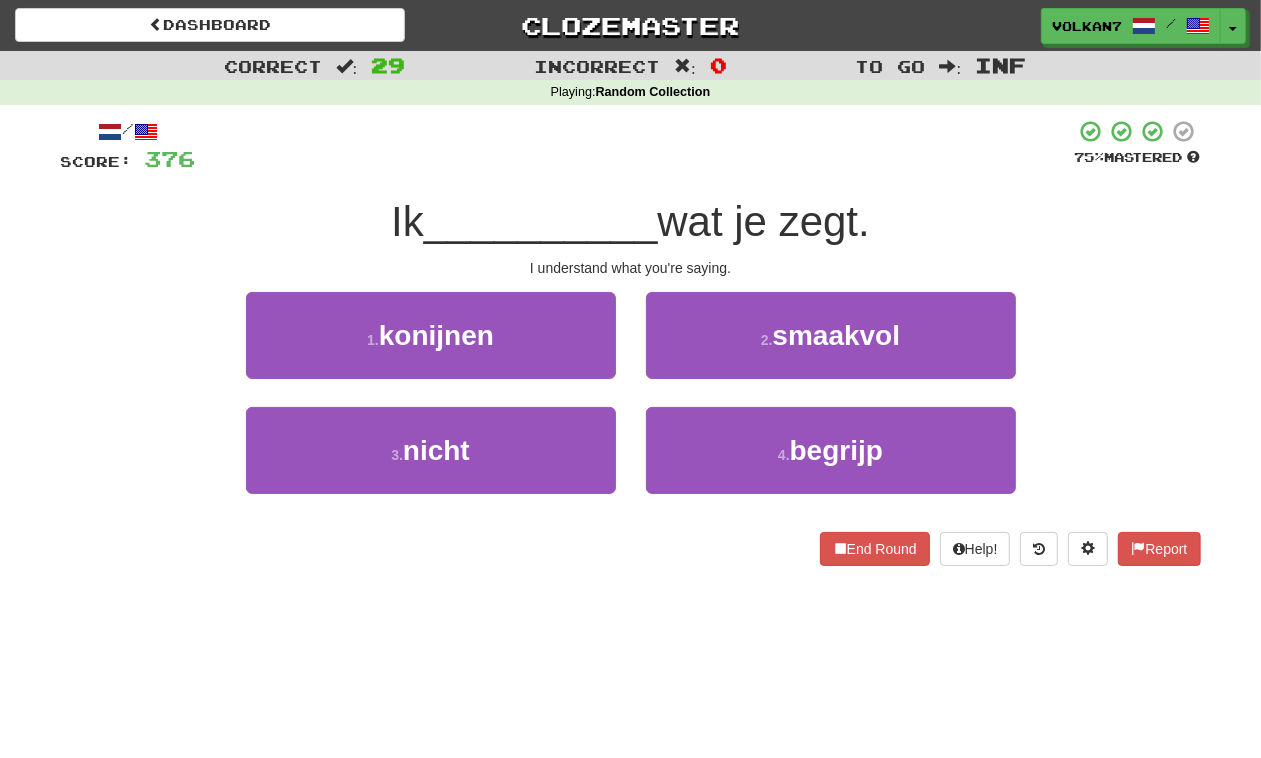 click at bounding box center [635, 146] 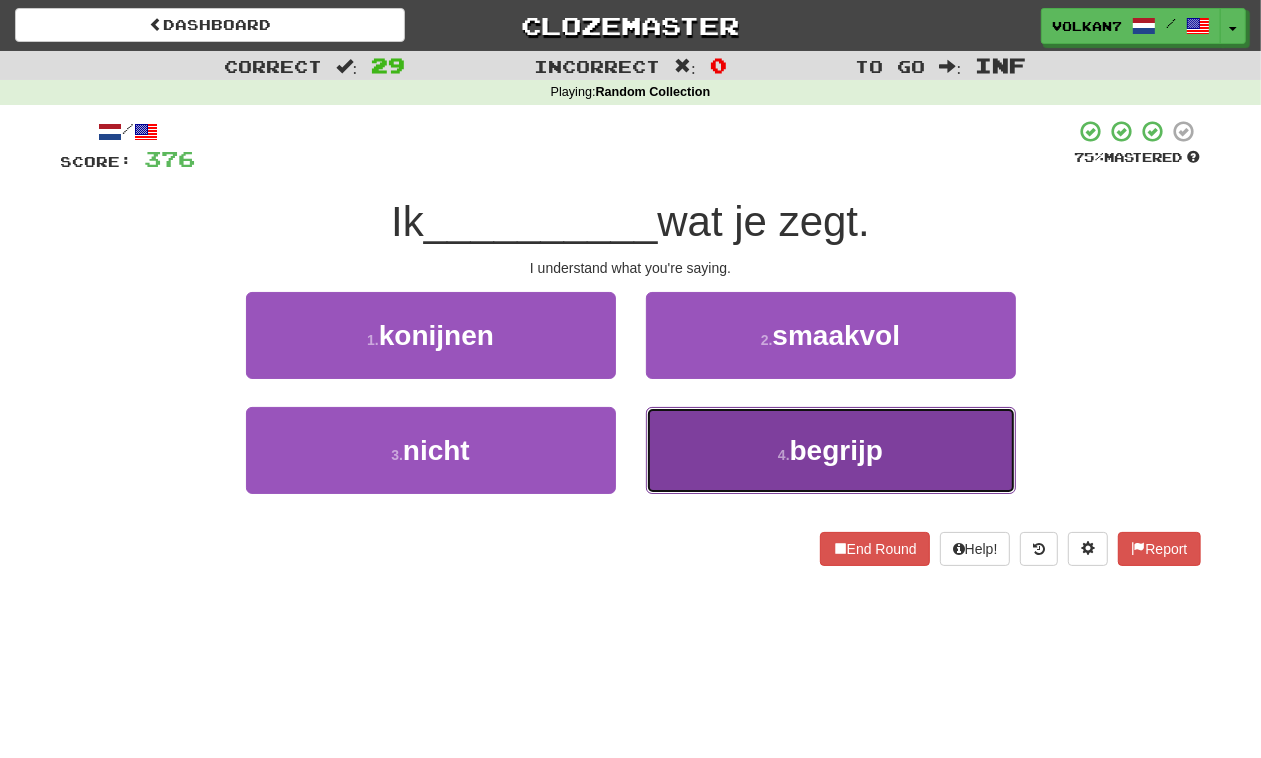 click on "4 .  begrijp" at bounding box center (831, 450) 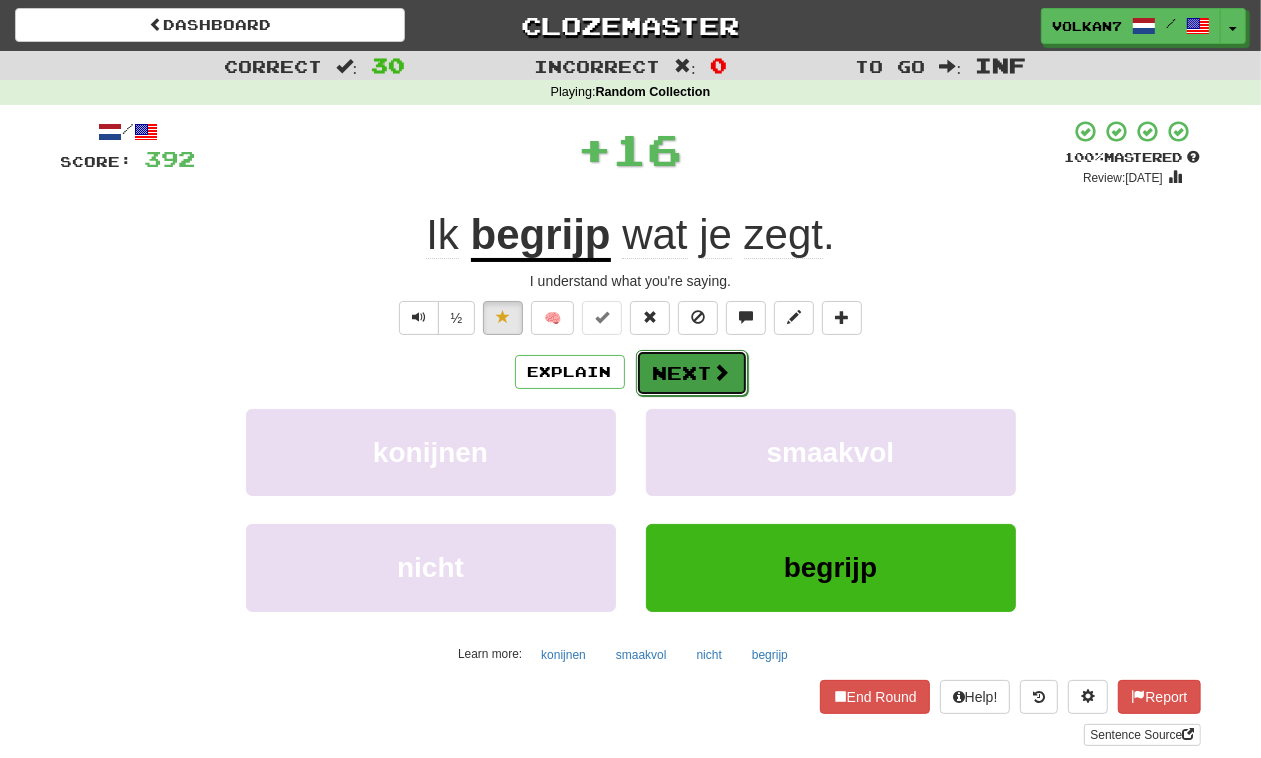 click on "Next" at bounding box center [692, 373] 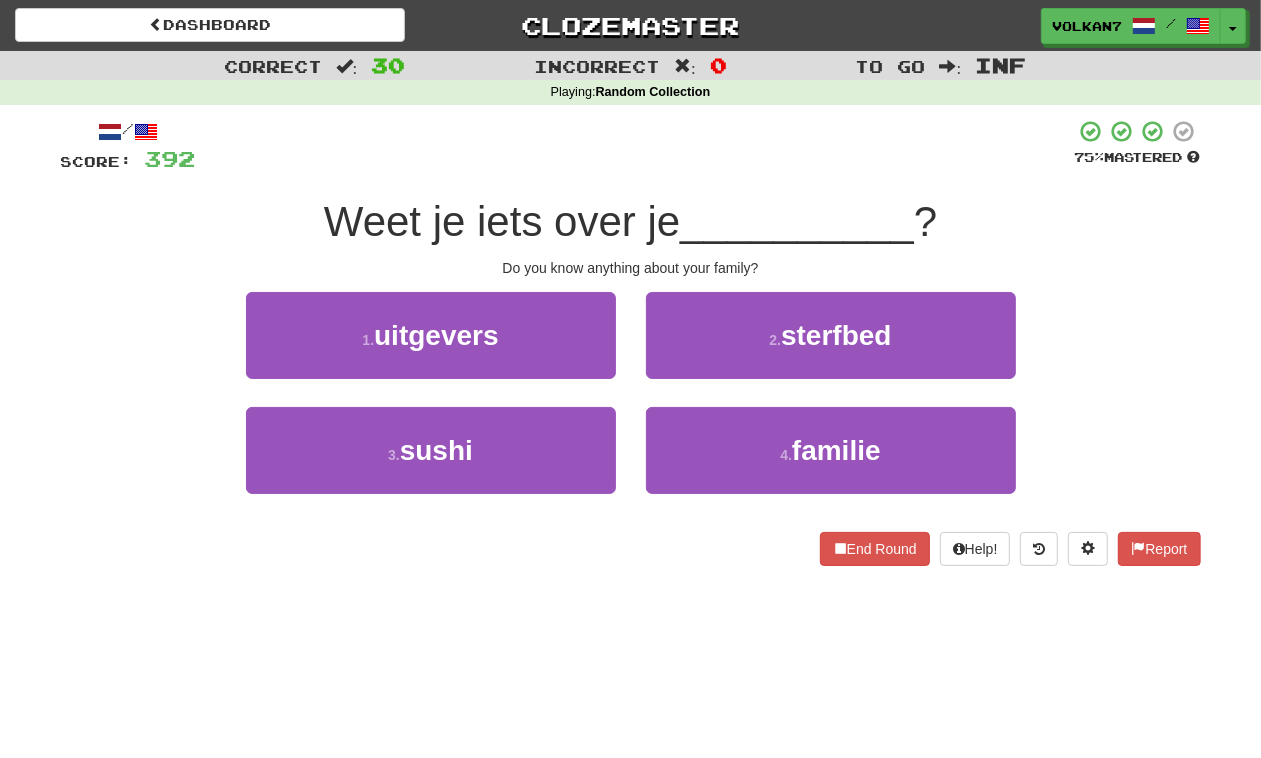 click at bounding box center [635, 146] 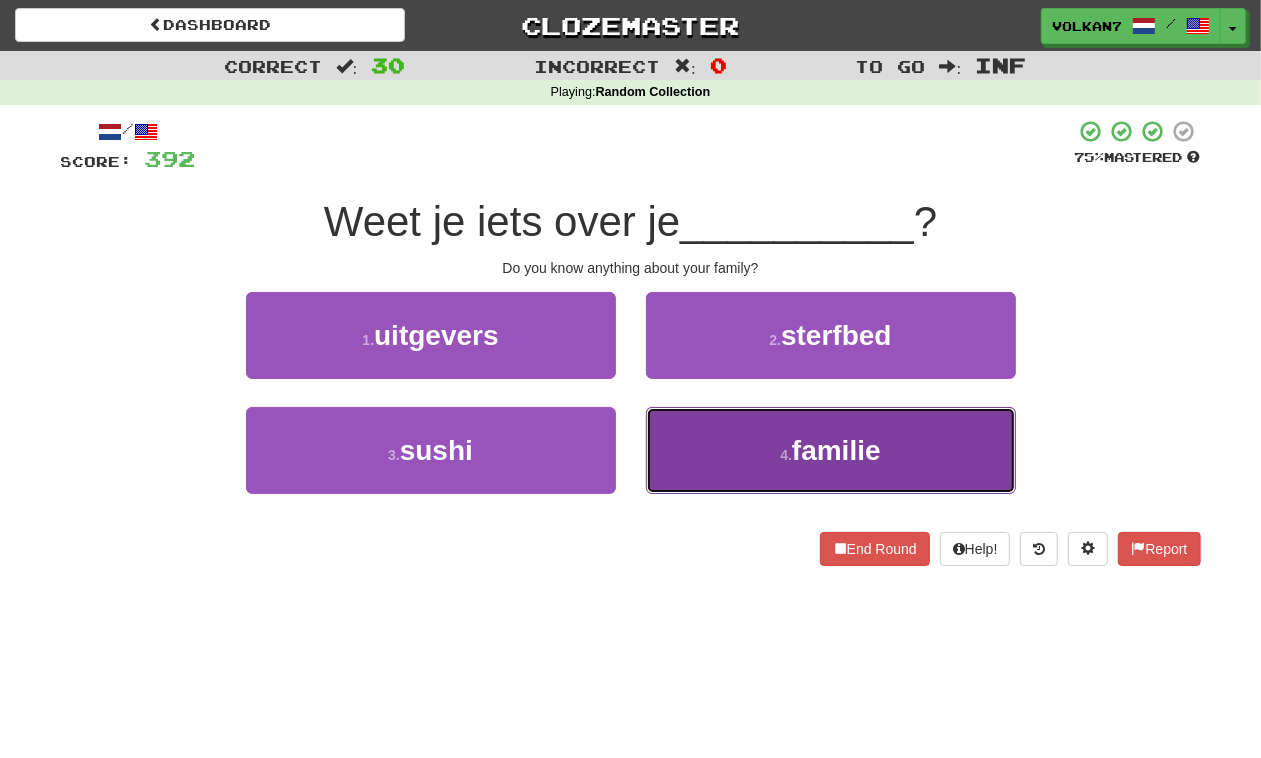 click on "4 .  familie" at bounding box center (831, 450) 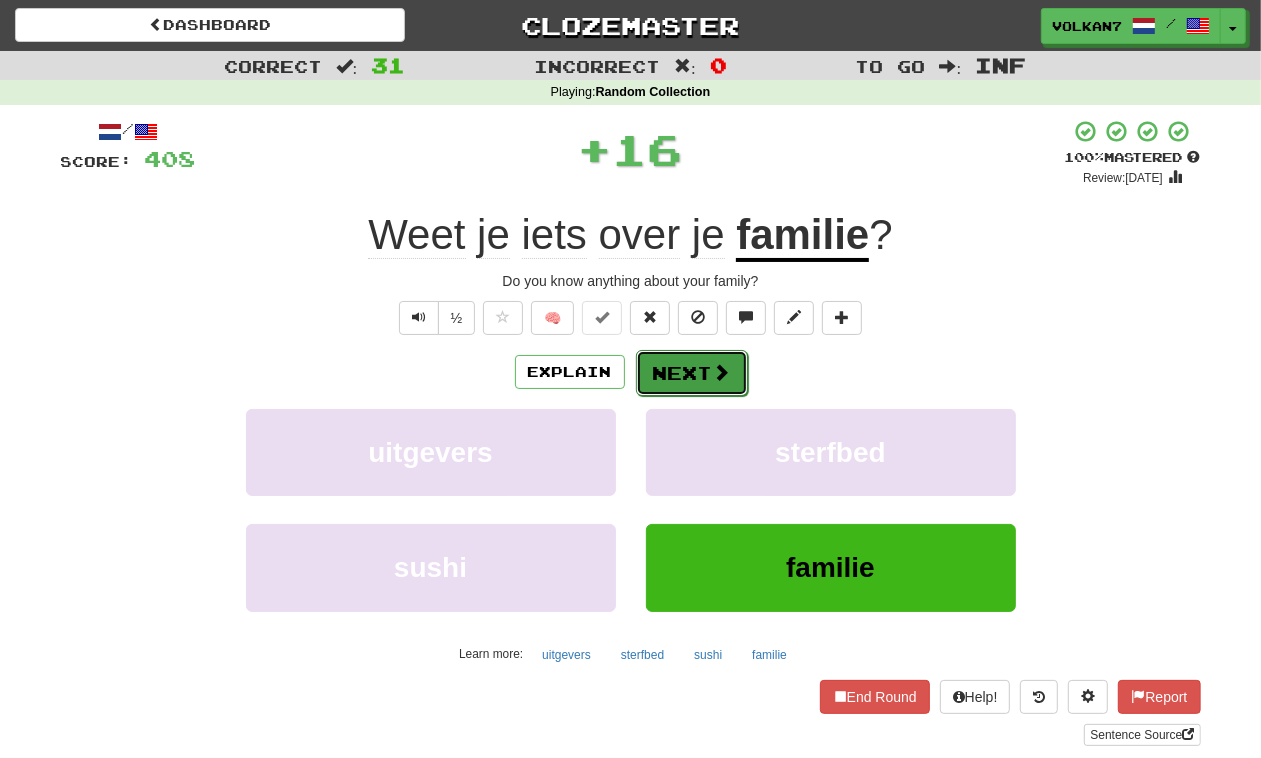 click on "Next" at bounding box center (692, 373) 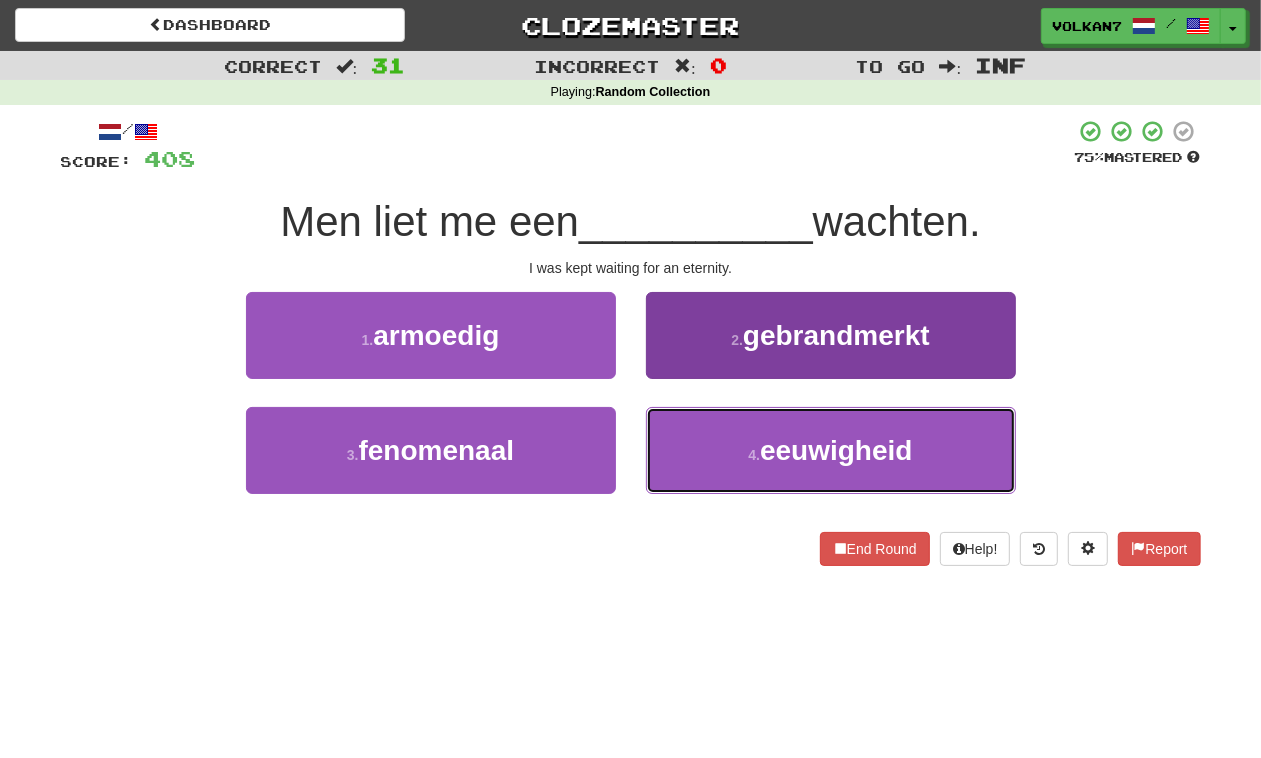 drag, startPoint x: 720, startPoint y: 438, endPoint x: 685, endPoint y: 422, distance: 38.483765 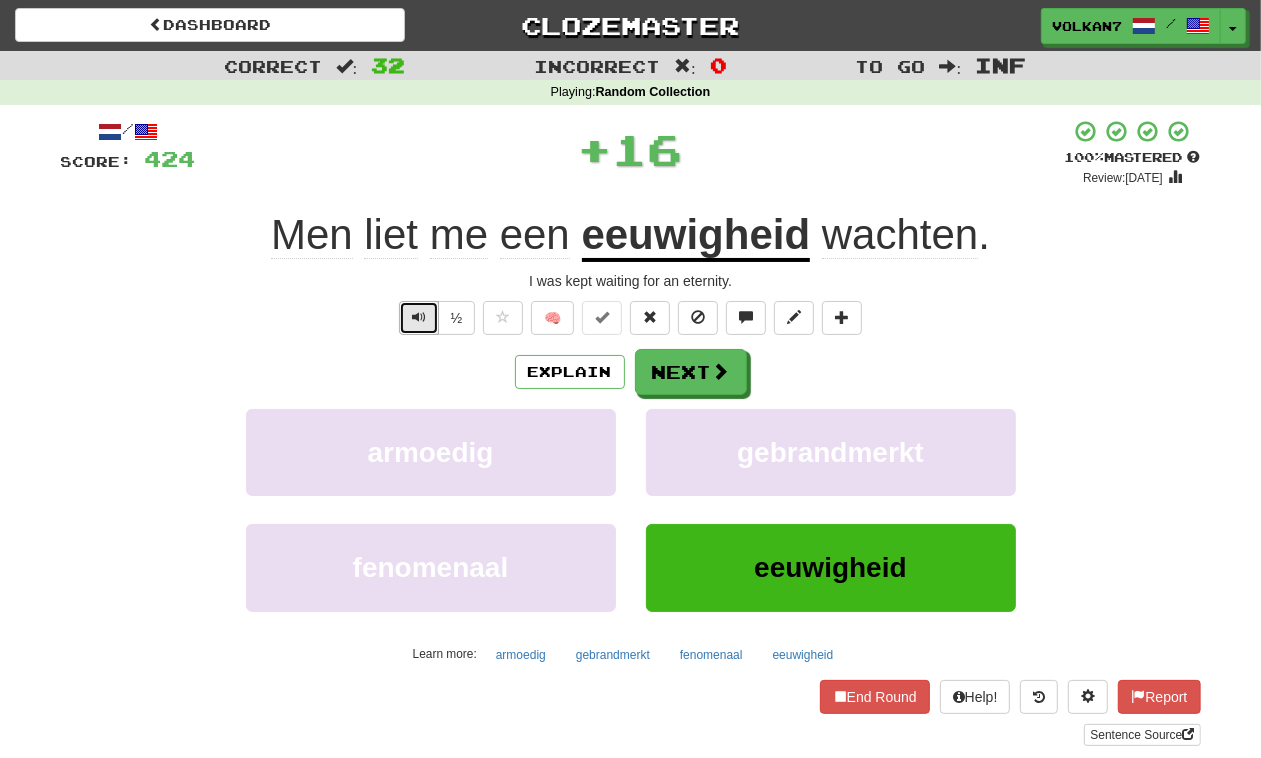 click at bounding box center (419, 317) 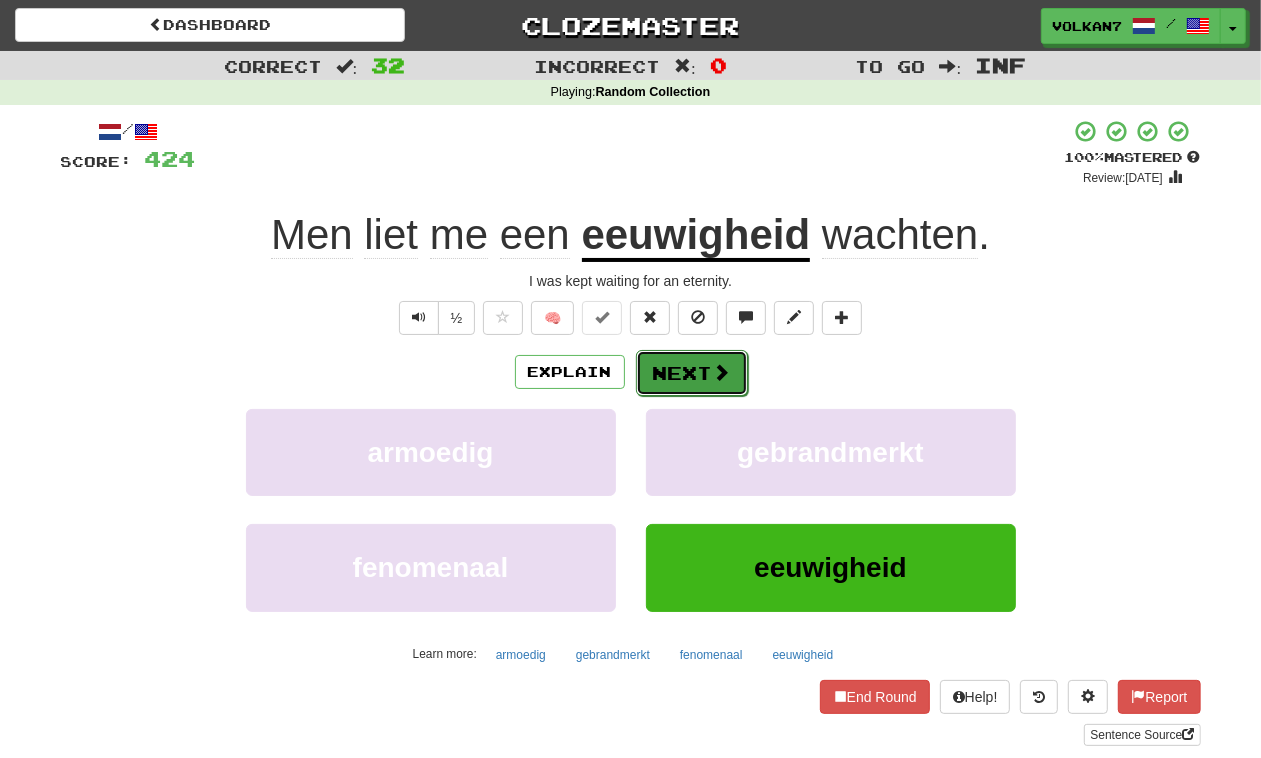 click on "Next" at bounding box center (692, 373) 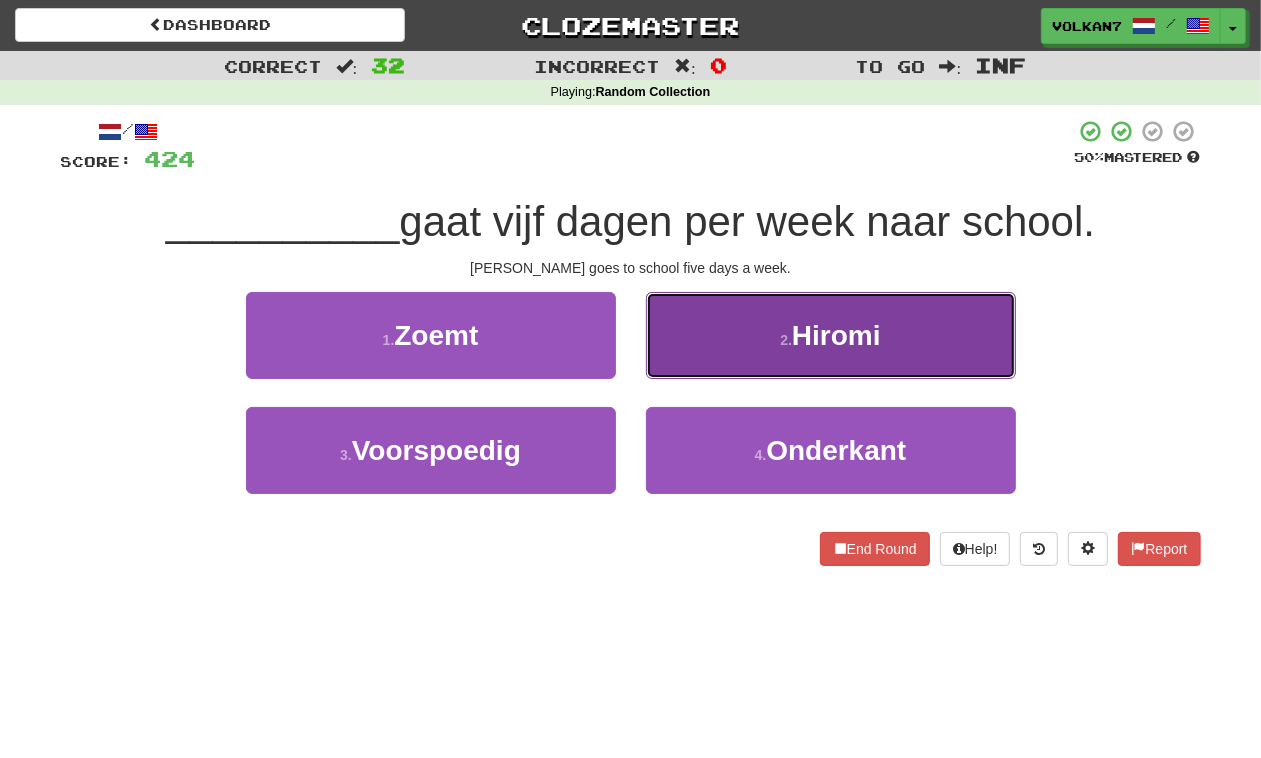 click on "2 .  Hiromi" at bounding box center [831, 335] 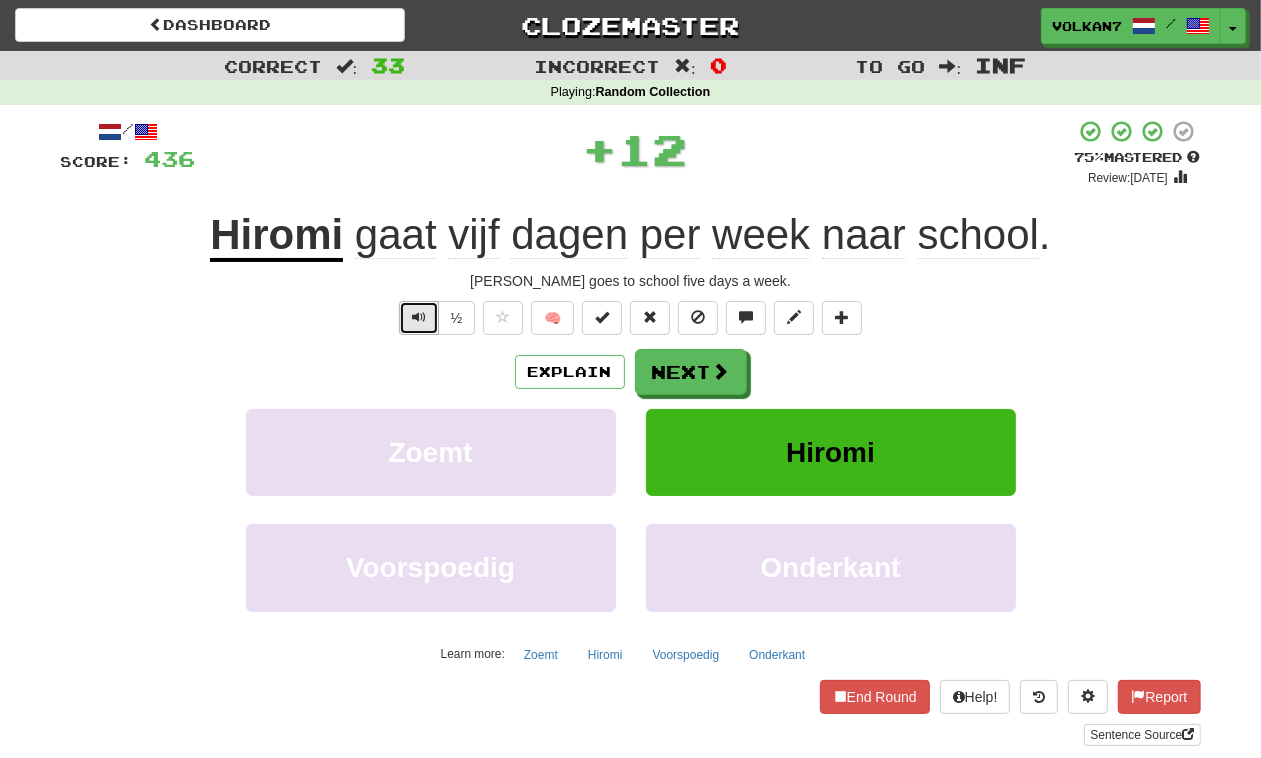 click at bounding box center (419, 317) 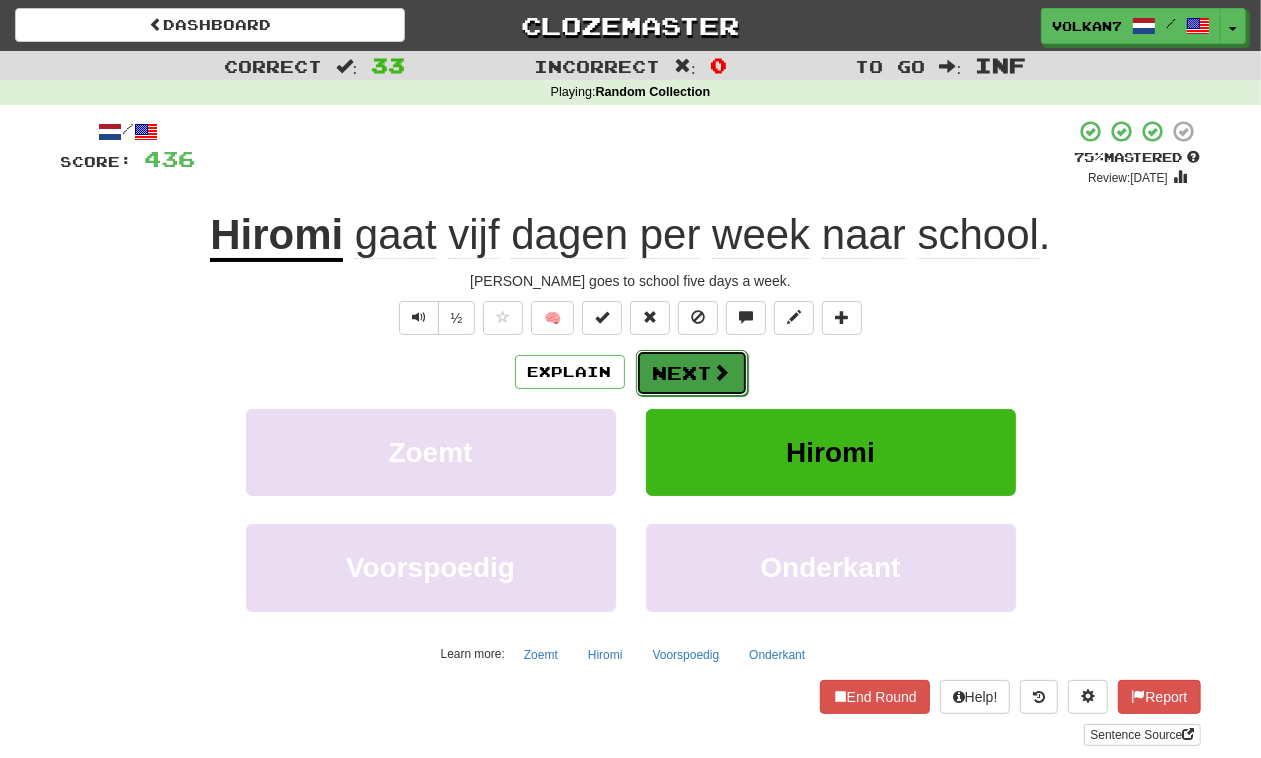 click on "Next" at bounding box center [692, 373] 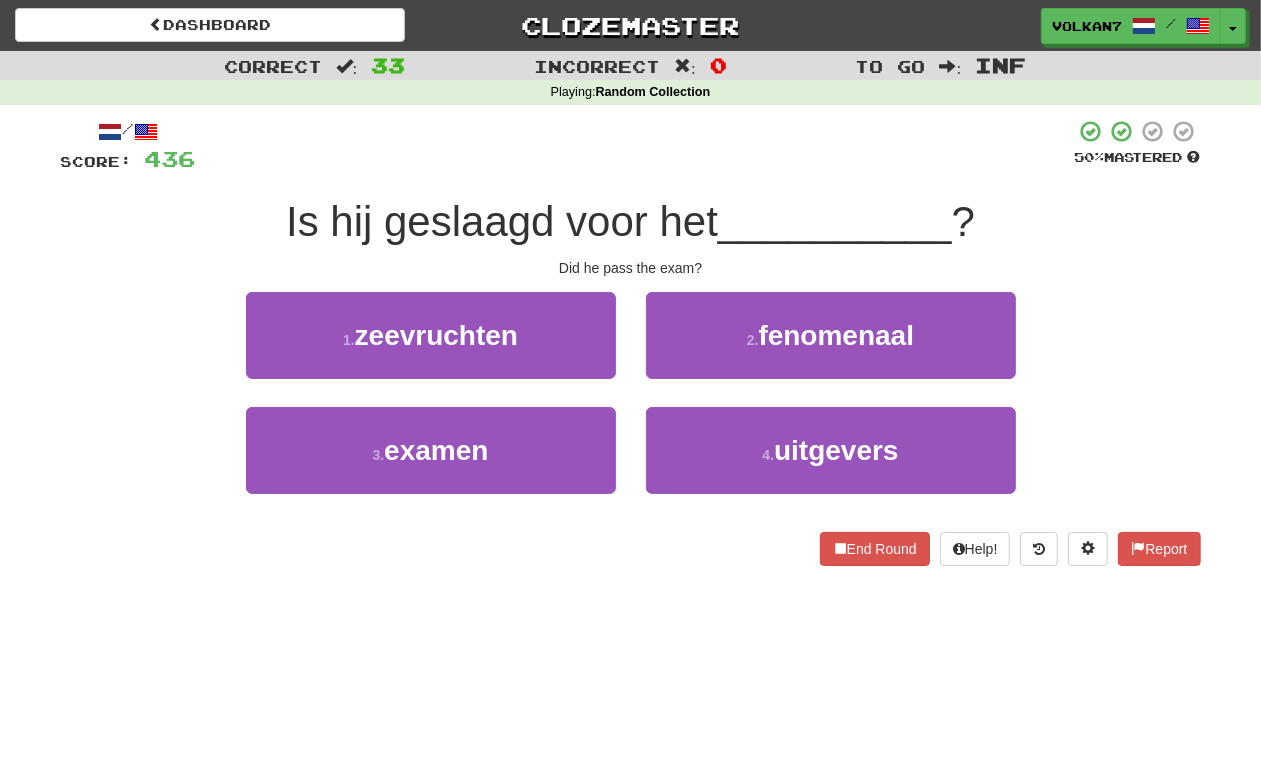 click on "/  Score:   436 50 %  Mastered Is hij geslaagd voor het  __________ ? Did he pass the exam? 1 .  zeevruchten 2 .  fenomenaal 3 .  examen 4 .  uitgevers  End Round  Help!  Report" at bounding box center [631, 342] 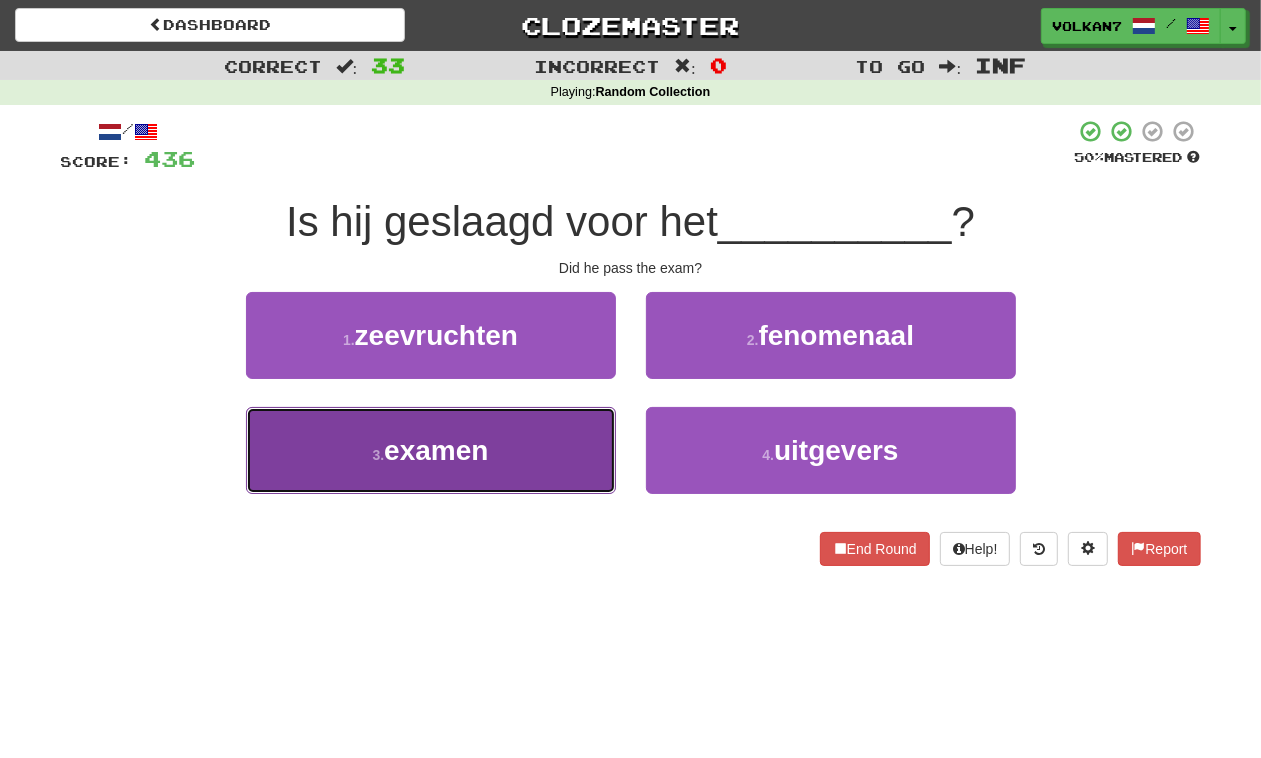 click on "3 .  examen" at bounding box center (431, 450) 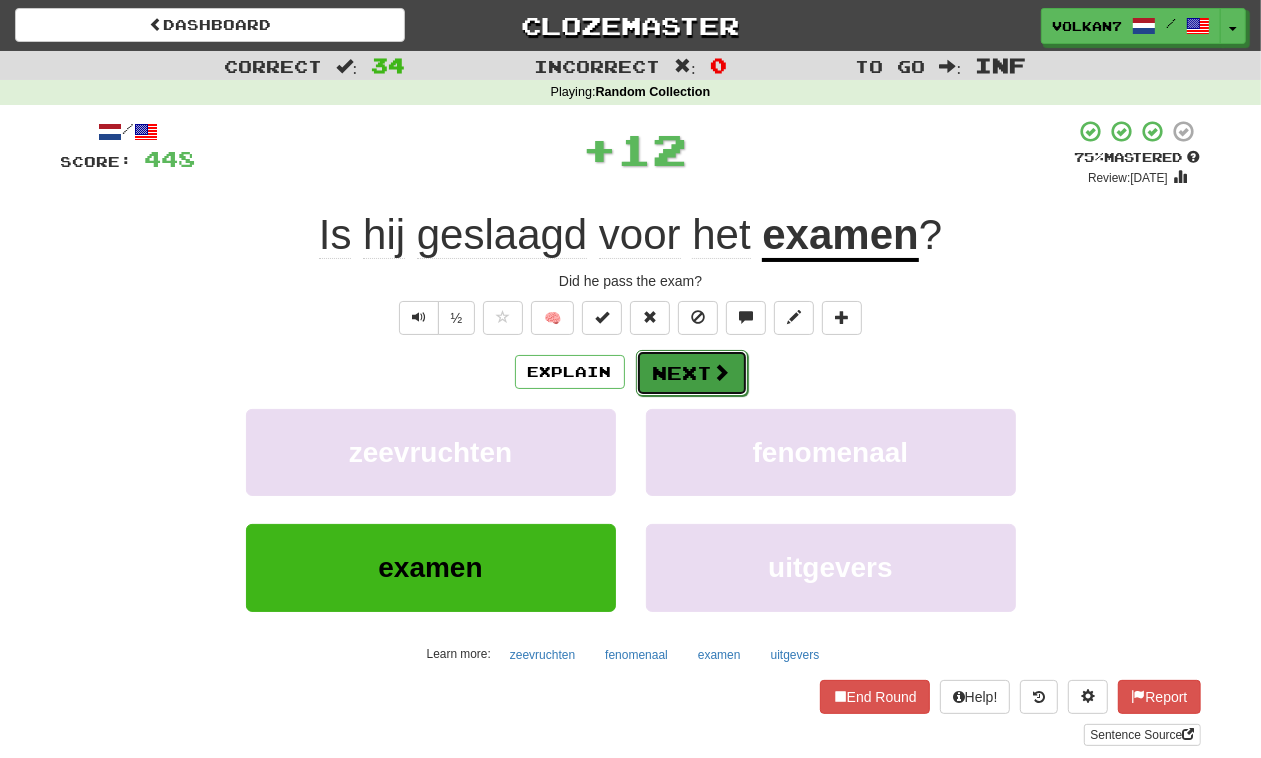 click on "Next" at bounding box center [692, 373] 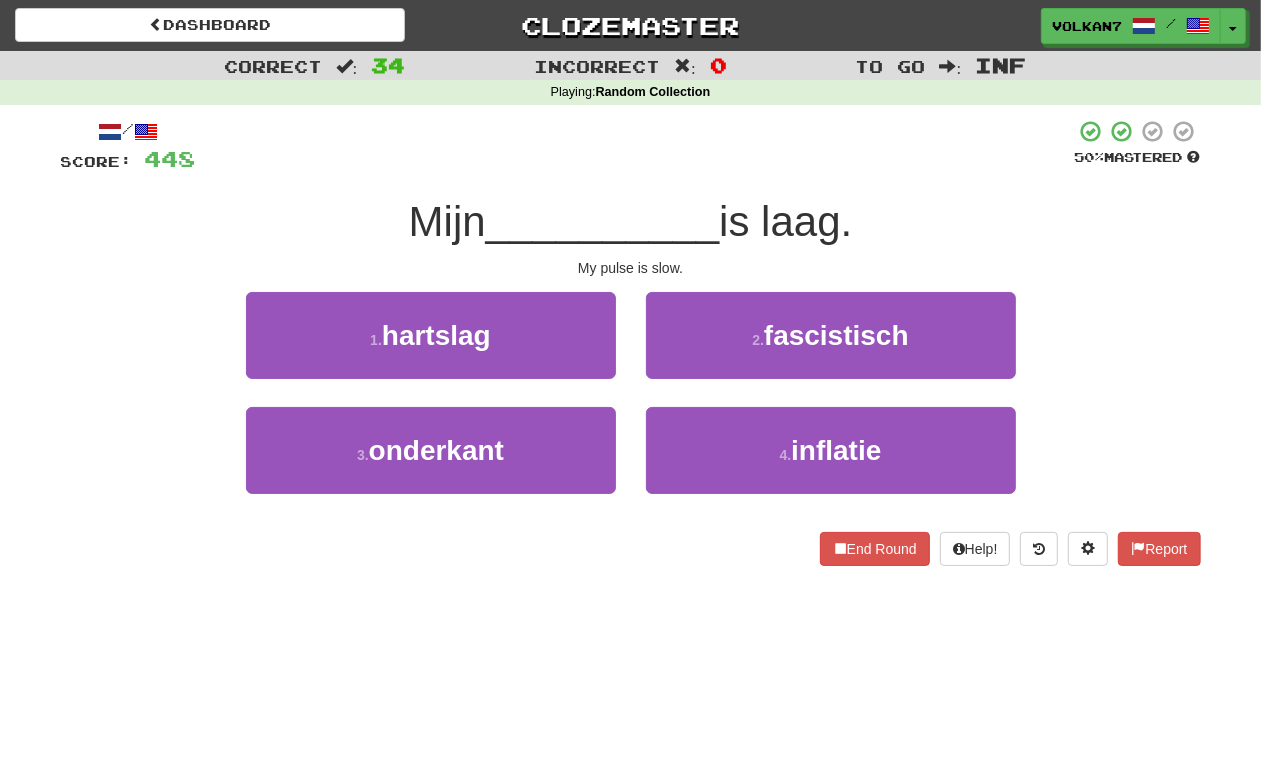 click on "/  Score:   448 50 %  Mastered Mijn  __________  is laag. My pulse is slow. 1 .  hartslag 2 .  fascistisch 3 .  onderkant 4 .  inflatie  End Round  Help!  Report" at bounding box center (631, 342) 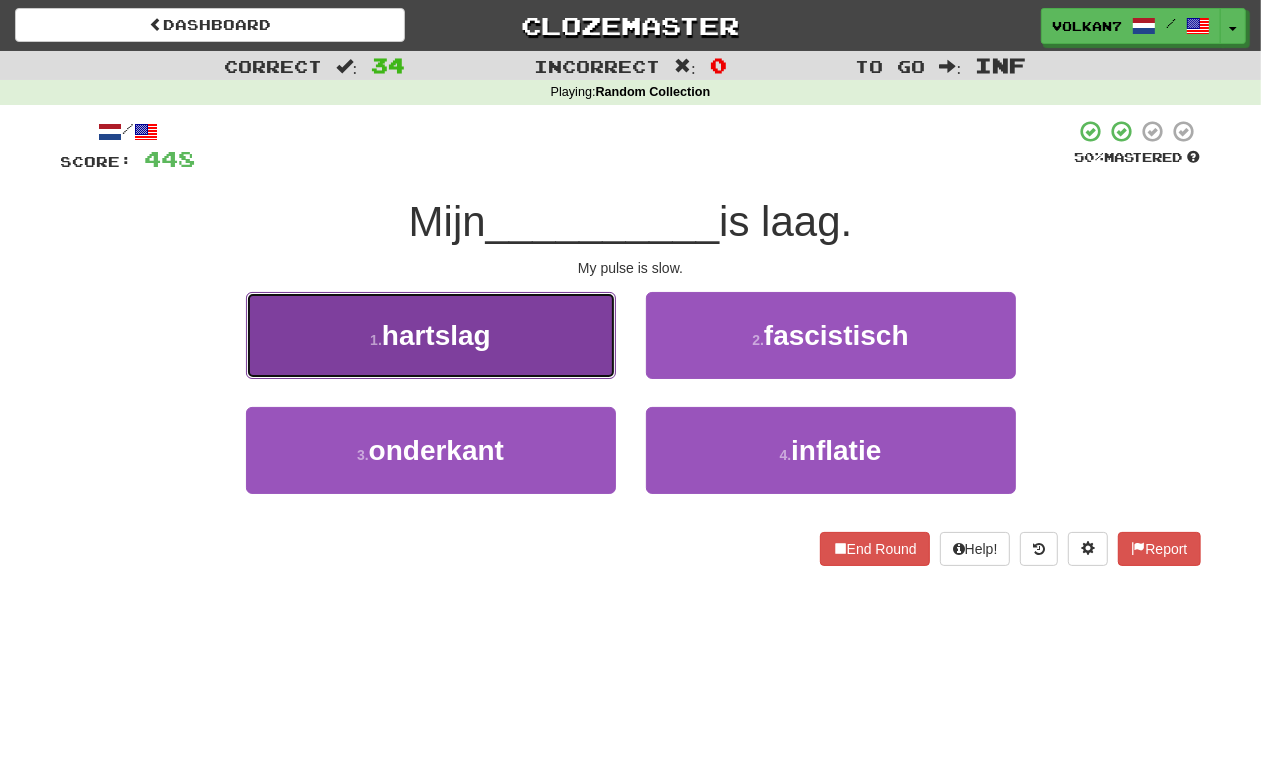 click on "hartslag" at bounding box center [436, 335] 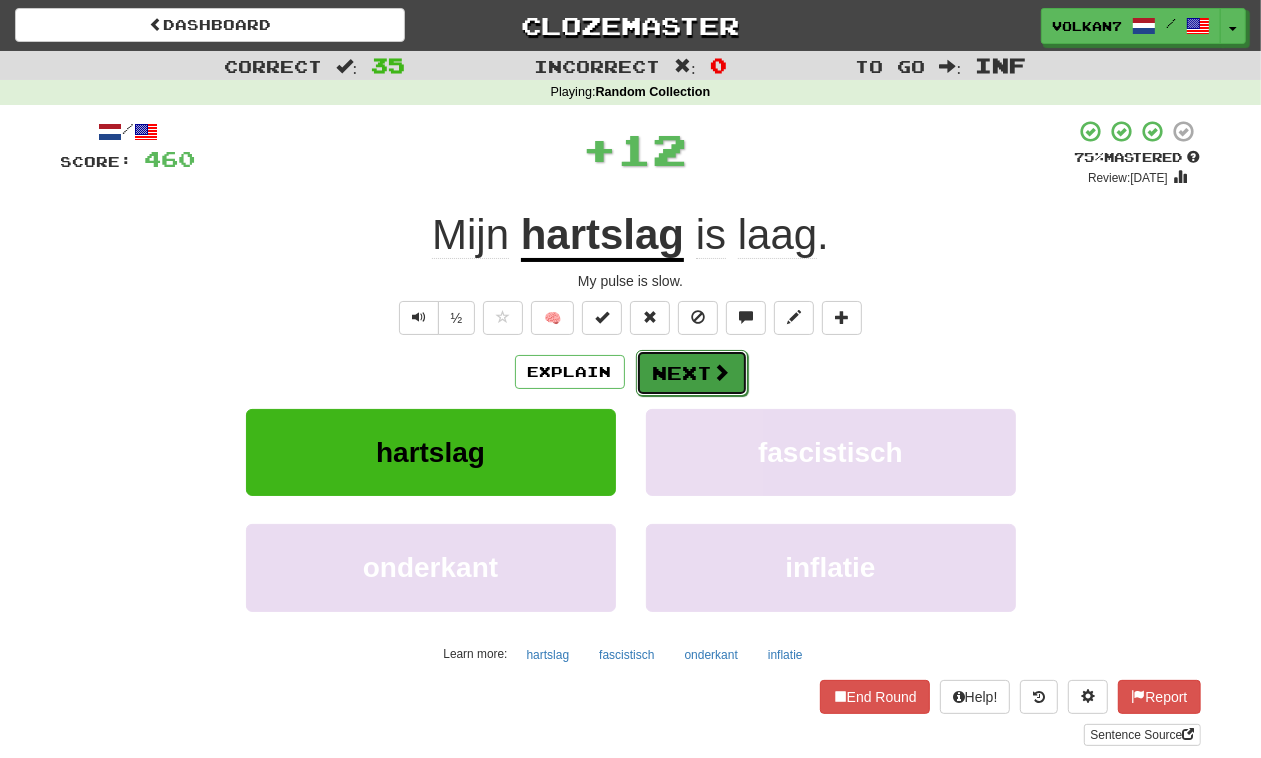 click on "Next" at bounding box center (692, 373) 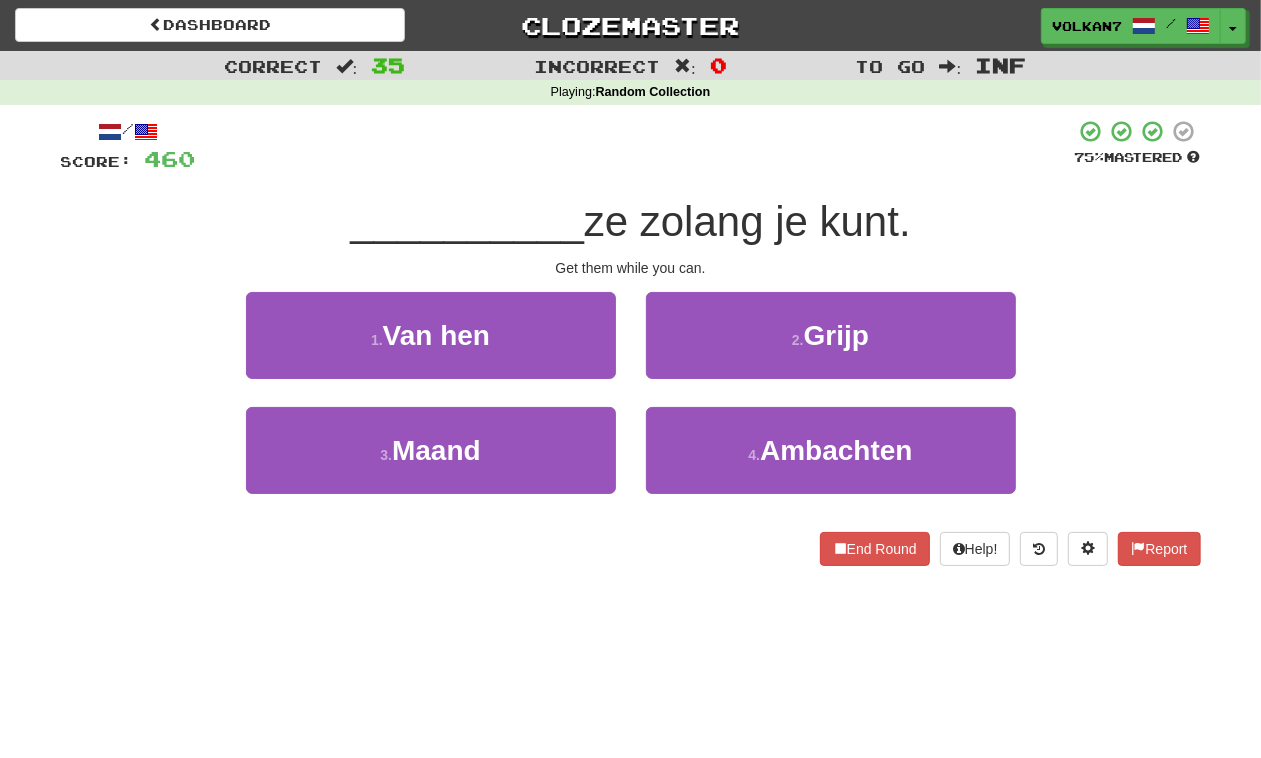 click at bounding box center (635, 146) 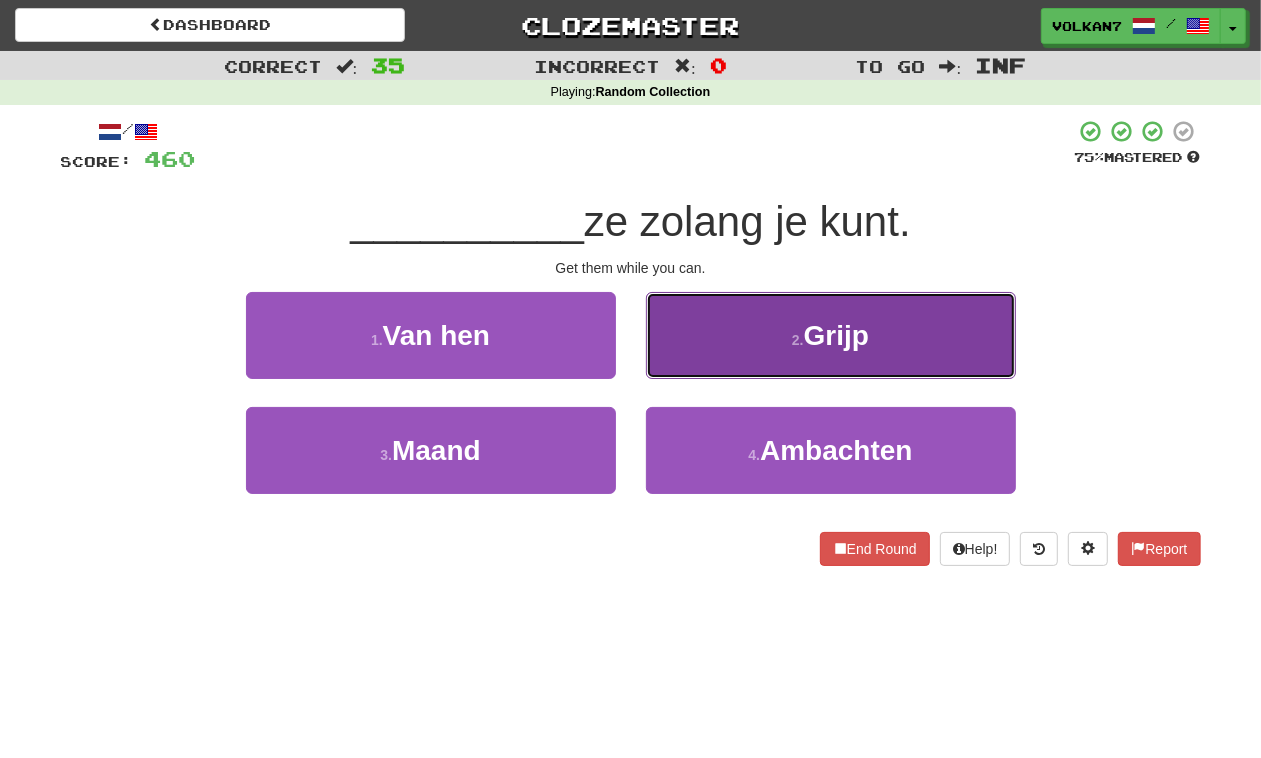 click on "2 .  Grijp" at bounding box center (831, 335) 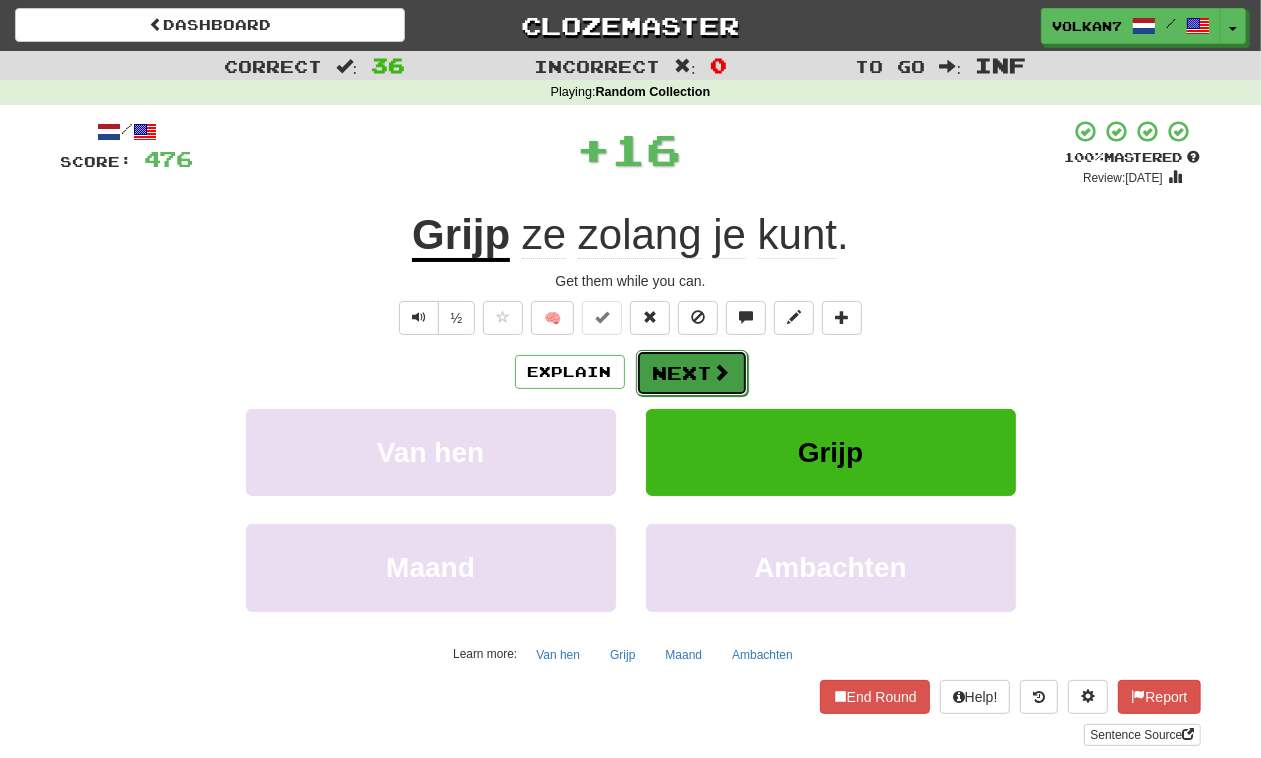 click on "Next" at bounding box center (692, 373) 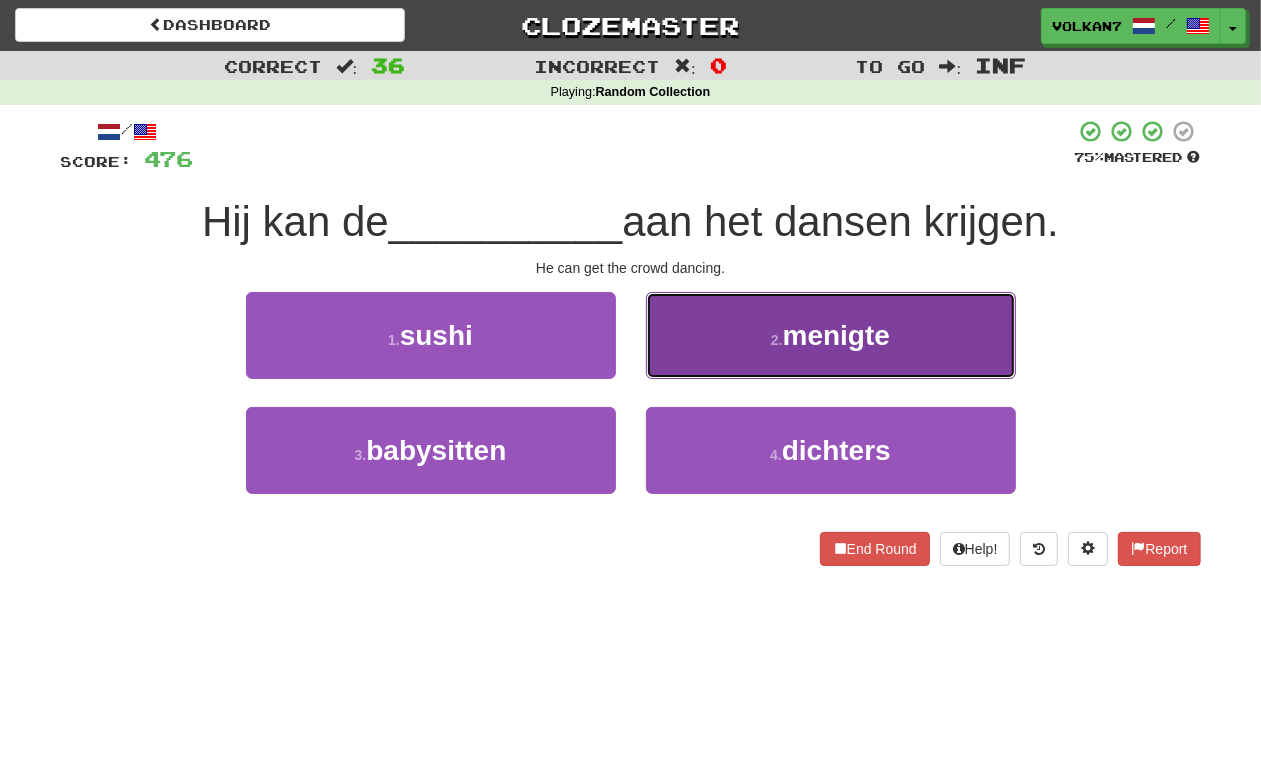 click on "2 .  menigte" at bounding box center (831, 335) 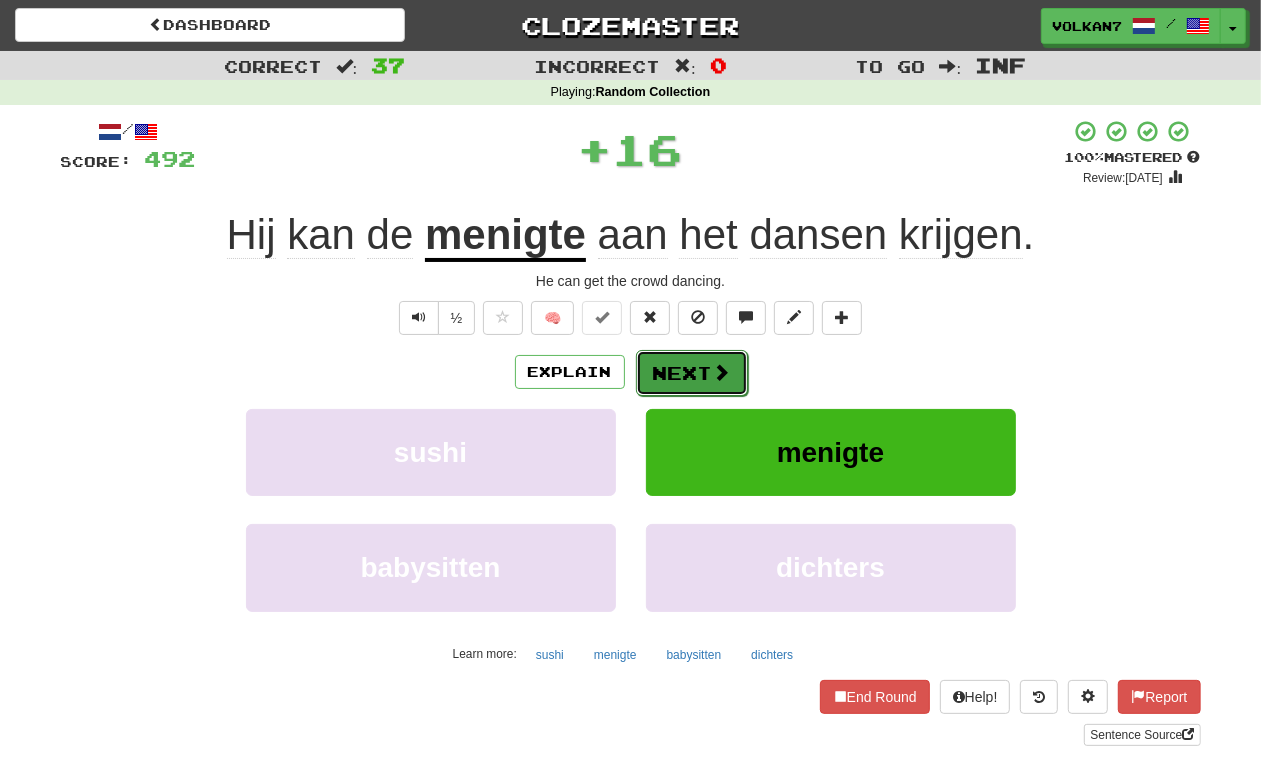 click on "Next" at bounding box center [692, 373] 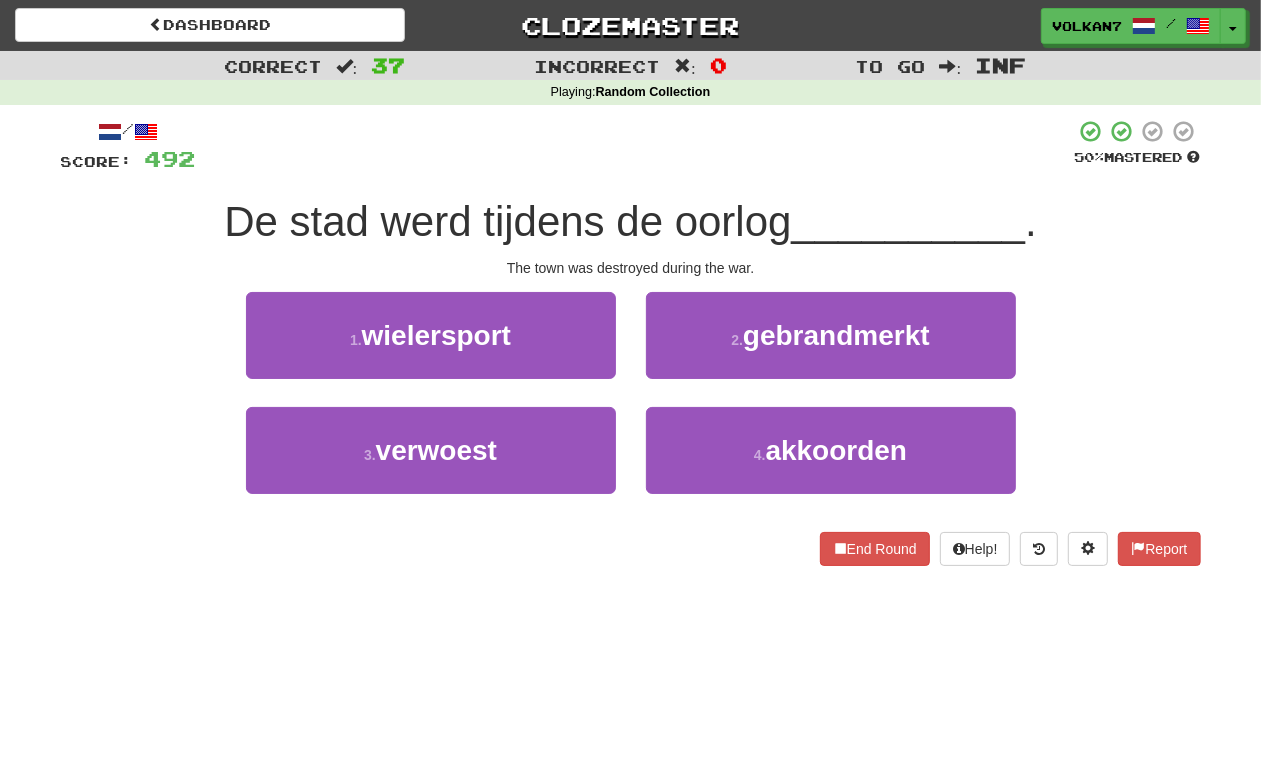 click at bounding box center [635, 146] 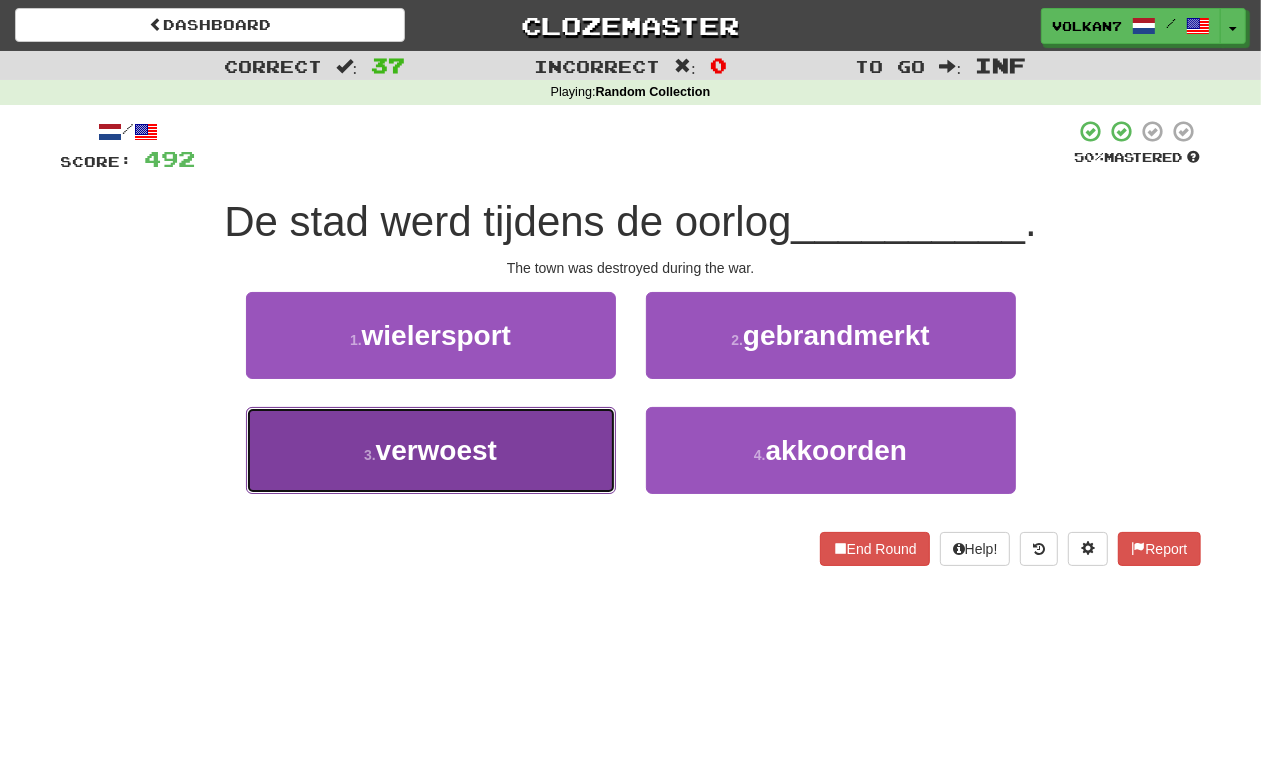 click on "3 .  verwoest" at bounding box center [431, 450] 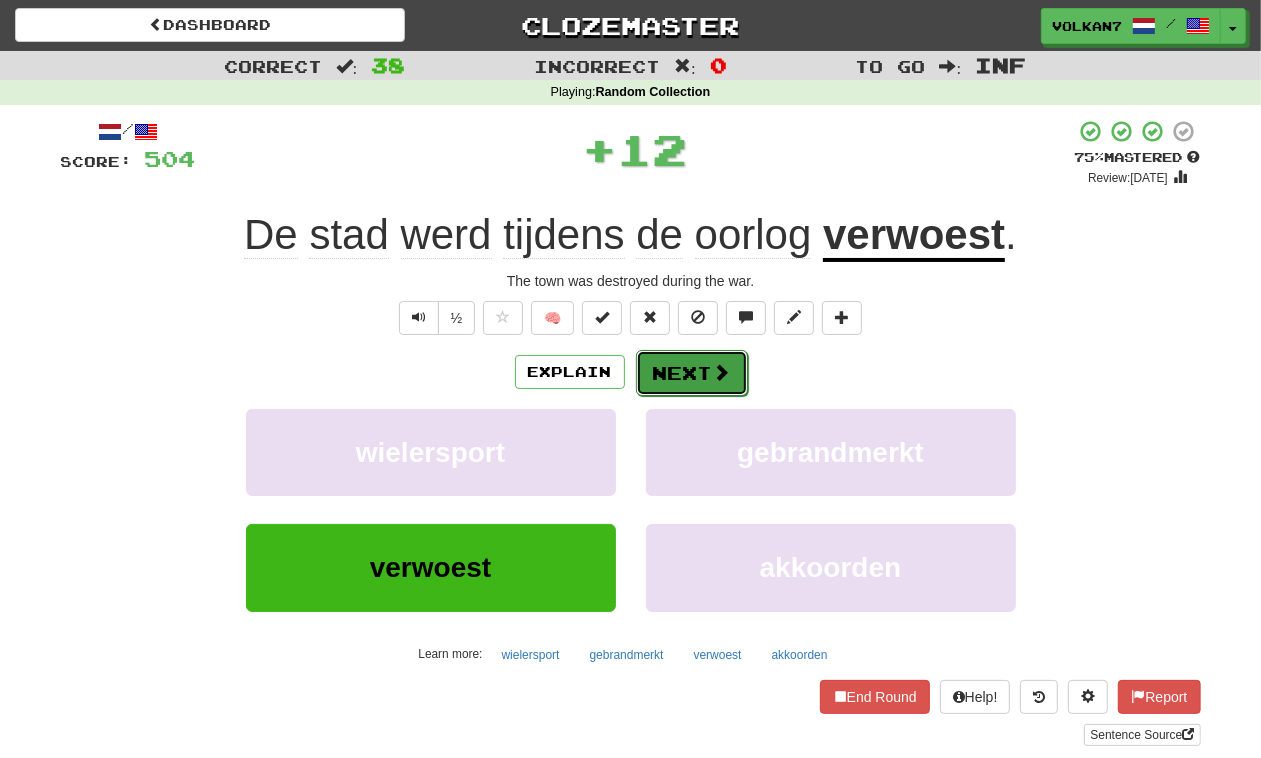 click on "Next" at bounding box center [692, 373] 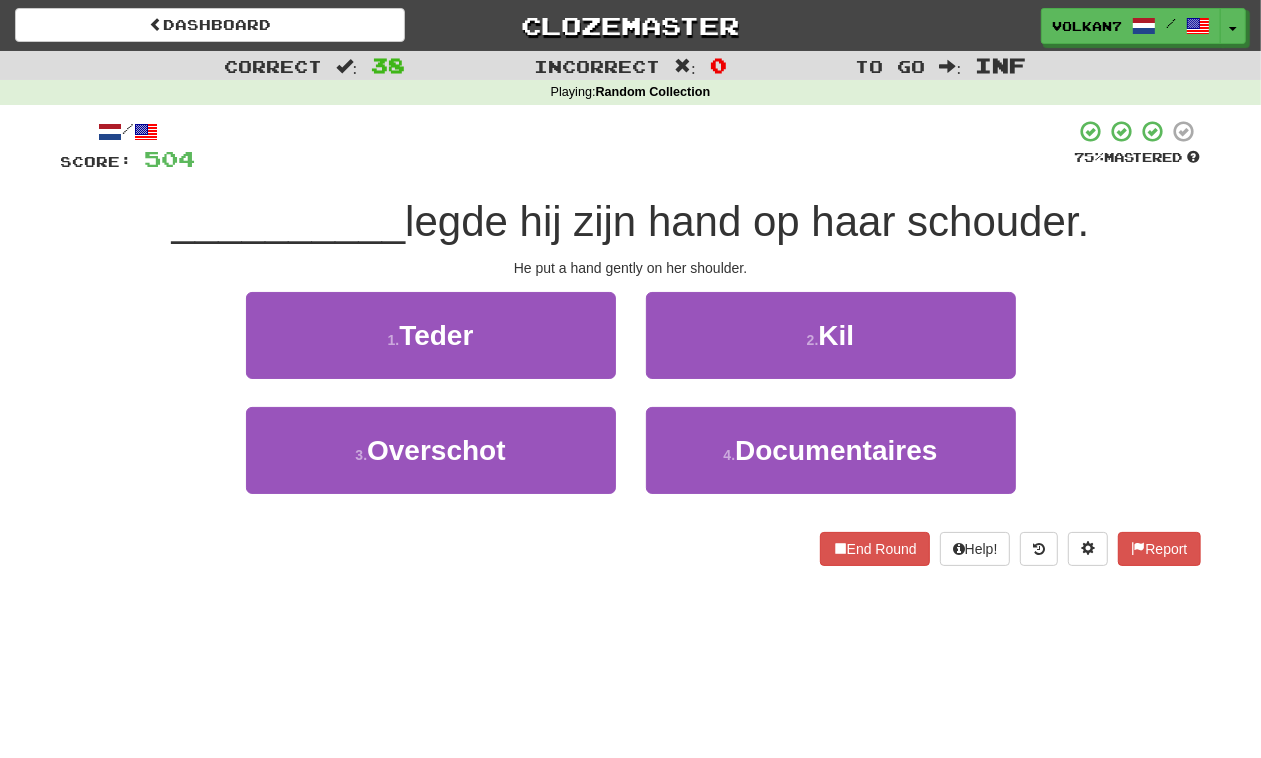 click at bounding box center [635, 146] 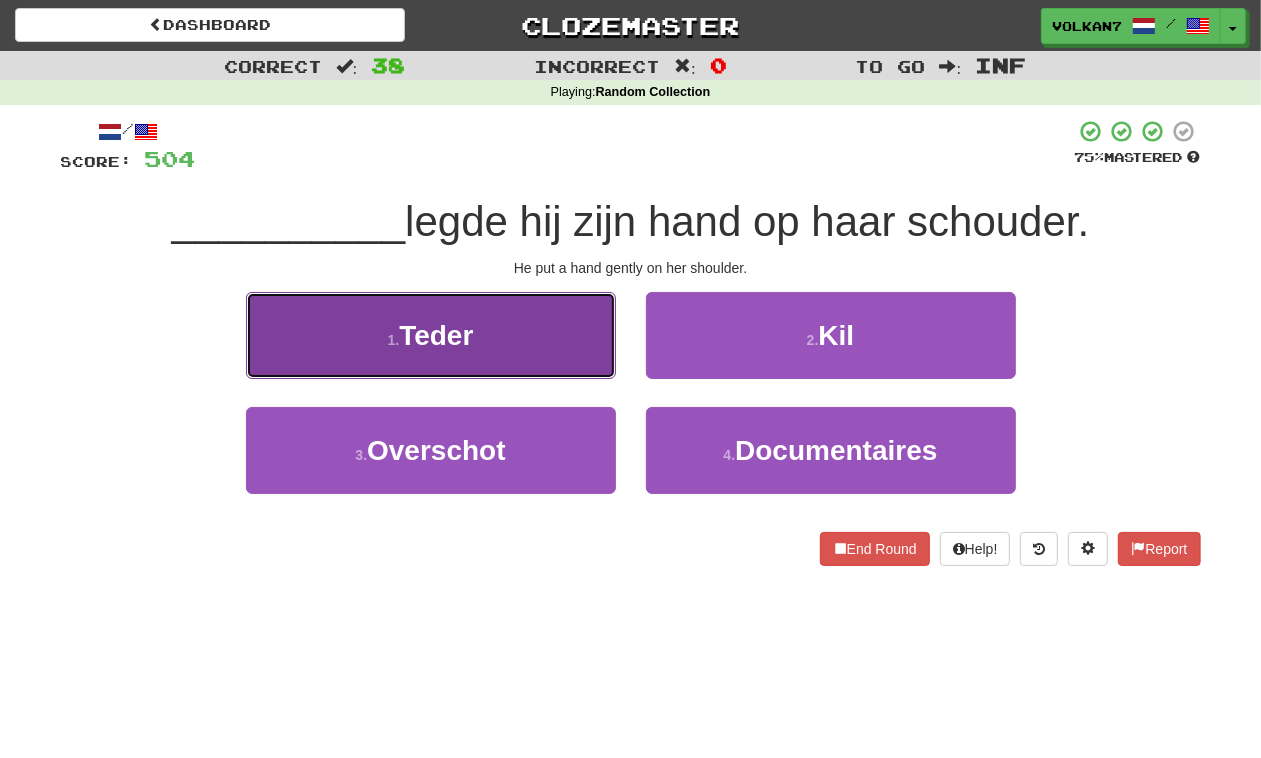 click on "1 .  Teder" at bounding box center (431, 335) 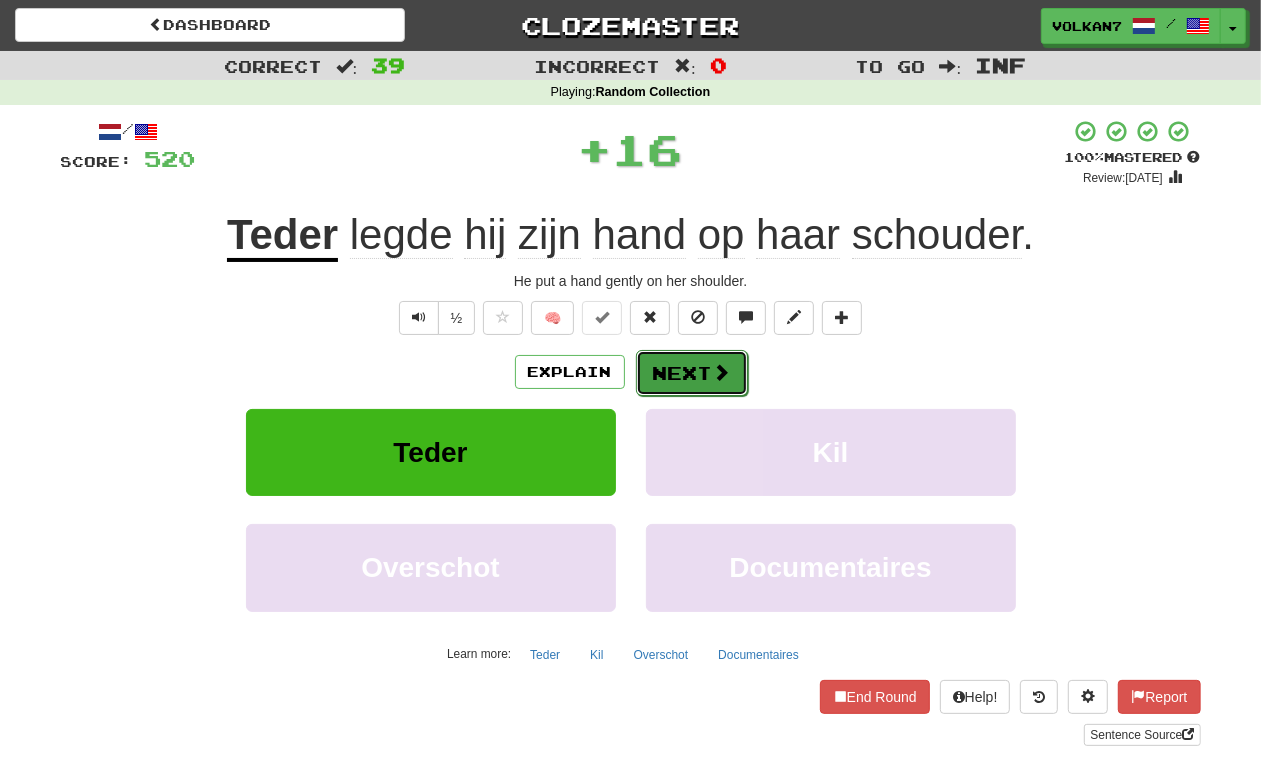 click on "Next" at bounding box center [692, 373] 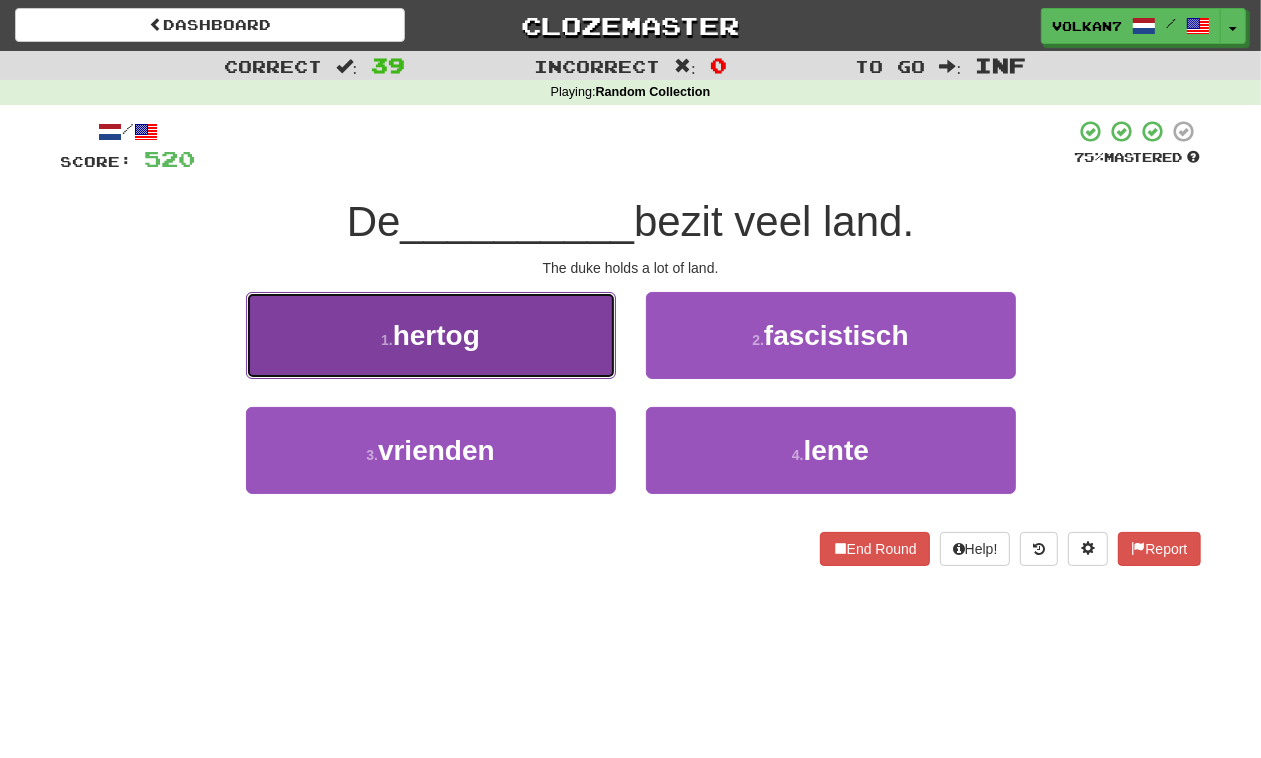 click on "1 .  hertog" at bounding box center [431, 335] 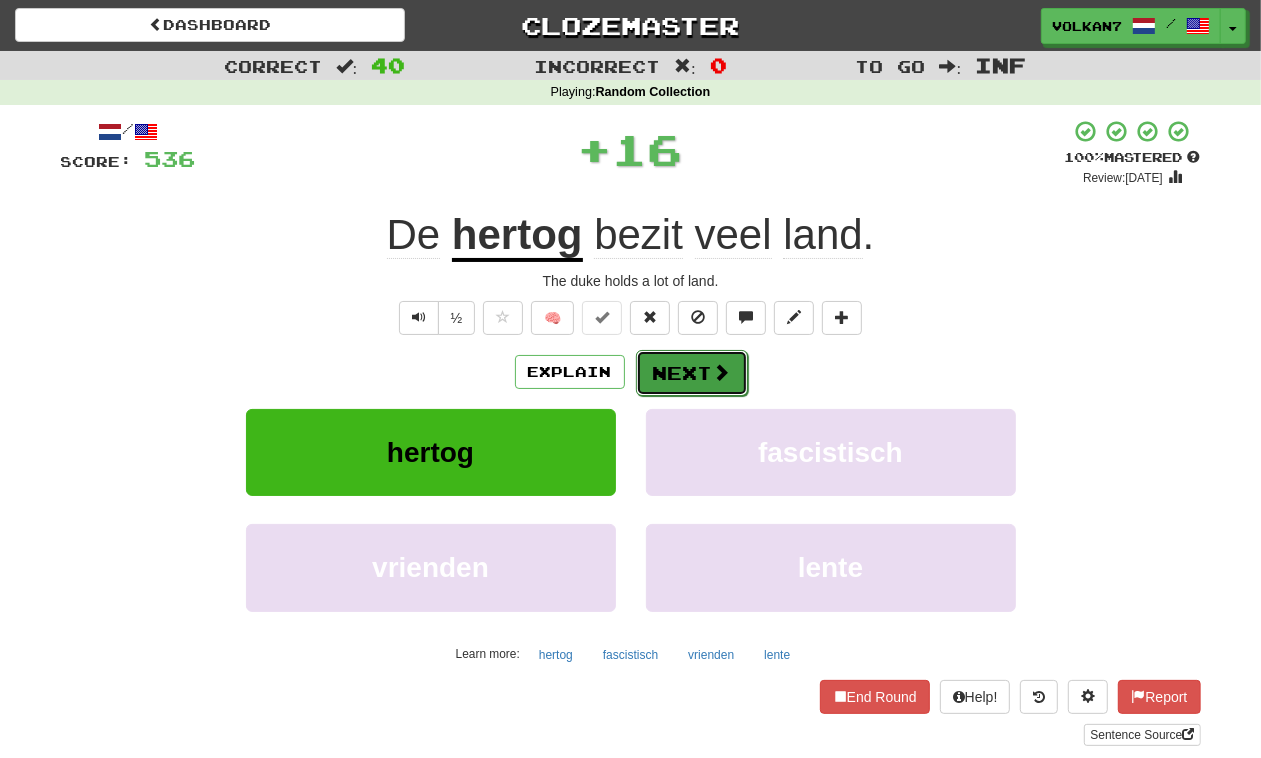 click on "Next" at bounding box center [692, 373] 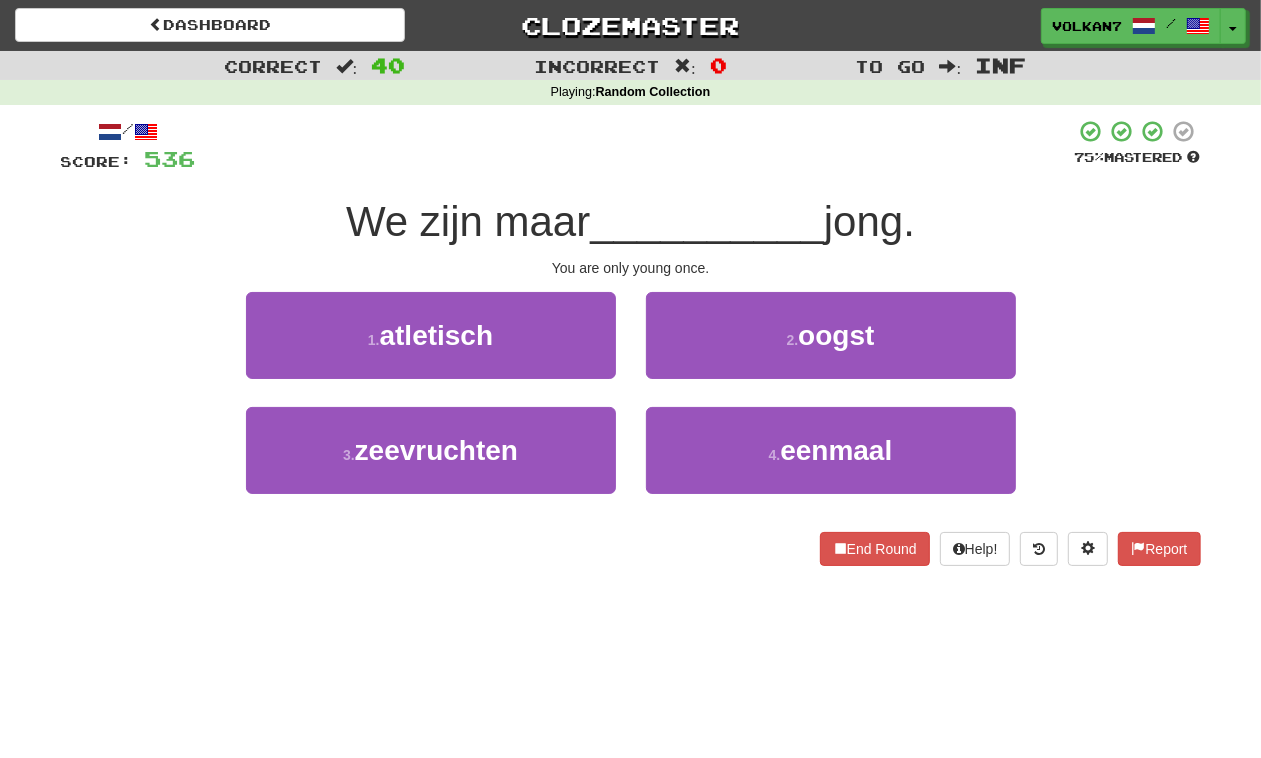 click at bounding box center (635, 146) 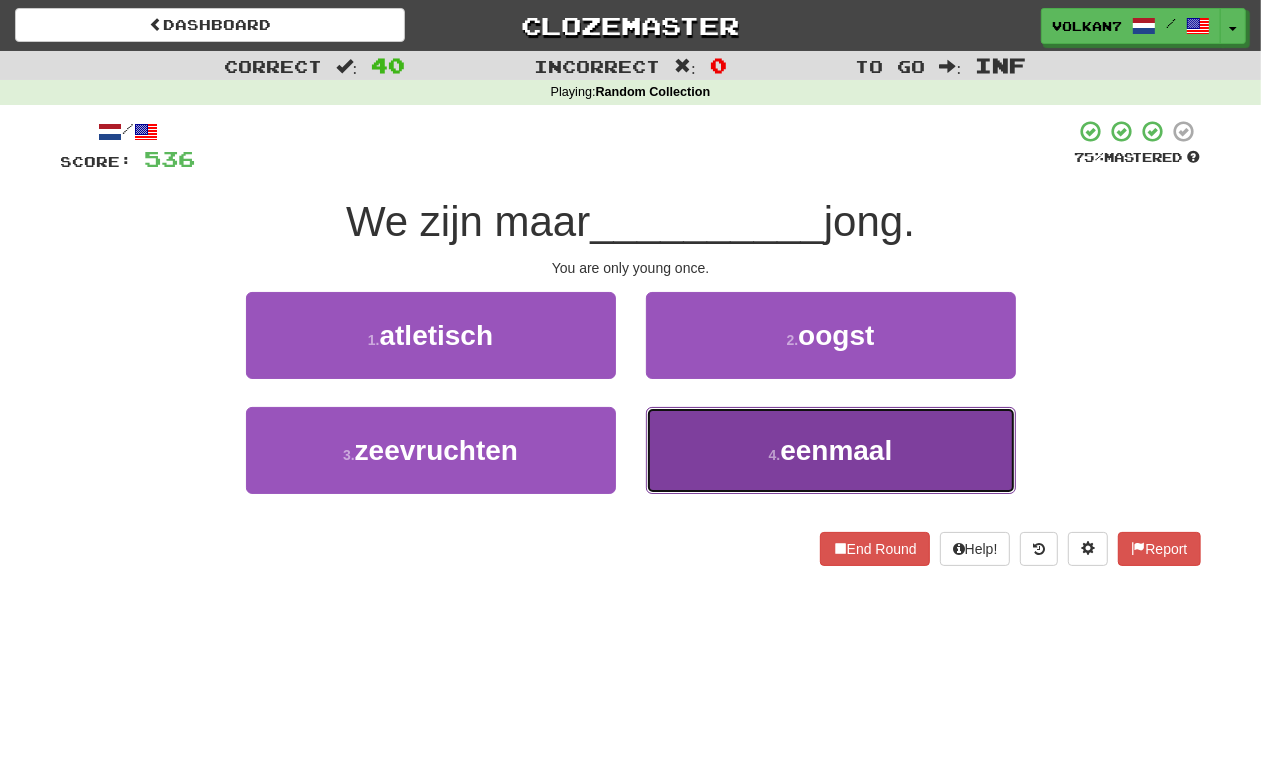 click on "4 .  eenmaal" at bounding box center (831, 450) 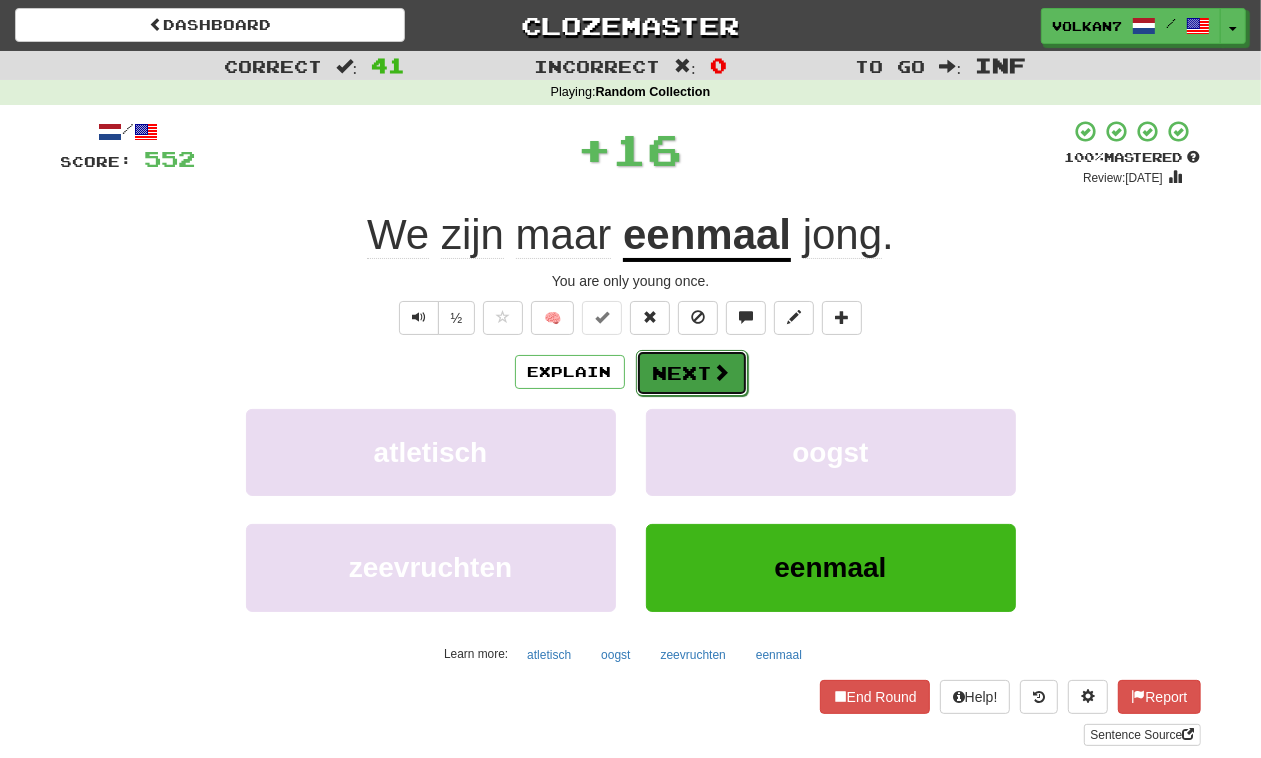 click on "Next" at bounding box center (692, 373) 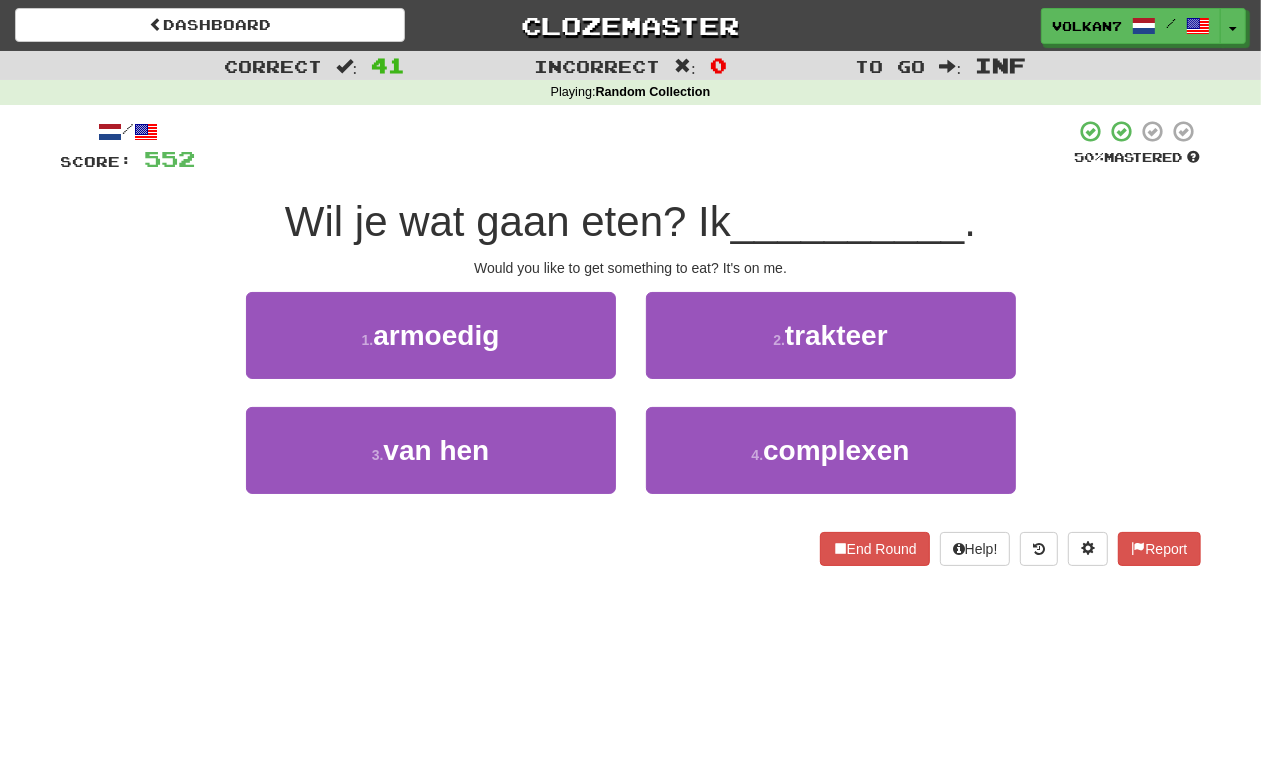 click on "/  Score:   552 50 %  Mastered Wil je wat gaan eten? Ik  __________ . Would you like to get something to eat? It's on me. 1 .  armoedig 2 .  trakteer 3 .  van hen 4 .  complexen  End Round  Help!  Report" at bounding box center [631, 342] 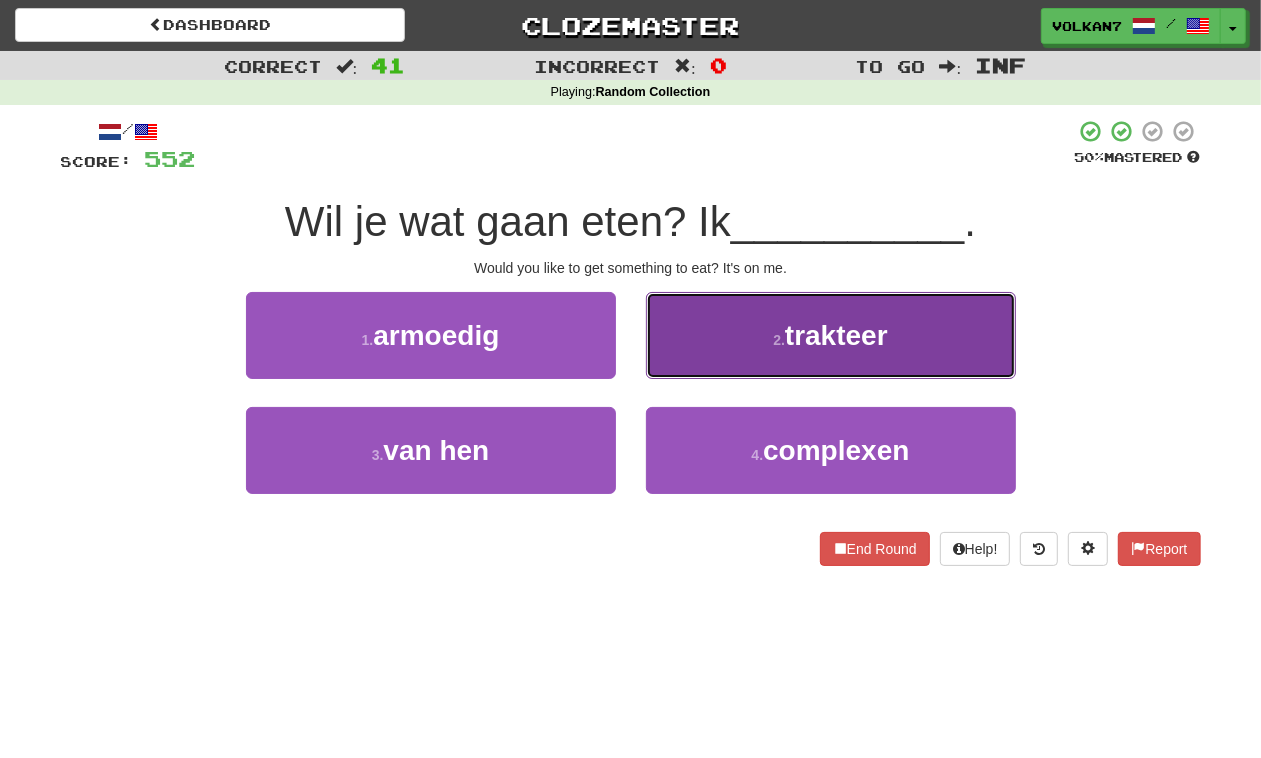 click on "trakteer" at bounding box center [836, 335] 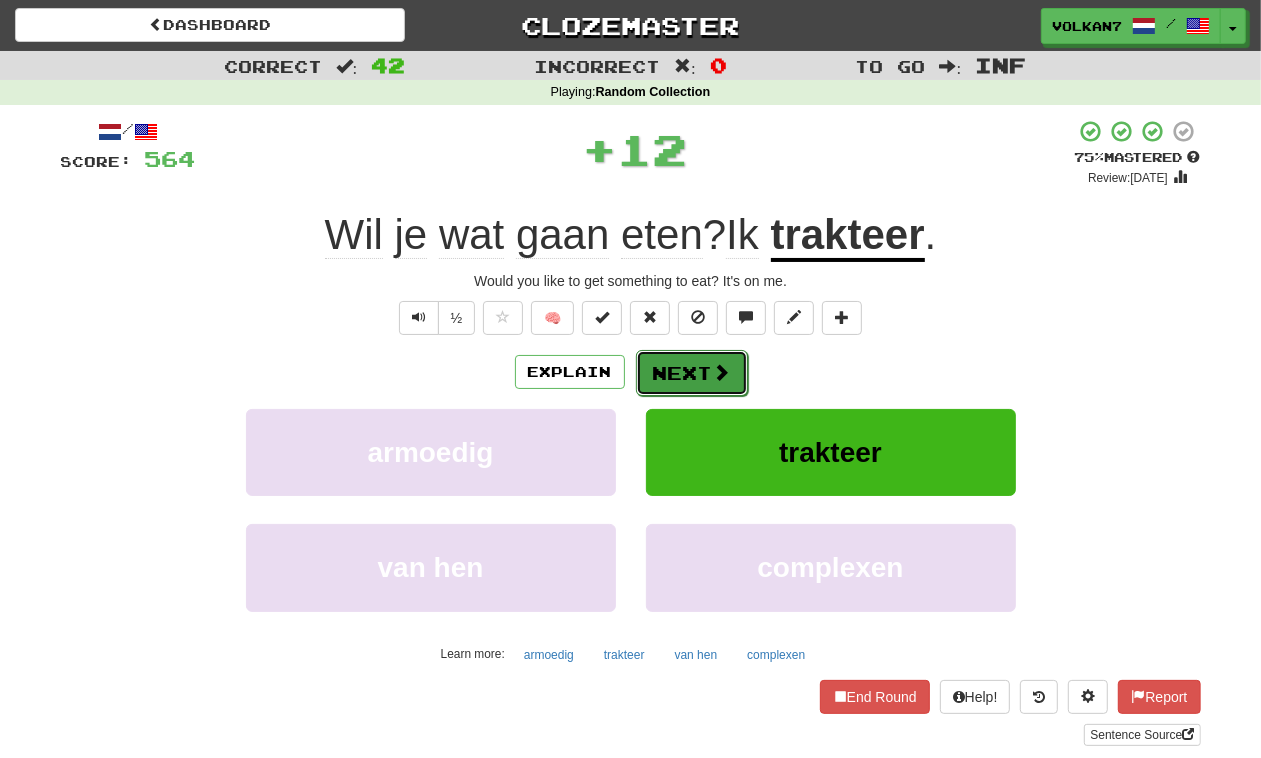 click on "Next" at bounding box center [692, 373] 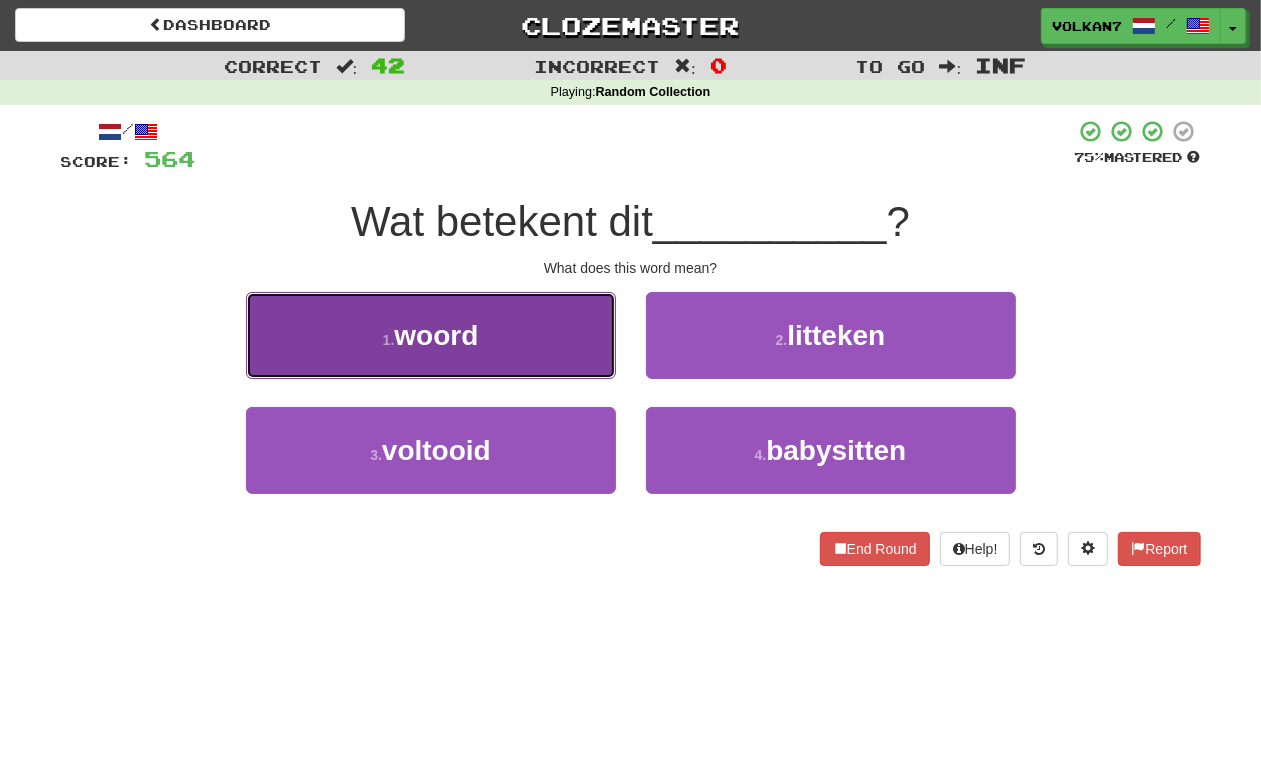click on "1 .  woord" at bounding box center (431, 335) 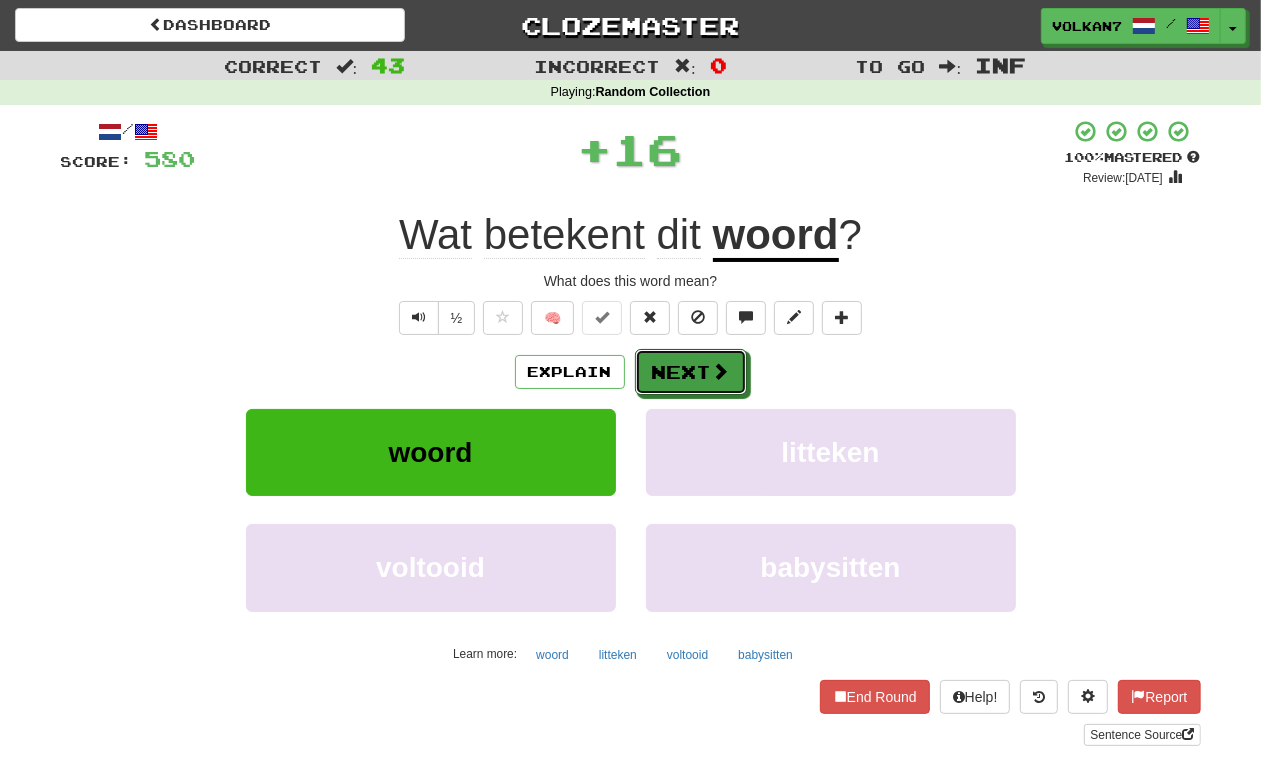 click on "Next" at bounding box center (691, 372) 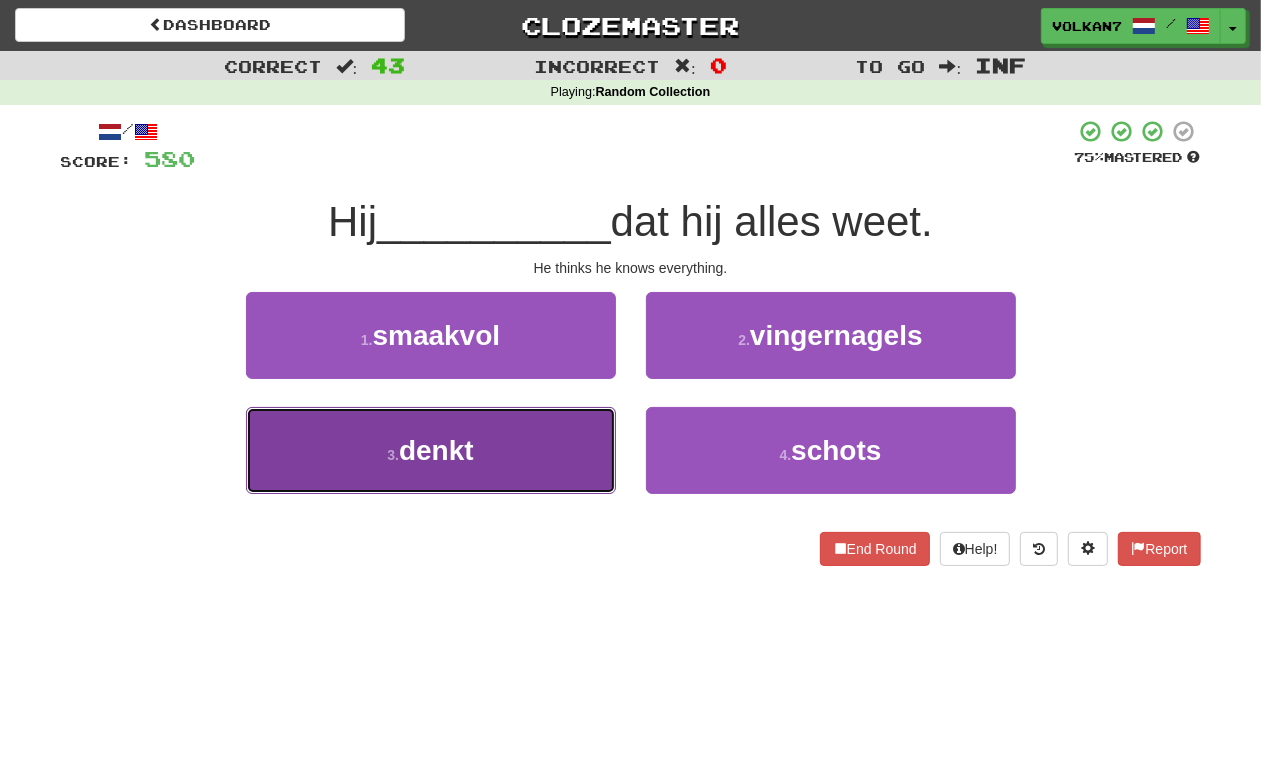 click on "3 .  denkt" at bounding box center [431, 450] 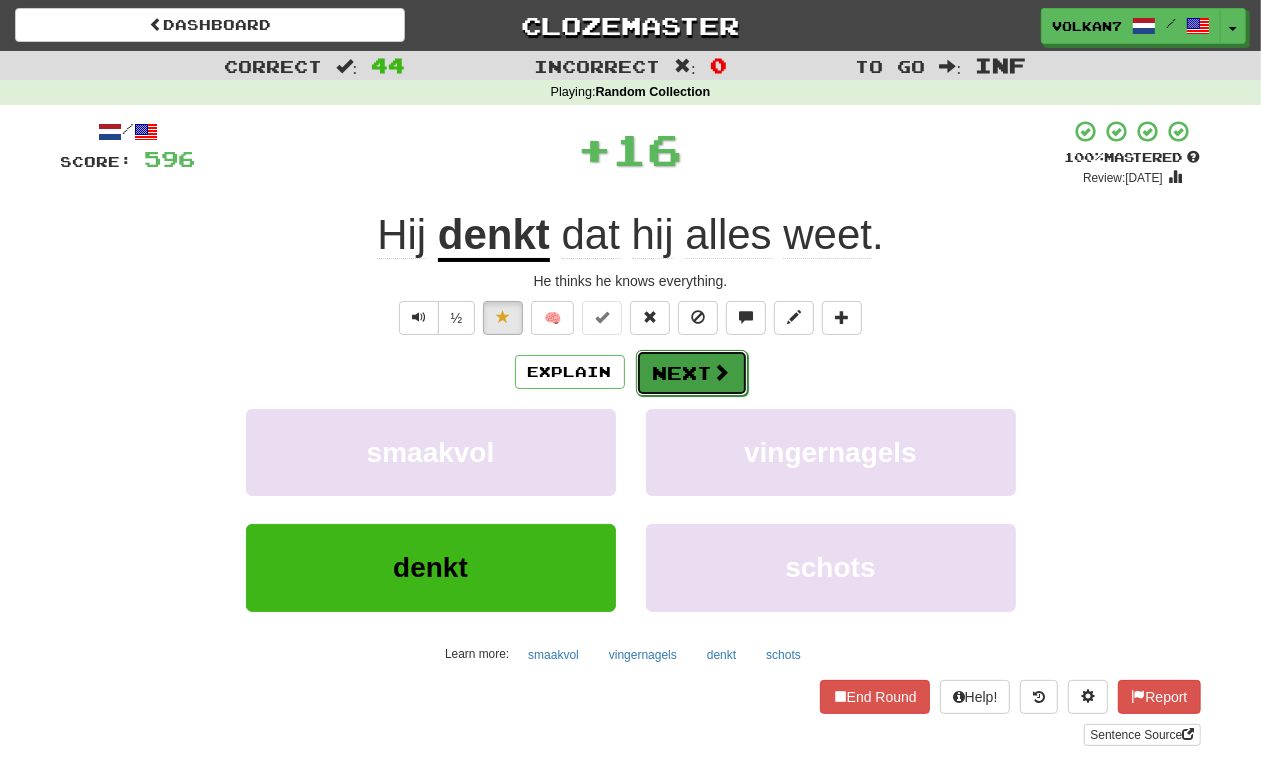 click on "Next" at bounding box center [692, 373] 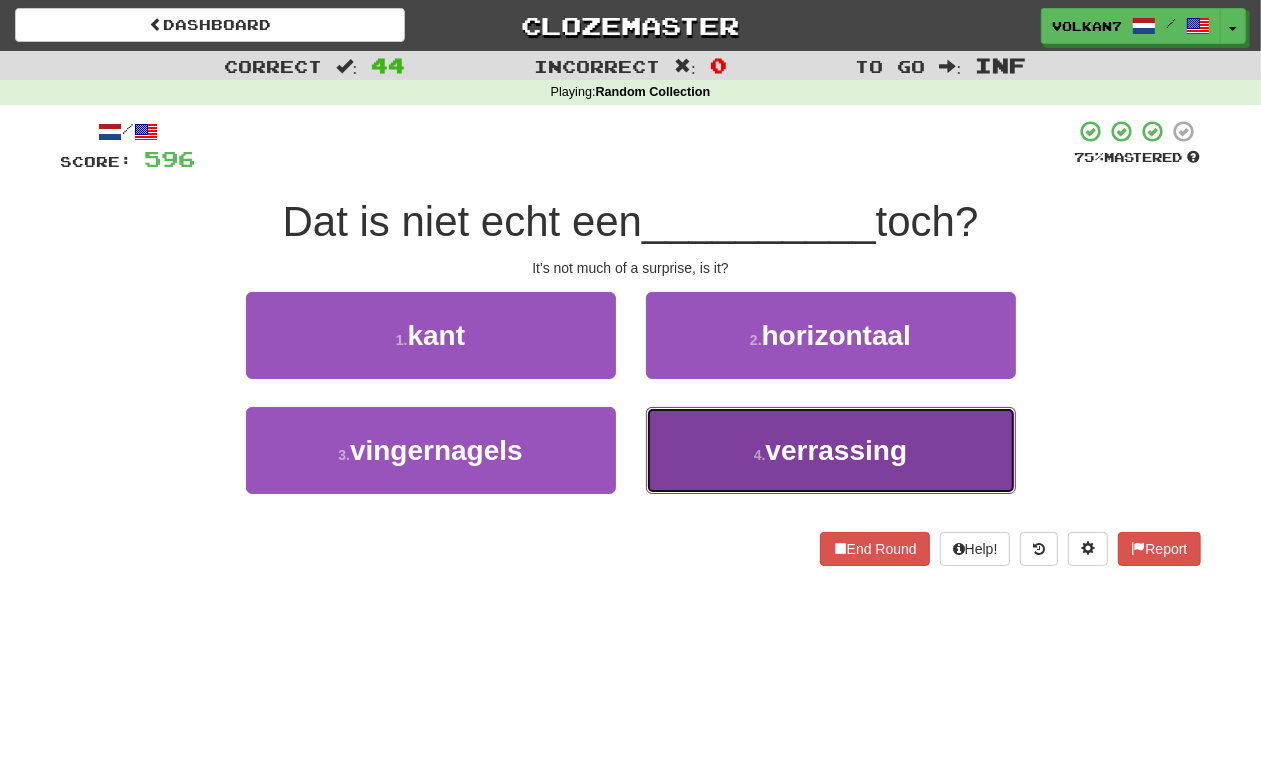 click on "4 .  verrassing" at bounding box center [831, 450] 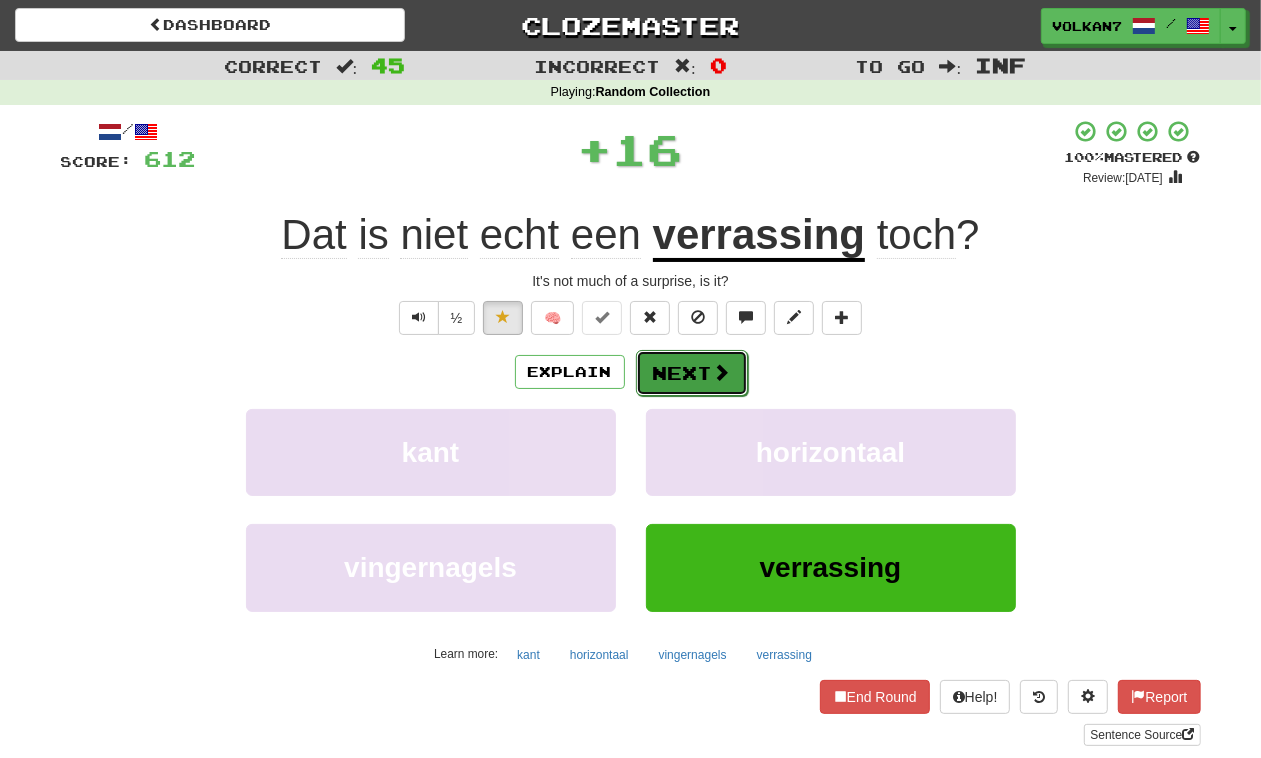 click on "Next" at bounding box center [692, 373] 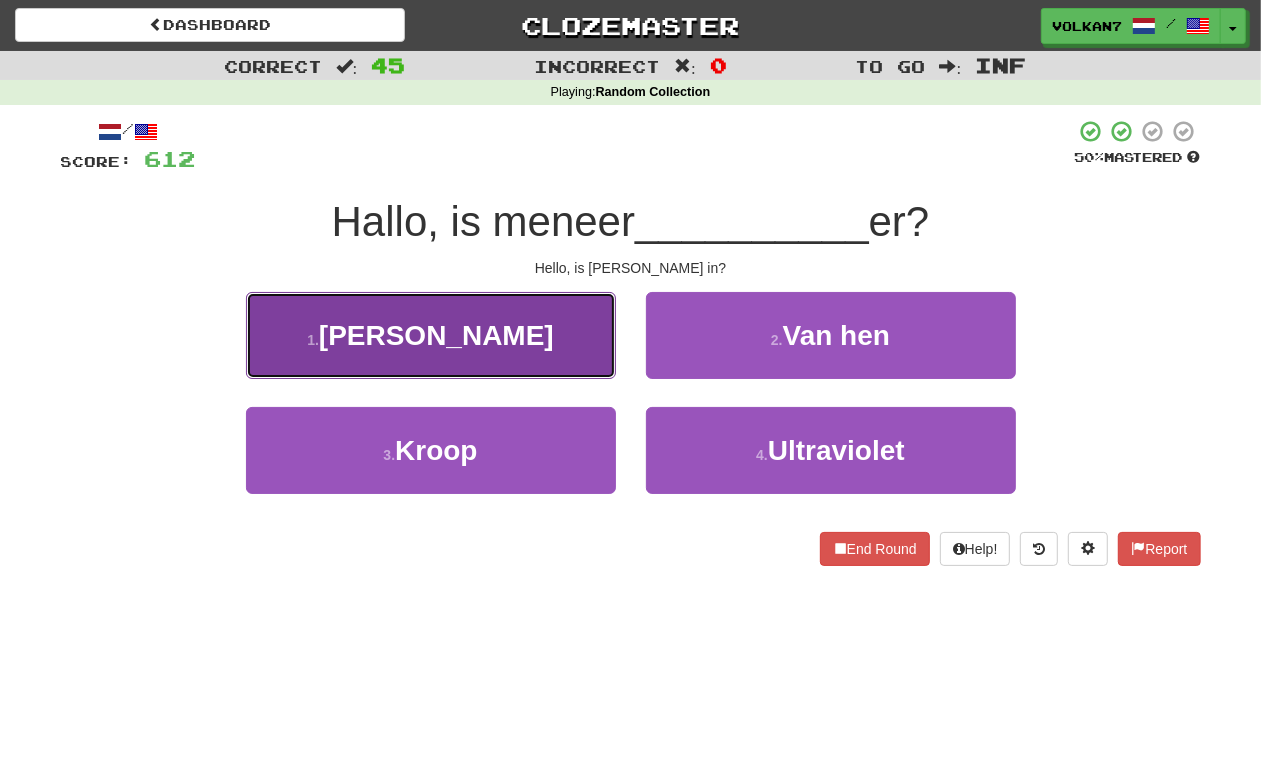 click on "1 .  [PERSON_NAME]" at bounding box center (431, 335) 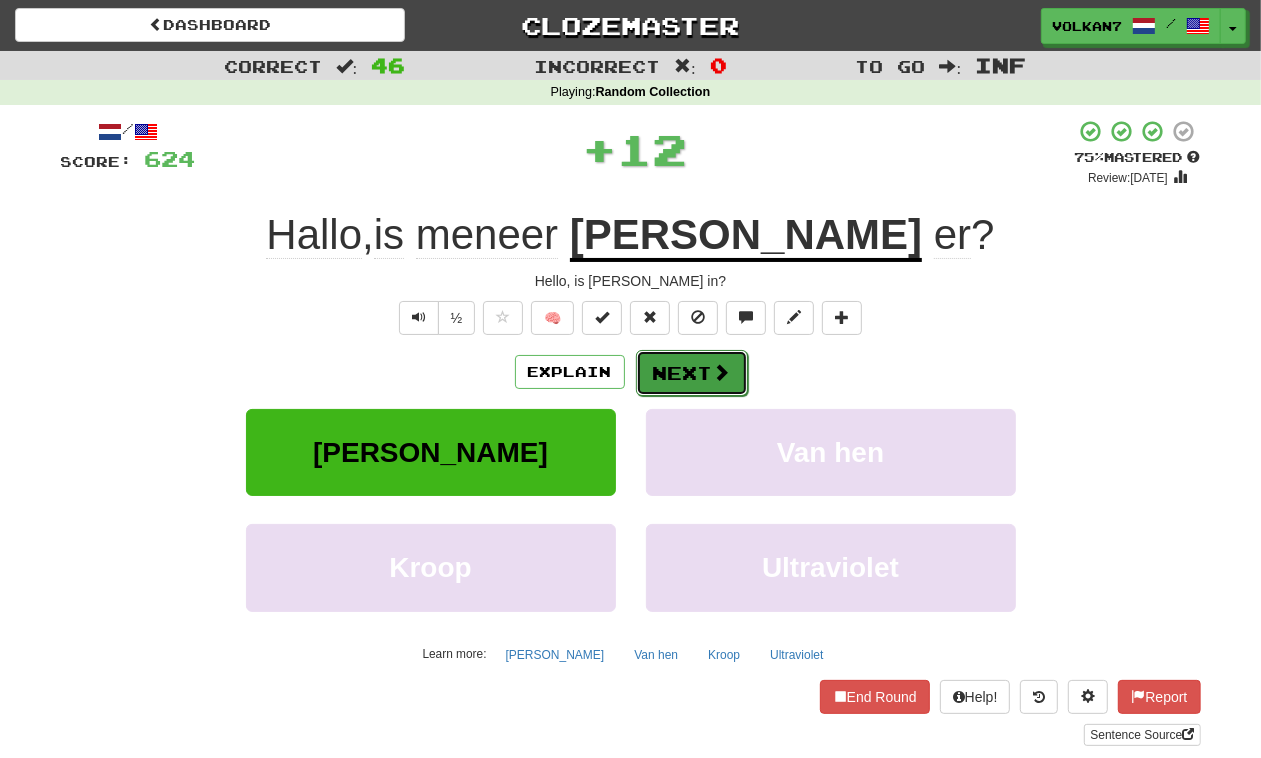 click on "Next" at bounding box center (692, 373) 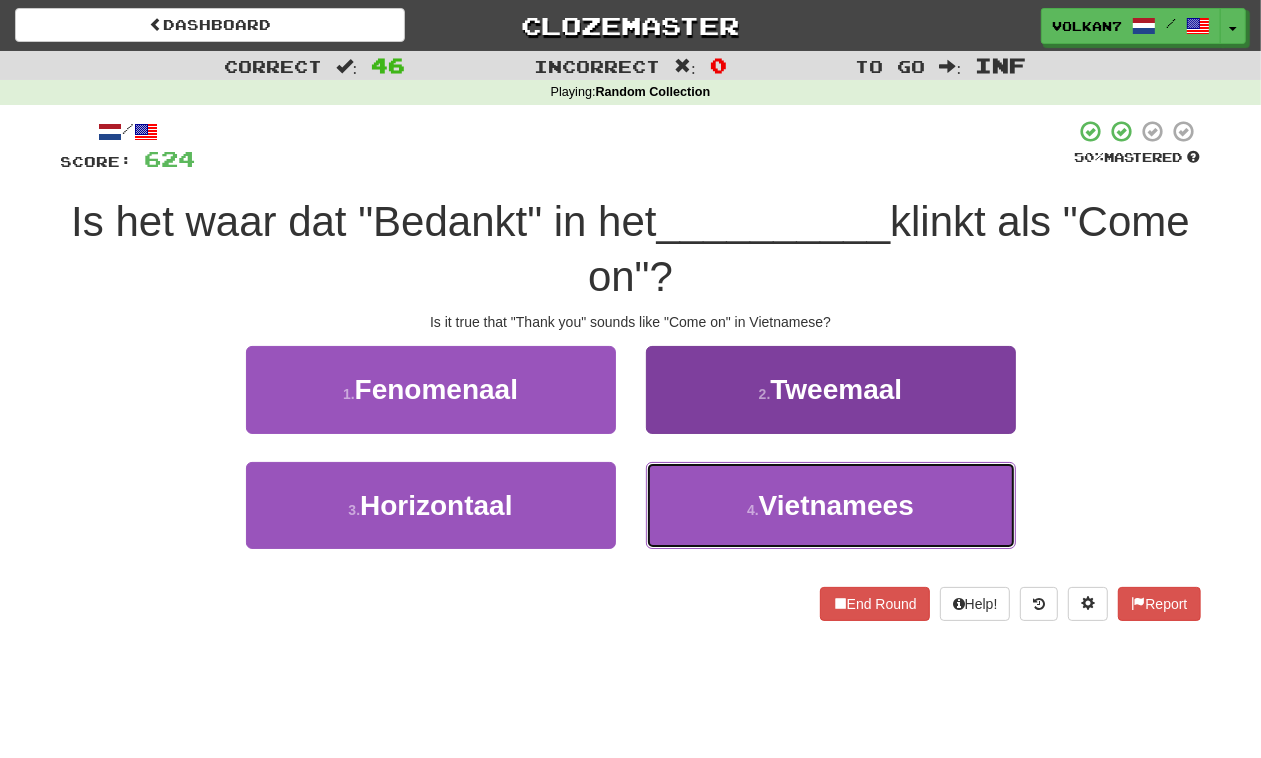 drag, startPoint x: 778, startPoint y: 513, endPoint x: 753, endPoint y: 472, distance: 48.02083 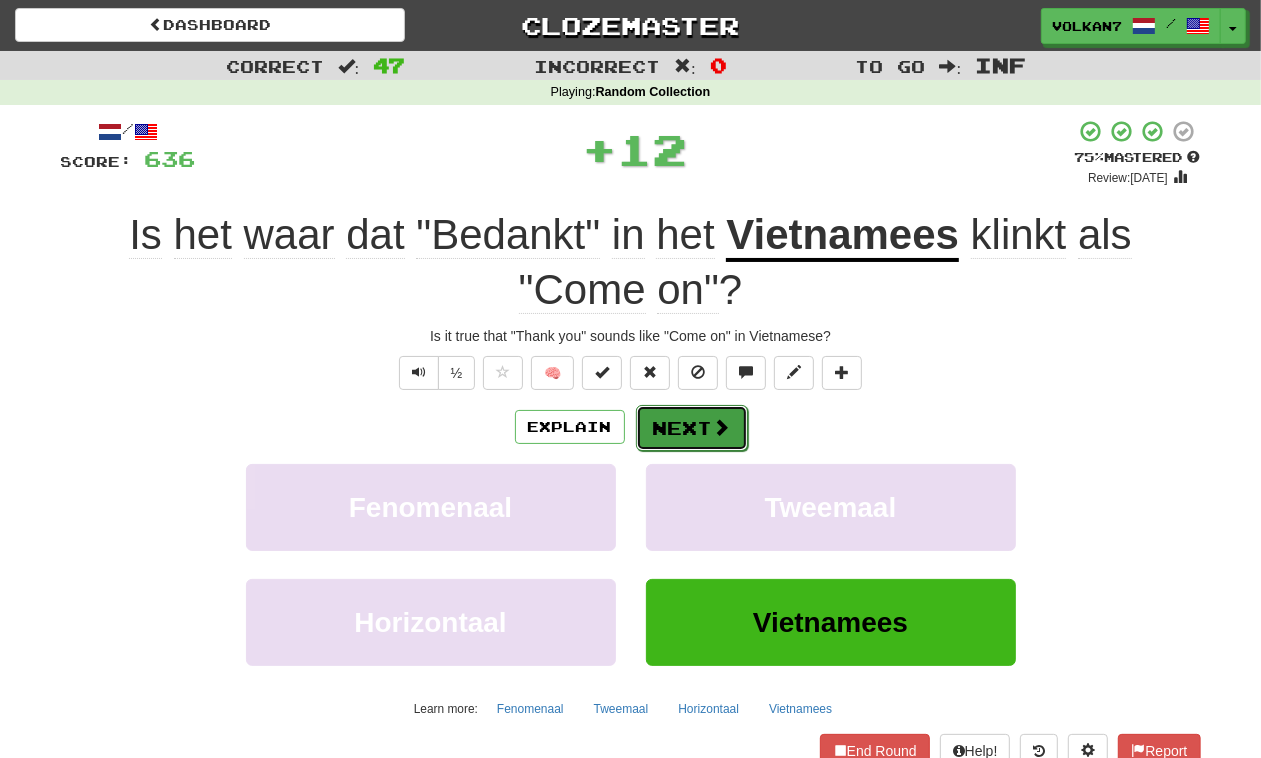 click on "Next" at bounding box center [692, 428] 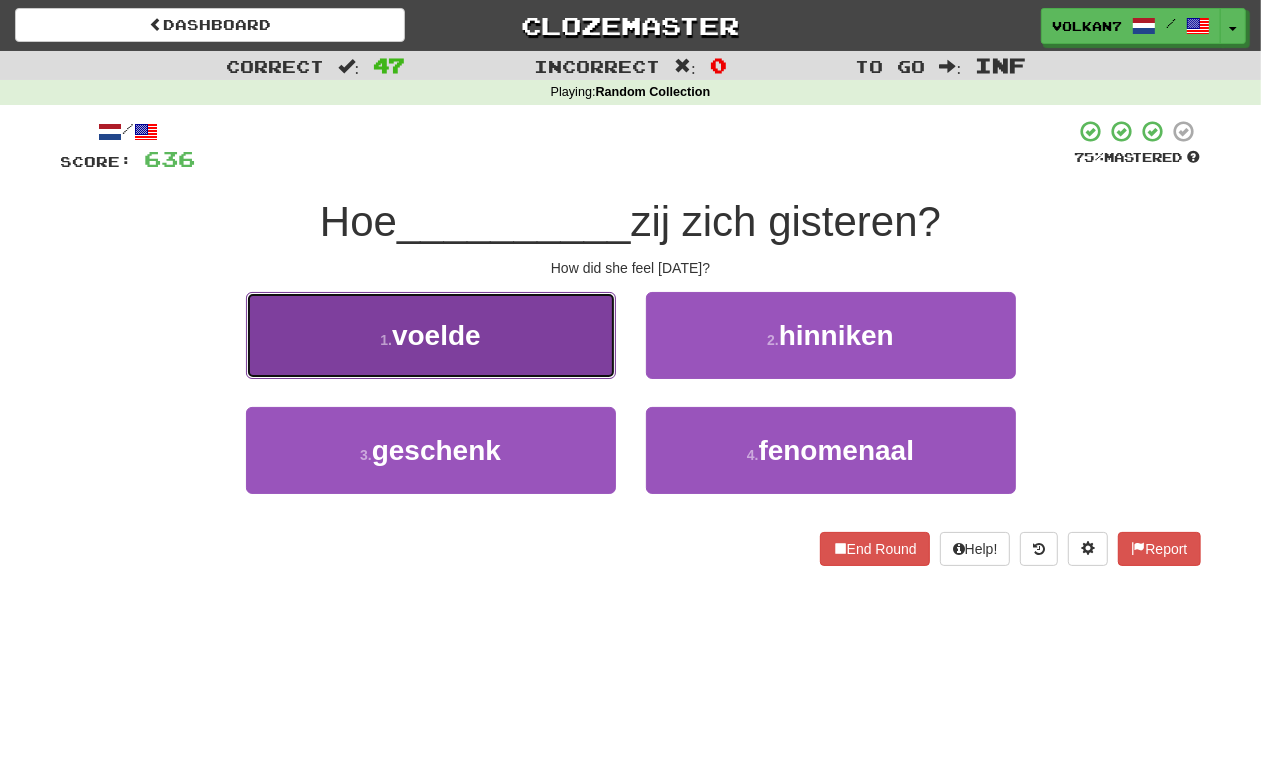 click on "1 .  voelde" at bounding box center (431, 335) 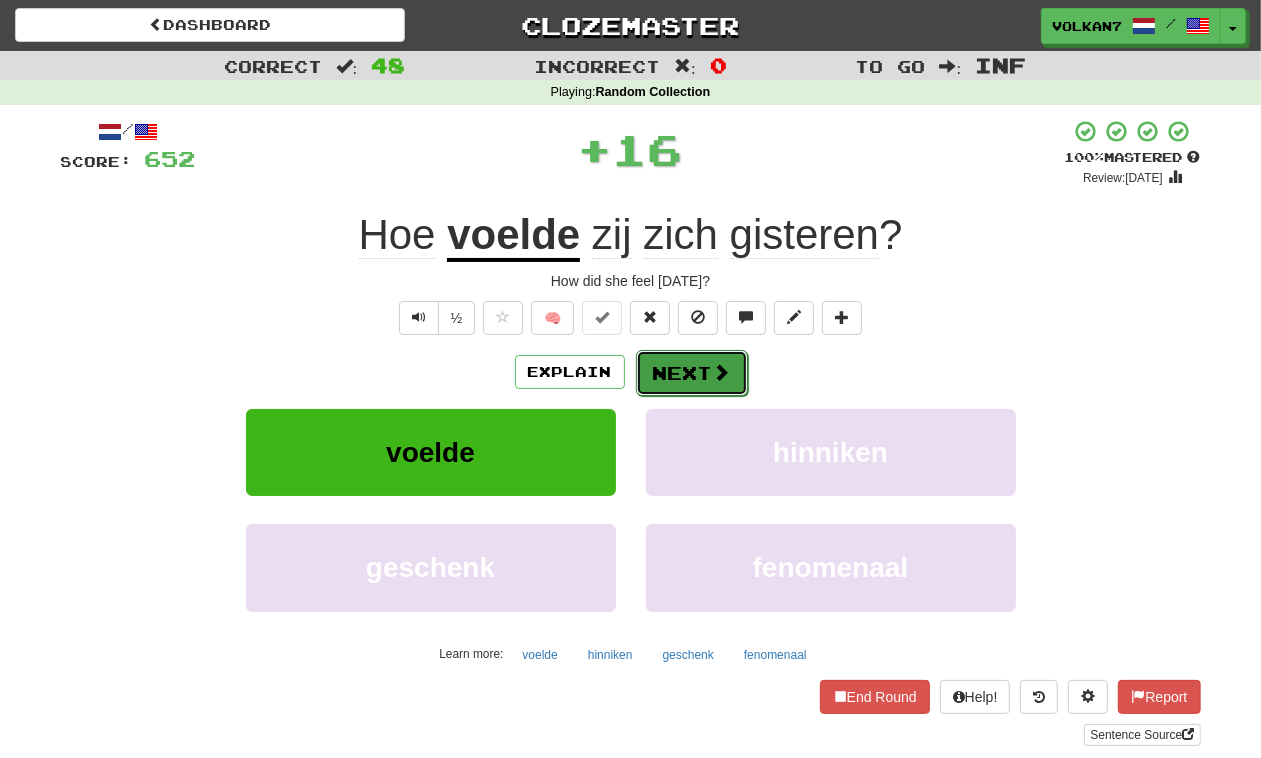 click on "Next" at bounding box center [692, 373] 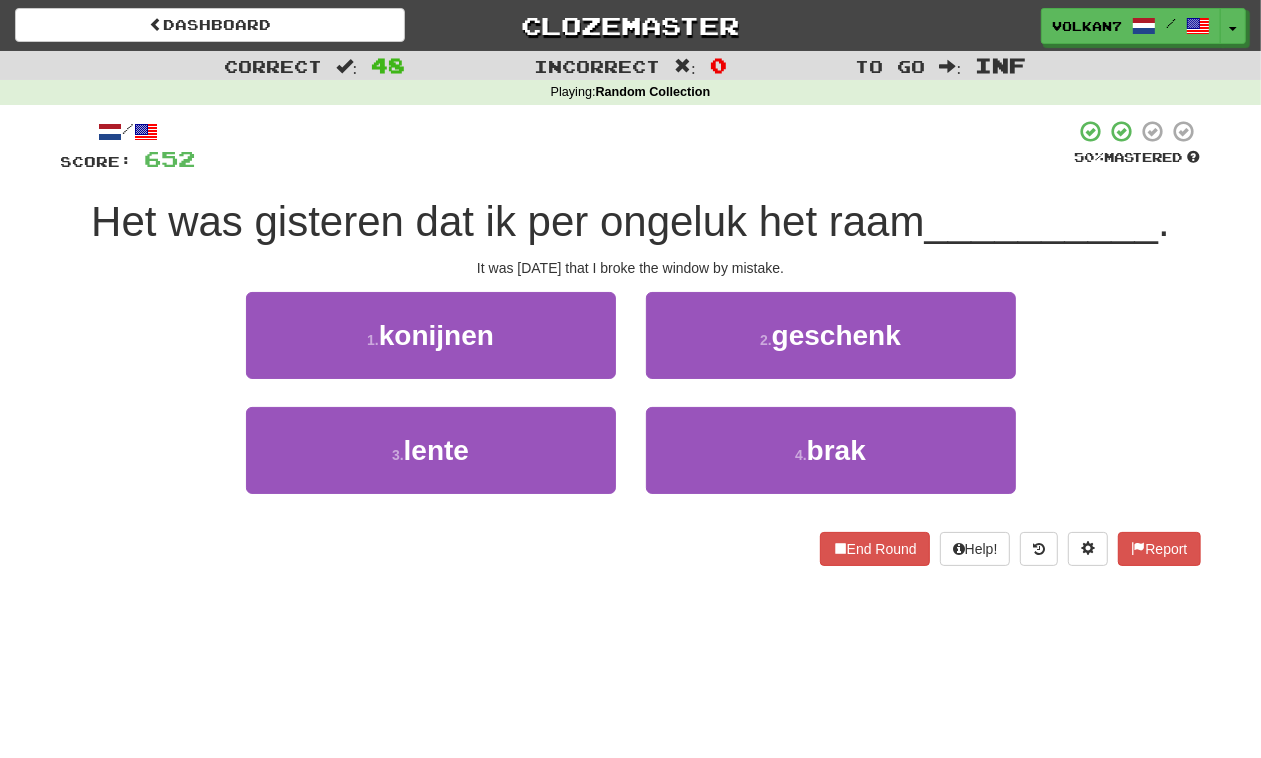 click at bounding box center [635, 146] 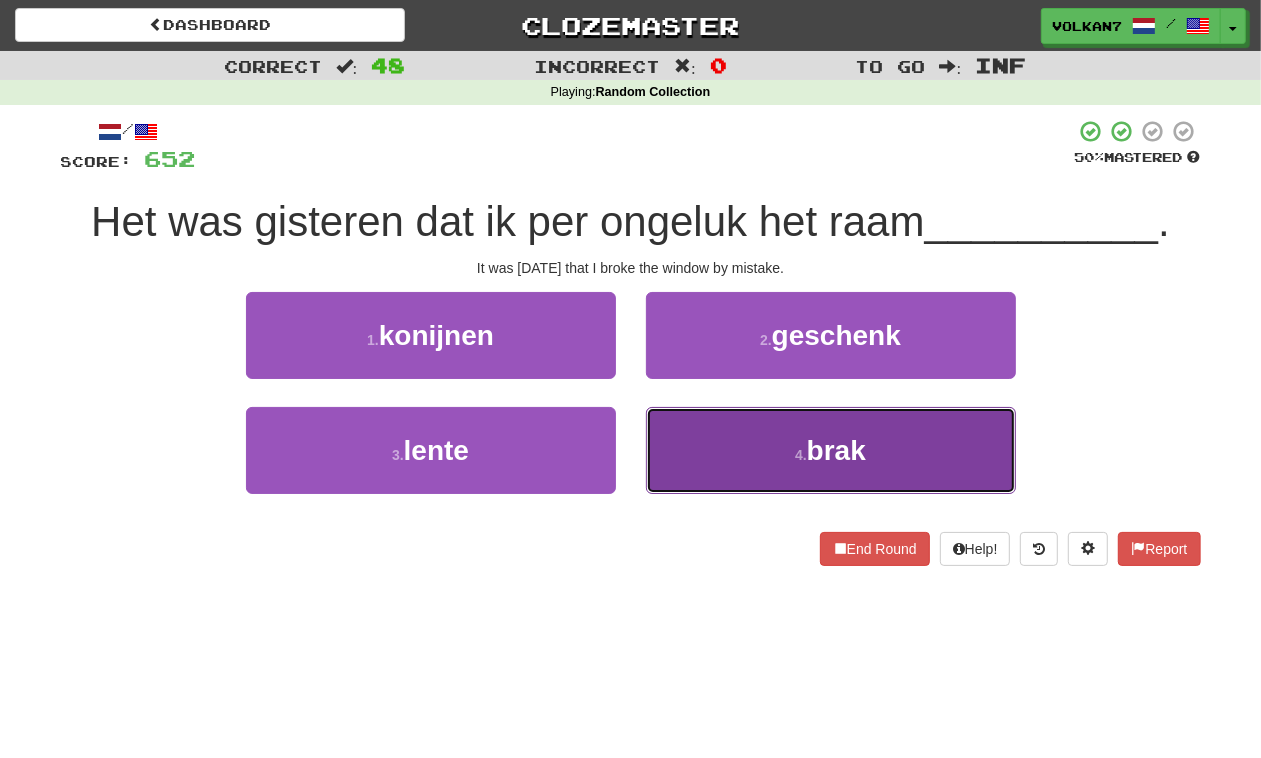 click on "4 .  brak" at bounding box center (831, 450) 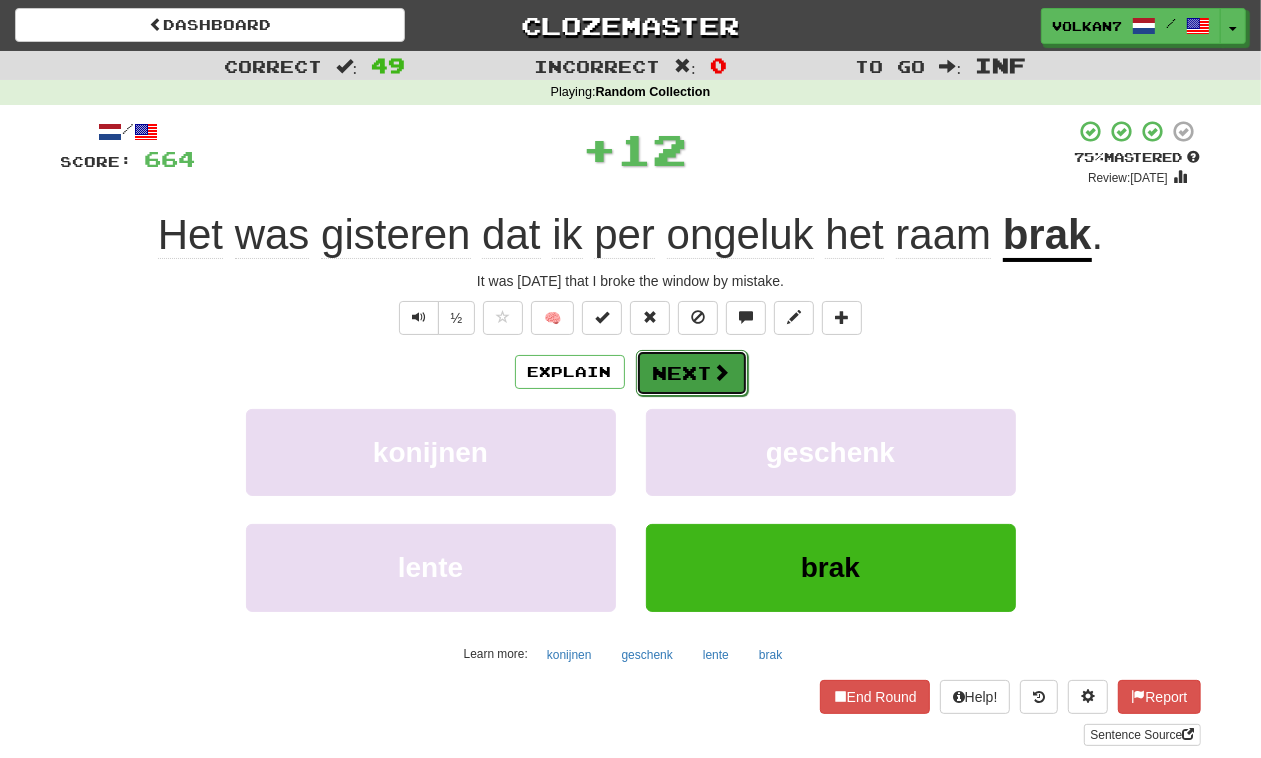 click on "Next" at bounding box center (692, 373) 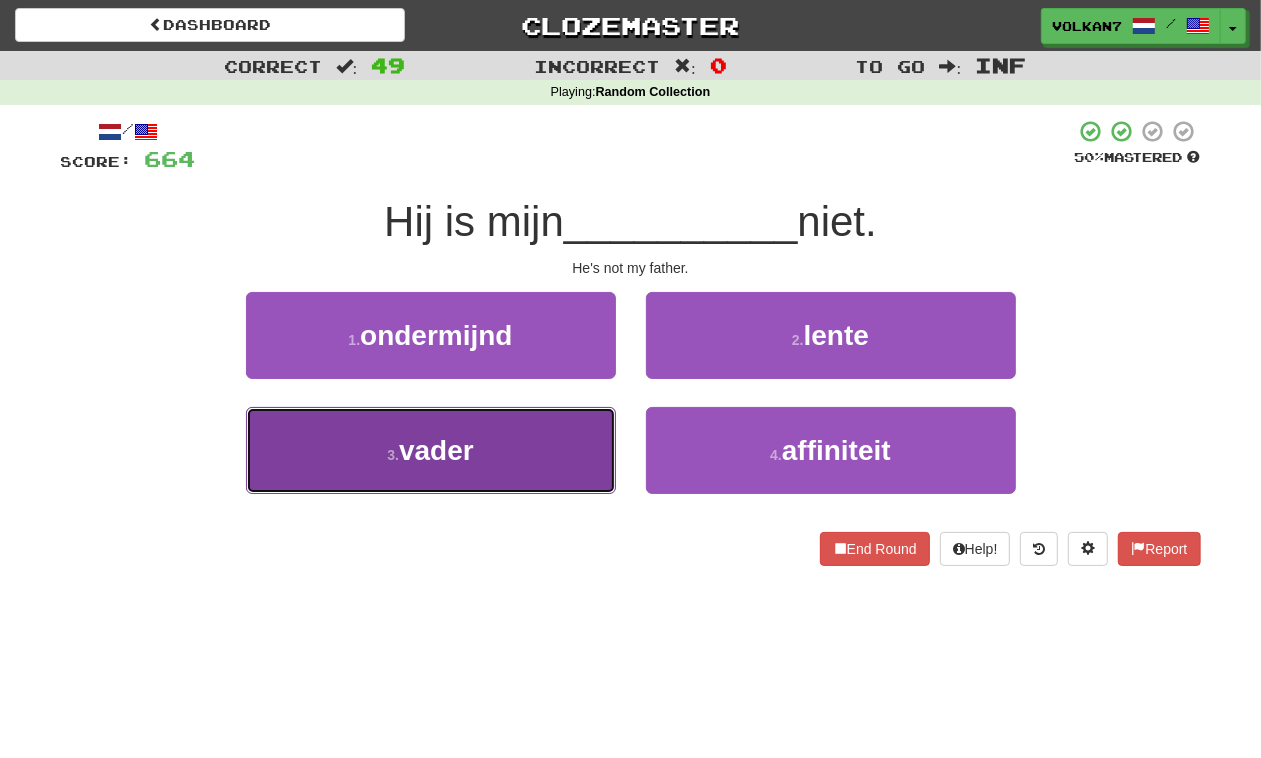 click on "3 .  vader" at bounding box center [431, 450] 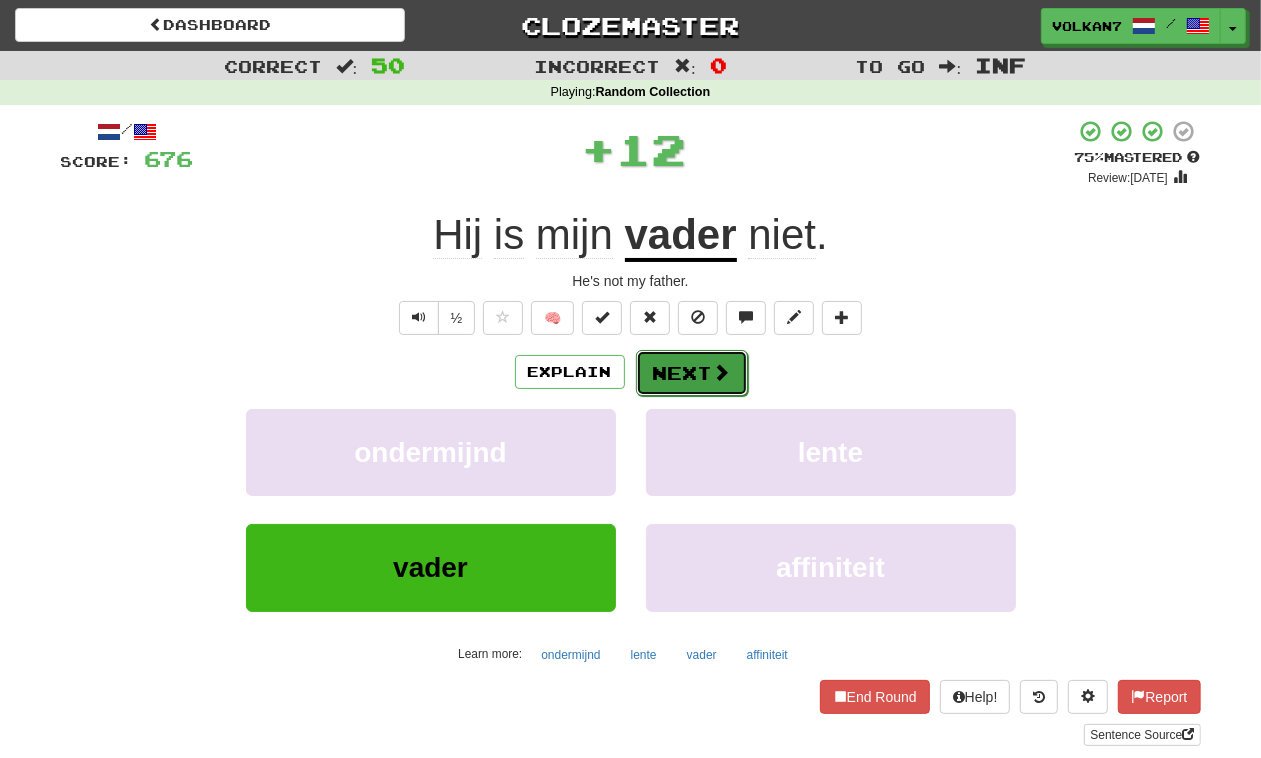 click on "Next" at bounding box center [692, 373] 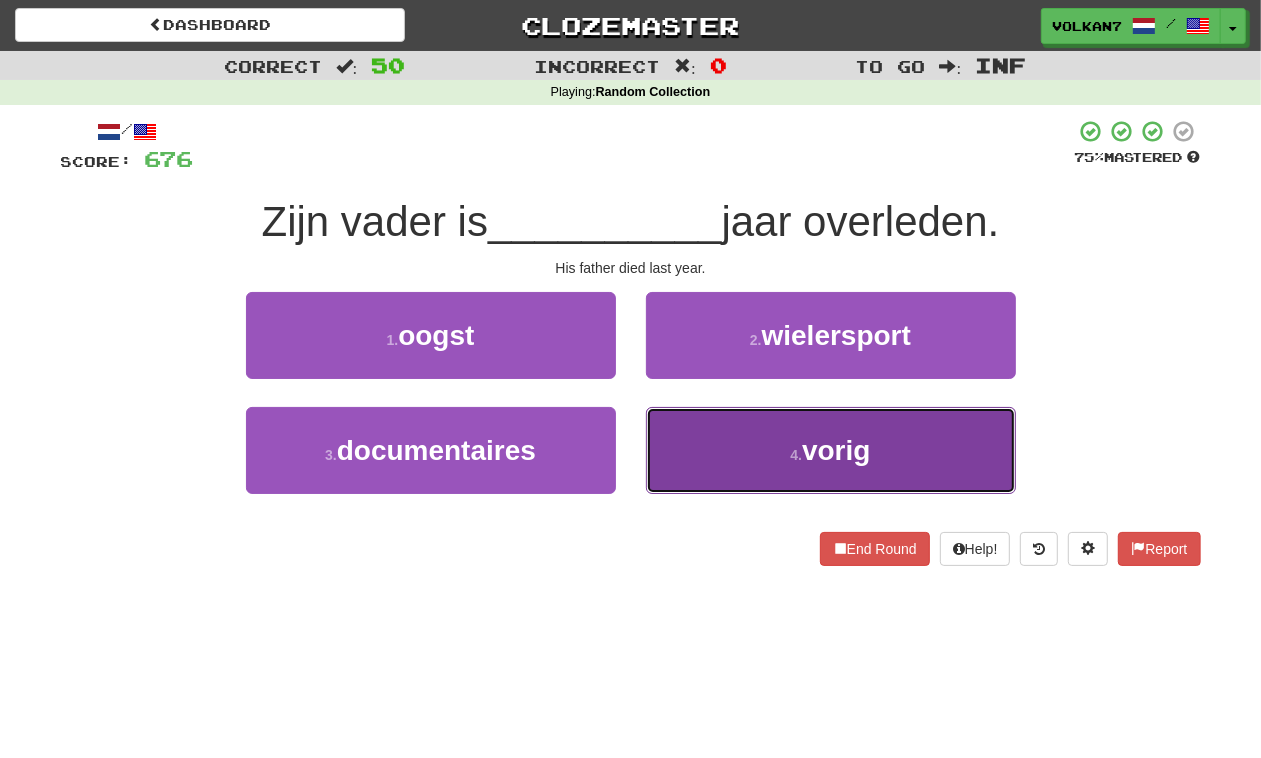 click on "4 .  vorig" at bounding box center (831, 450) 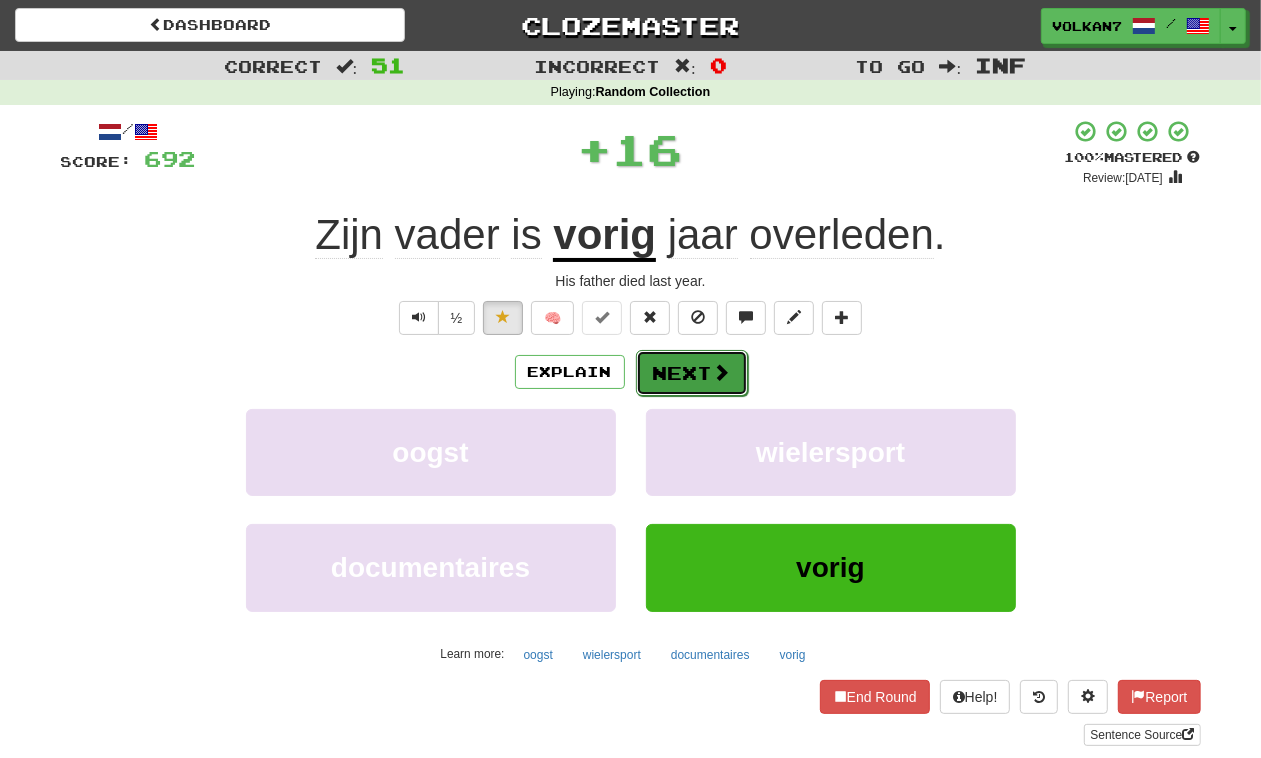 click on "Next" at bounding box center (692, 373) 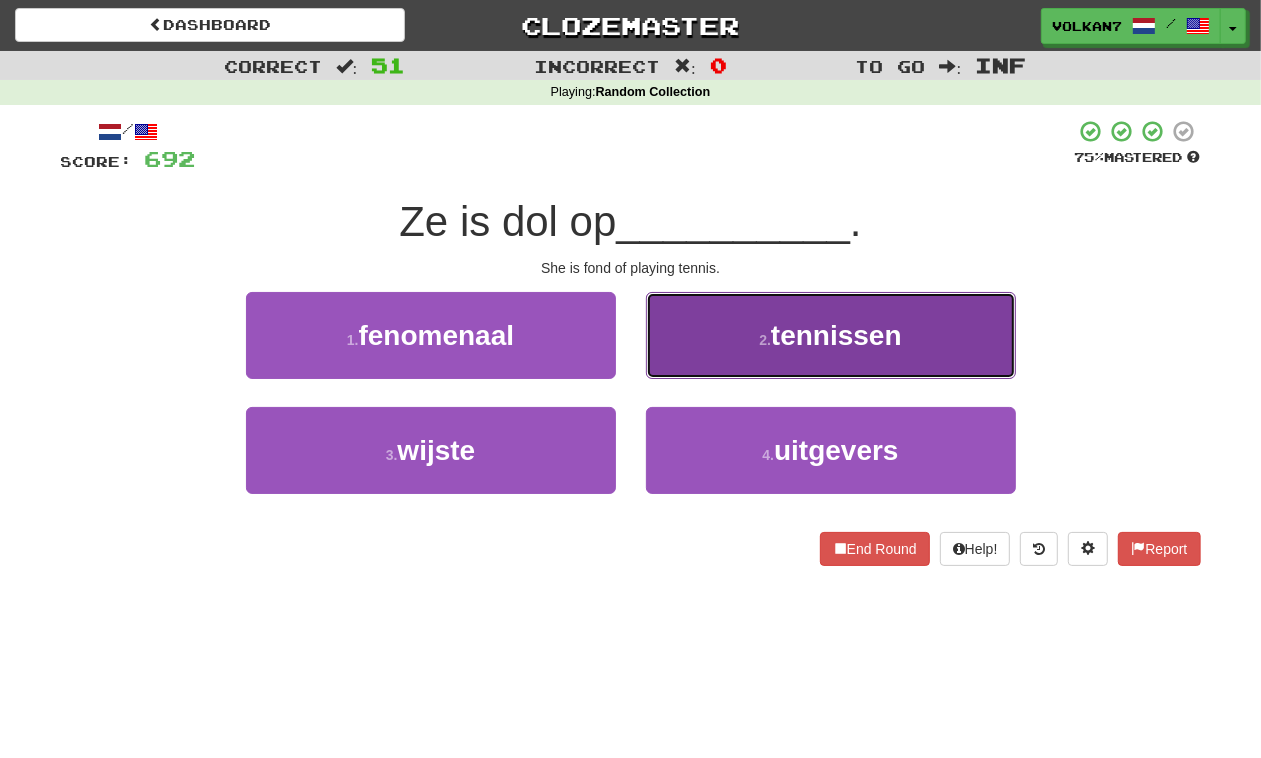click on "2 .  tennissen" at bounding box center [831, 335] 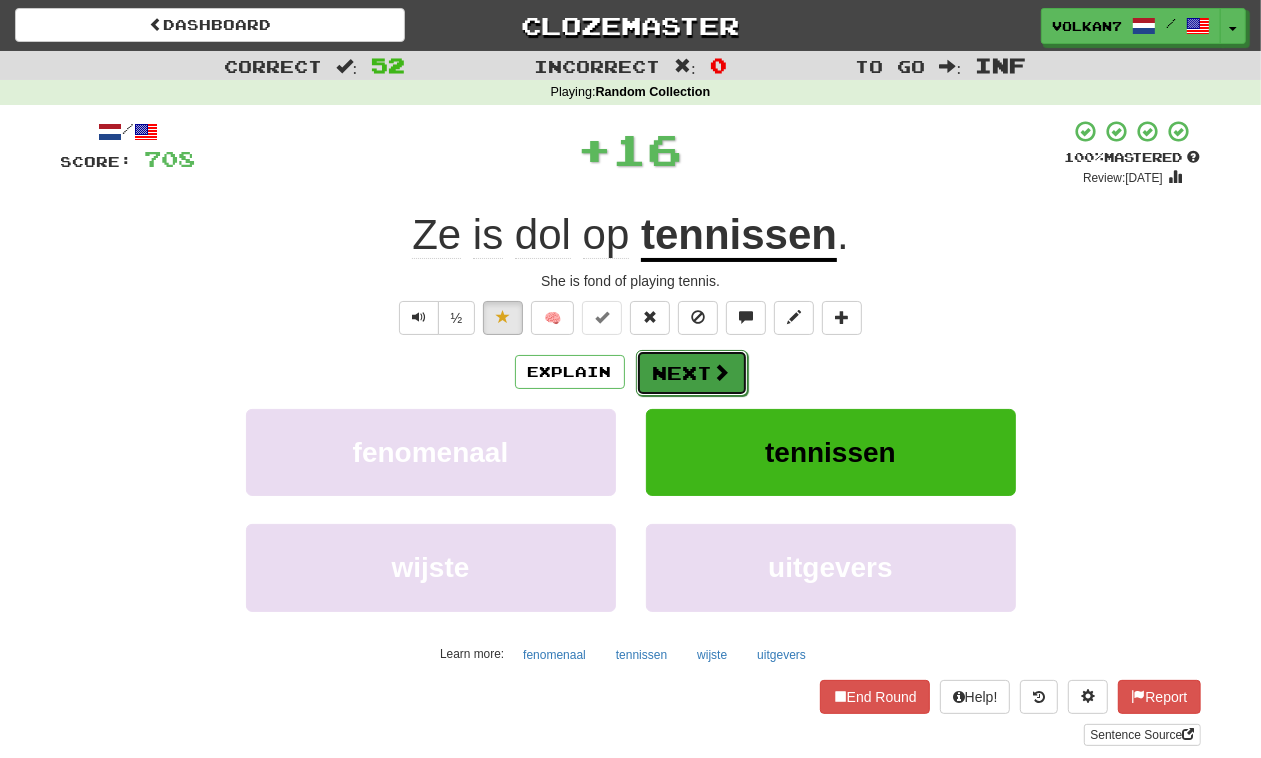 click on "Next" at bounding box center [692, 373] 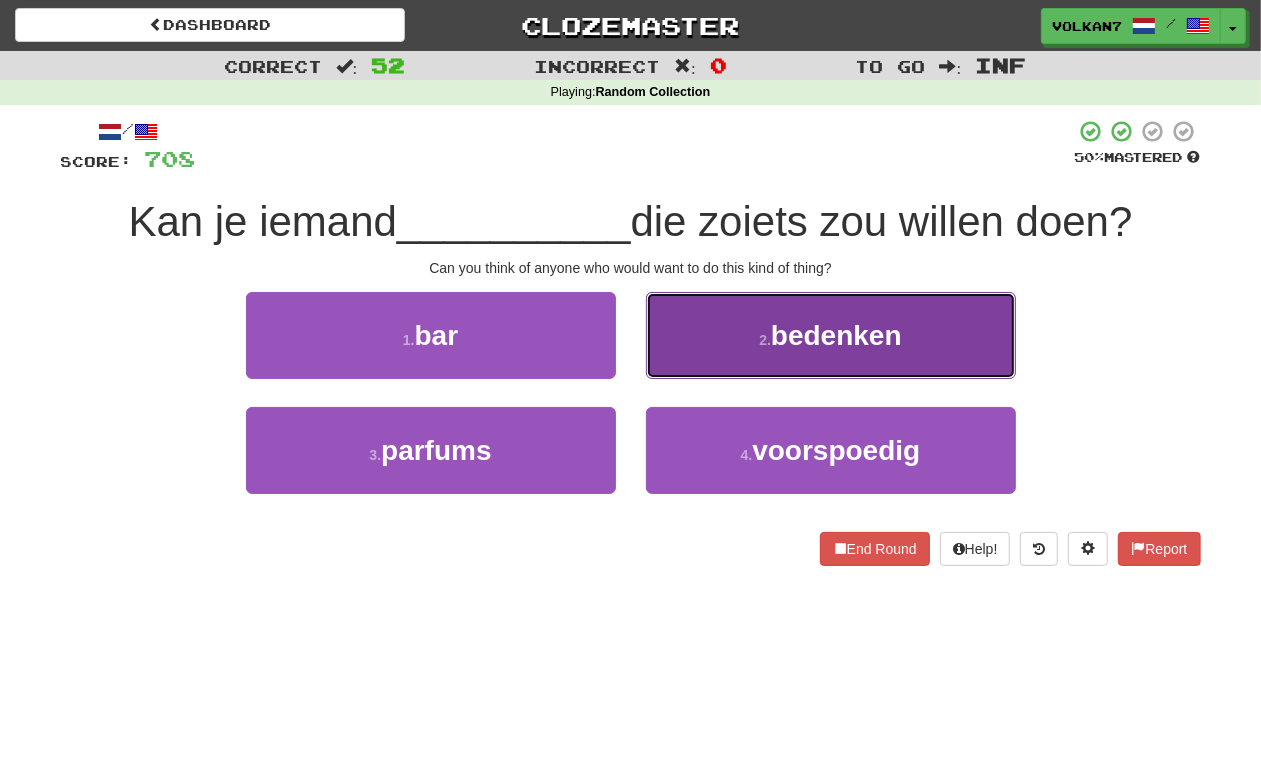 click on "2 .  bedenken" at bounding box center [831, 335] 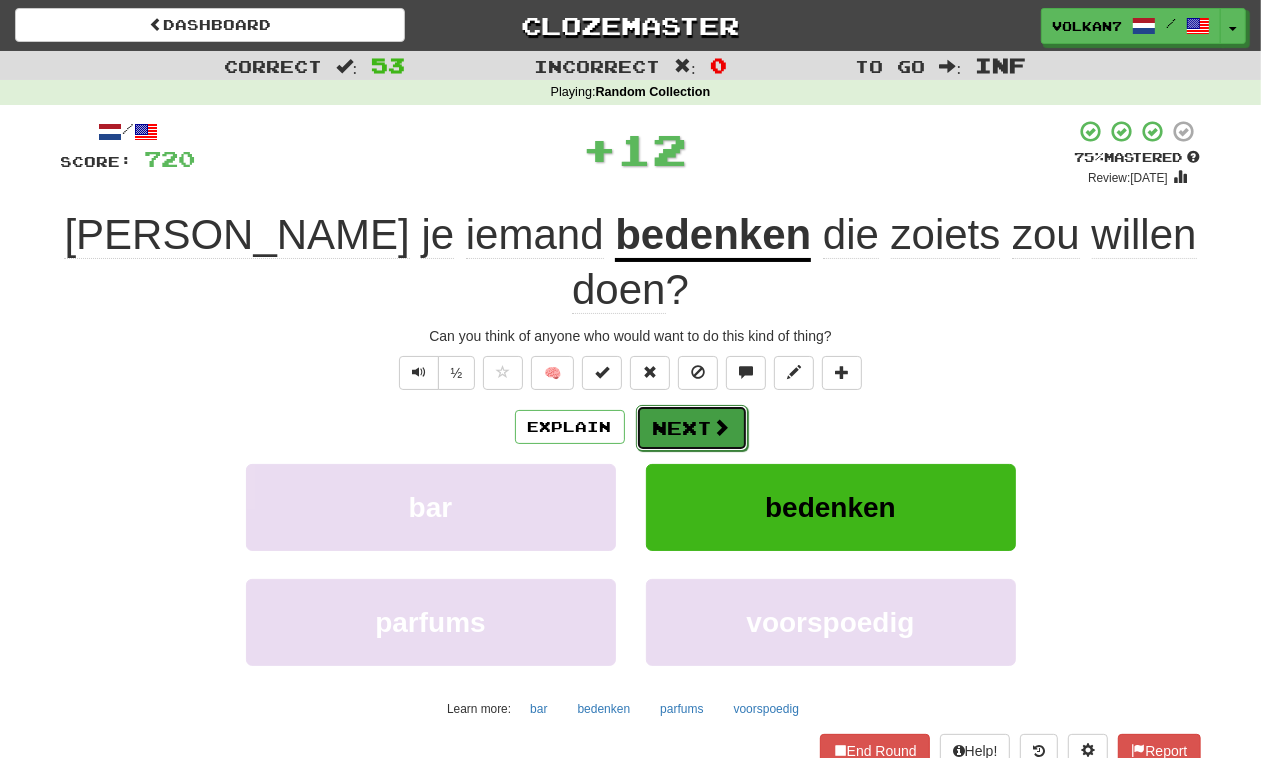 click at bounding box center (722, 427) 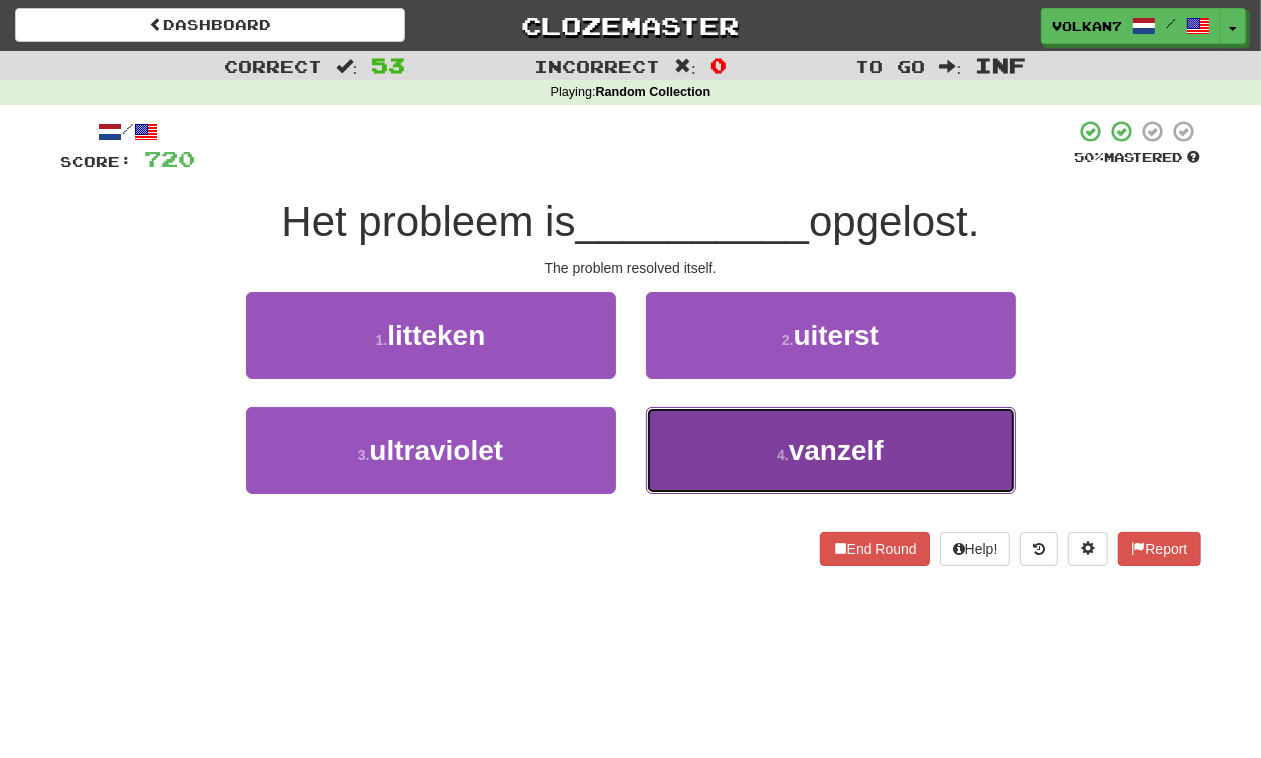 click on "vanzelf" at bounding box center [836, 450] 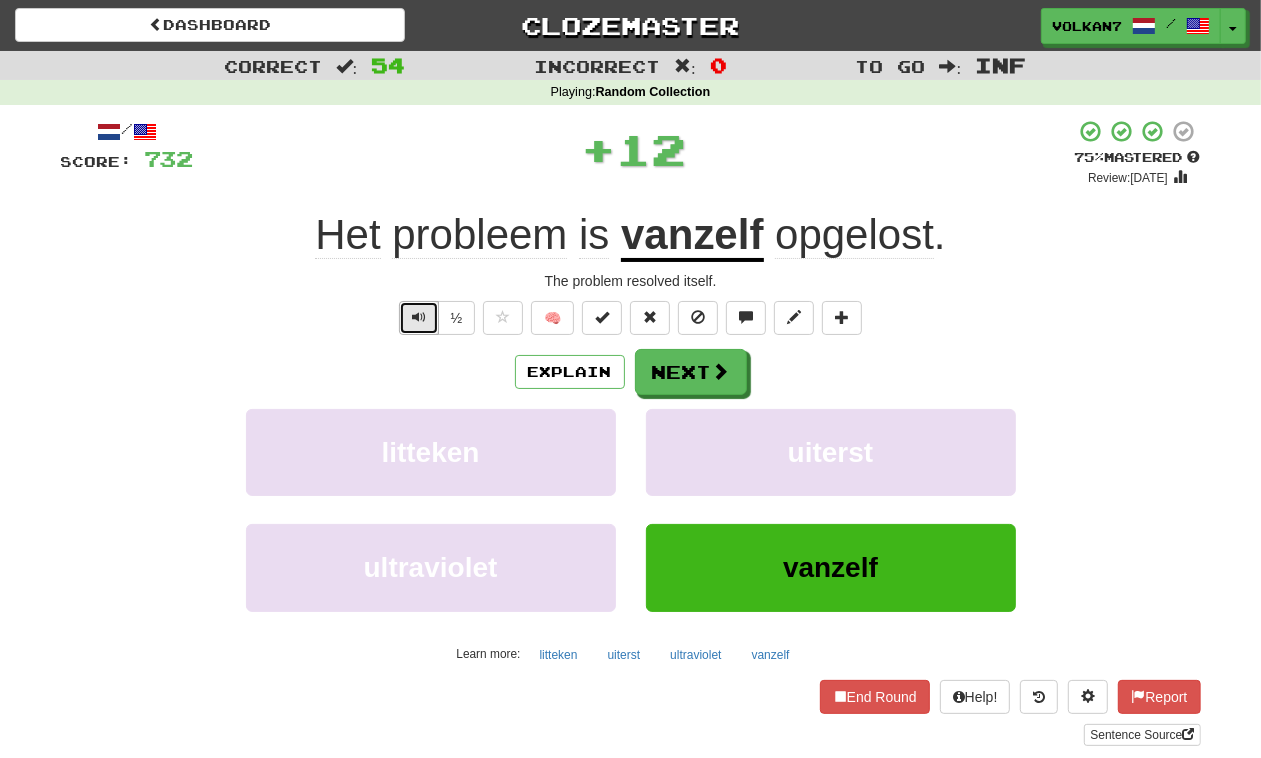 click at bounding box center (419, 317) 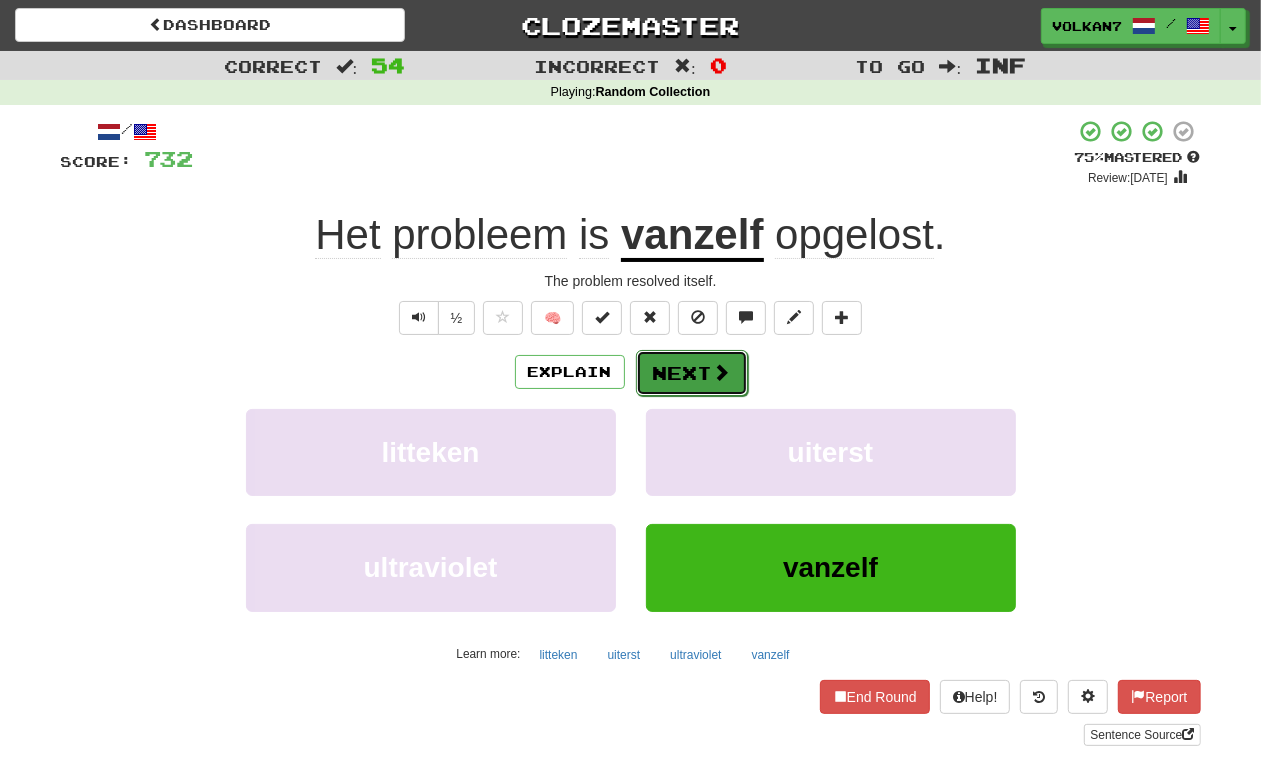 click at bounding box center [722, 372] 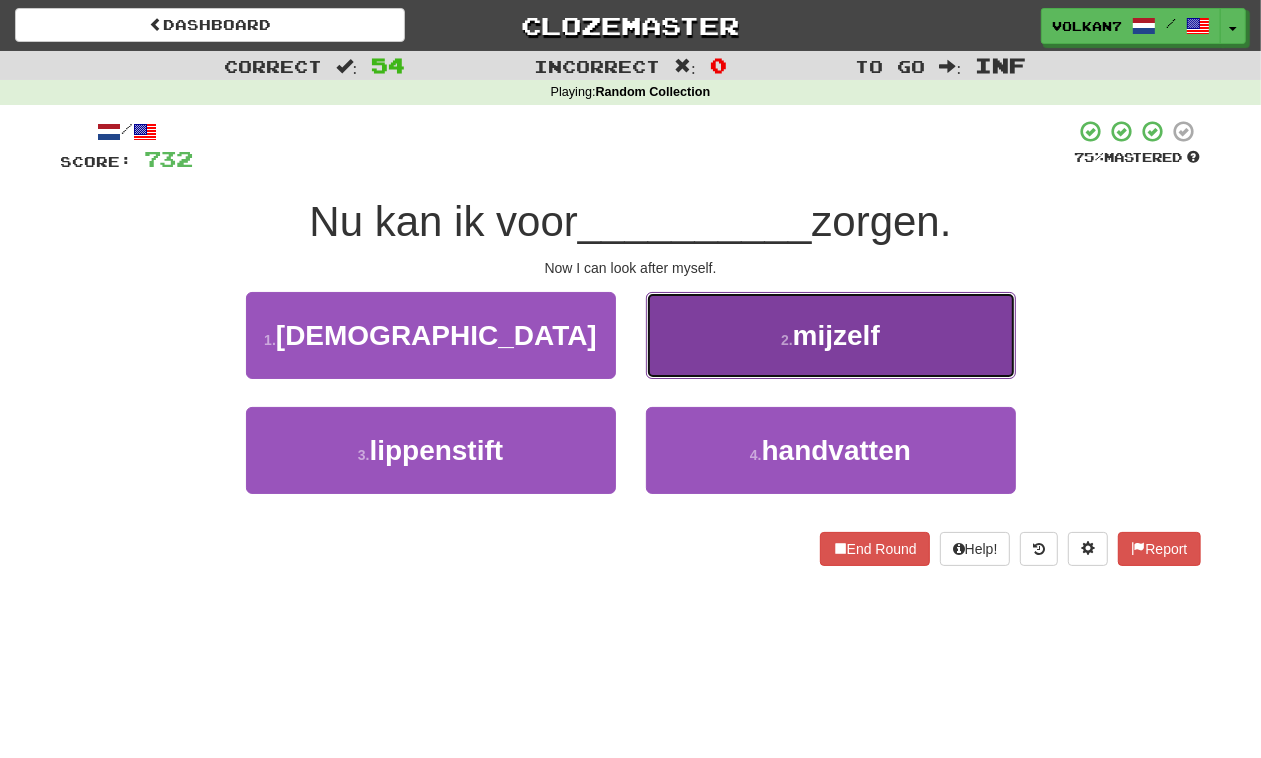 click on "mijzelf" at bounding box center [836, 335] 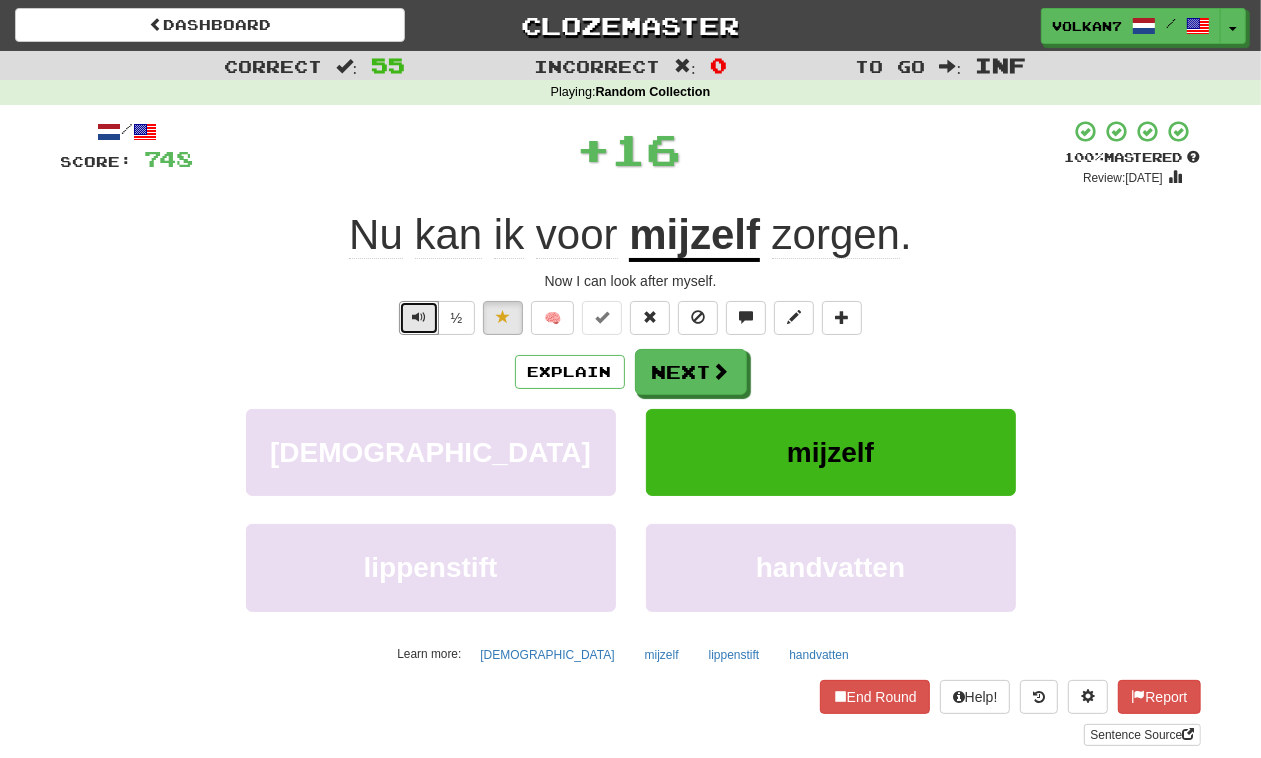 click at bounding box center [419, 318] 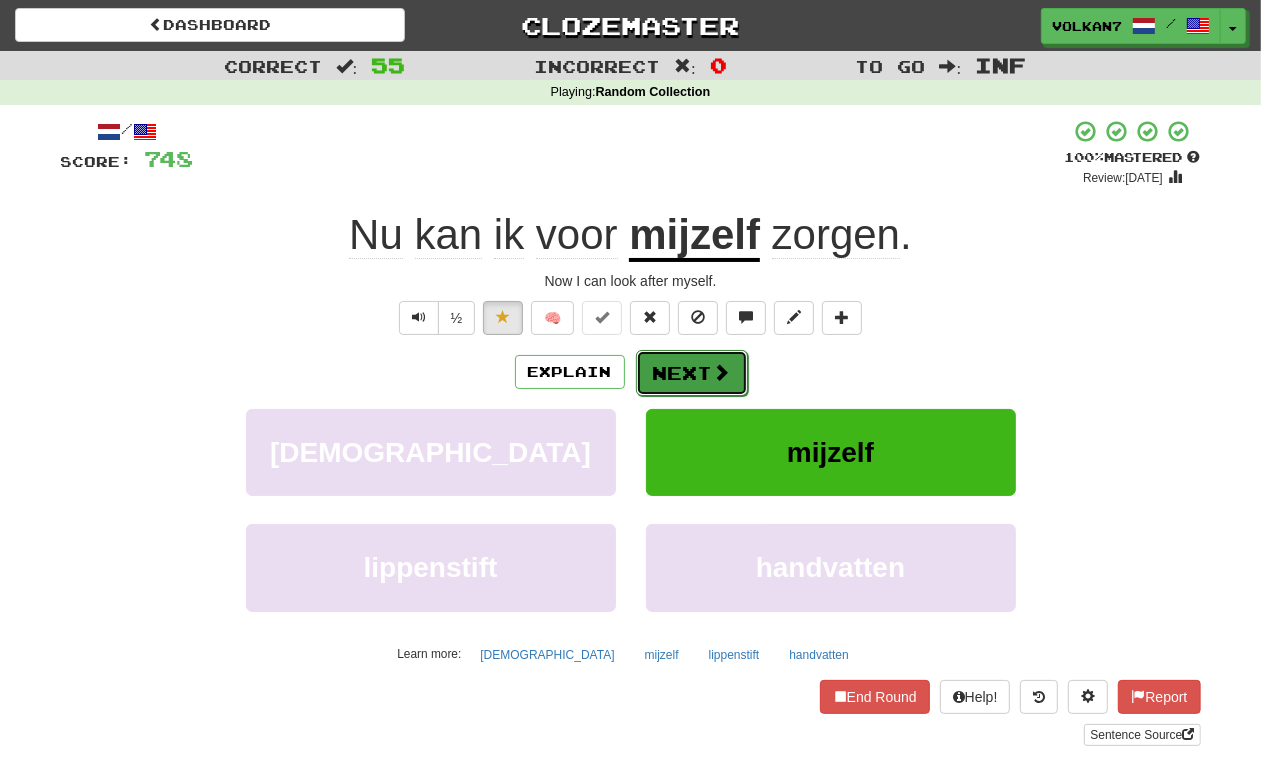 click on "Next" at bounding box center (692, 373) 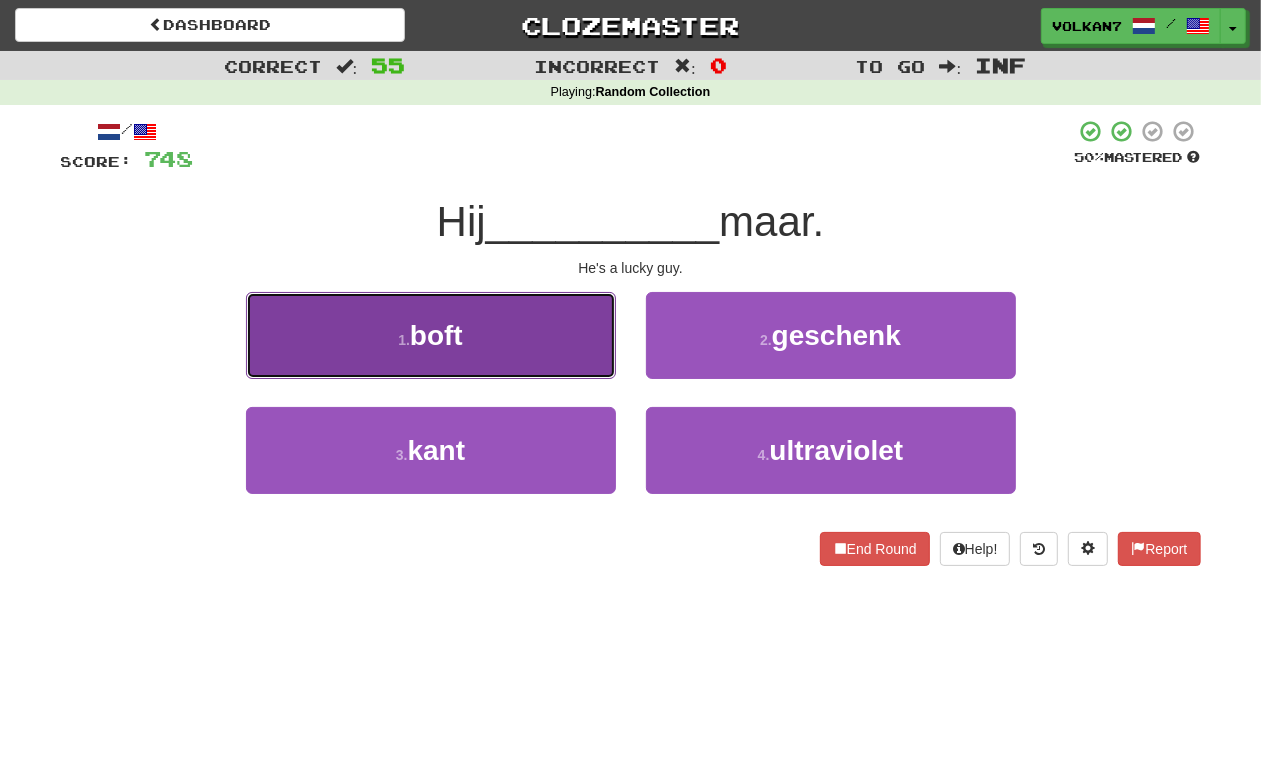 click on "1 .  boft" at bounding box center (431, 335) 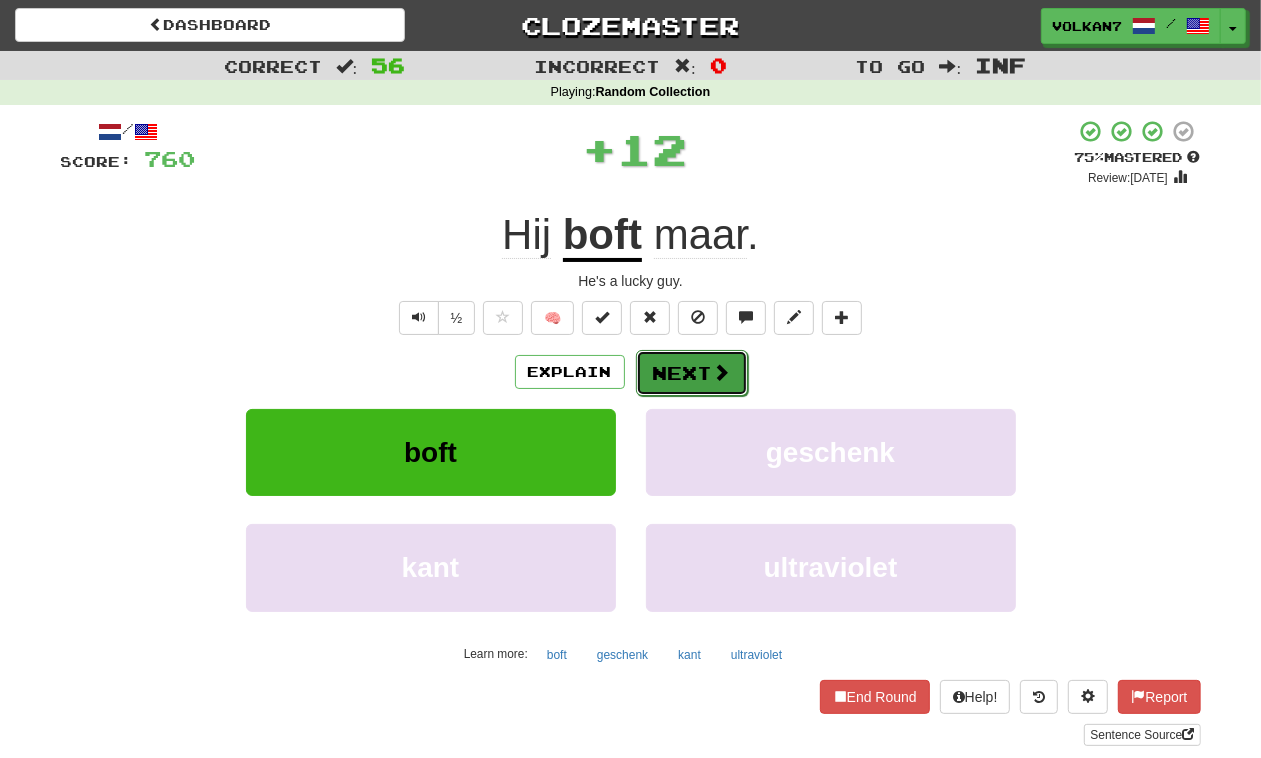 click at bounding box center [722, 372] 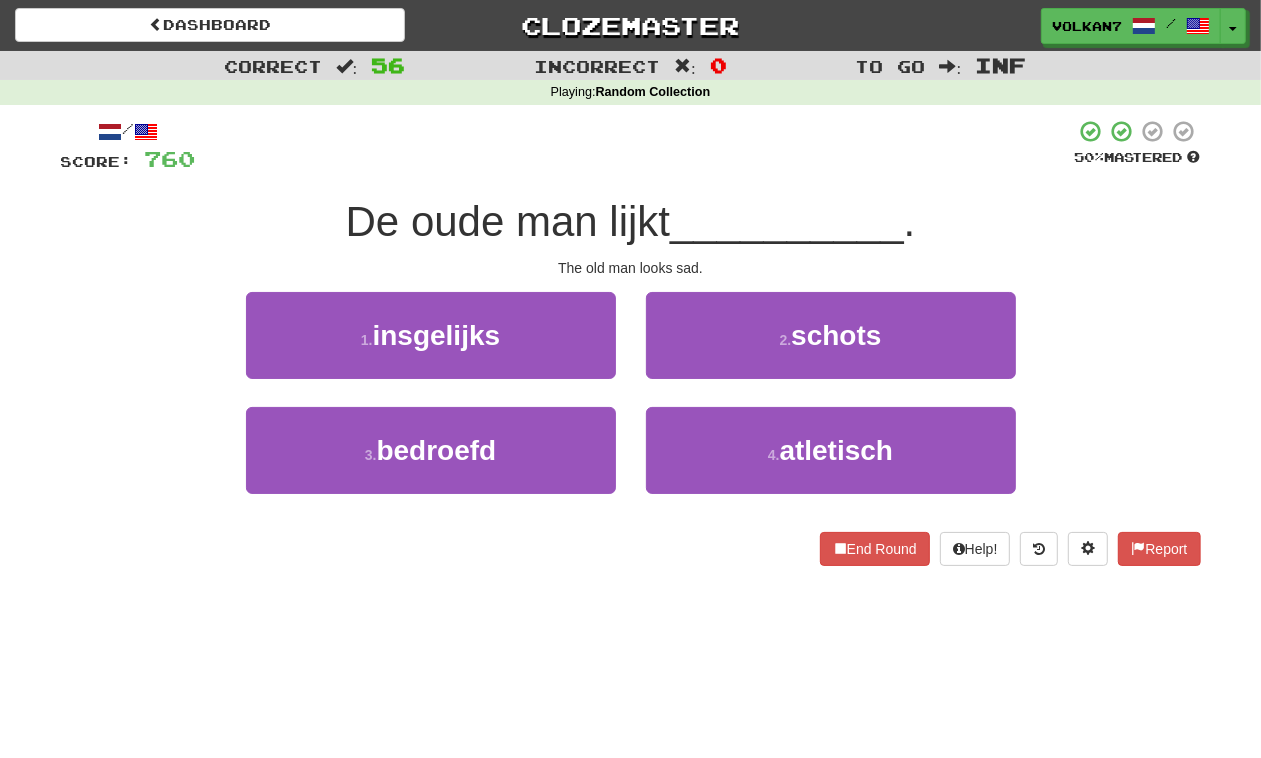 click on "/  Score:   760 50 %  Mastered De oude man lijkt  __________ . The old man looks sad. 1 .  insgelijks 2 .  schots 3 .  bedroefd 4 .  atletisch  End Round  Help!  Report" at bounding box center (631, 342) 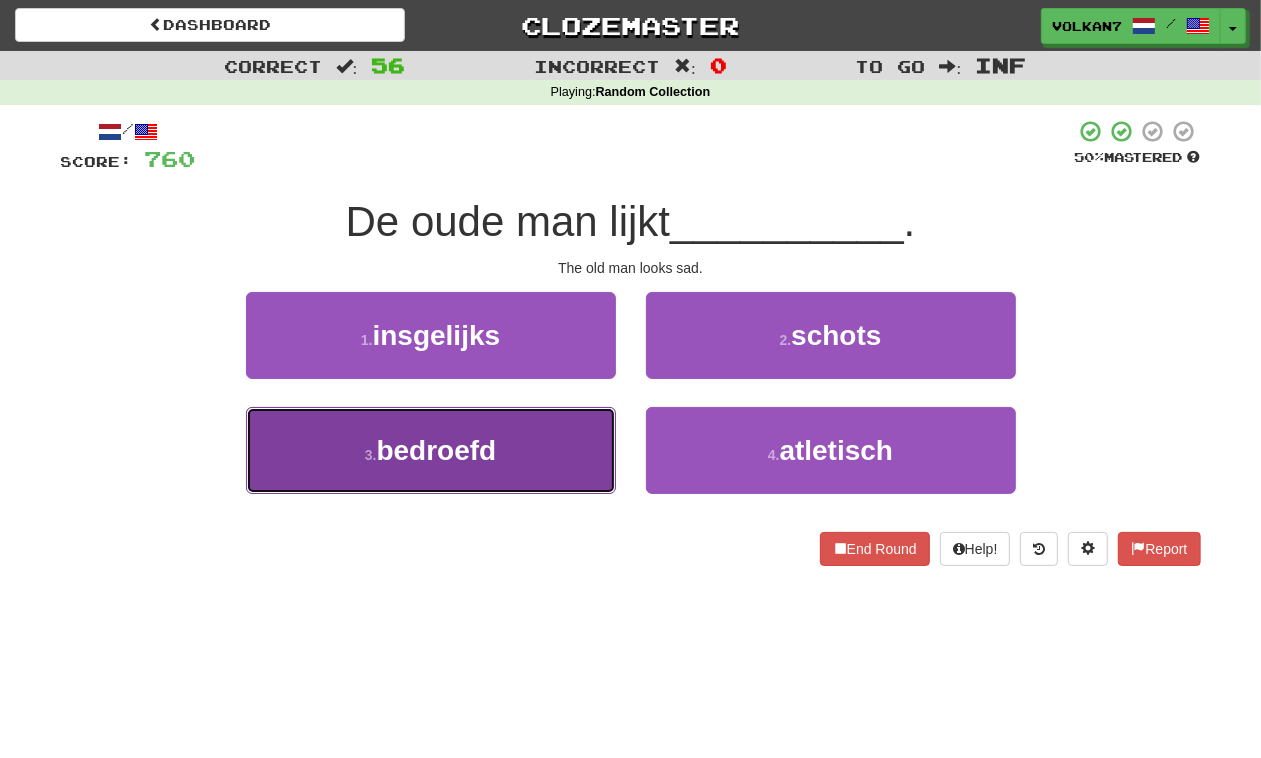 click on "3 .  bedroefd" at bounding box center [431, 450] 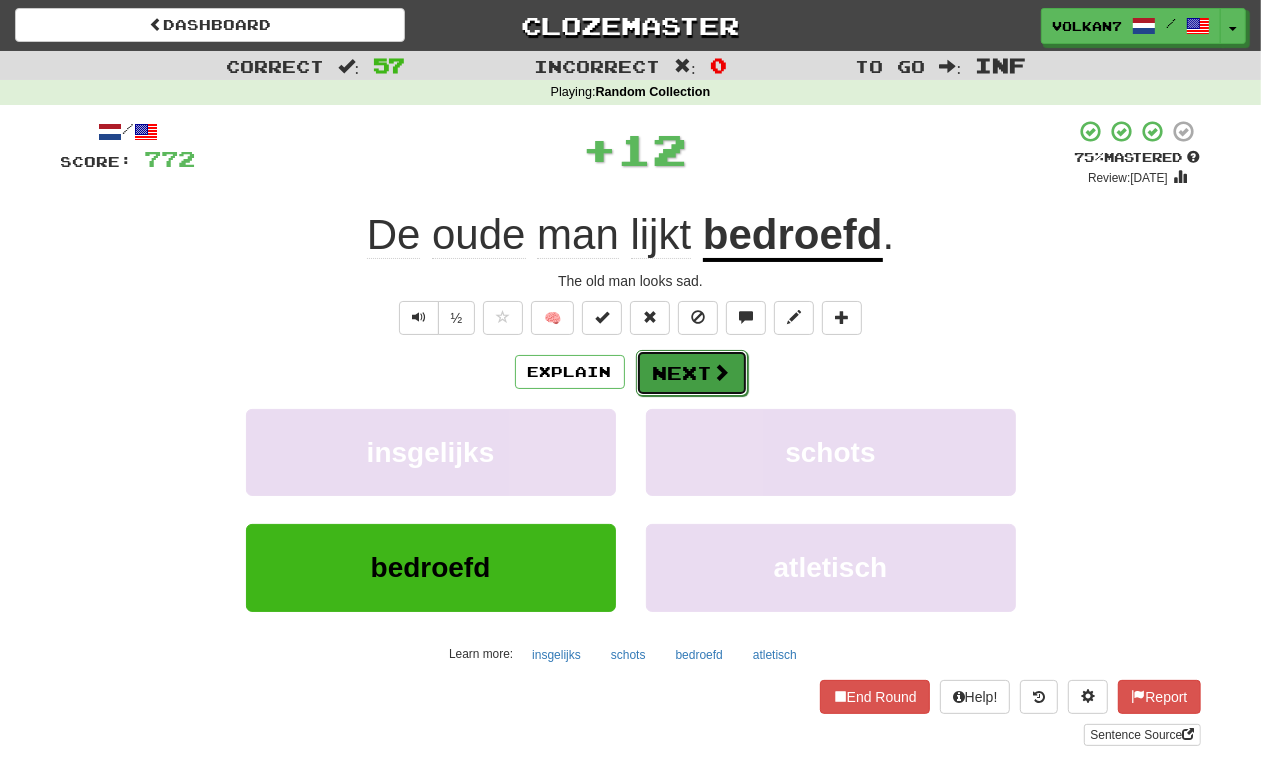 click on "Next" at bounding box center [692, 373] 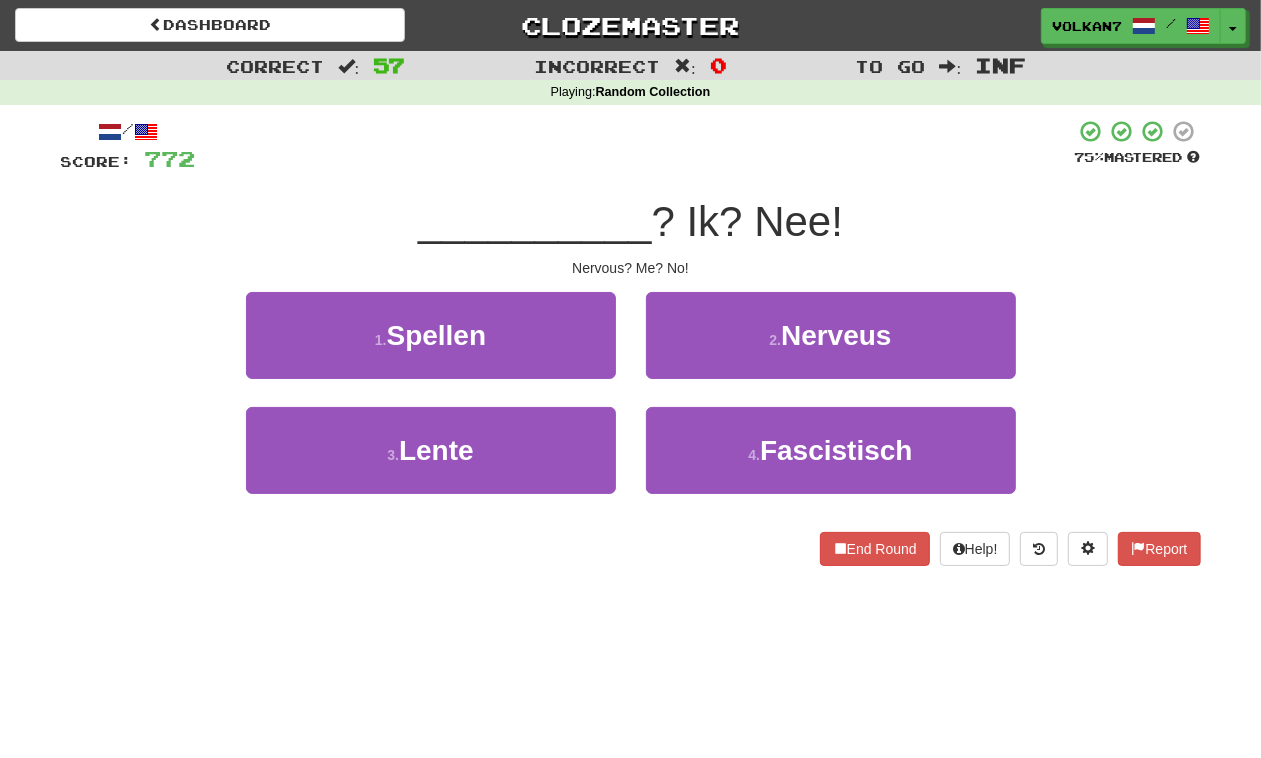 click on "/  Score:   772 75 %  Mastered __________ ? Ik? Nee! Nervous? Me? No! 1 .  Spellen 2 .  Nerveus 3 .  Lente 4 .  Fascistisch  End Round  Help!  Report" at bounding box center (631, 342) 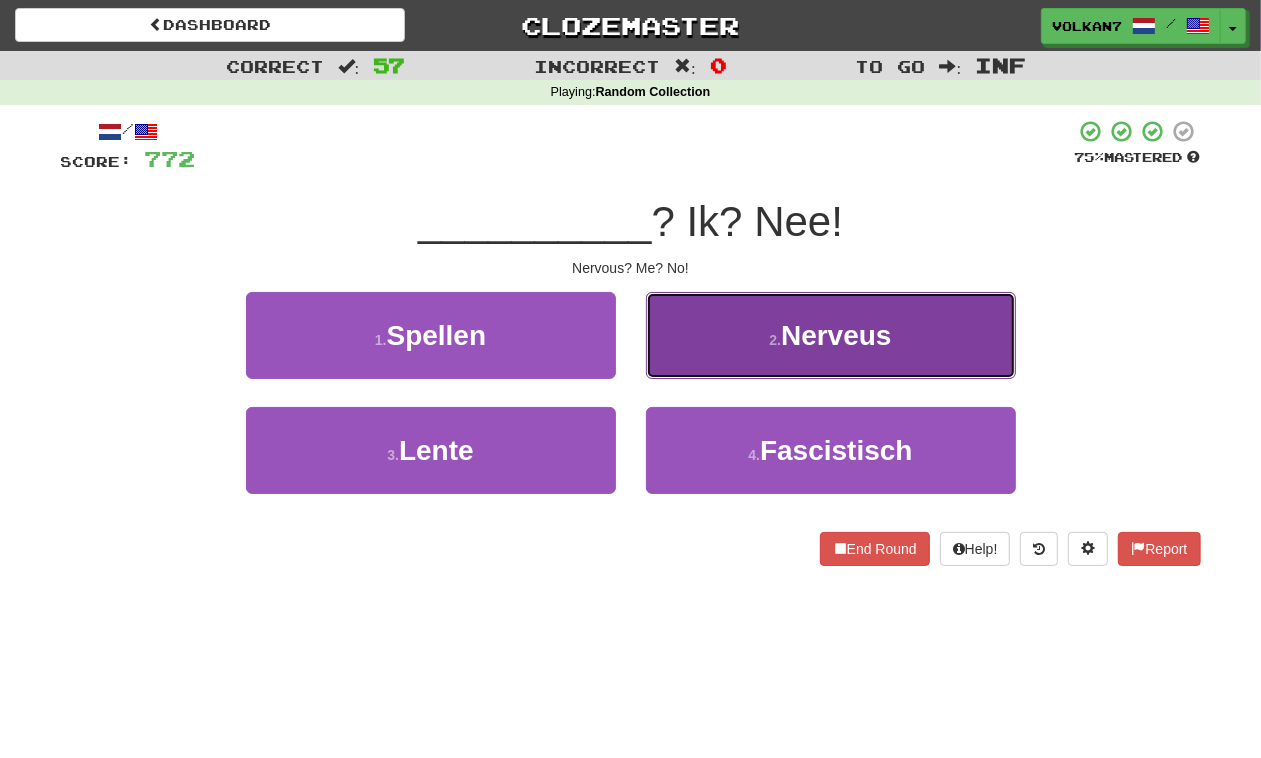 click on "2 .  Nerveus" at bounding box center (831, 335) 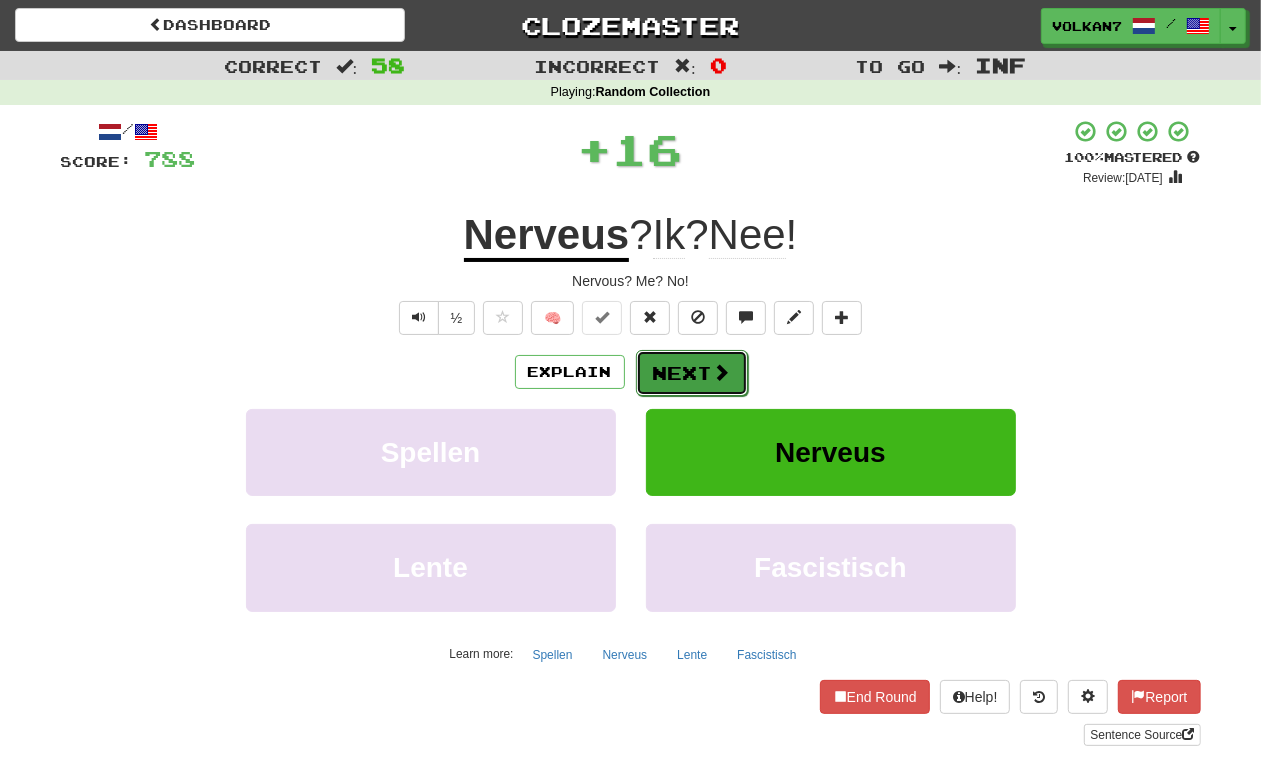 click on "Next" at bounding box center (692, 373) 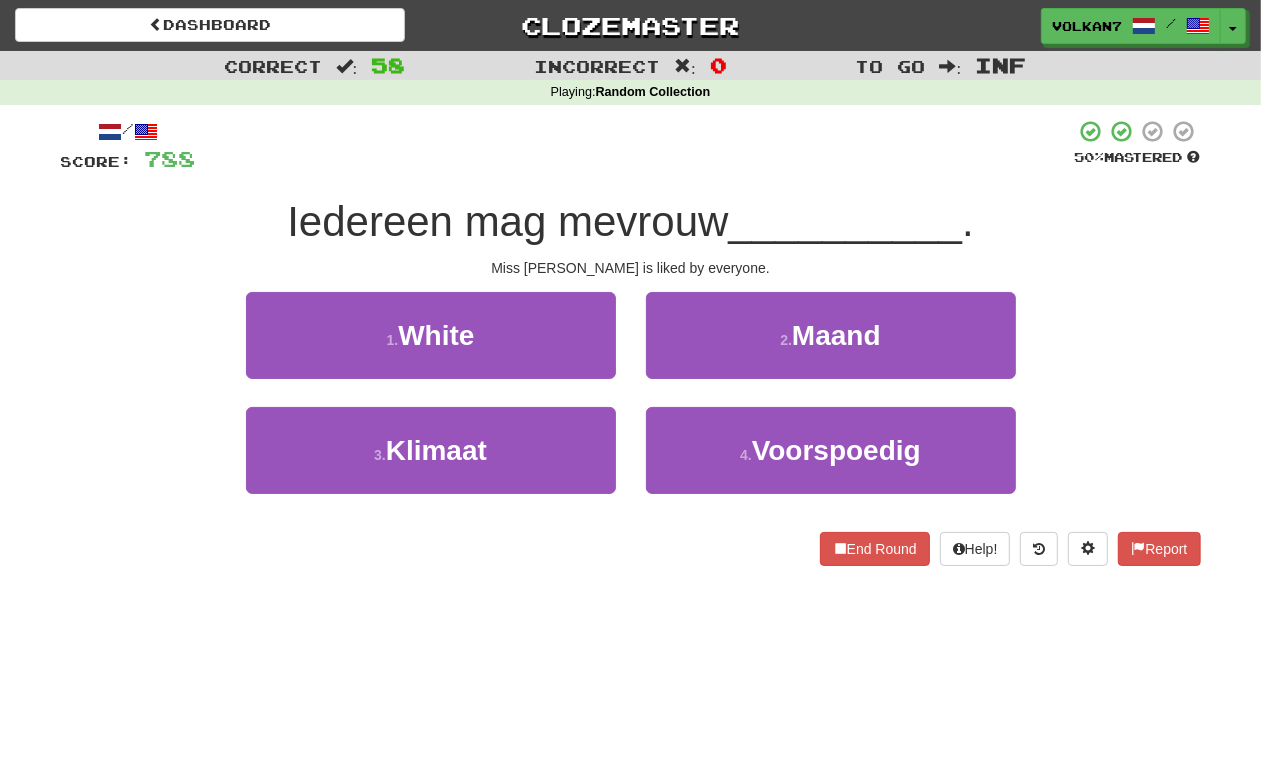 click at bounding box center [635, 146] 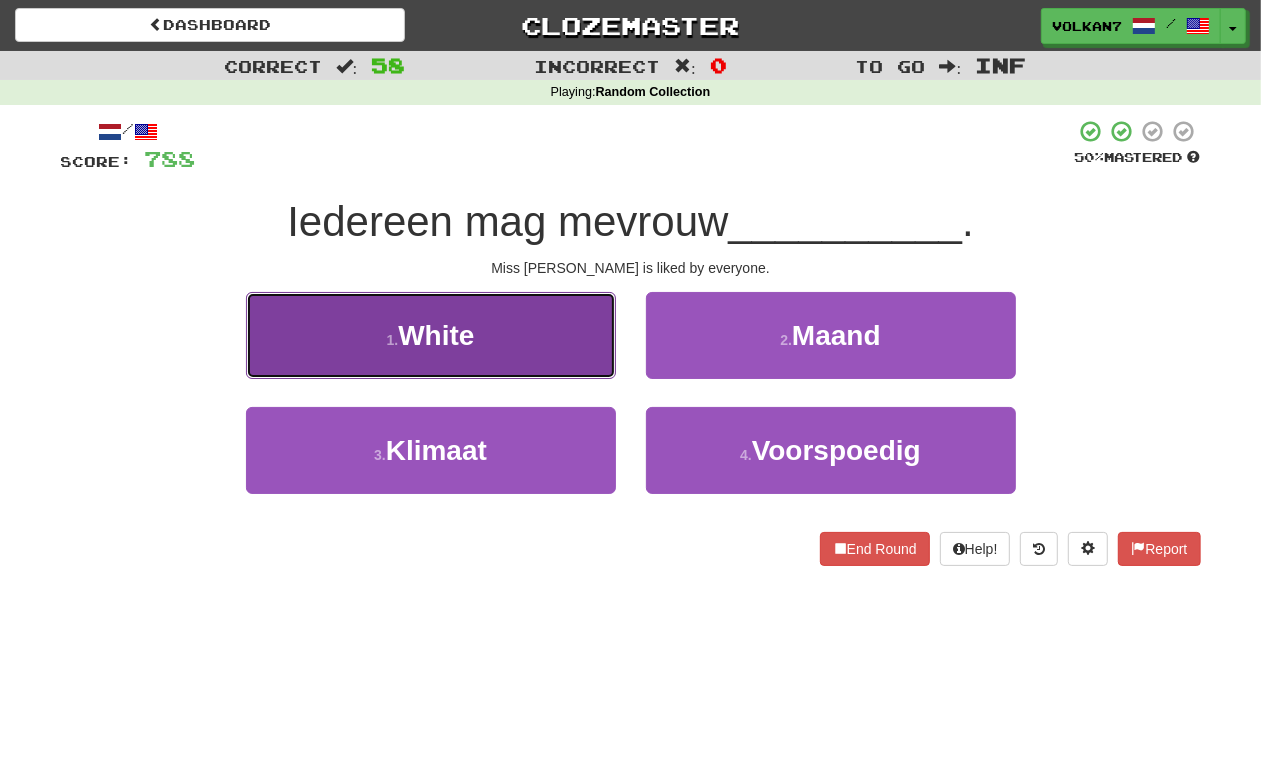 click on "1 .  White" at bounding box center [431, 335] 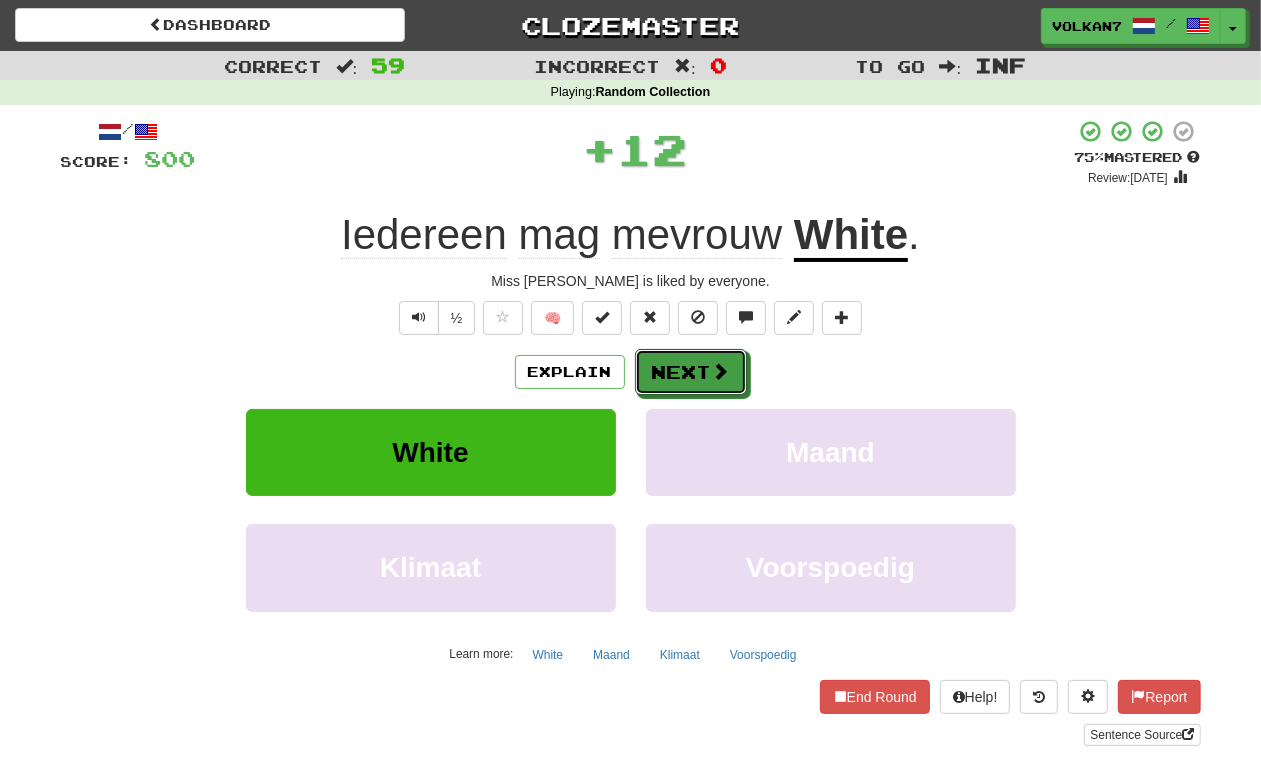 drag, startPoint x: 686, startPoint y: 377, endPoint x: 653, endPoint y: 255, distance: 126.38433 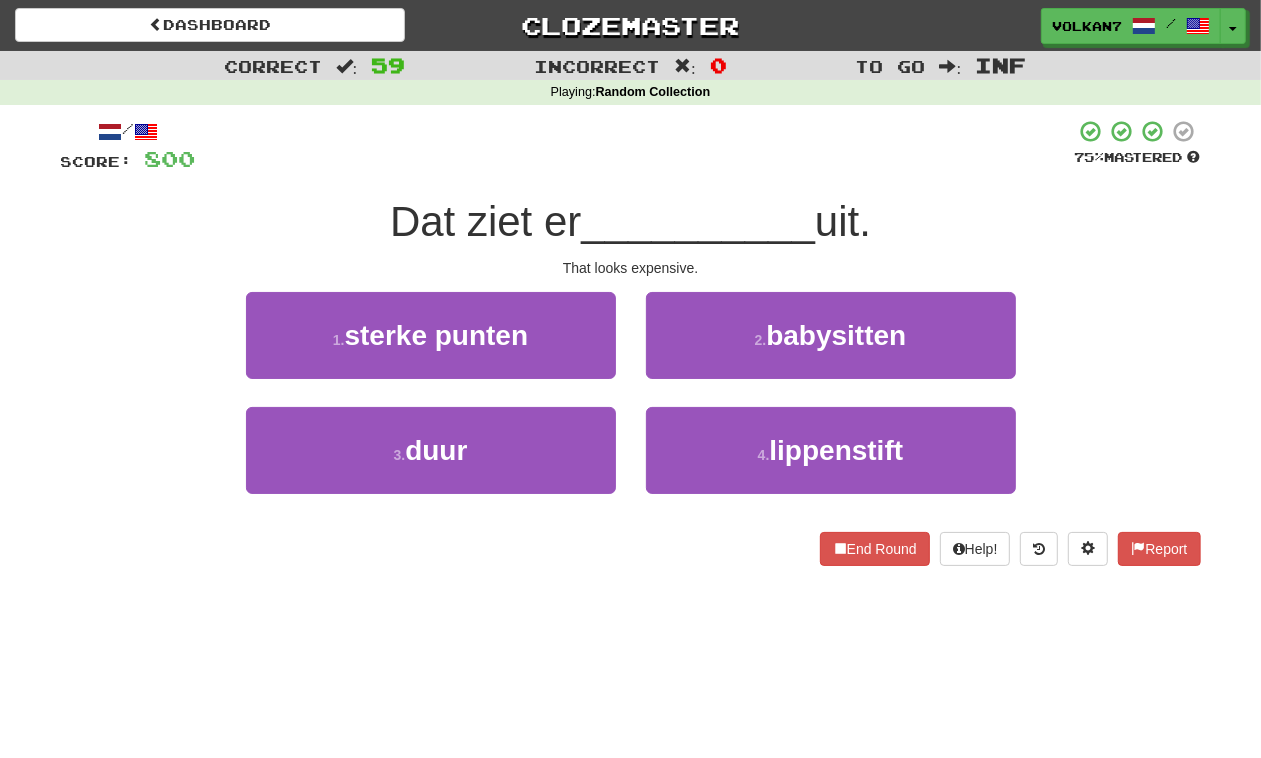 click at bounding box center [635, 146] 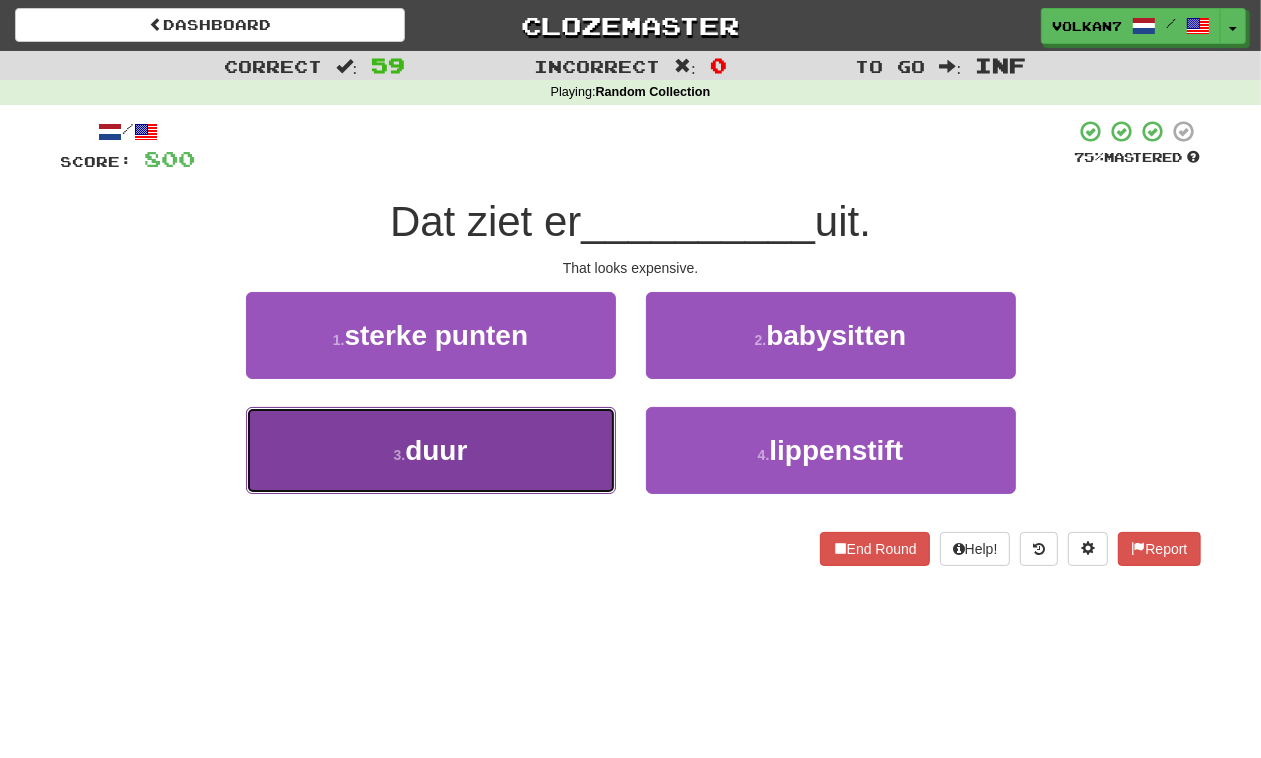click on "3 .  duur" at bounding box center [431, 450] 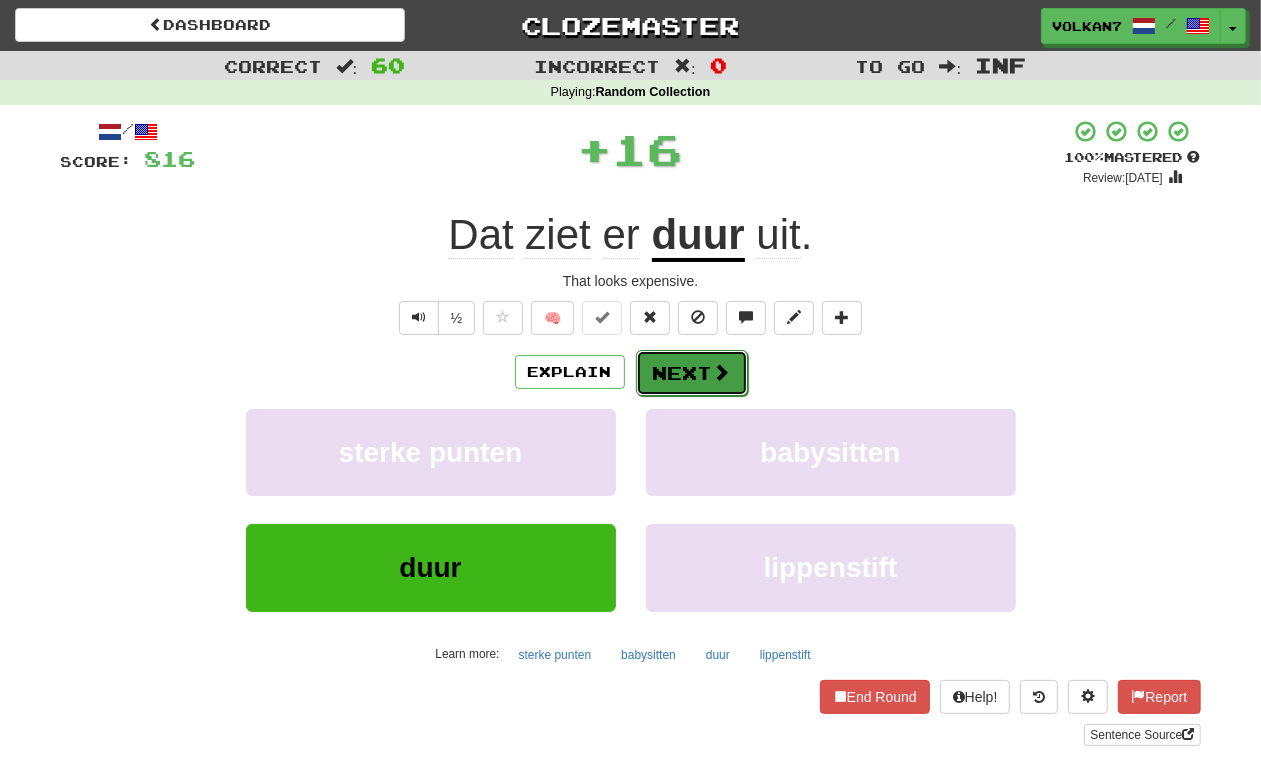 click on "Next" at bounding box center (692, 373) 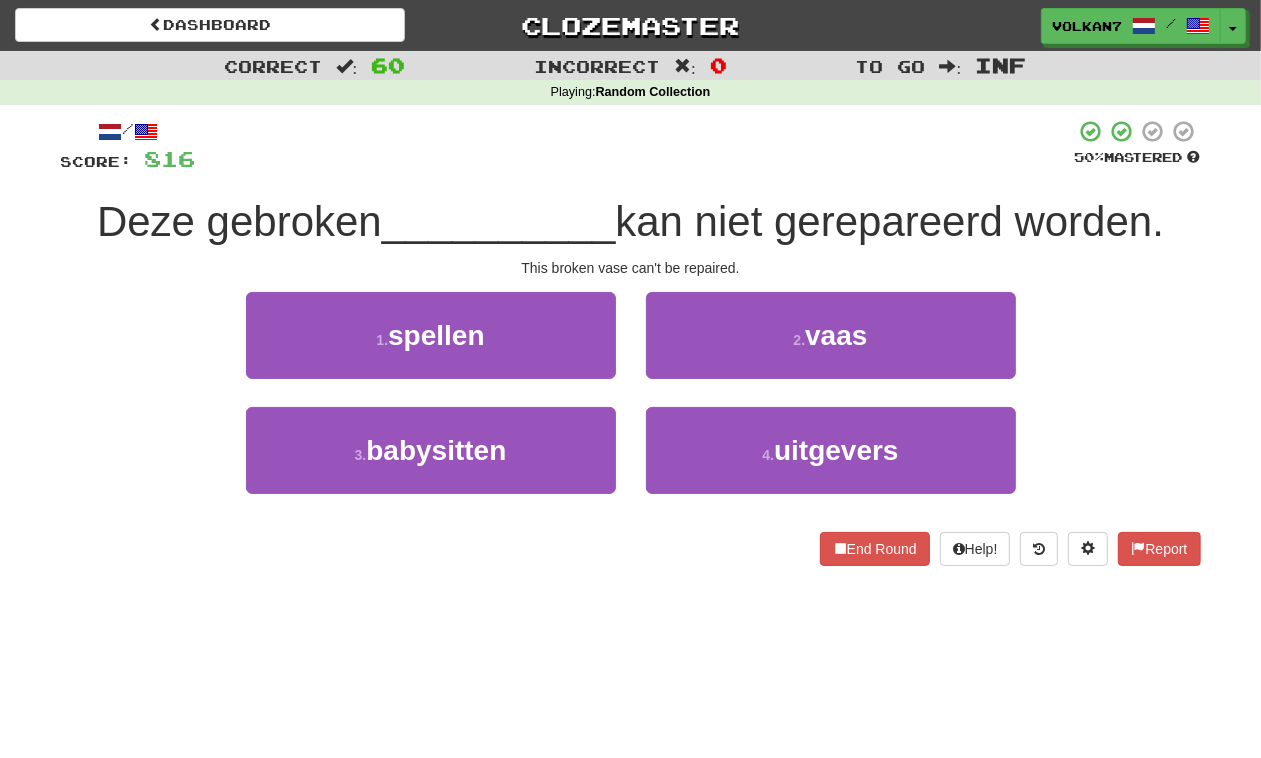 click at bounding box center (635, 146) 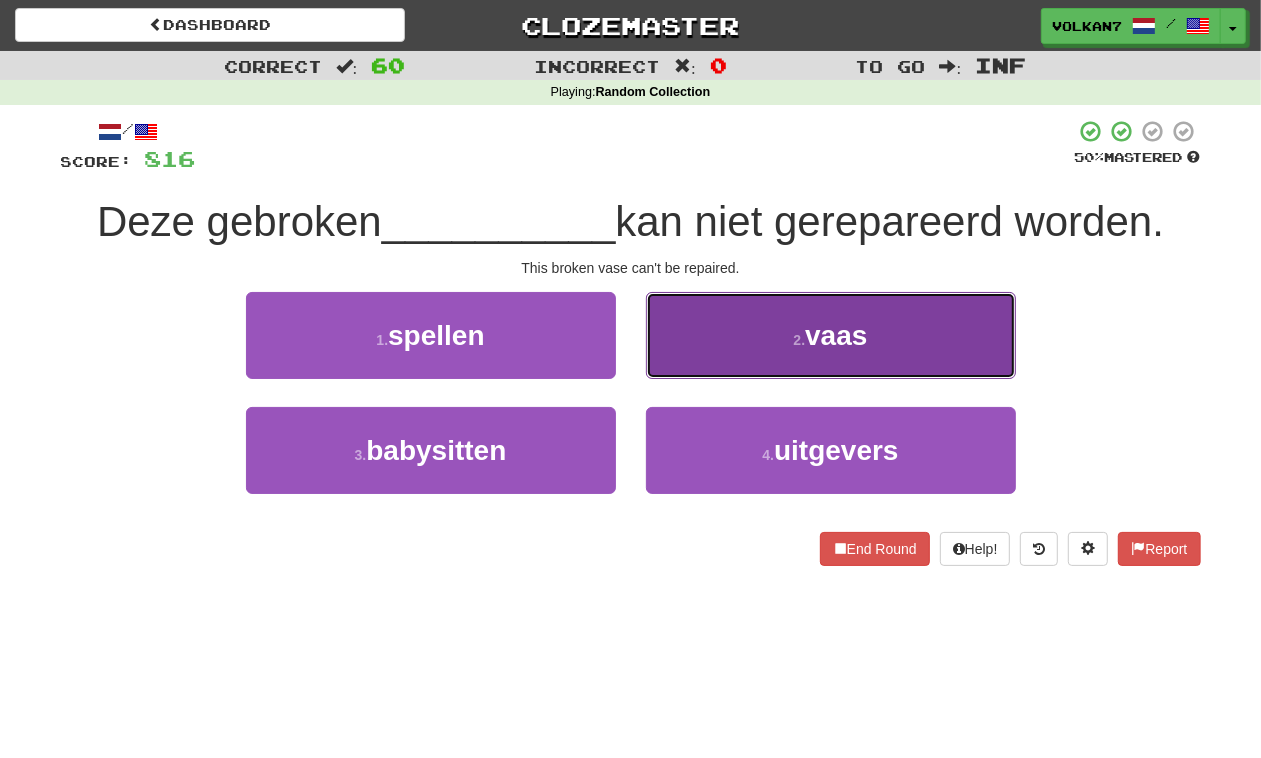 click on "2 .  vaas" at bounding box center [831, 335] 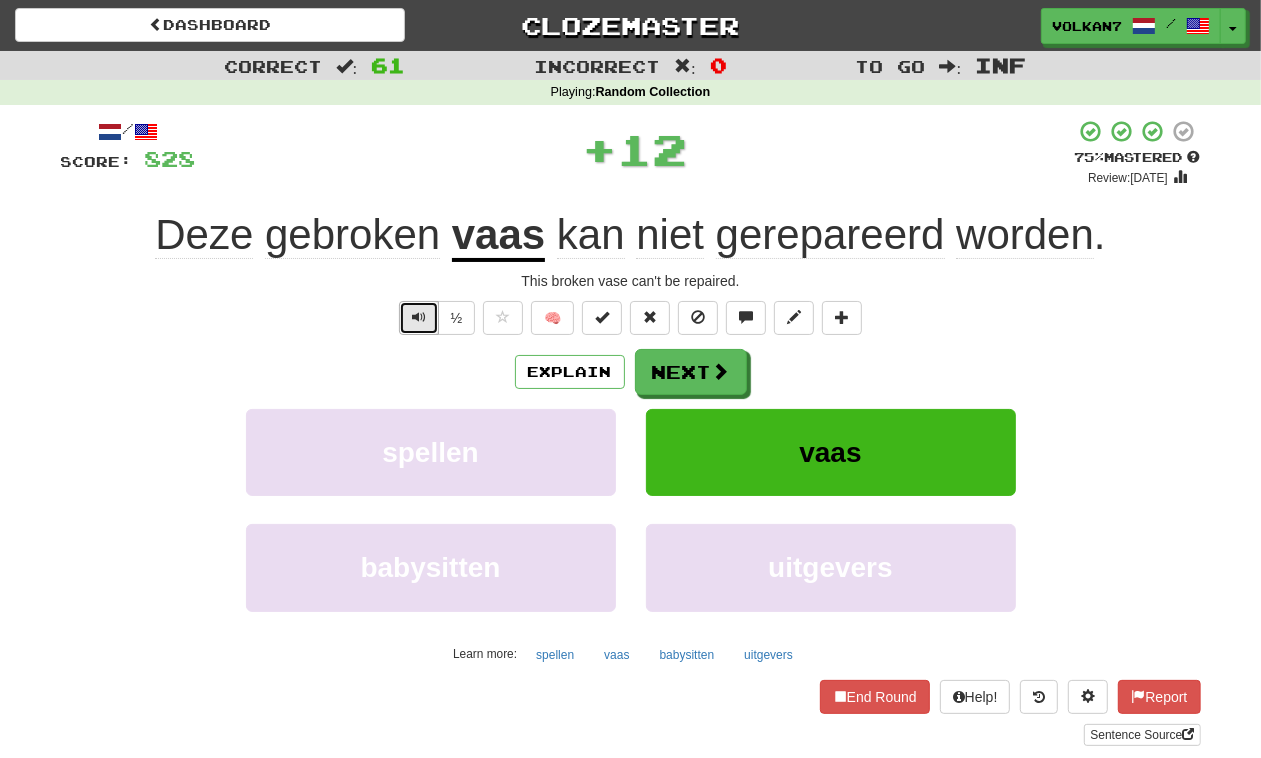 click at bounding box center (419, 317) 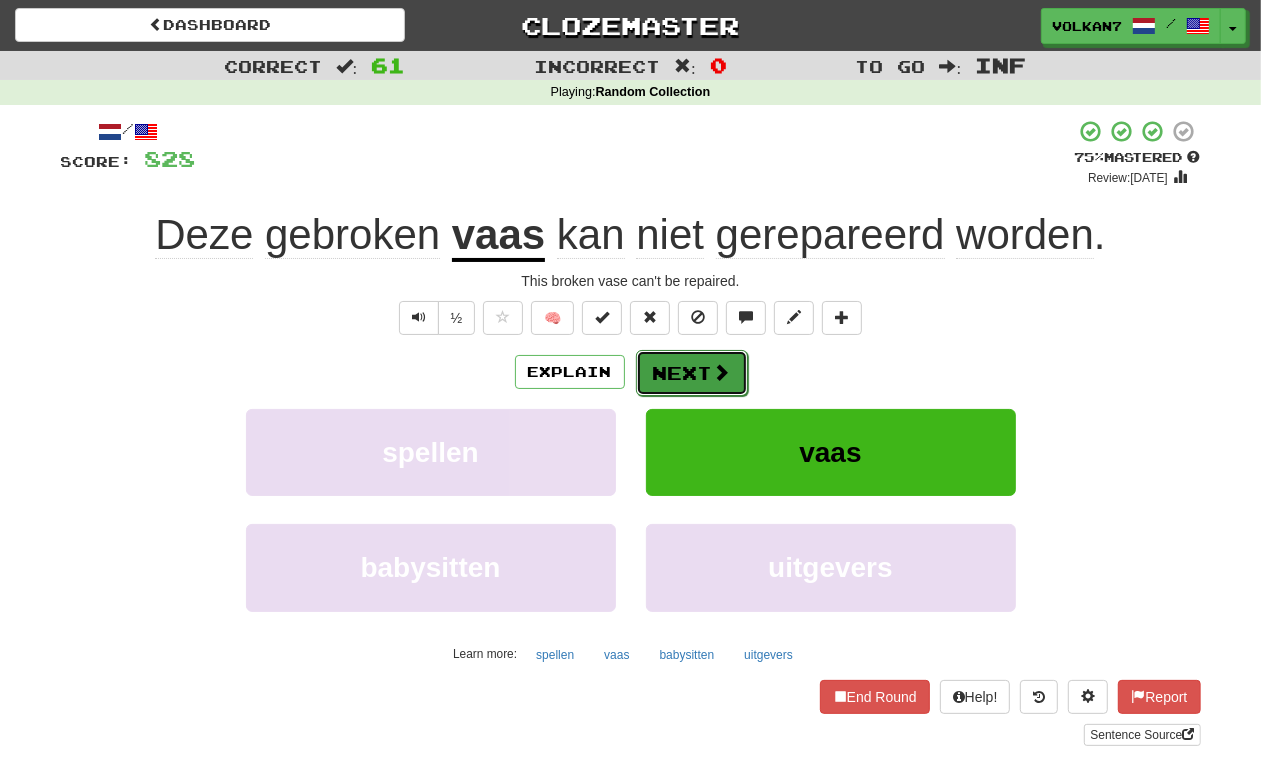 click on "Next" at bounding box center [692, 373] 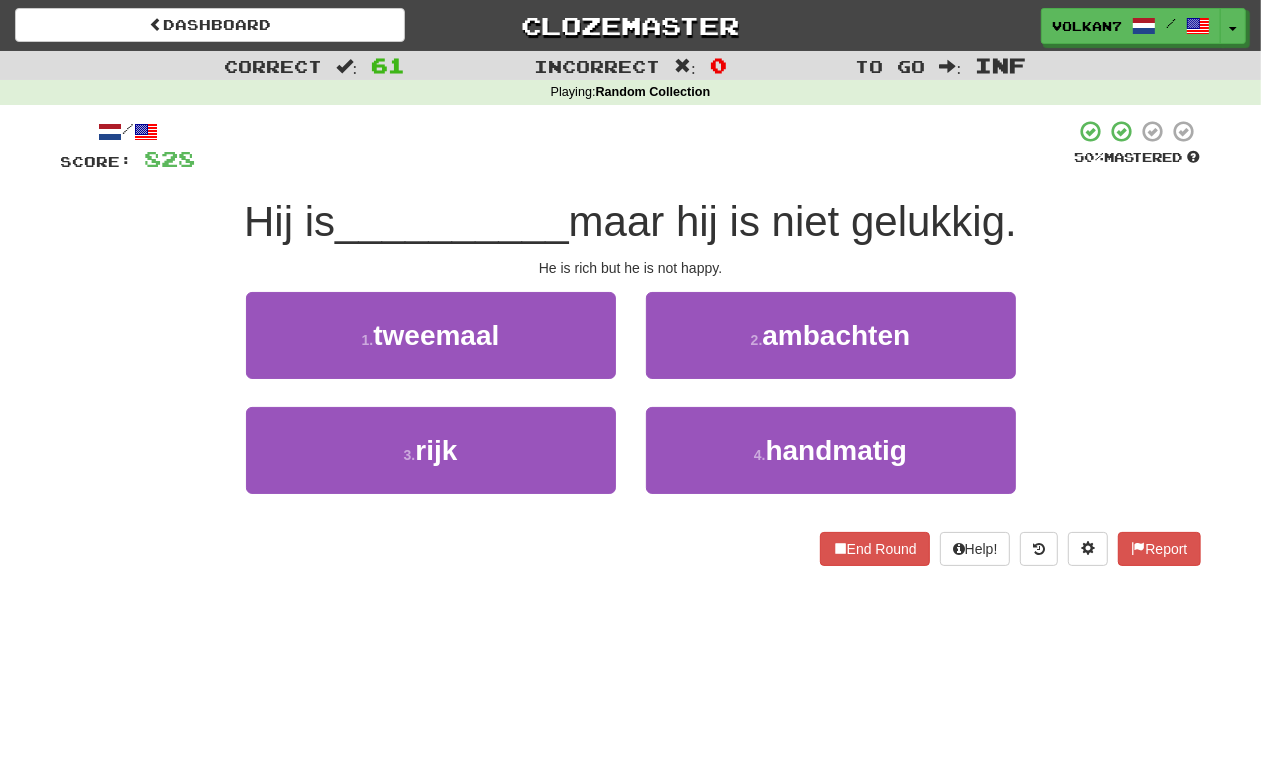 click at bounding box center (635, 146) 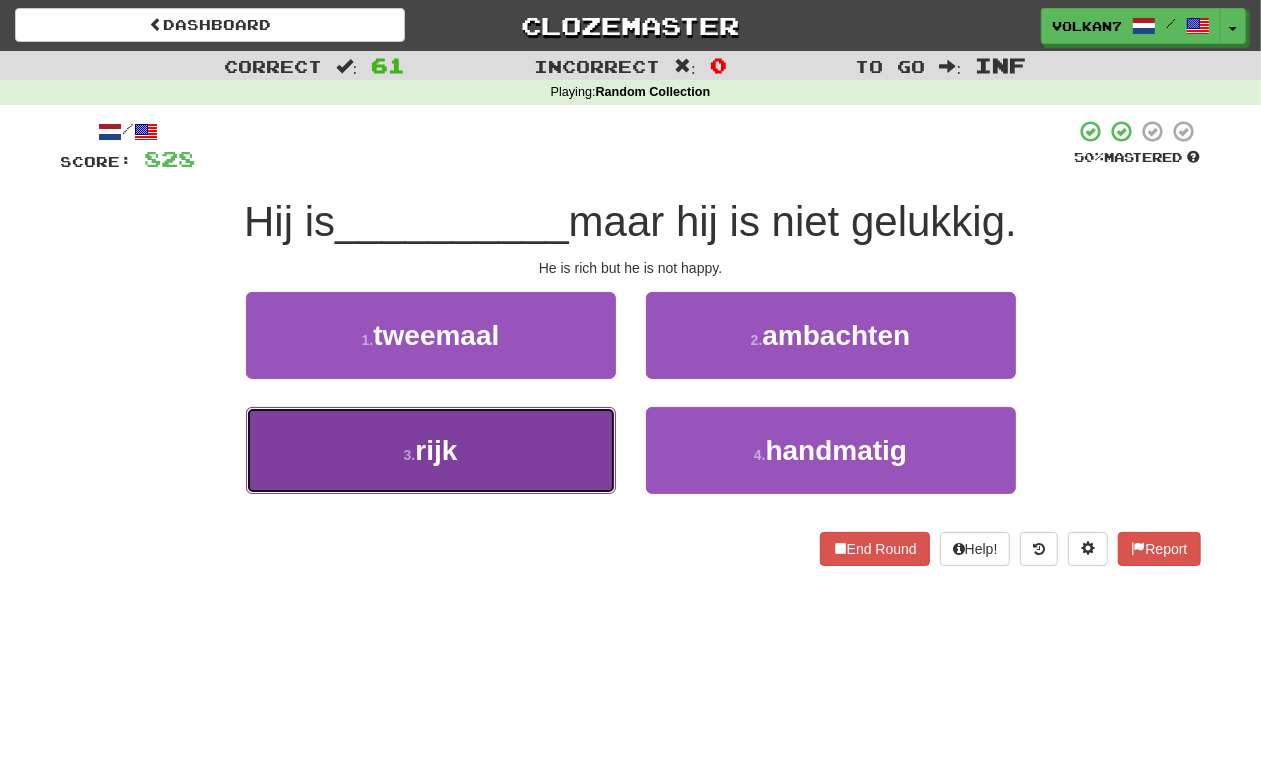 click on "3 .  rijk" at bounding box center (431, 450) 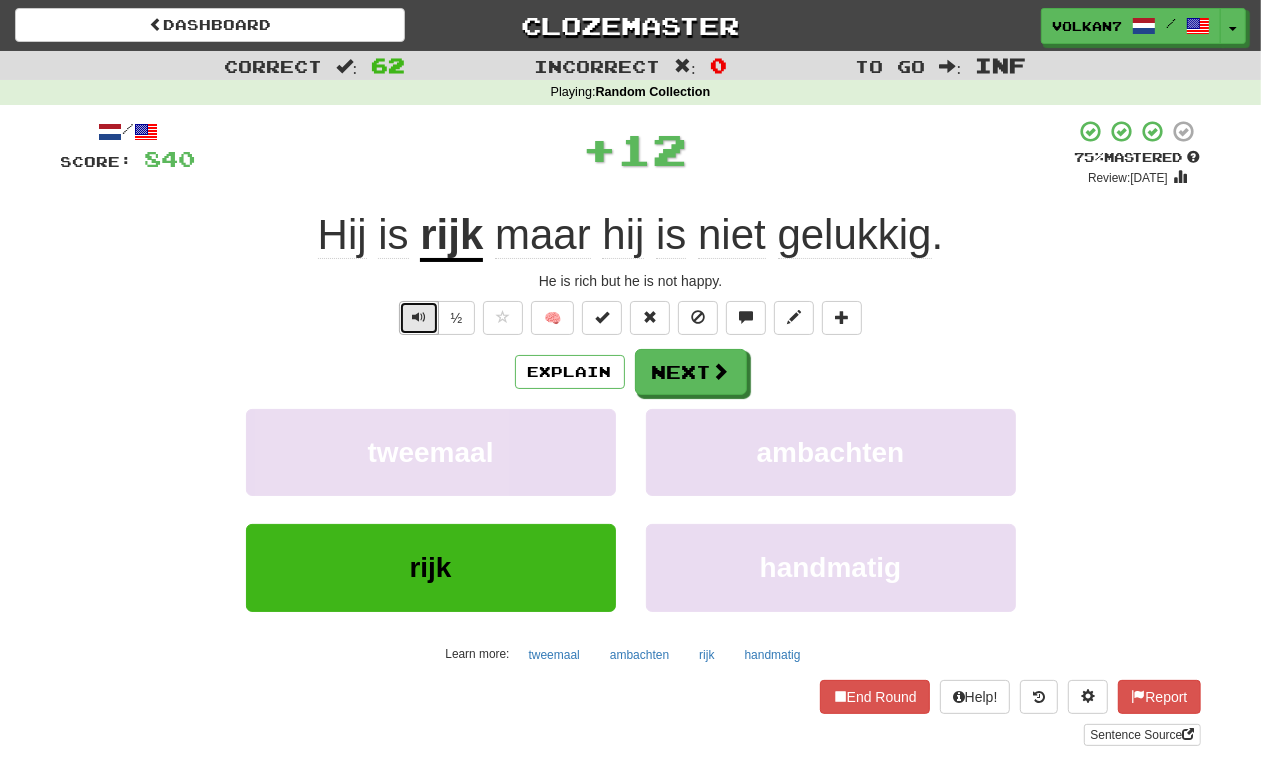 click at bounding box center [419, 318] 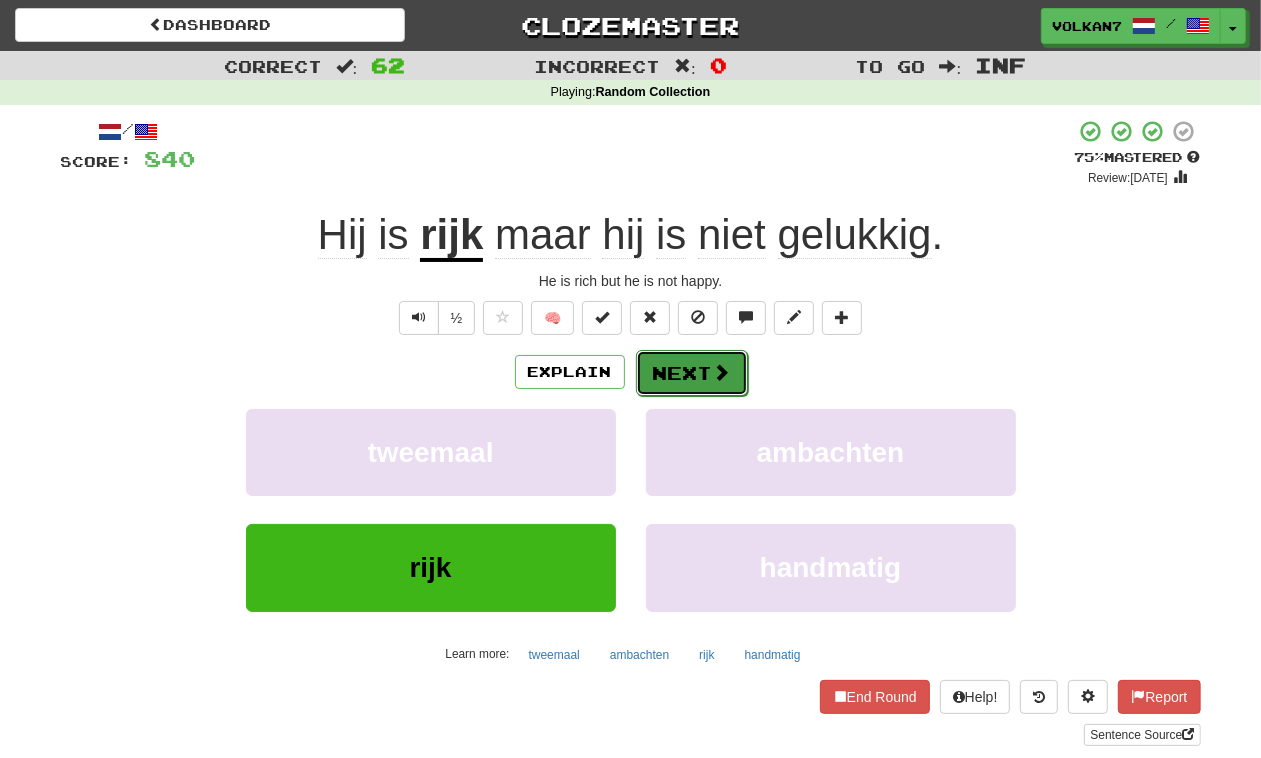 click on "Next" at bounding box center (692, 373) 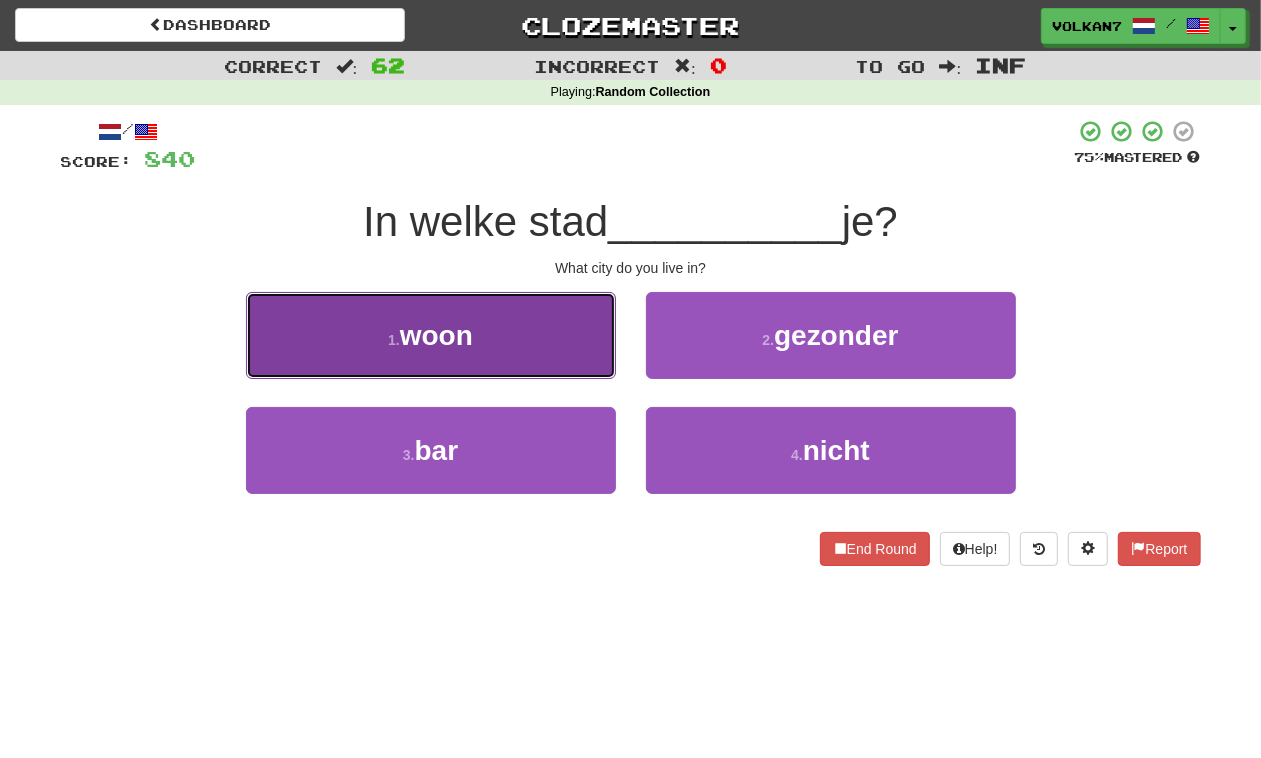 click on "1 .  woon" at bounding box center [431, 335] 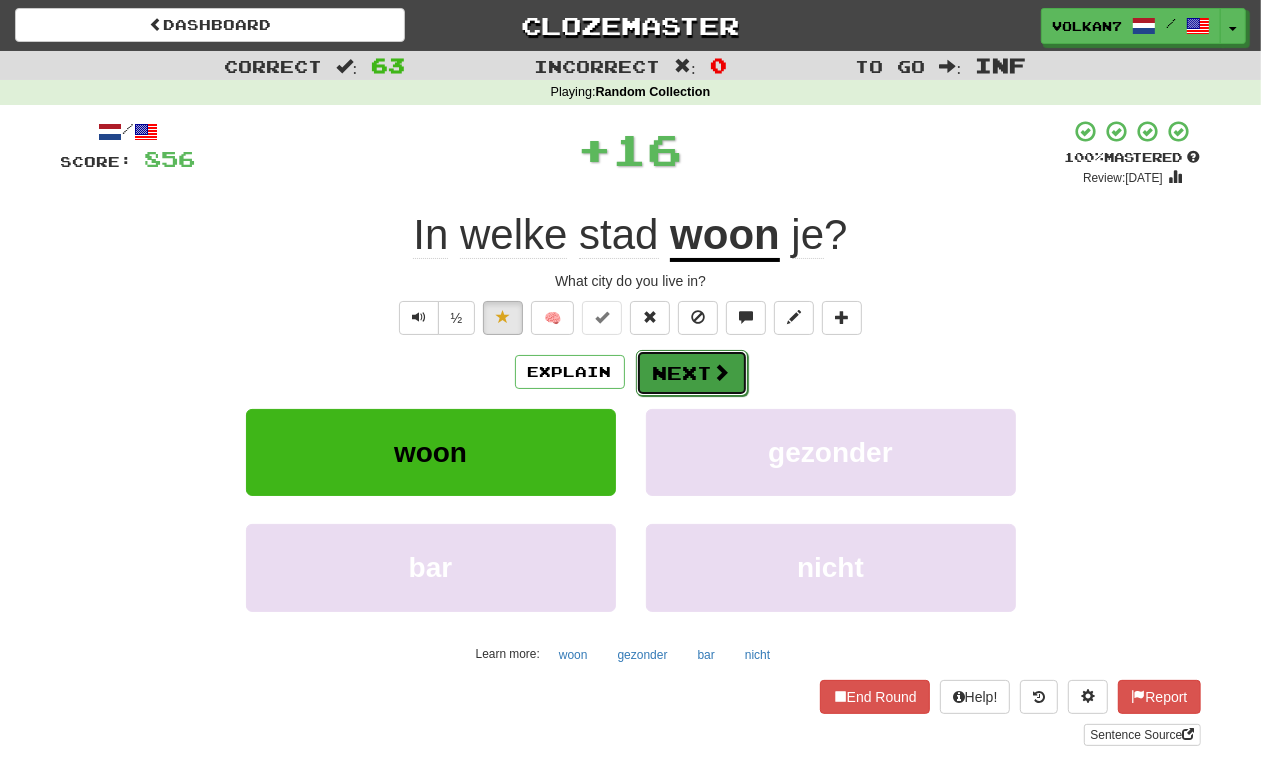 click on "Next" at bounding box center [692, 373] 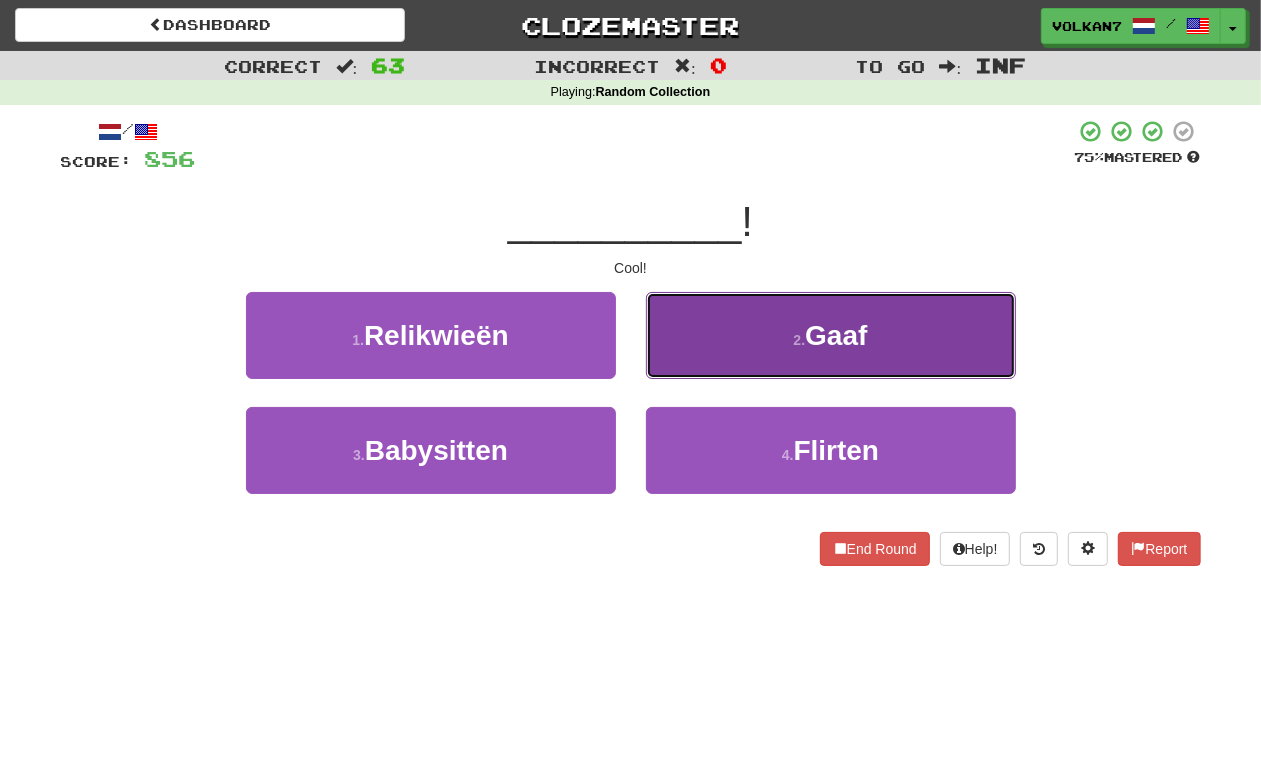 click on "2 .  Gaaf" at bounding box center (831, 335) 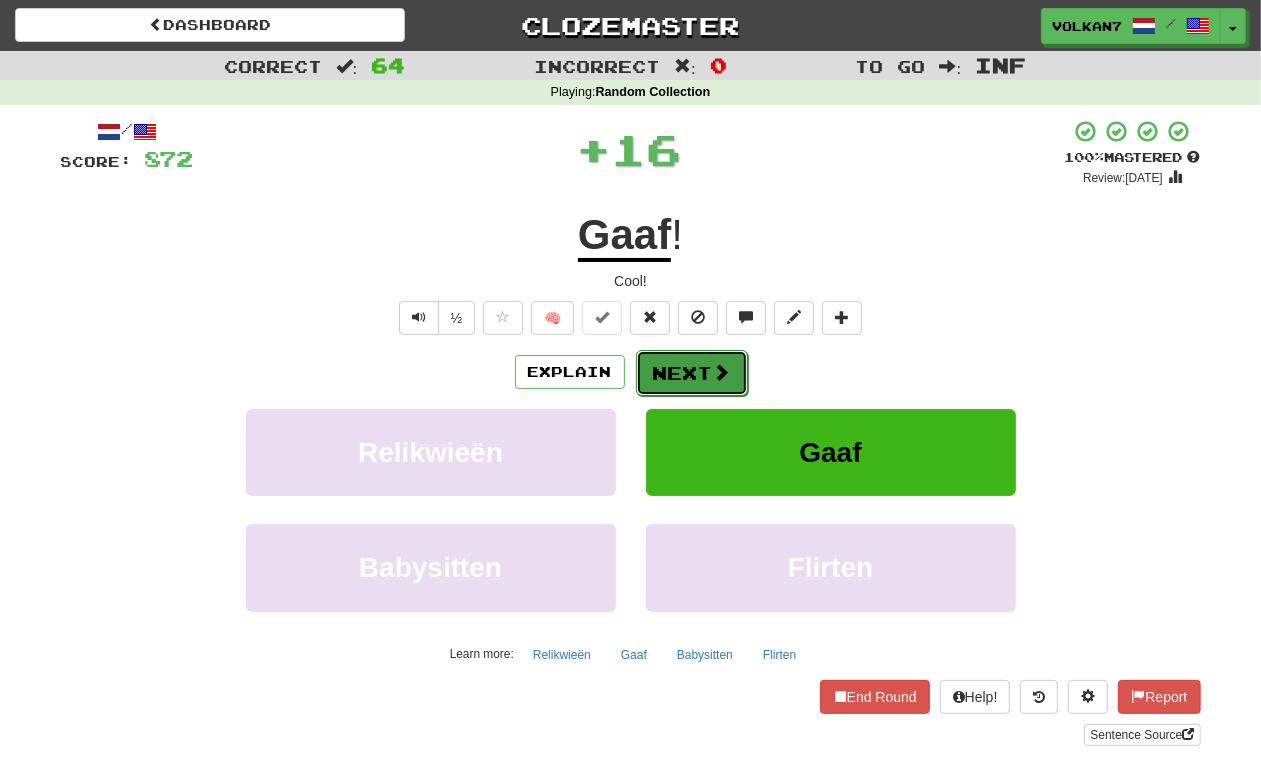 click on "Next" at bounding box center [692, 373] 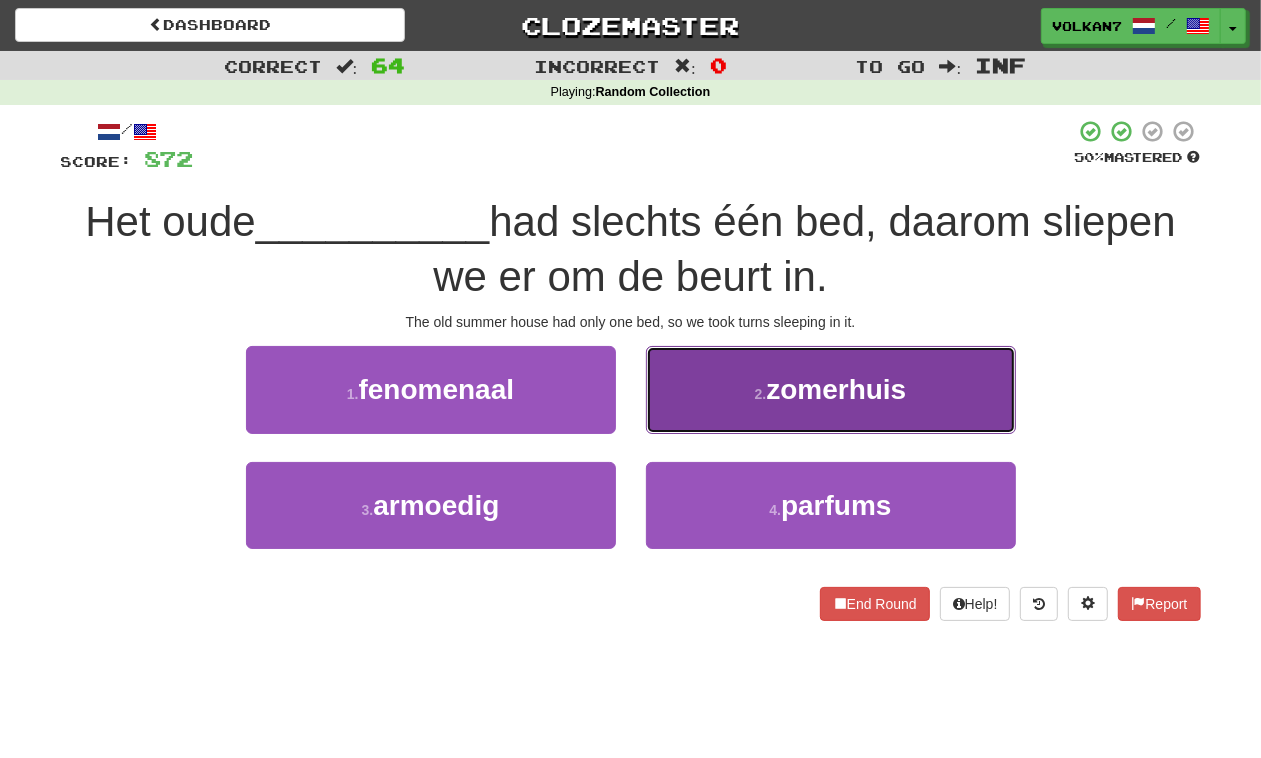 click on "2 .  zomerhuis" at bounding box center [831, 389] 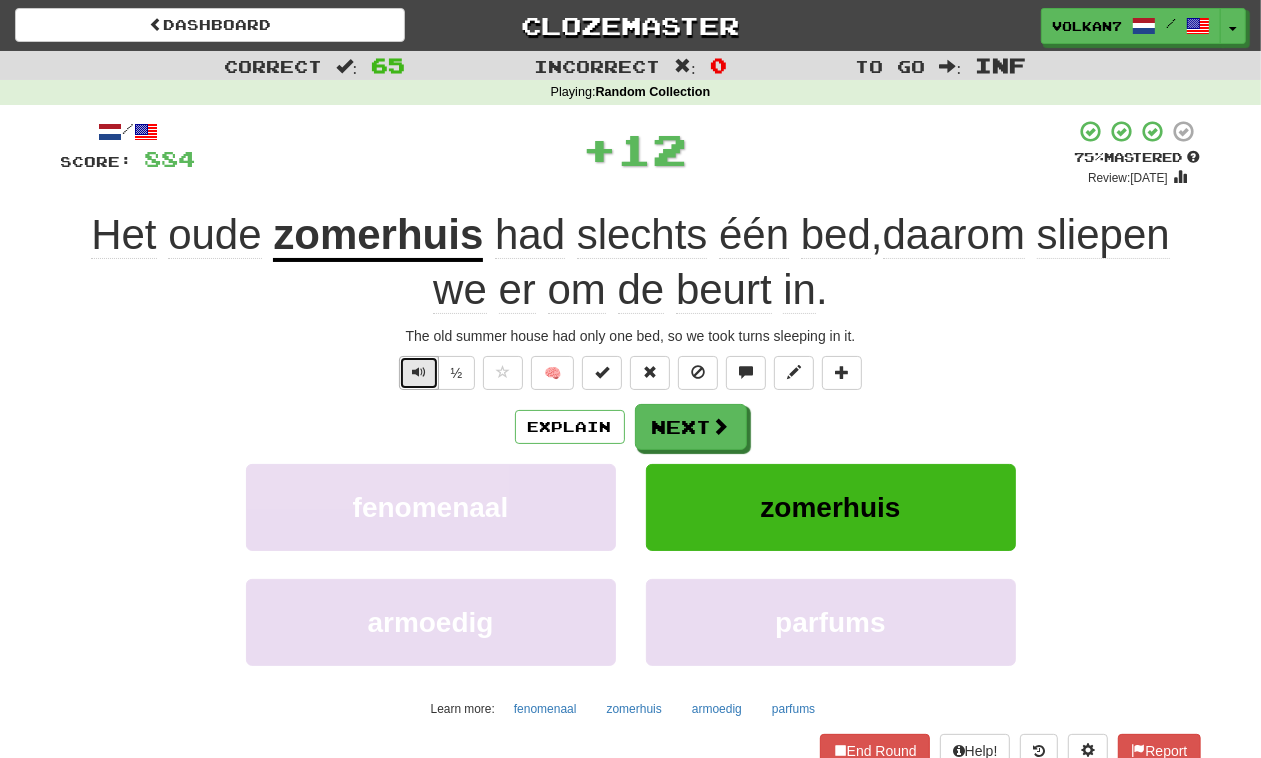 click at bounding box center (419, 372) 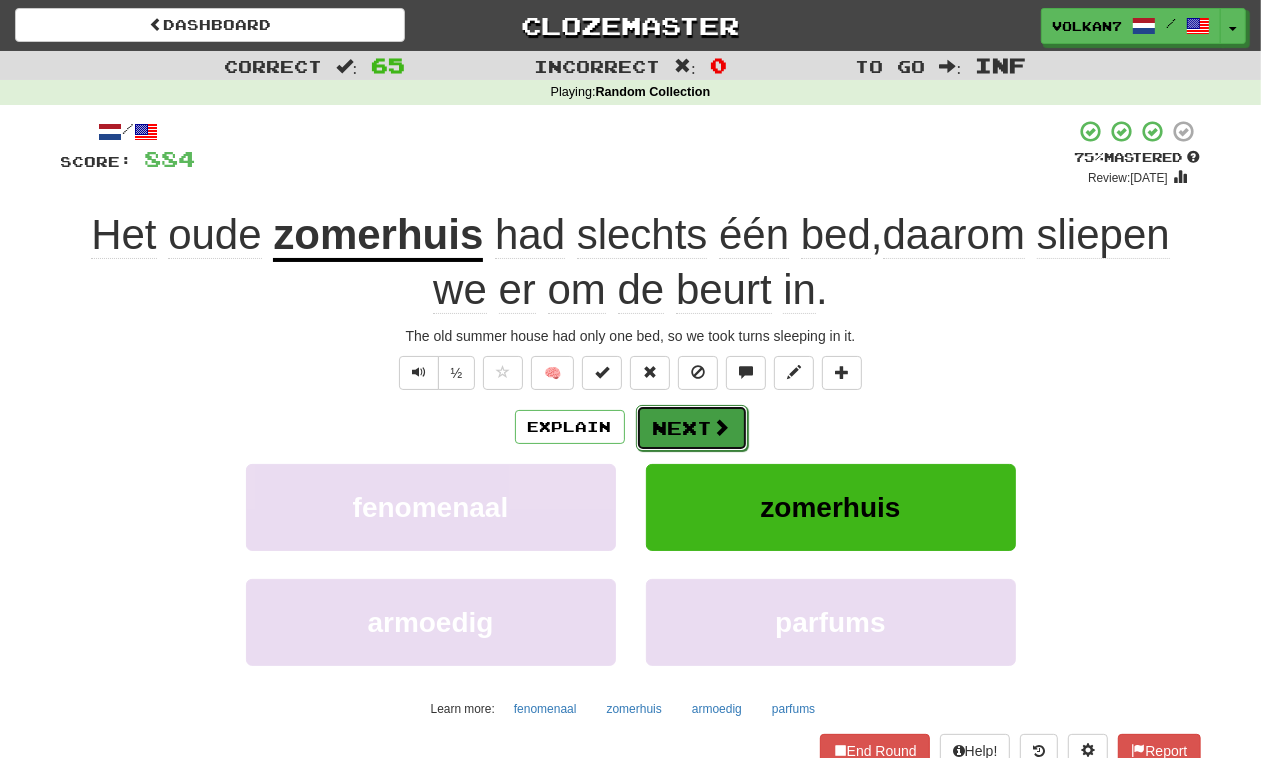 click on "Next" at bounding box center (692, 428) 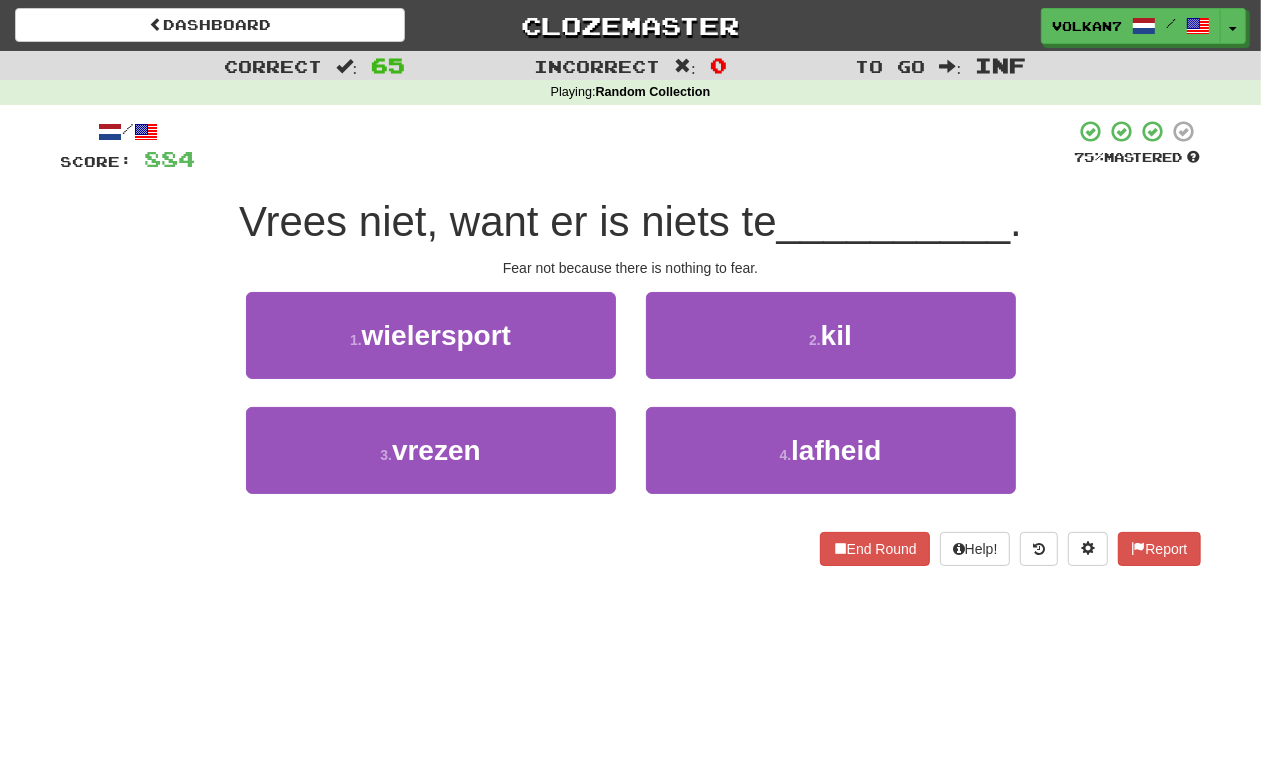 click at bounding box center [635, 146] 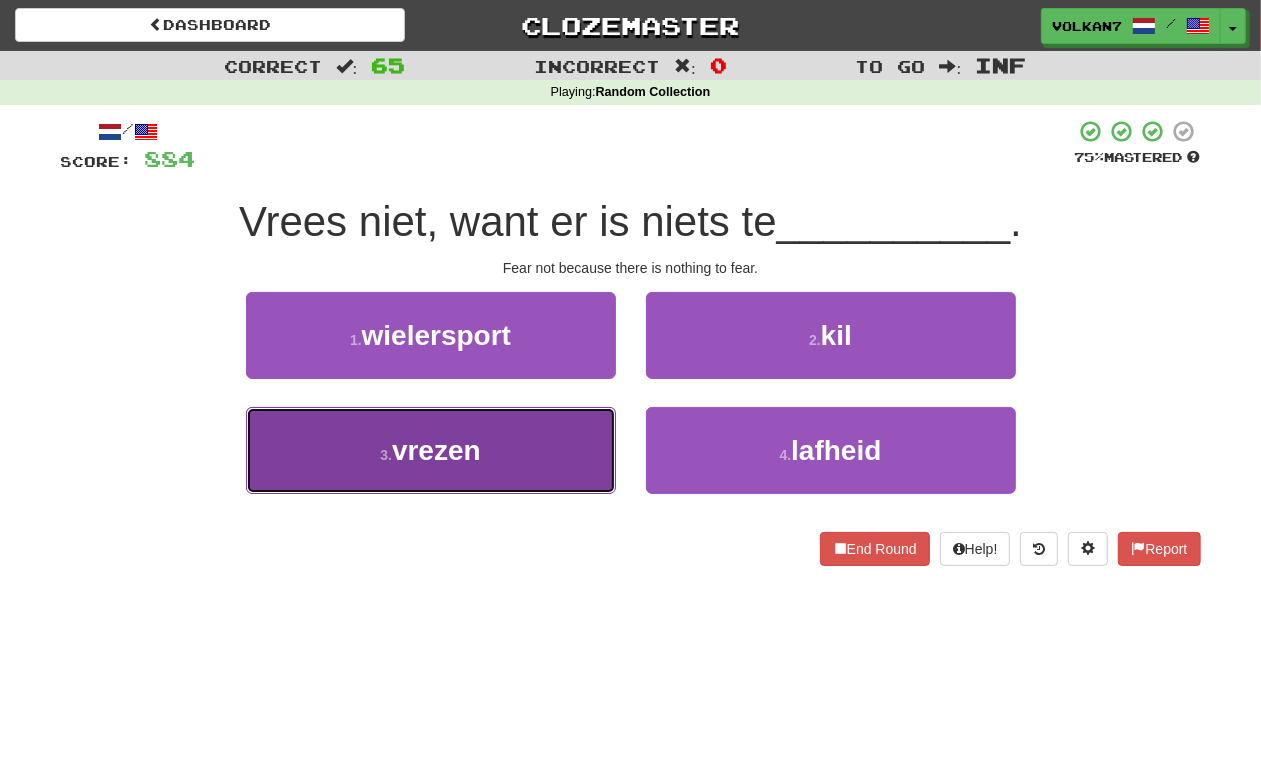click on "3 .  vrezen" at bounding box center (431, 450) 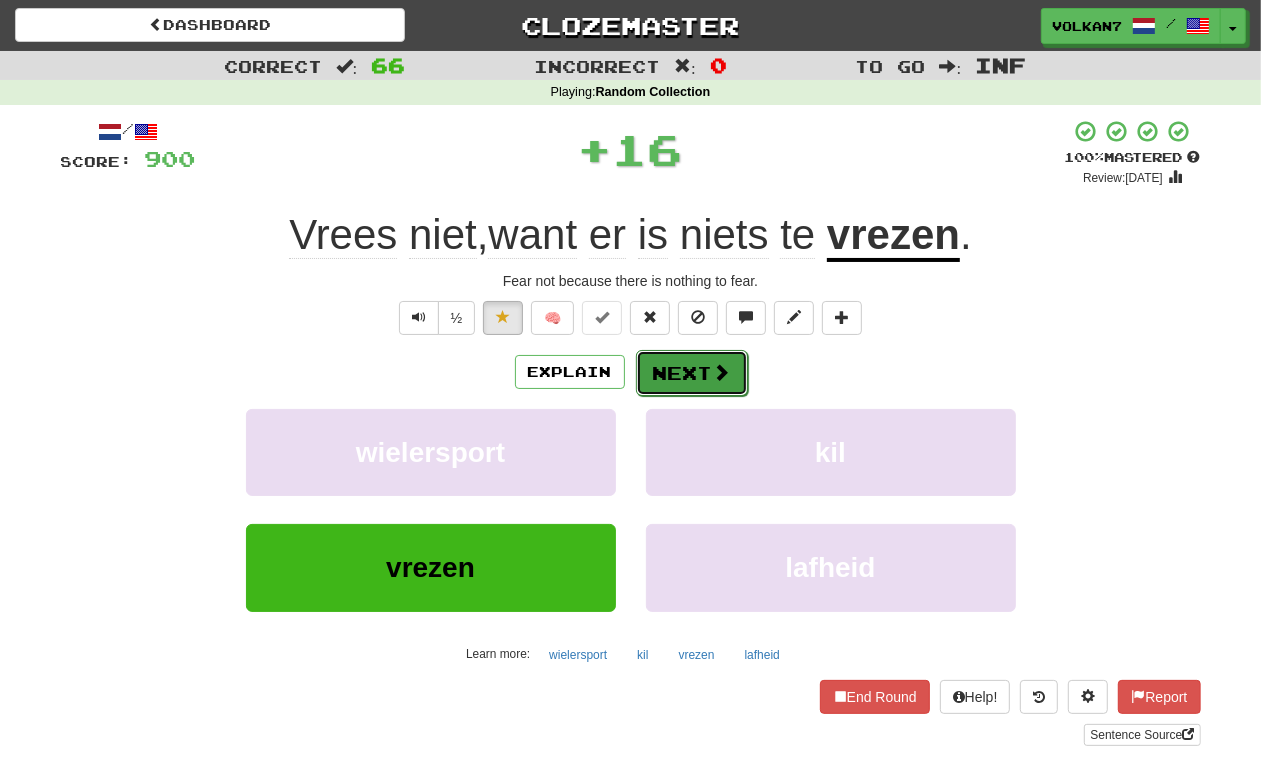 click on "Next" at bounding box center (692, 373) 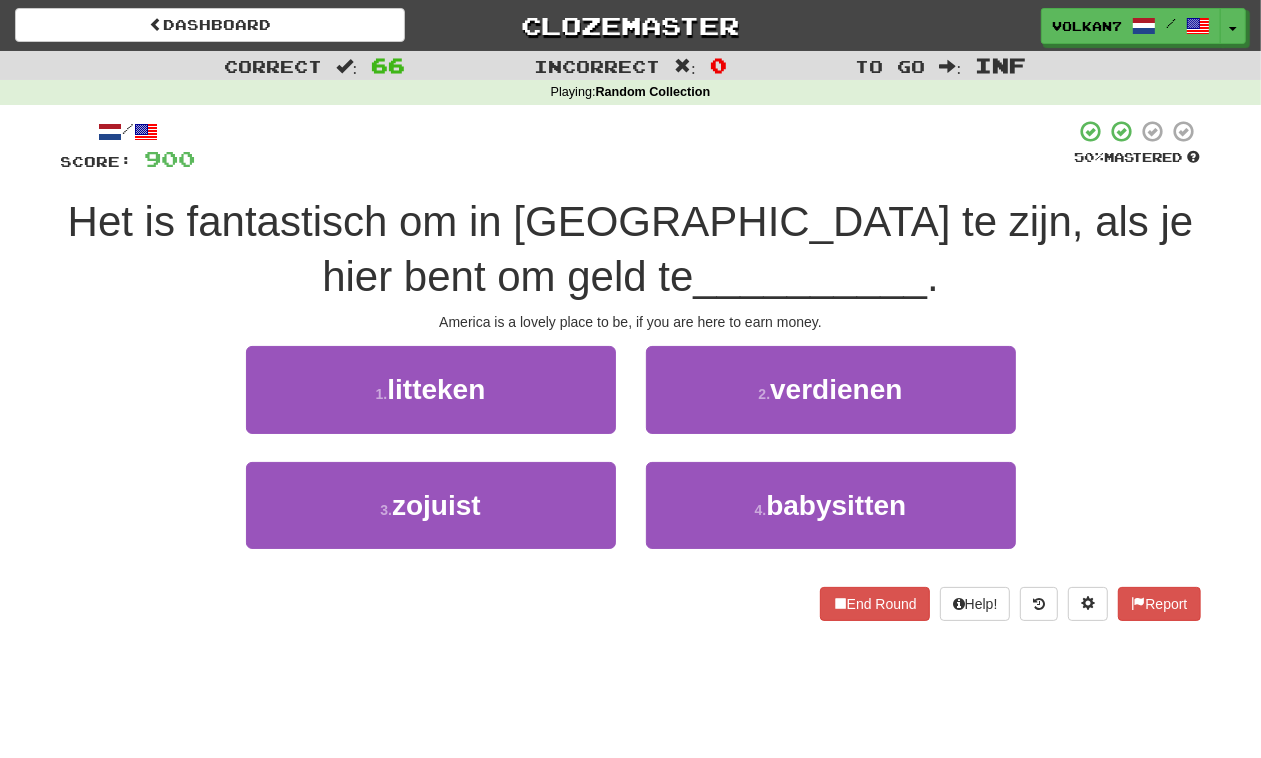 click at bounding box center (635, 146) 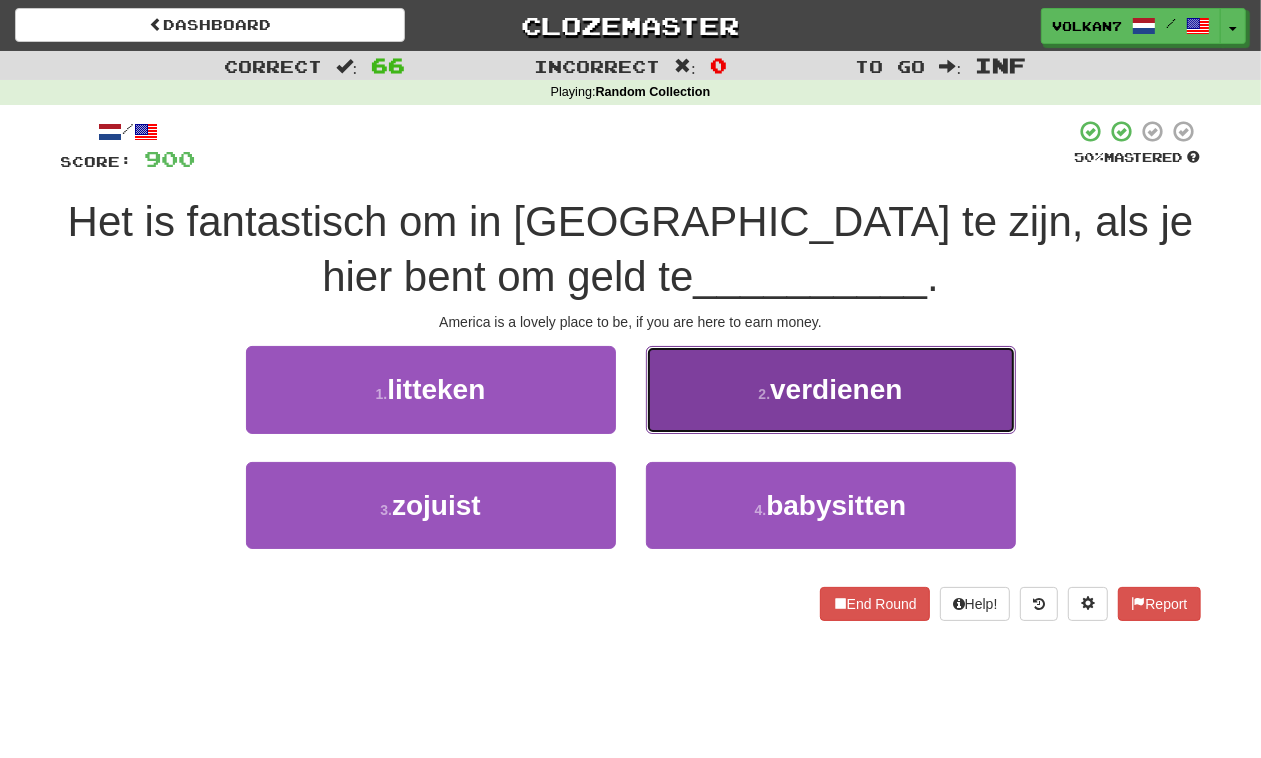 click on "verdienen" at bounding box center (836, 389) 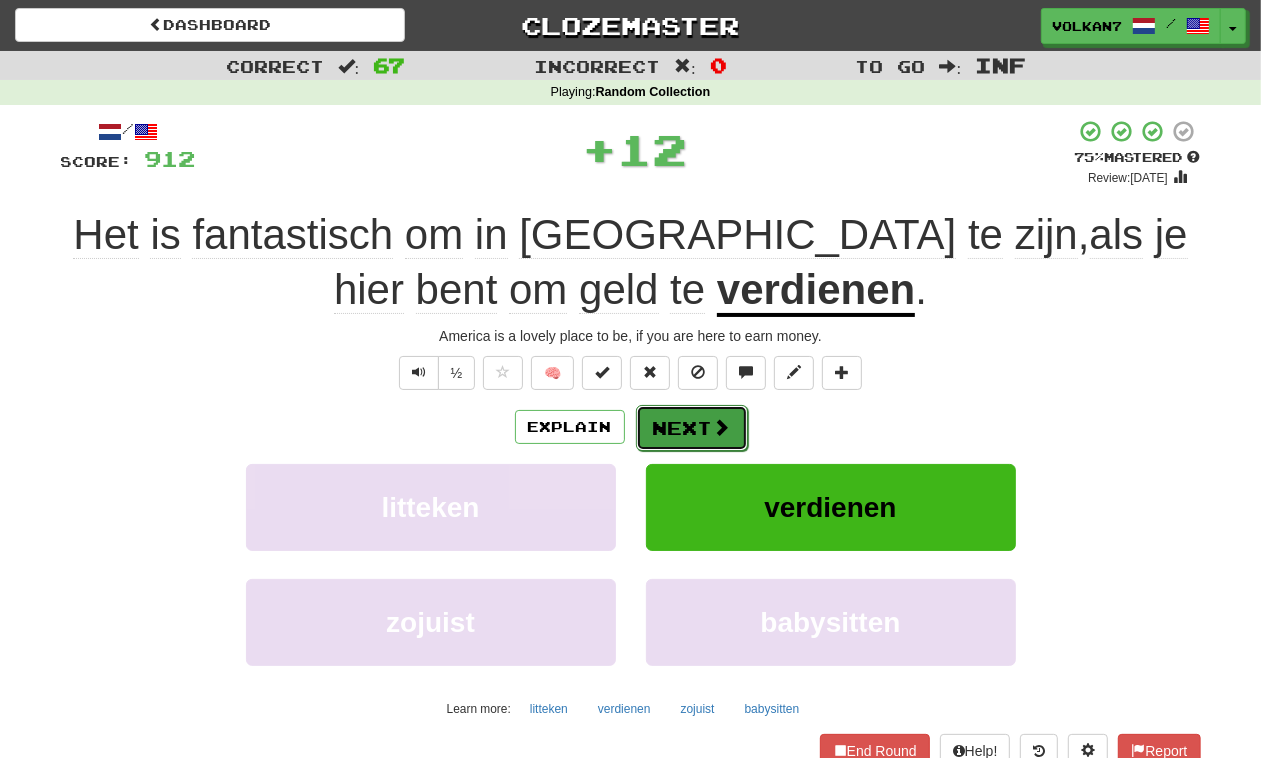click on "Next" at bounding box center (692, 428) 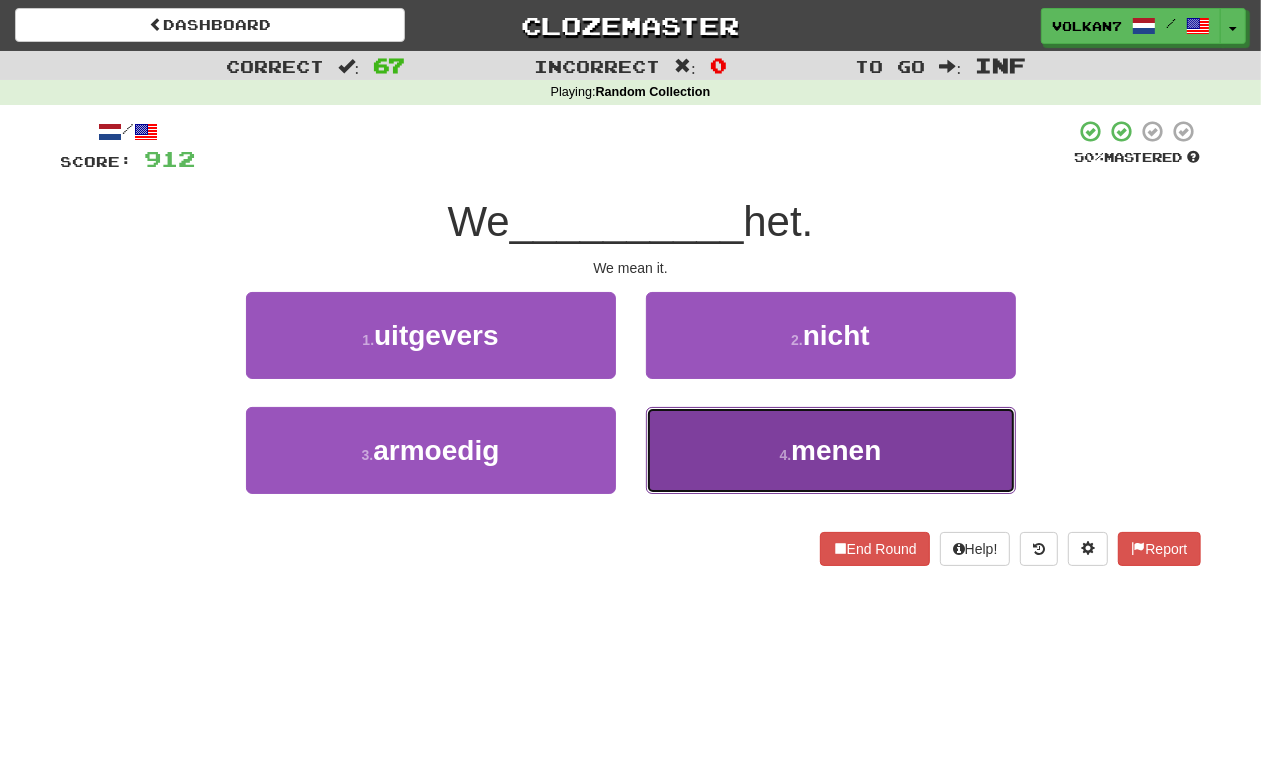 click on "4 .  menen" at bounding box center (831, 450) 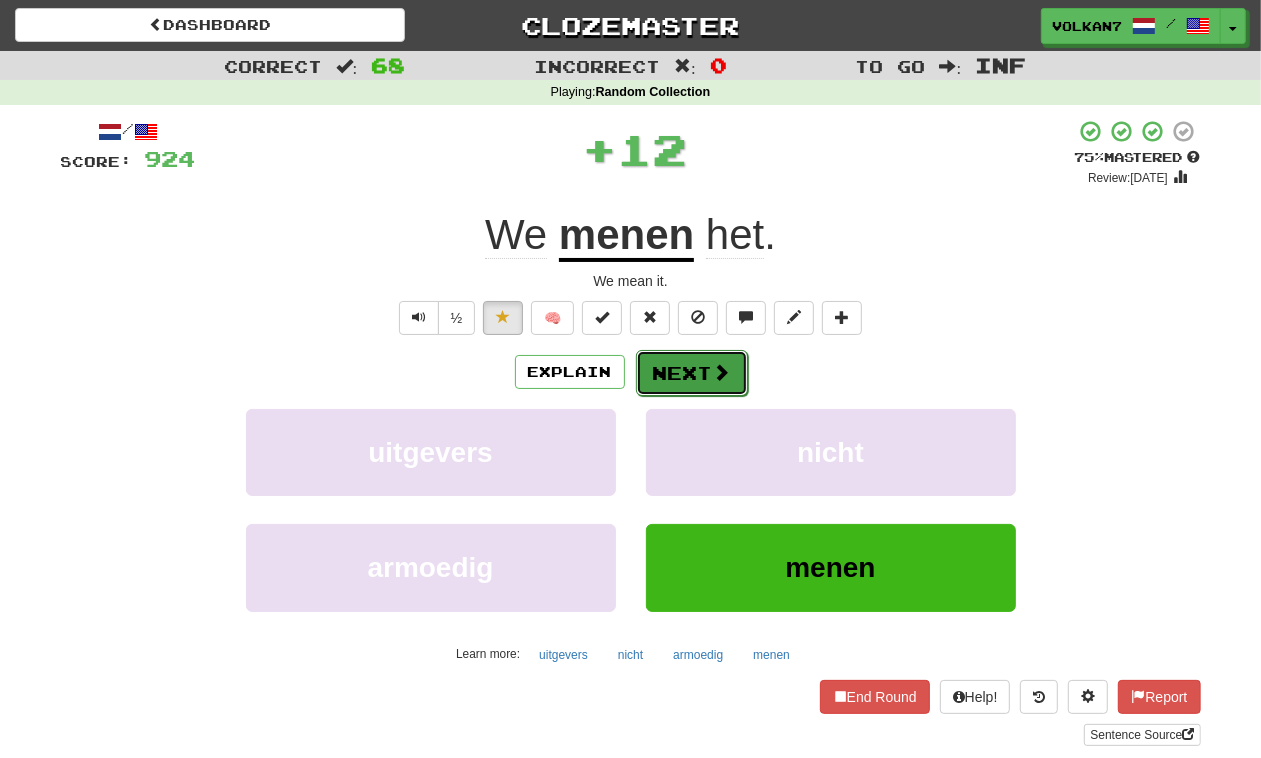 click on "Next" at bounding box center (692, 373) 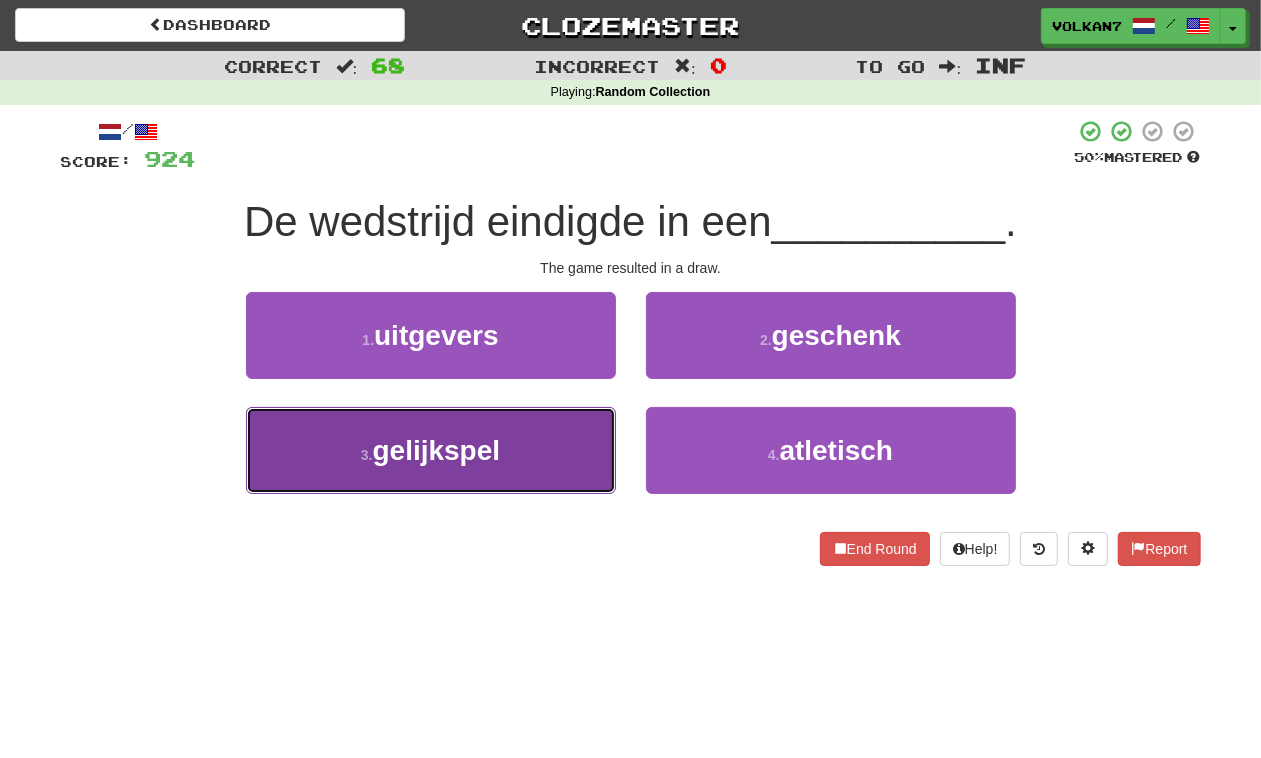 click on "3 .  gelijkspel" at bounding box center (431, 450) 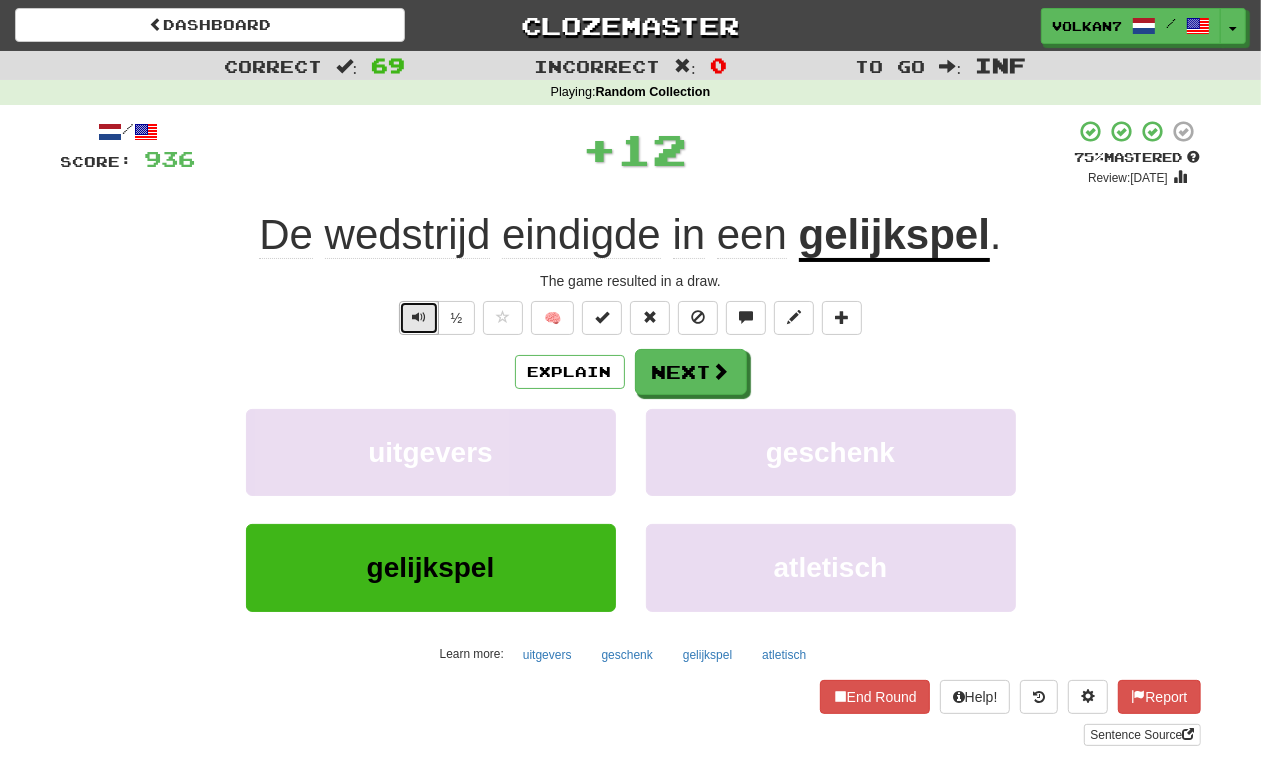 click at bounding box center [419, 317] 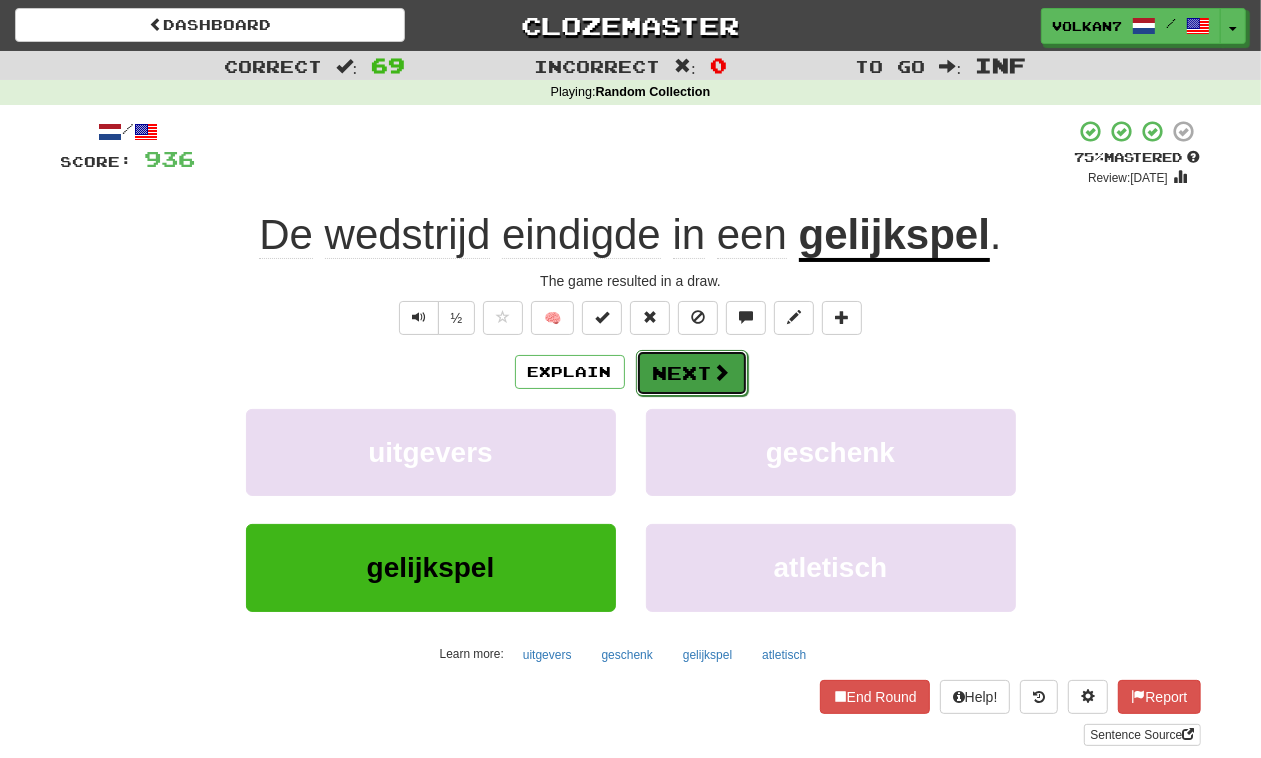 click on "Next" at bounding box center (692, 373) 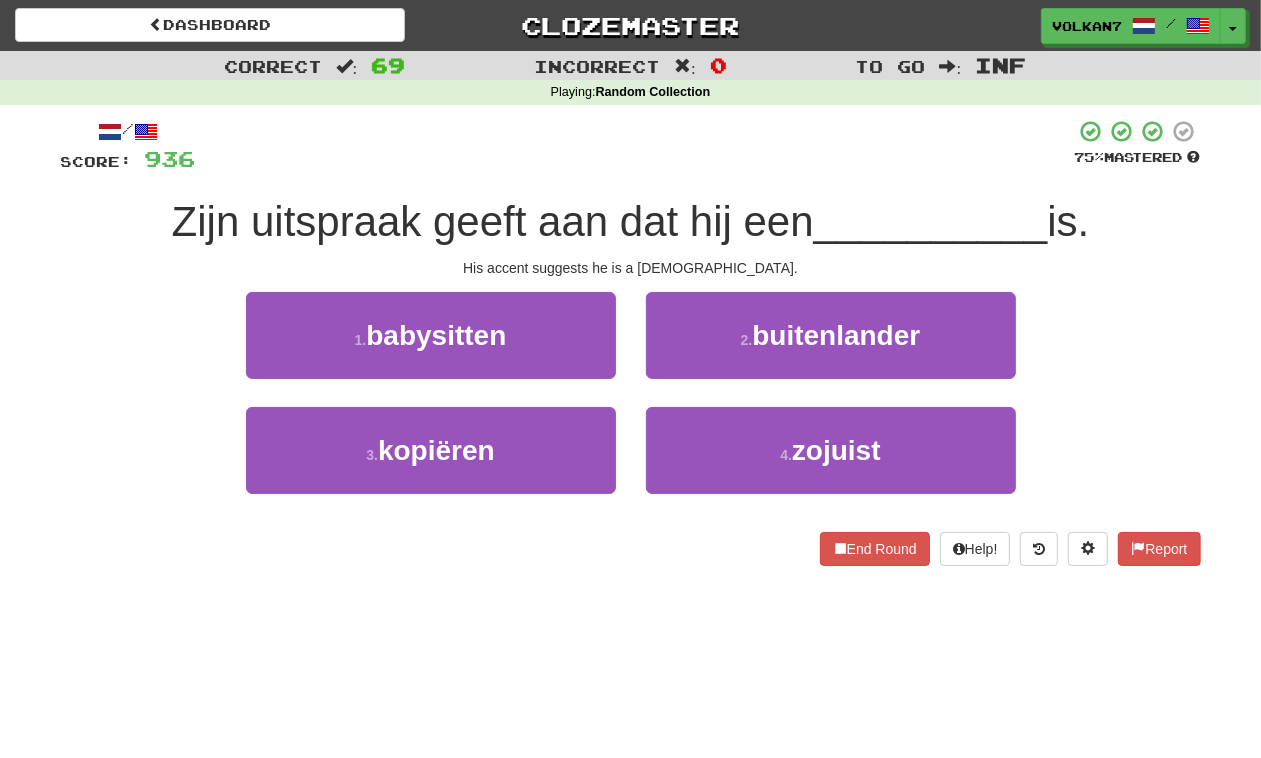 click at bounding box center [635, 146] 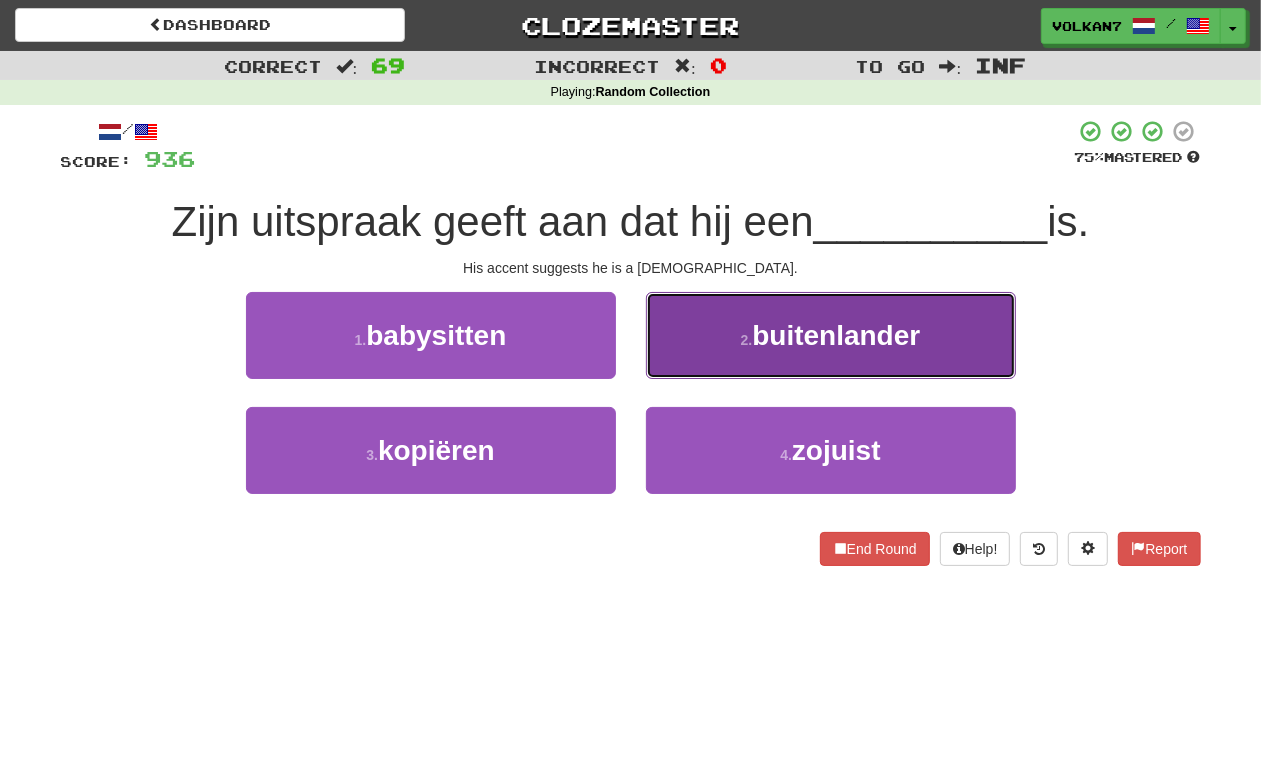click on "2 .  buitenlander" at bounding box center [831, 335] 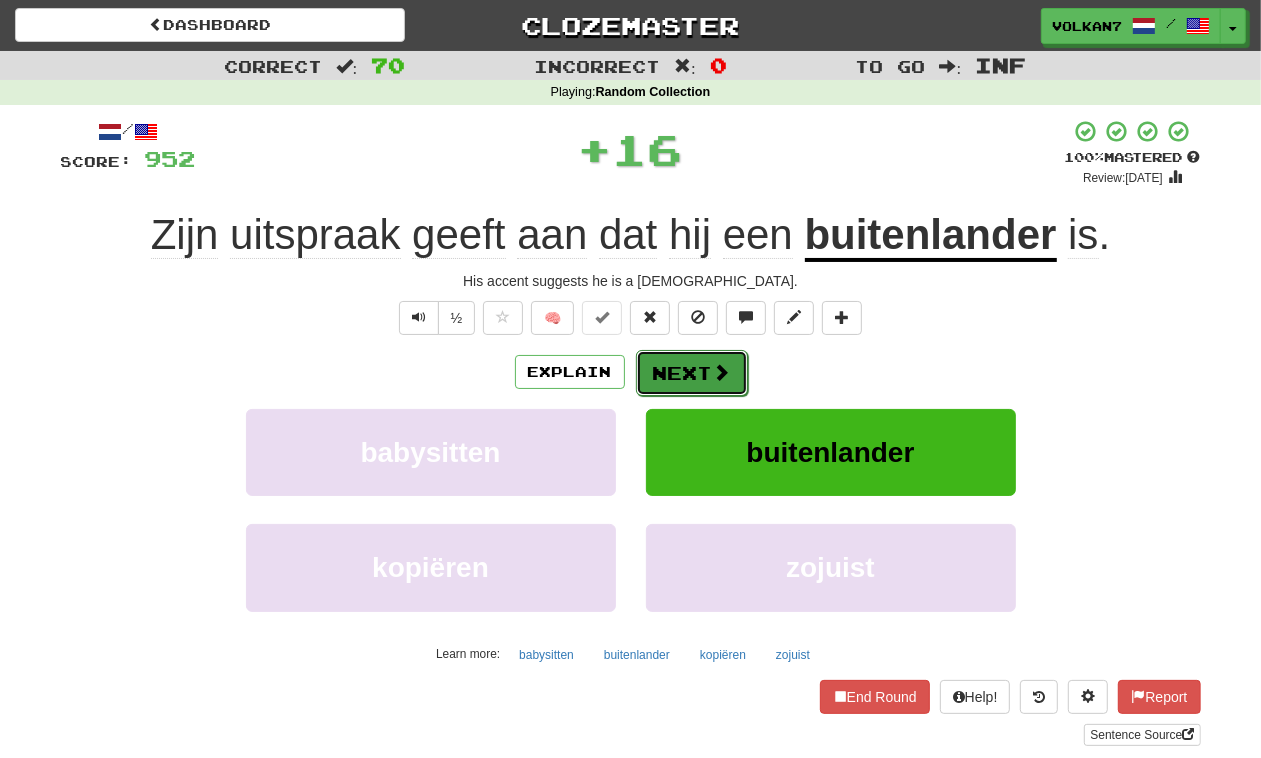 click on "Next" at bounding box center [692, 373] 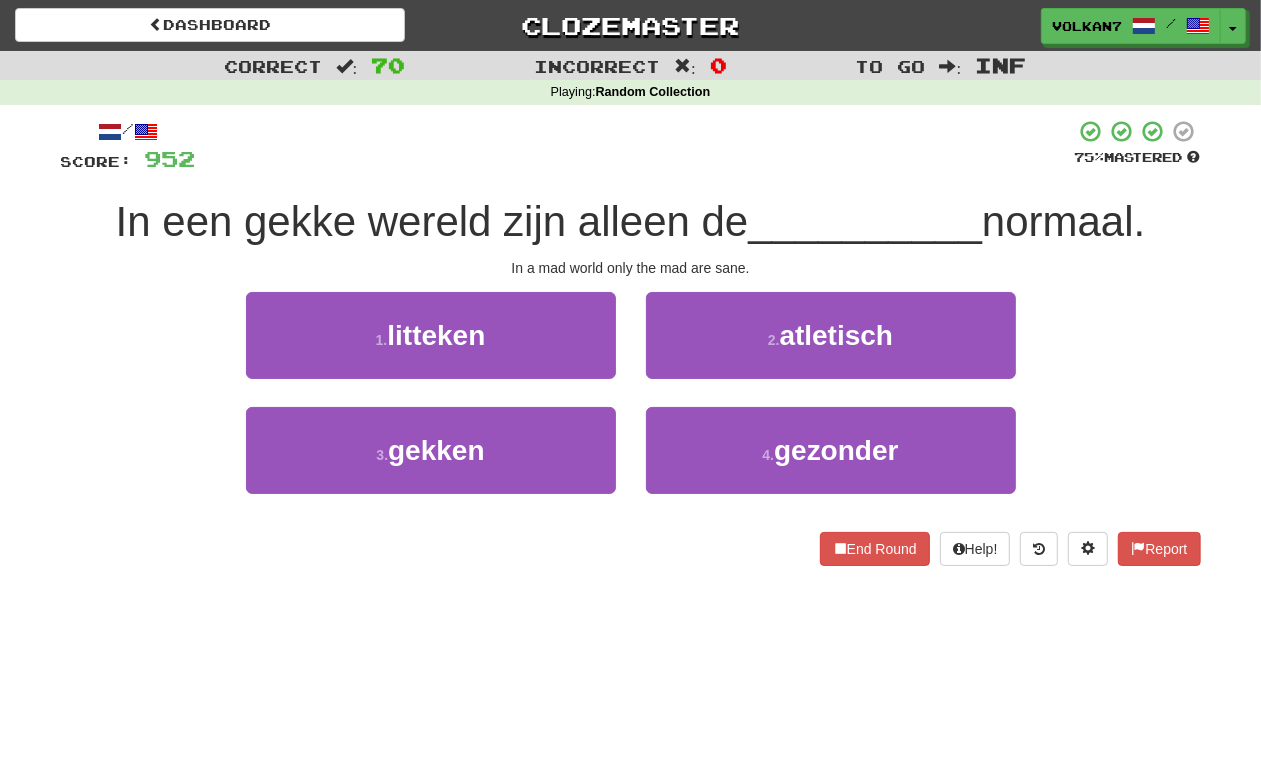 click at bounding box center [635, 146] 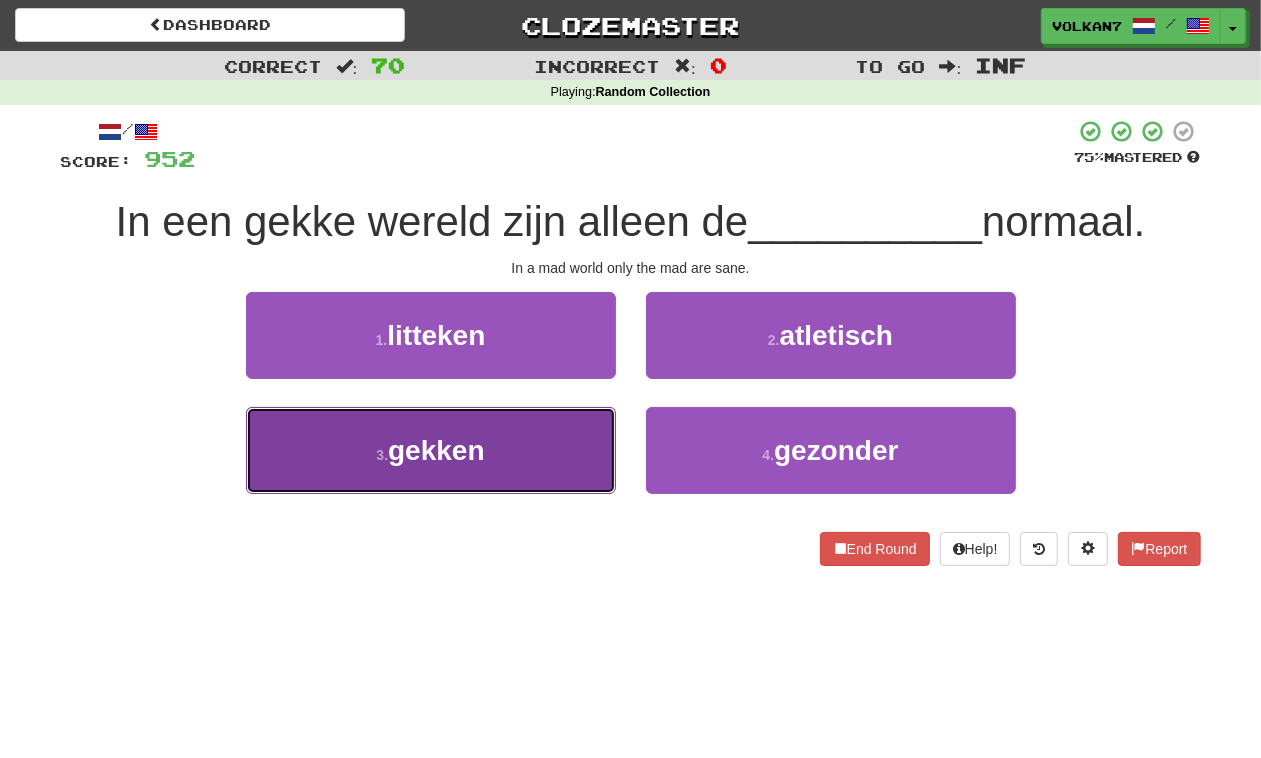 click on "3 .  gekken" at bounding box center (431, 450) 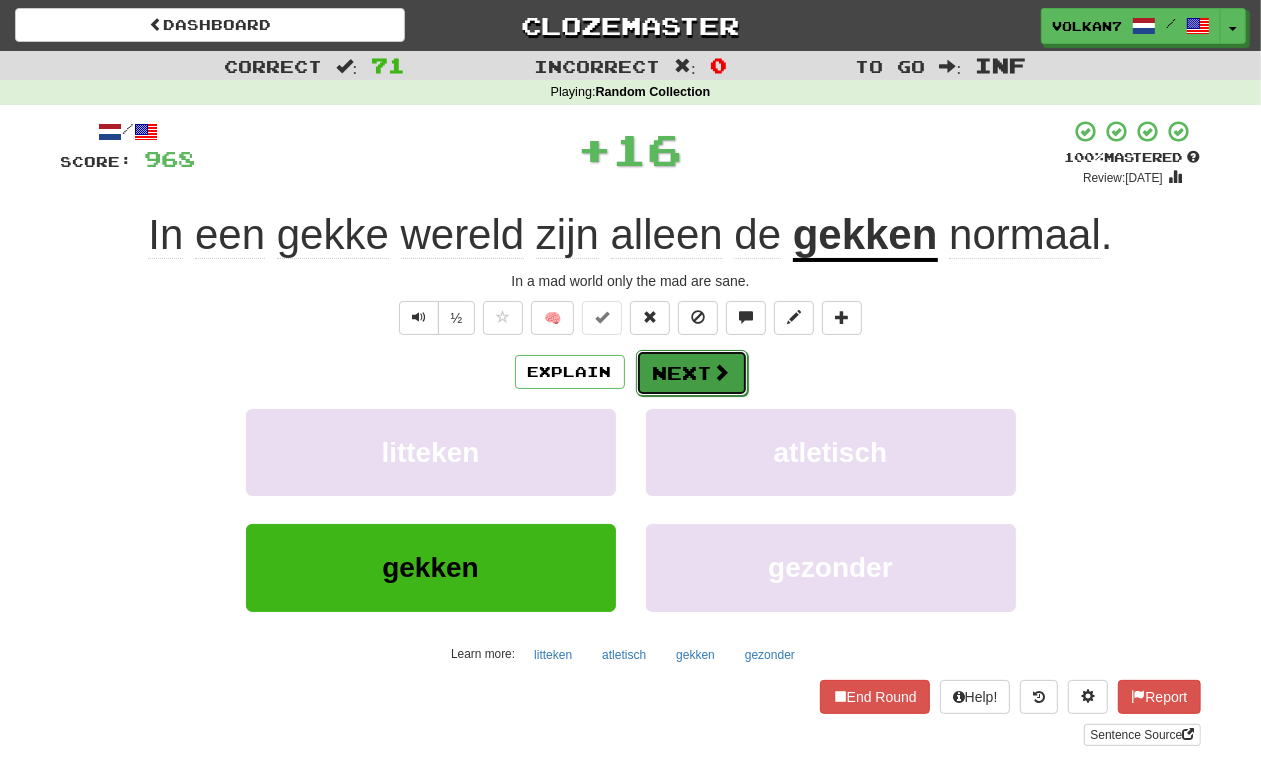 click on "Next" at bounding box center [692, 373] 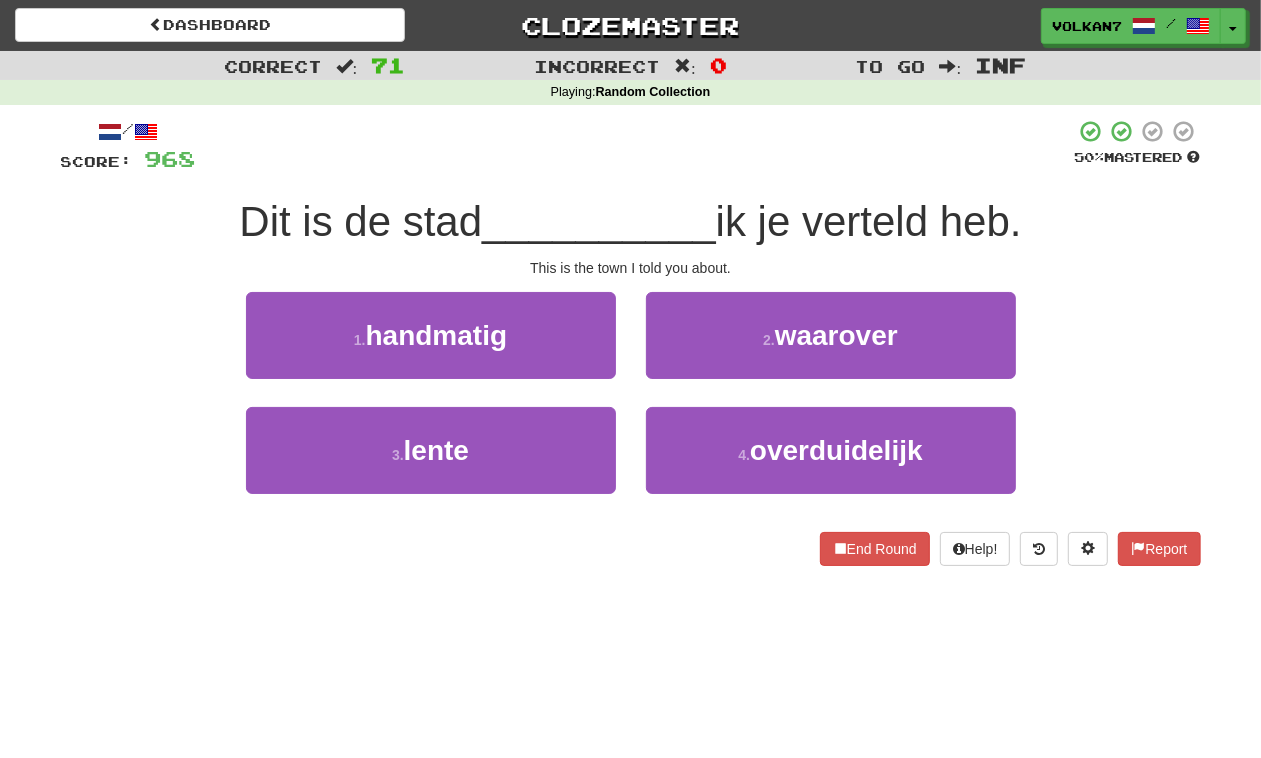 click at bounding box center (635, 146) 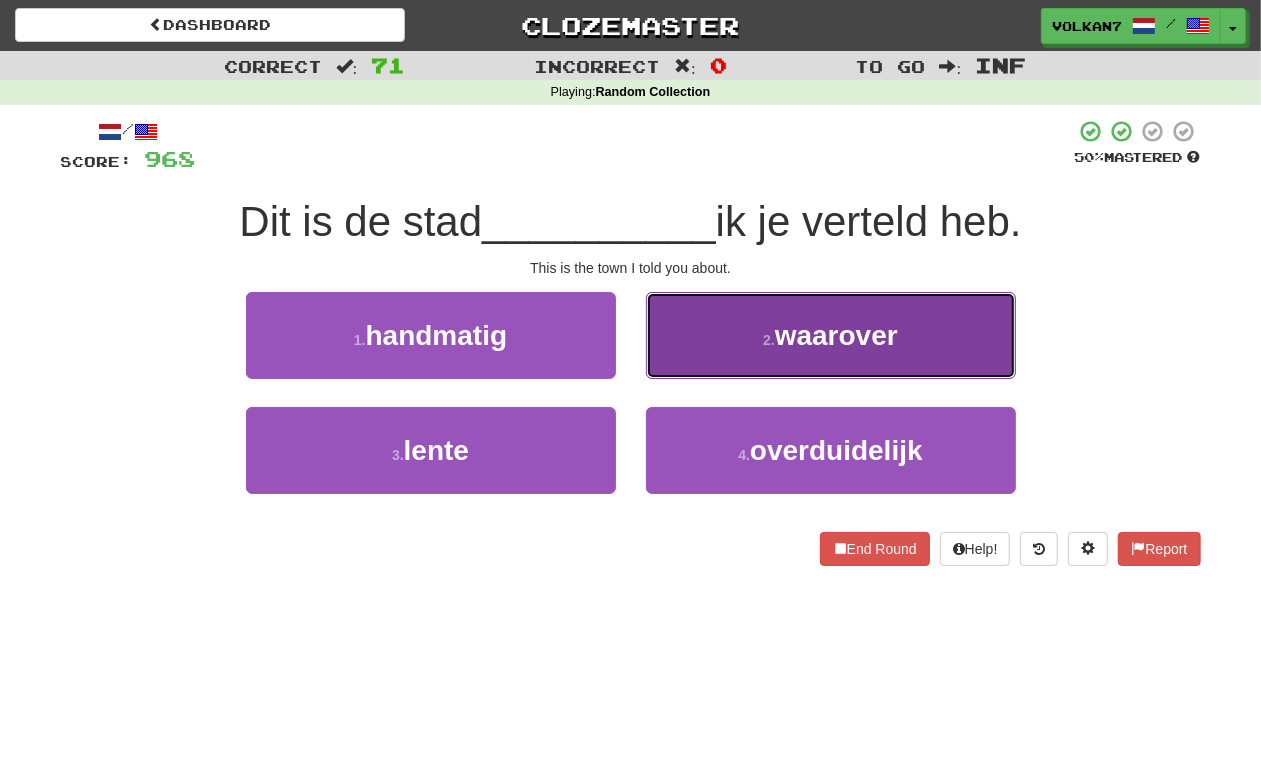 click on "2 .  waarover" at bounding box center (831, 335) 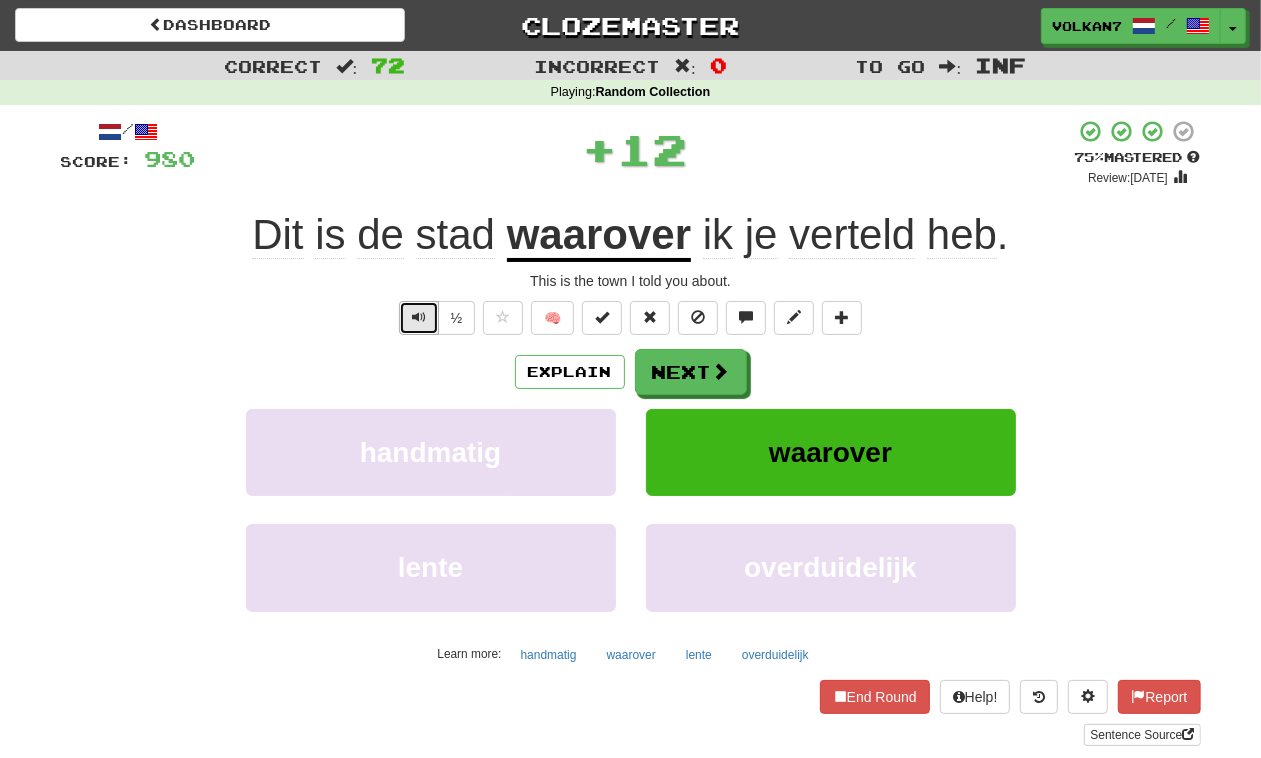 click at bounding box center [419, 318] 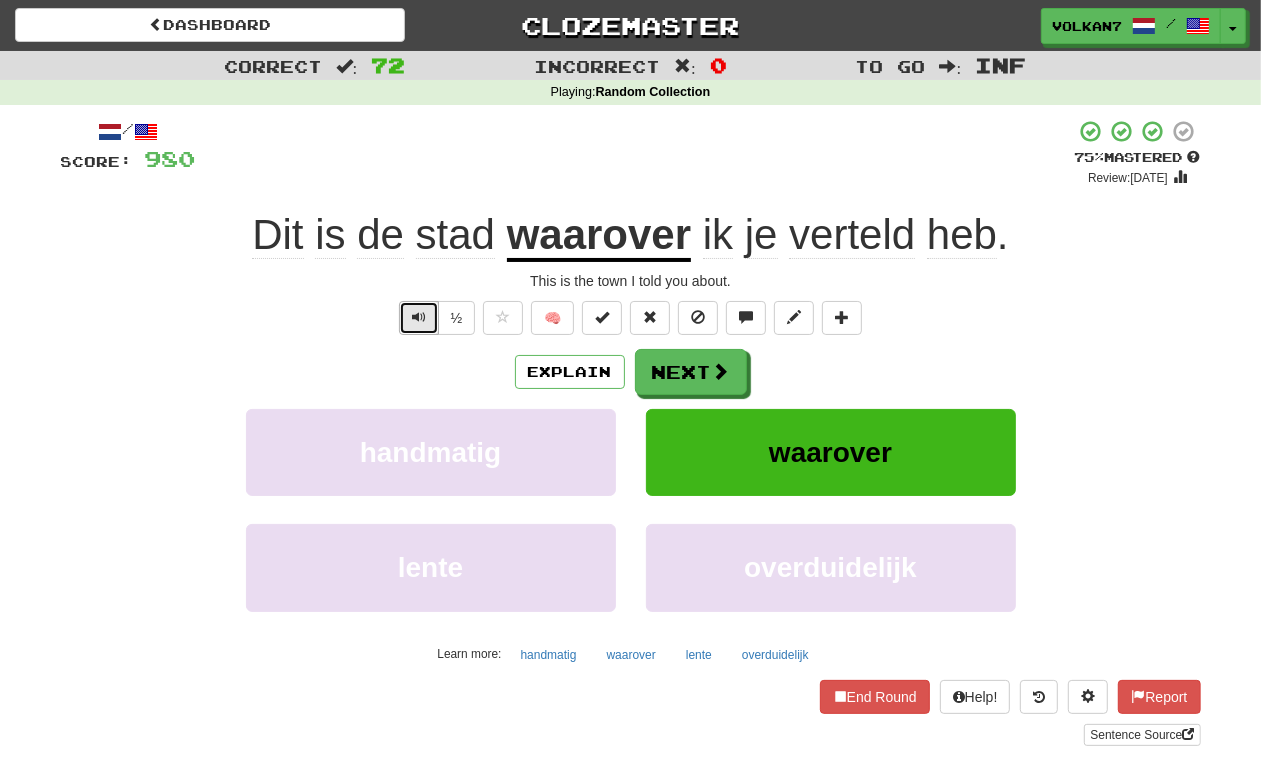 click at bounding box center (419, 318) 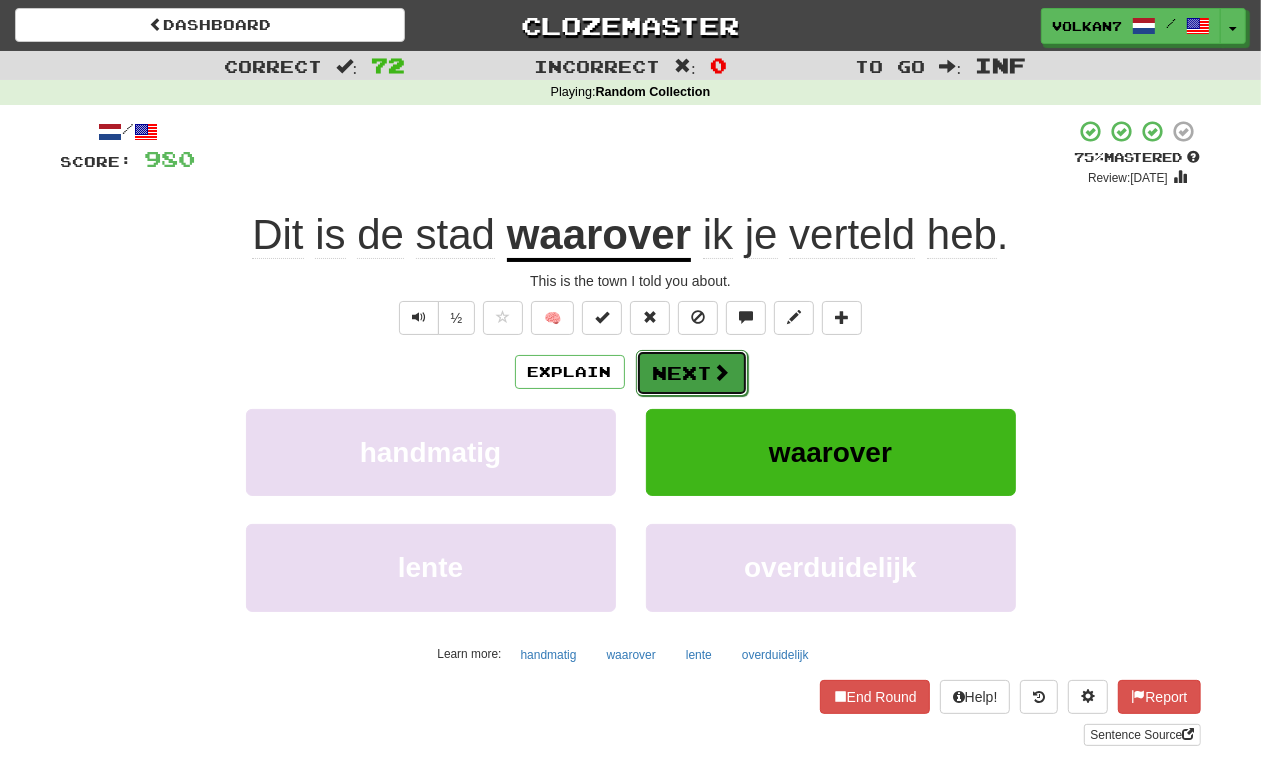 click on "Next" at bounding box center [692, 373] 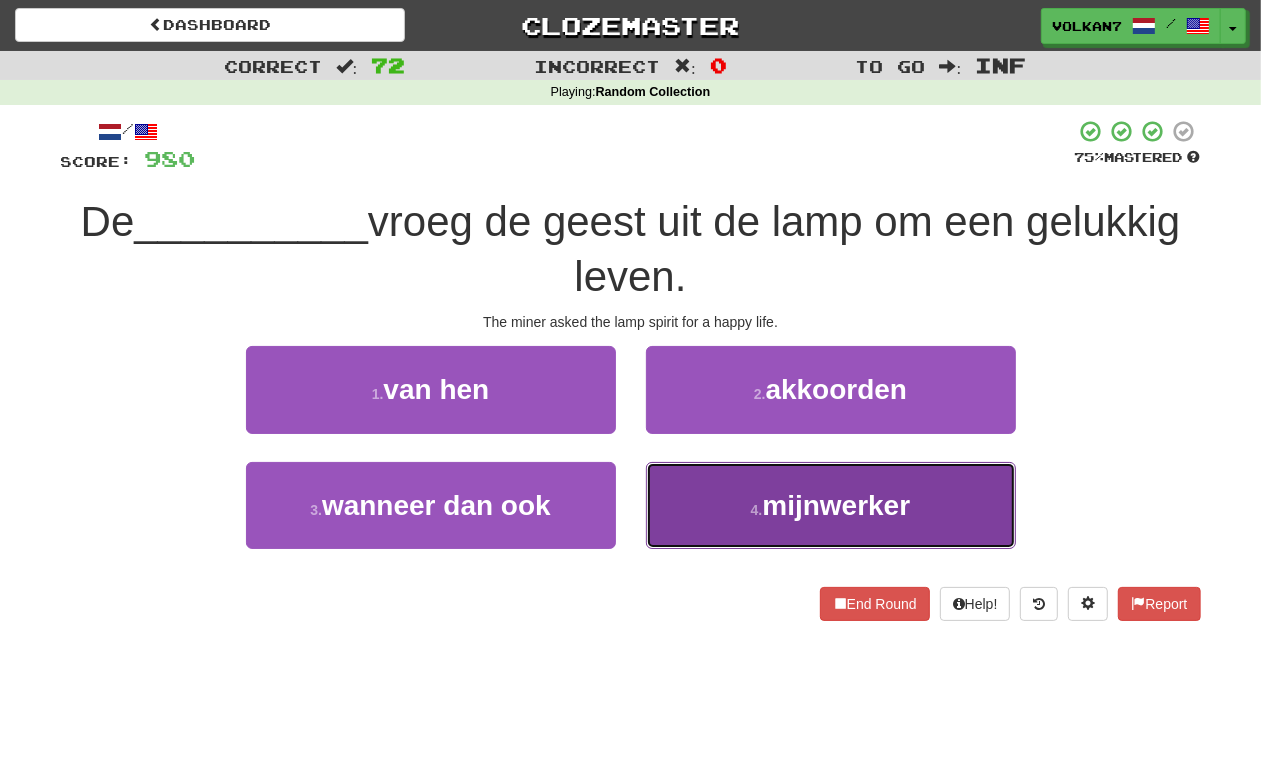 click on "mijnwerker" at bounding box center (836, 505) 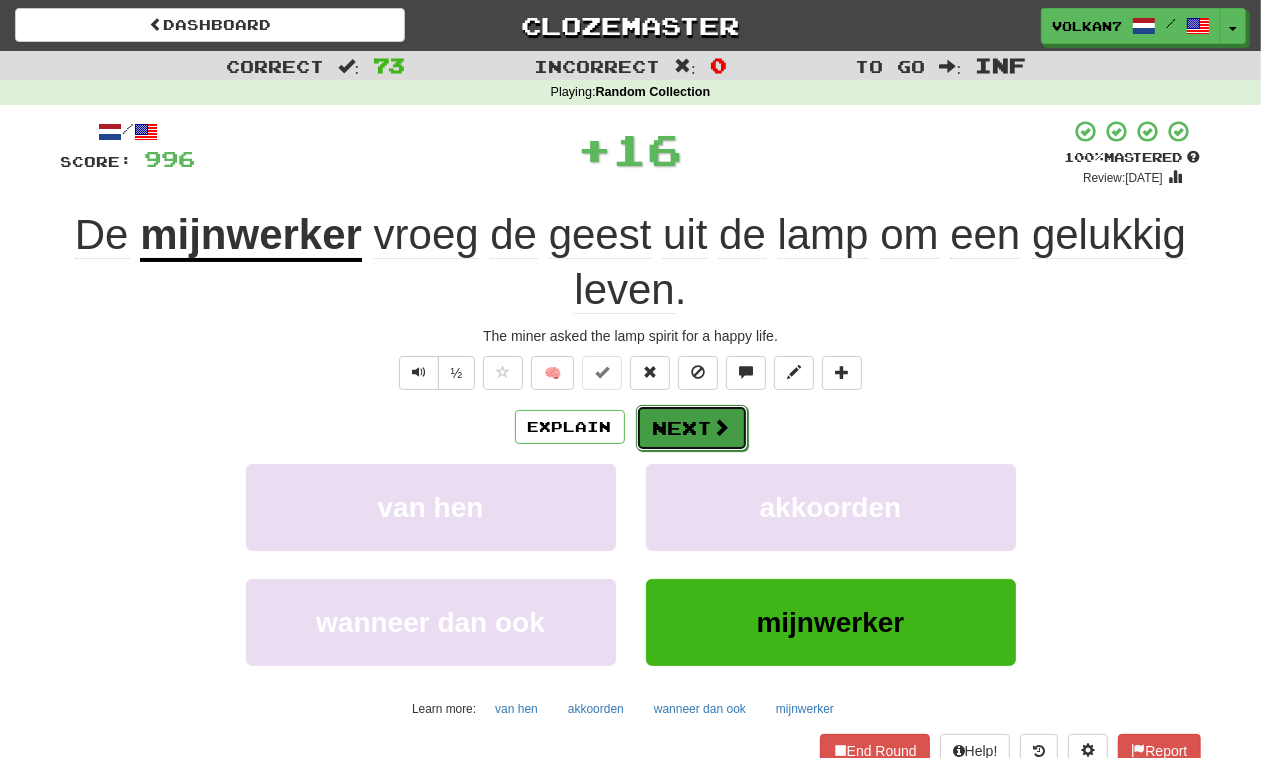 click on "Next" at bounding box center [692, 428] 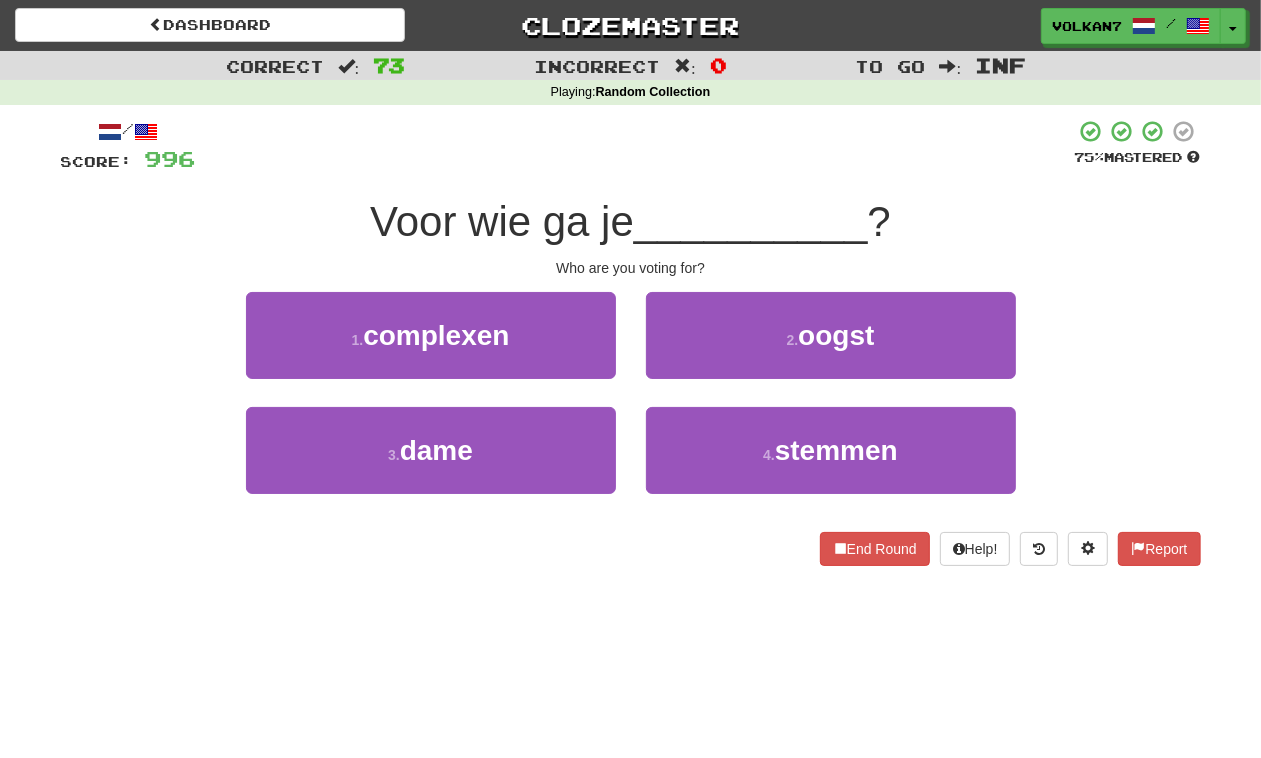 click at bounding box center [635, 146] 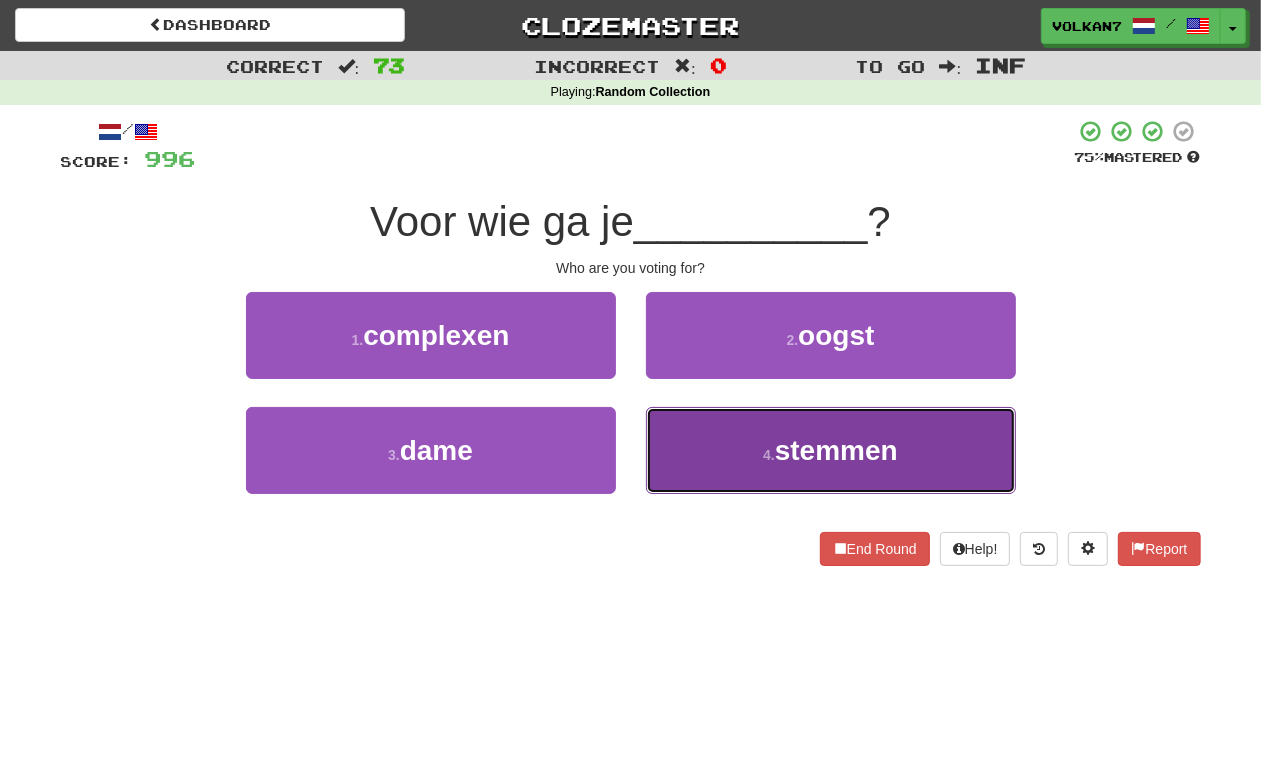 click on "4 ." at bounding box center [769, 455] 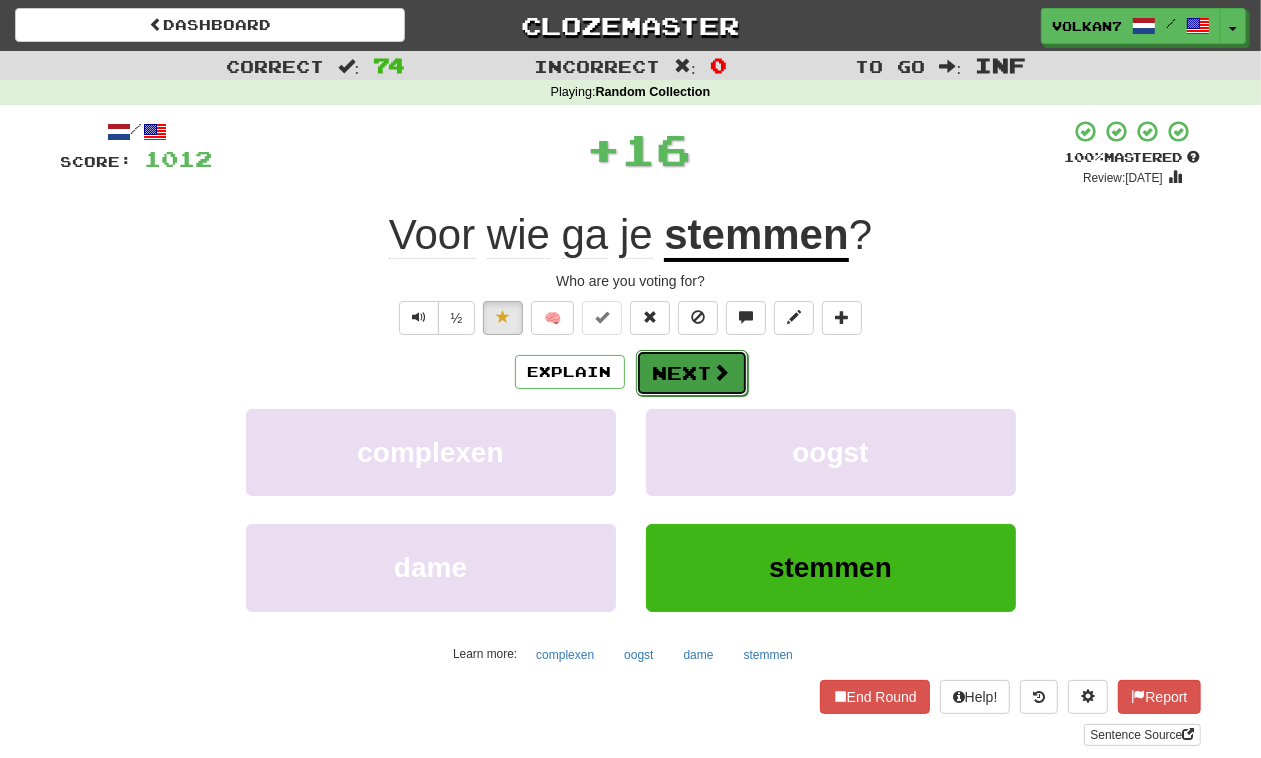 click on "Next" at bounding box center (692, 373) 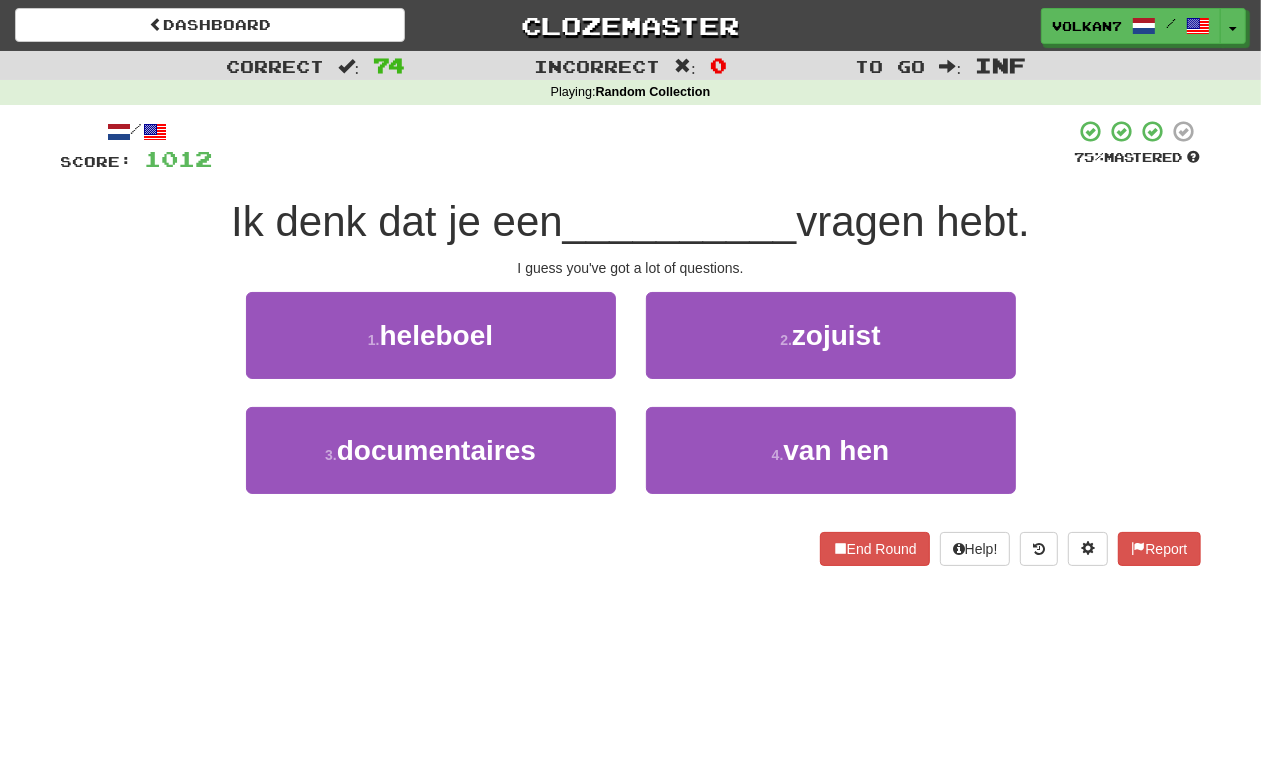 click at bounding box center [644, 146] 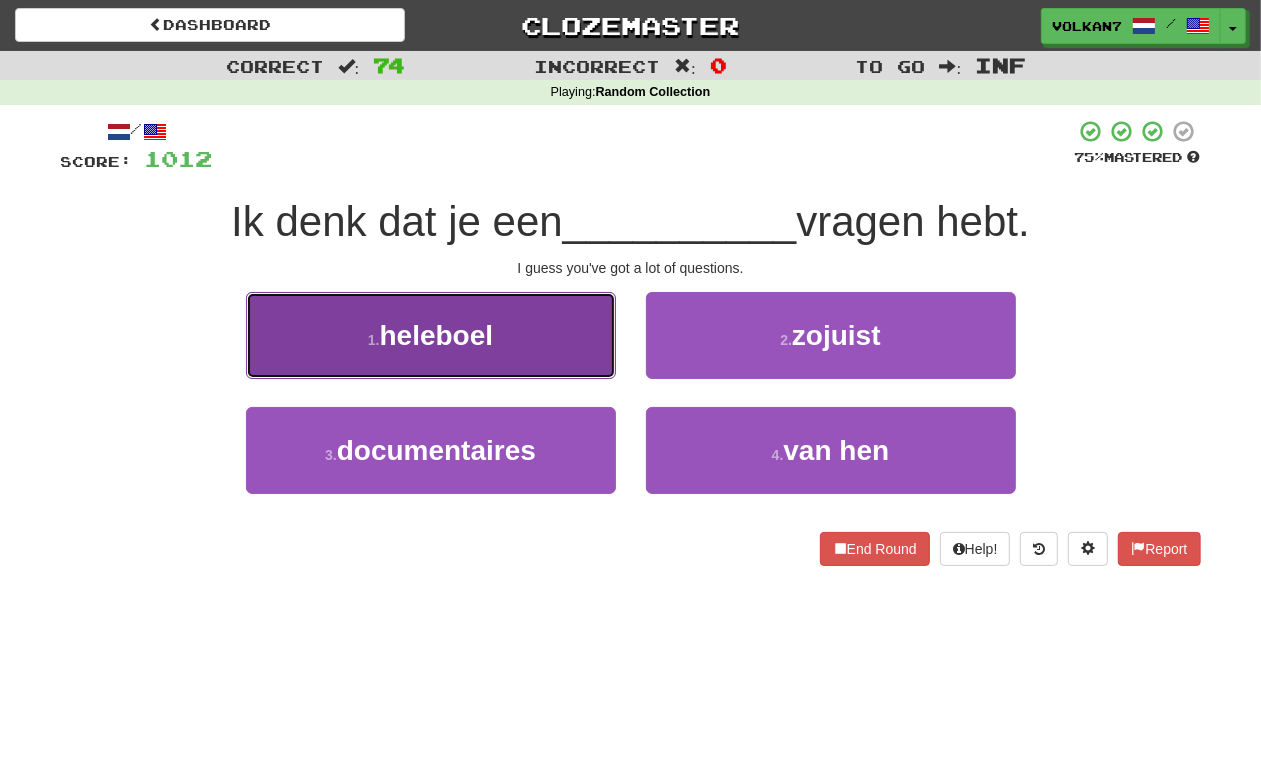 click on "1 .  heleboel" at bounding box center (431, 335) 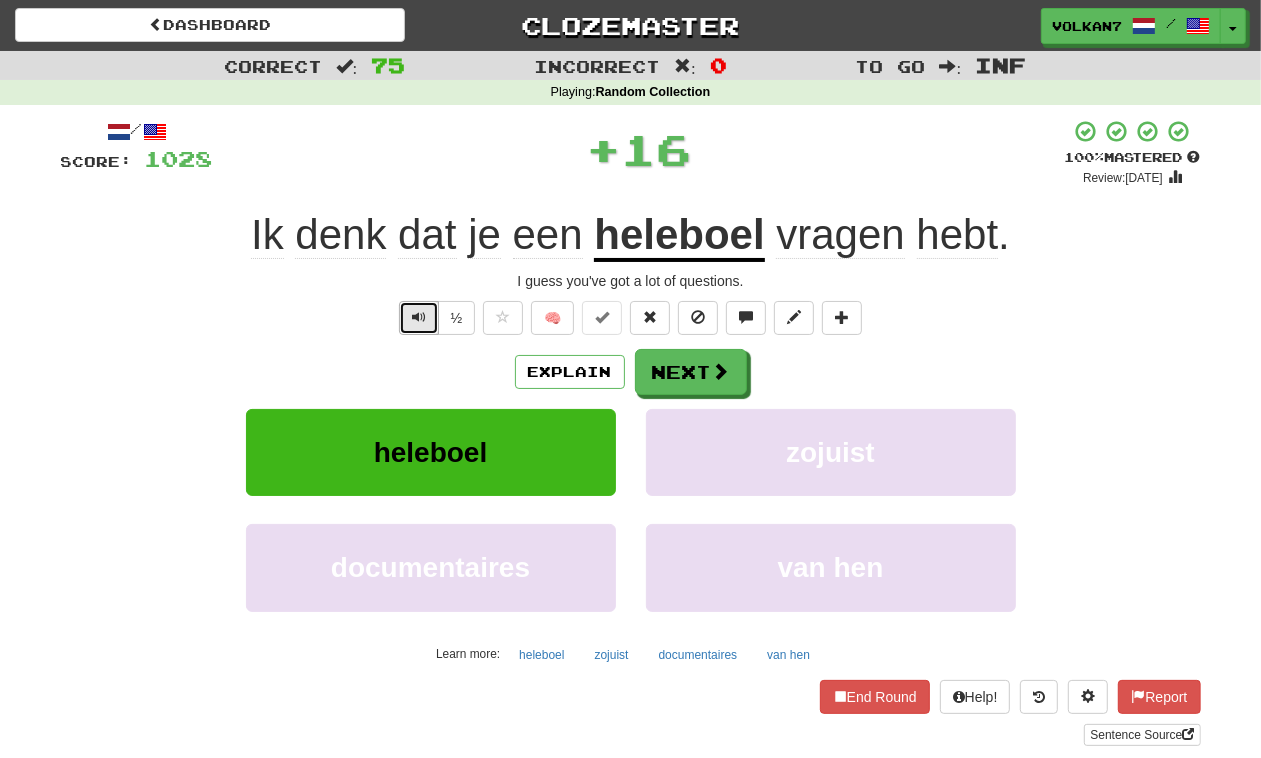 click at bounding box center (419, 317) 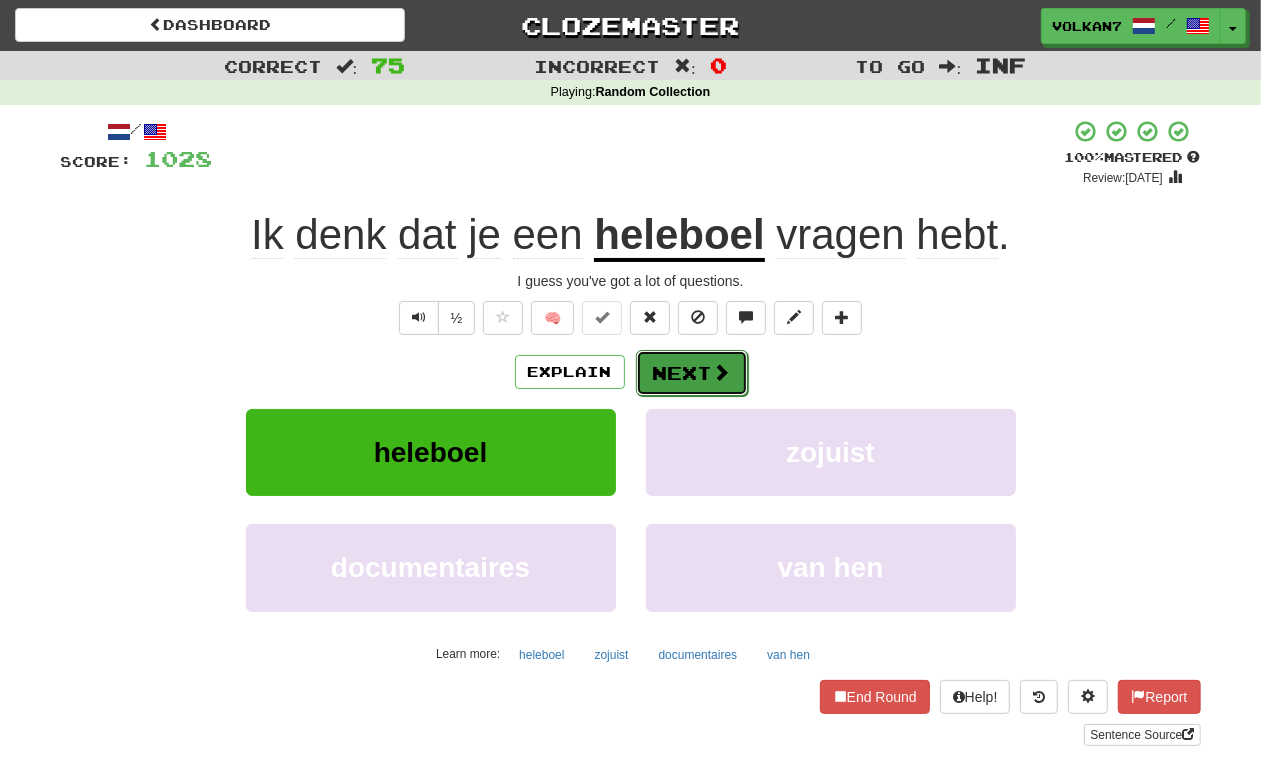 click at bounding box center [722, 372] 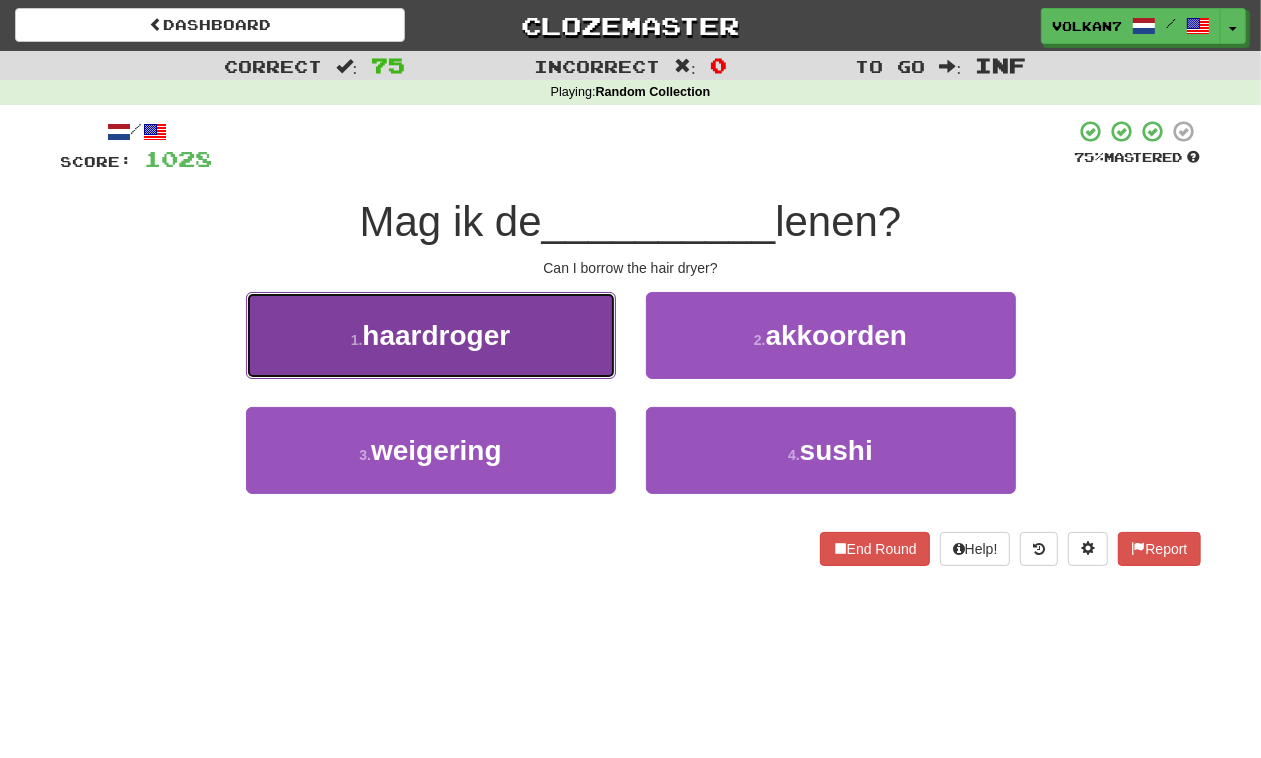 click on "1 .  haardroger" at bounding box center (431, 335) 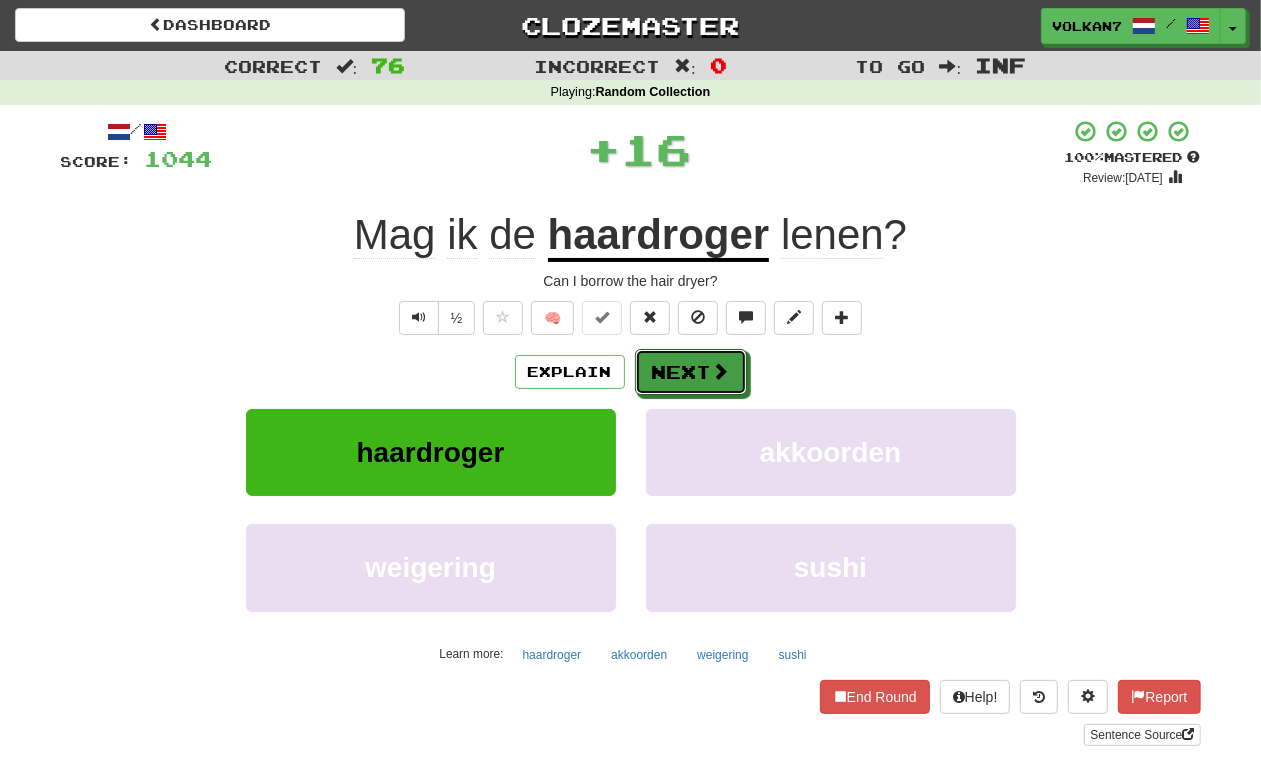 drag, startPoint x: 687, startPoint y: 370, endPoint x: 591, endPoint y: 201, distance: 194.36307 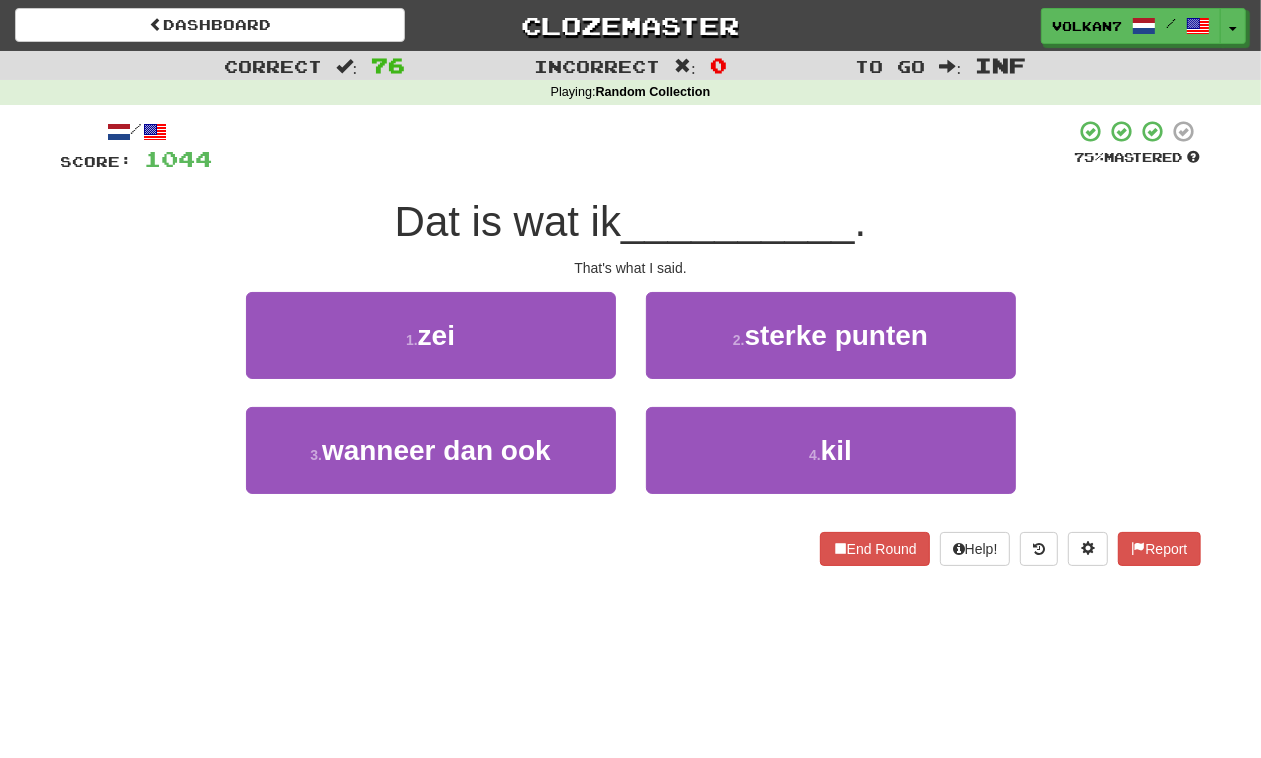 click at bounding box center (644, 146) 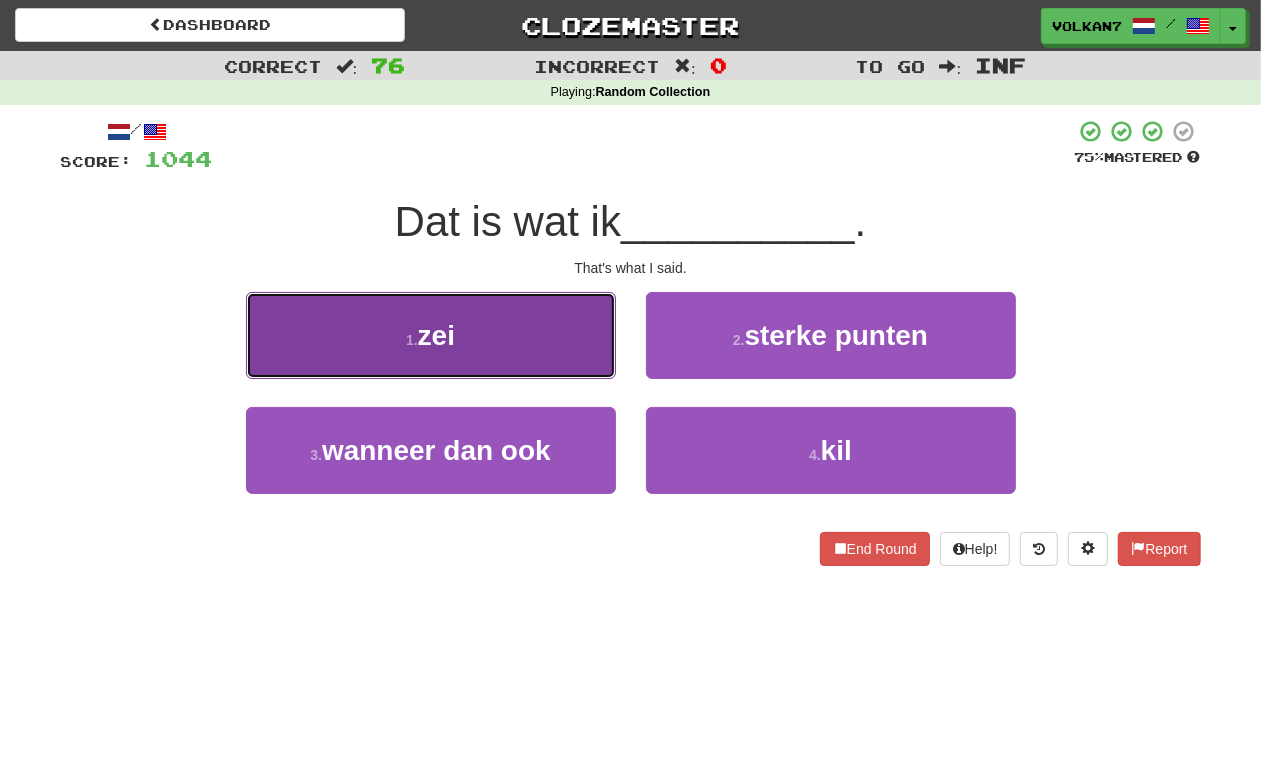 click on "1 .  zei" at bounding box center [431, 335] 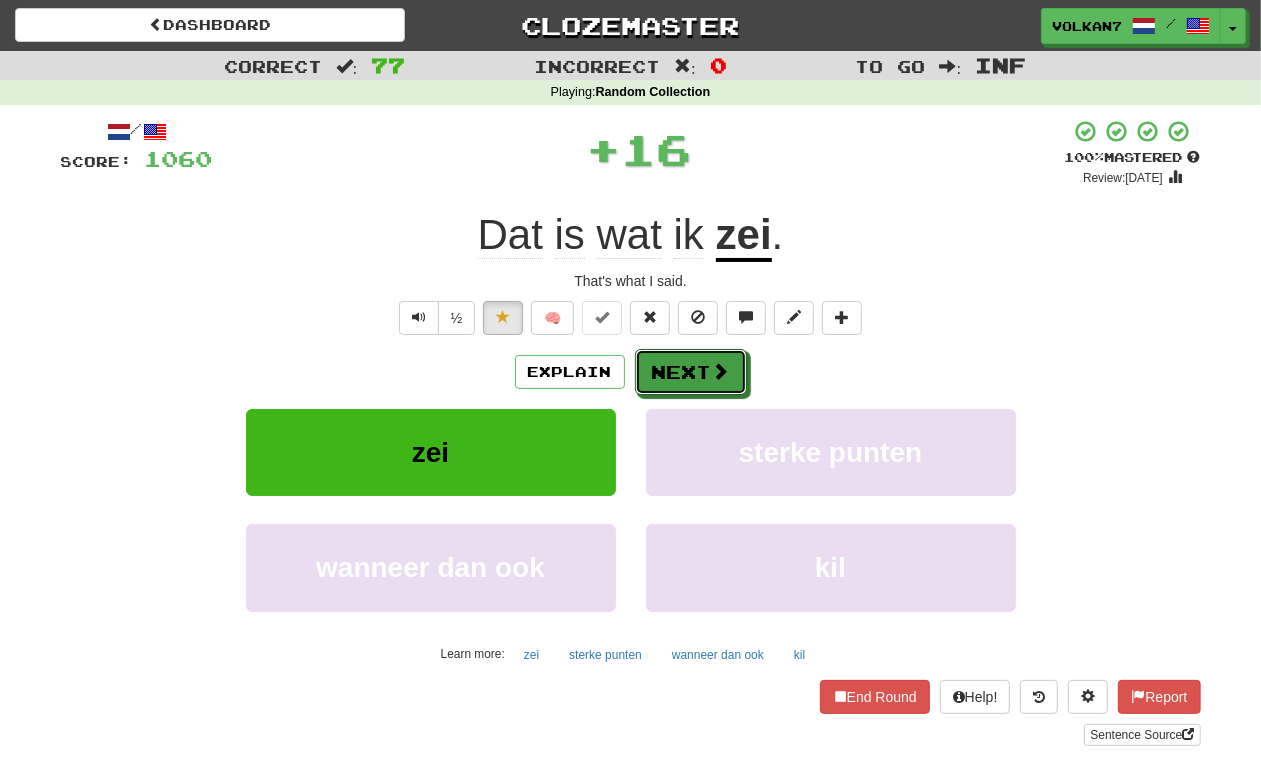 drag, startPoint x: 697, startPoint y: 371, endPoint x: 641, endPoint y: 253, distance: 130.61394 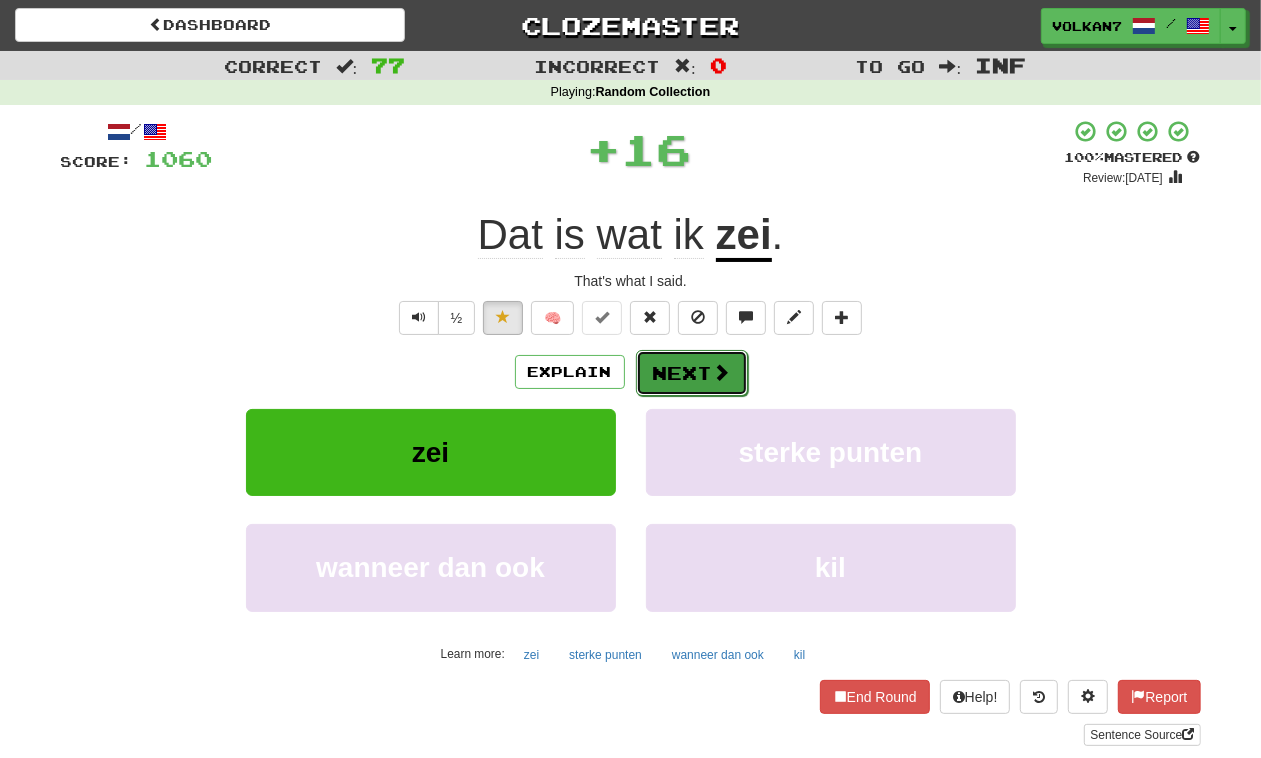 click on "Next" at bounding box center (692, 373) 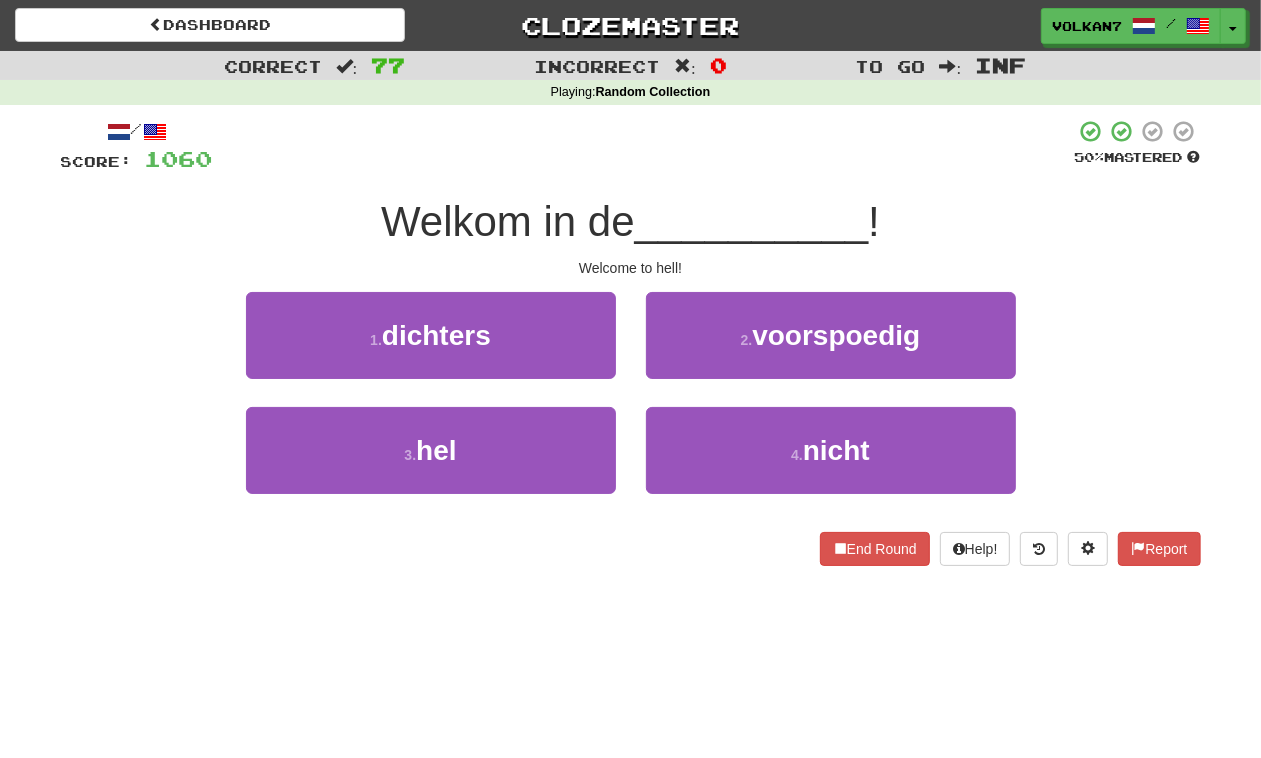 click at bounding box center (644, 146) 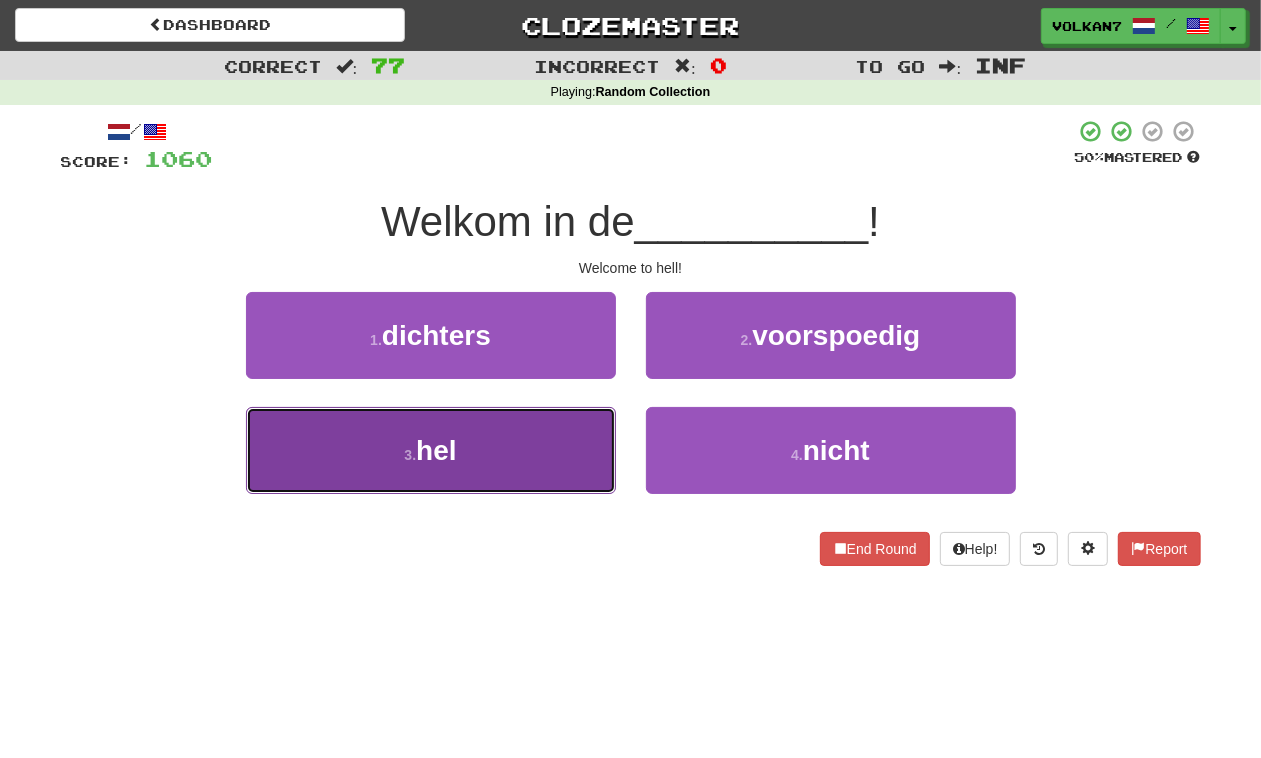 click on "3 .  hel" at bounding box center [431, 450] 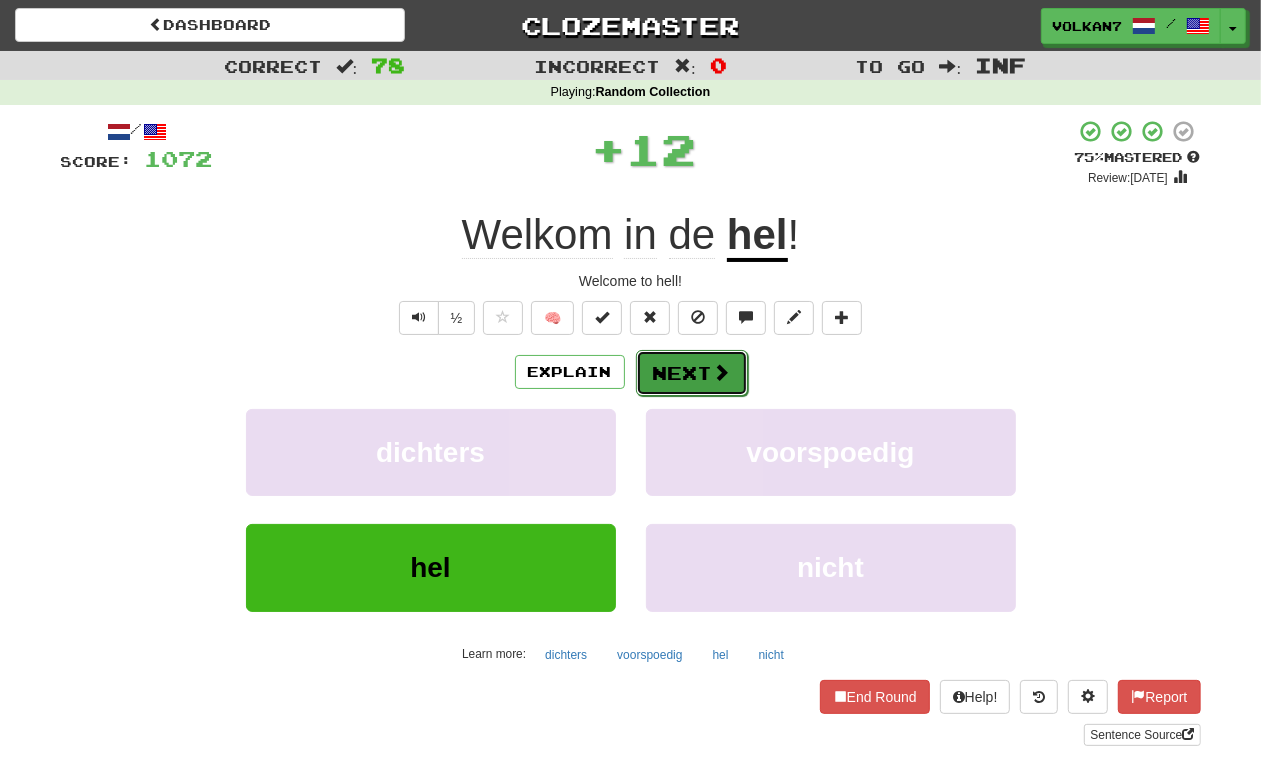 click on "Next" at bounding box center [692, 373] 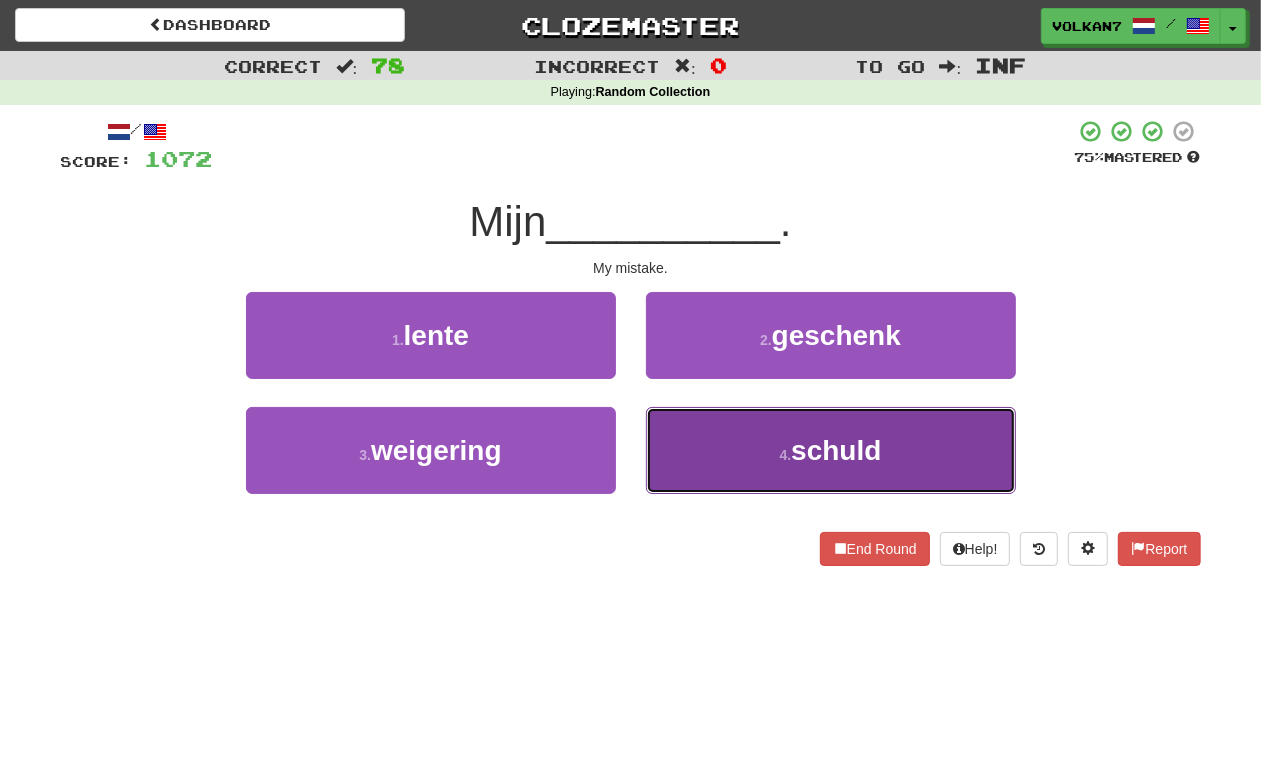 click on "4 .  schuld" at bounding box center [831, 450] 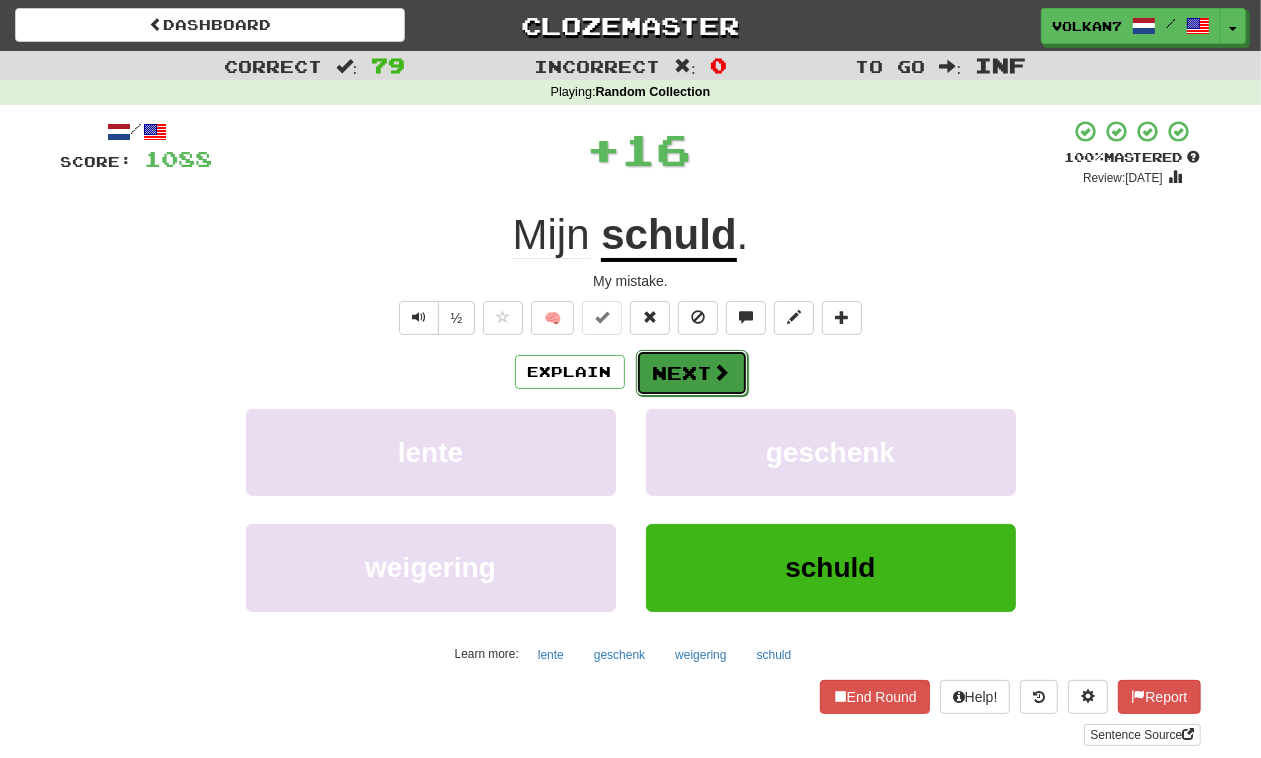 click on "Next" at bounding box center (692, 373) 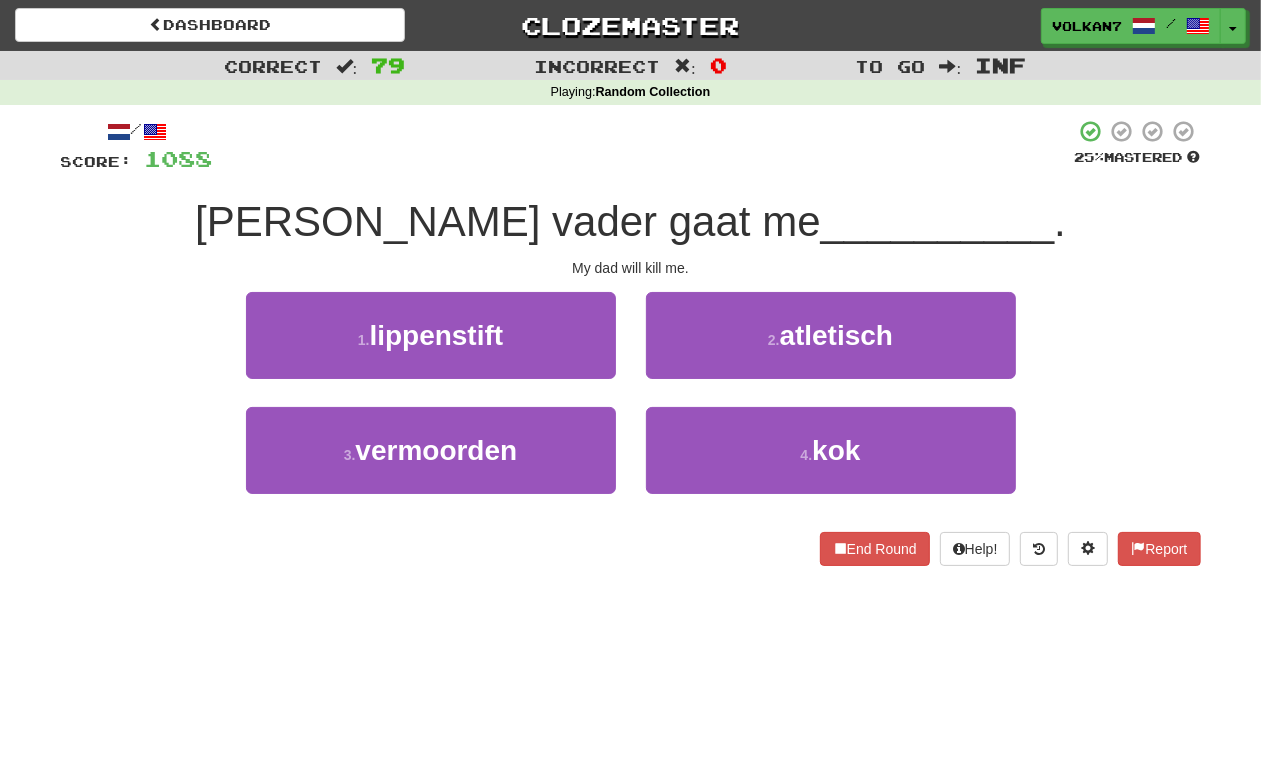 click at bounding box center (644, 146) 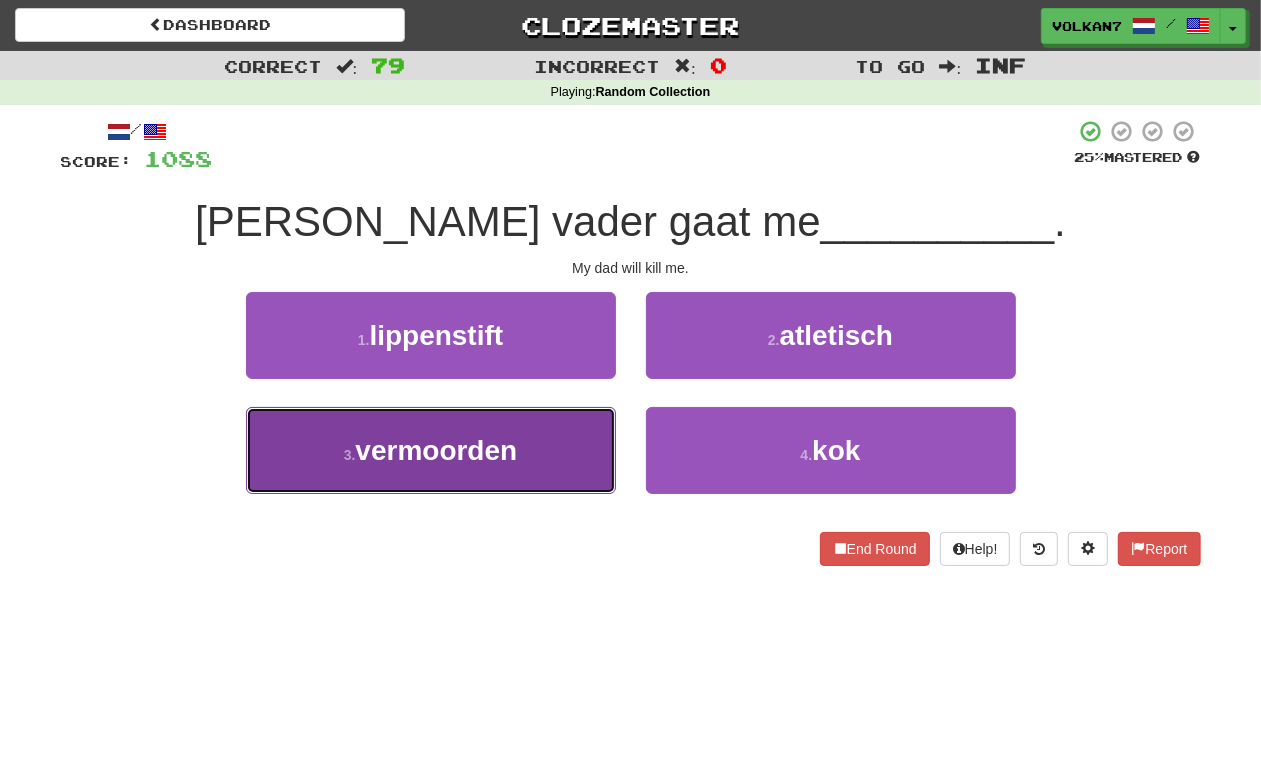 click on "3 .  vermoorden" at bounding box center [431, 450] 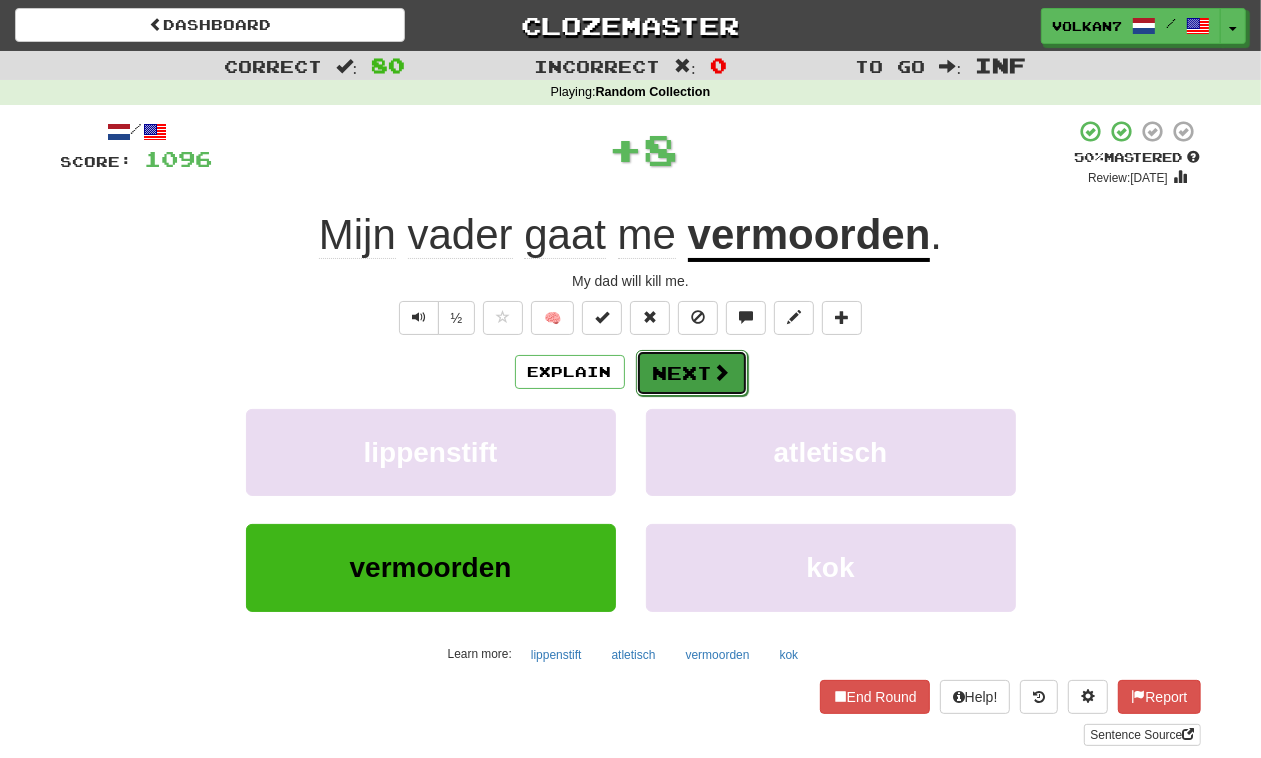 click on "Next" at bounding box center [692, 373] 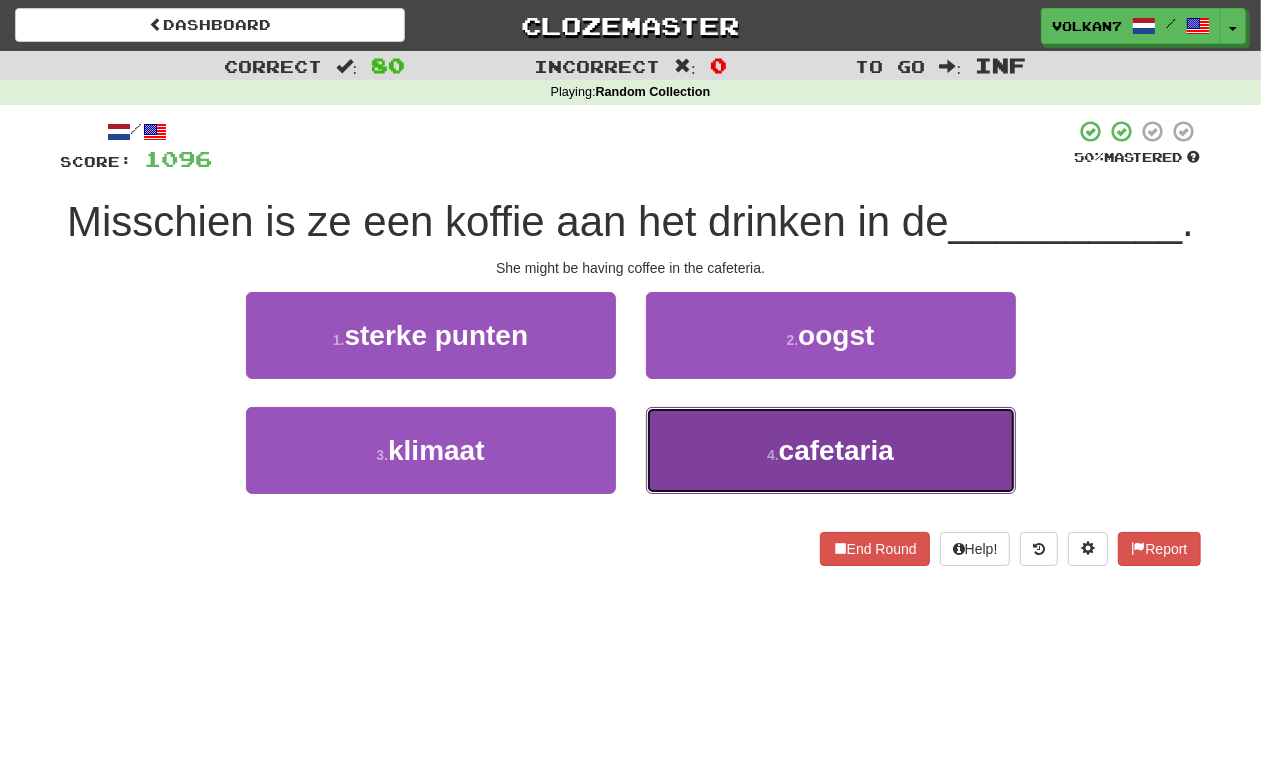 click on "cafetaria" at bounding box center (836, 450) 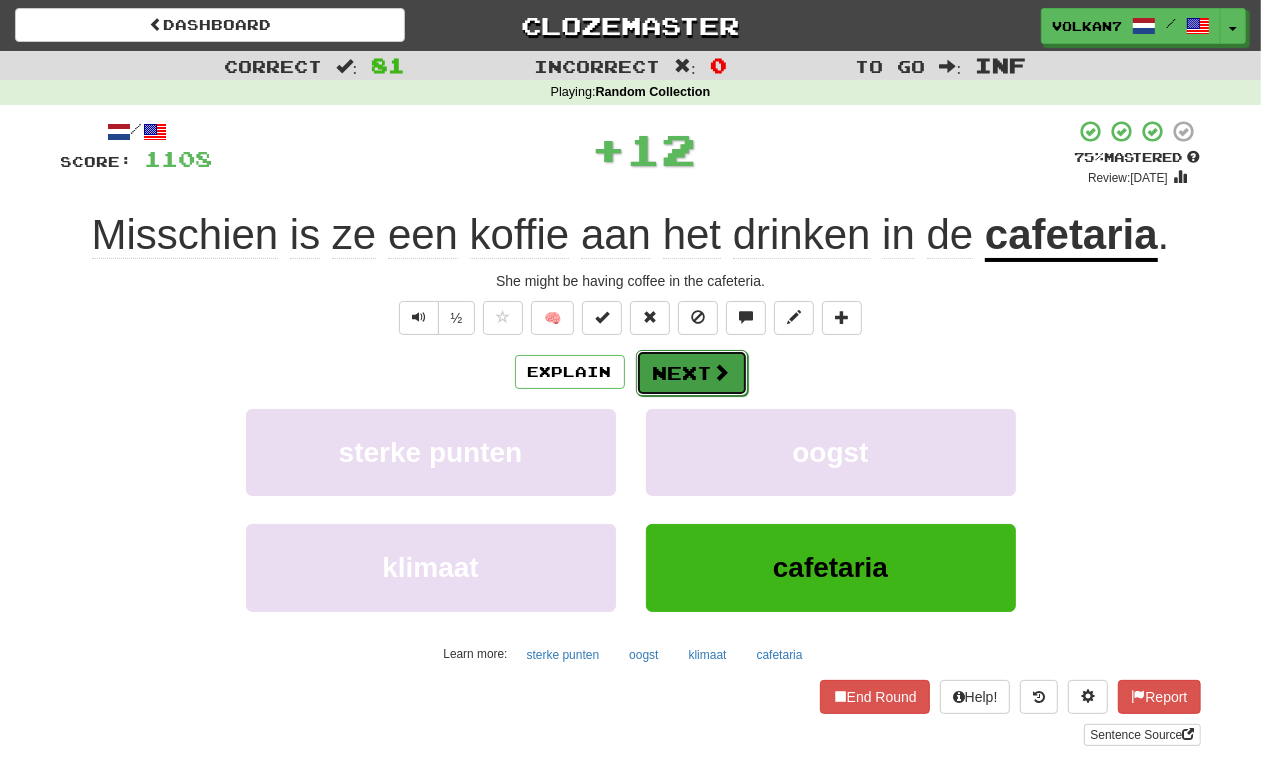 click on "Next" at bounding box center [692, 373] 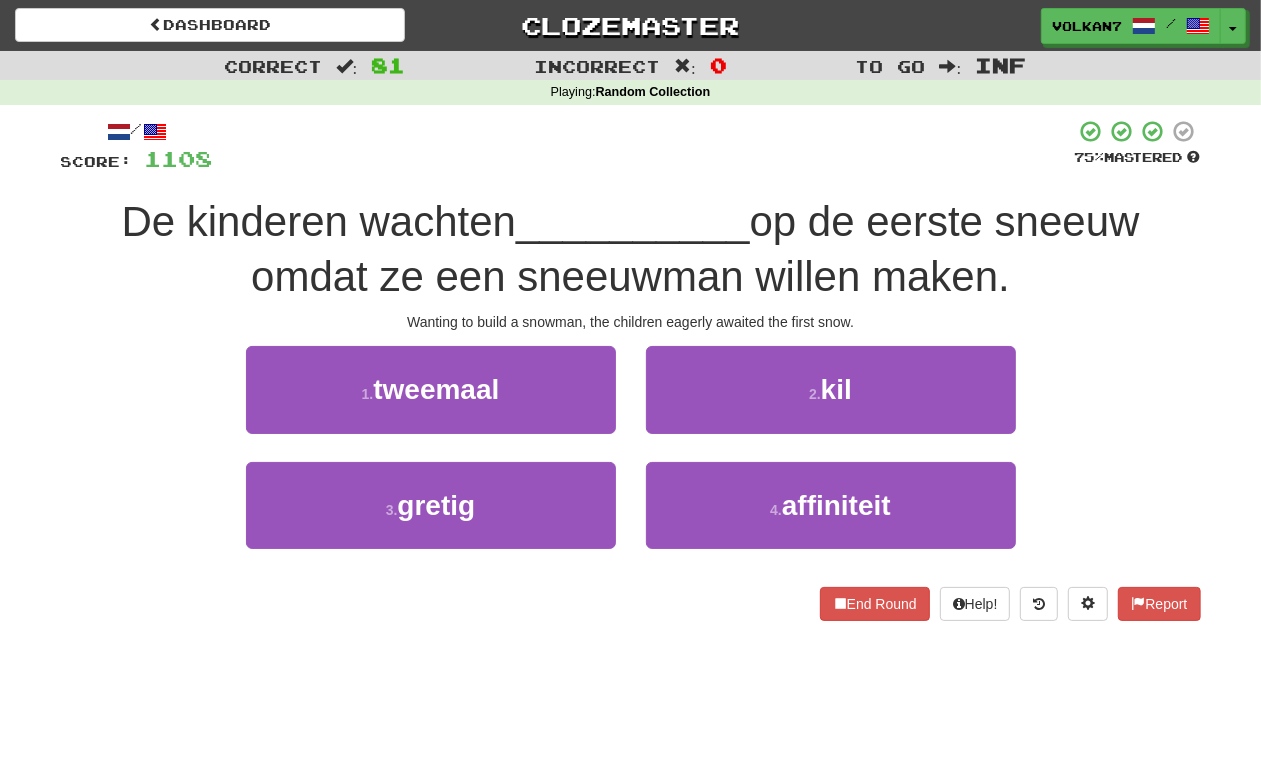 click at bounding box center [644, 146] 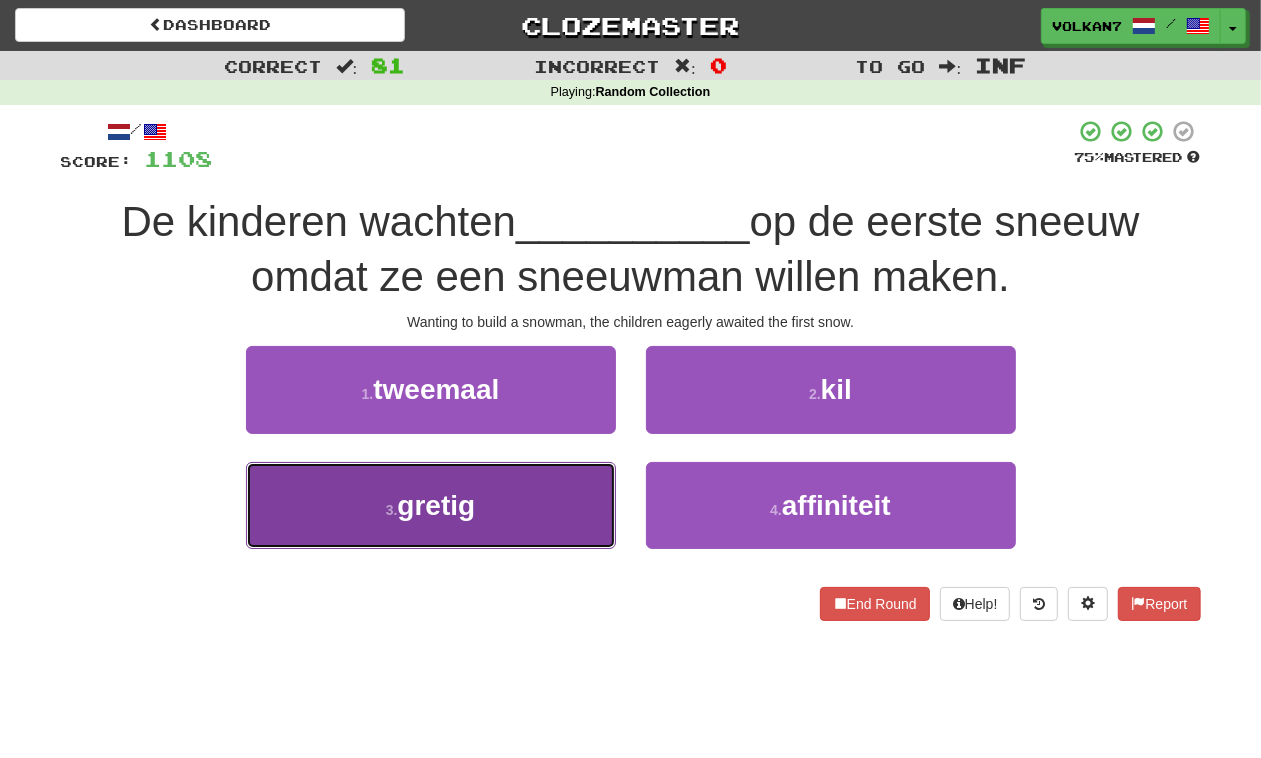 click on "3 .  gretig" at bounding box center [431, 505] 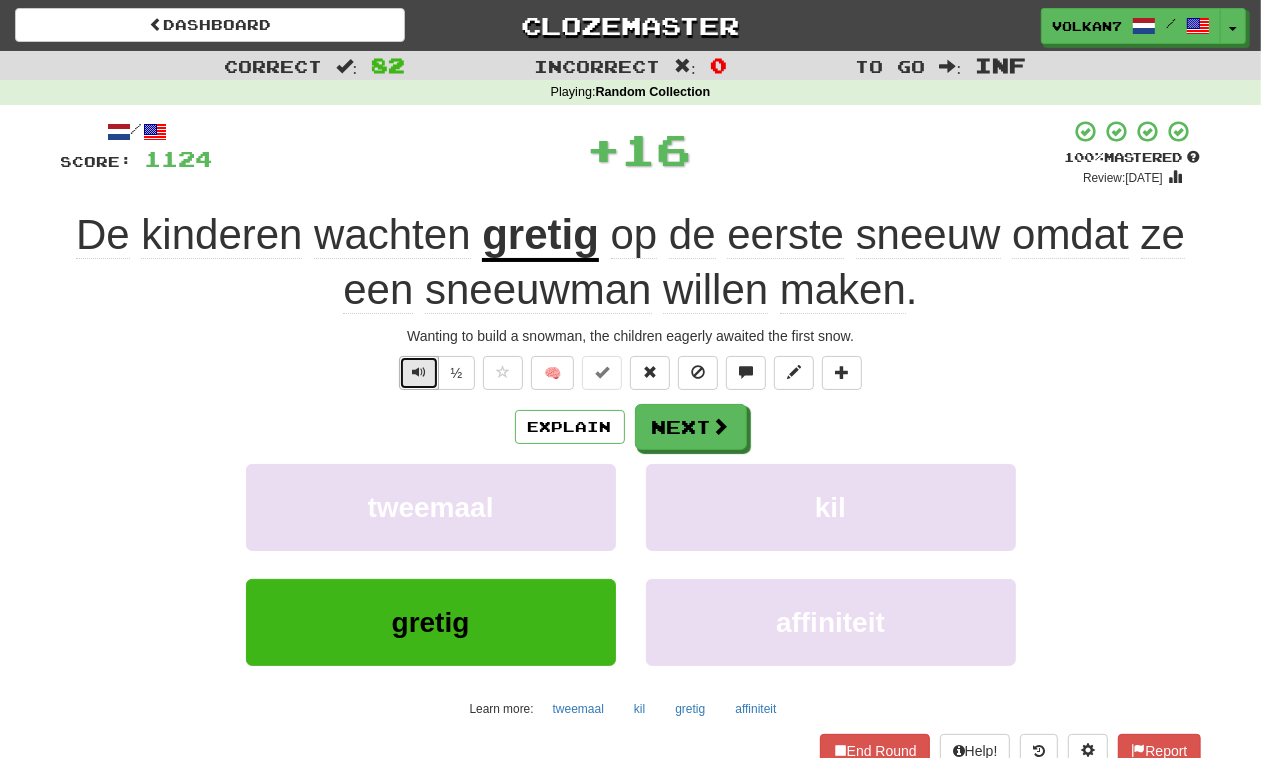 click at bounding box center (419, 372) 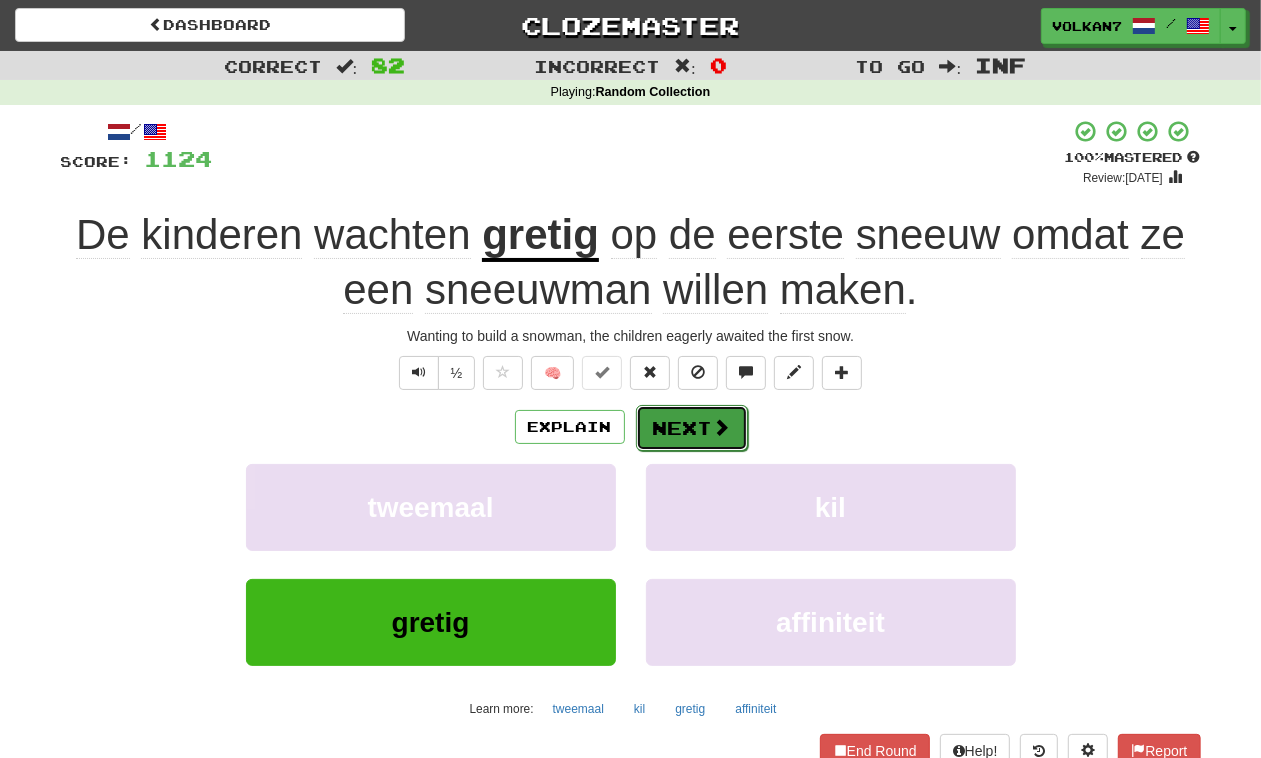 click on "Next" at bounding box center [692, 428] 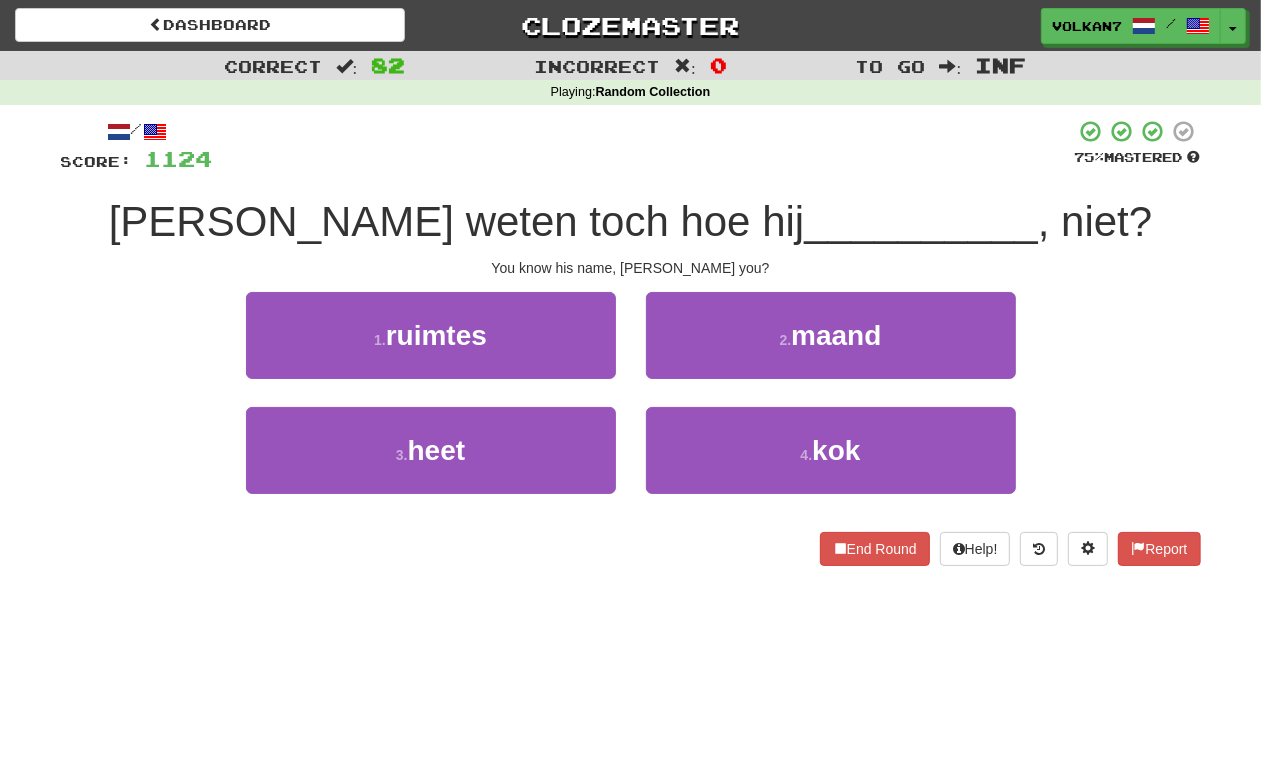 click on "/  Score:   1124 75 %  Mastered [PERSON_NAME] weten toch hoe hij  __________ , niet? You know his name, don't you? 1 .  ruimtes 2 .  maand 3 .  heet 4 .  kok  End Round  Help!  Report" at bounding box center [631, 342] 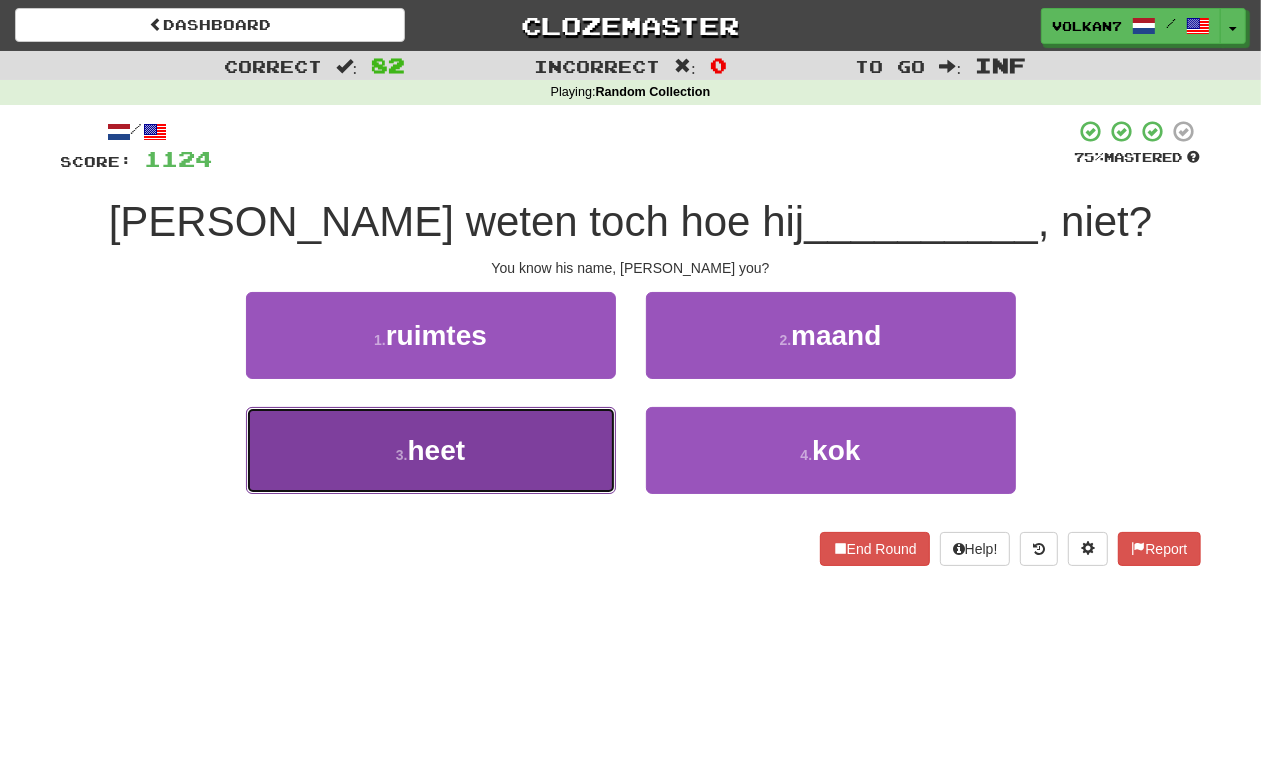 click on "3 .  heet" at bounding box center [431, 450] 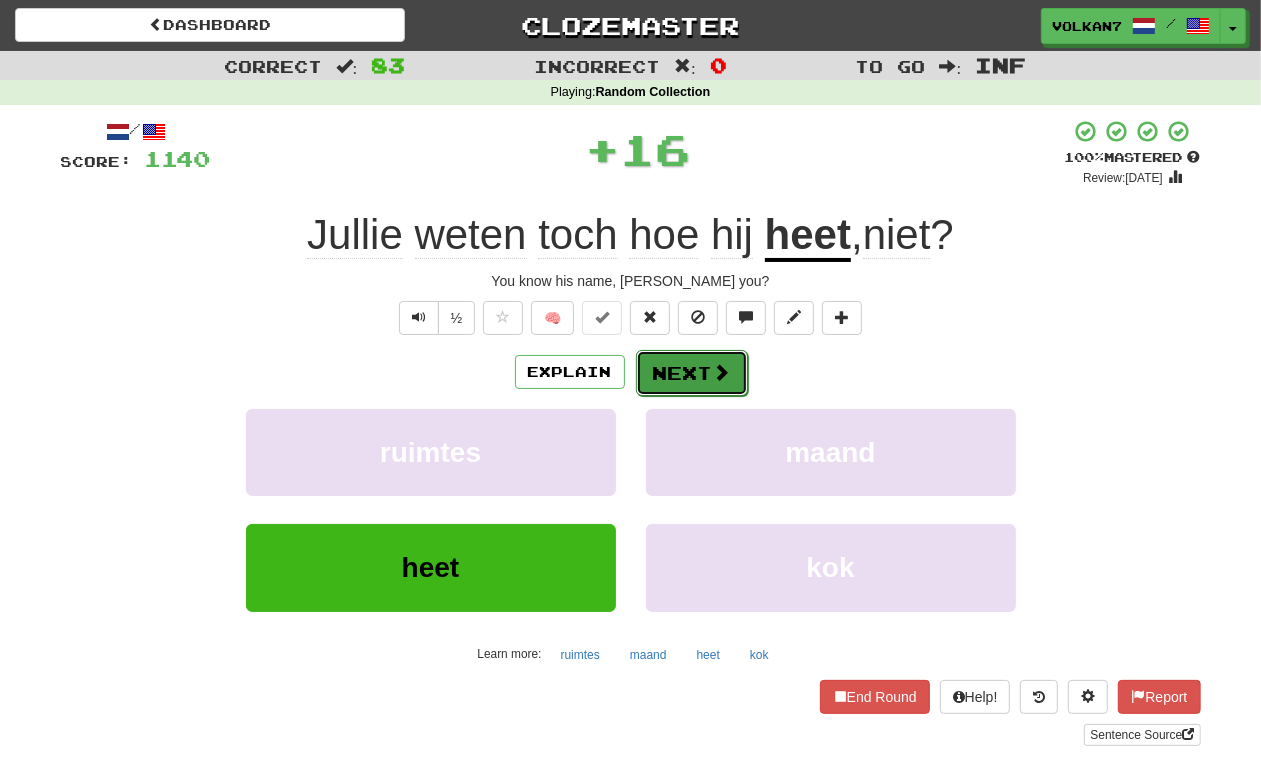 click on "Next" at bounding box center [692, 373] 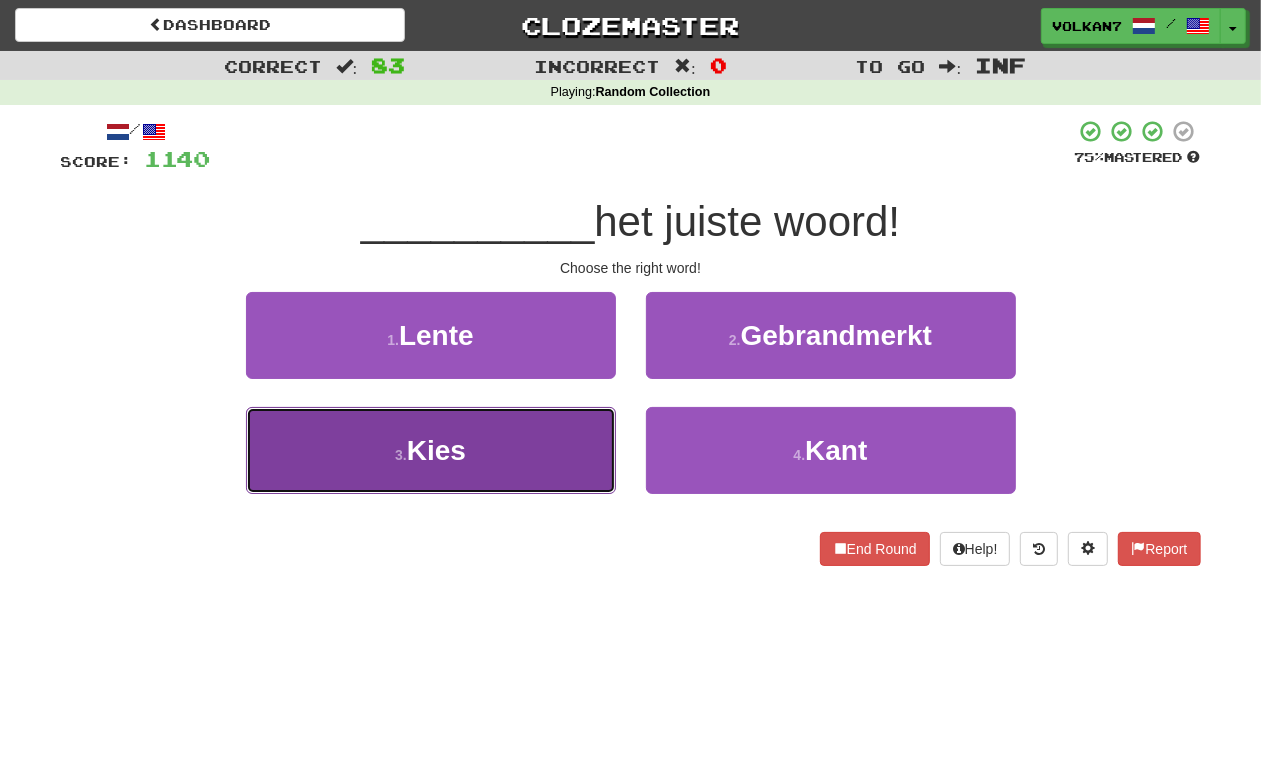 click on "3 .  Kies" at bounding box center (431, 450) 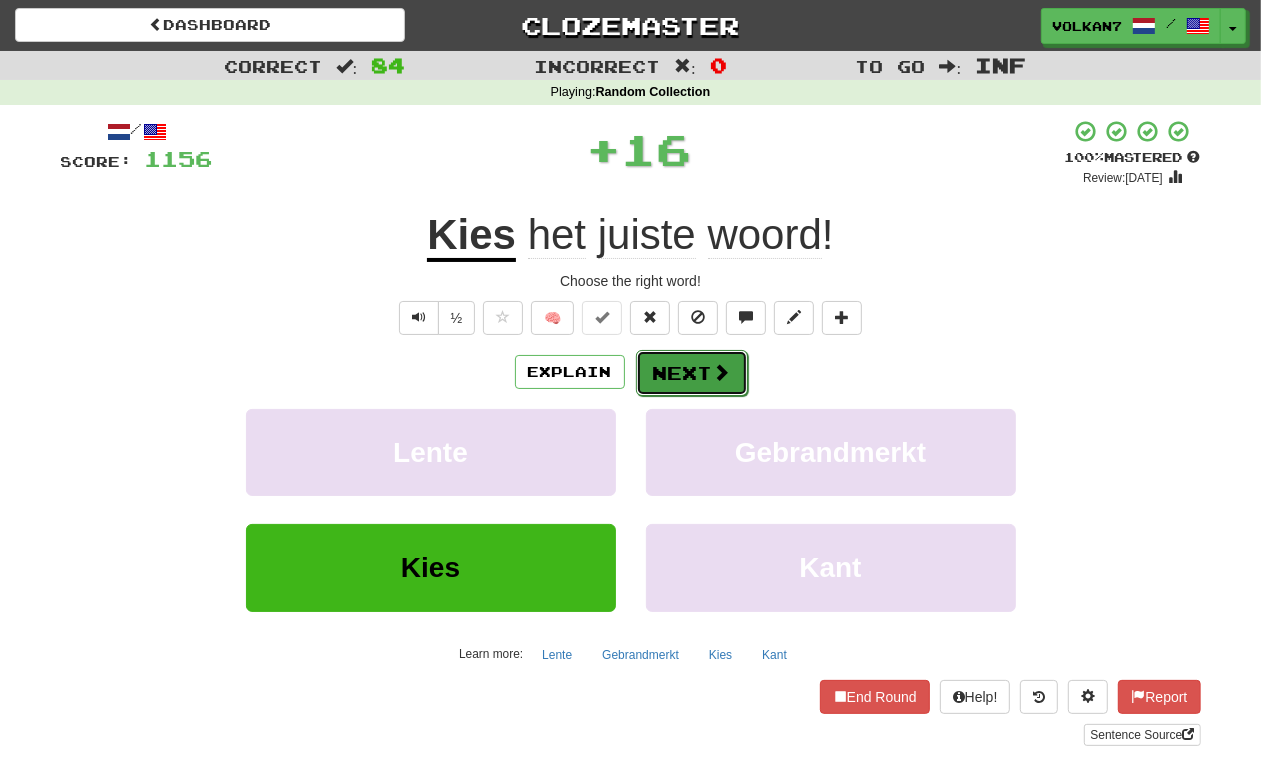 click on "Next" at bounding box center (692, 373) 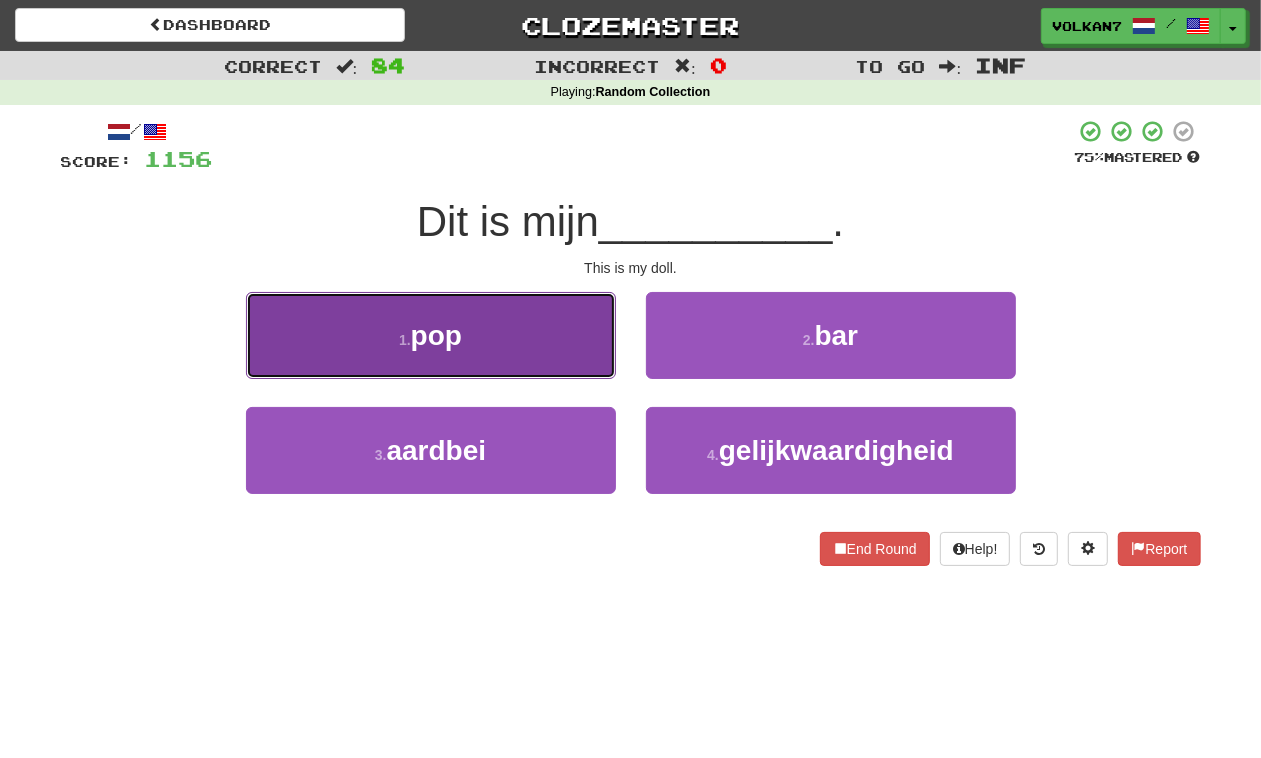 click on "1 .  pop" at bounding box center [431, 335] 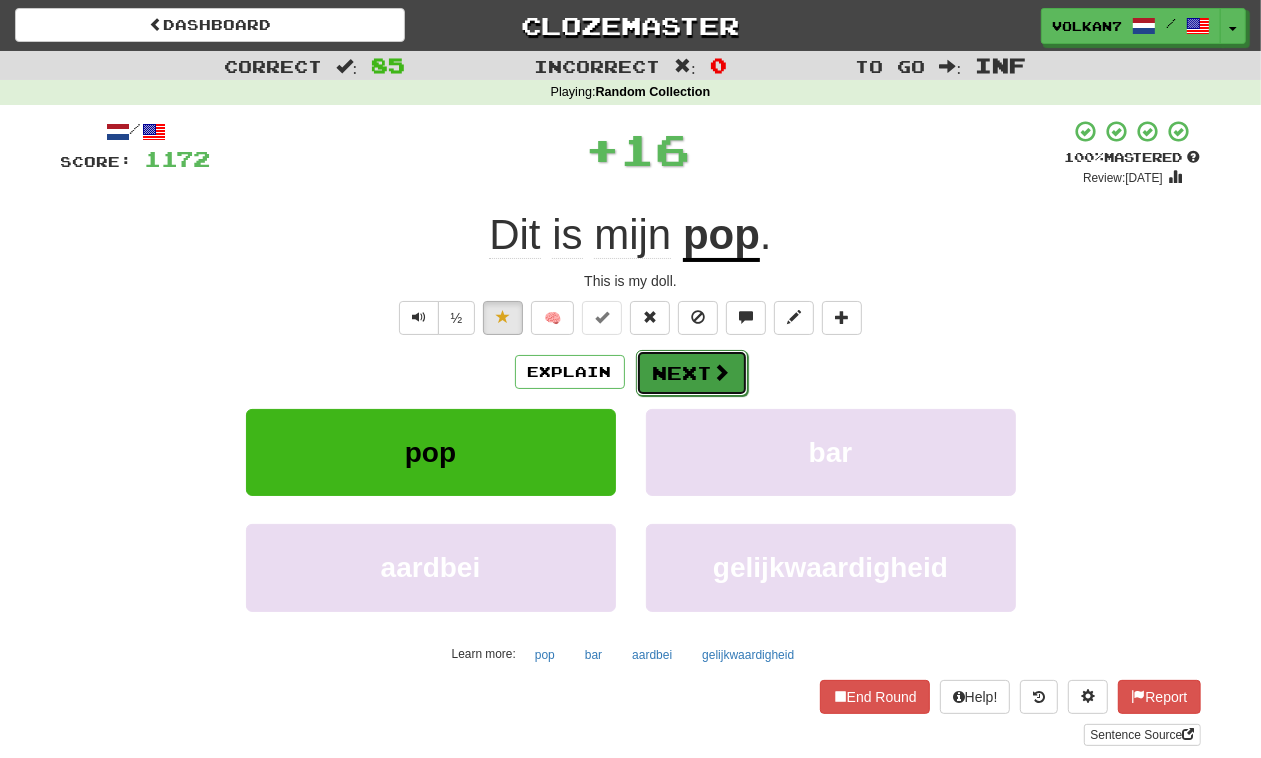 click on "Next" at bounding box center [692, 373] 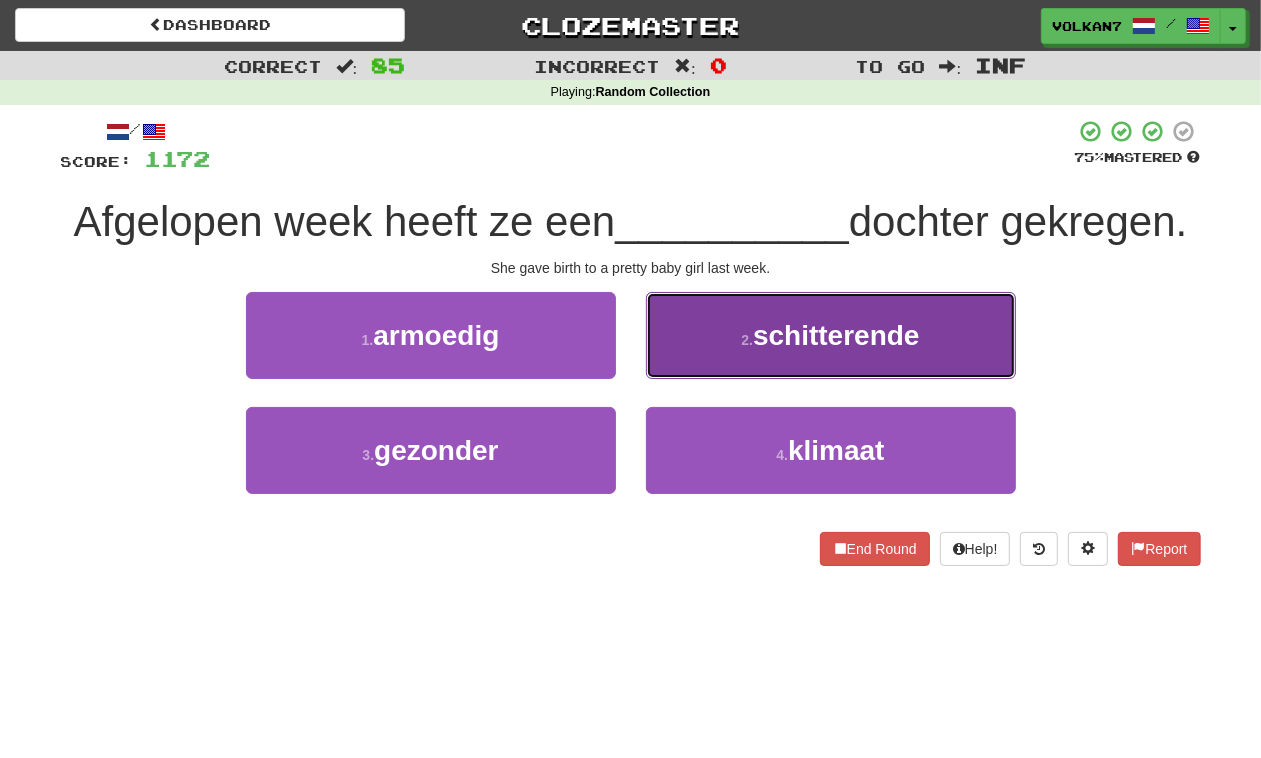click on "2 .  schitterende" at bounding box center [831, 335] 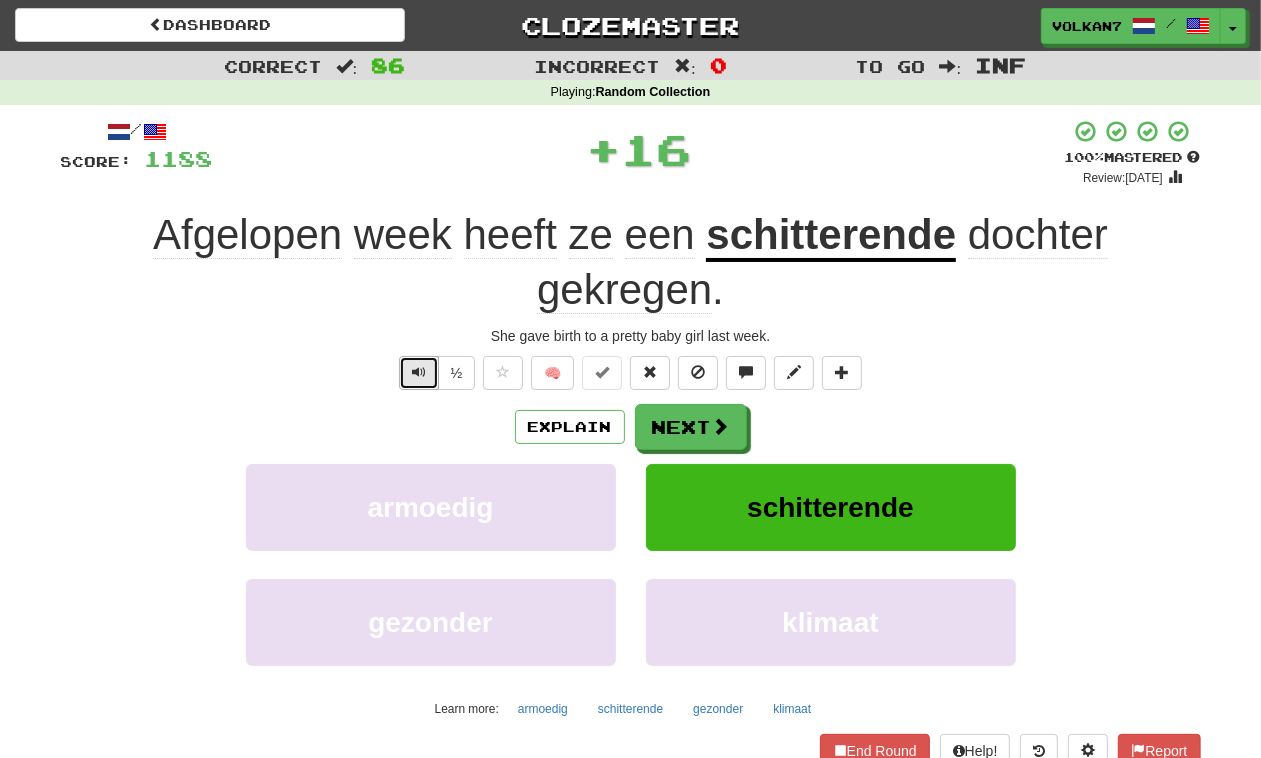 click at bounding box center (419, 373) 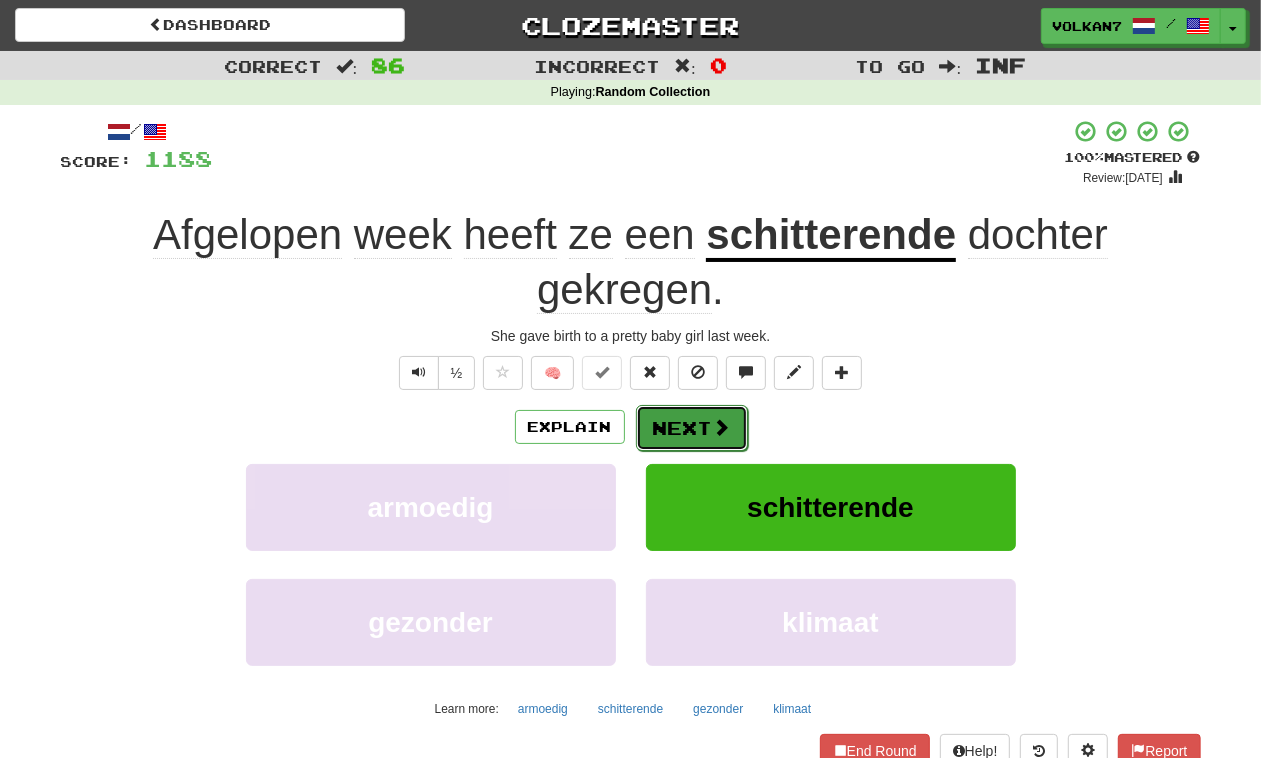 click at bounding box center (722, 427) 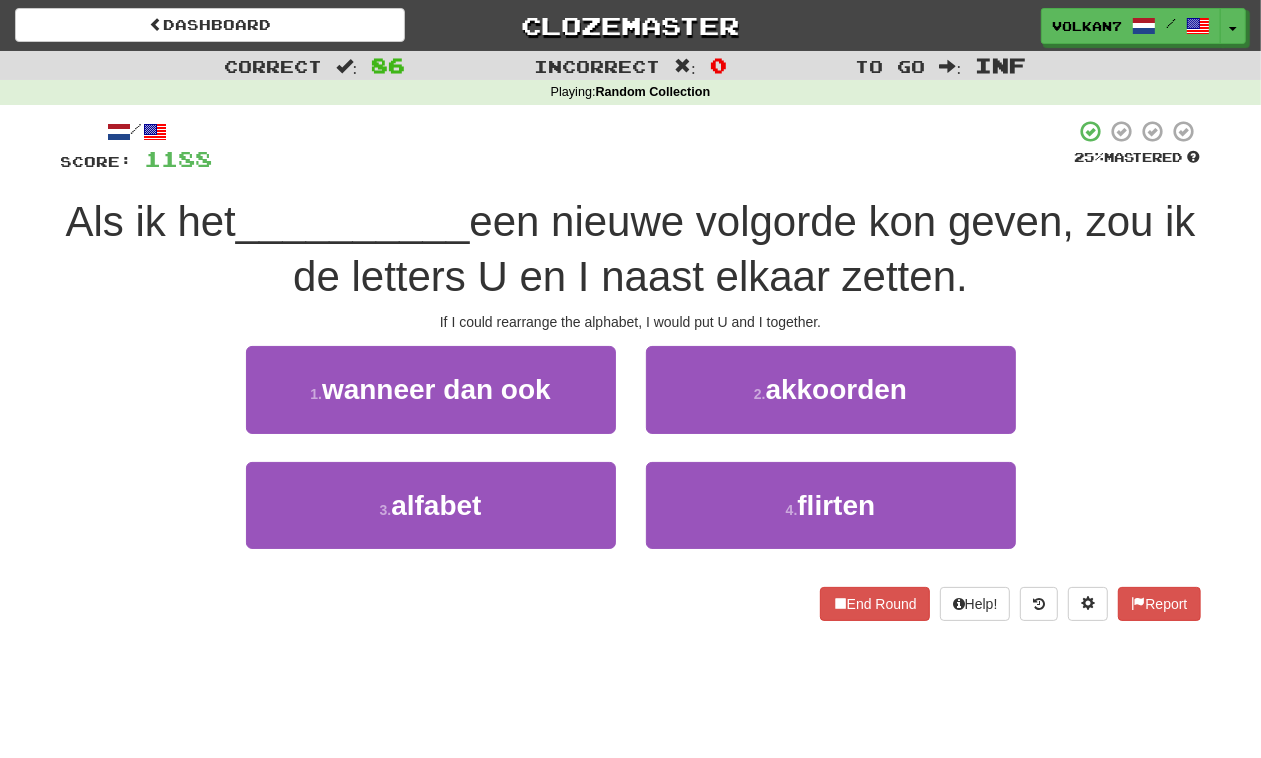 click on "een nieuwe volgorde kon geven, zou ik de letters U en I naast elkaar zetten." at bounding box center (744, 249) 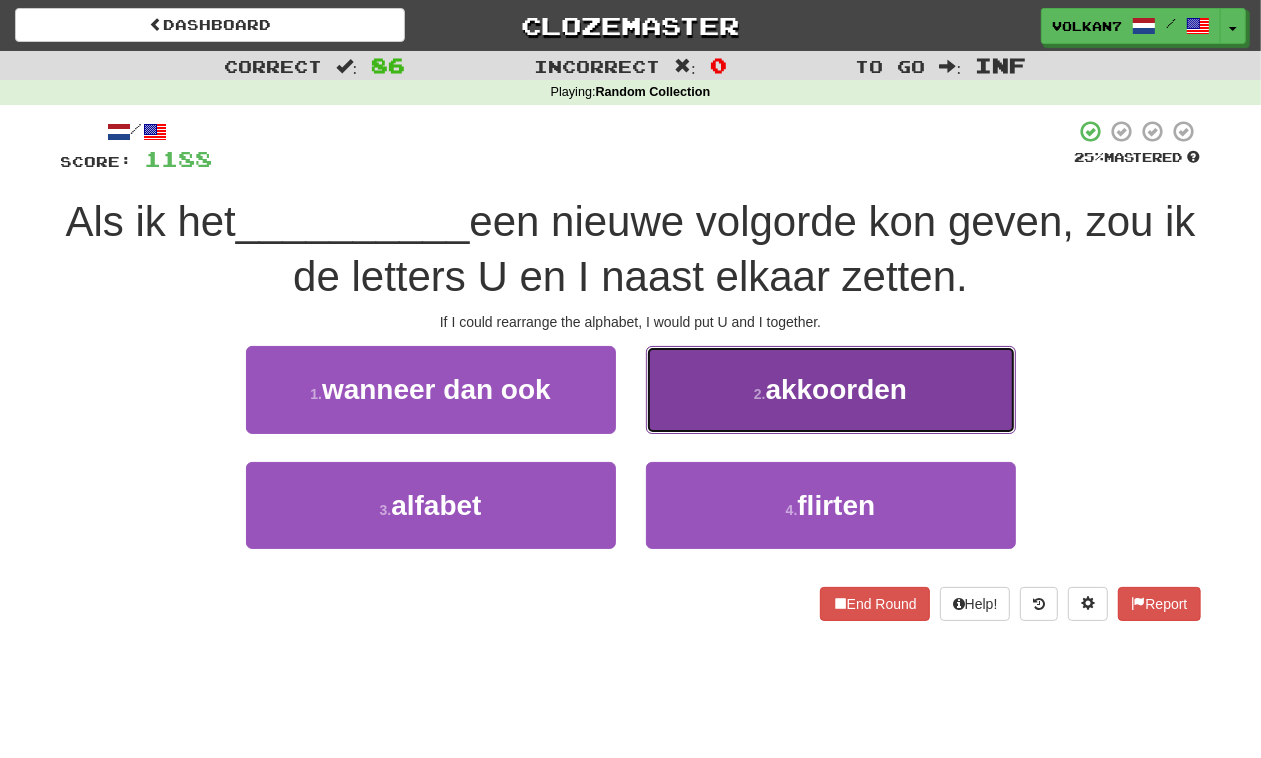 click on "2 .  akkoorden" at bounding box center [831, 389] 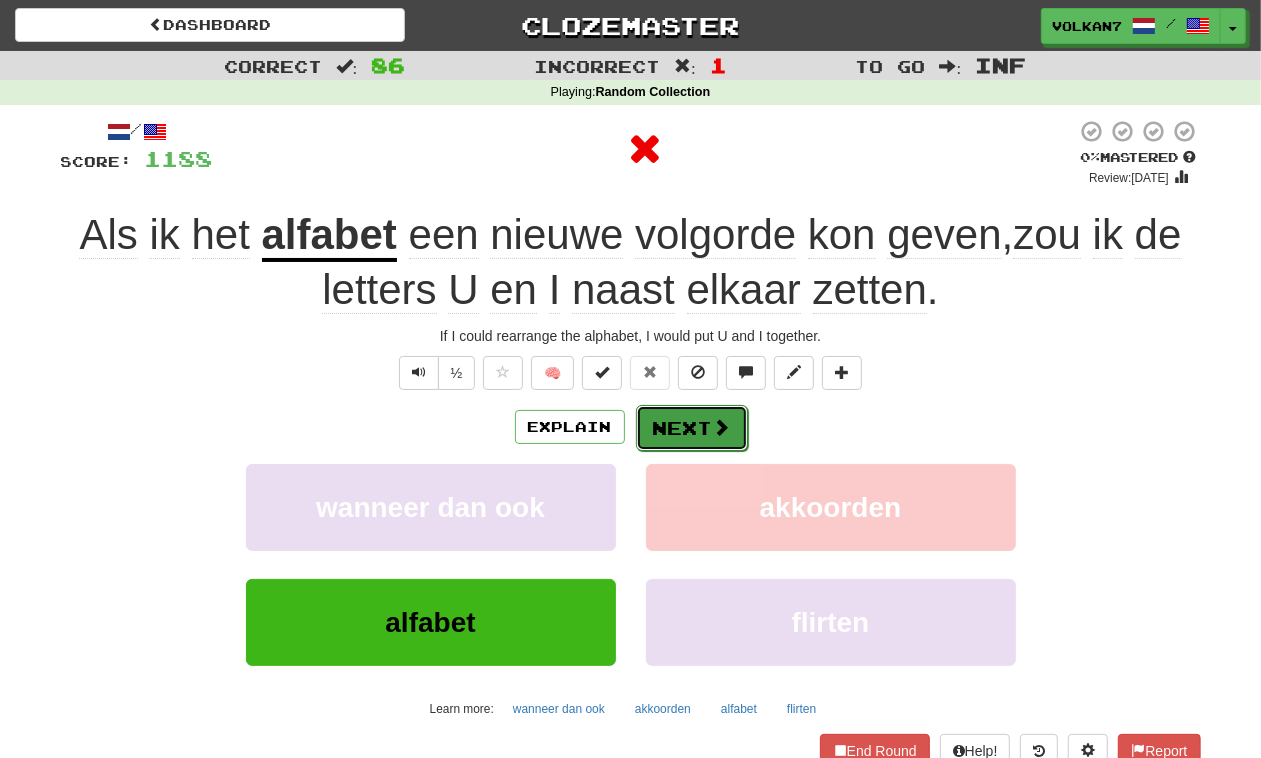 click on "Next" at bounding box center (692, 428) 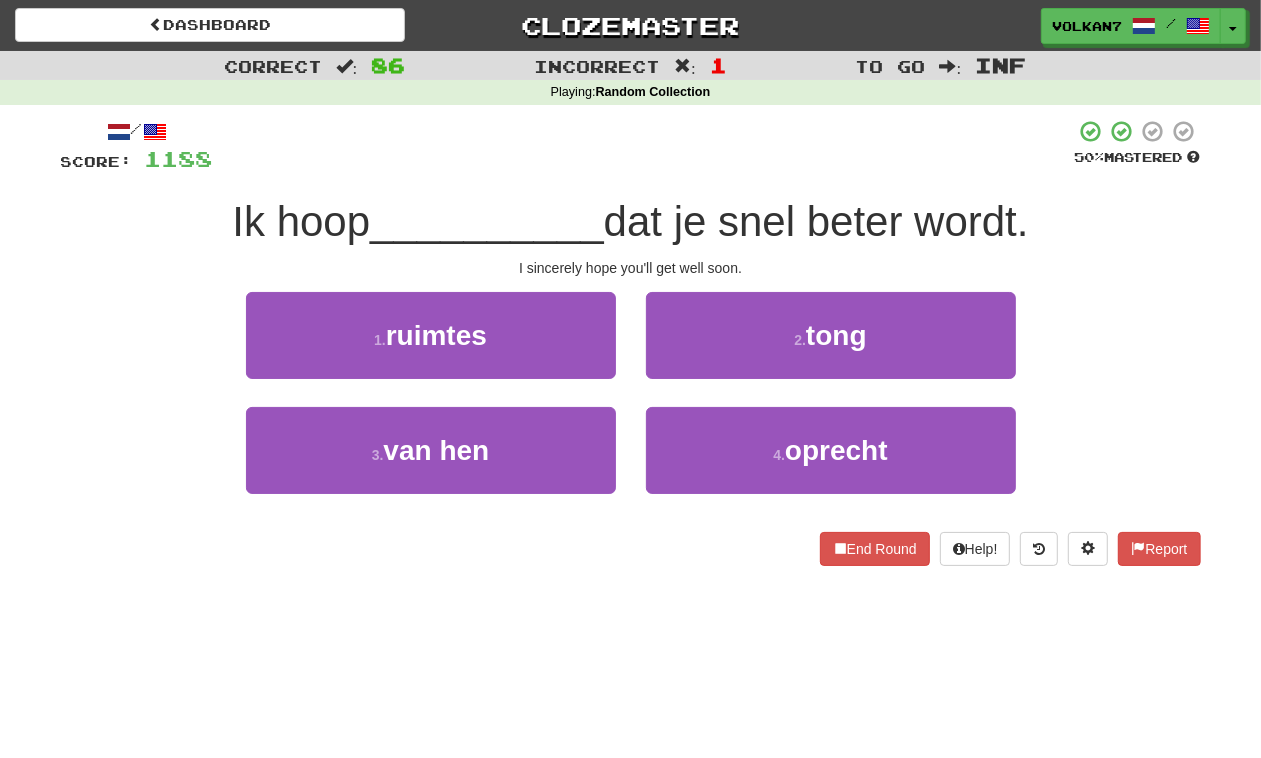 click at bounding box center (644, 146) 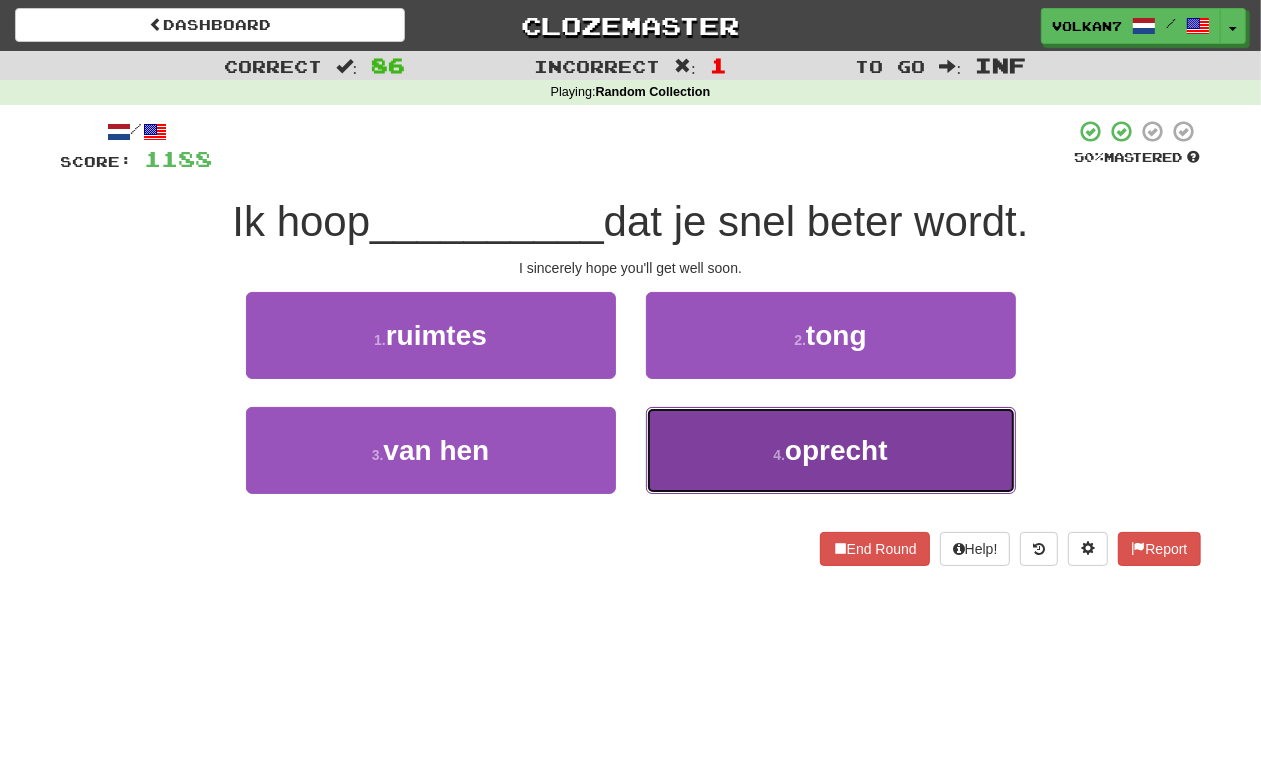 click on "4 .  oprecht" at bounding box center [831, 450] 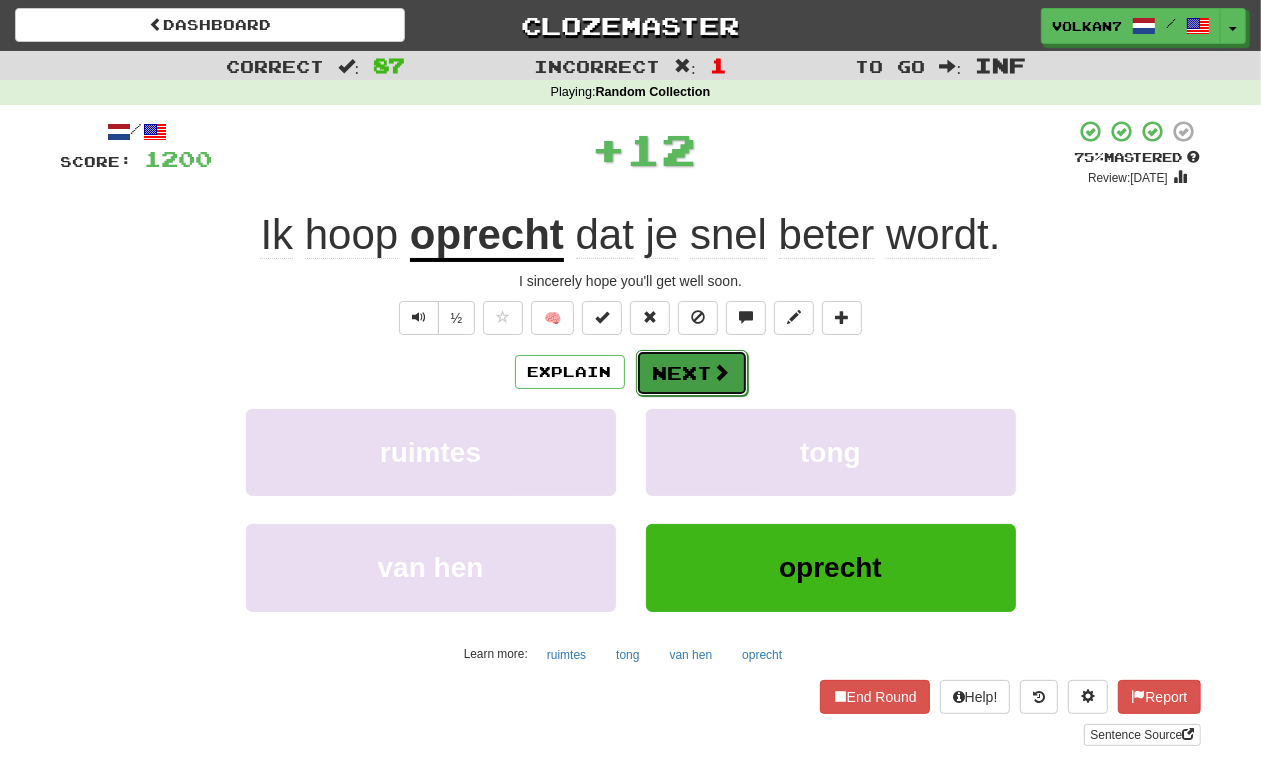 click on "Next" at bounding box center [692, 373] 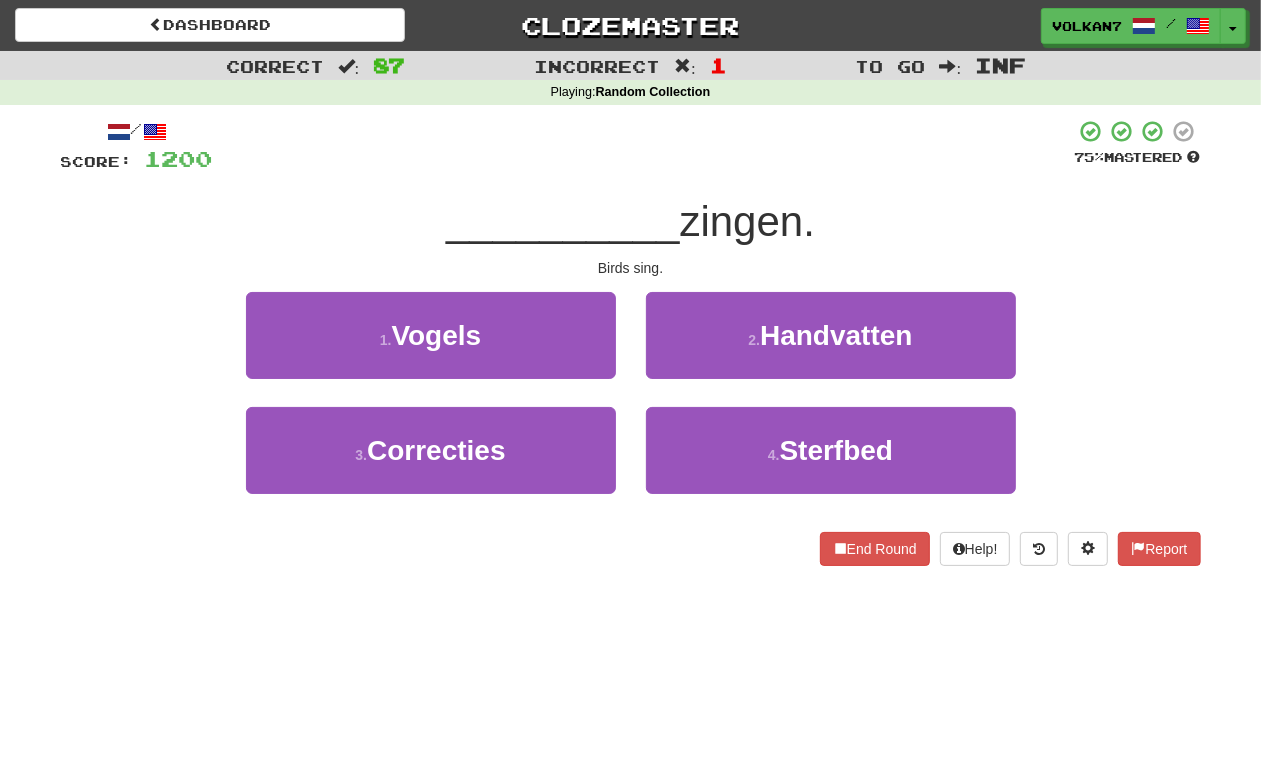 click at bounding box center [644, 146] 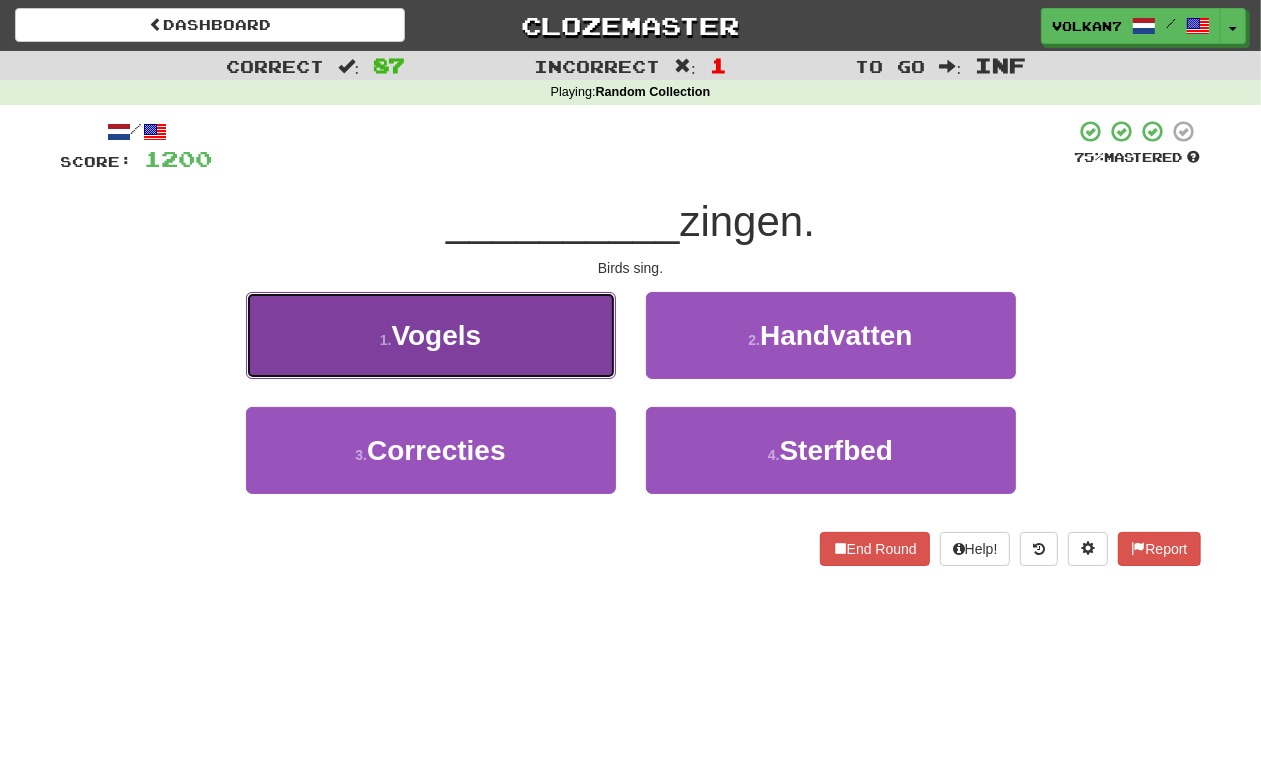 click on "1 .  Vogels" at bounding box center (431, 335) 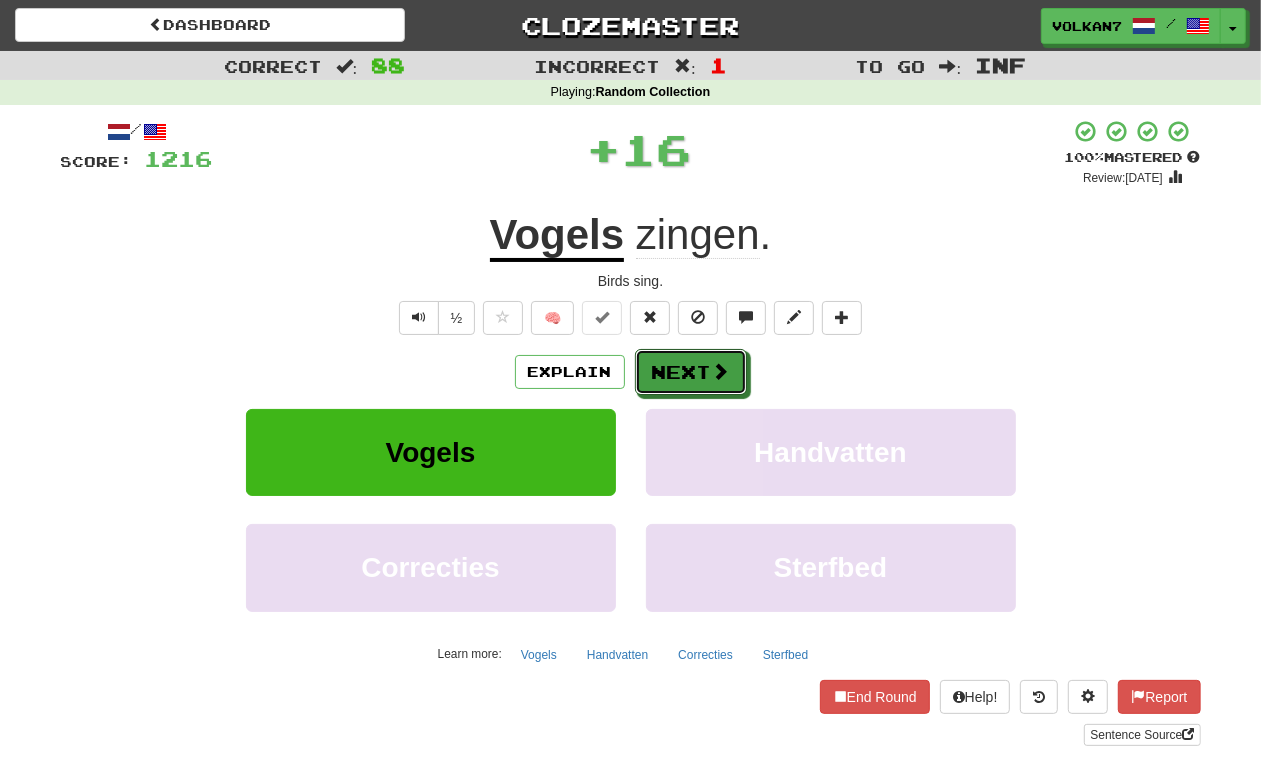 click on "Next" at bounding box center (691, 372) 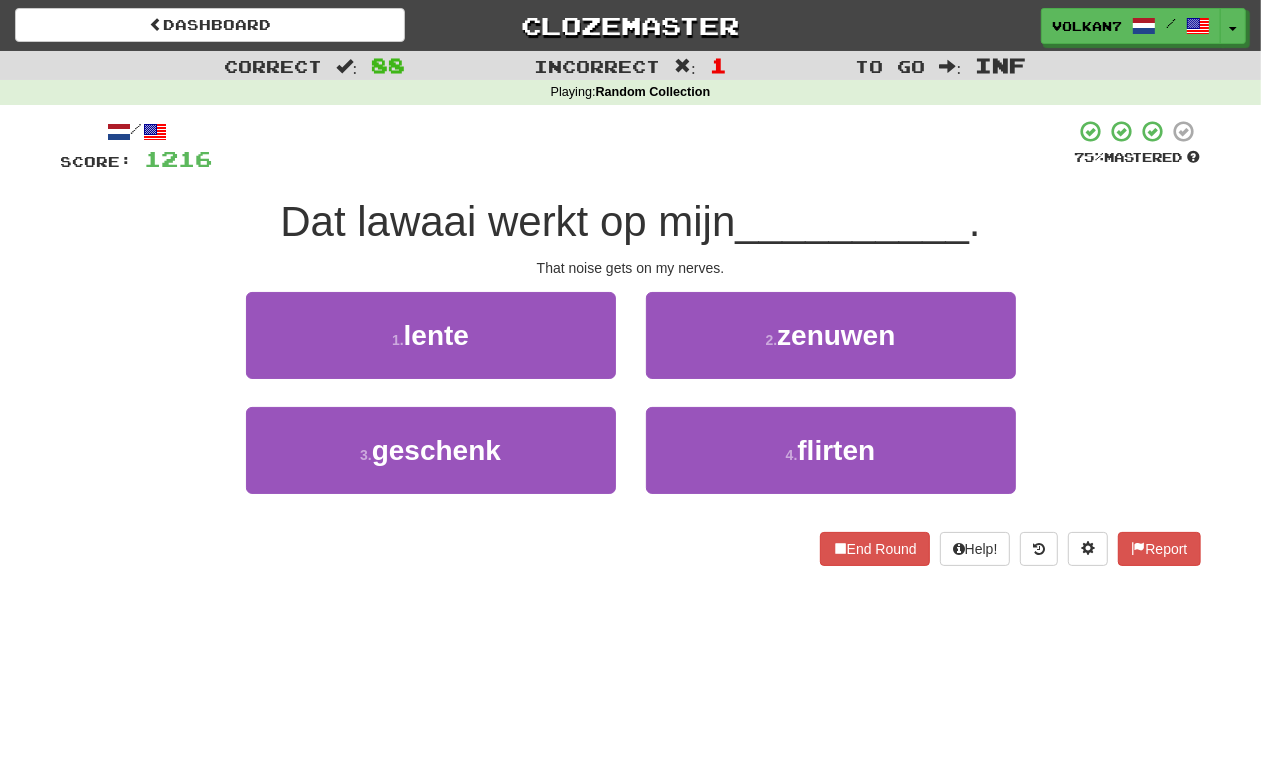 click at bounding box center [644, 146] 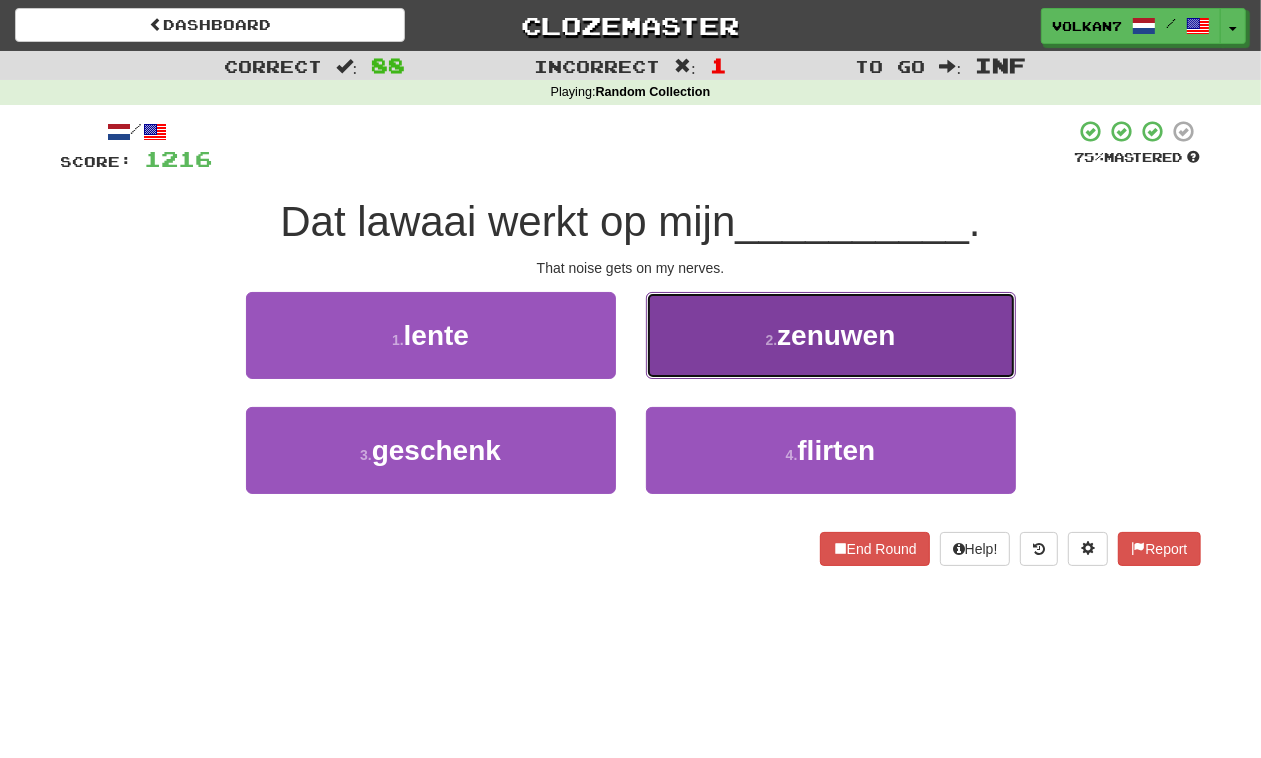click on "2 ." at bounding box center [772, 340] 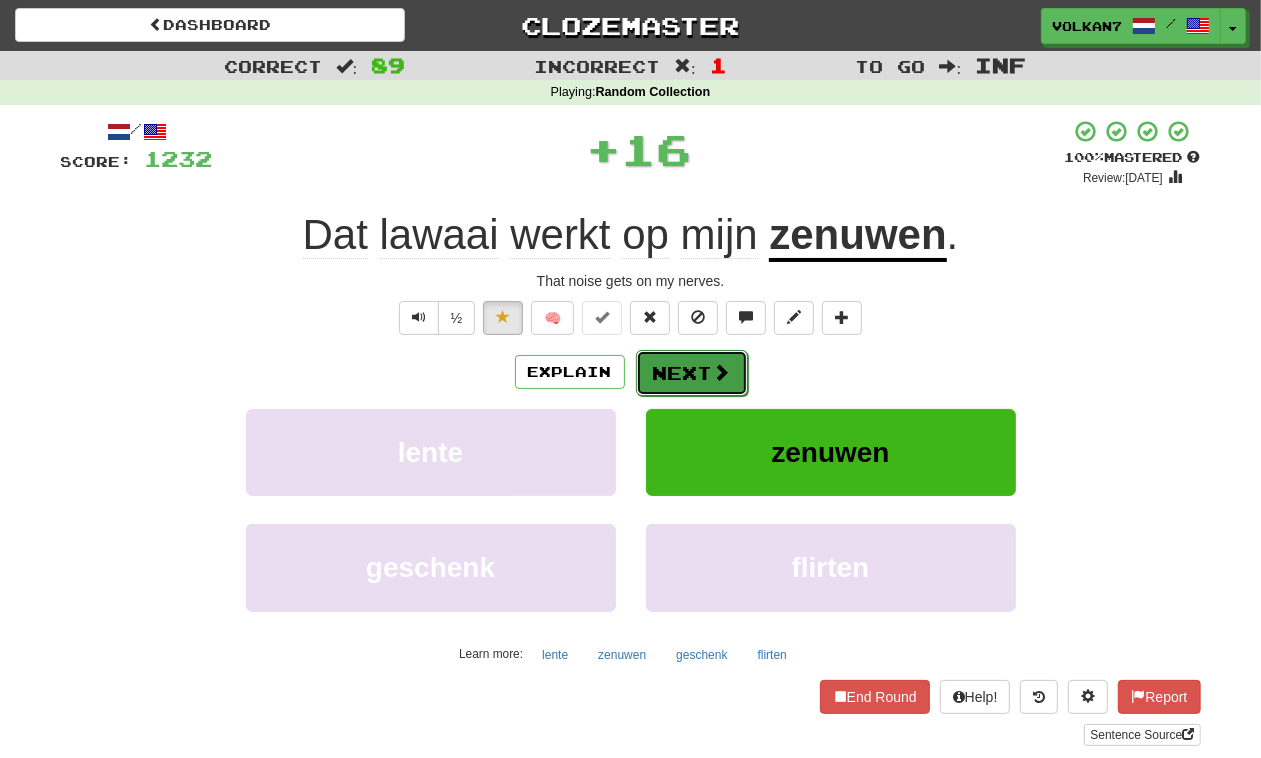 click on "Next" at bounding box center (692, 373) 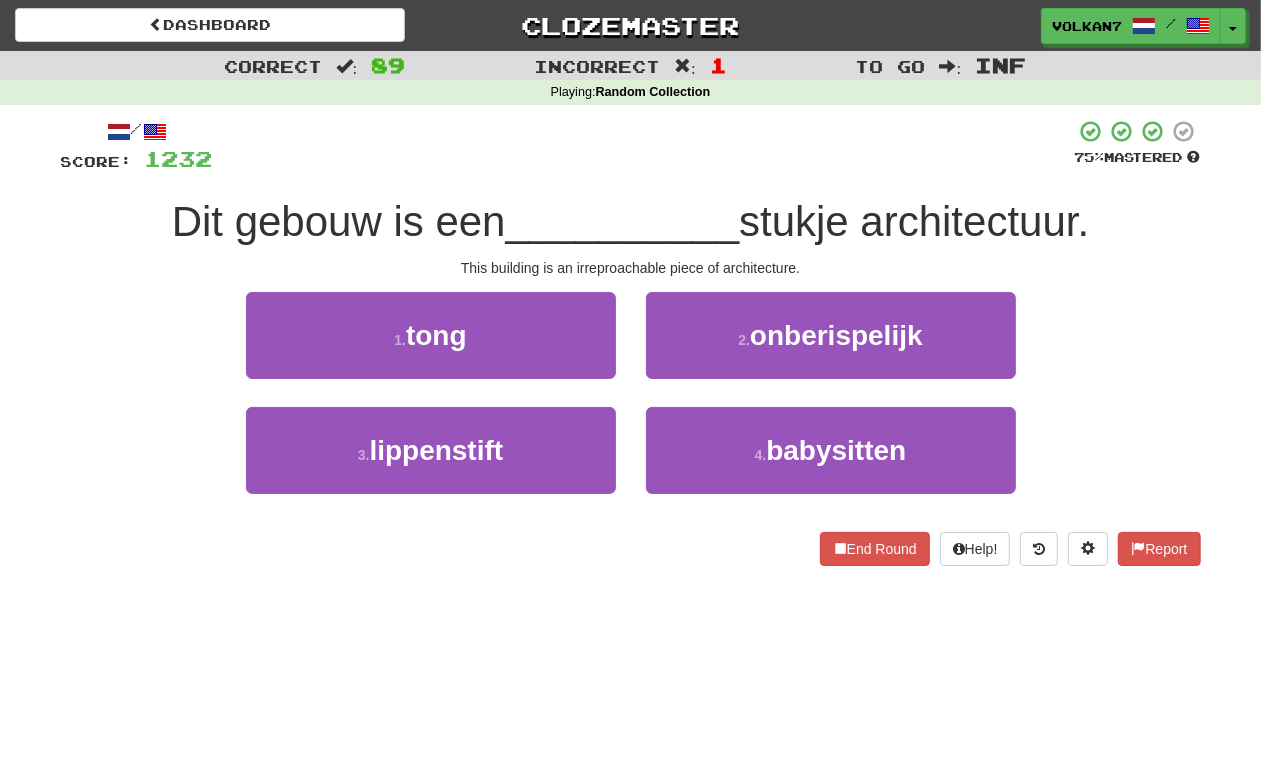 click at bounding box center (644, 146) 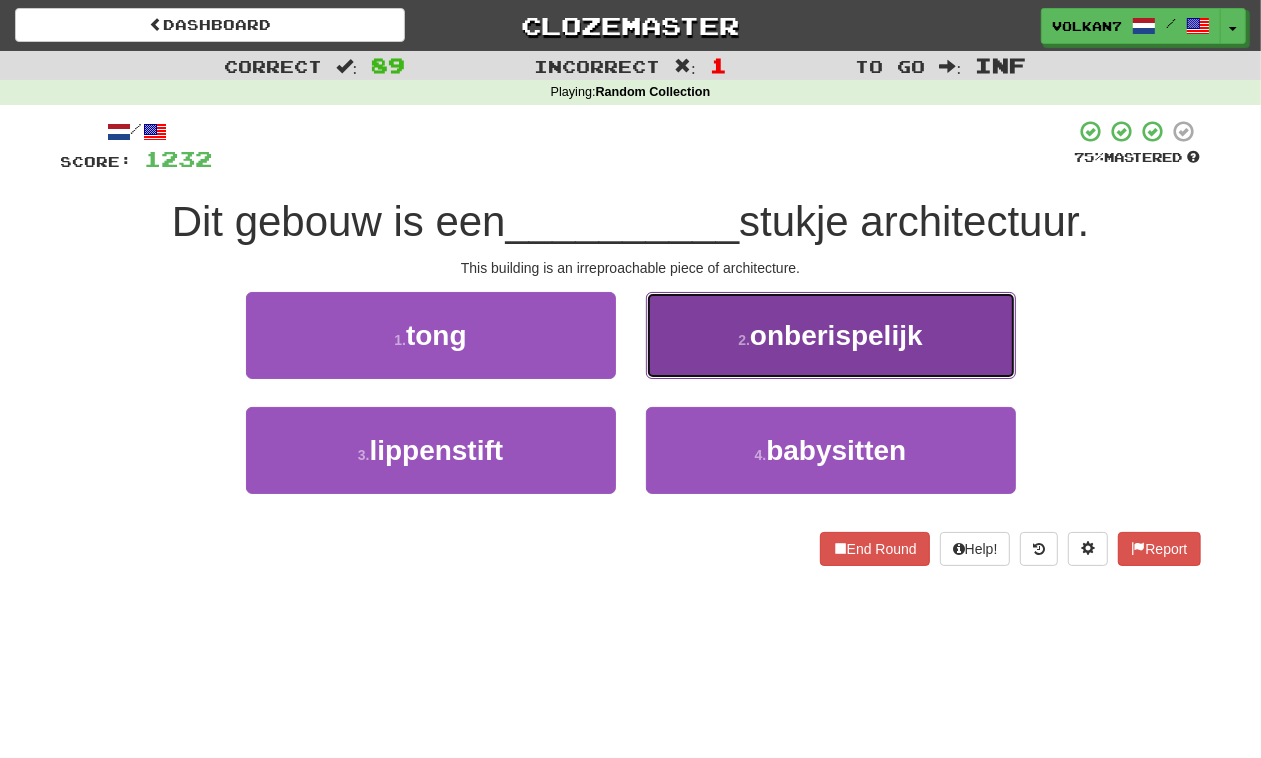 click on "2 ." at bounding box center (744, 340) 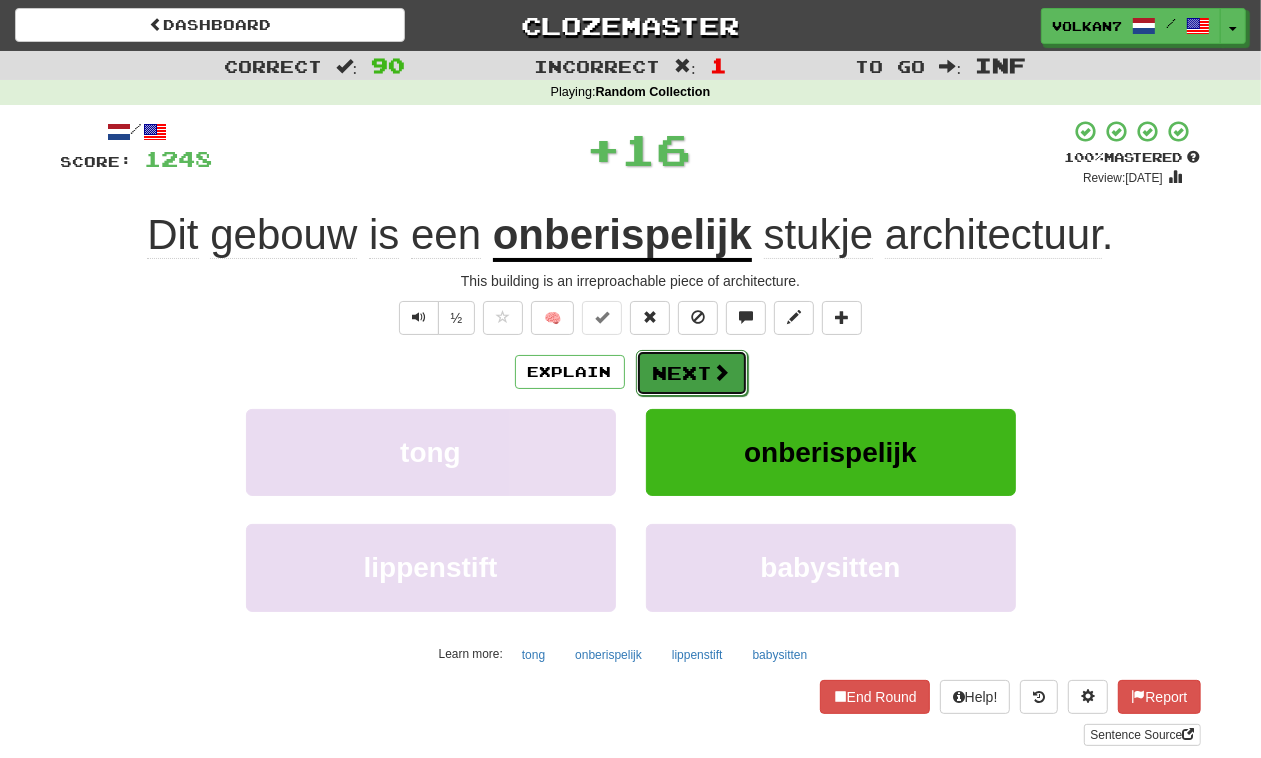click at bounding box center (722, 372) 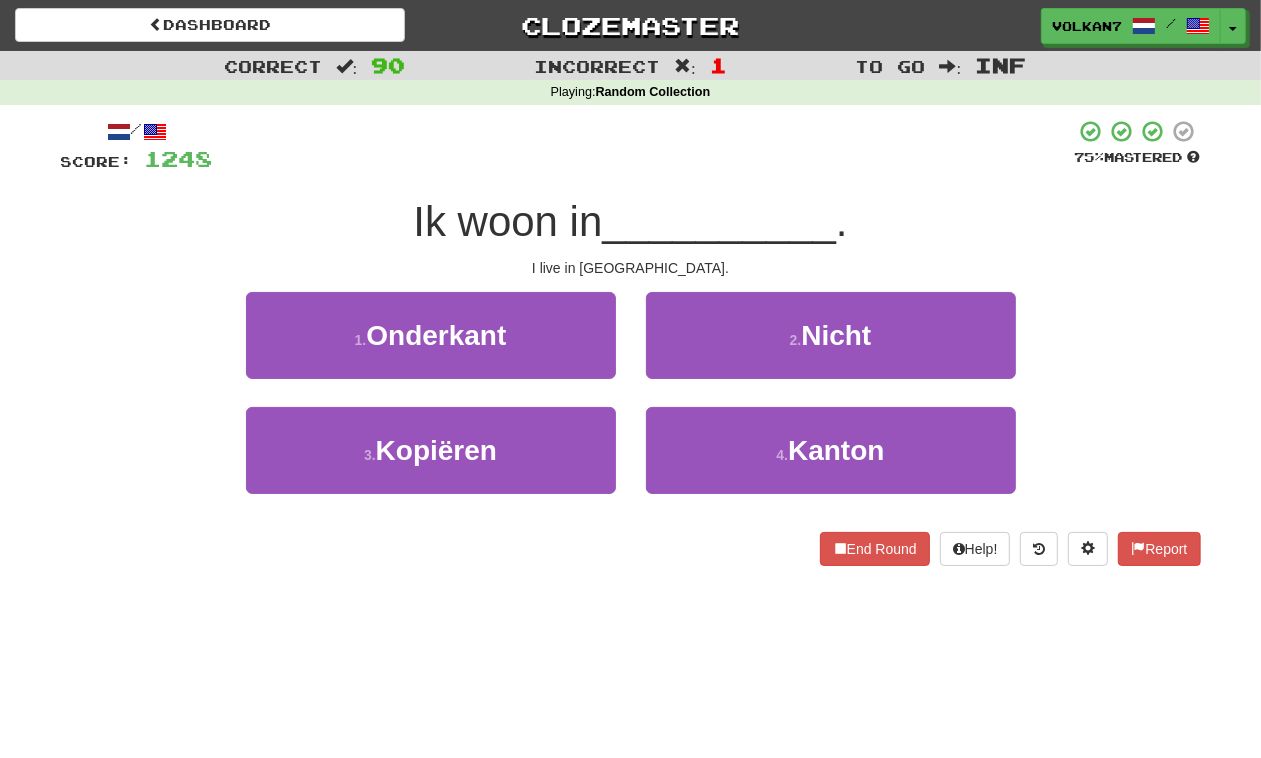 click on "/  Score:   1248 75 %  Mastered Ik woon in  __________ . I live in [GEOGRAPHIC_DATA]. 1 .  Onderkant 2 .  Nicht 3 .  Kopiëren 4 .  Kanton  [GEOGRAPHIC_DATA] Round  Help!  Report" at bounding box center (631, 342) 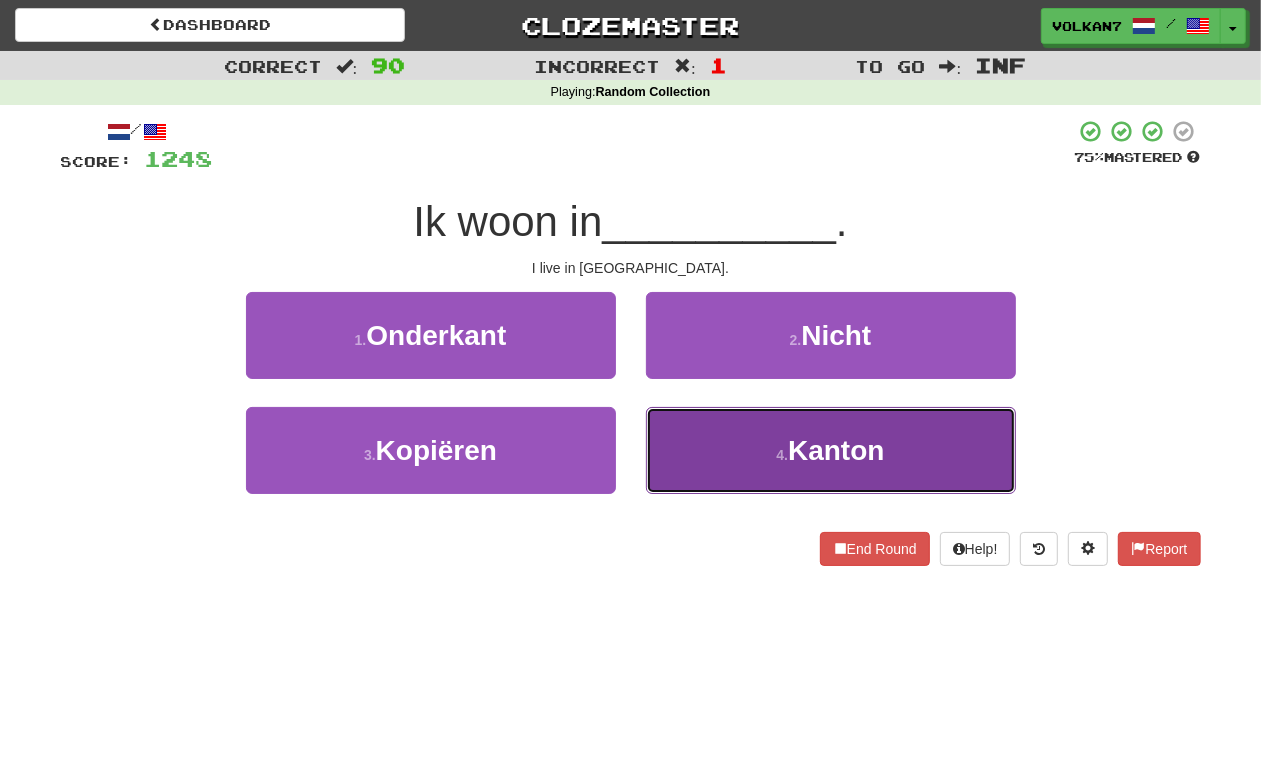 click on "4 .  [GEOGRAPHIC_DATA]" at bounding box center [831, 450] 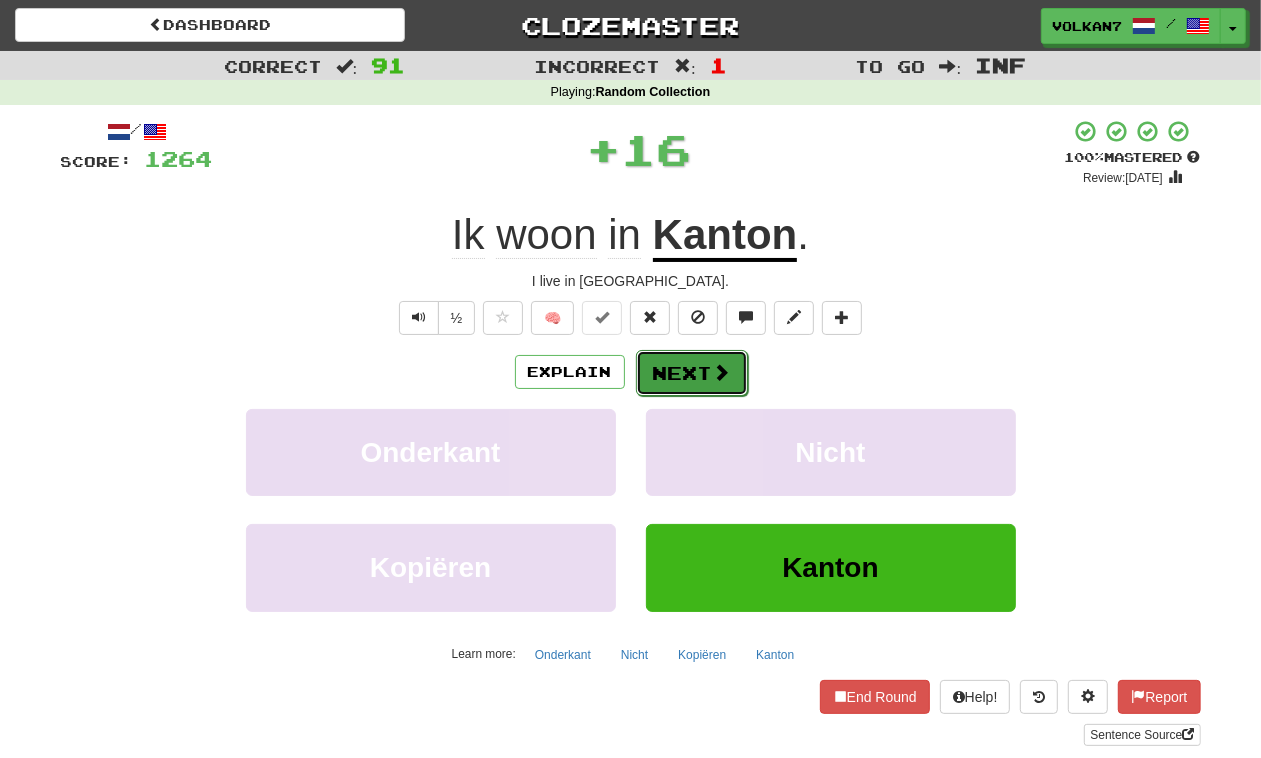 click on "Next" at bounding box center [692, 373] 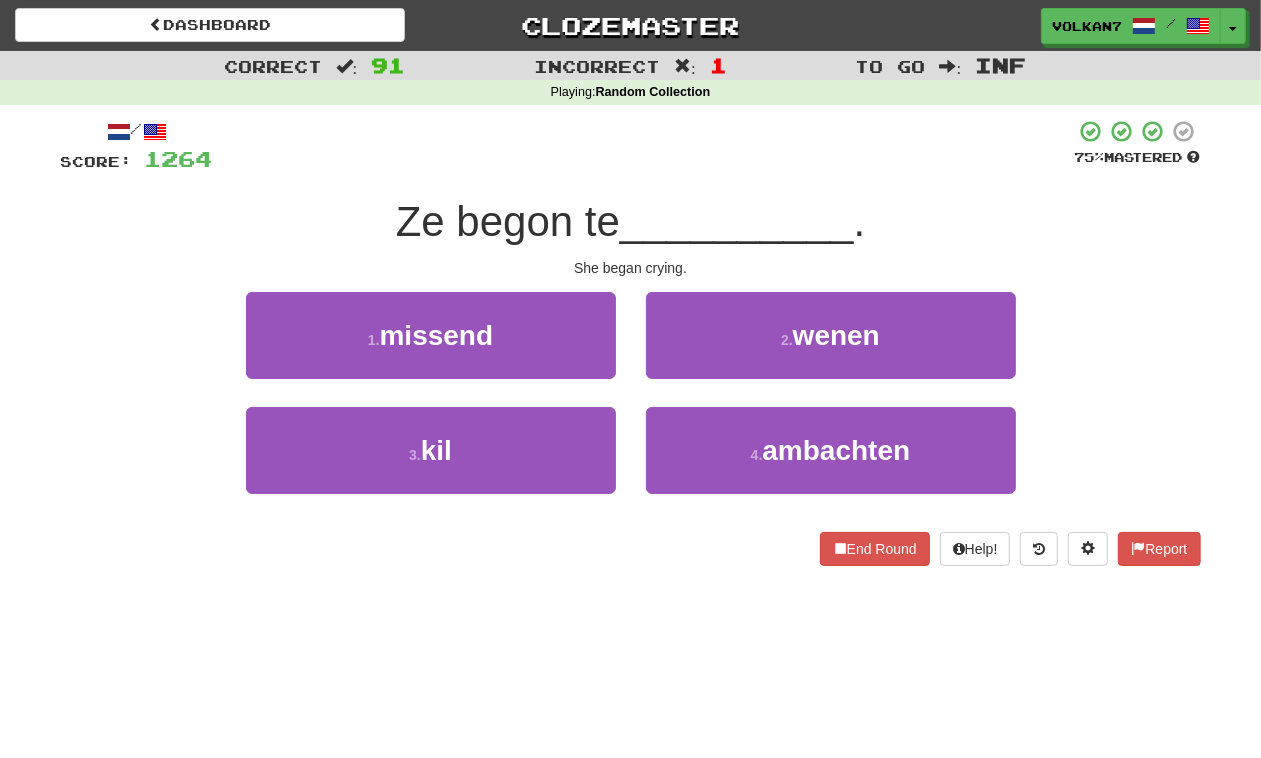 click on "/  Score:   1264 75 %  Mastered Ze begon te  __________ . She began crying. 1 .  missend 2 .  wenen 3 .  kil 4 .  ambachten  End Round  Help!  Report" at bounding box center (631, 342) 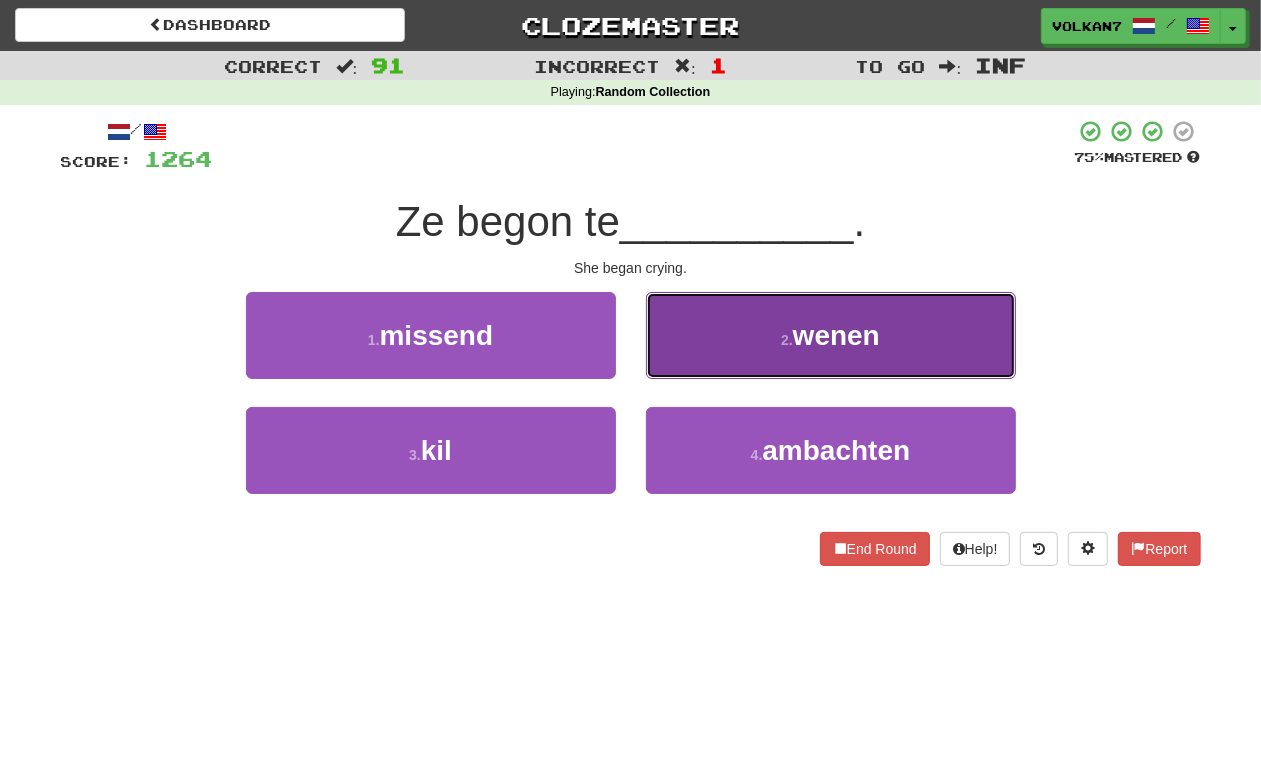 click on "2 .  wenen" at bounding box center [831, 335] 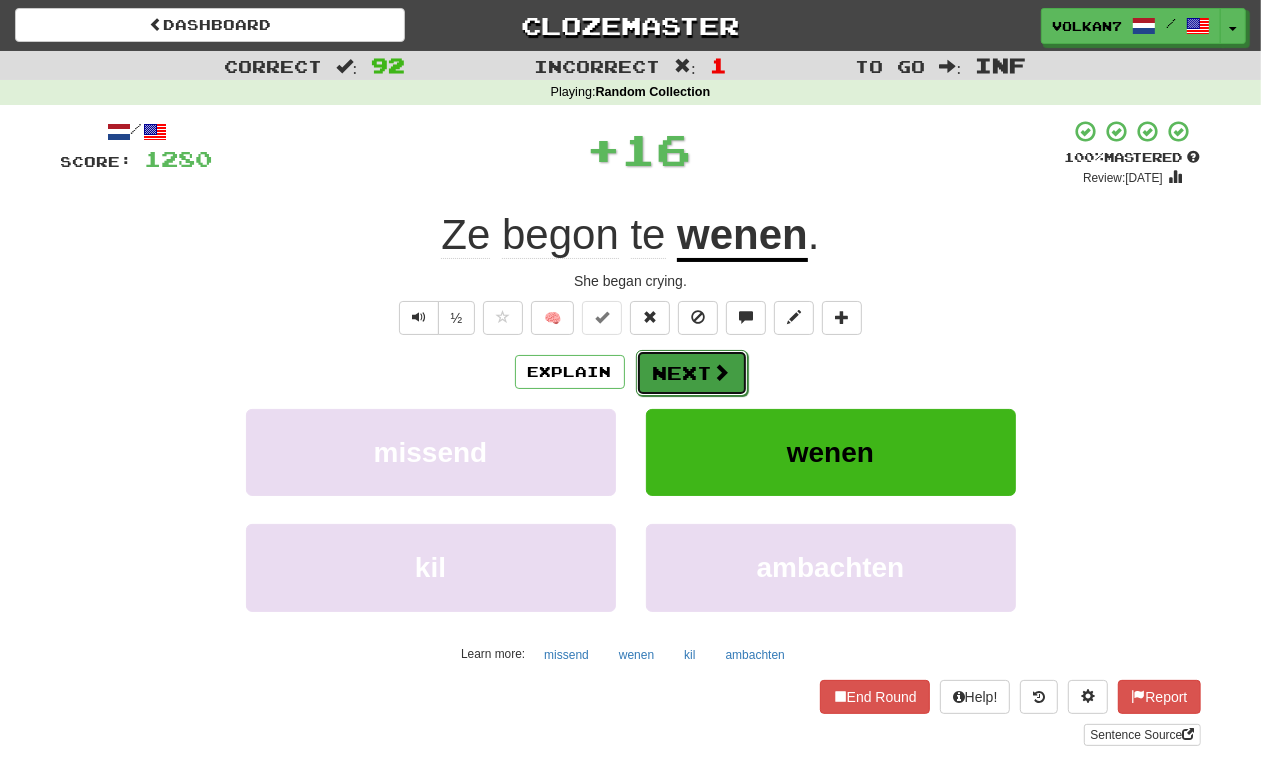 click on "Next" at bounding box center [692, 373] 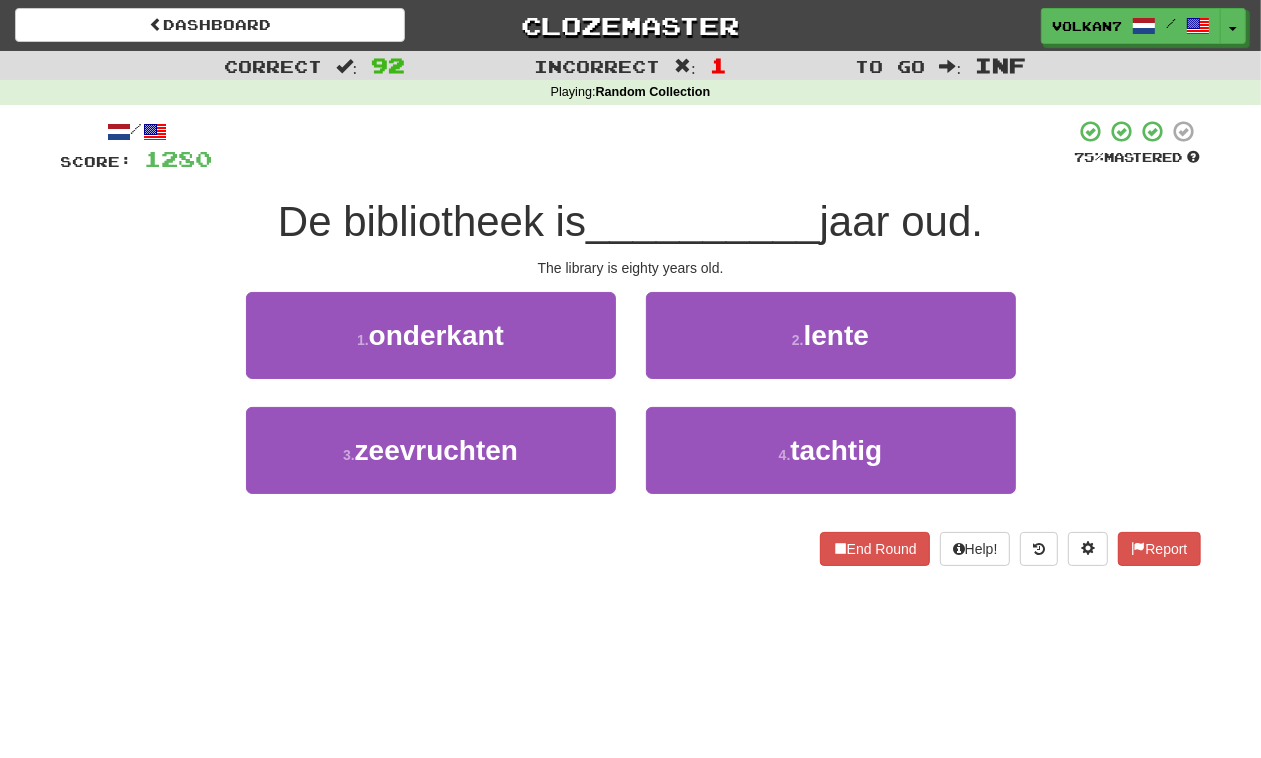 click on "De bibliotheek is  __________  jaar oud." at bounding box center (631, 222) 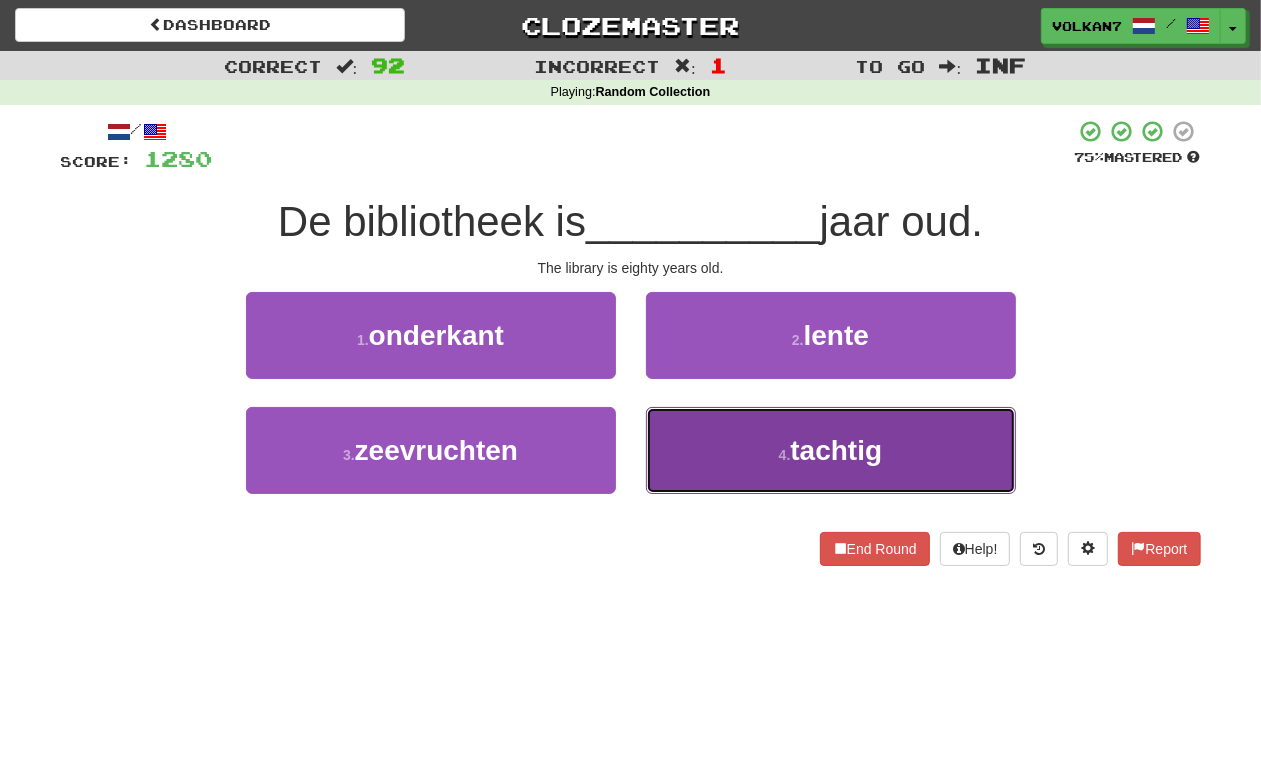 click on "4 .  tachtig" at bounding box center (831, 450) 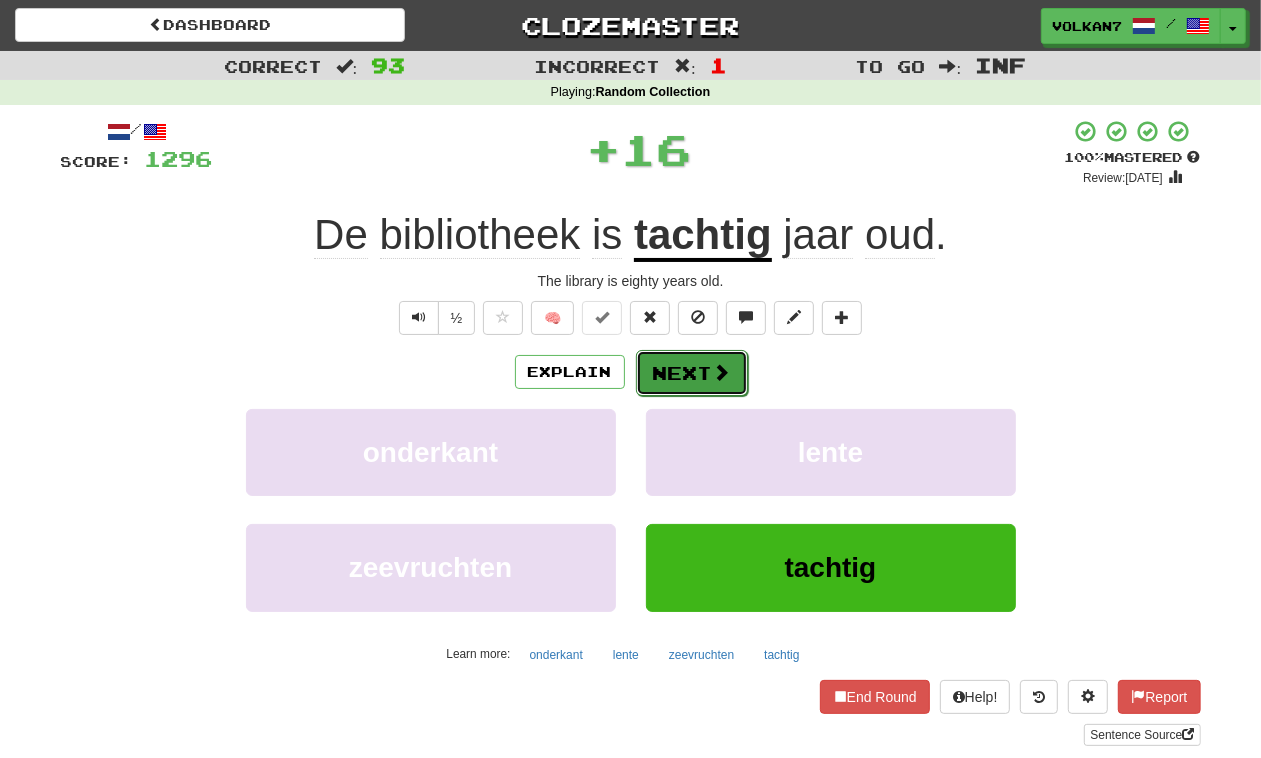 click on "Next" at bounding box center (692, 373) 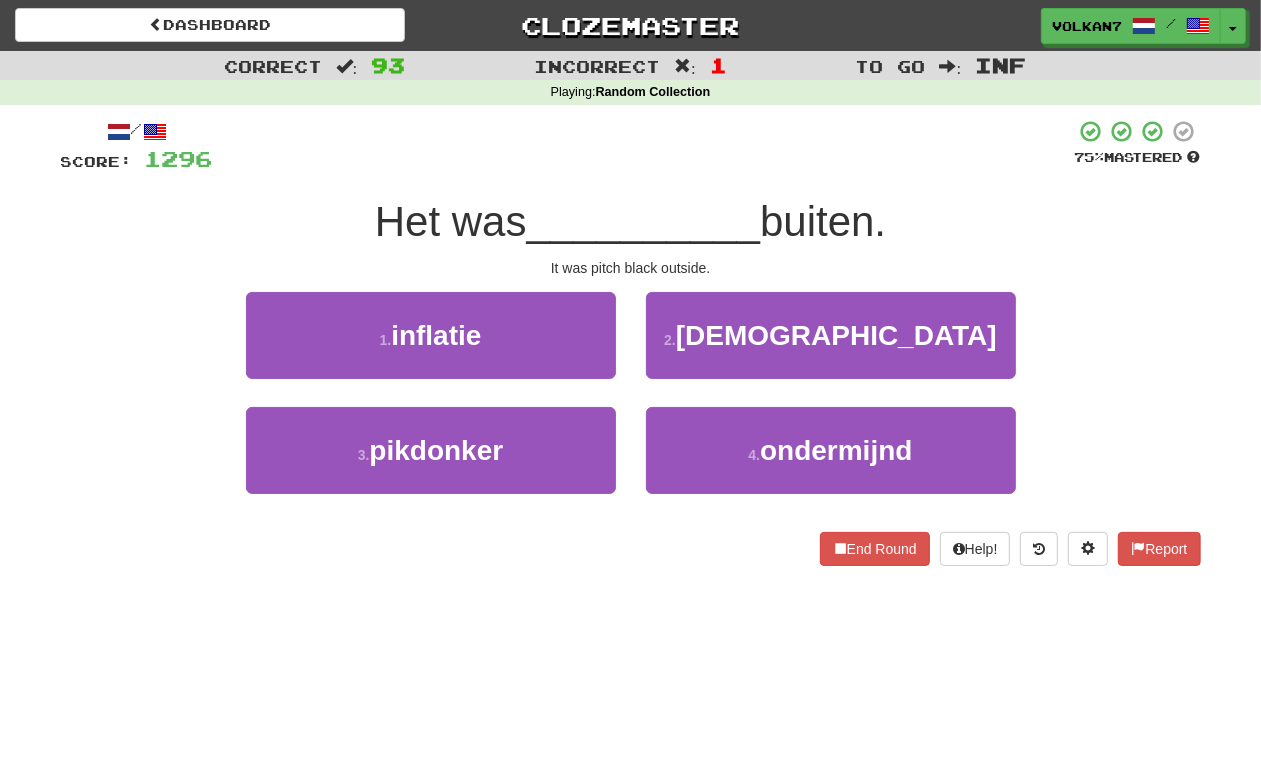 click at bounding box center (644, 146) 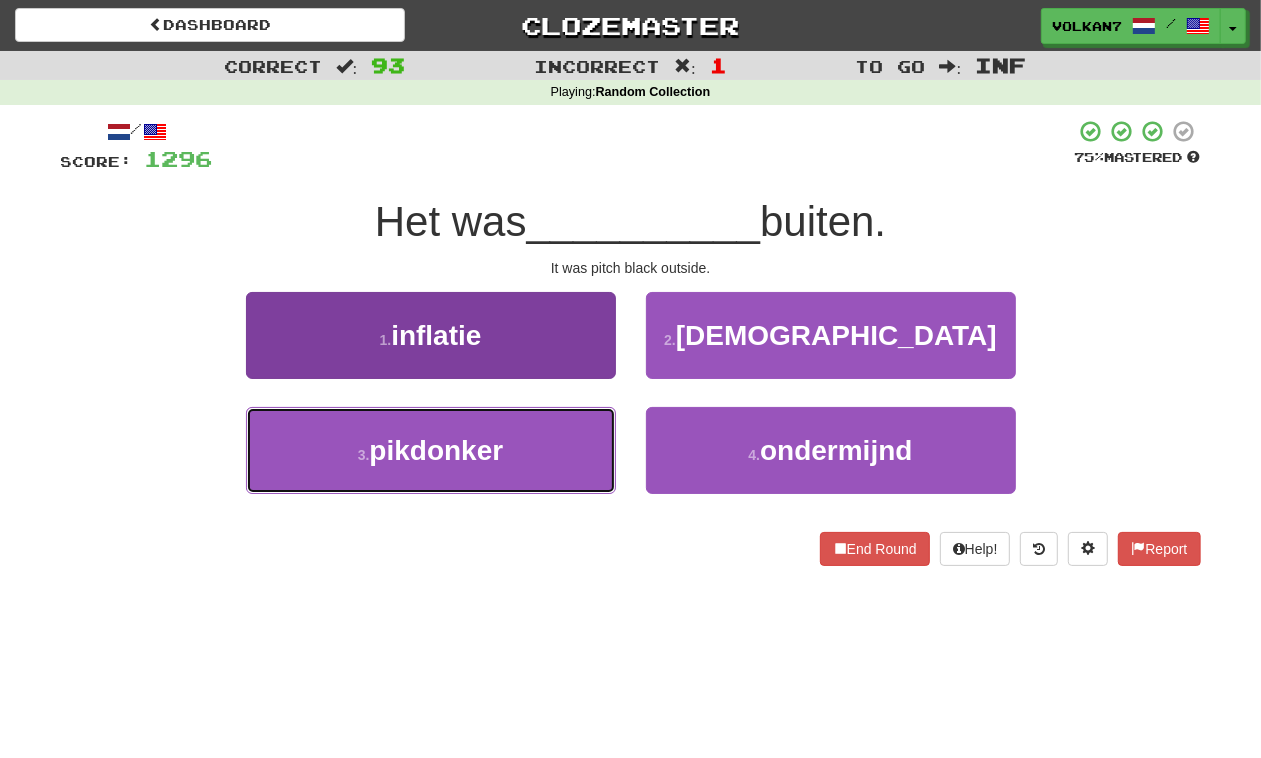 drag, startPoint x: 488, startPoint y: 448, endPoint x: 572, endPoint y: 432, distance: 85.51023 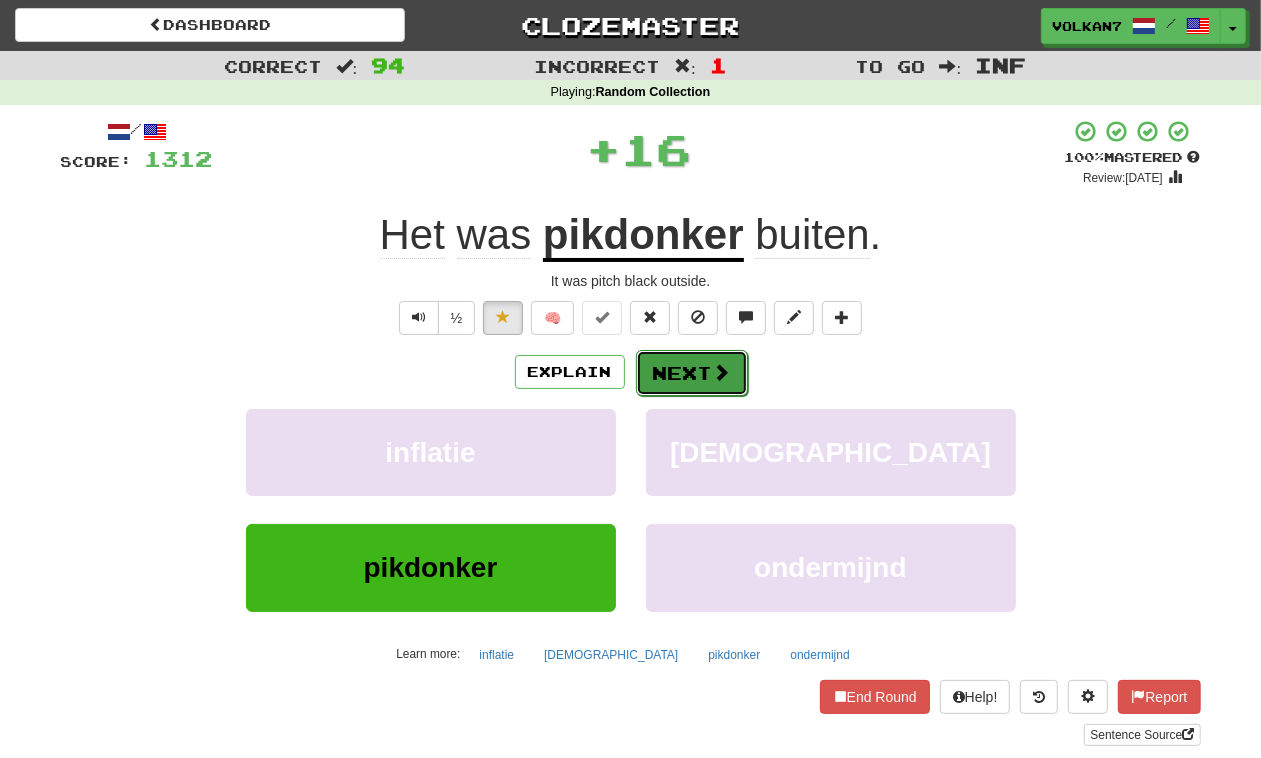 click on "Next" at bounding box center (692, 373) 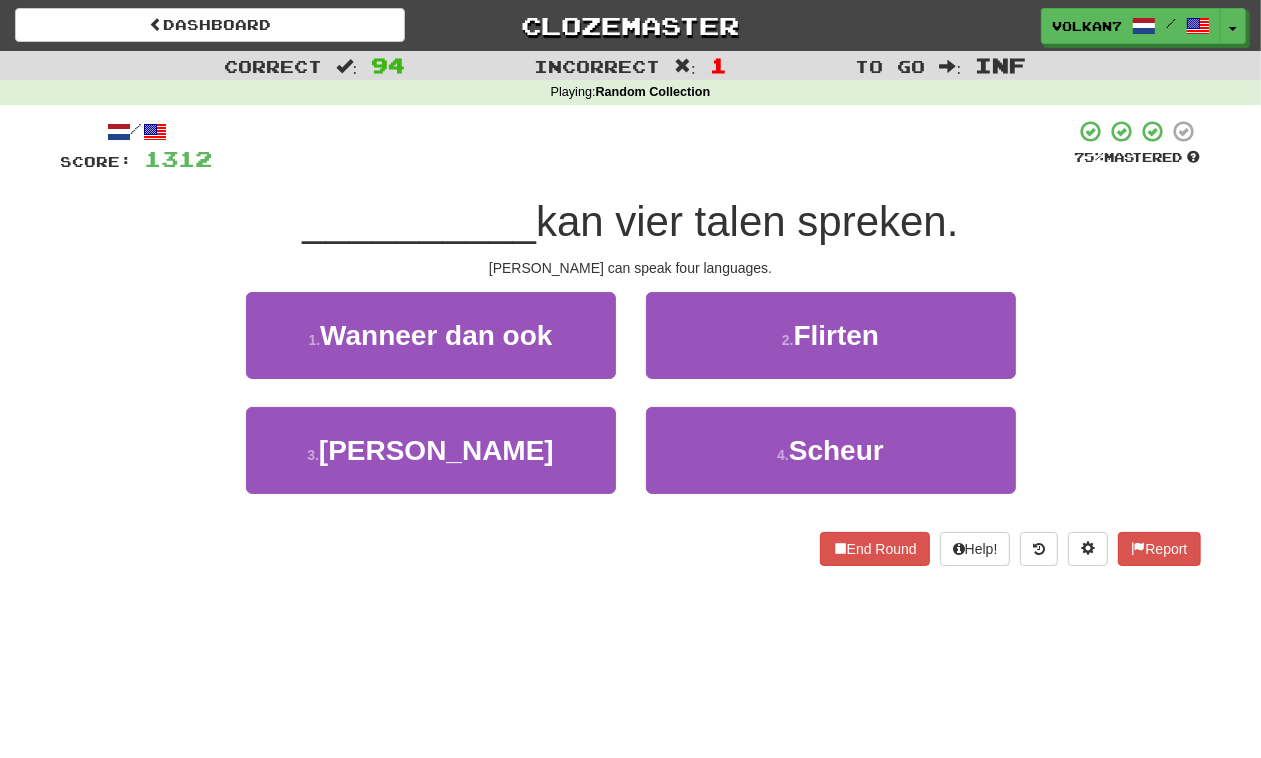 click at bounding box center (644, 146) 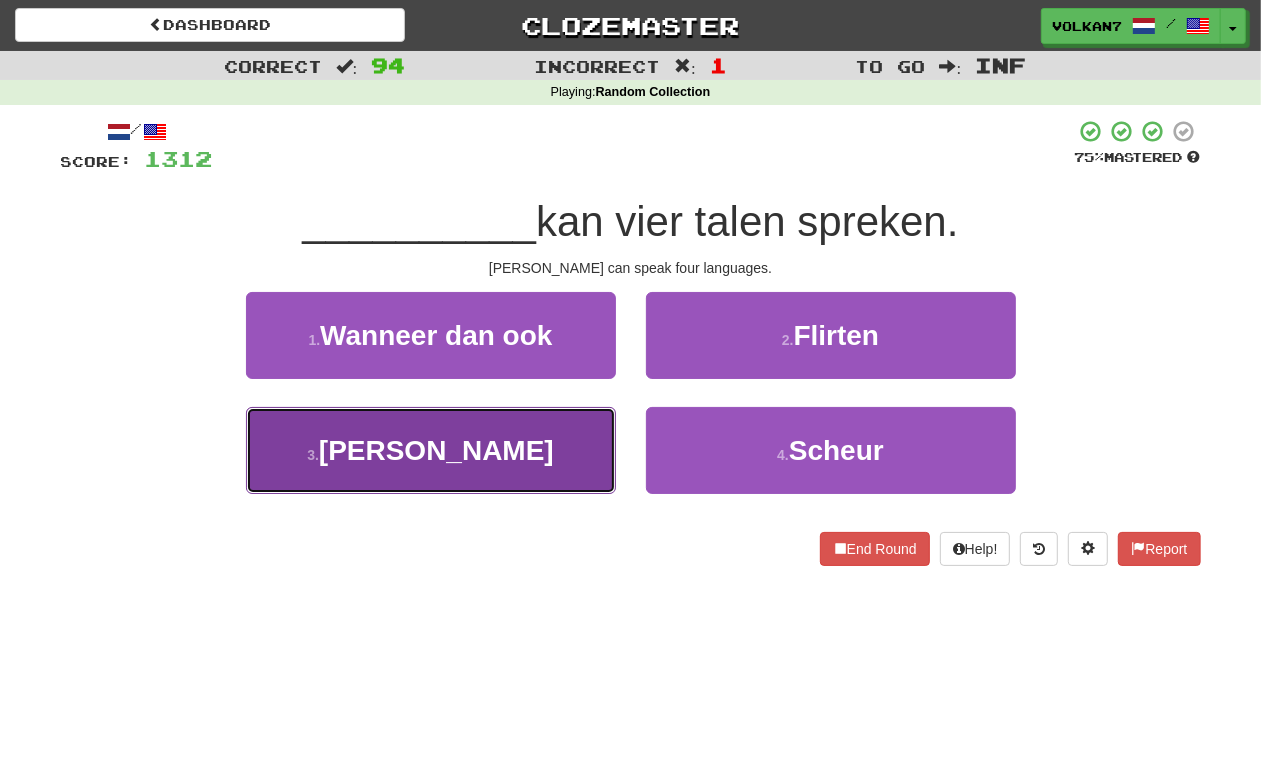click on "[PERSON_NAME]" at bounding box center [436, 450] 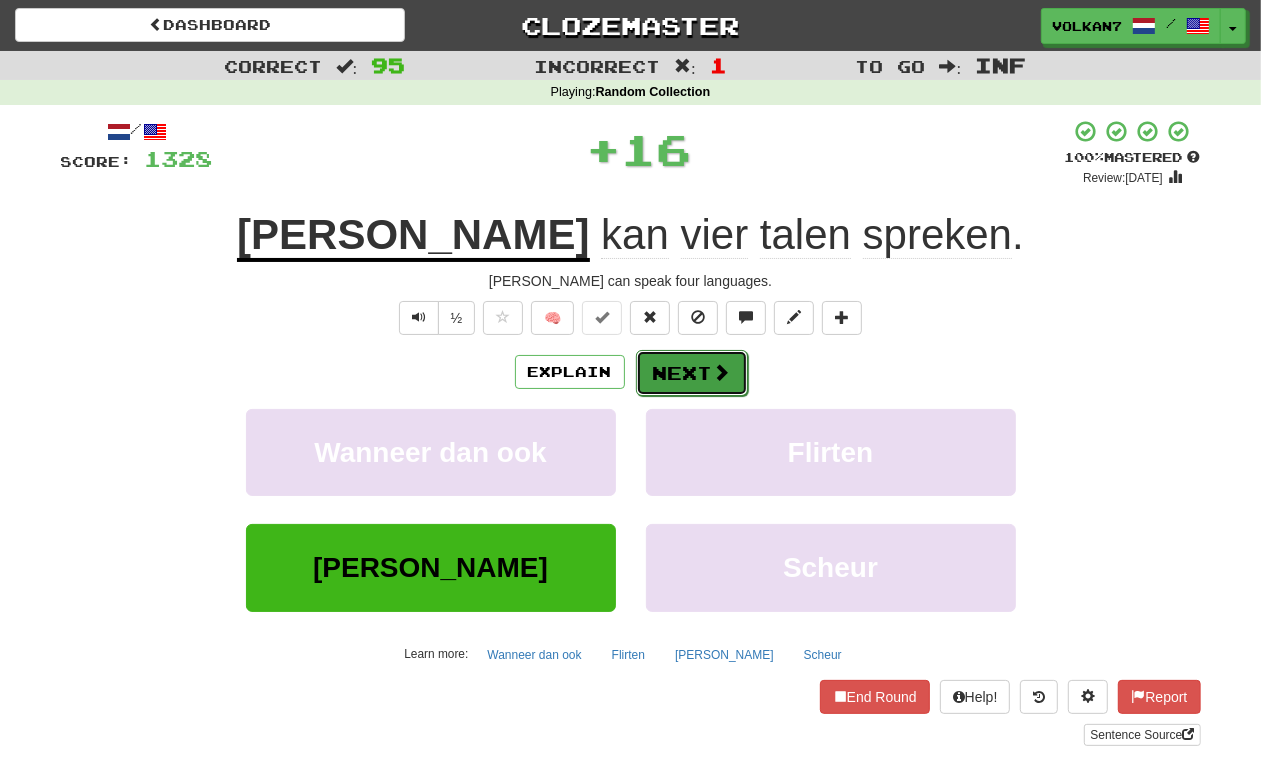 click on "Next" at bounding box center [692, 373] 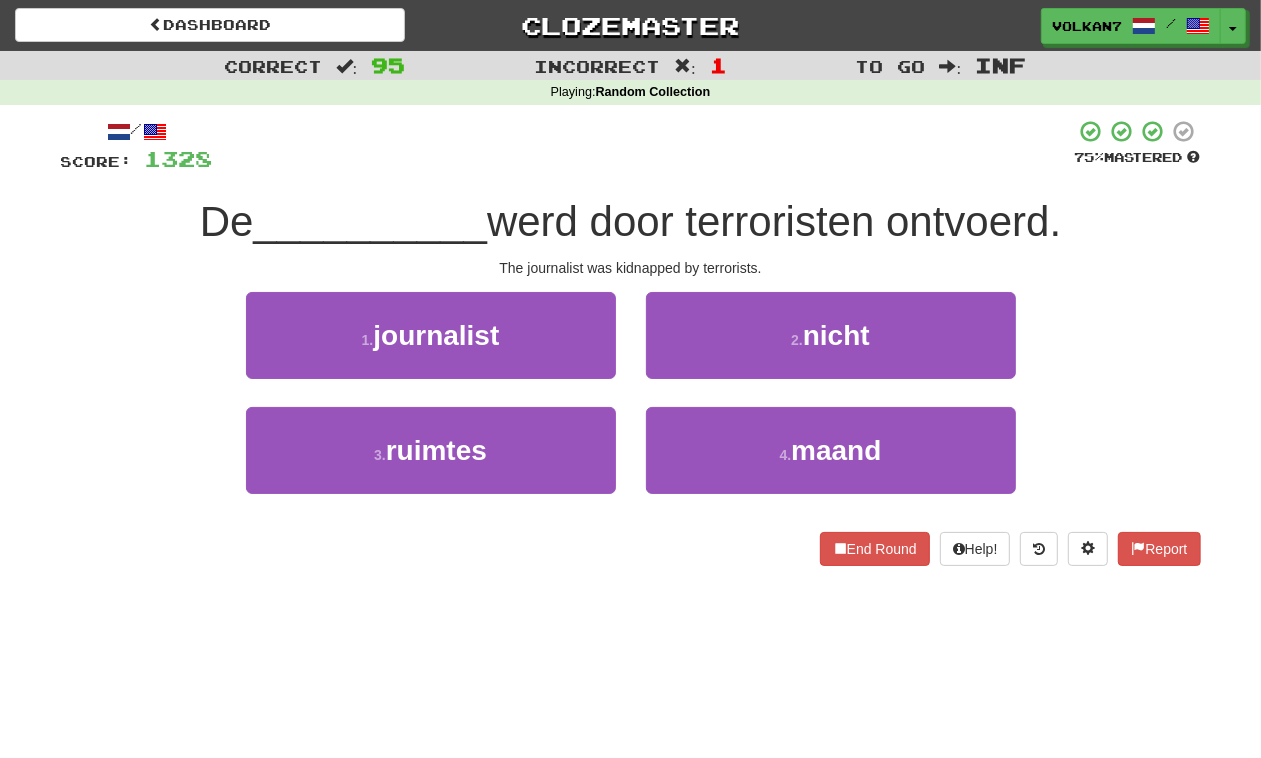 click on "/  Score:   1328 75 %  Mastered De  __________  werd door terroristen ontvoerd. The journalist was kidnapped by terrorists. 1 .  journalist 2 .  nicht 3 .  ruimtes 4 .  maand  End Round  Help!  Report" at bounding box center (631, 342) 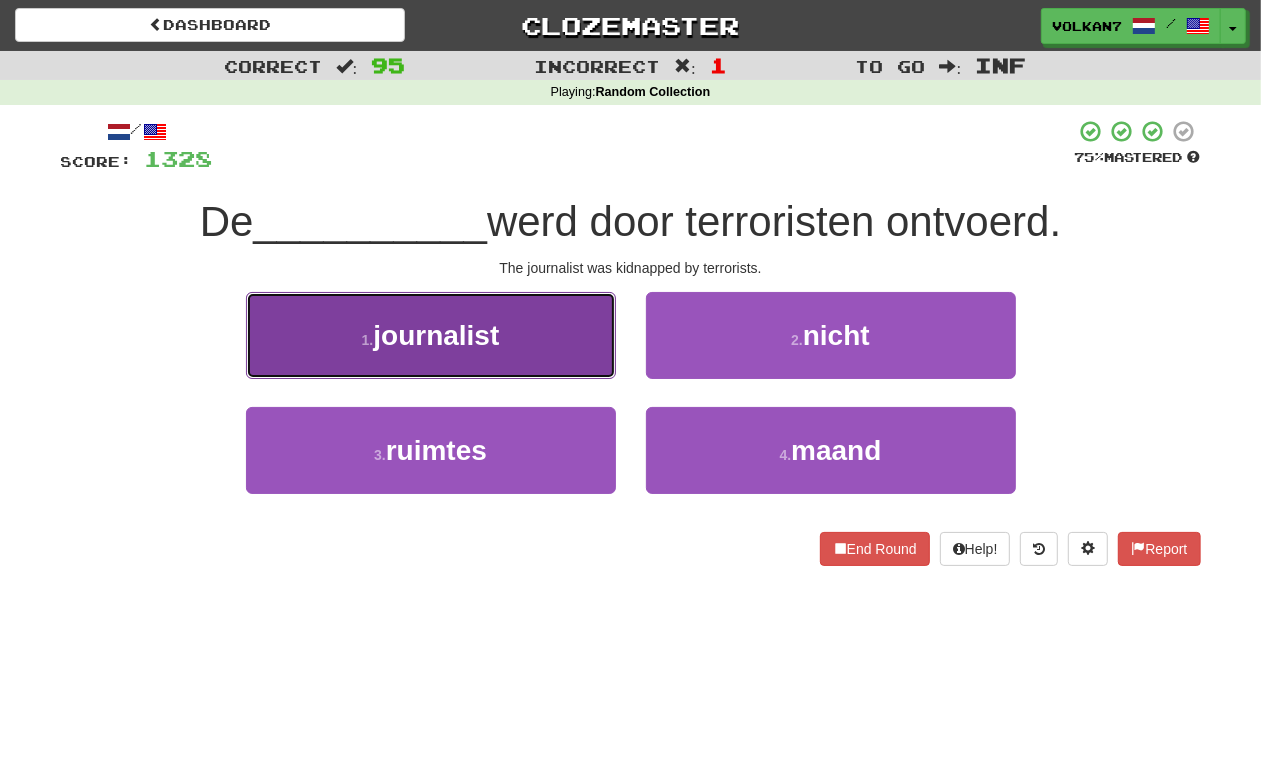click on "1 .  journalist" at bounding box center [431, 335] 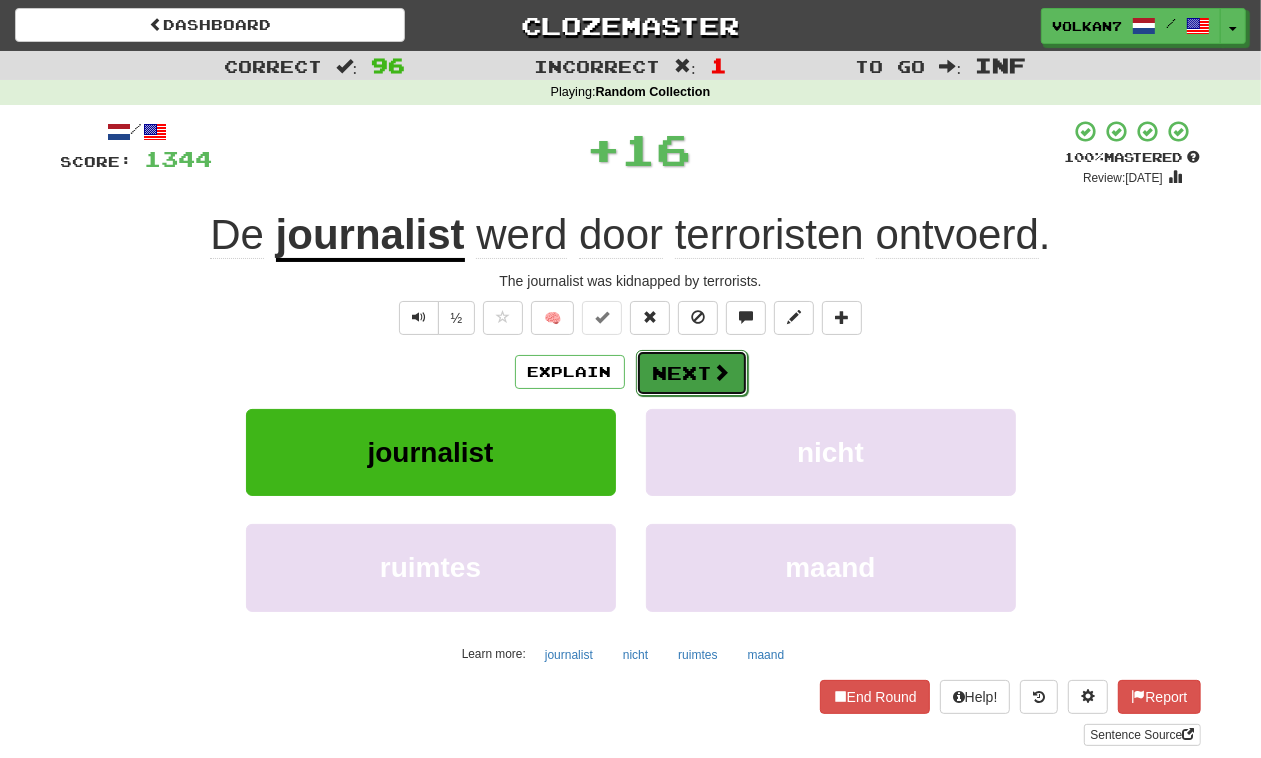 click at bounding box center [722, 372] 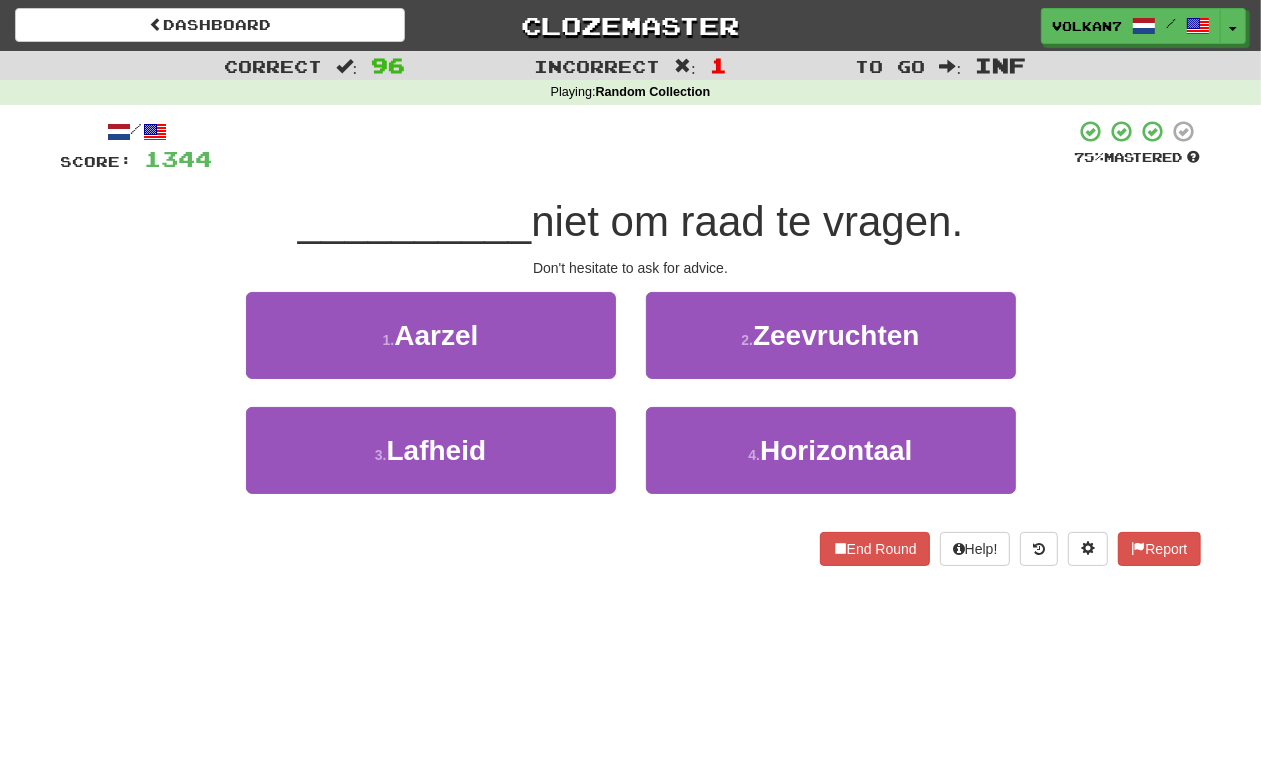 click at bounding box center (644, 146) 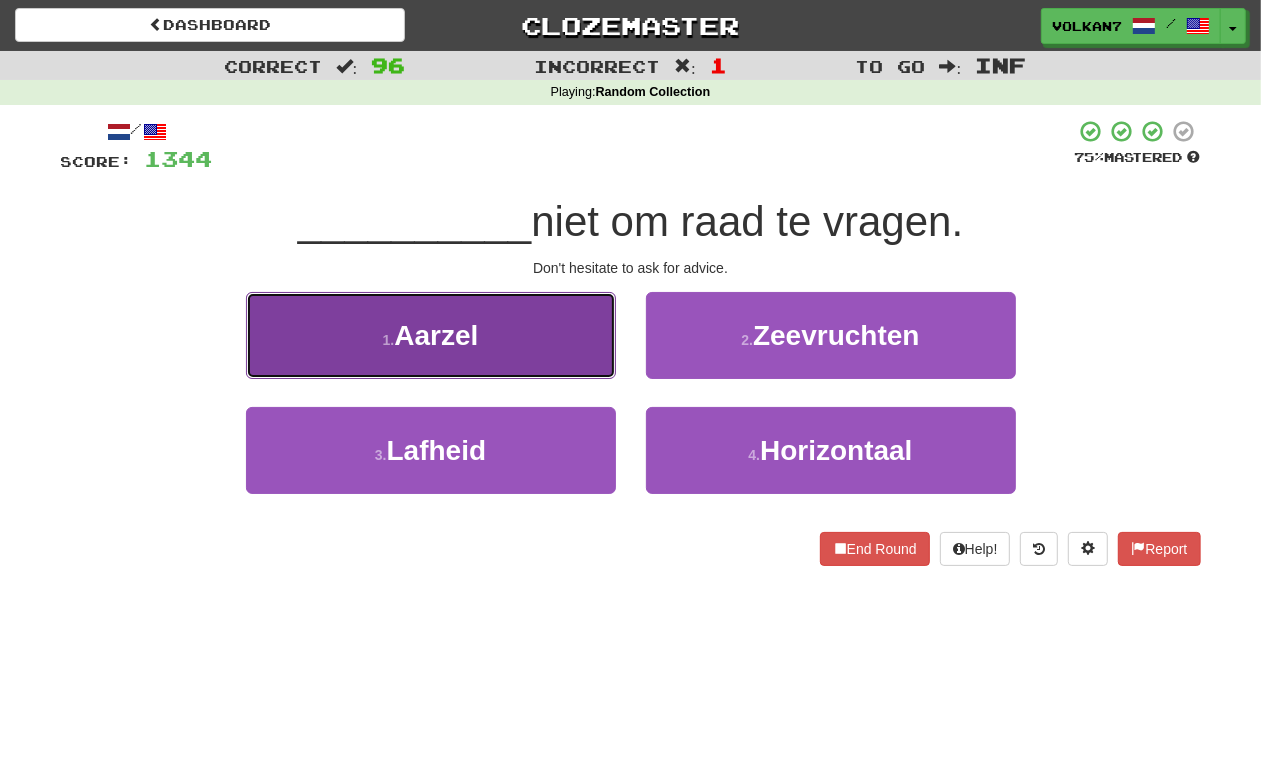 click on "1 .  Aarzel" at bounding box center [431, 335] 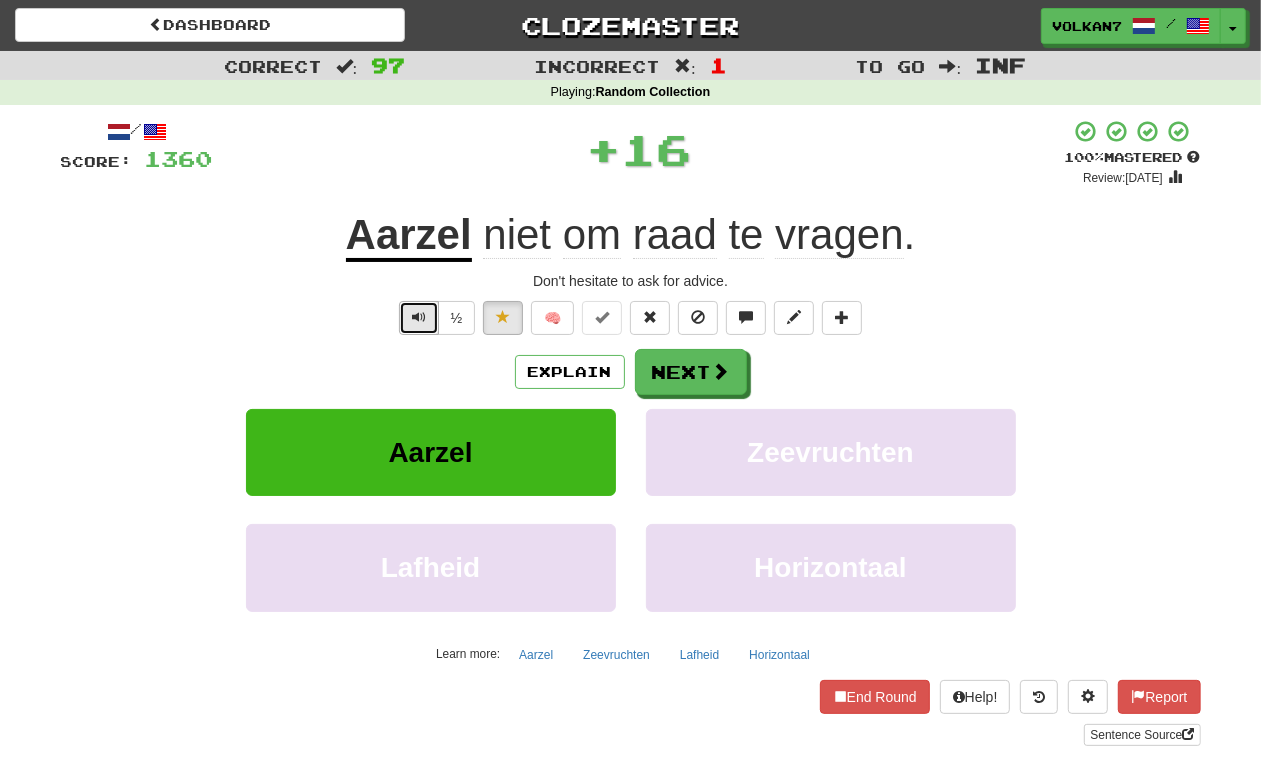 click at bounding box center (419, 318) 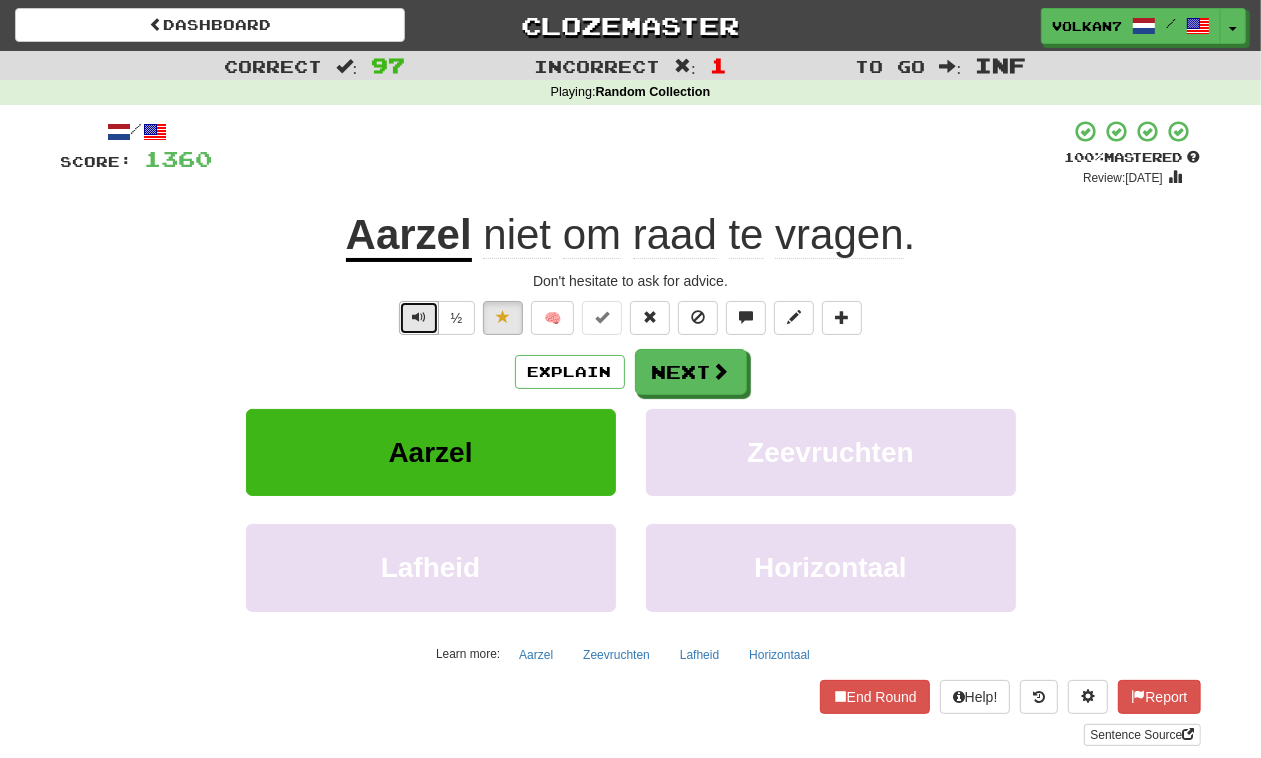 click at bounding box center (419, 318) 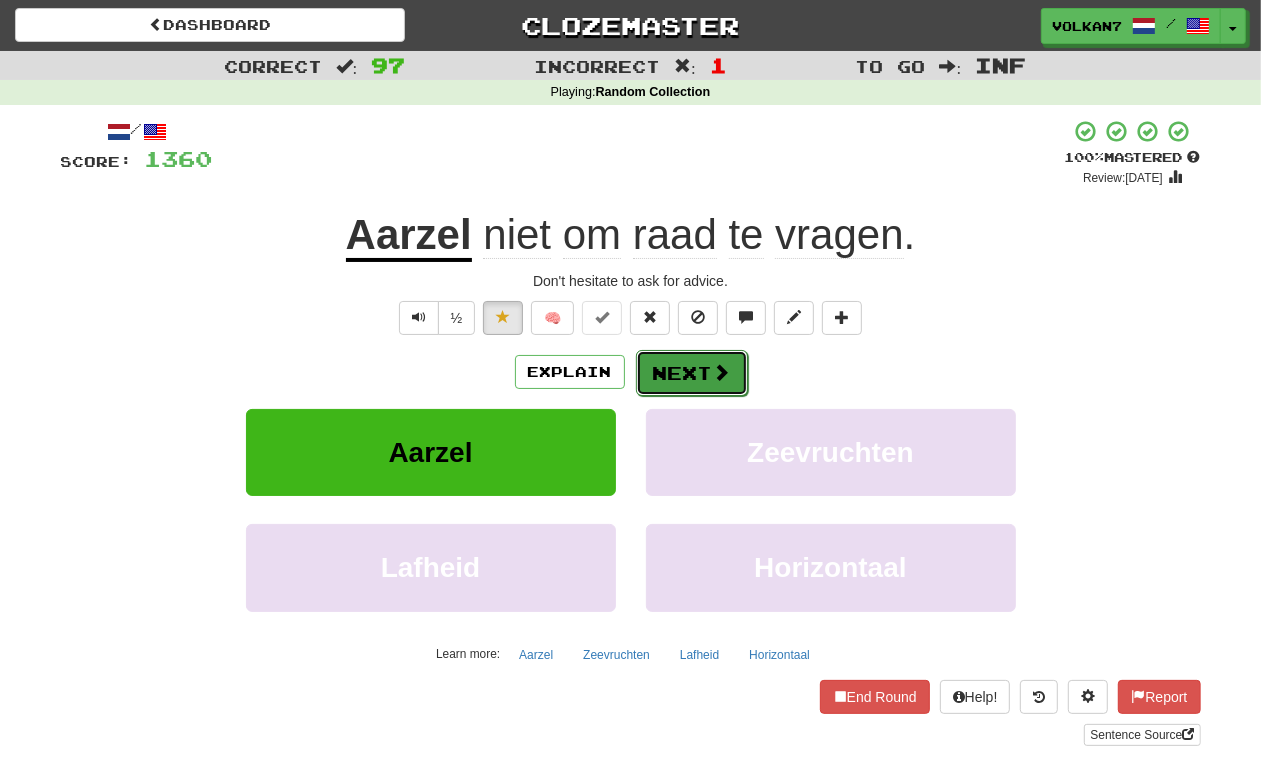 click on "Next" at bounding box center (692, 373) 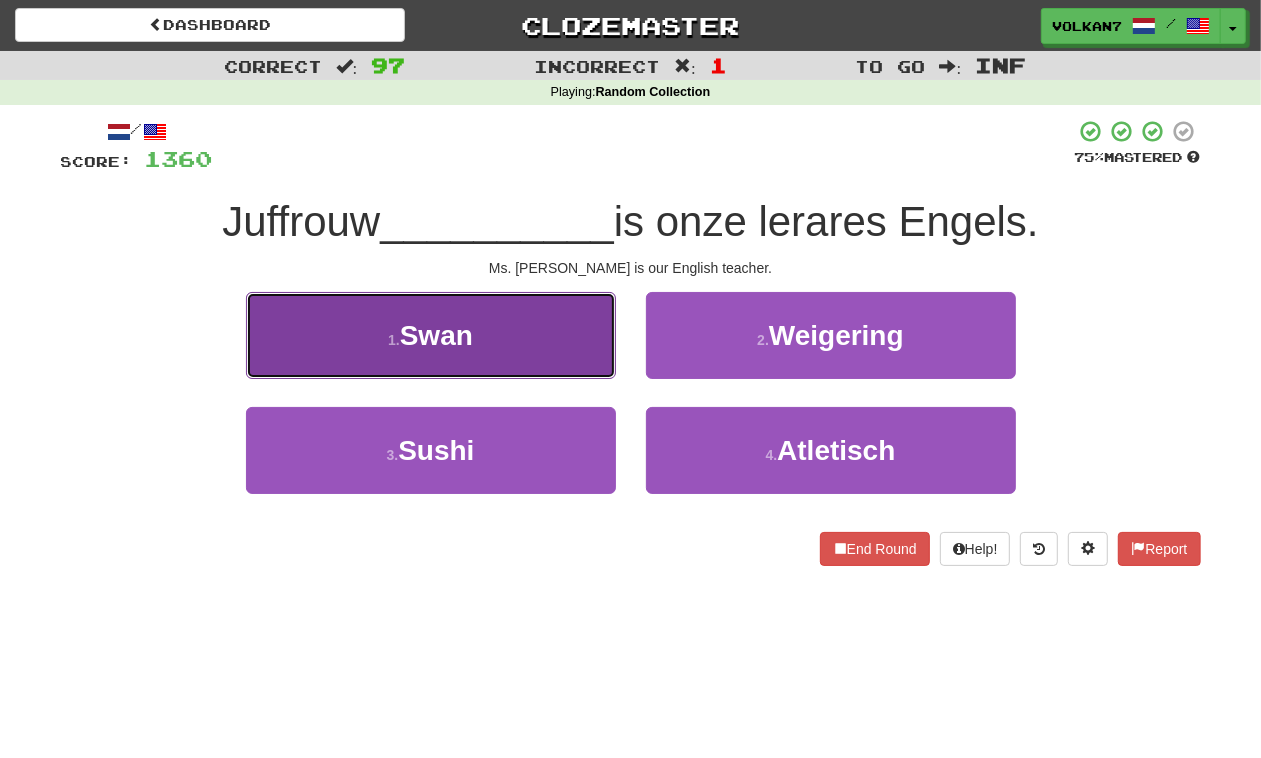 click on "1 .  Swan" at bounding box center [431, 335] 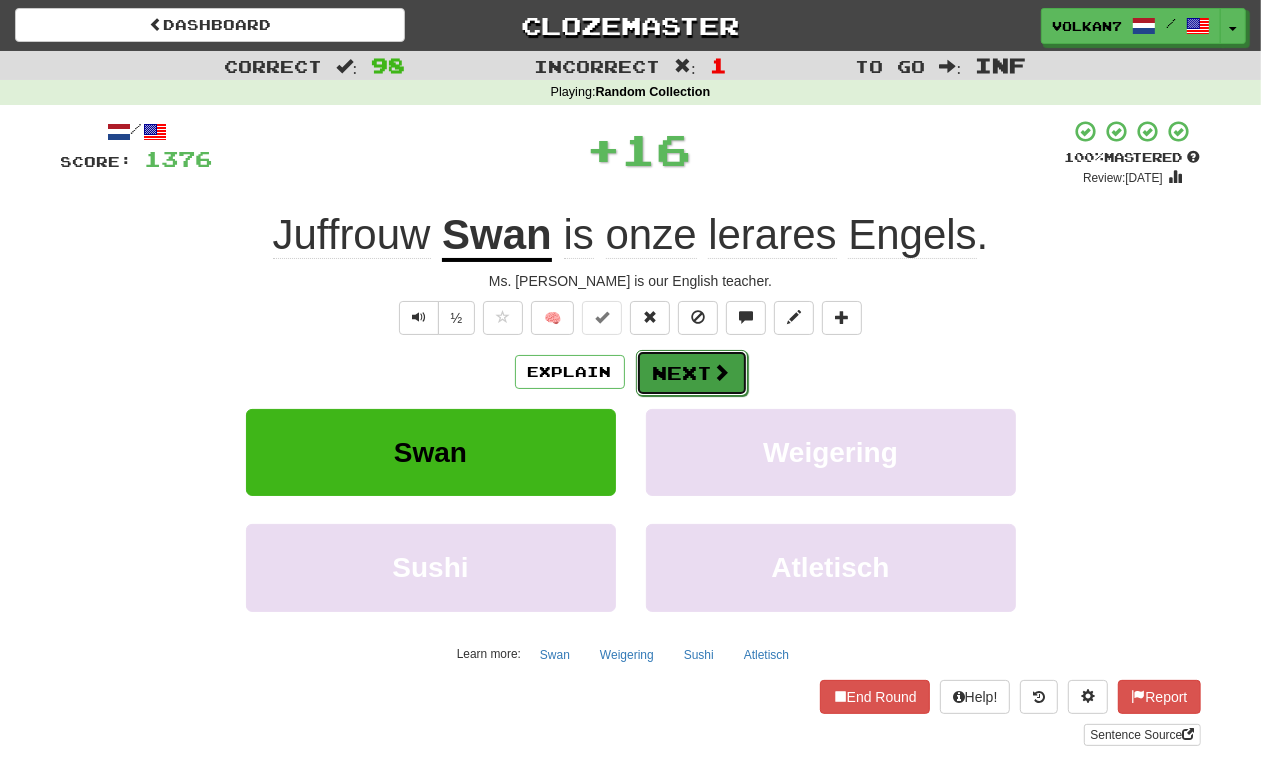 click on "Next" at bounding box center (692, 373) 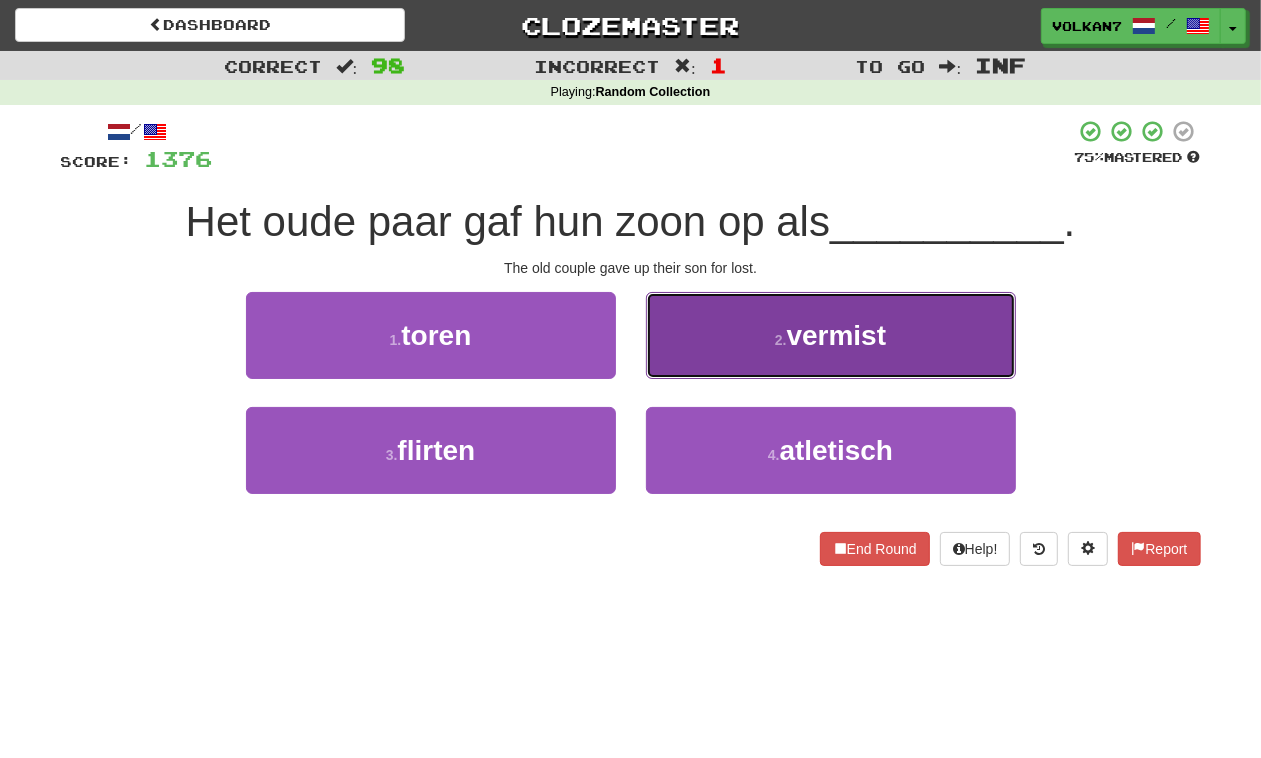 click on "2 .  vermist" at bounding box center [831, 335] 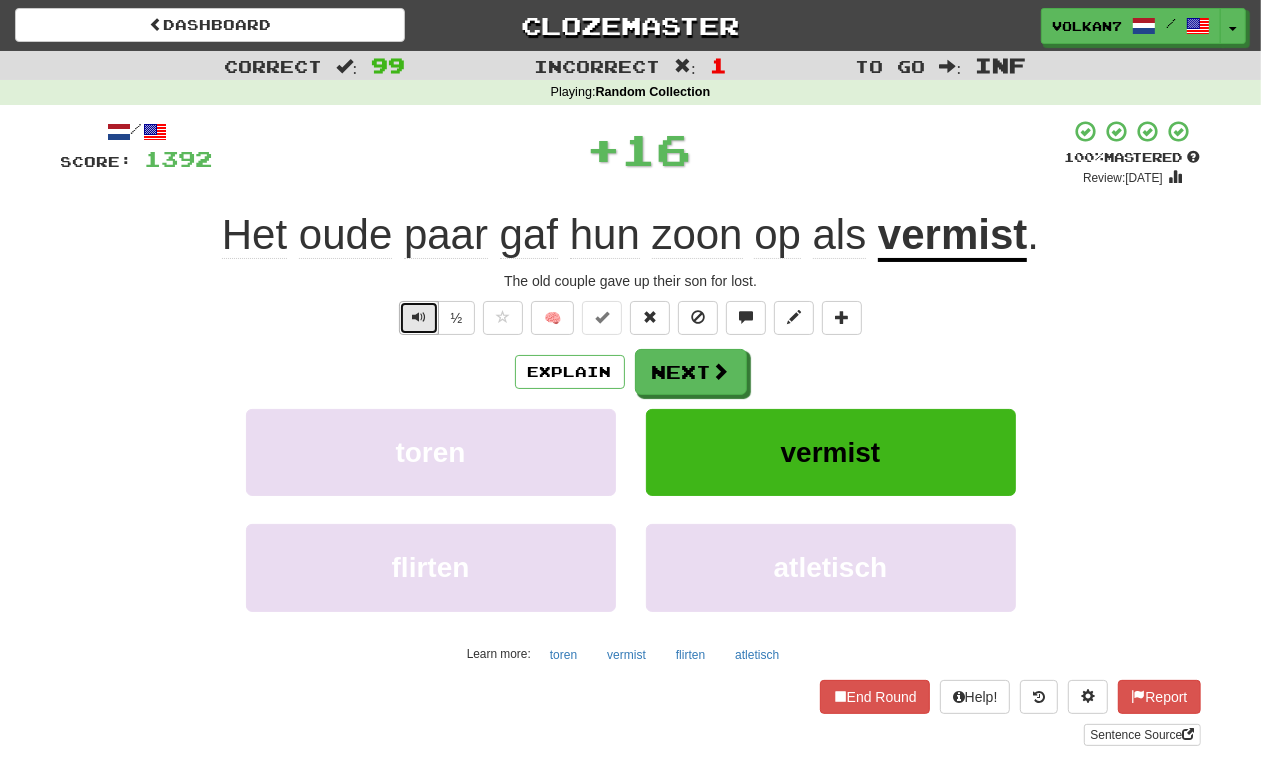 click at bounding box center [419, 317] 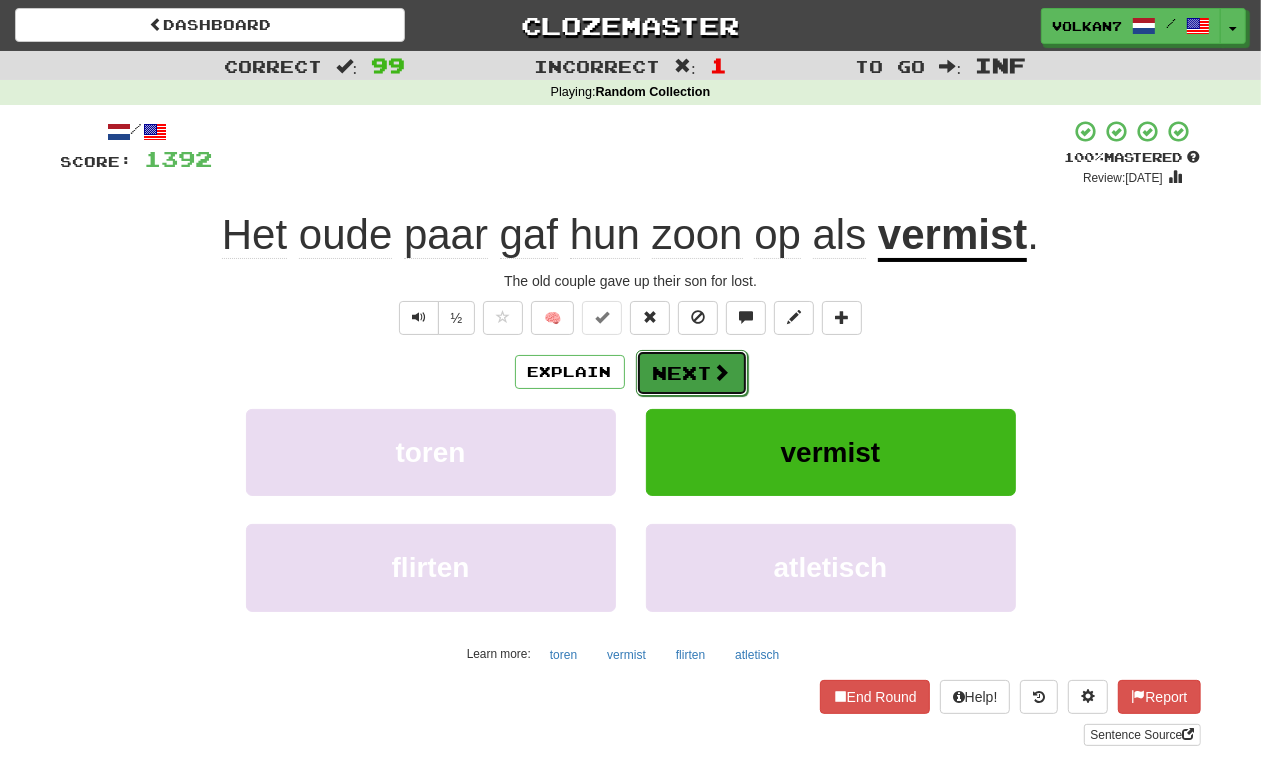 click on "Next" at bounding box center [692, 373] 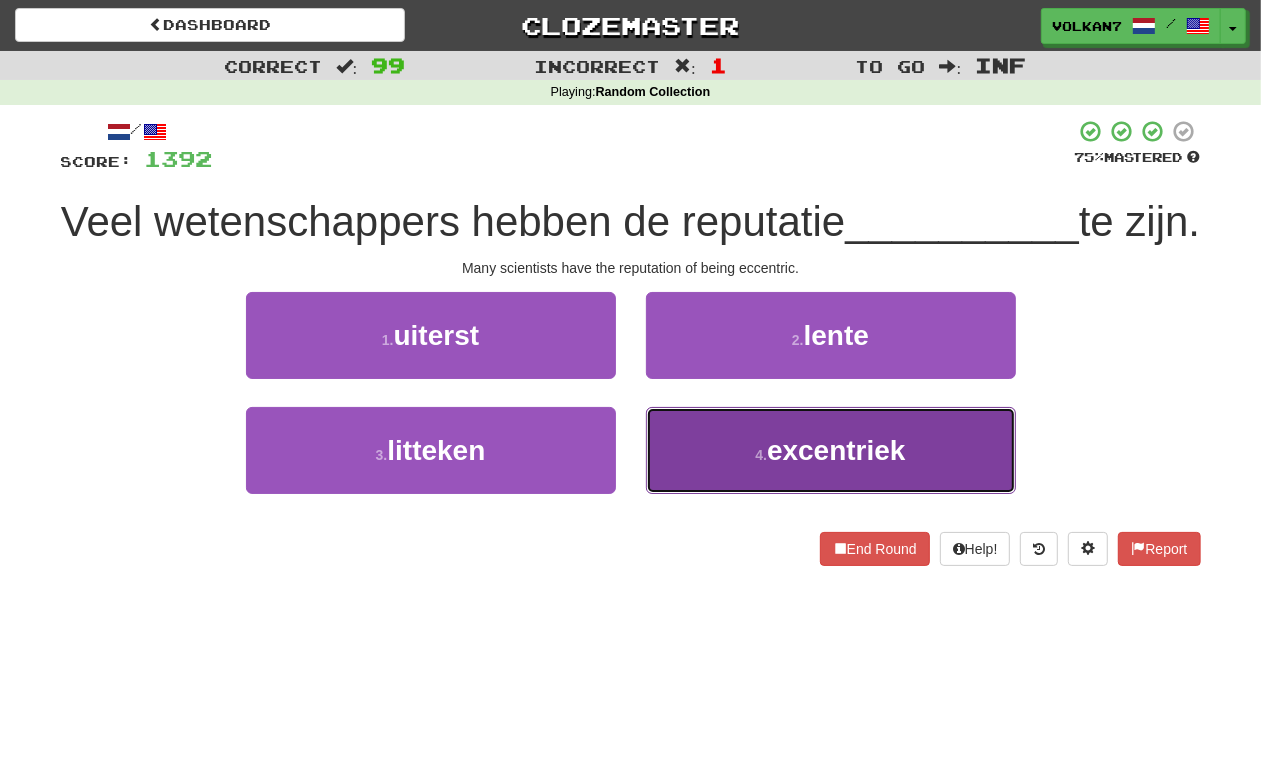 click on "4 .  excentriek" at bounding box center [831, 450] 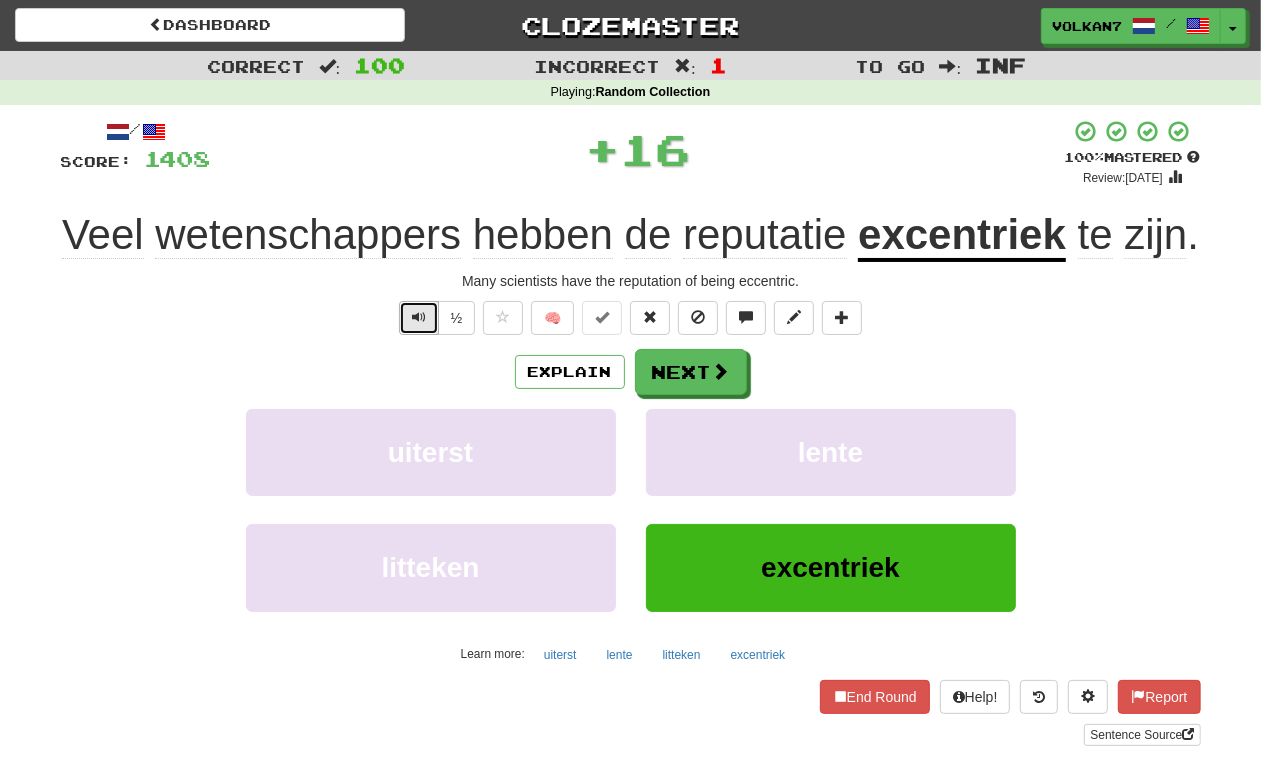 click at bounding box center [419, 318] 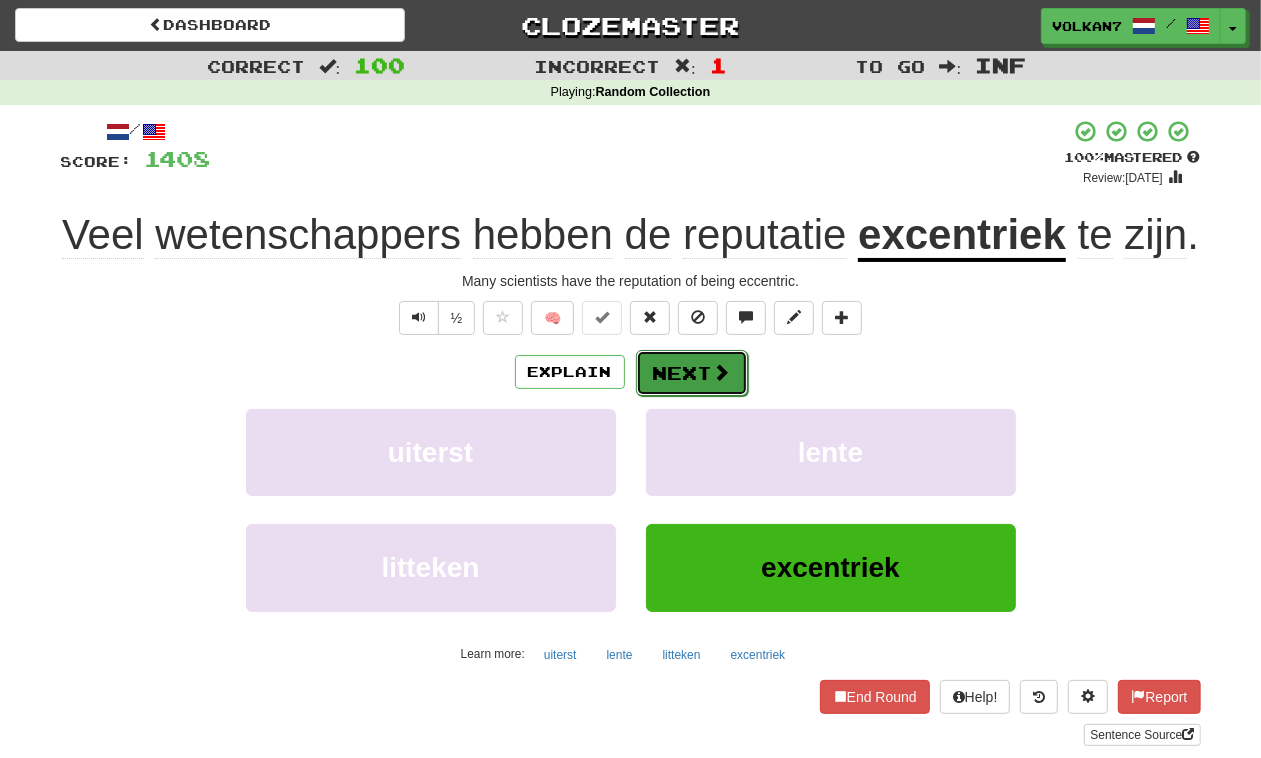 click on "Next" at bounding box center [692, 373] 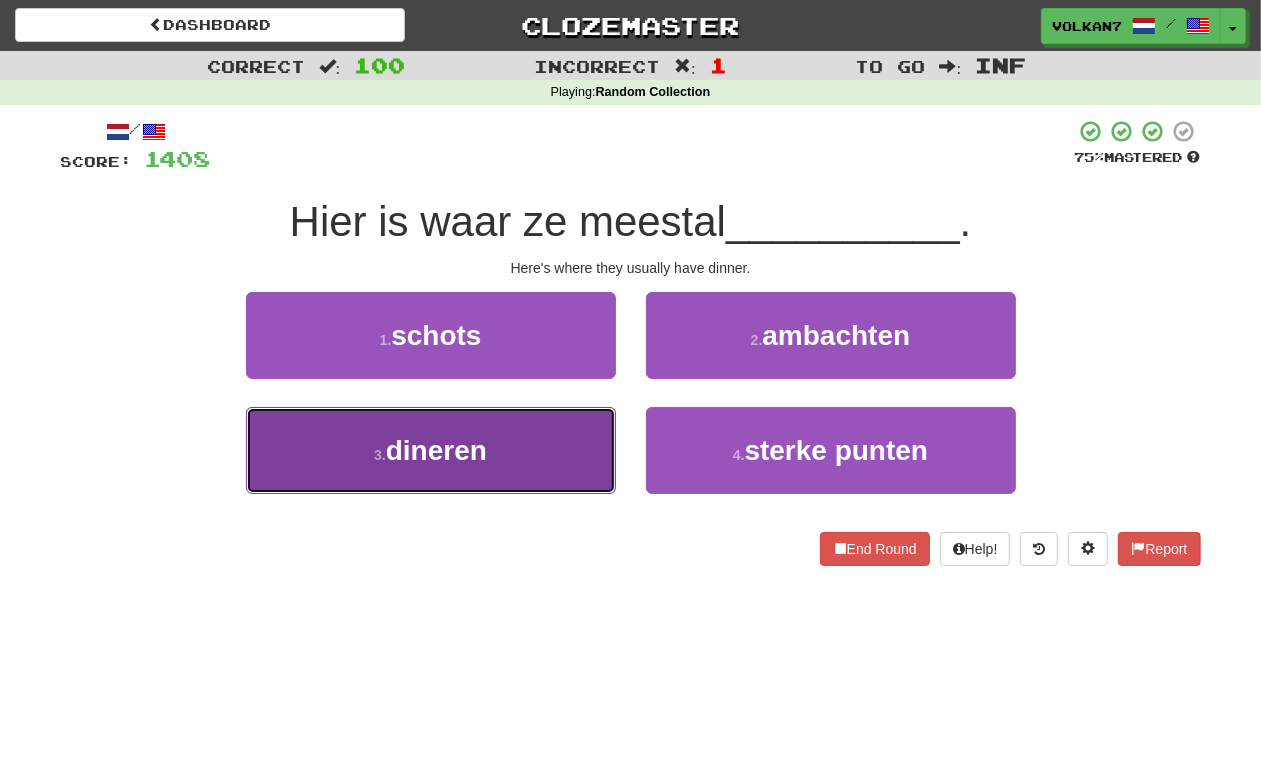 click on "3 .  dineren" at bounding box center (431, 450) 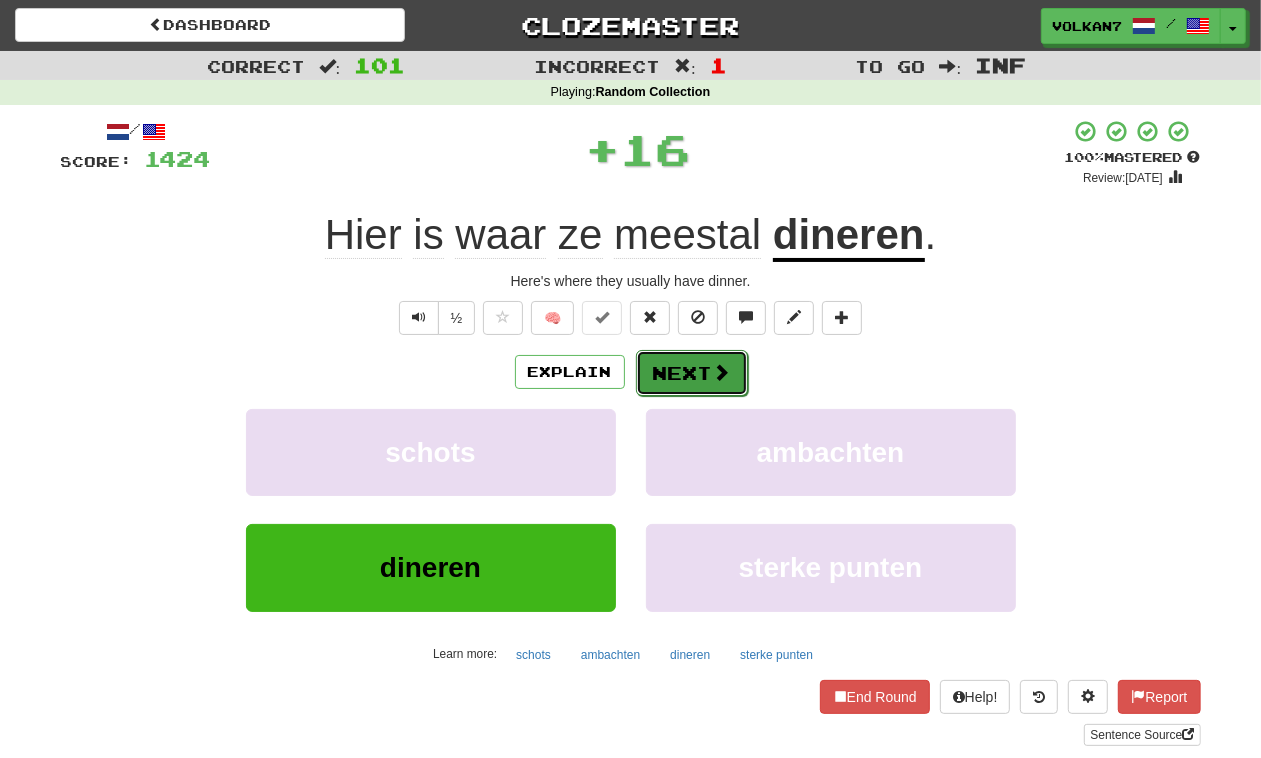 click at bounding box center [722, 372] 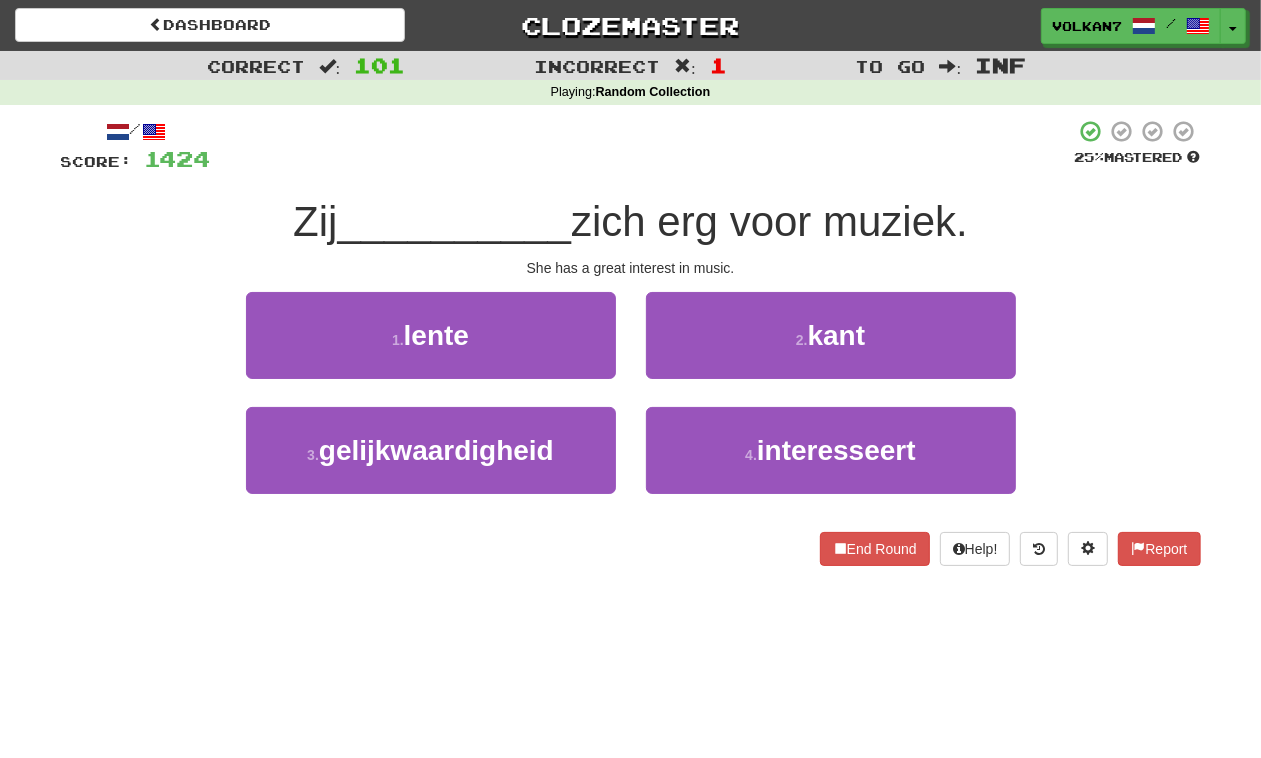 click on "/  Score:   1424 25 %  Mastered Zij  __________  zich erg voor muziek. She has a great interest in music. 1 .  lente 2 .  kant 3 .  gelijkwaardigheid 4 .  interesseert  End Round  Help!  Report" at bounding box center (631, 342) 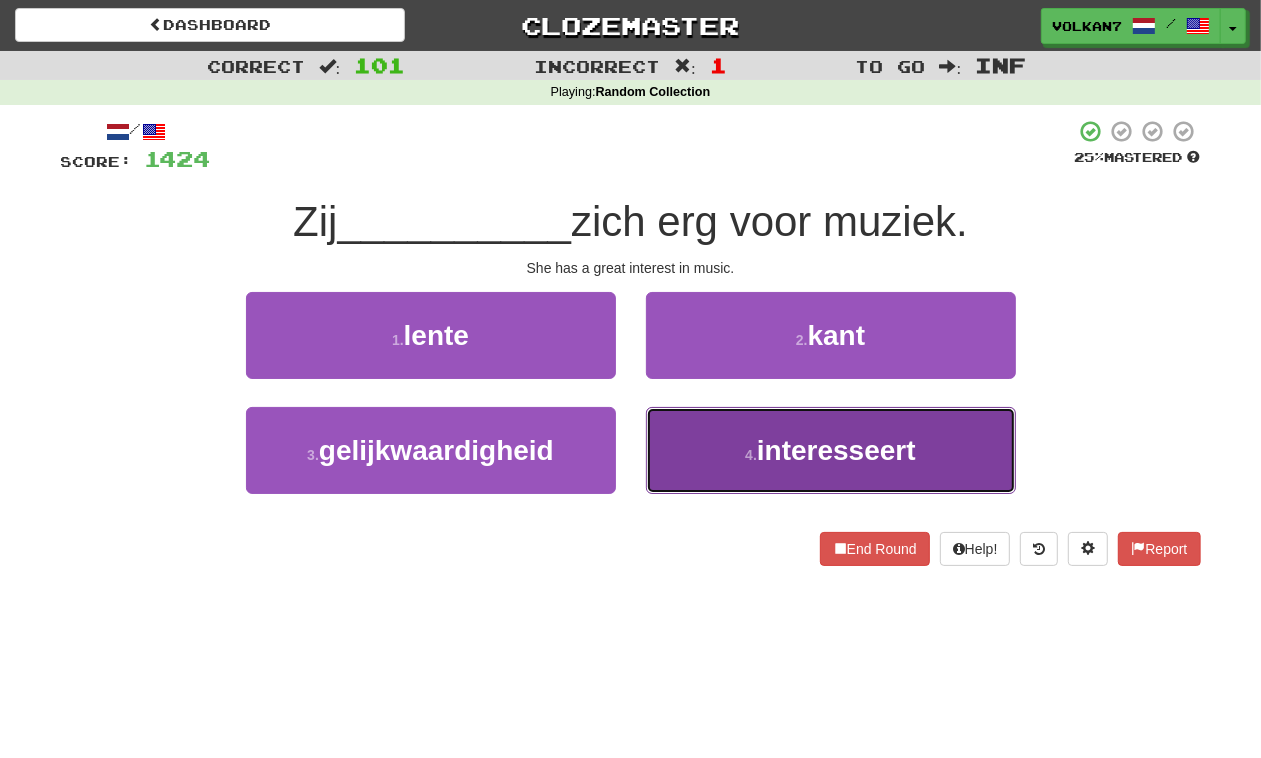 click on "4 .  interesseert" at bounding box center (831, 450) 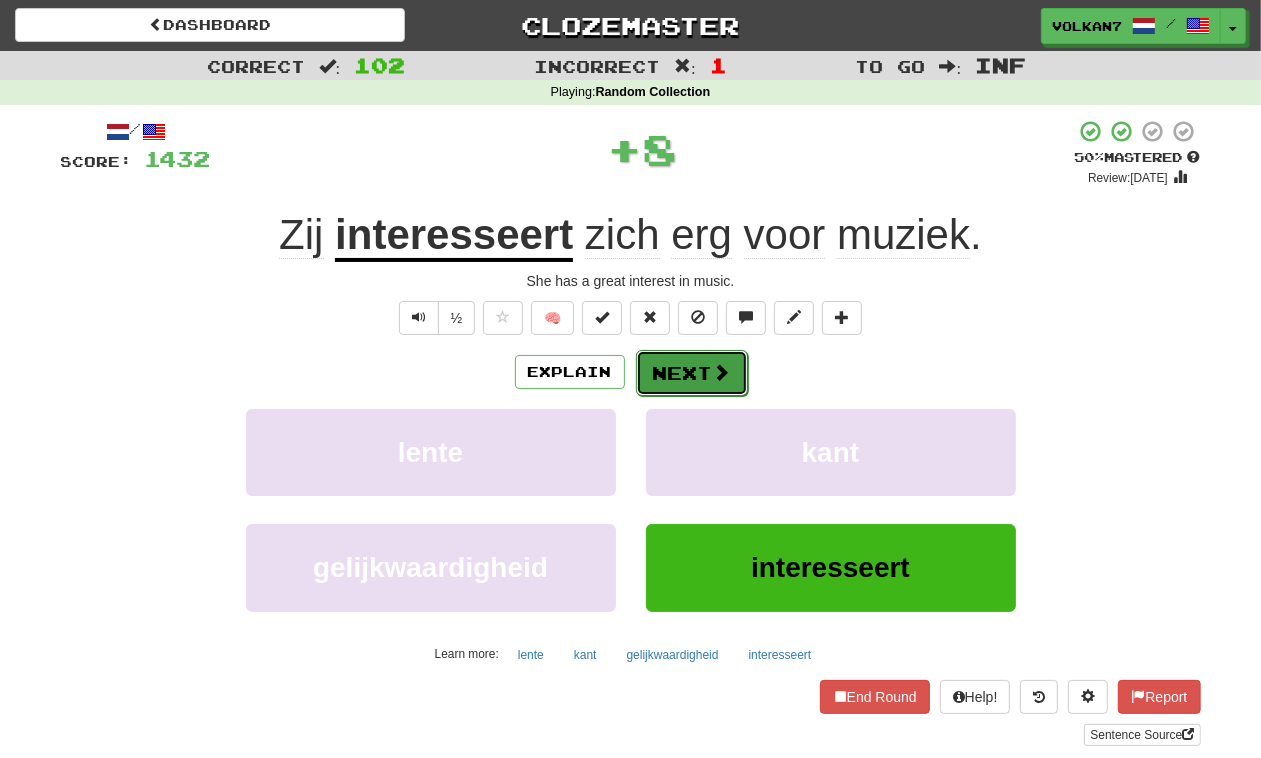click on "Next" at bounding box center (692, 373) 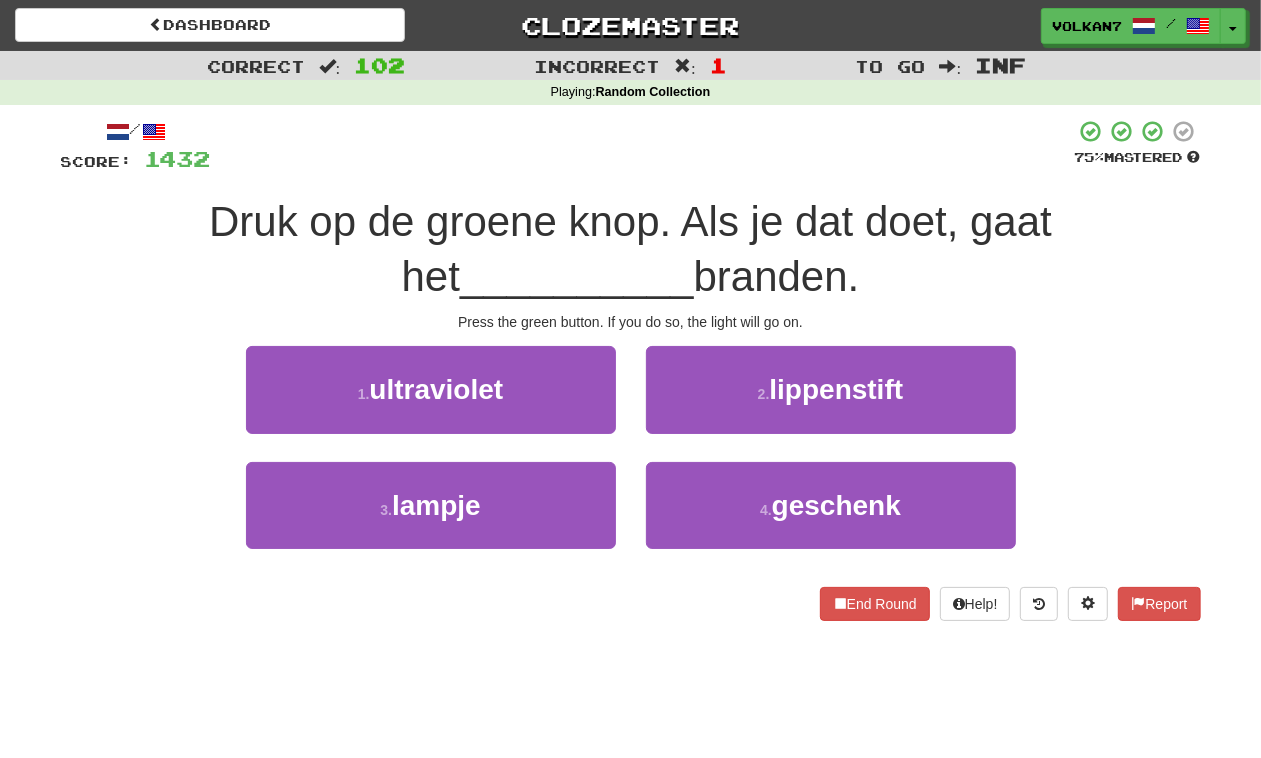 click at bounding box center (643, 146) 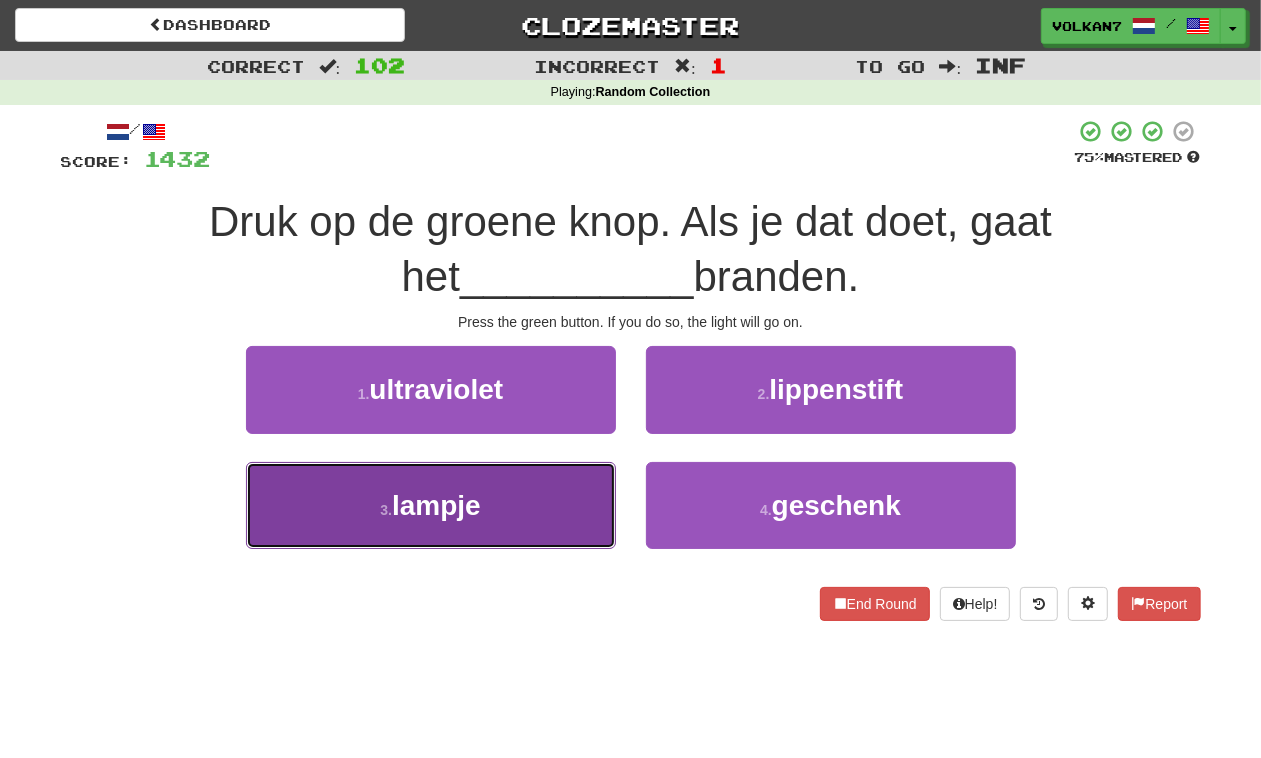 click on "3 .  lampje" at bounding box center [431, 505] 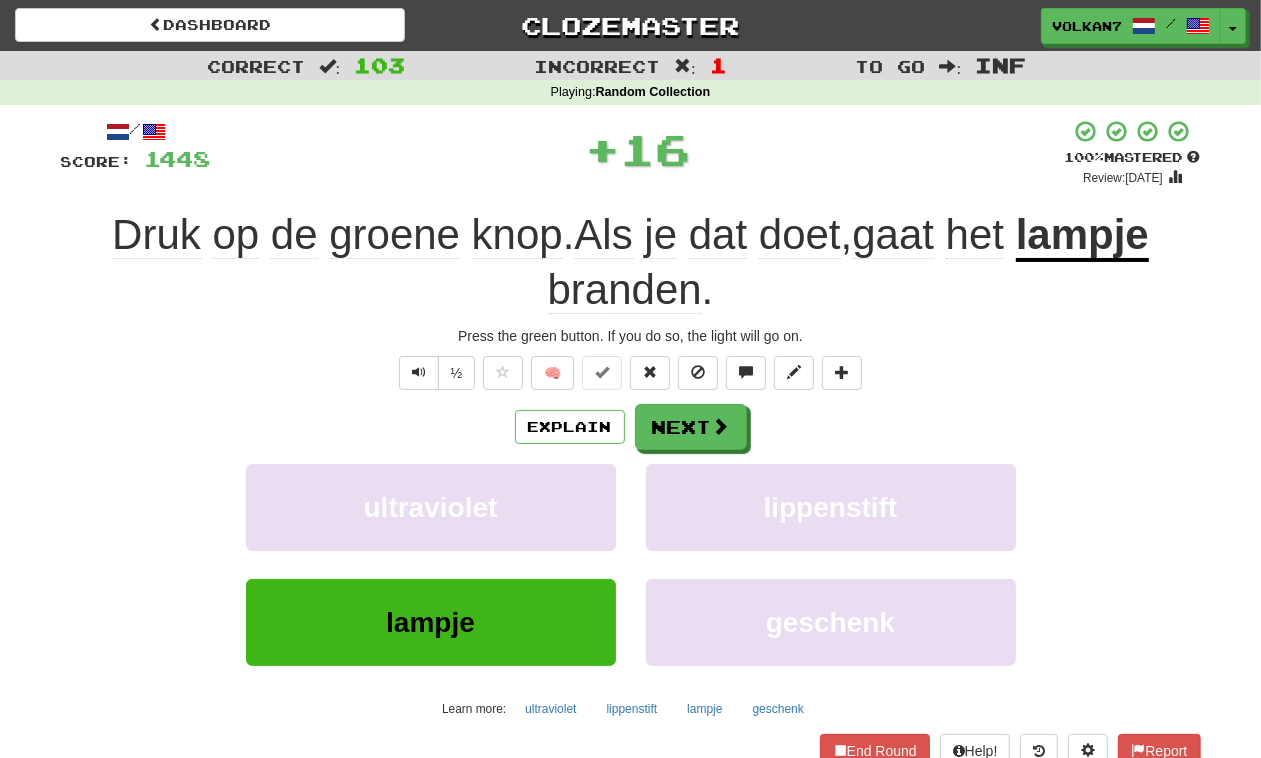 click on "/  Score:   1448 + 16 100 %  Mastered Review:  [DATE] Druk   op   de   groene   knop .  Als   je   dat   doet ,  gaat   het   lampje   branden . Press the green button. If you do so, the light will go on. ½ 🧠 Explain Next ultraviolet lippenstift lampje geschenk Learn more: ultraviolet lippenstift lampje geschenk  End Round  Help!  Report Sentence Source" at bounding box center [631, 459] 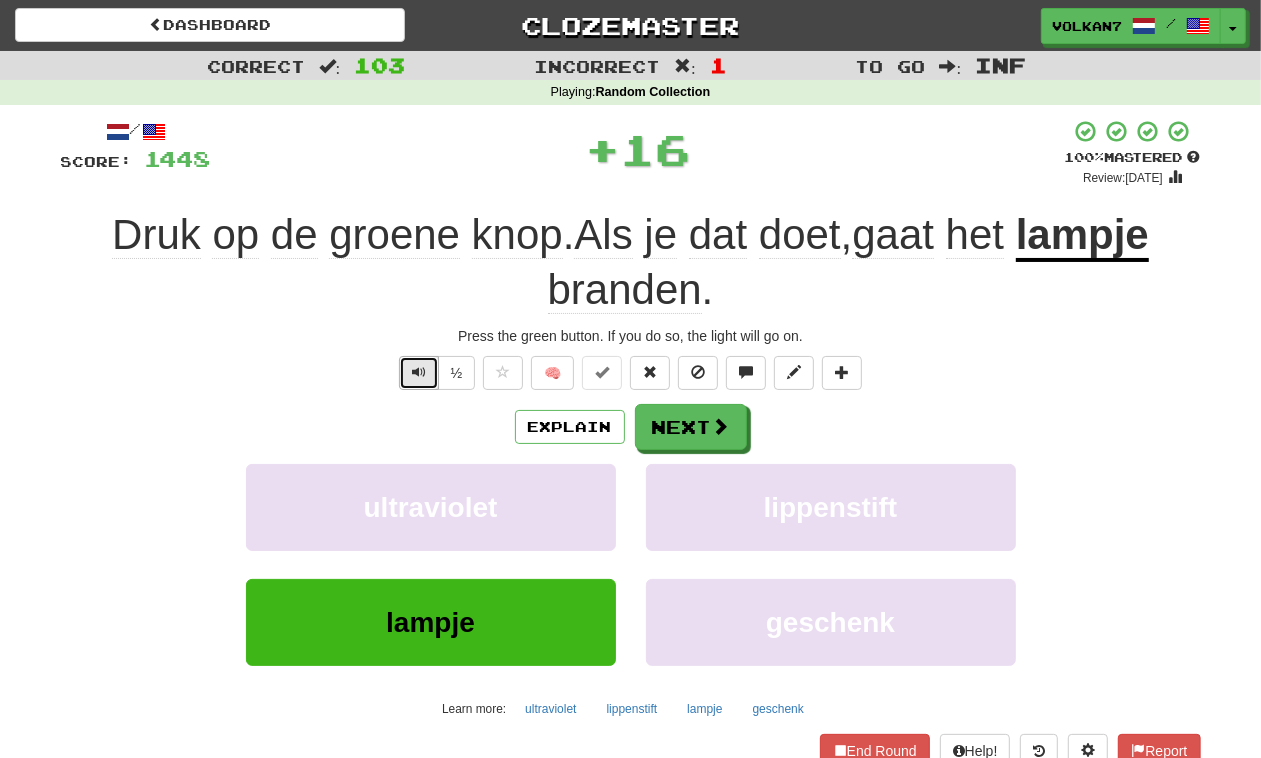 click at bounding box center [419, 373] 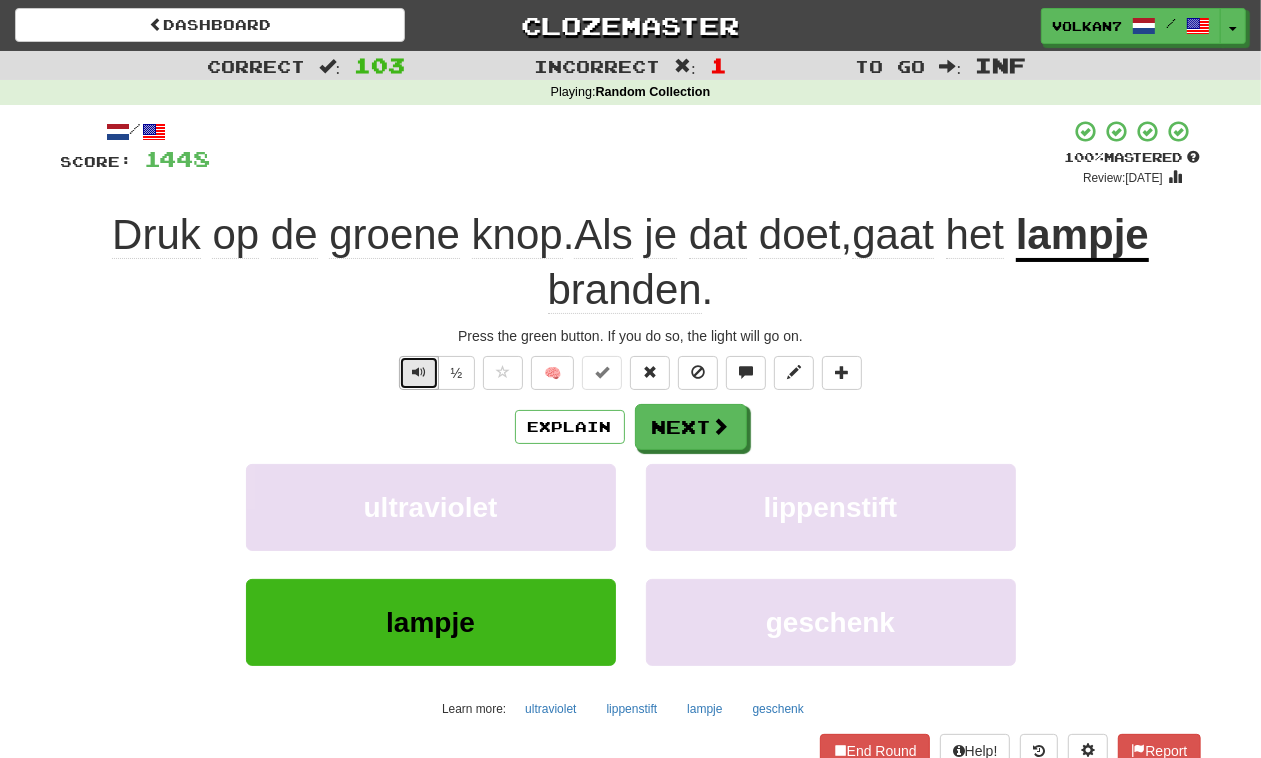 click at bounding box center [419, 372] 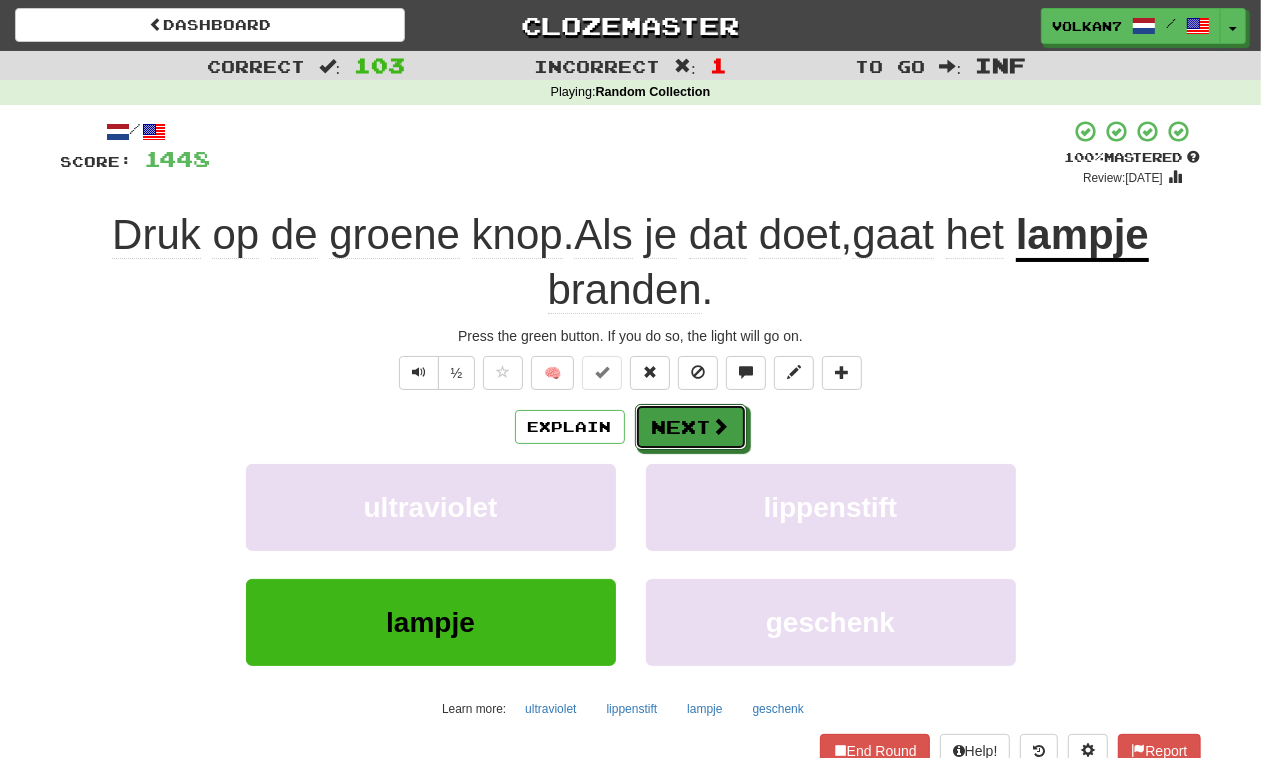 drag, startPoint x: 717, startPoint y: 425, endPoint x: 645, endPoint y: 208, distance: 228.63289 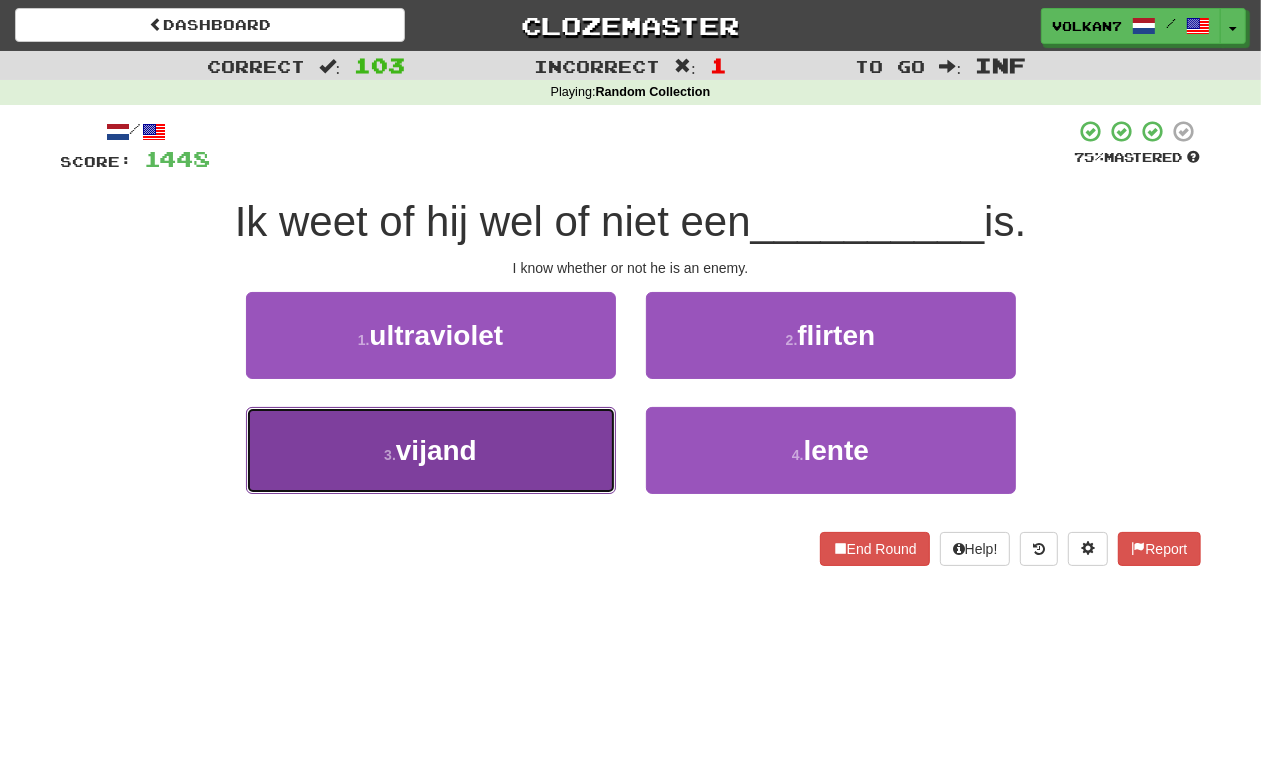 click on "3 .  vijand" at bounding box center (431, 450) 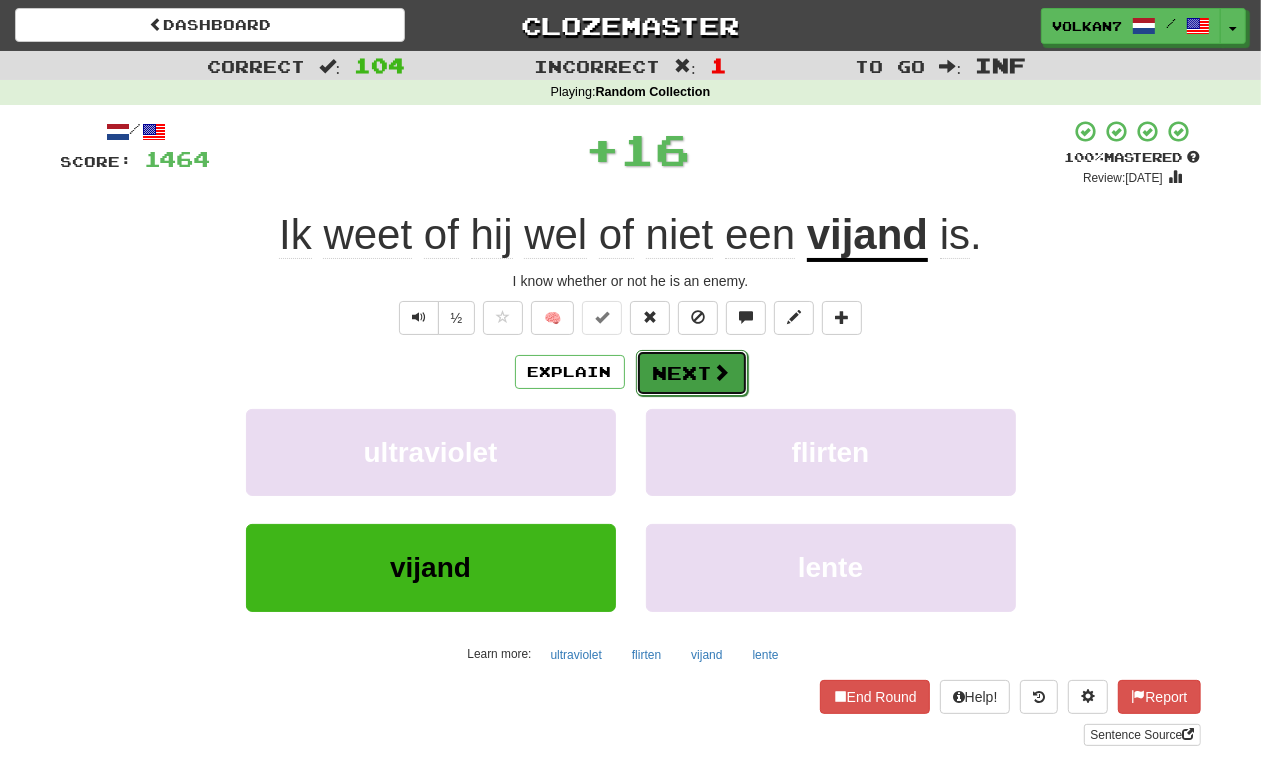 click on "Next" at bounding box center [692, 373] 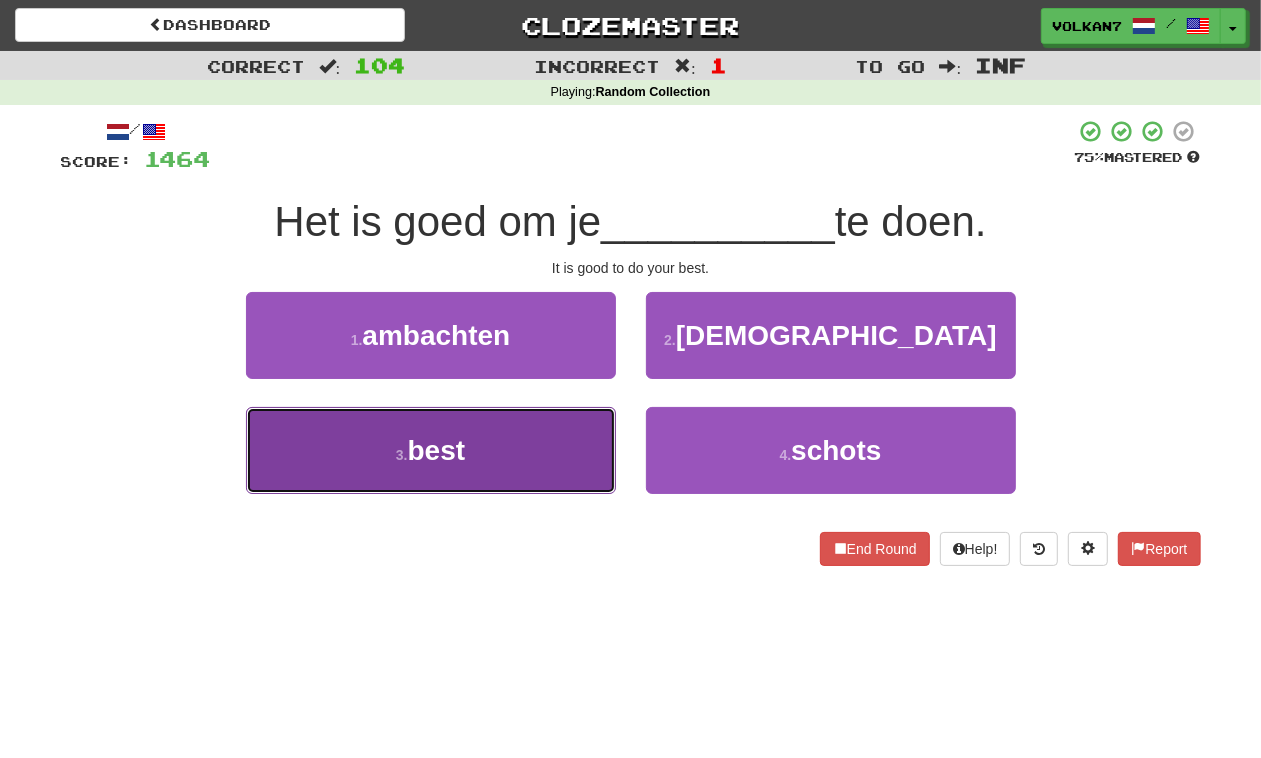 click on "3 .  best" at bounding box center [431, 450] 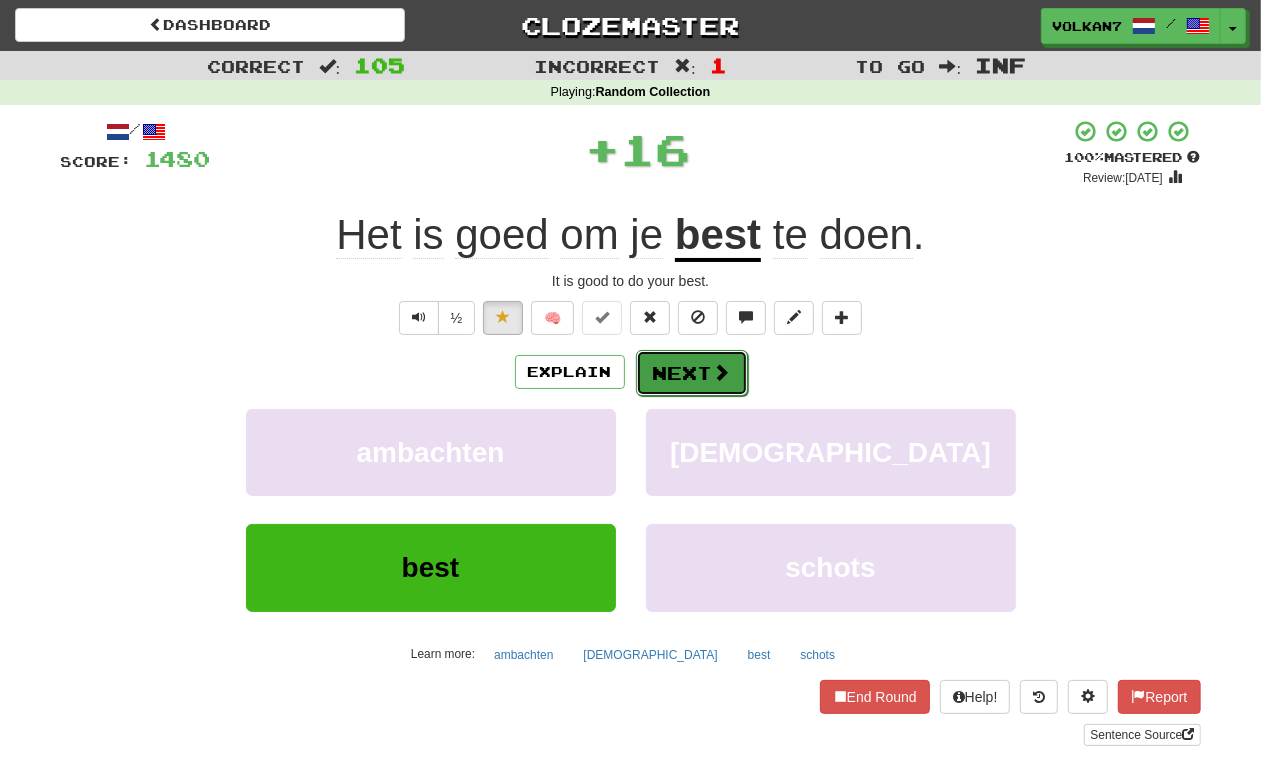 click on "Next" at bounding box center (692, 373) 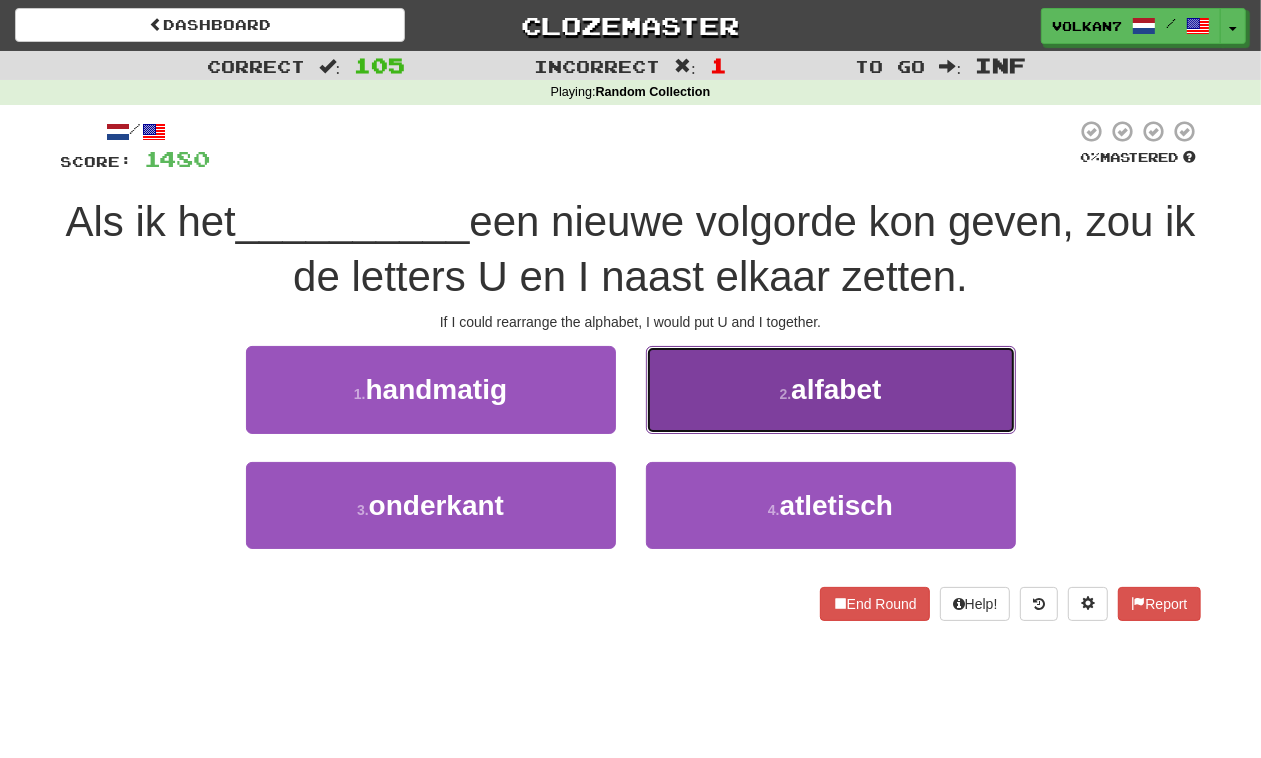 click on "2 .  alfabet" at bounding box center (831, 389) 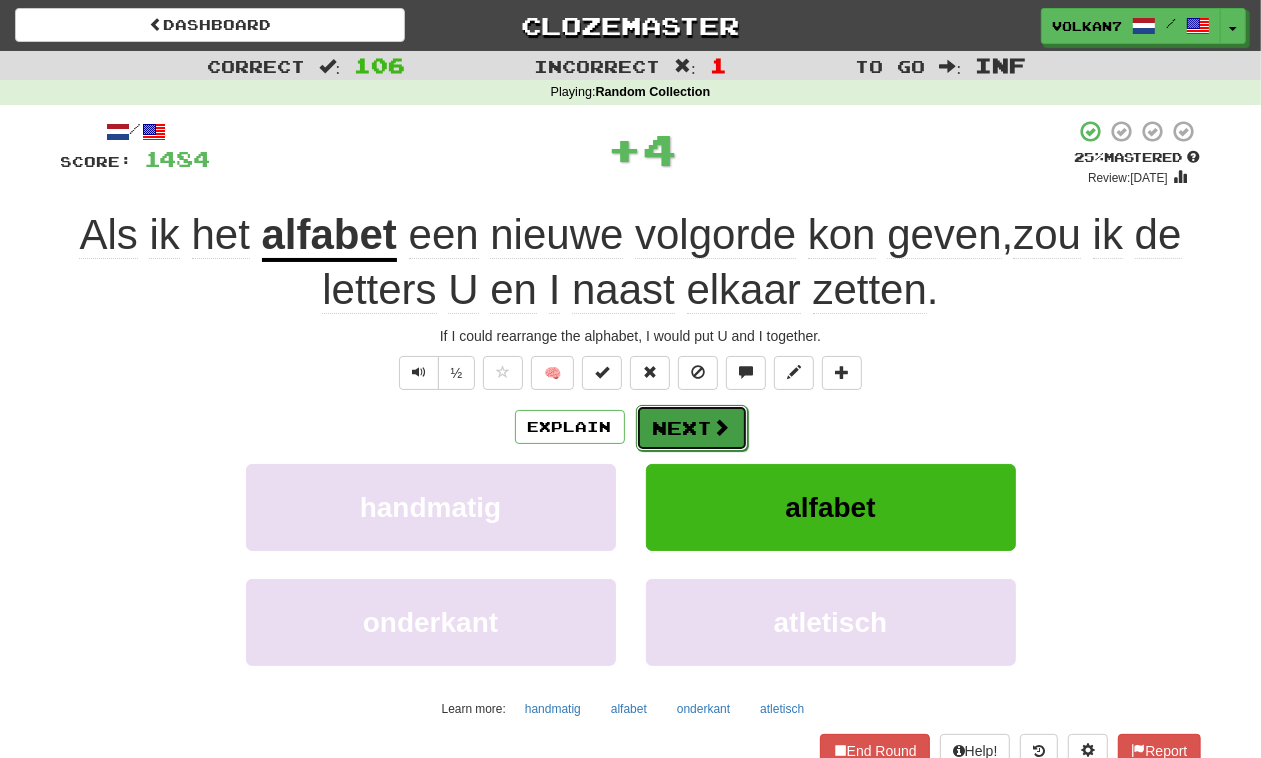 click at bounding box center [722, 427] 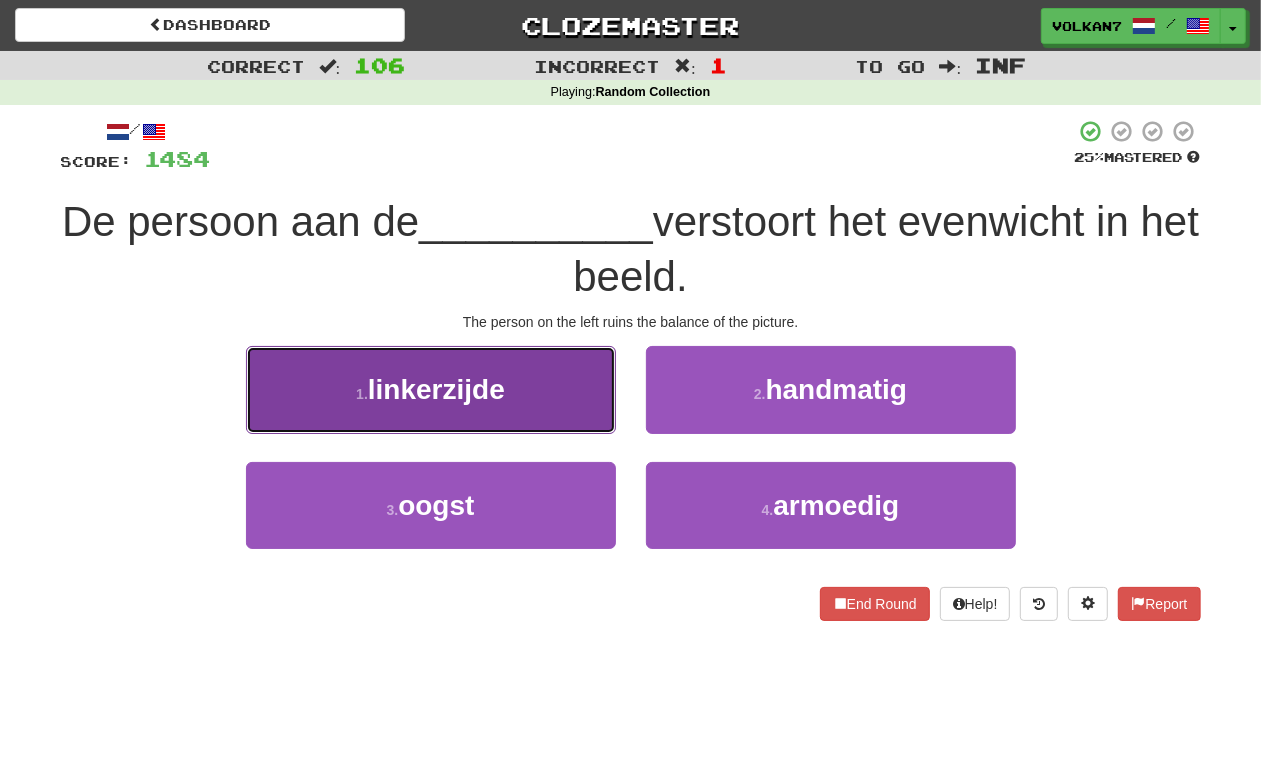 click on "1 .  linkerzijde" at bounding box center [431, 389] 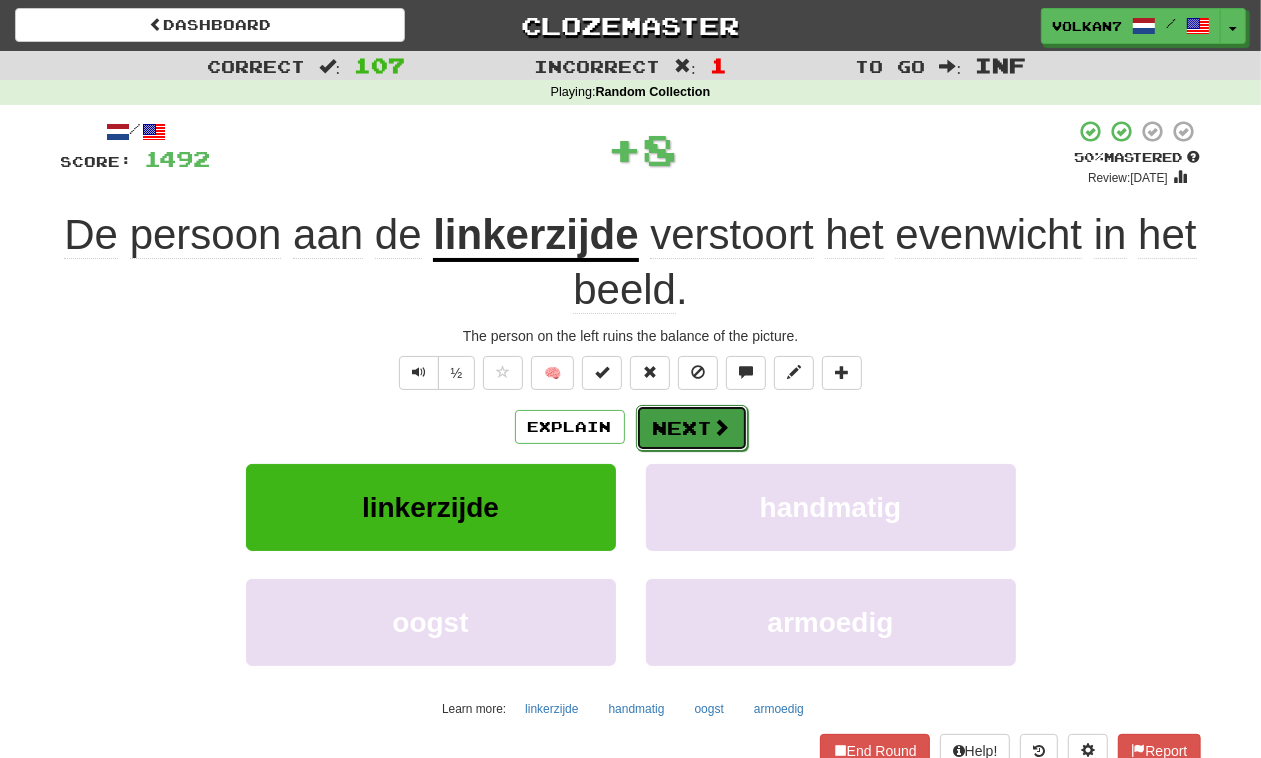 click at bounding box center [722, 427] 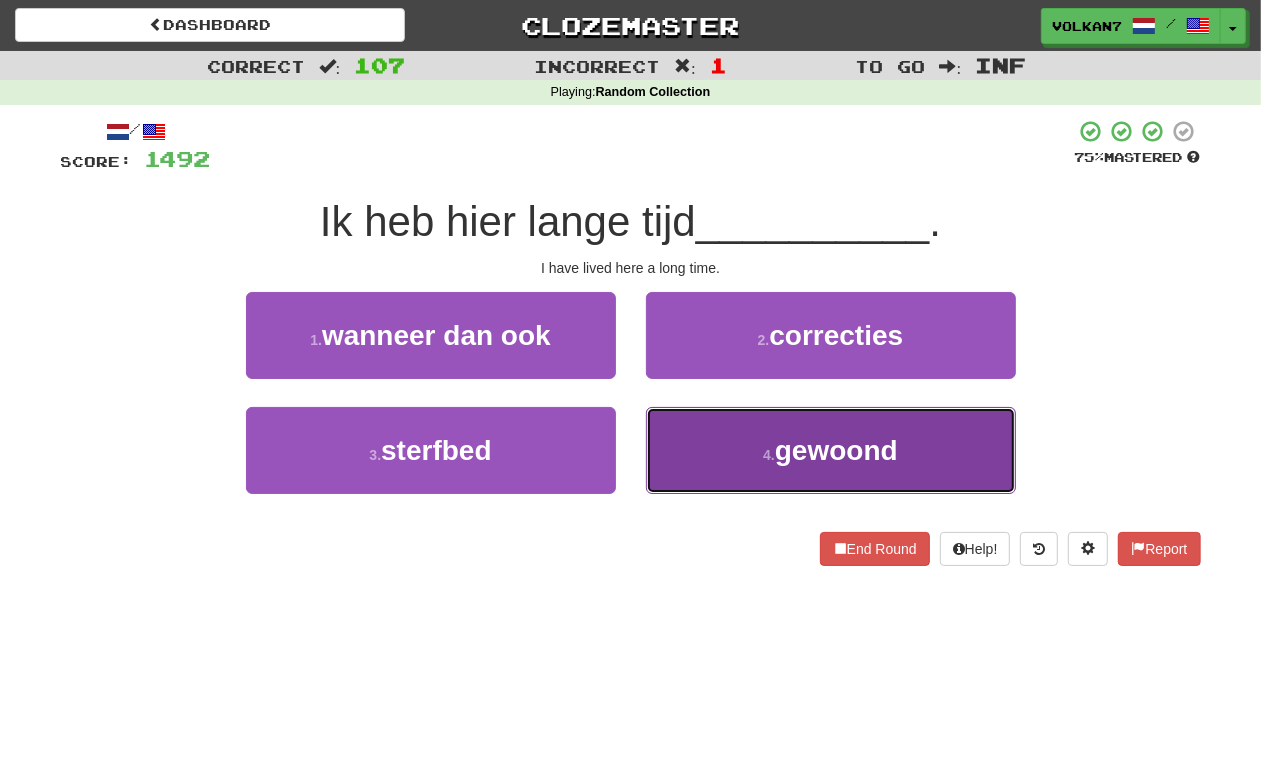 click on "4 .  gewoond" at bounding box center [831, 450] 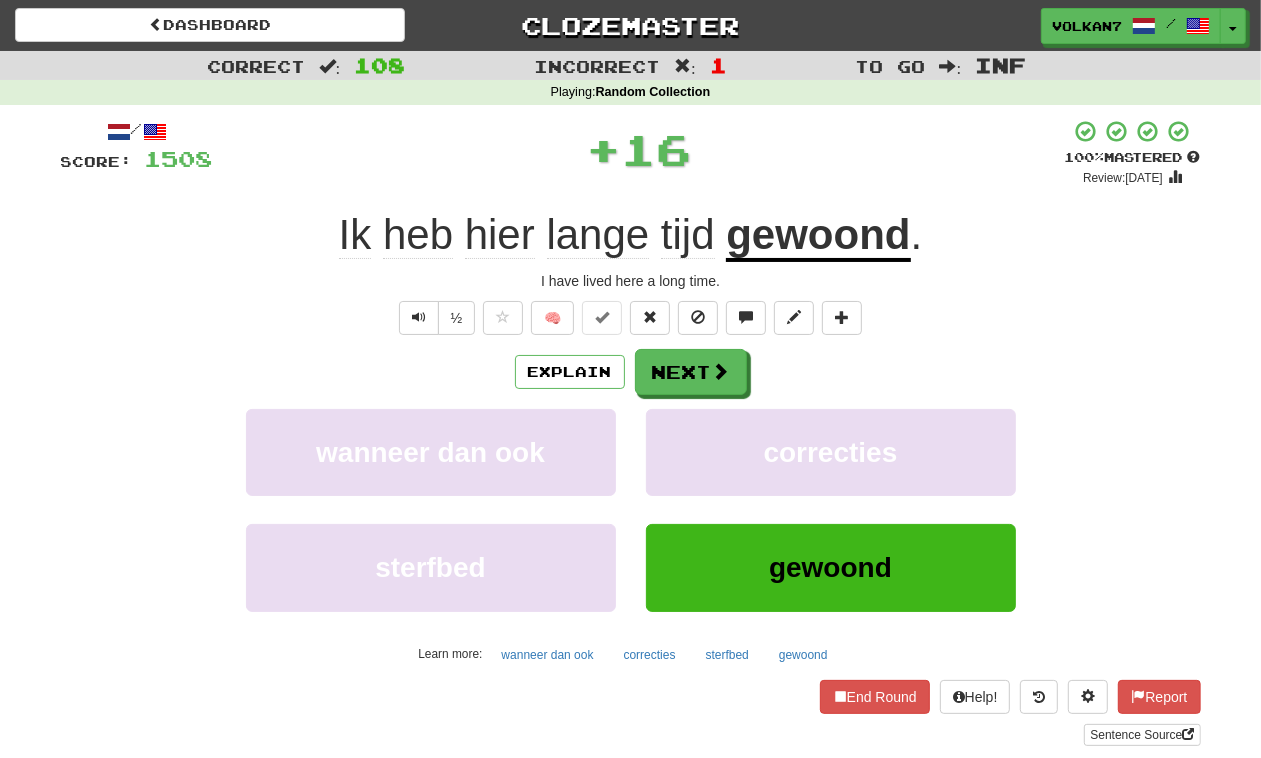click on "/  Score:   1508 + 16 100 %  Mastered Review:  [DATE] Ik   heb   hier   lange   tijd   gewoond . I have lived here a long time. ½ 🧠 Explain Next wanneer dan ook correcties sterfbed gewoond Learn more: wanneer dan ook correcties sterfbed gewoond  End Round  Help!  Report Sentence Source" at bounding box center [631, 432] 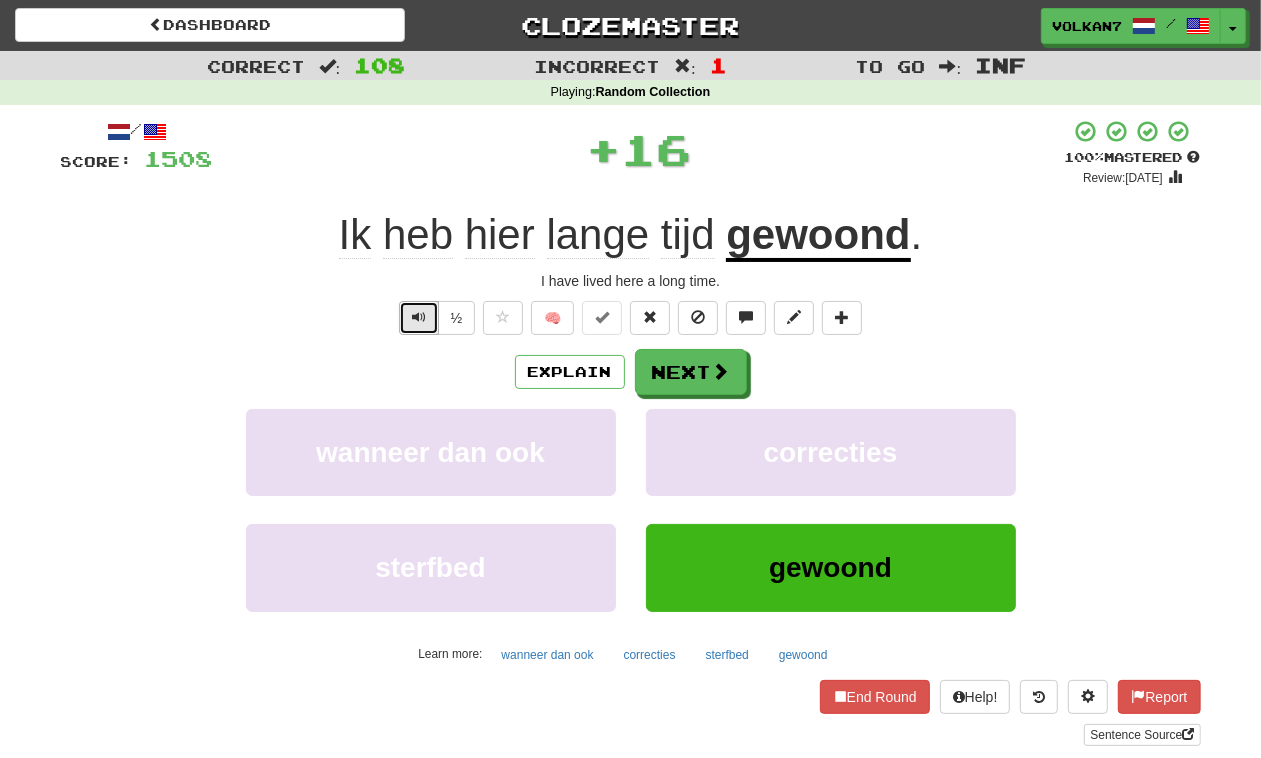 click at bounding box center (419, 317) 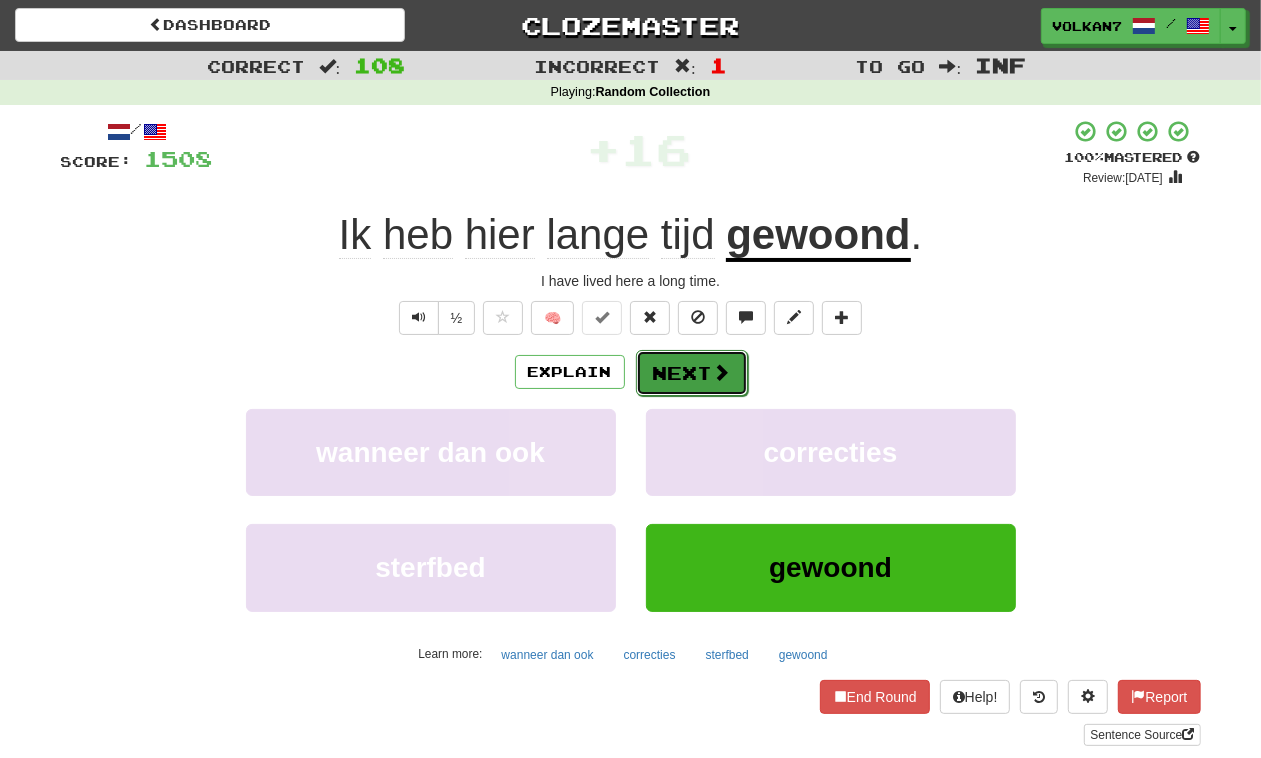 click on "Next" at bounding box center (692, 373) 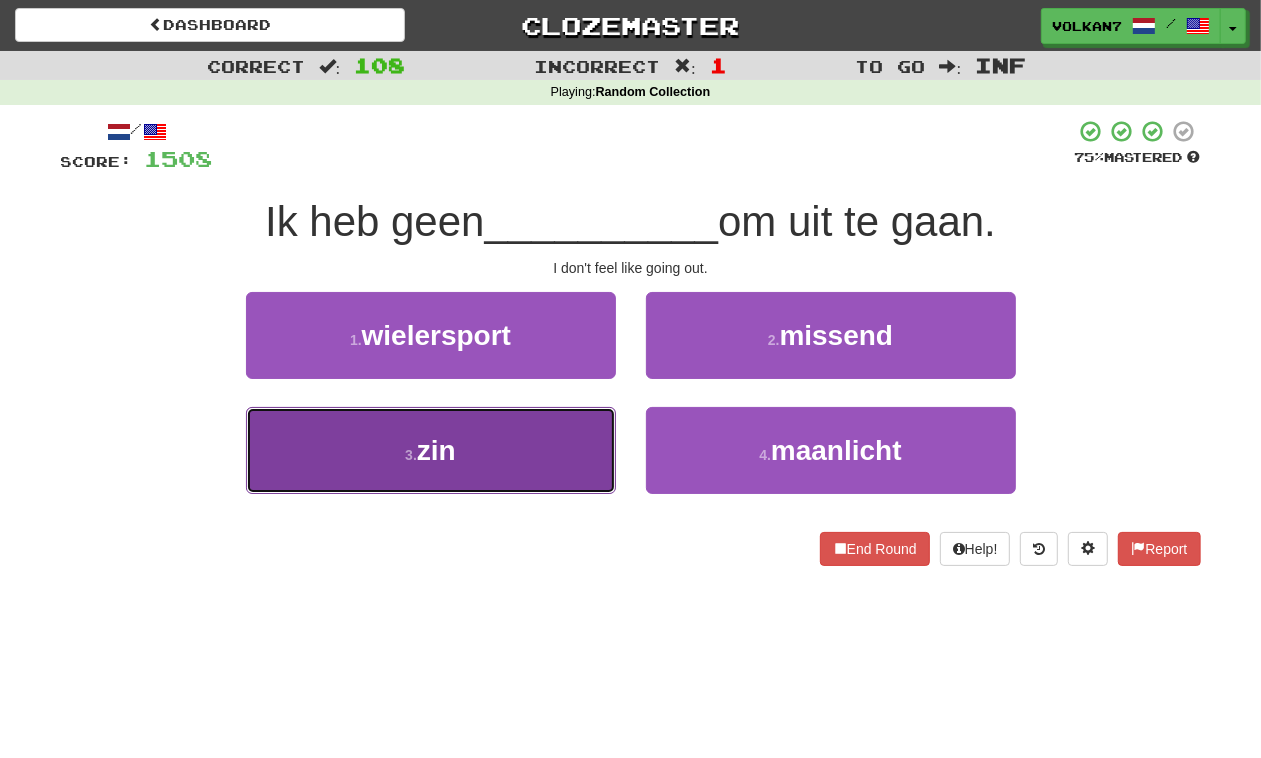 click on "3 .  zin" at bounding box center [431, 450] 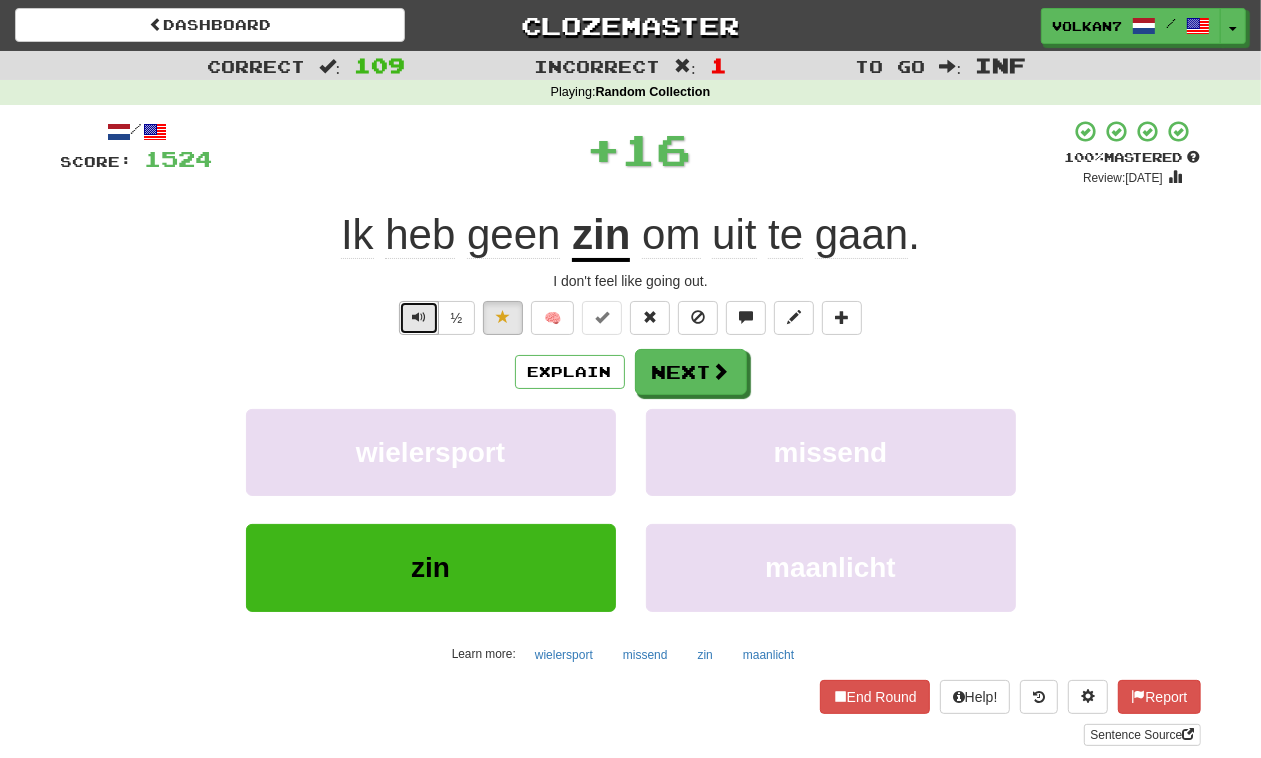click at bounding box center [419, 317] 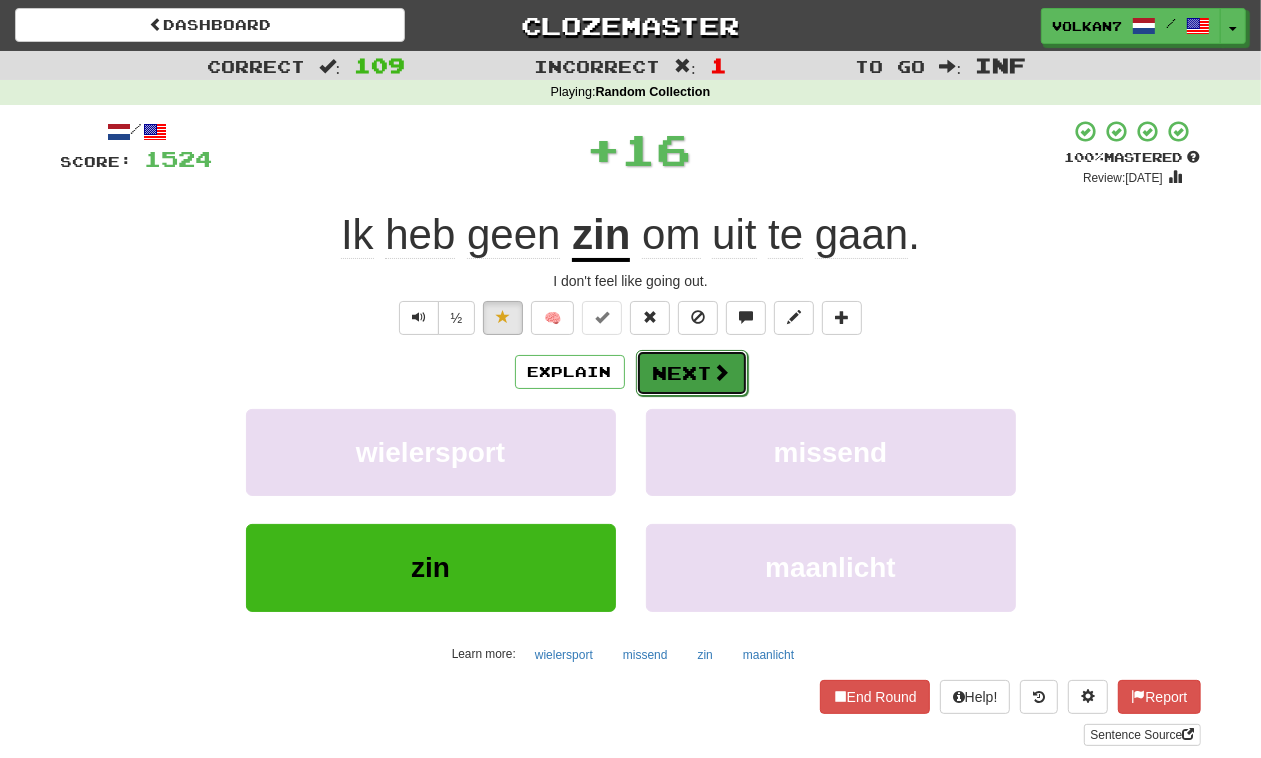 click at bounding box center (722, 372) 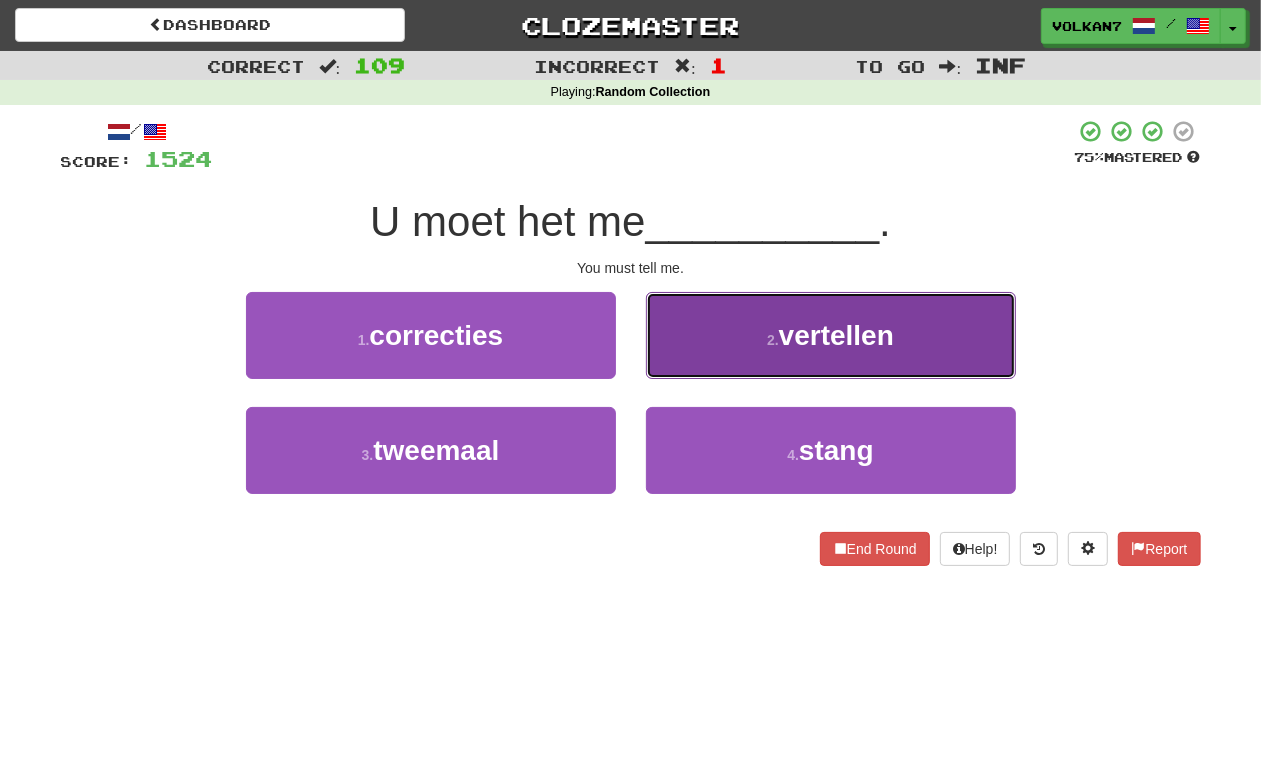 click on "2 .  vertellen" at bounding box center (831, 335) 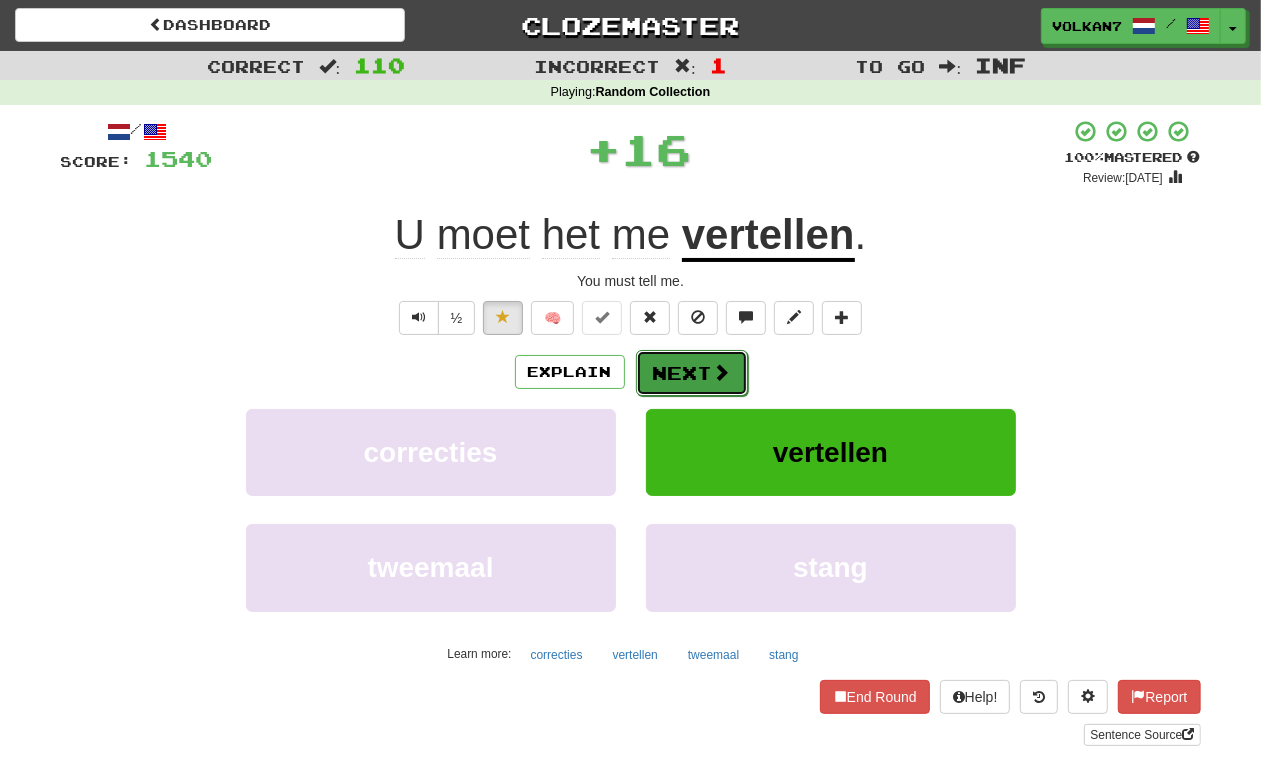click on "Next" at bounding box center [692, 373] 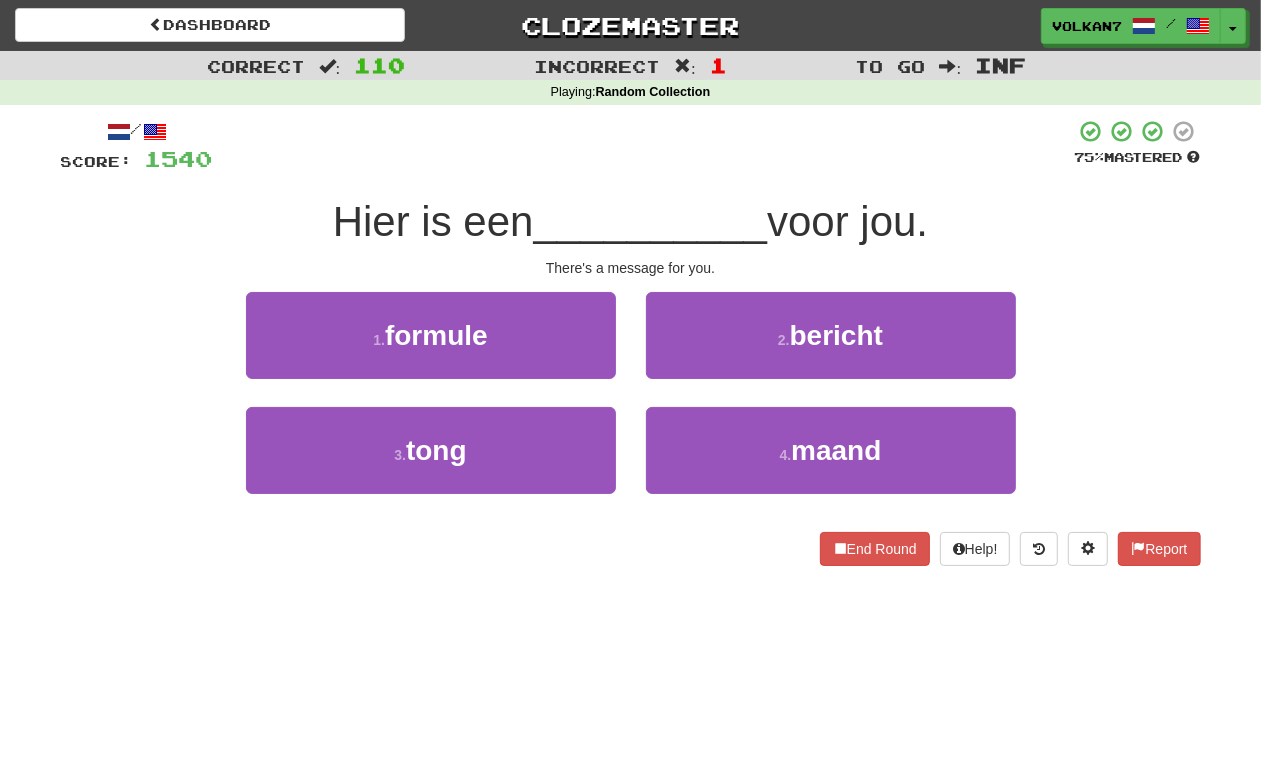 click on "__________" at bounding box center (651, 221) 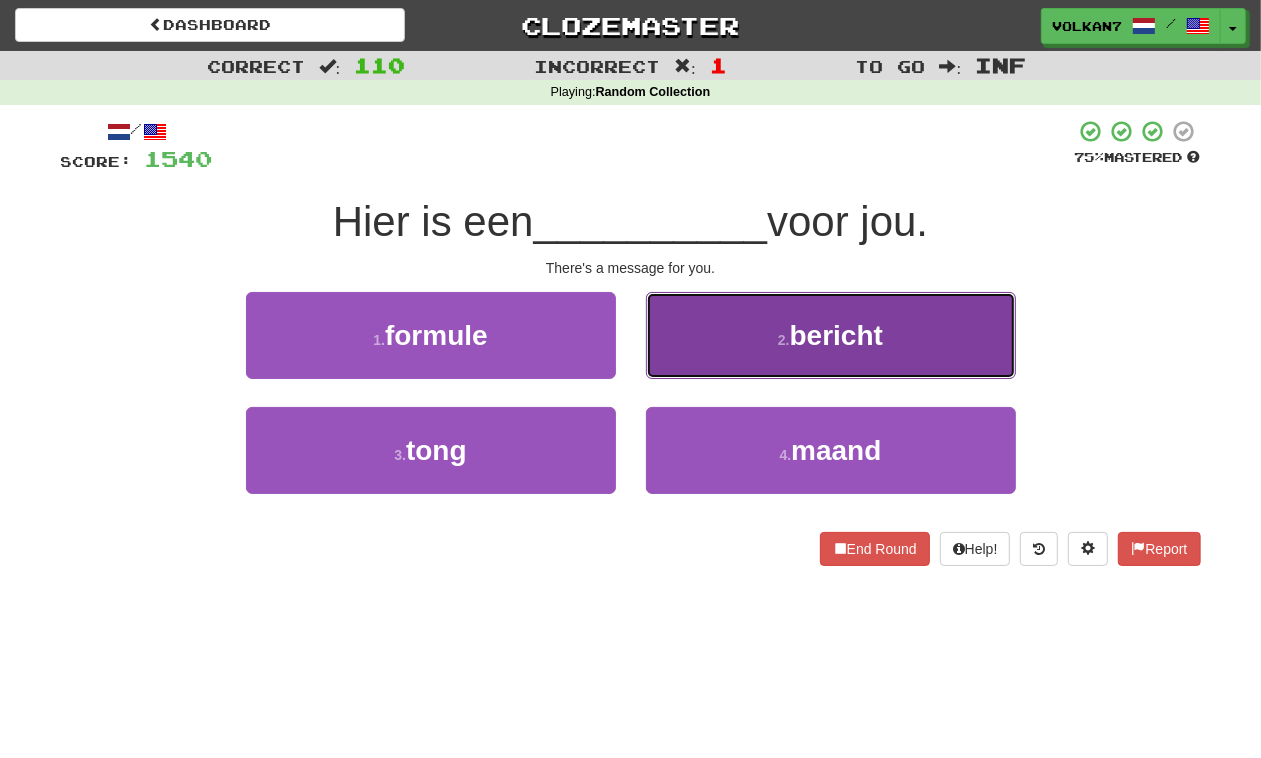 click on "2 .  bericht" at bounding box center (831, 335) 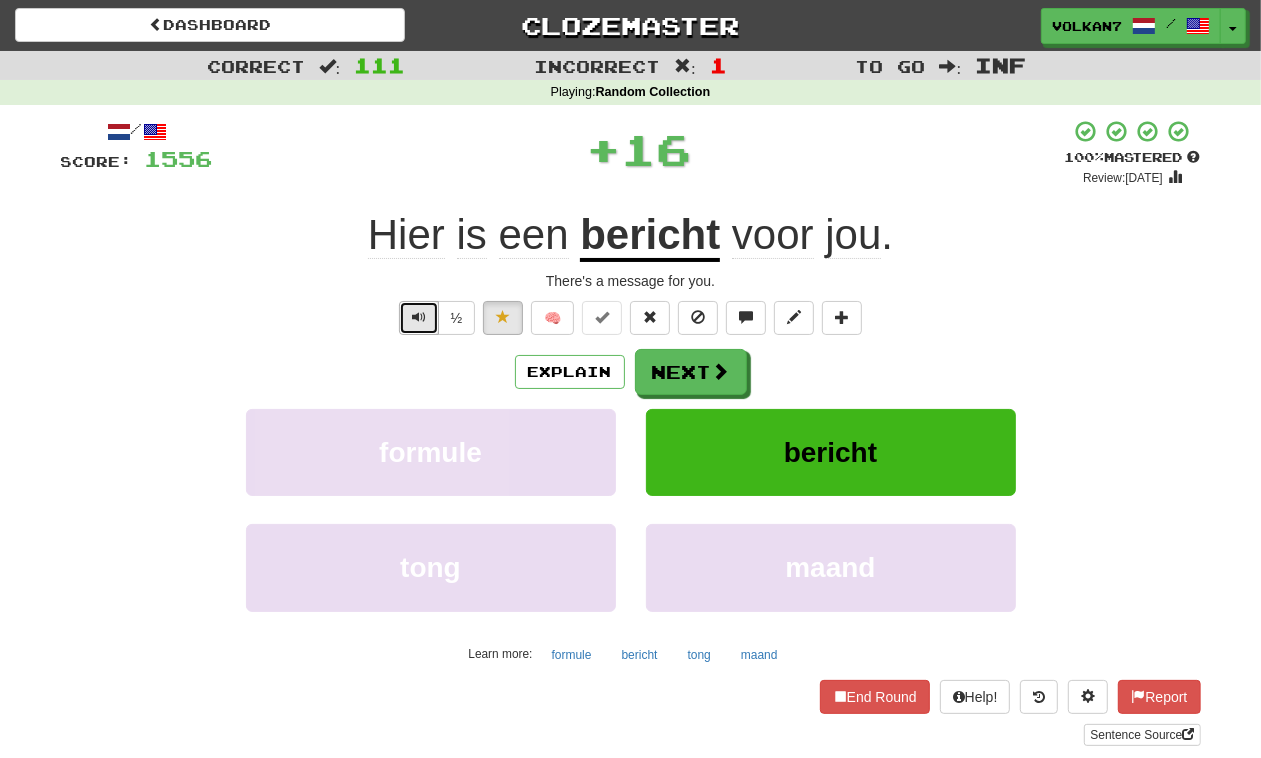 click at bounding box center (419, 318) 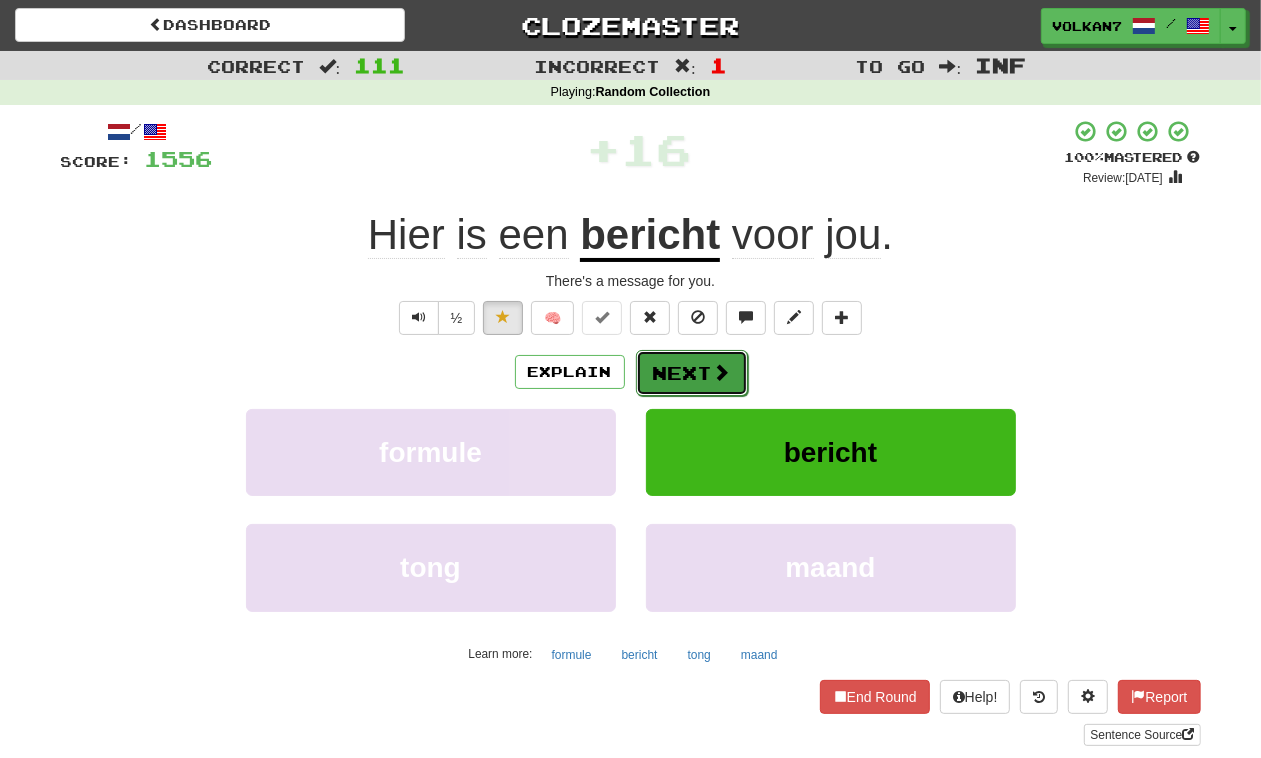 click on "Next" at bounding box center (692, 373) 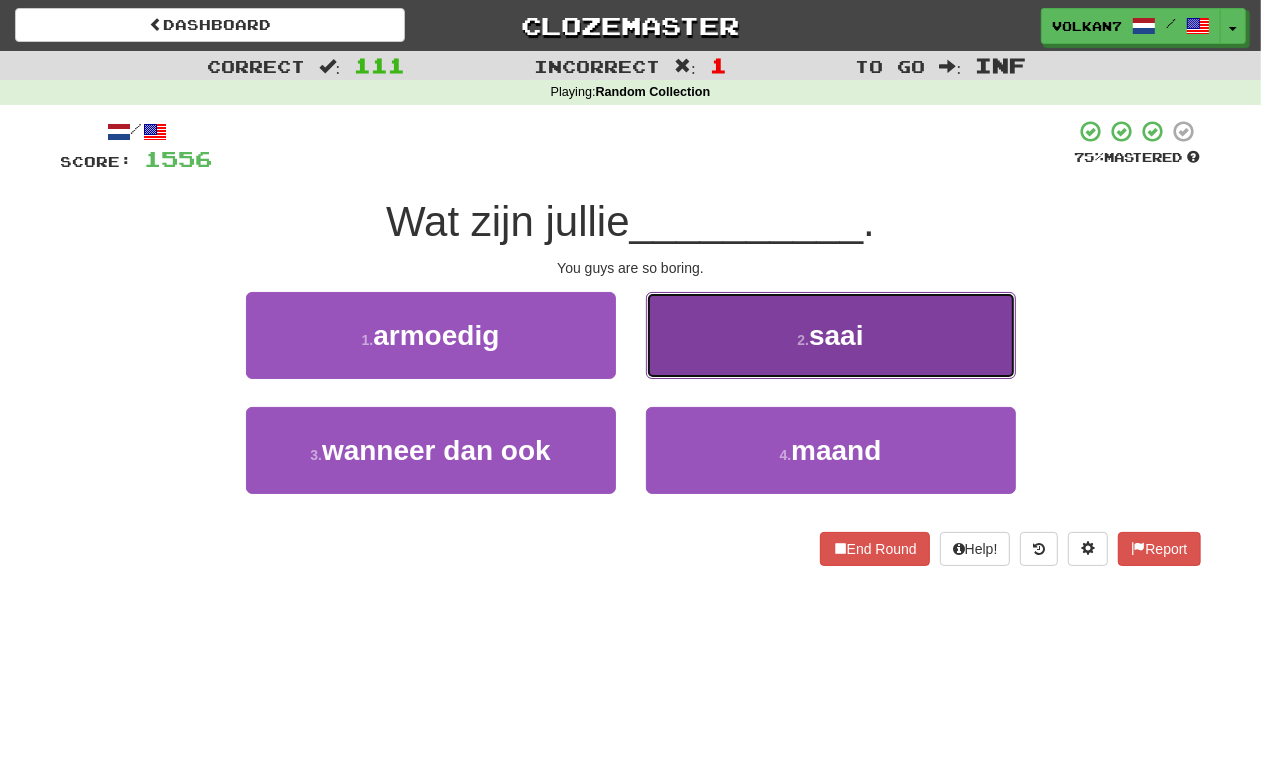 click on "2 .  saai" at bounding box center (831, 335) 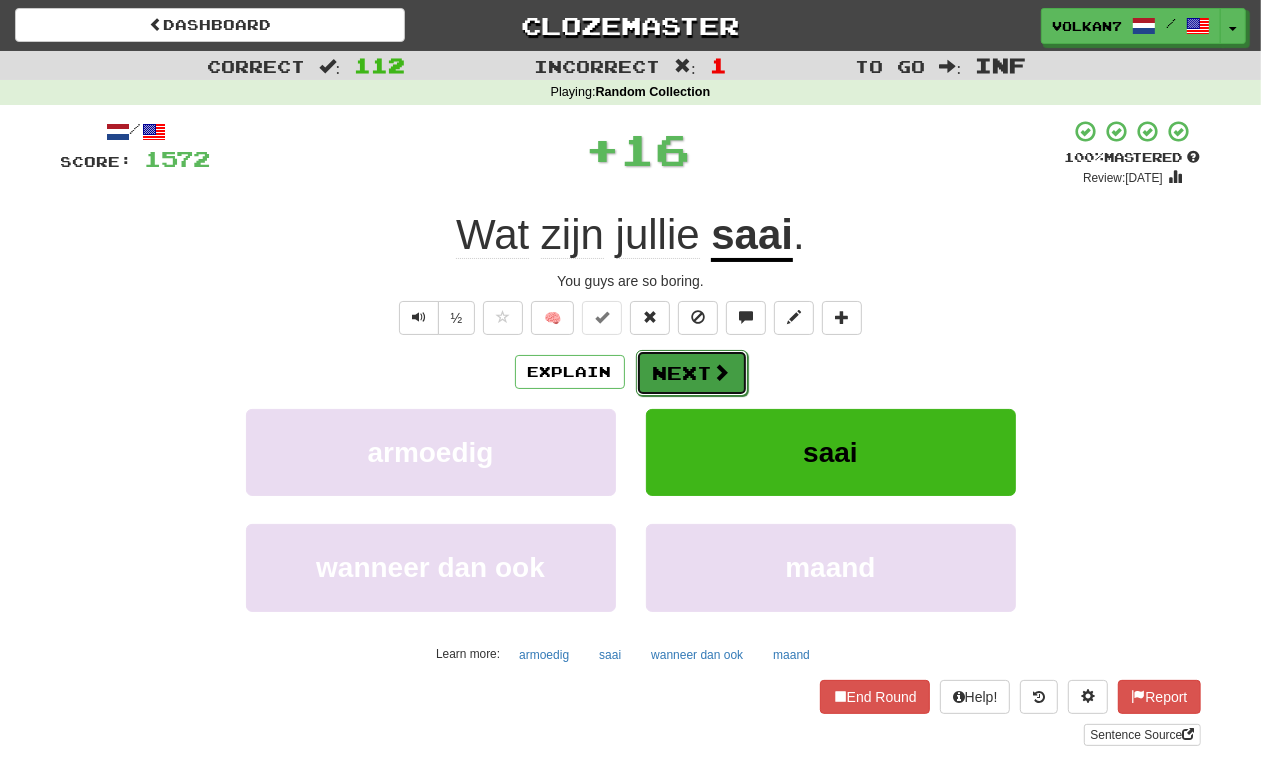 click on "Next" at bounding box center (692, 373) 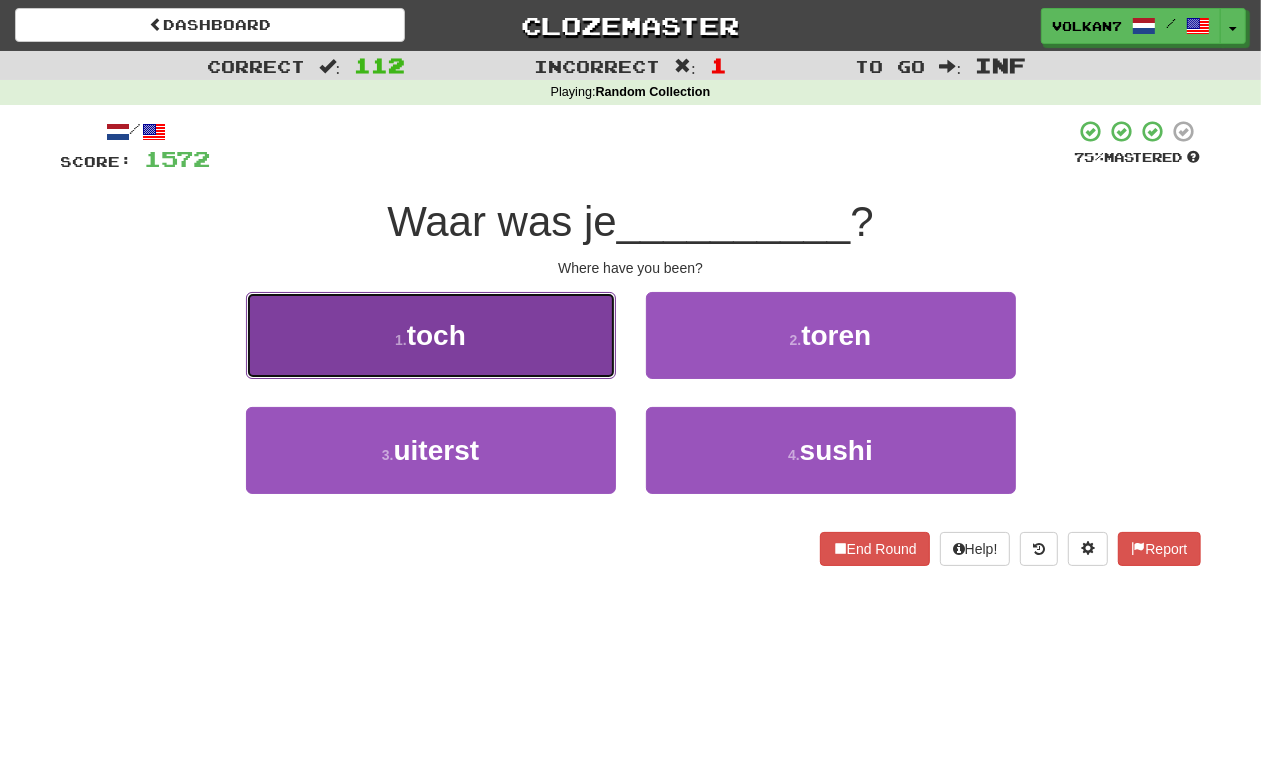 click on "1 .  toch" at bounding box center [431, 335] 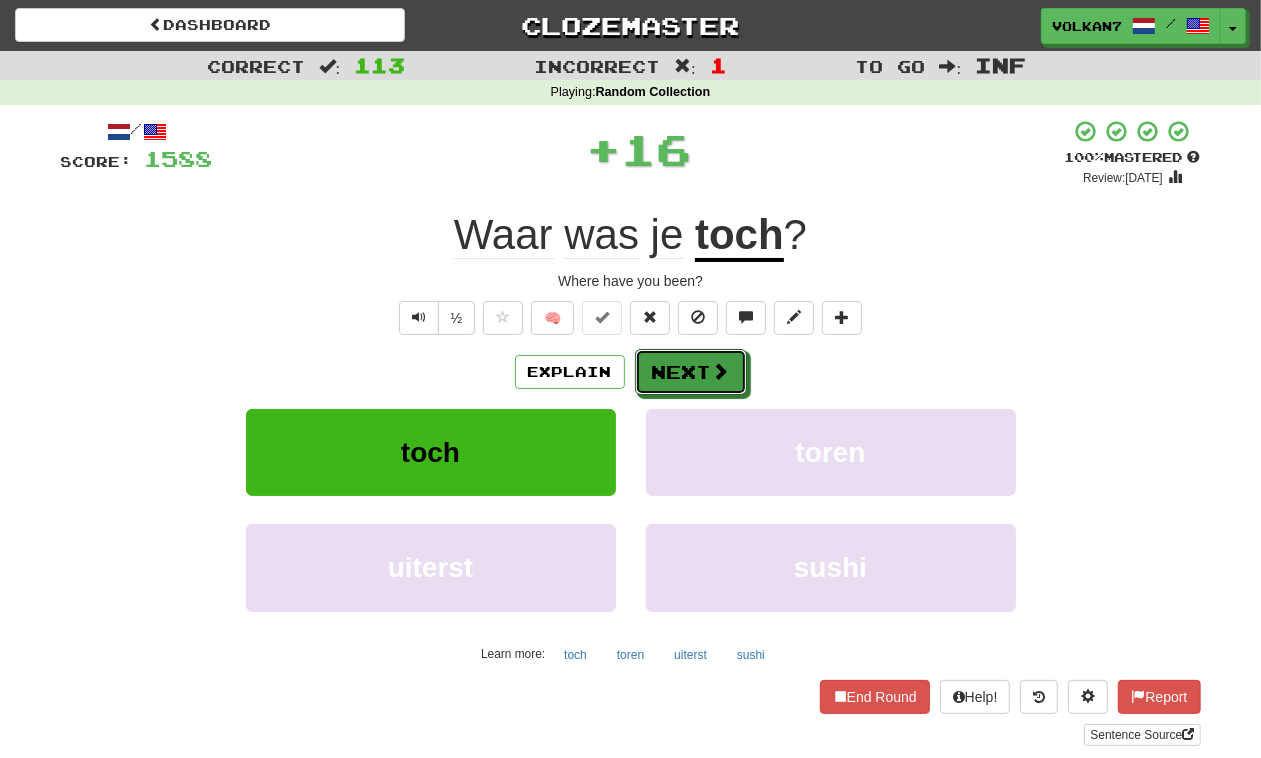 click at bounding box center (721, 371) 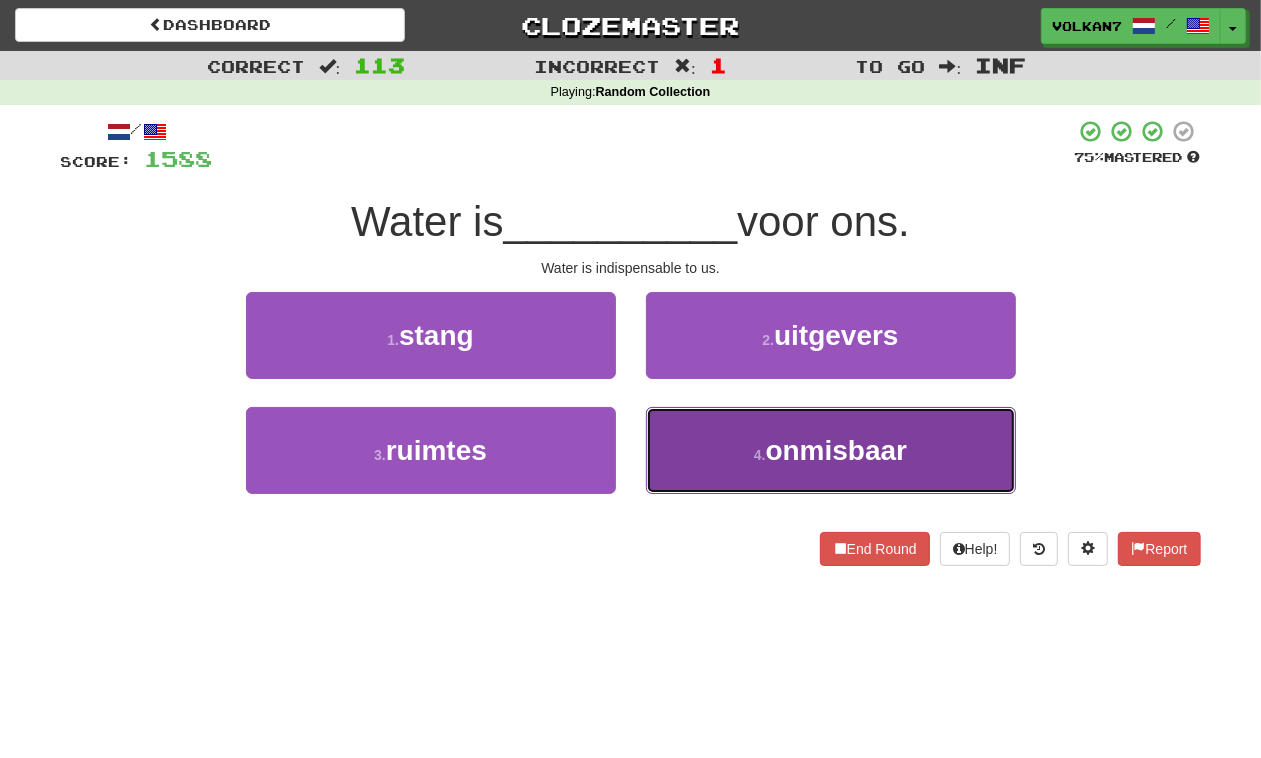 click on "onmisbaar" at bounding box center (837, 450) 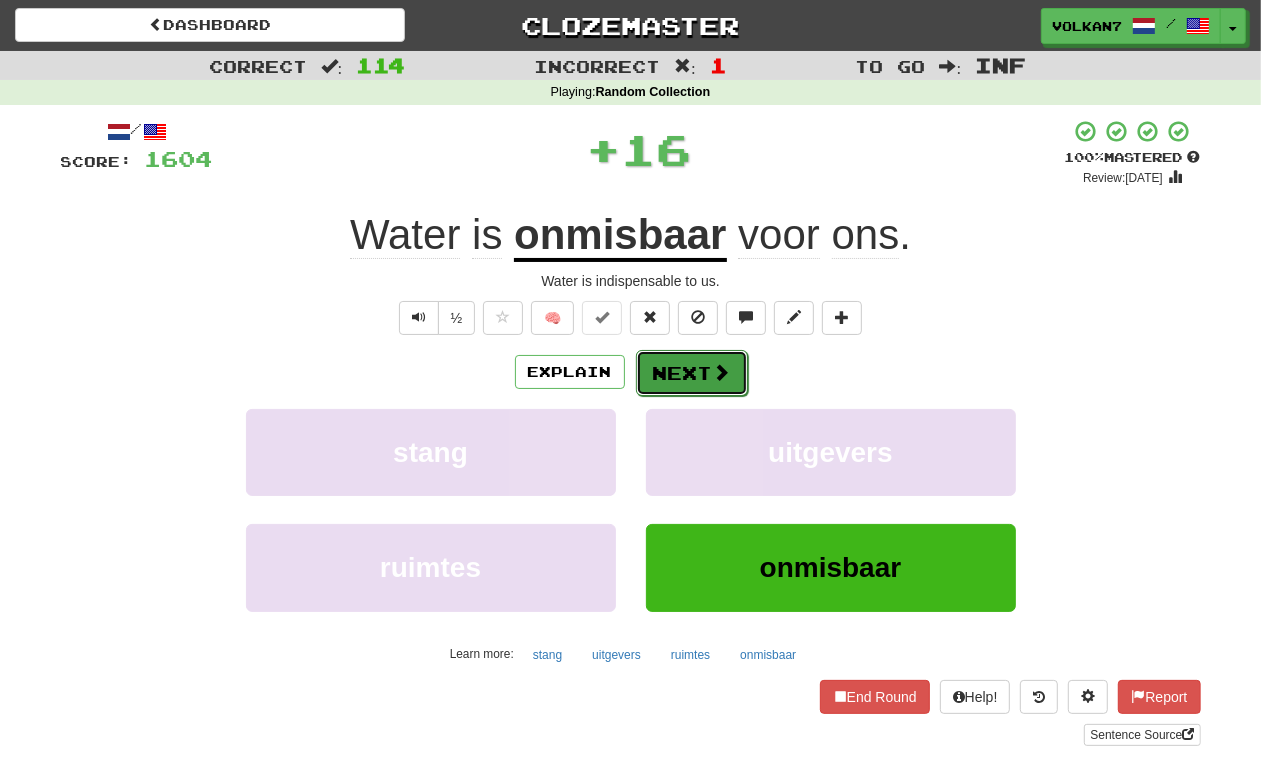 click on "Next" at bounding box center [692, 373] 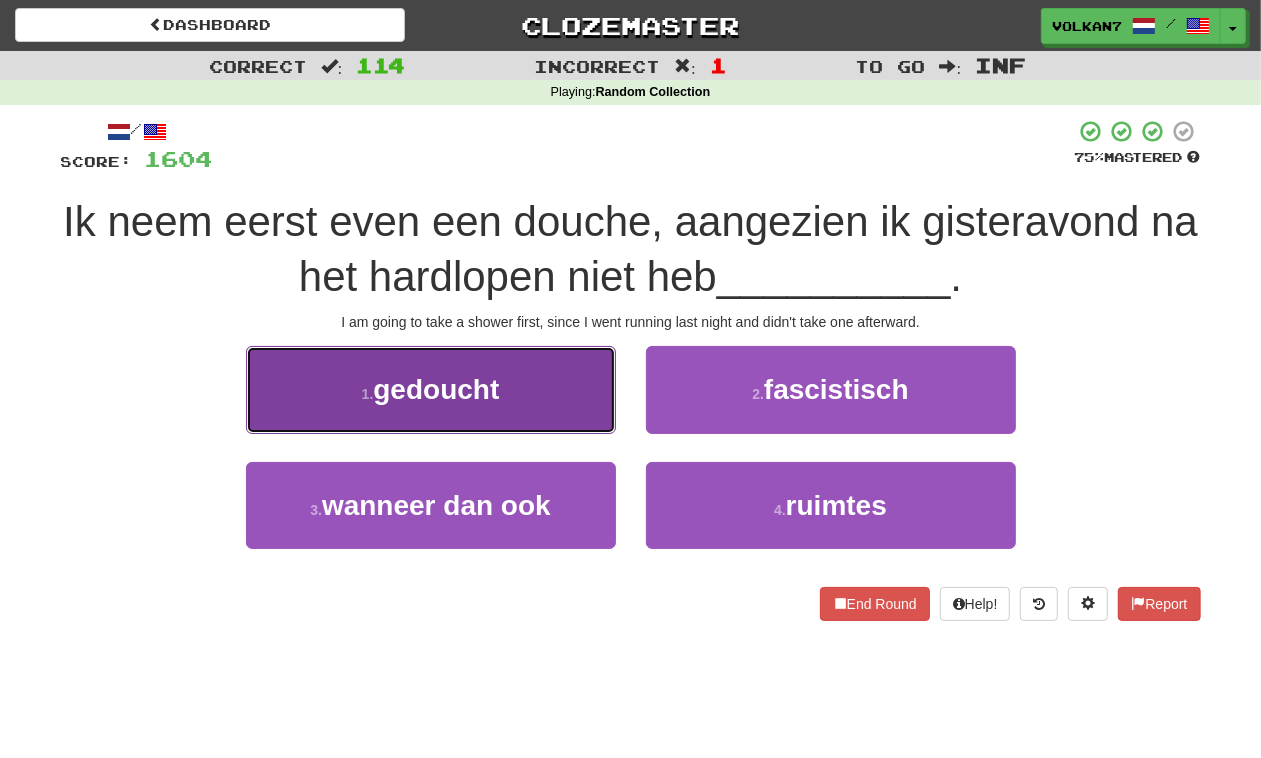 click on "1 .  gedoucht" at bounding box center (431, 389) 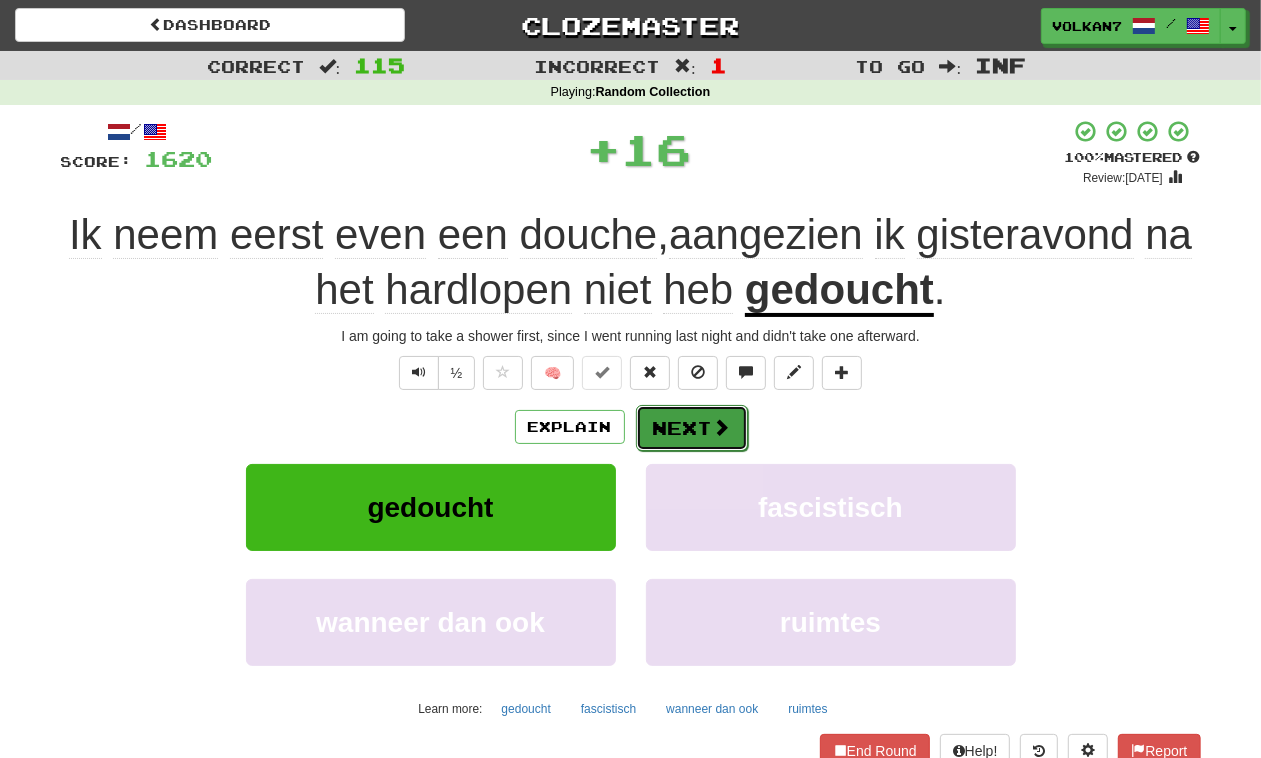click on "Next" at bounding box center [692, 428] 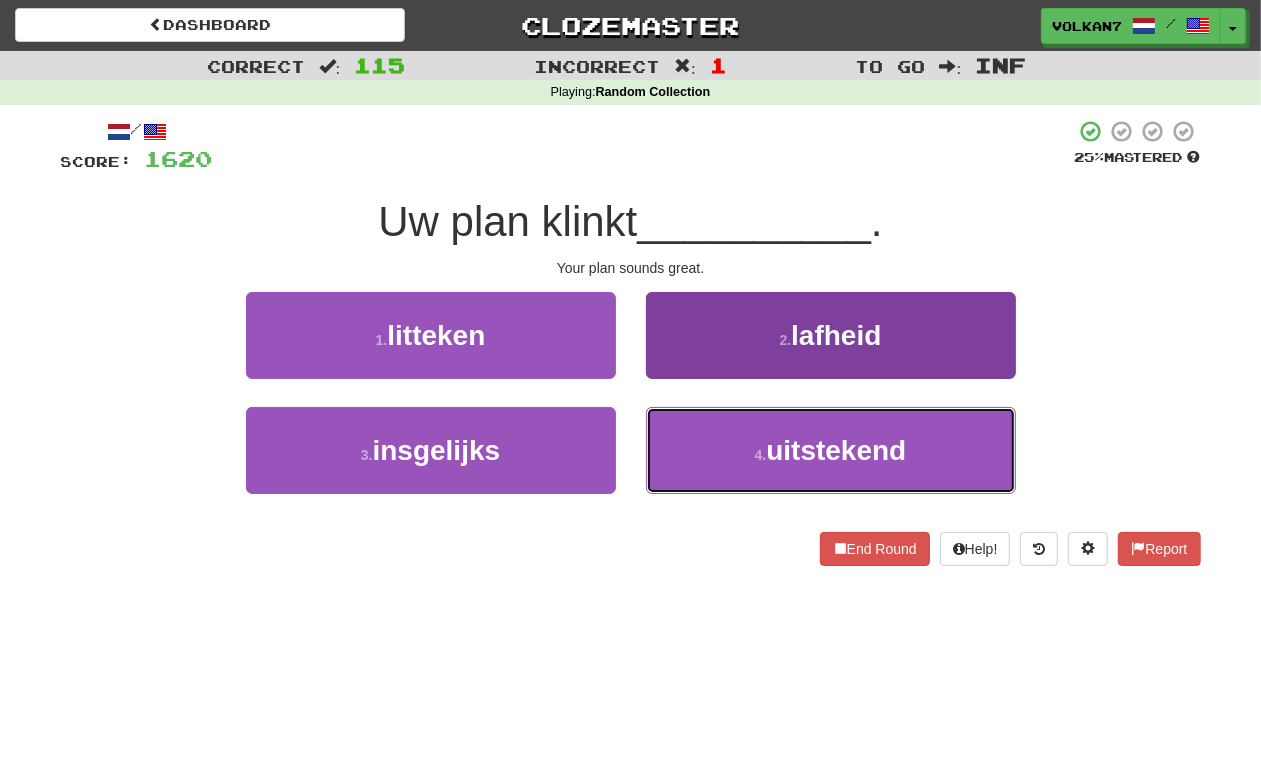 drag, startPoint x: 735, startPoint y: 443, endPoint x: 717, endPoint y: 426, distance: 24.758837 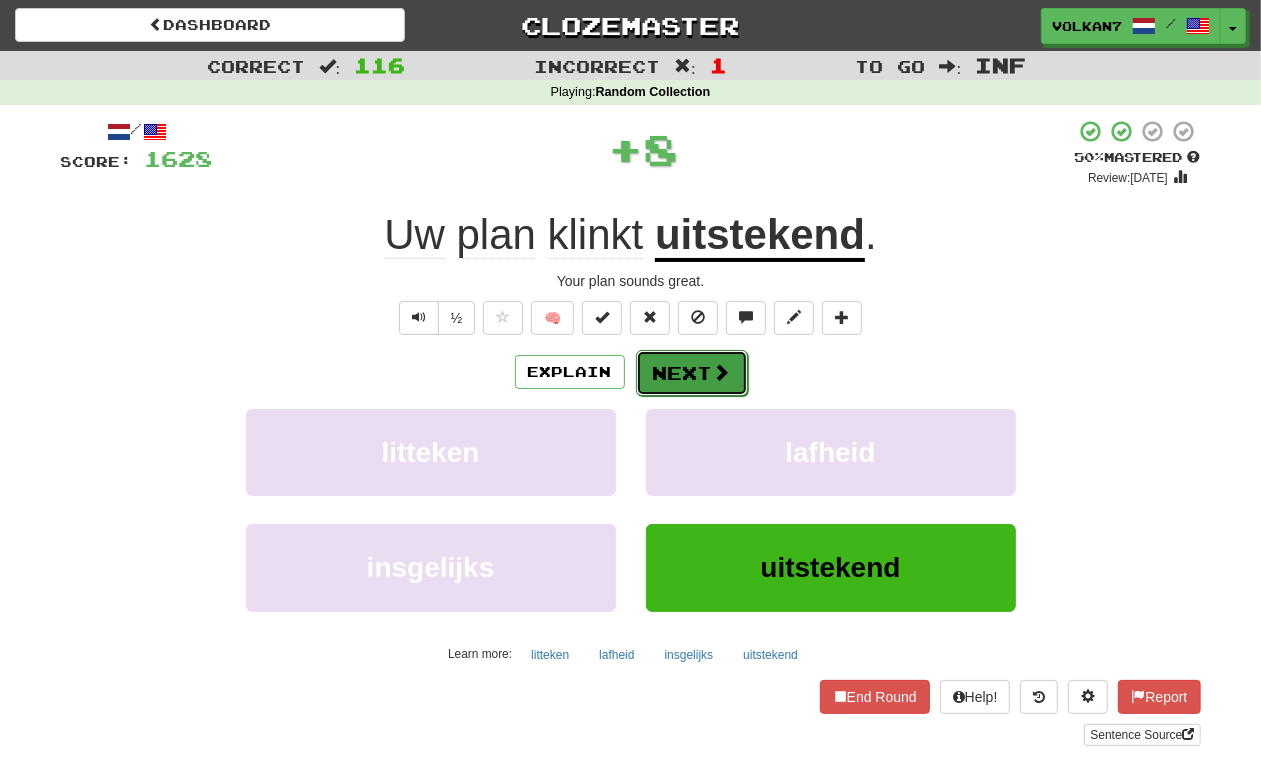 click on "Next" at bounding box center (692, 373) 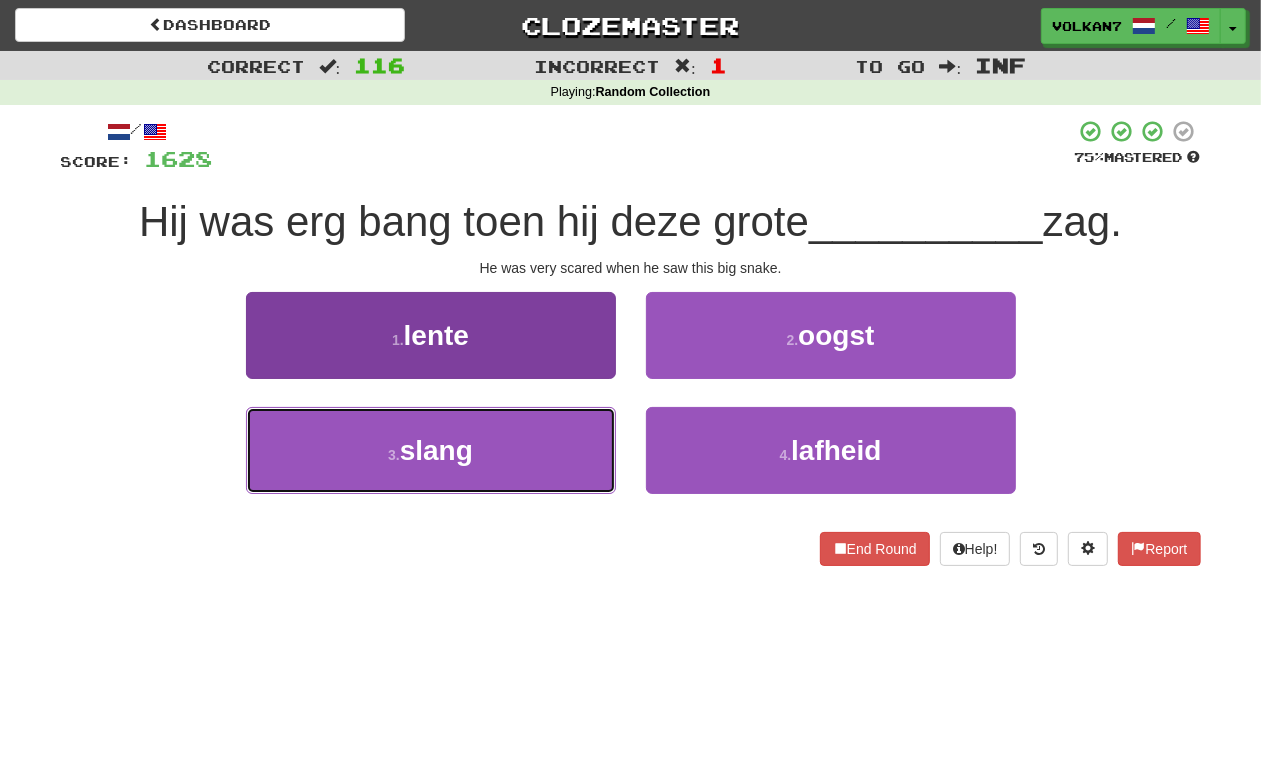 click on "3 .  slang" at bounding box center (431, 450) 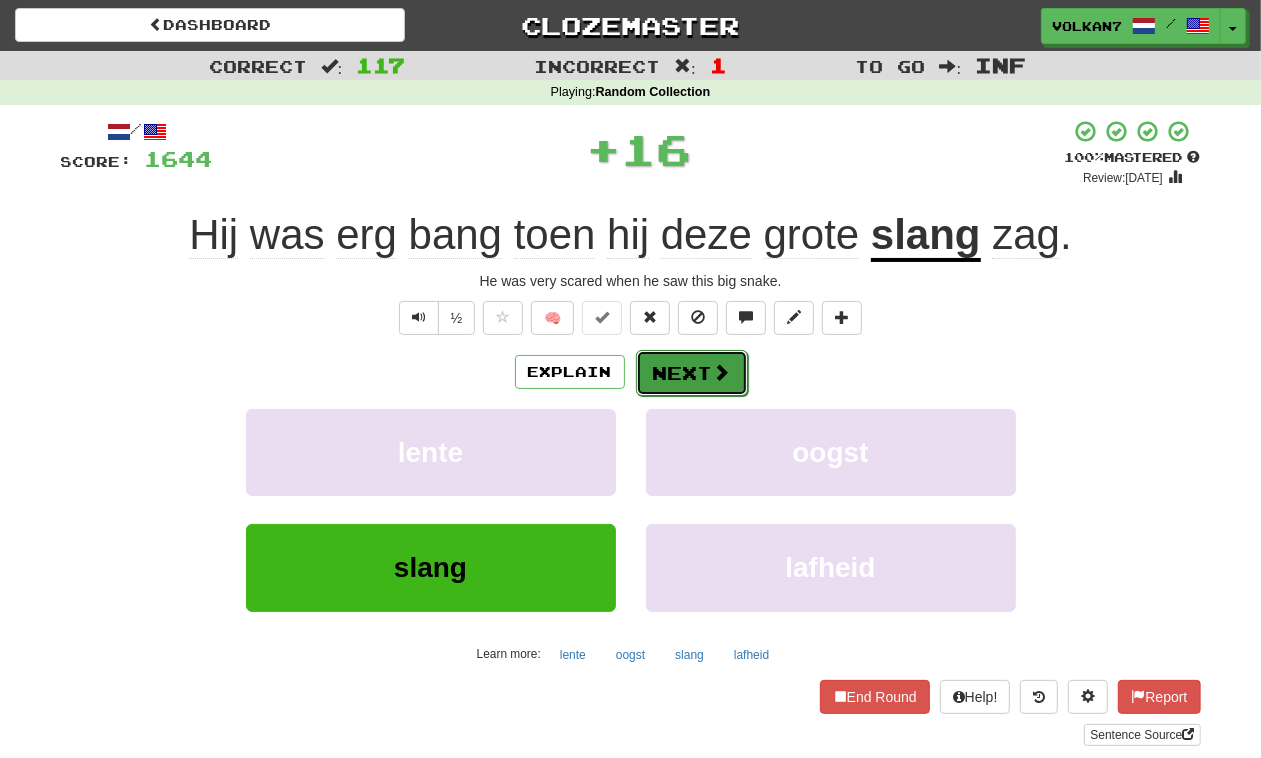 click on "Next" at bounding box center [692, 373] 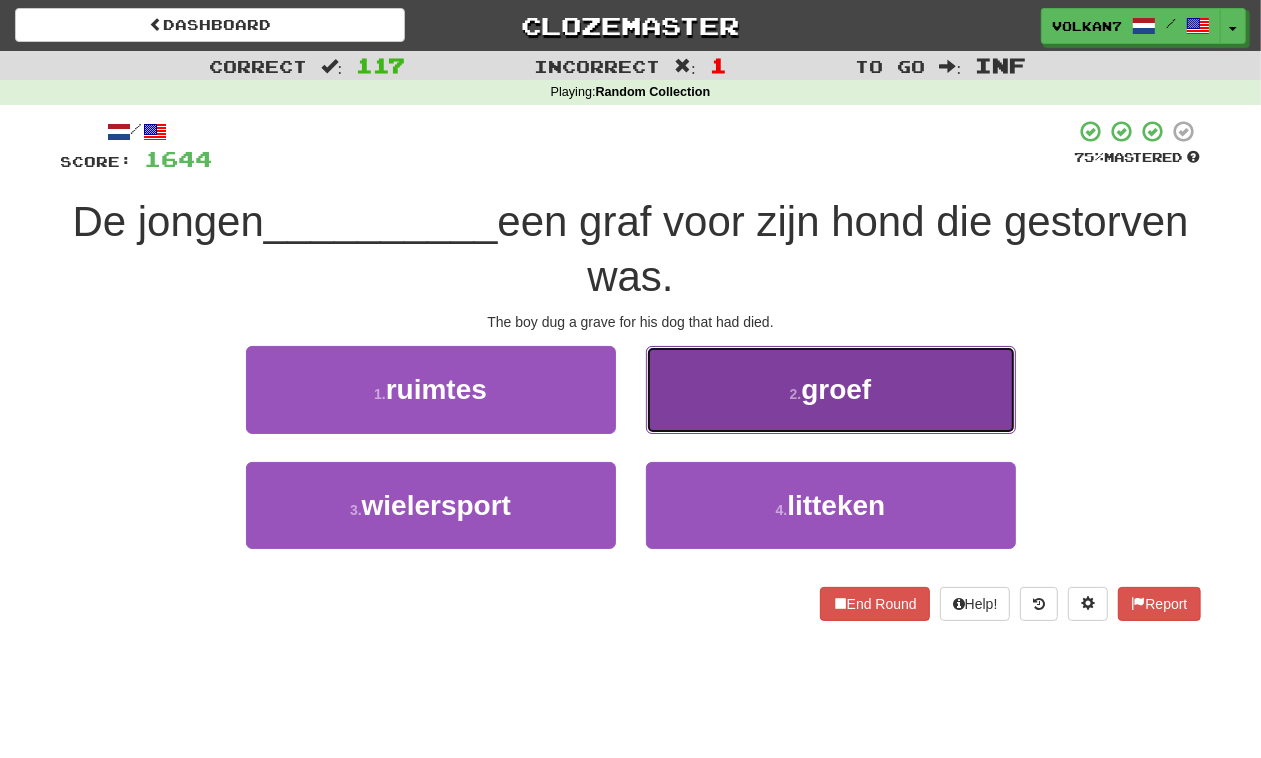 click on "2 .  groef" at bounding box center (831, 389) 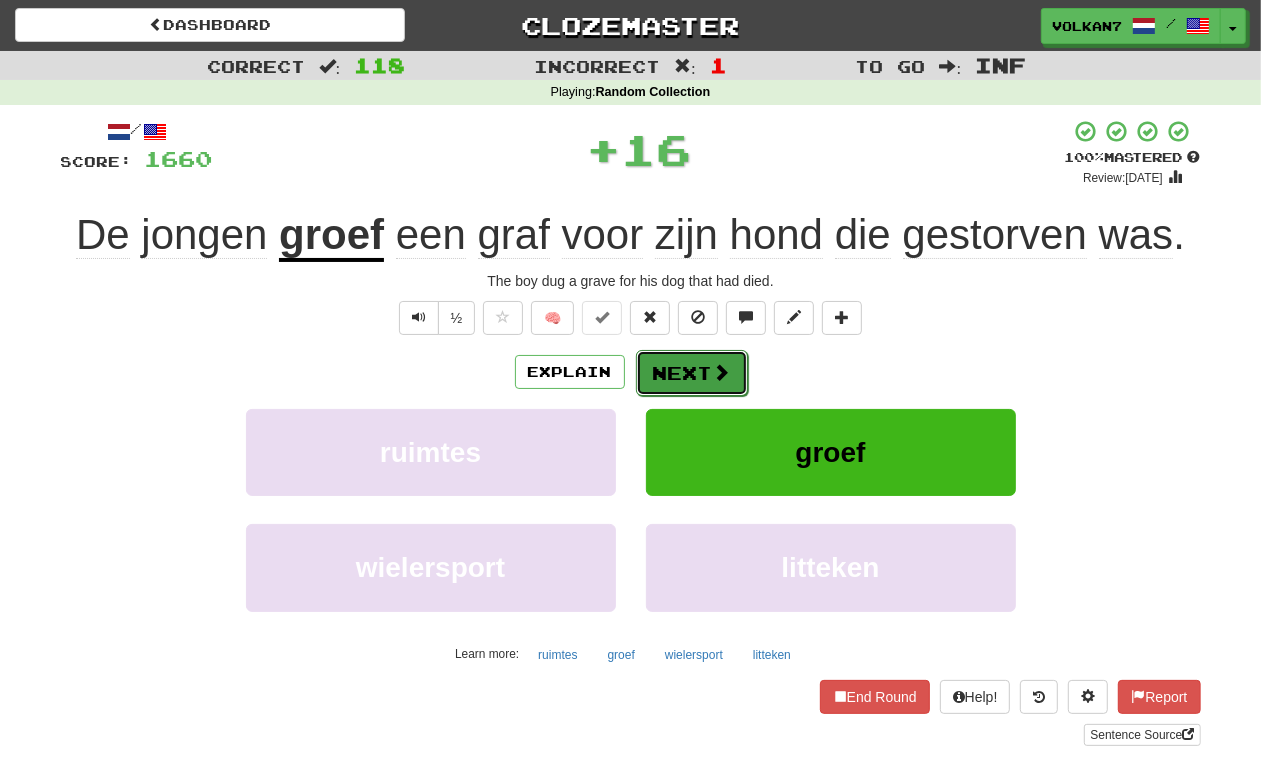 click on "Next" at bounding box center (692, 373) 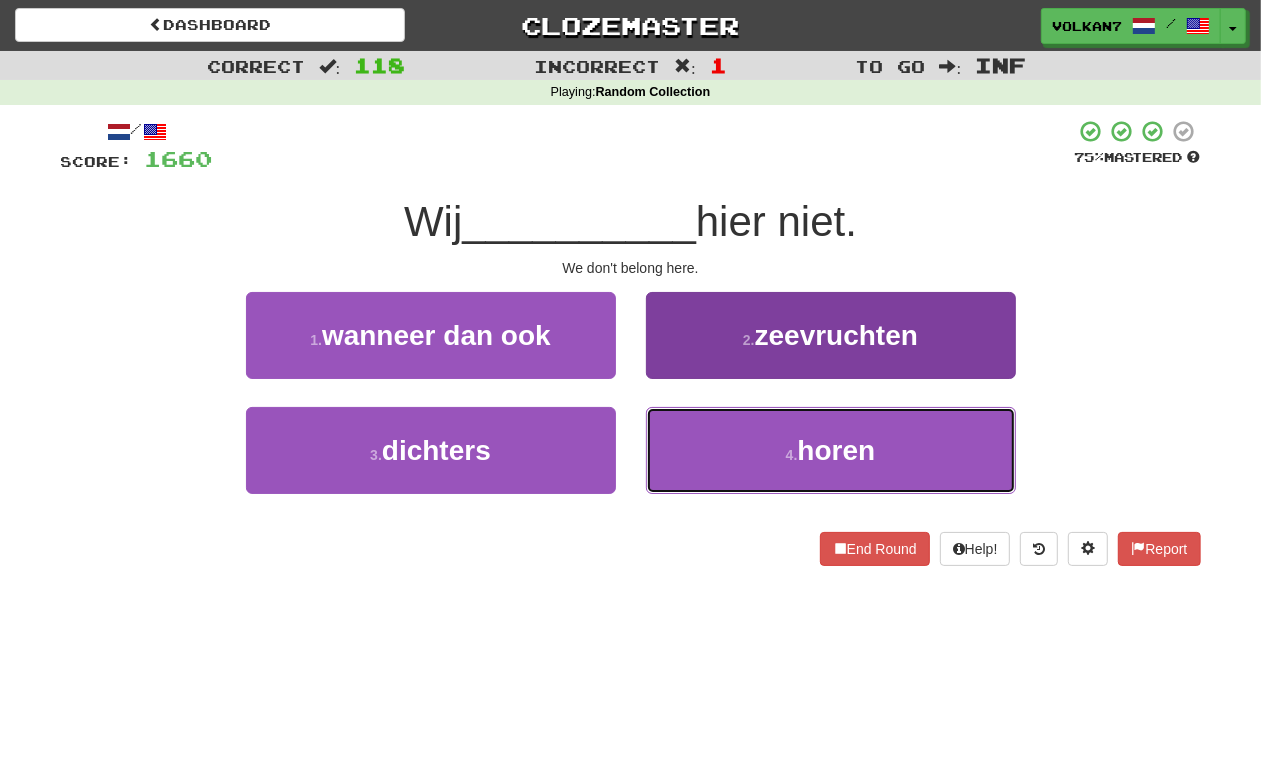 drag, startPoint x: 761, startPoint y: 443, endPoint x: 740, endPoint y: 425, distance: 27.658634 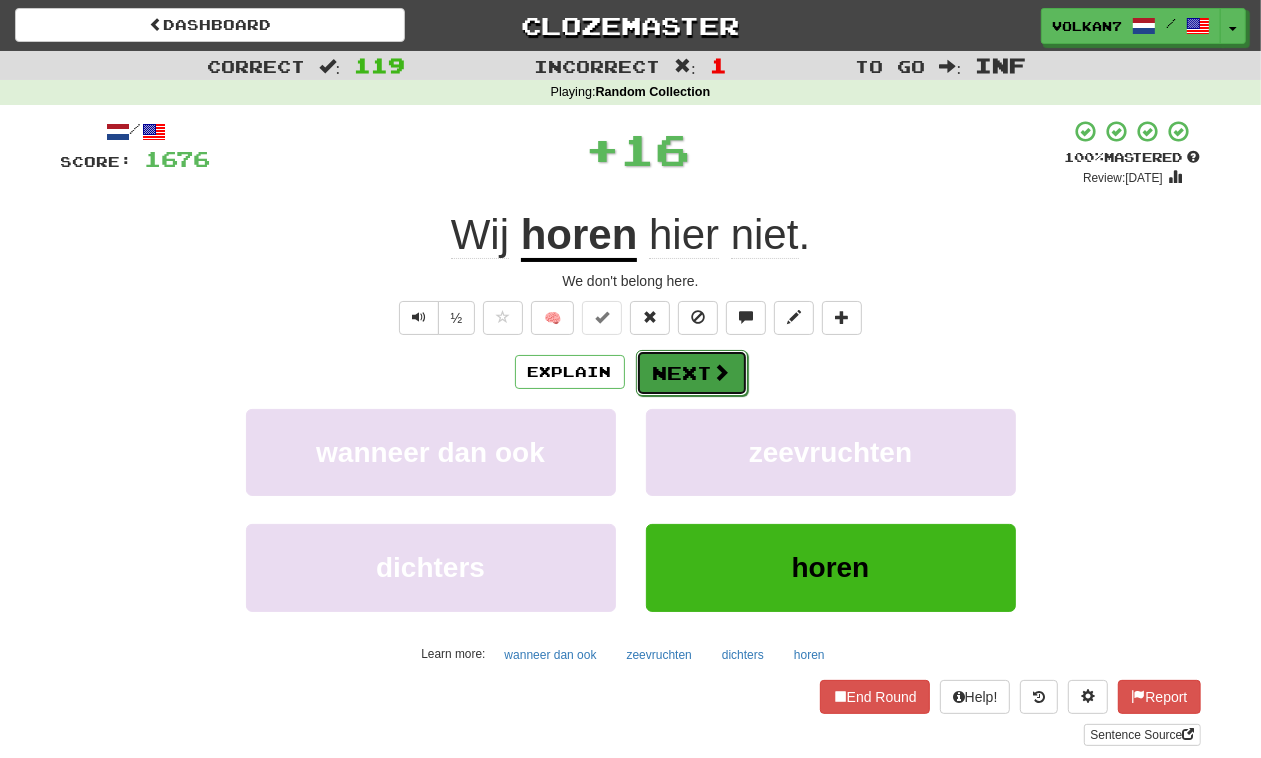 click on "Next" at bounding box center (692, 373) 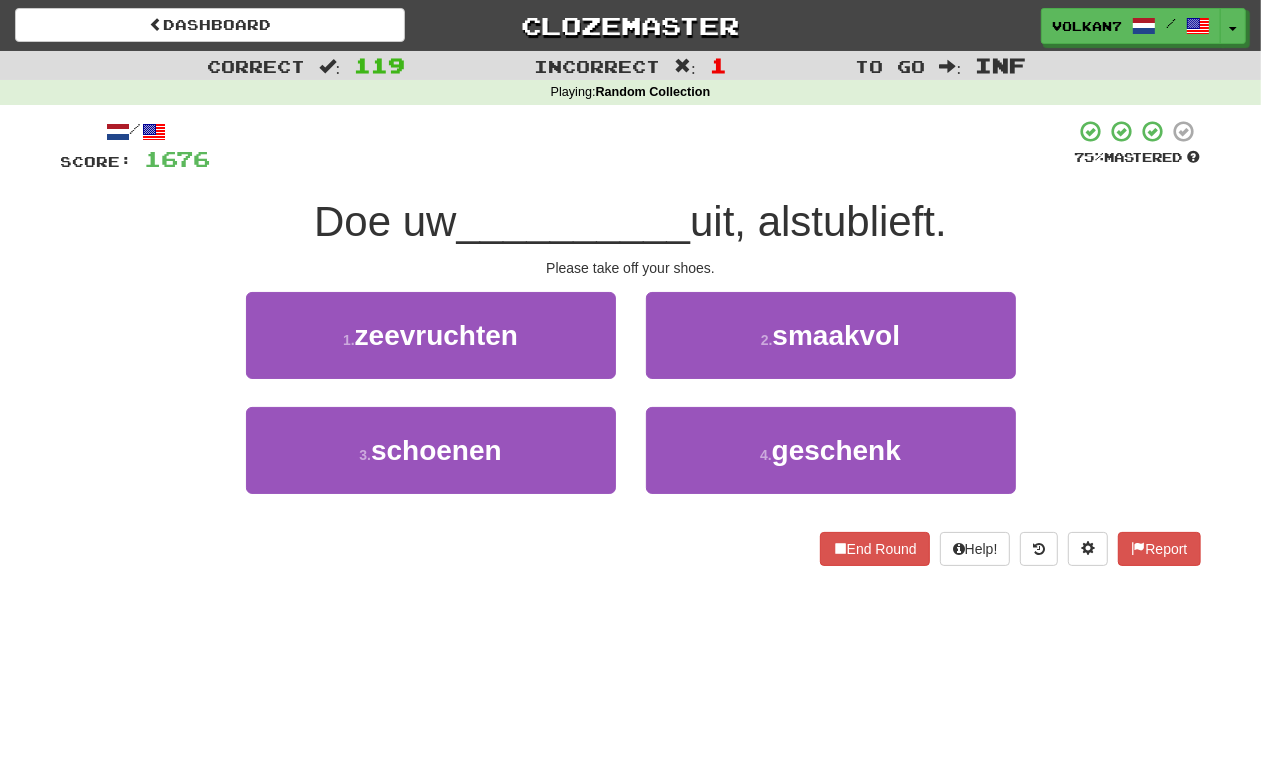 click at bounding box center (643, 146) 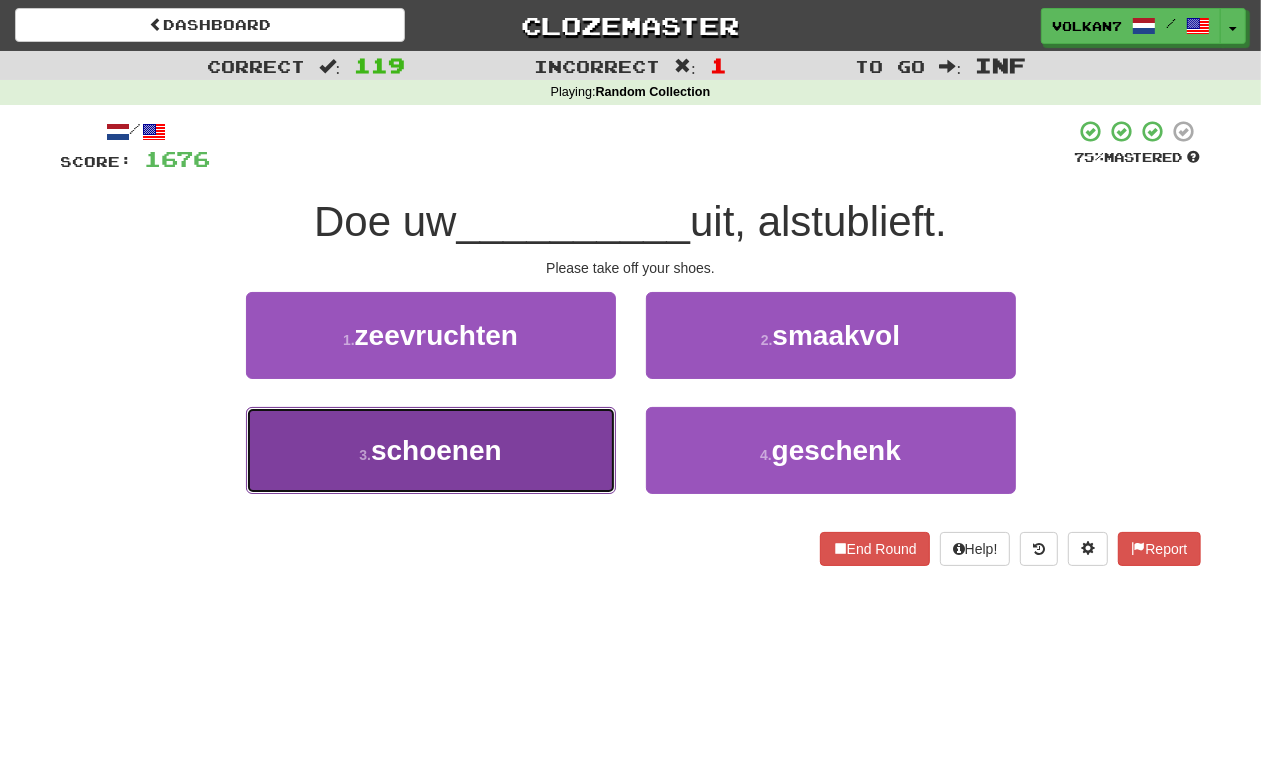 click on "3 .  schoenen" at bounding box center [431, 450] 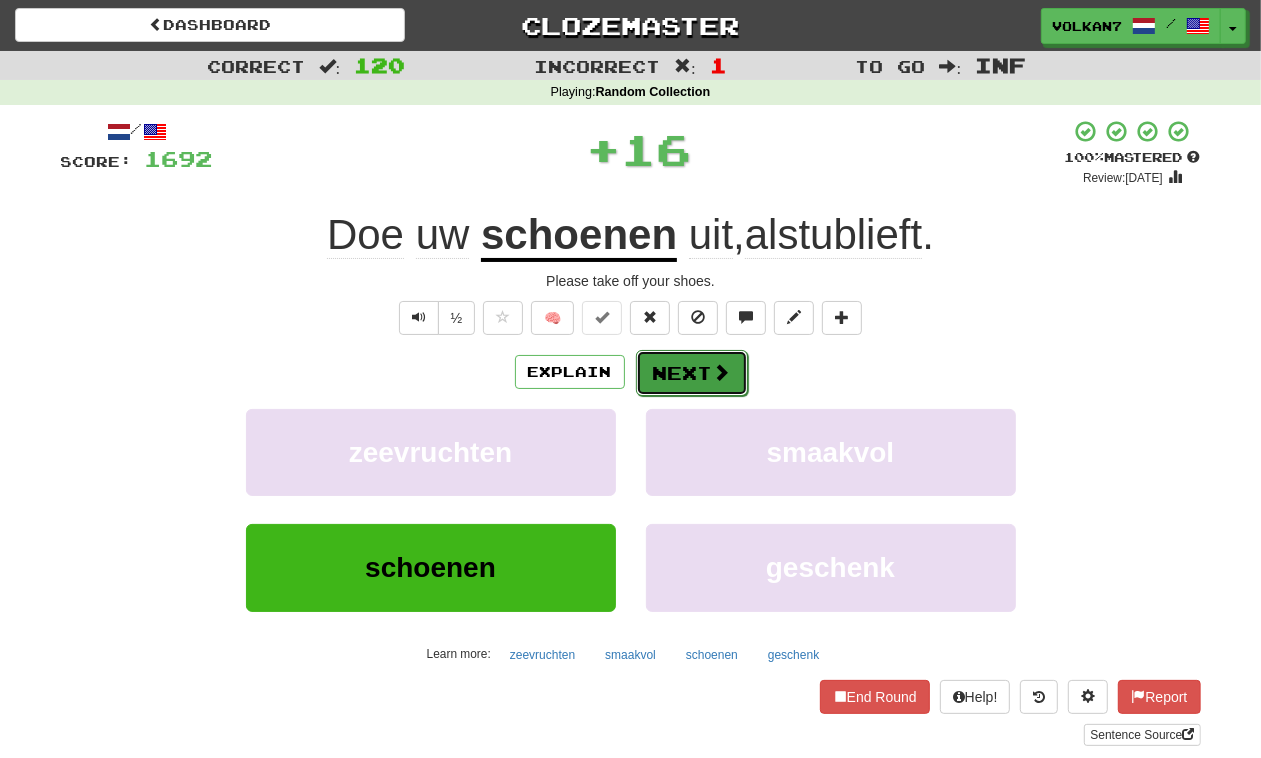 click on "Next" at bounding box center [692, 373] 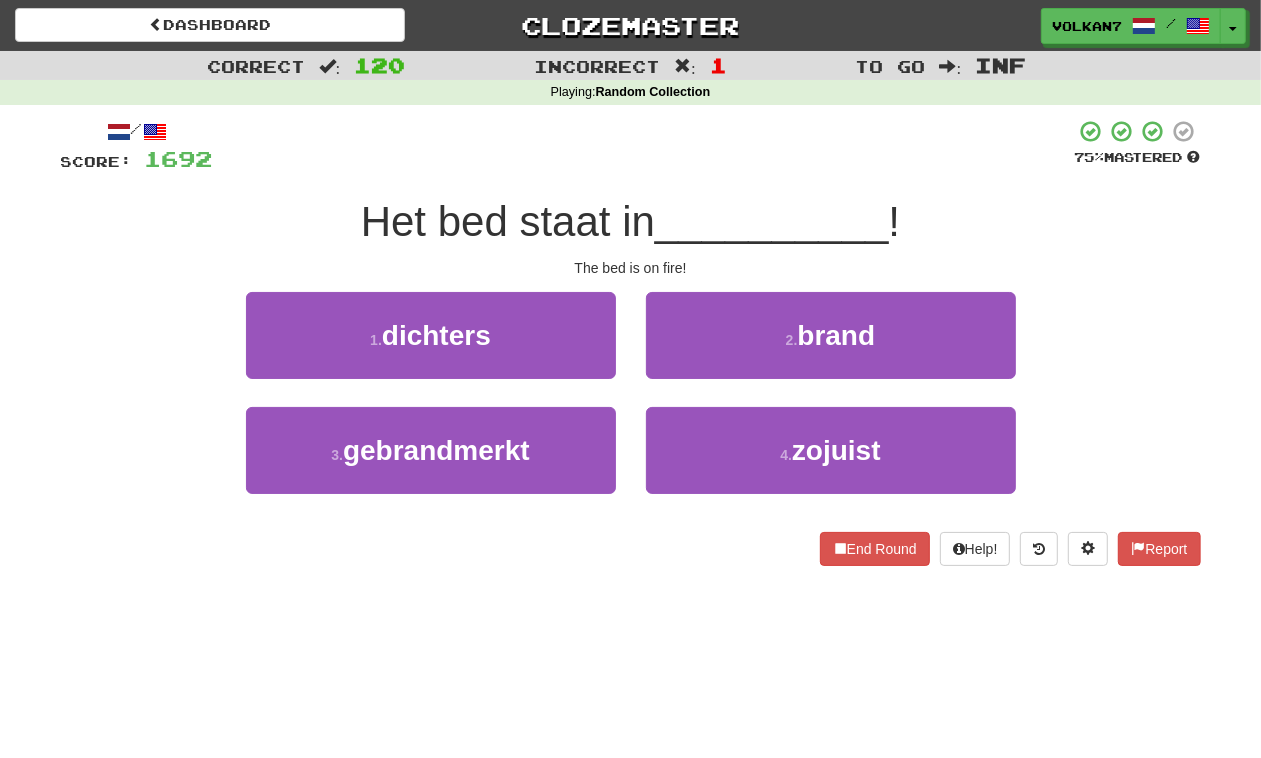 click at bounding box center (644, 146) 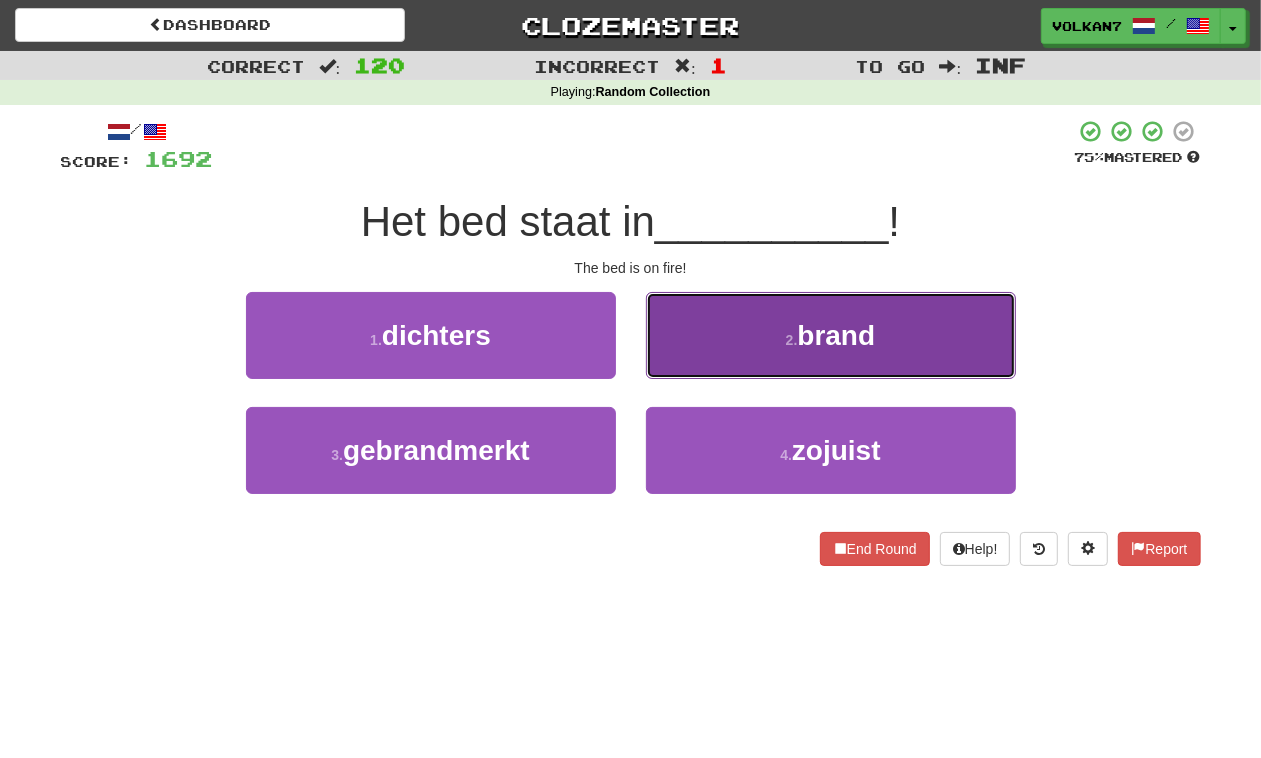 click on "2 .  brand" at bounding box center (831, 335) 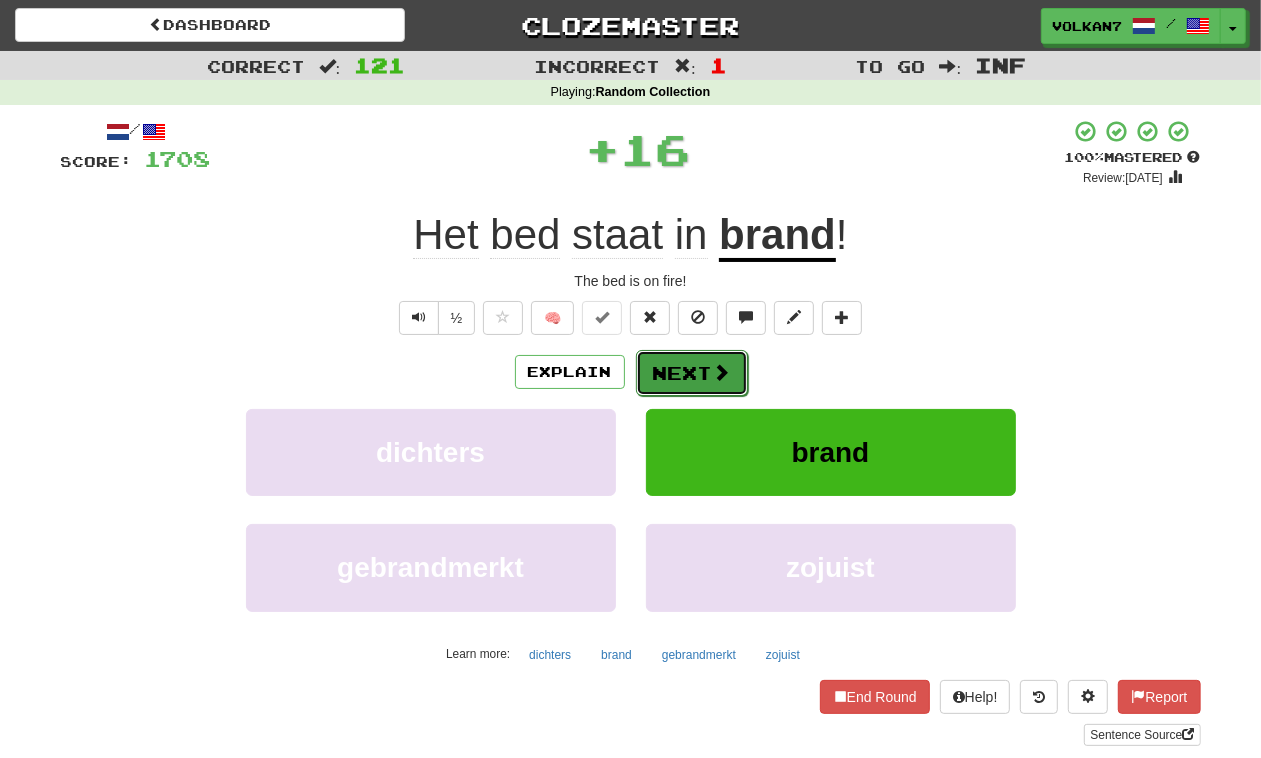 click on "Next" at bounding box center (692, 373) 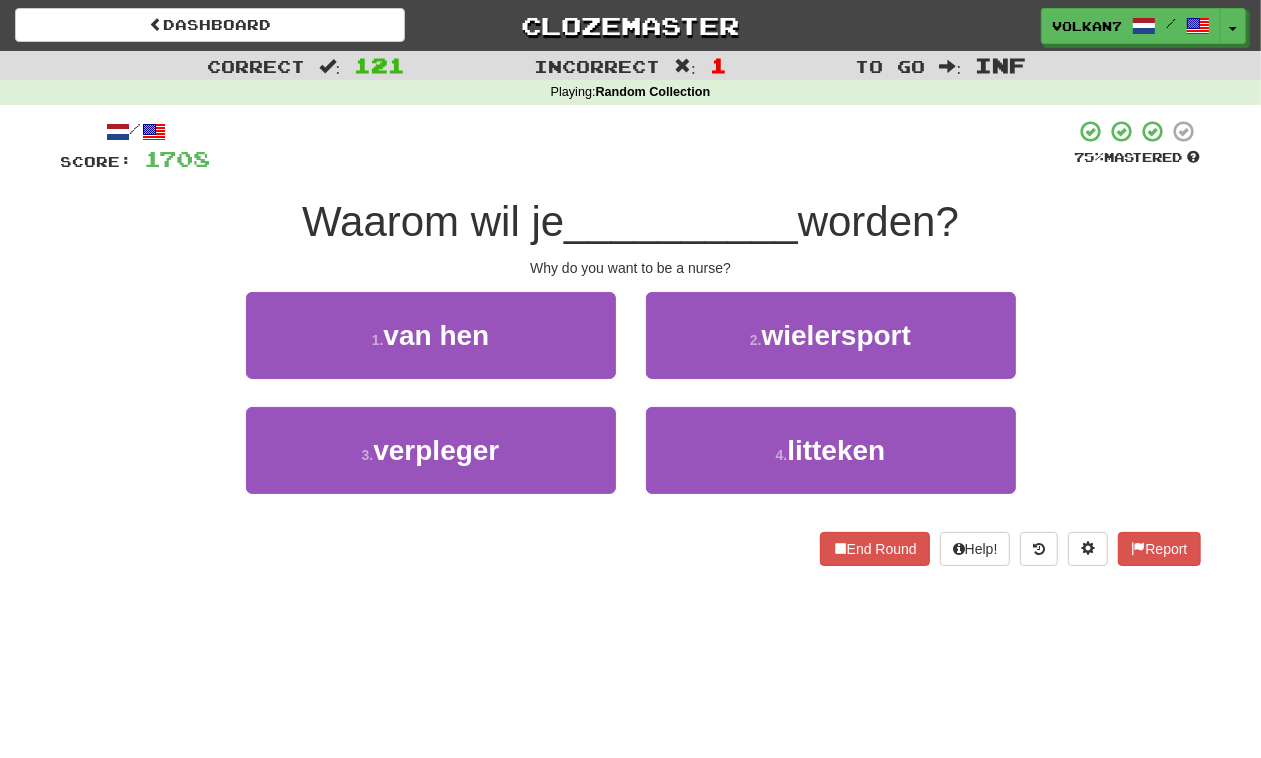click at bounding box center (643, 146) 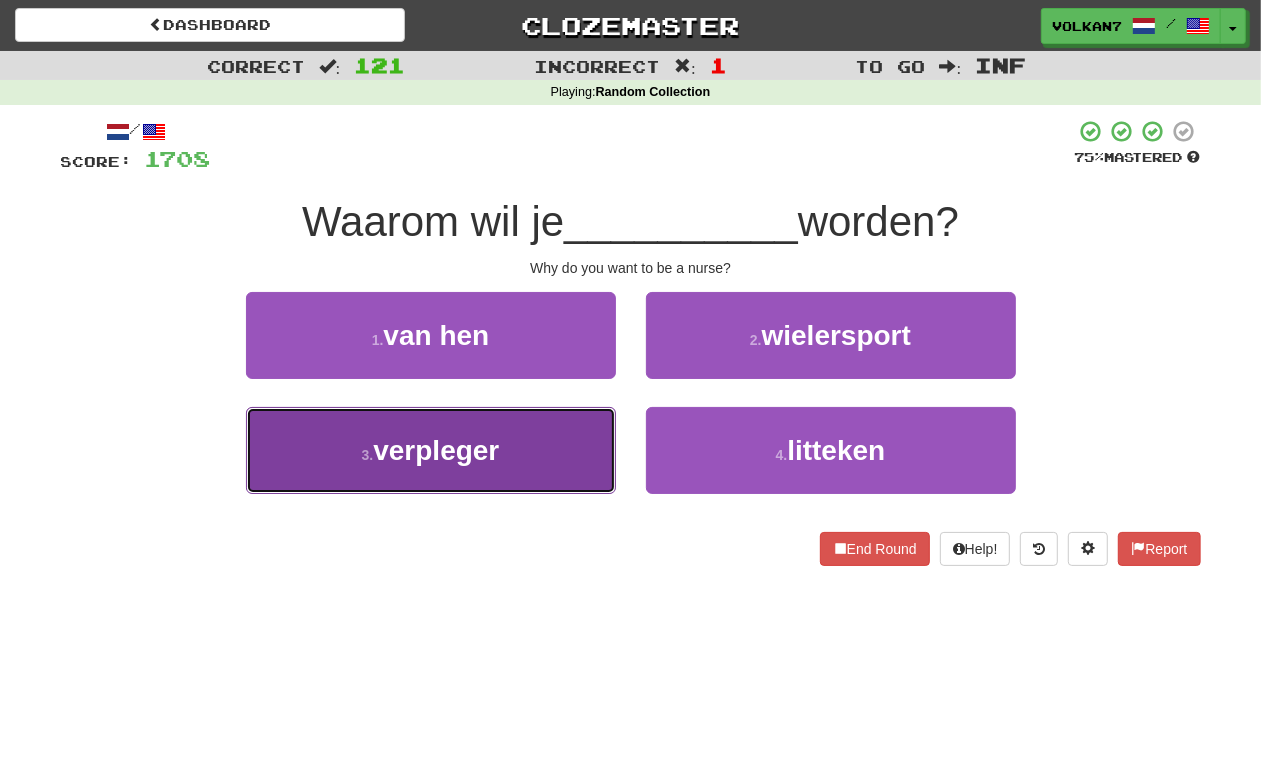click on "3 .  verpleger" at bounding box center (431, 450) 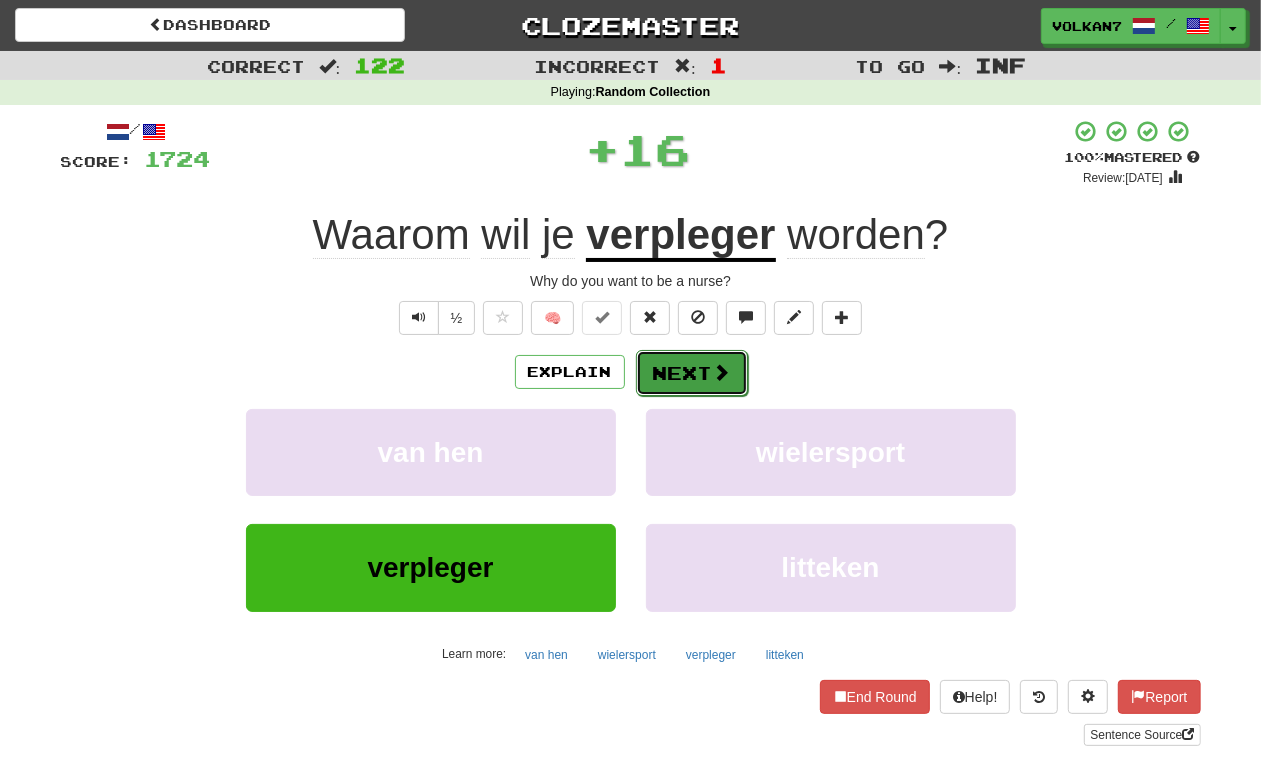 click on "Next" at bounding box center [692, 373] 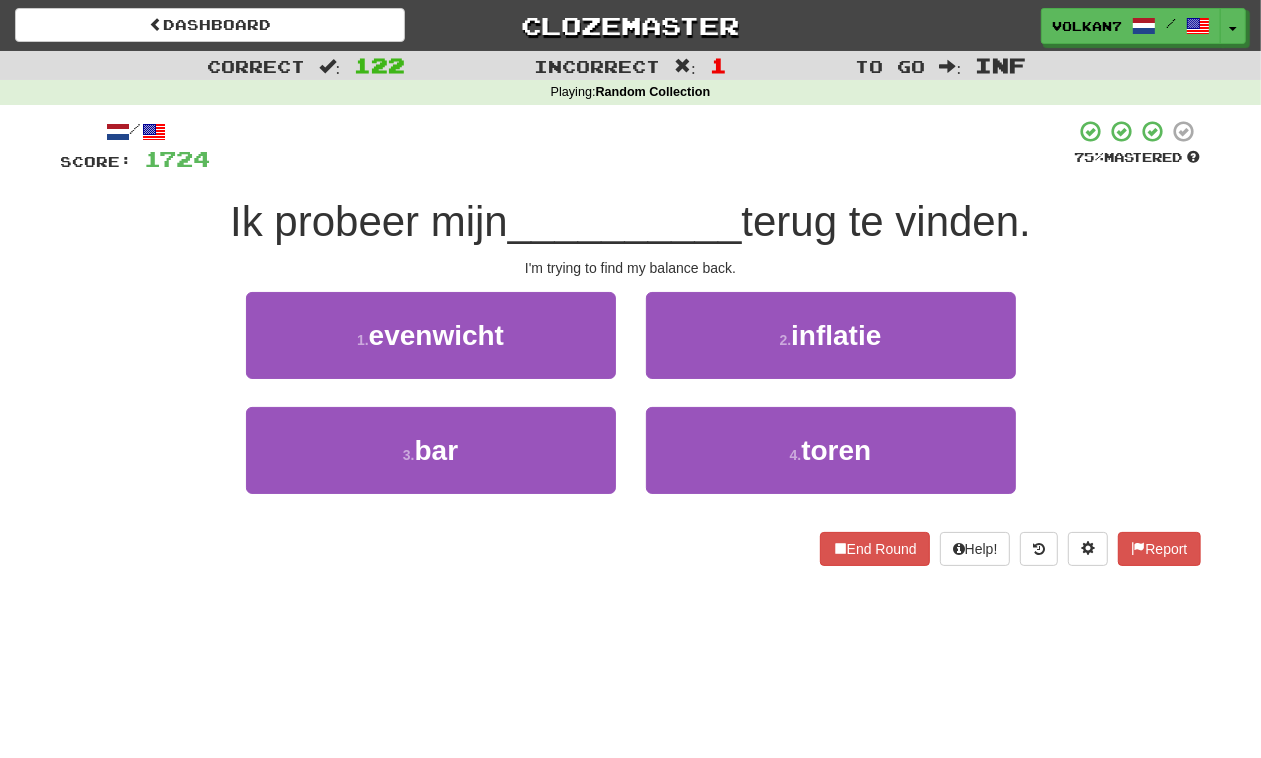 click at bounding box center (643, 146) 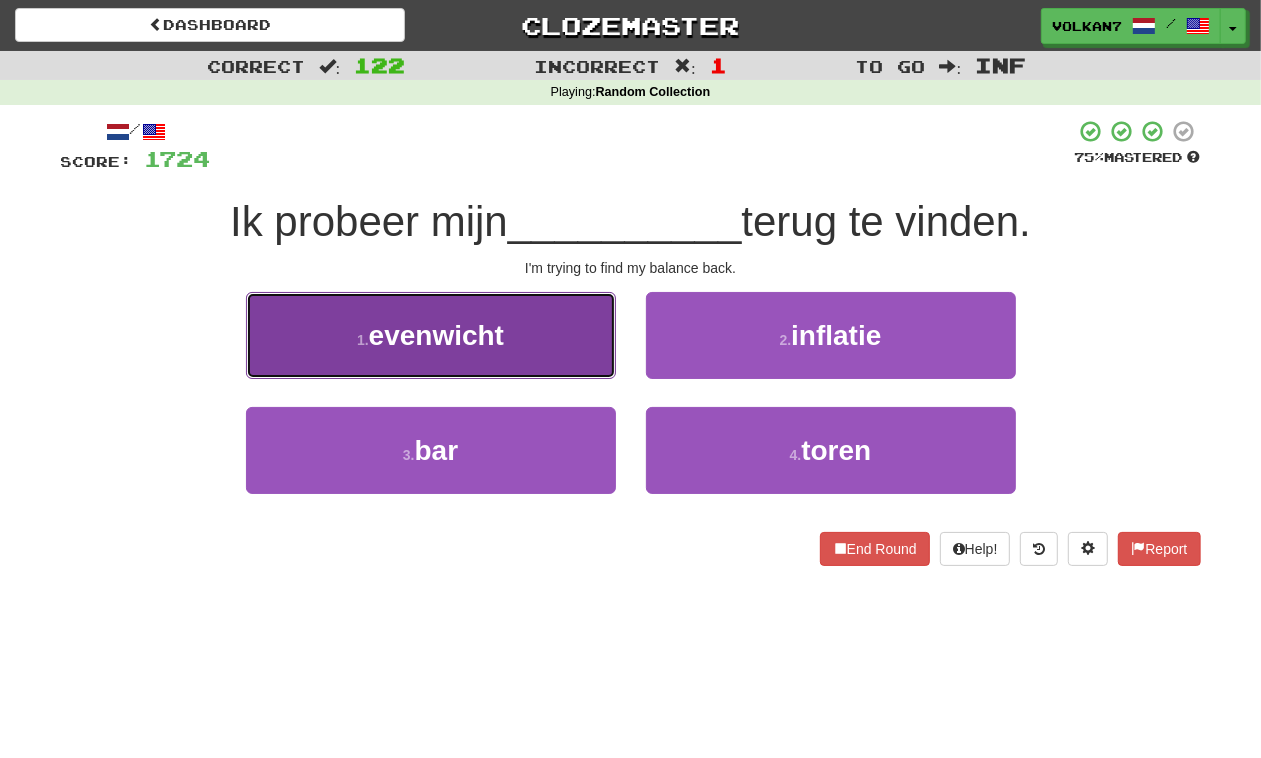 click on "evenwicht" at bounding box center [436, 335] 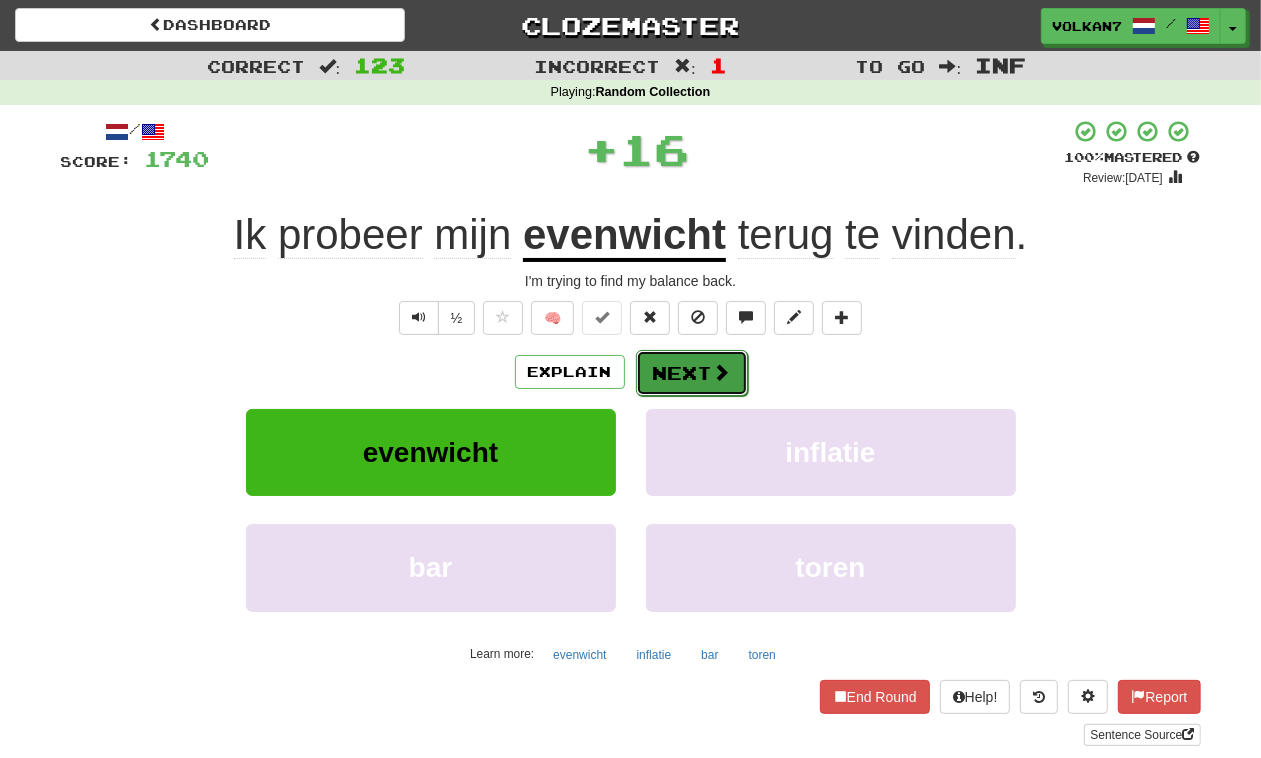 click on "Next" at bounding box center (692, 373) 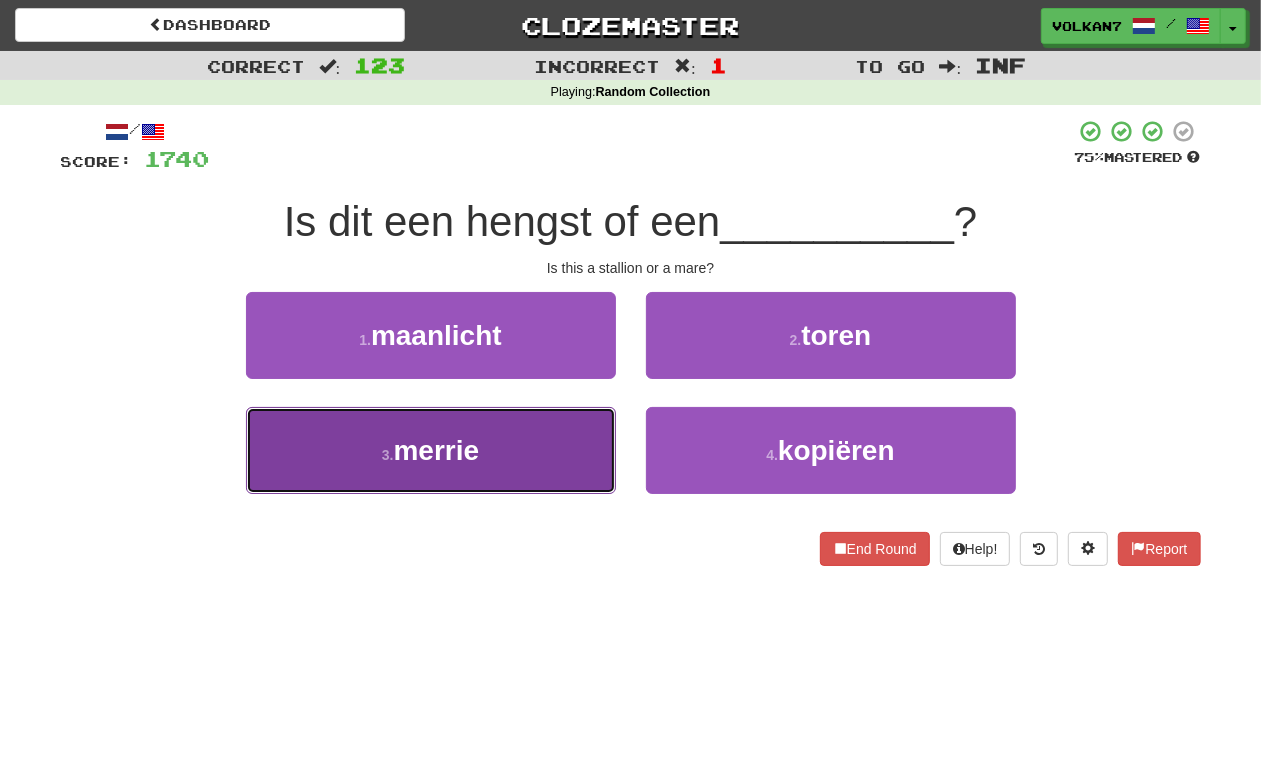 click on "3 .  merrie" at bounding box center [431, 450] 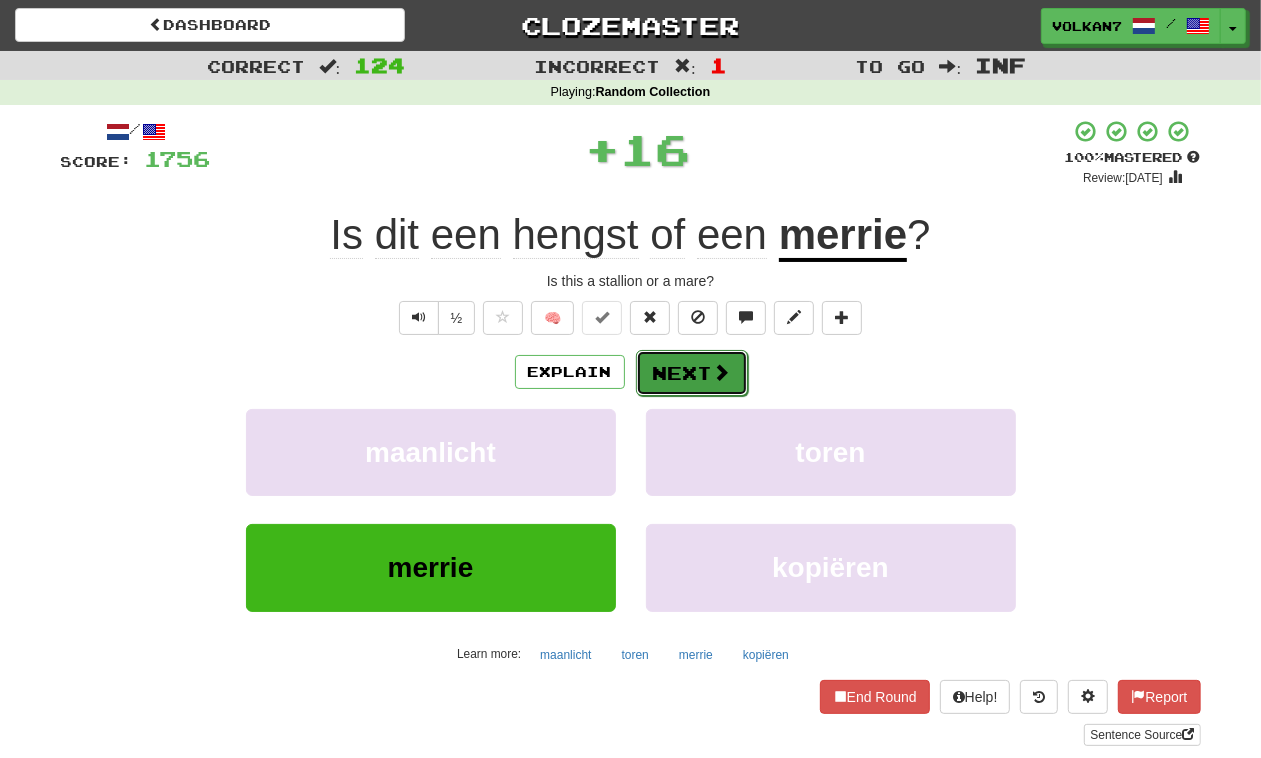click on "Next" at bounding box center (692, 373) 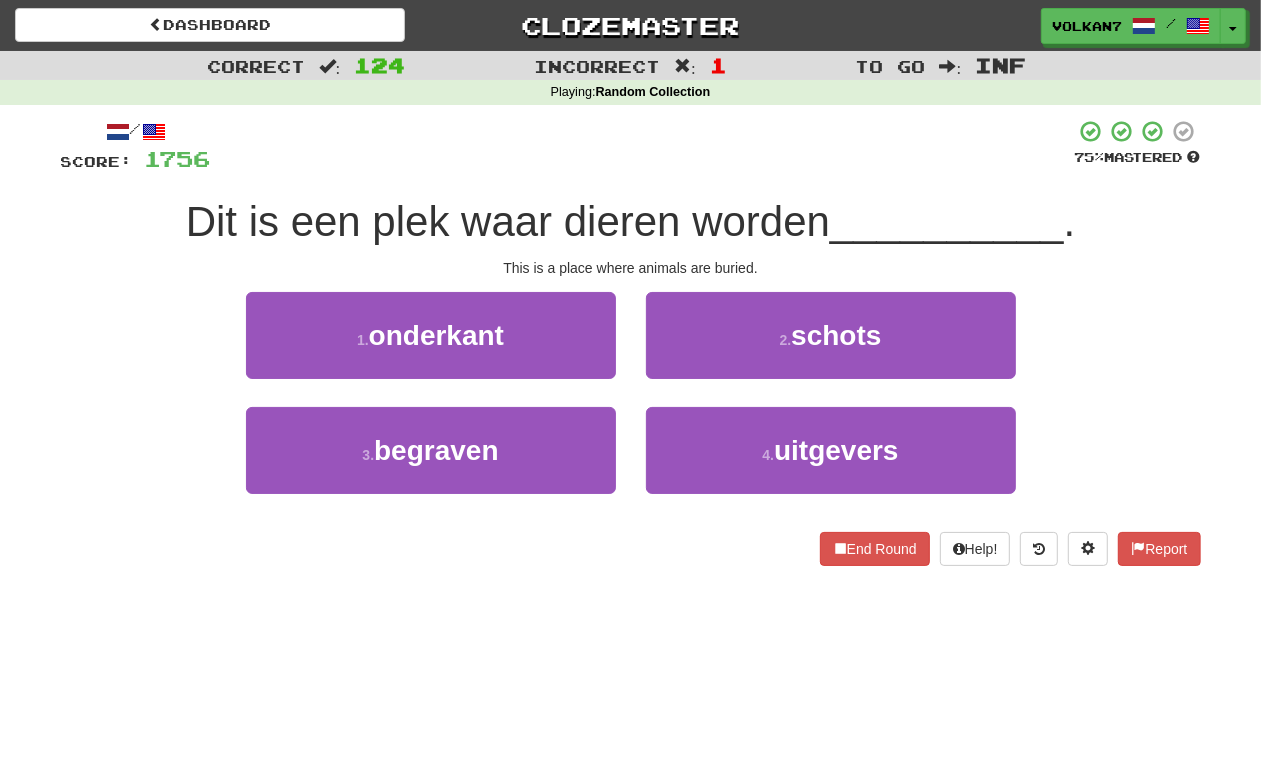 click at bounding box center [643, 146] 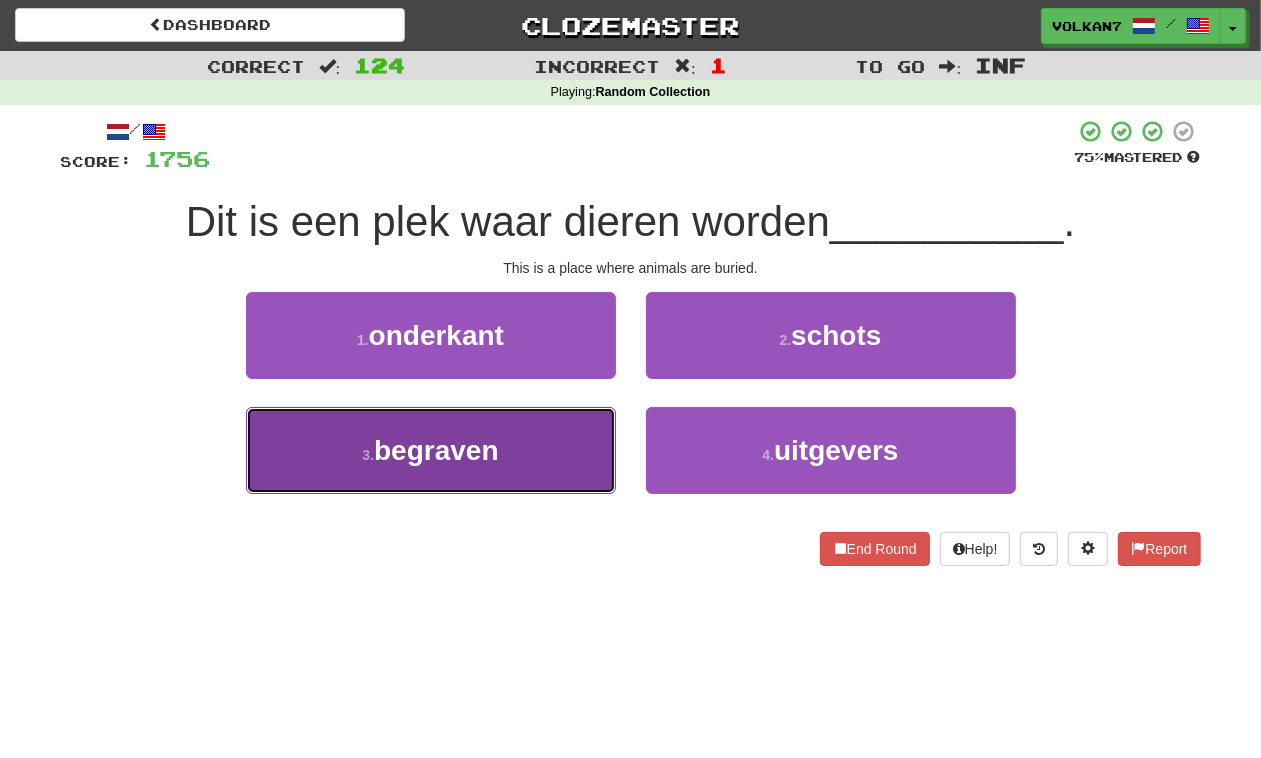 click on "3 .  begraven" at bounding box center (431, 450) 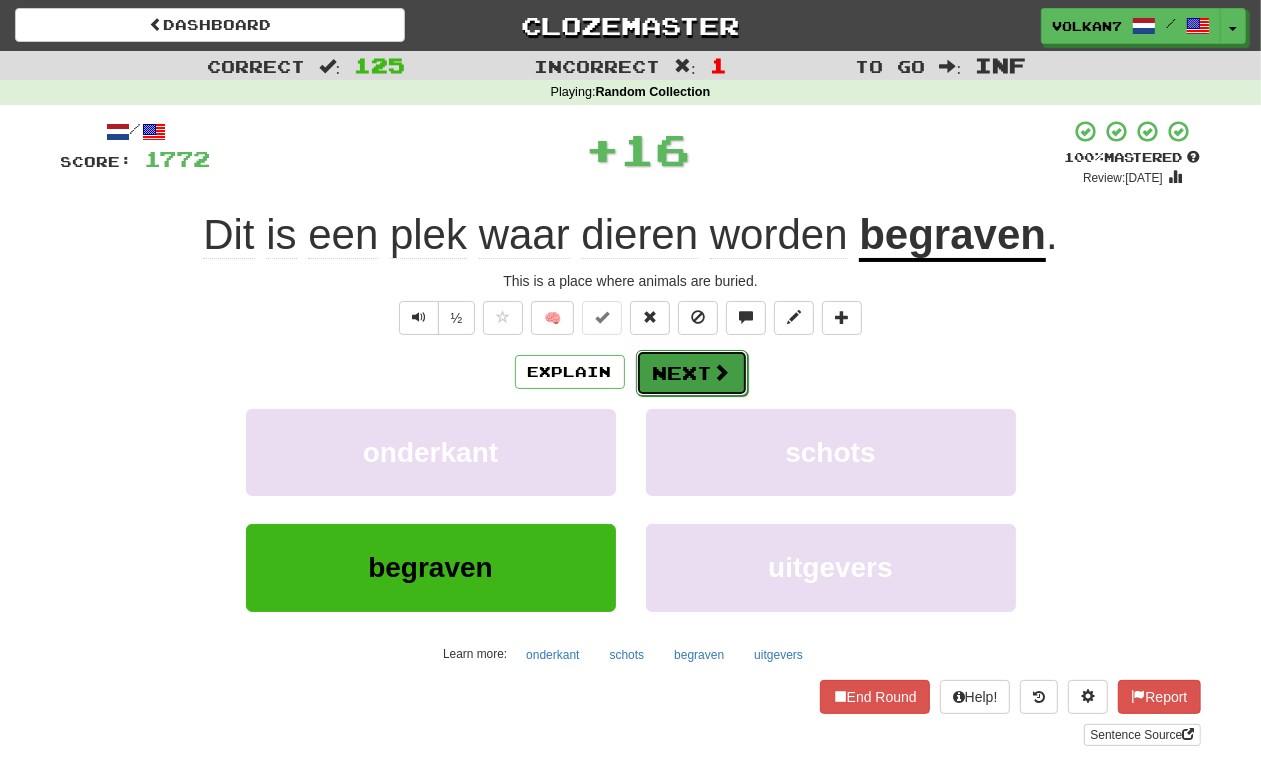 click on "Next" at bounding box center [692, 373] 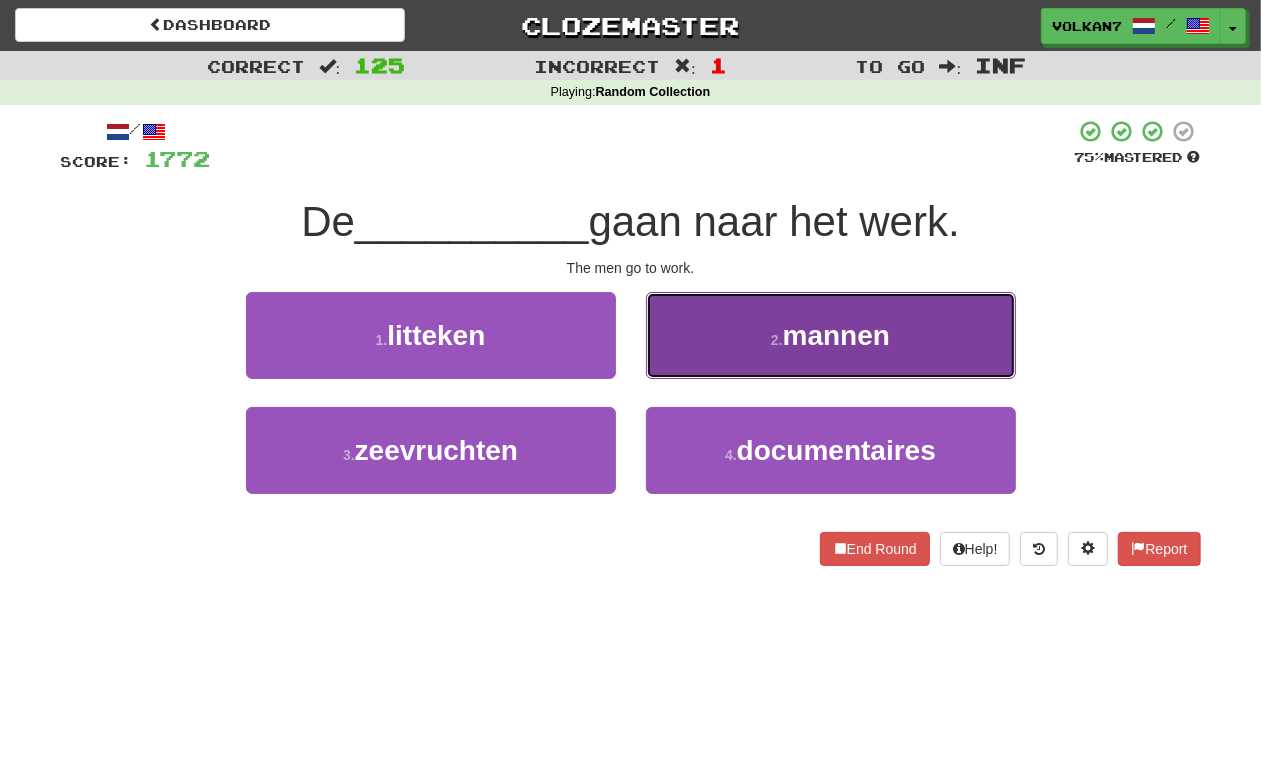 click on "2 .  mannen" at bounding box center (831, 335) 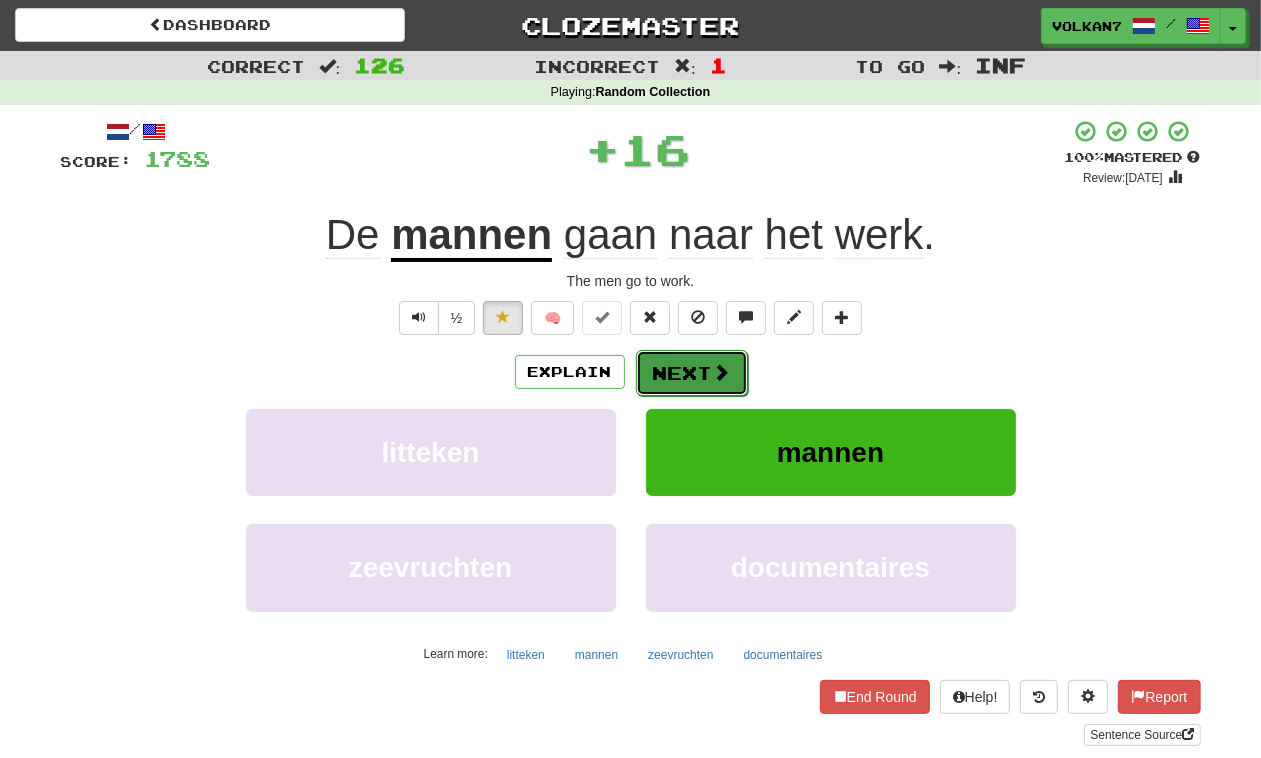 click on "Next" at bounding box center (692, 373) 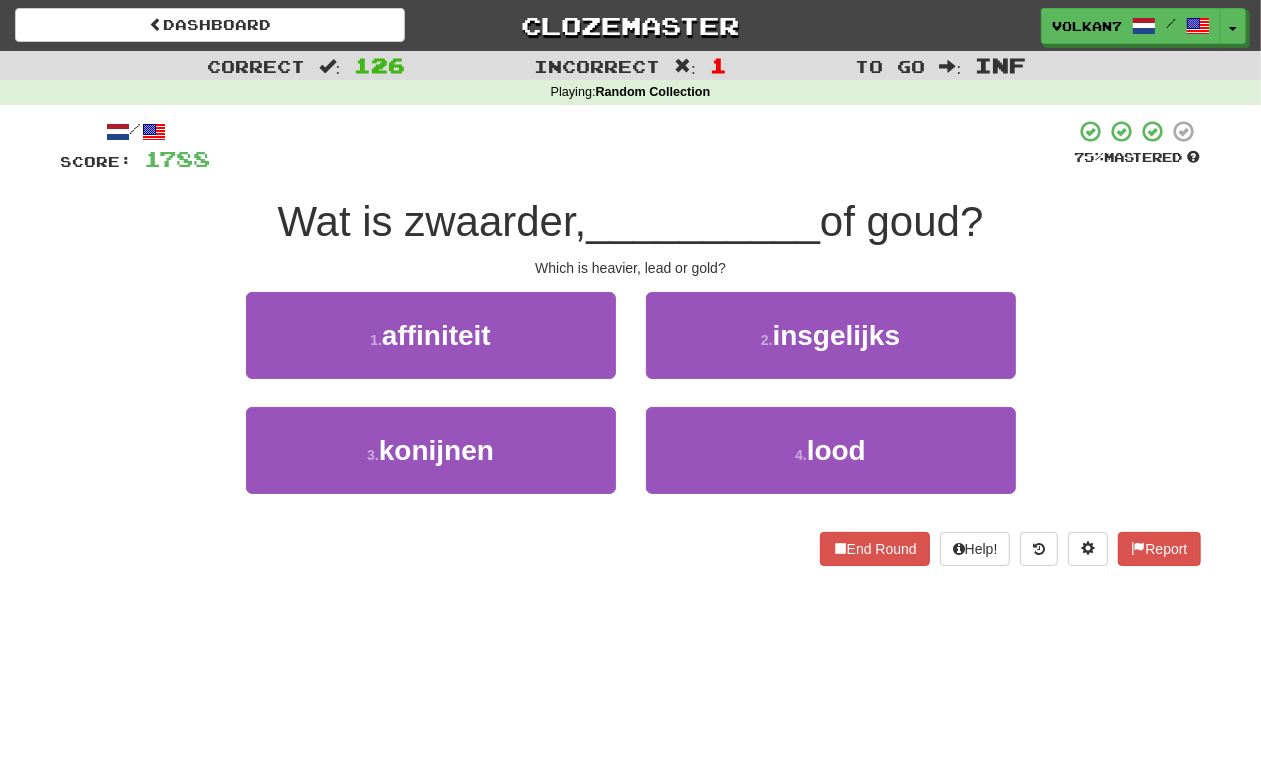 click on "/  Score:   1788 75 %  Mastered Wat is zwaarder,  __________  of goud? Which is heavier, lead or gold? 1 .  affiniteit 2 .  insgelijks 3 .  konijnen 4 .  lood  End Round  Help!  Report" at bounding box center (631, 342) 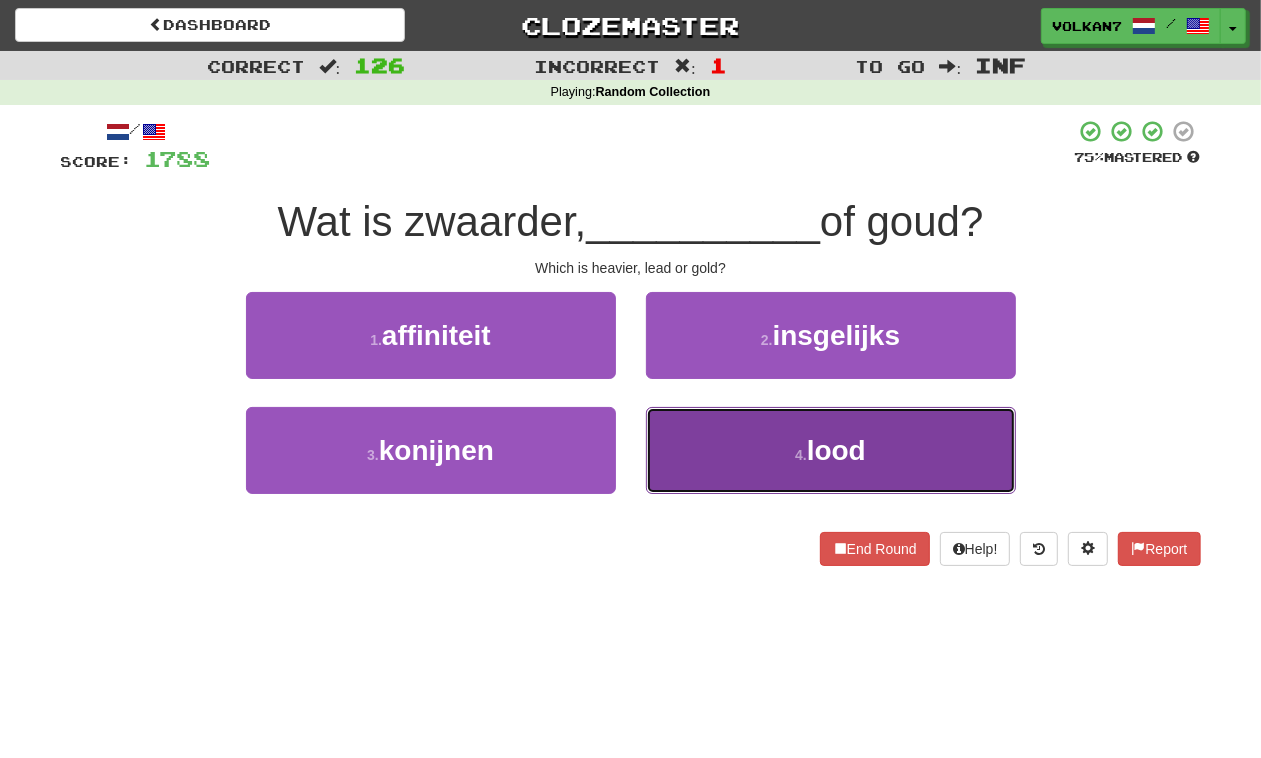 click on "4 .  lood" at bounding box center (831, 450) 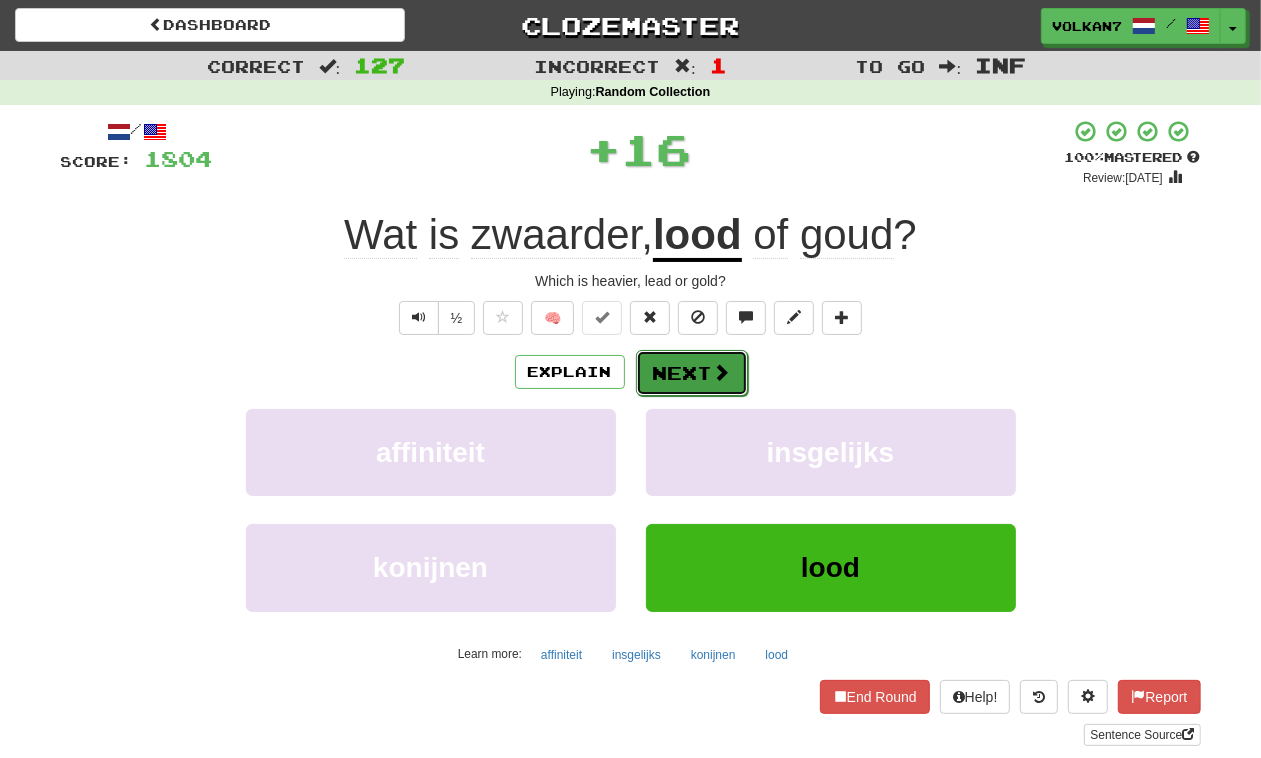 click on "Next" at bounding box center (692, 373) 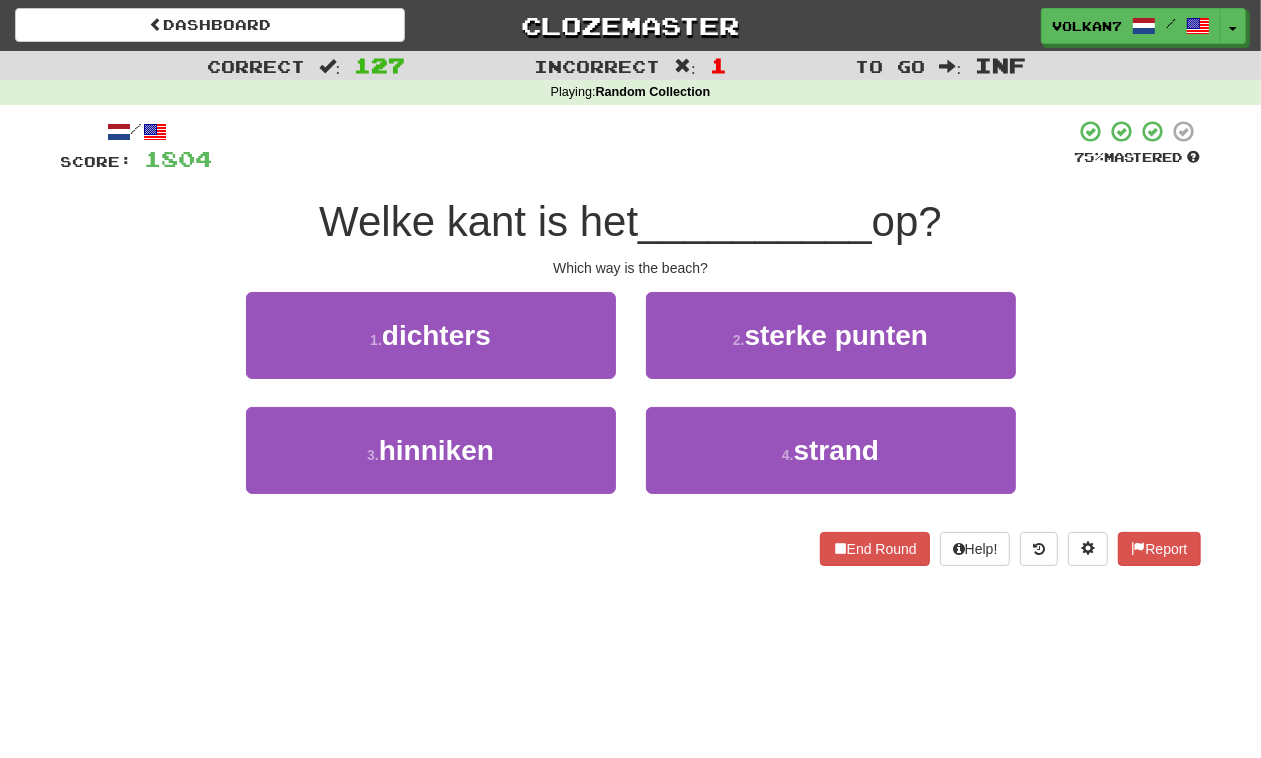click at bounding box center [644, 146] 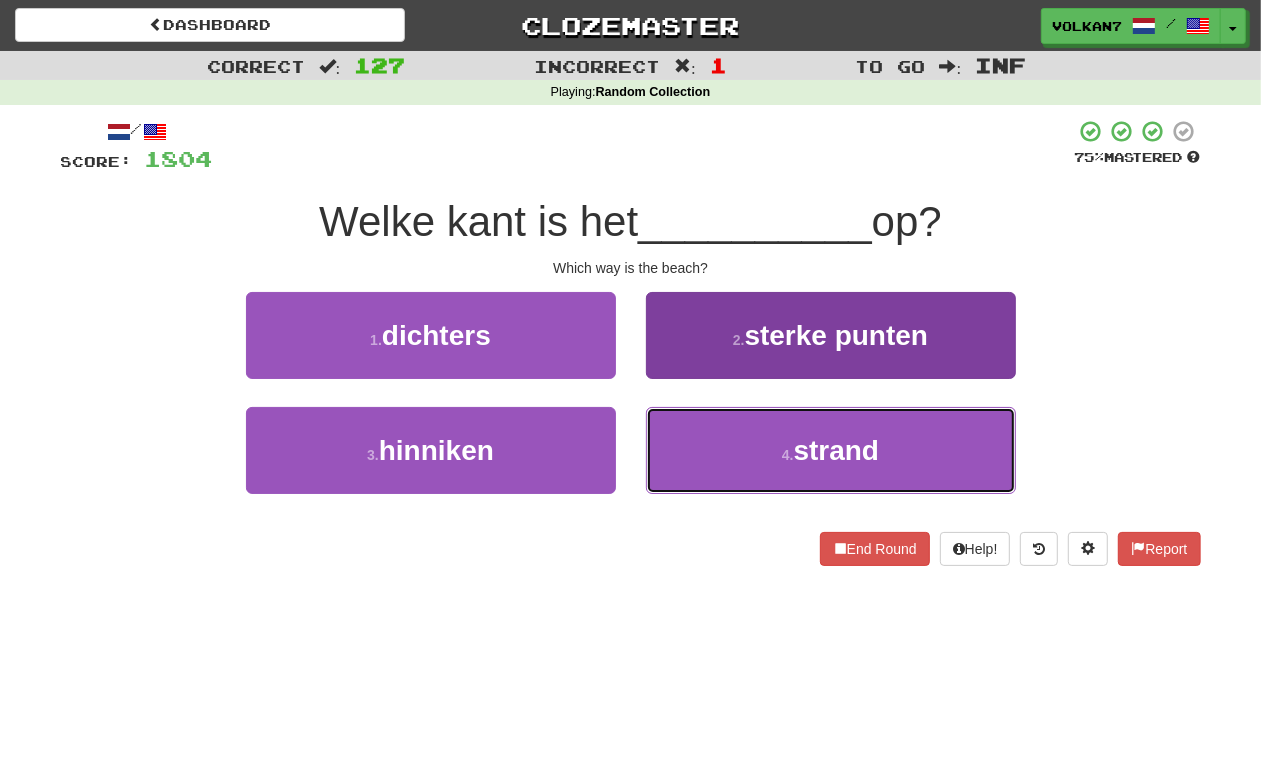 click on "4 .  strand" at bounding box center [831, 450] 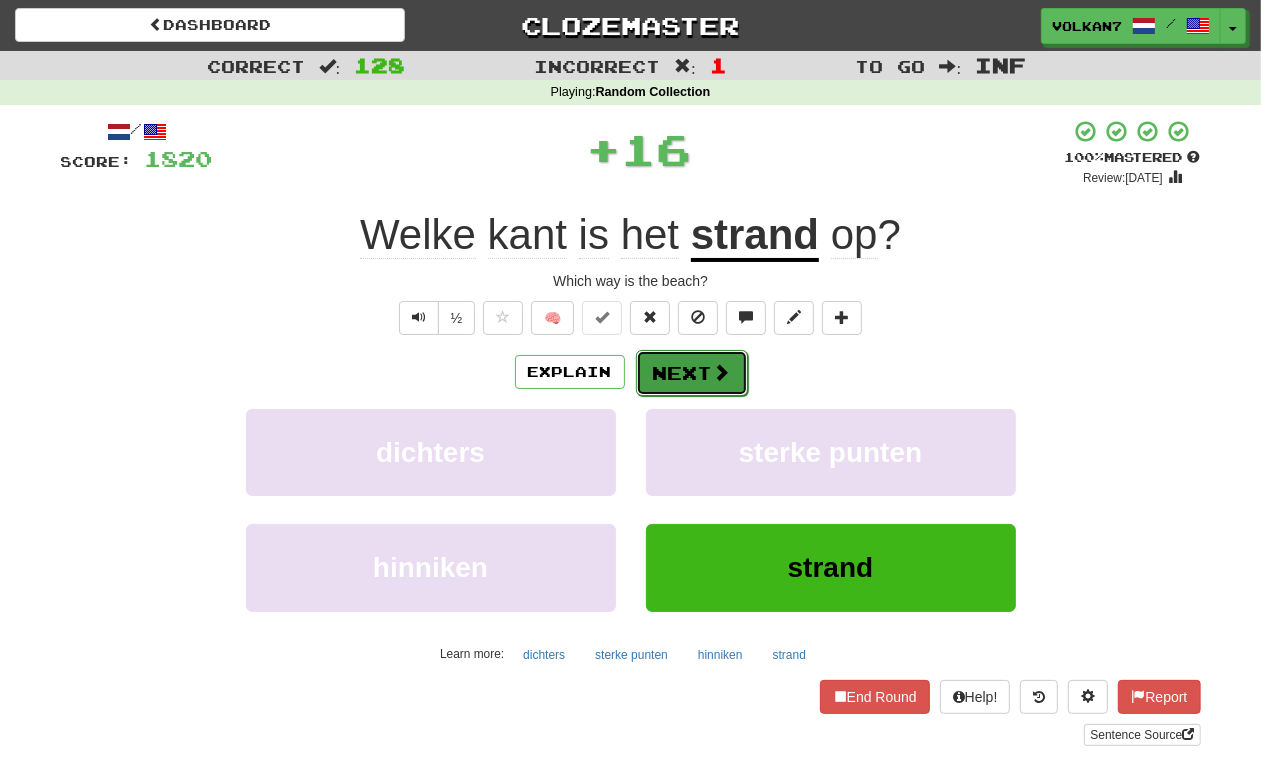 click on "Next" at bounding box center (692, 373) 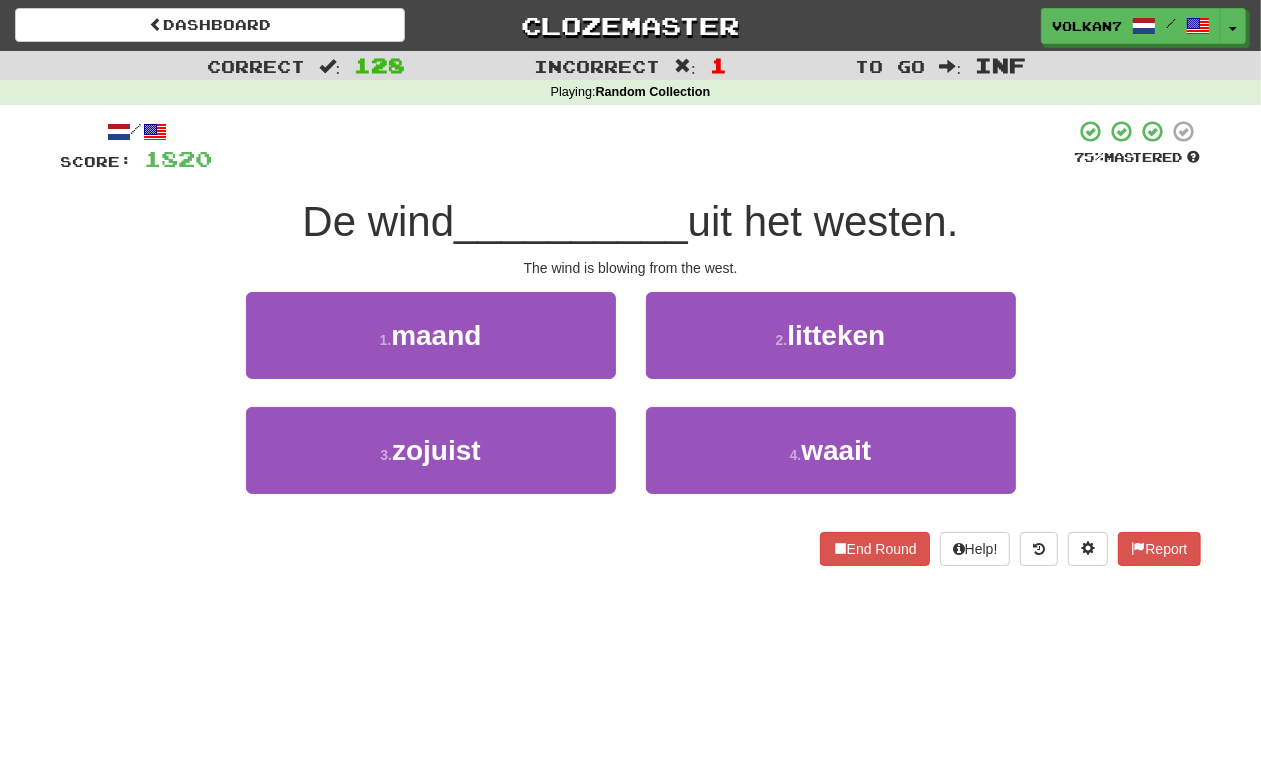 click at bounding box center [644, 146] 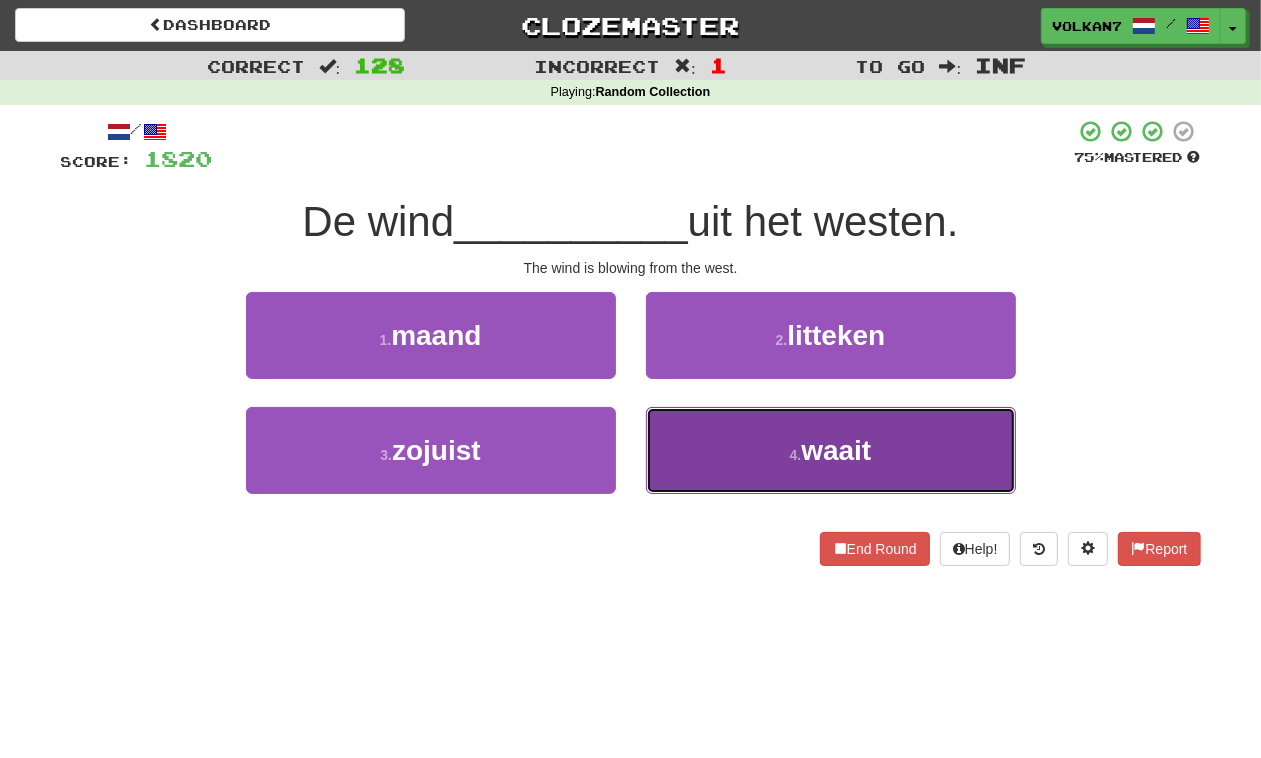 click on "4 ." at bounding box center [796, 455] 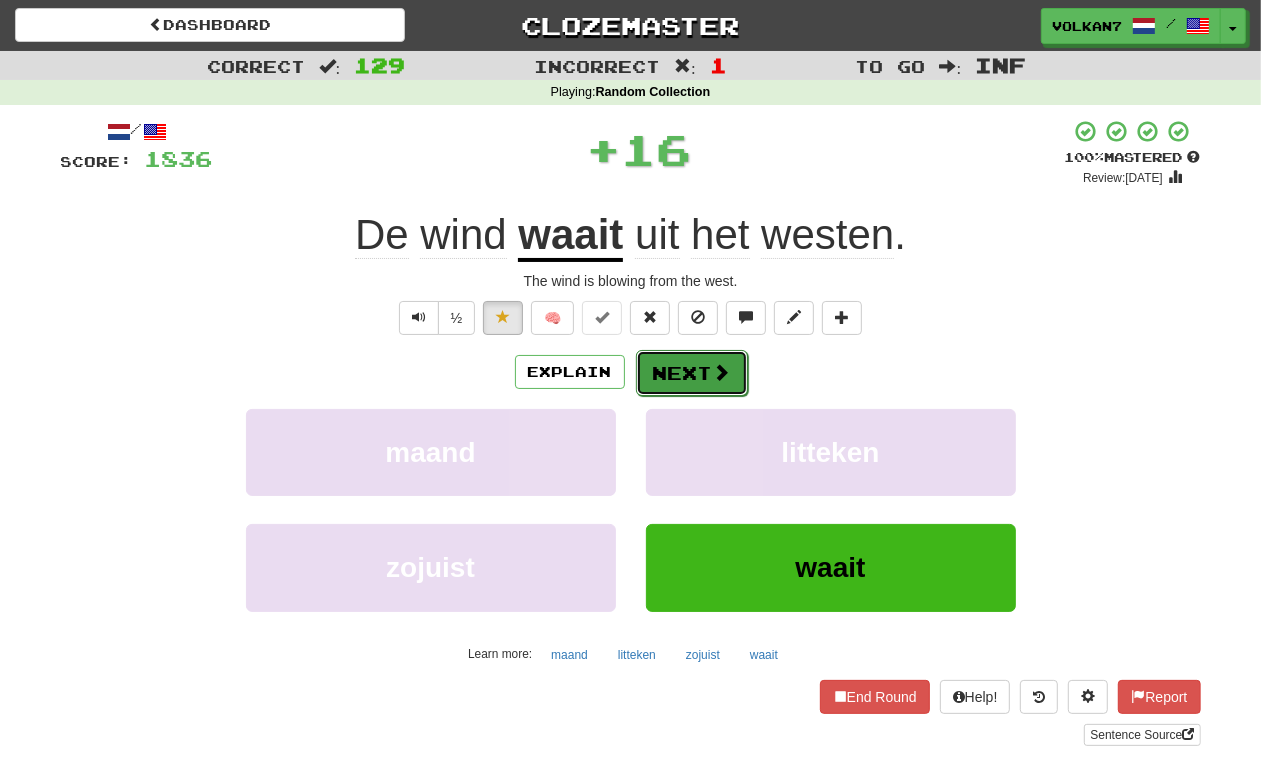click on "Next" at bounding box center [692, 373] 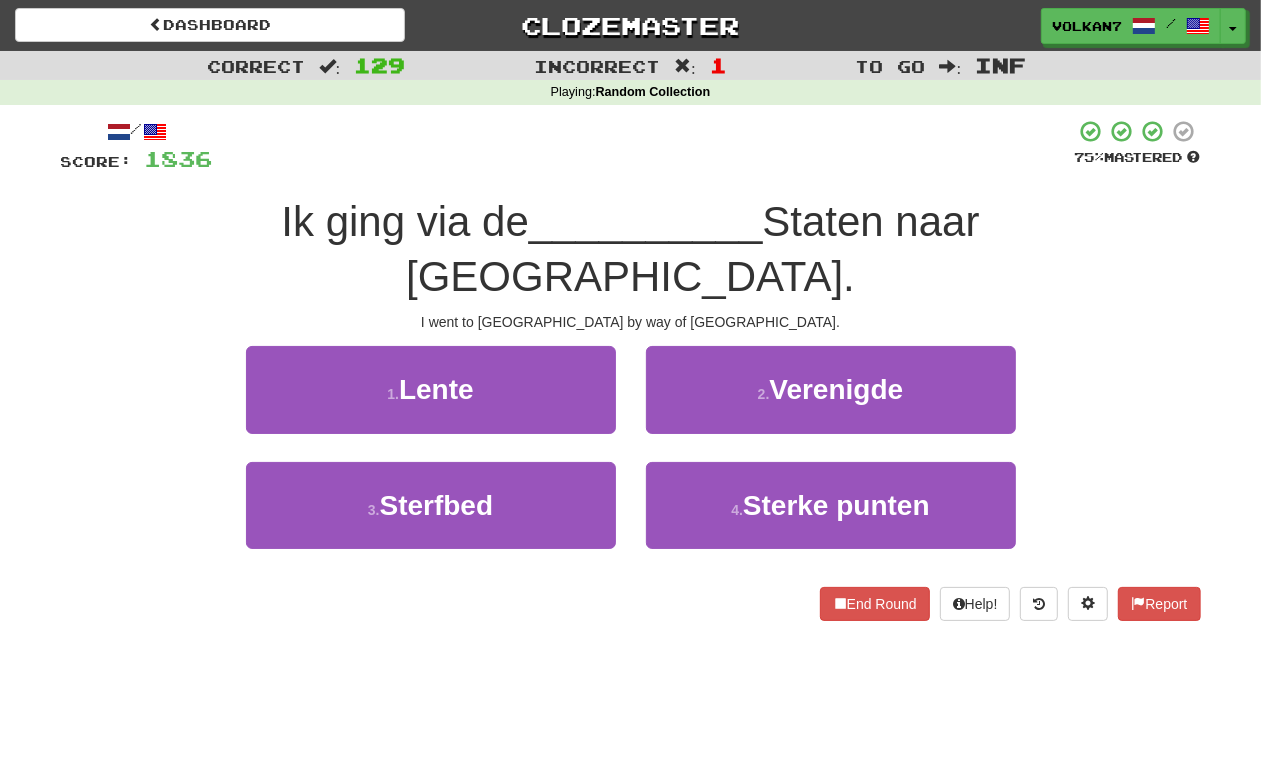 click on "/  Score:   1836 75 %  Mastered Ik ging via de  __________  Staten naar [GEOGRAPHIC_DATA]. I went to [GEOGRAPHIC_DATA] by way of the [GEOGRAPHIC_DATA]. 1 .  Lente 2 .  Verenigde 3 .  Sterfbed 4 .  Sterke punten  End Round  Help!  Report" at bounding box center (631, 369) 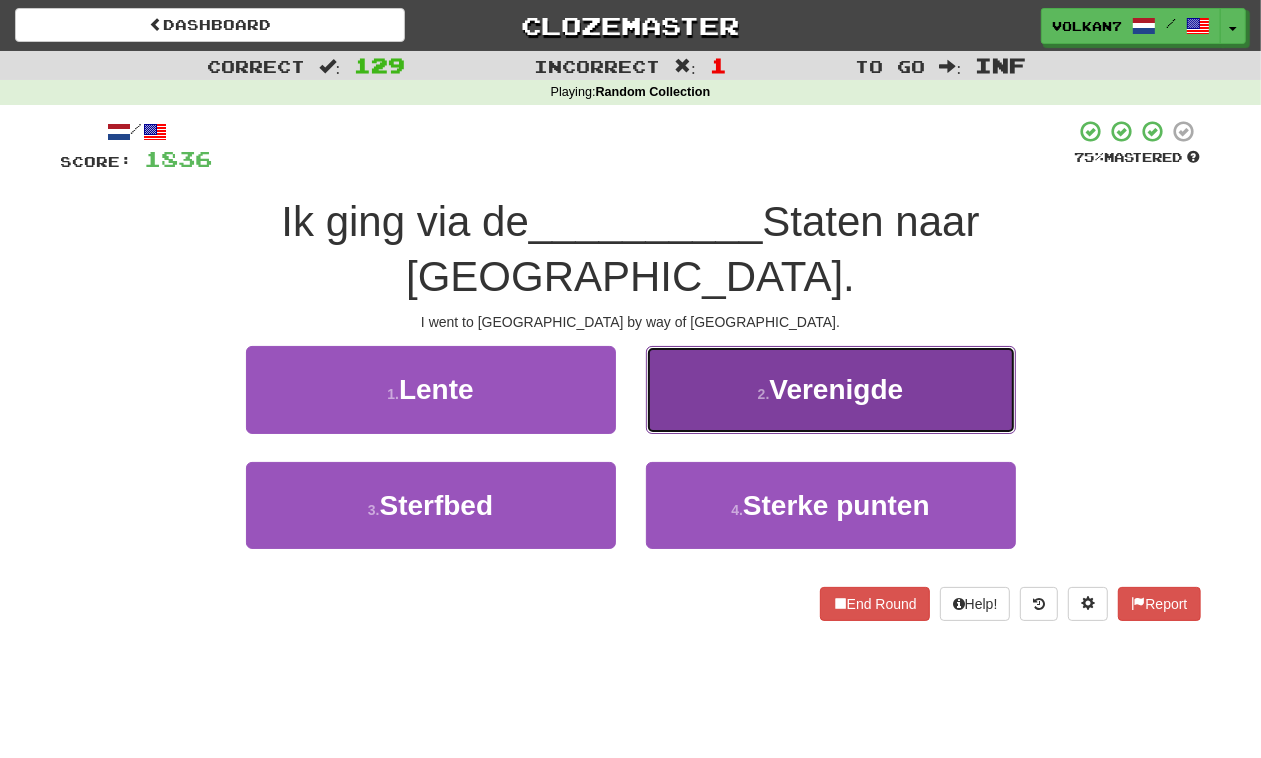 click on "2 .  Verenigde" at bounding box center [831, 389] 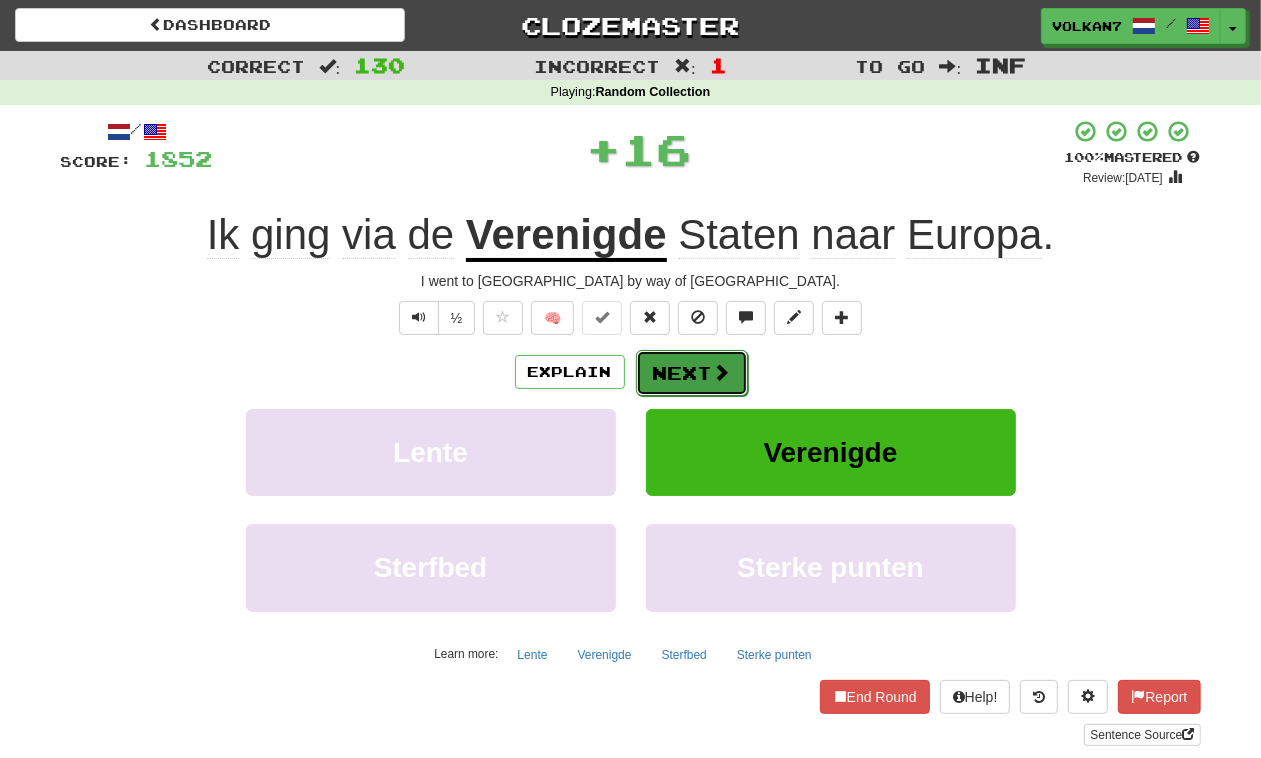 click on "Next" at bounding box center (692, 373) 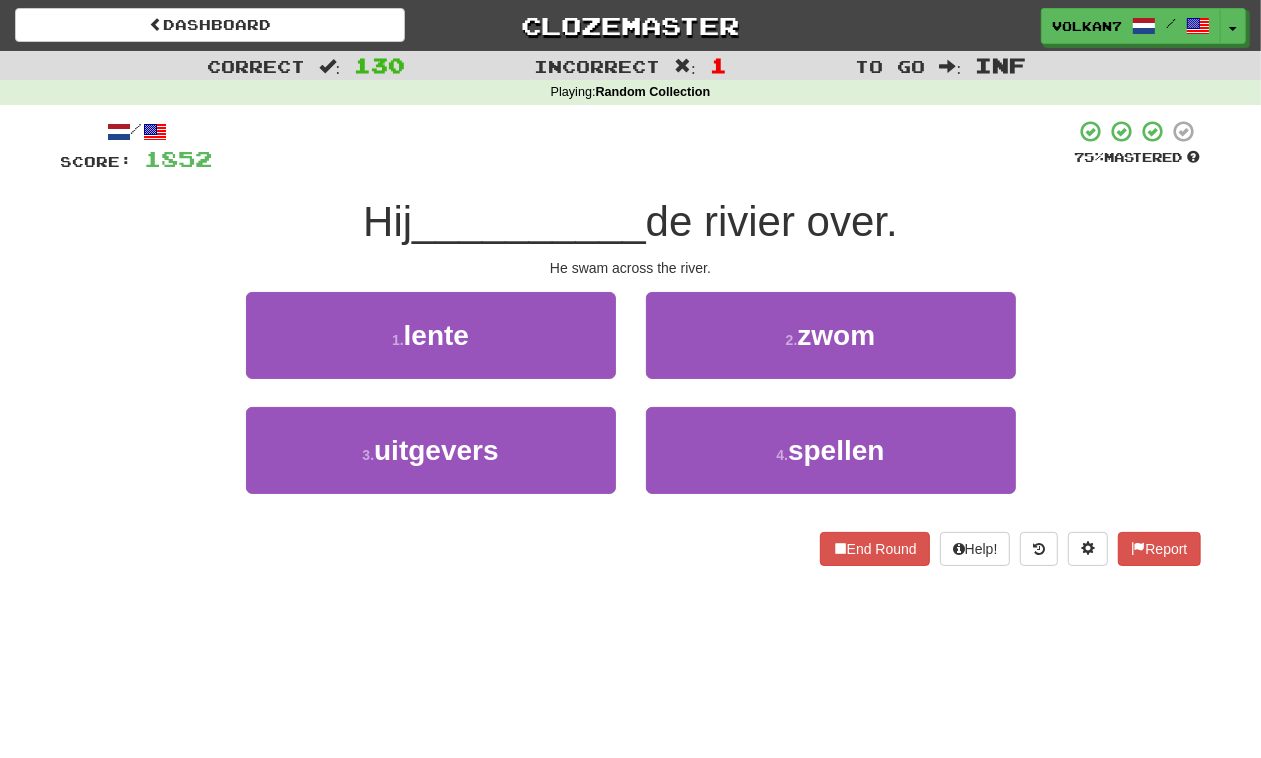 click at bounding box center (644, 146) 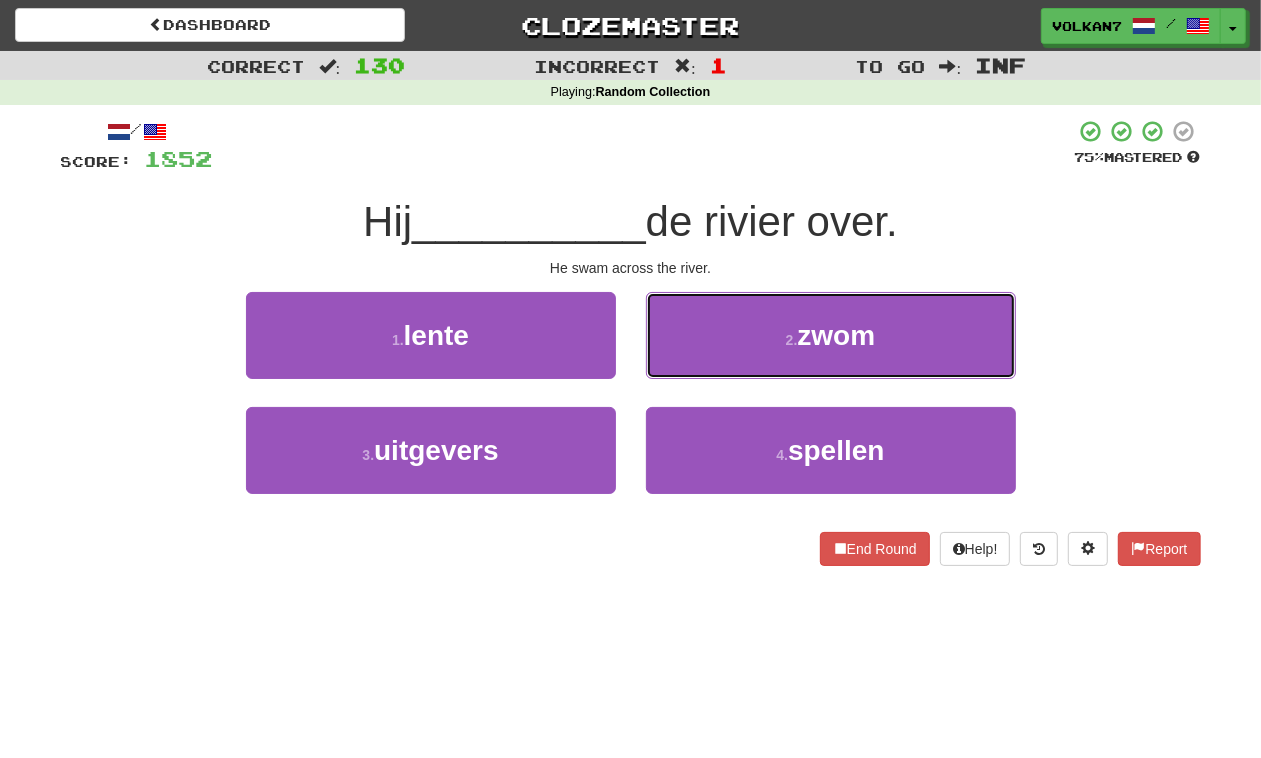 drag, startPoint x: 741, startPoint y: 347, endPoint x: 691, endPoint y: 343, distance: 50.159744 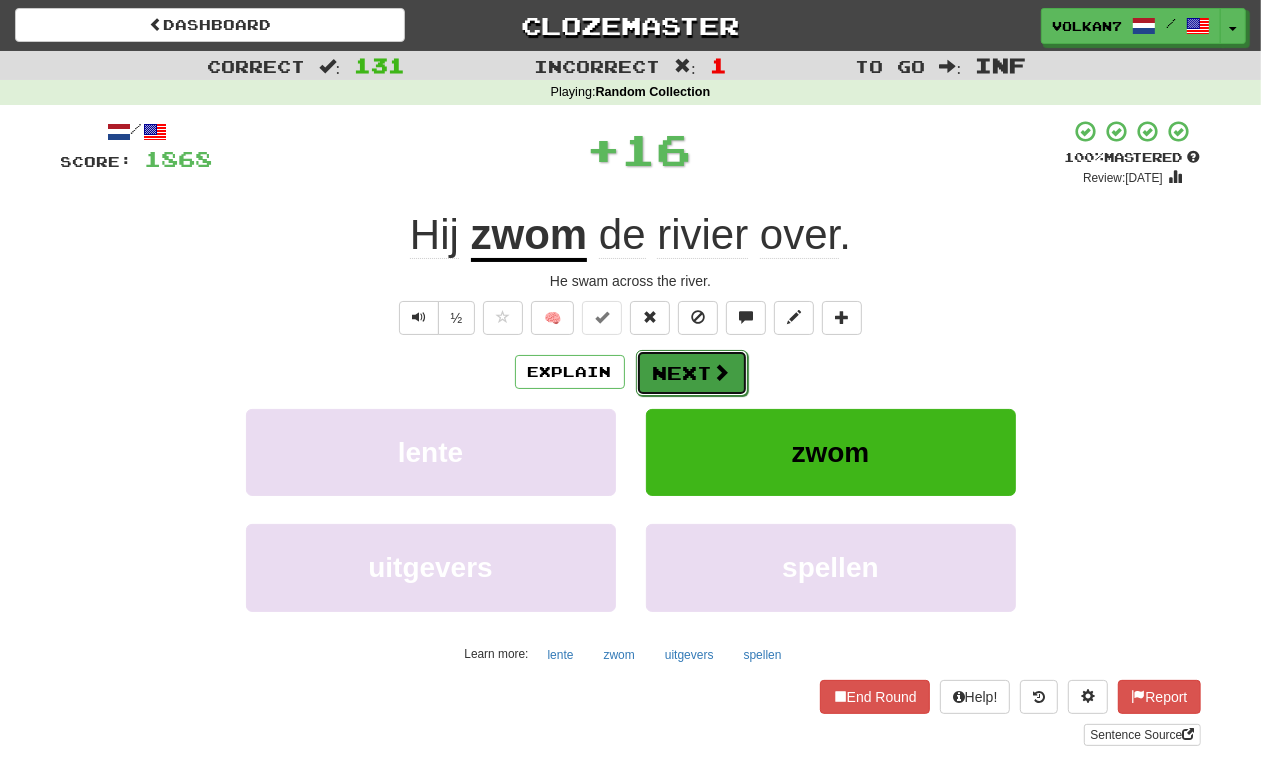 click on "Next" at bounding box center [692, 373] 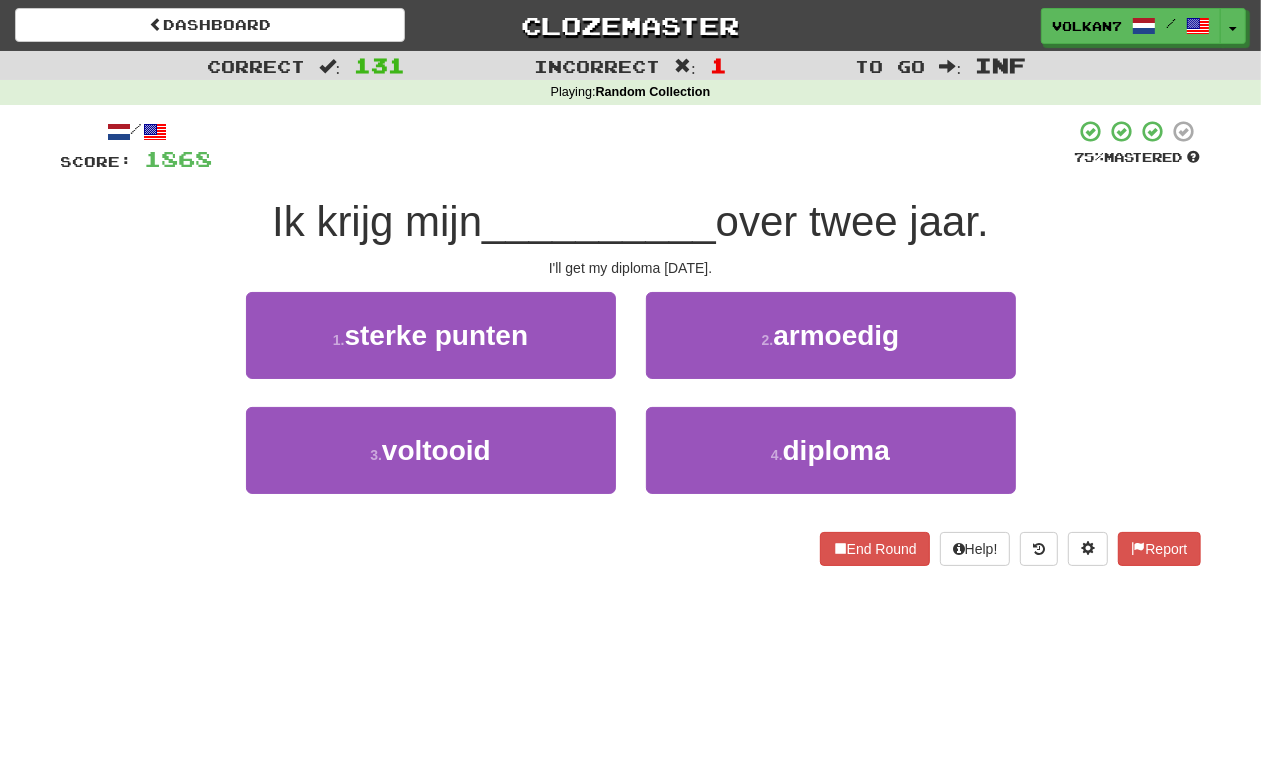 click at bounding box center [644, 146] 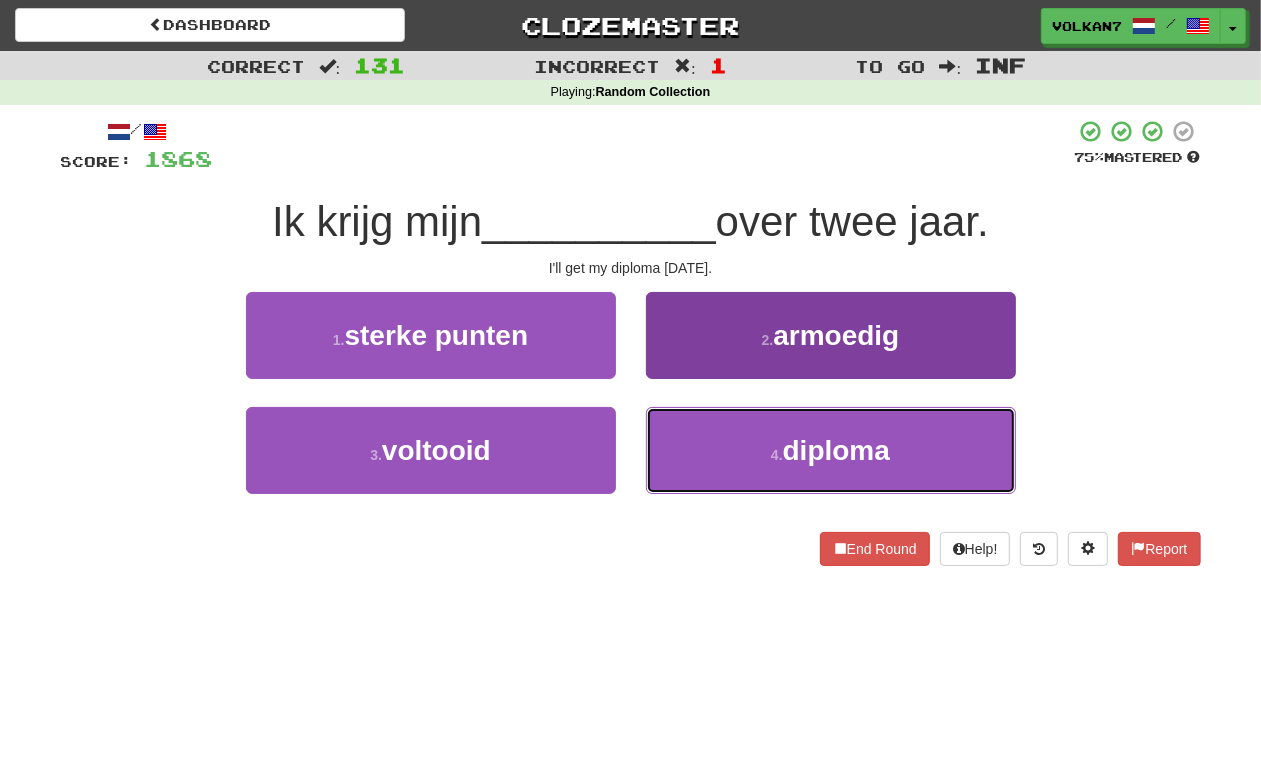 click on "4 .  diploma" at bounding box center [831, 450] 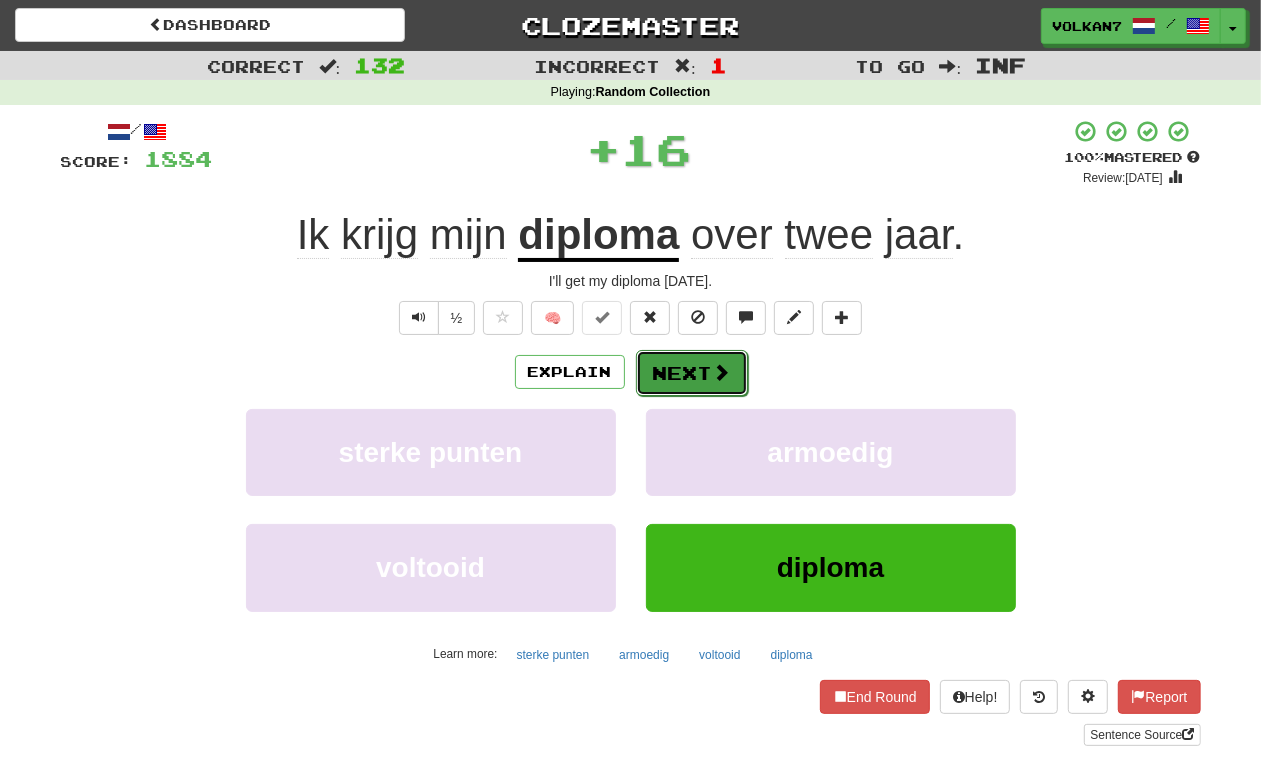 click on "Next" at bounding box center (692, 373) 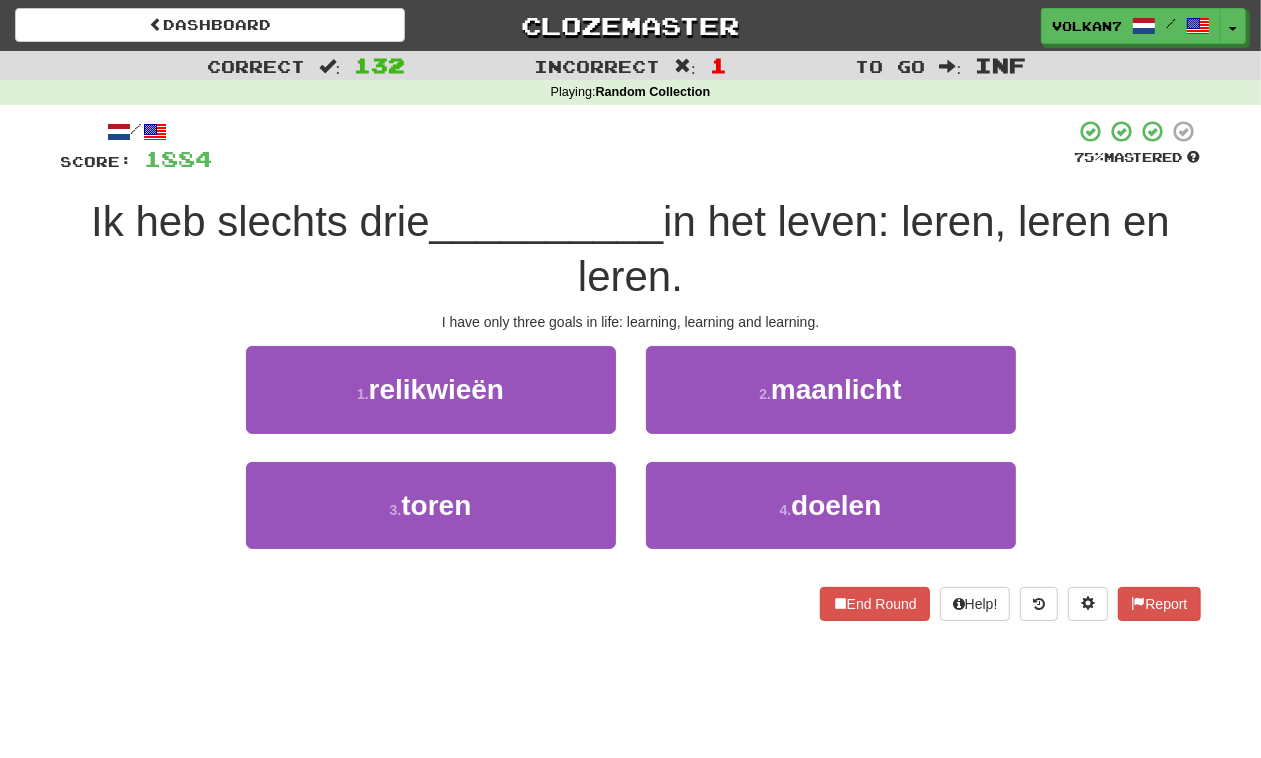 click at bounding box center [644, 146] 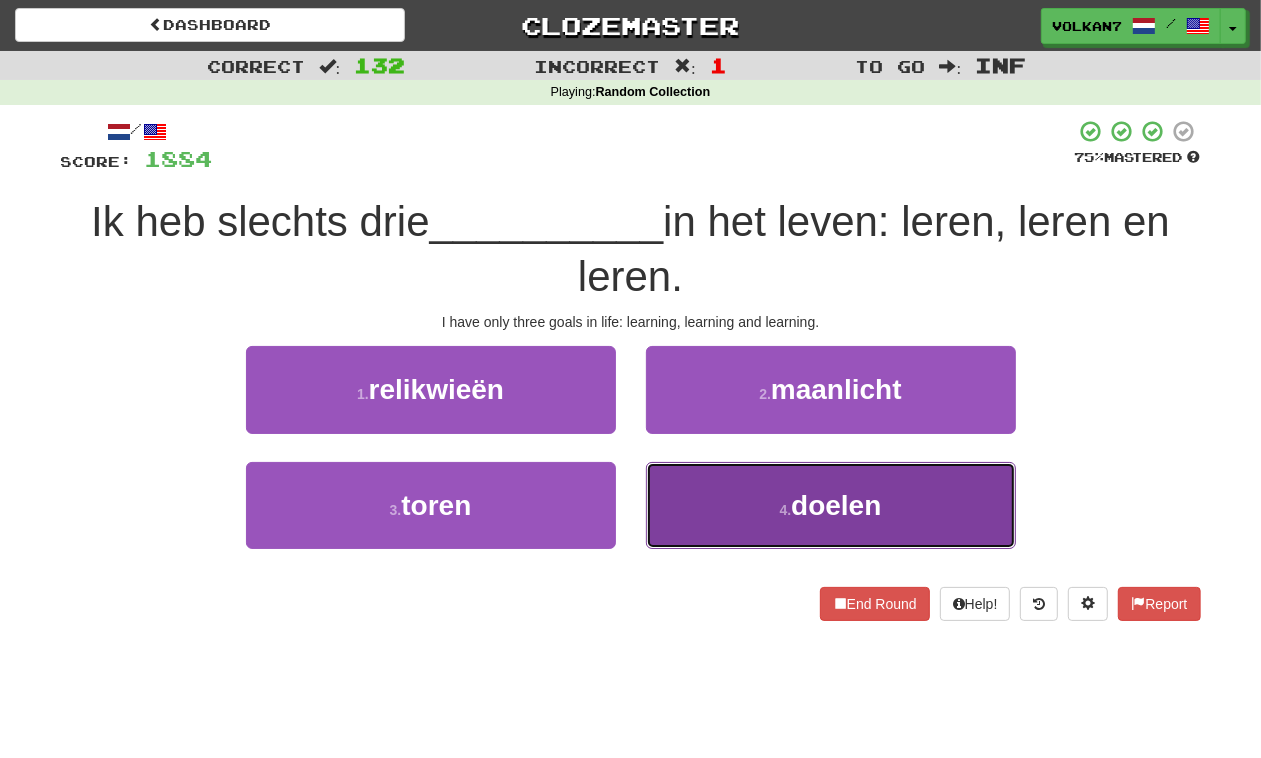 click on "doelen" at bounding box center [836, 505] 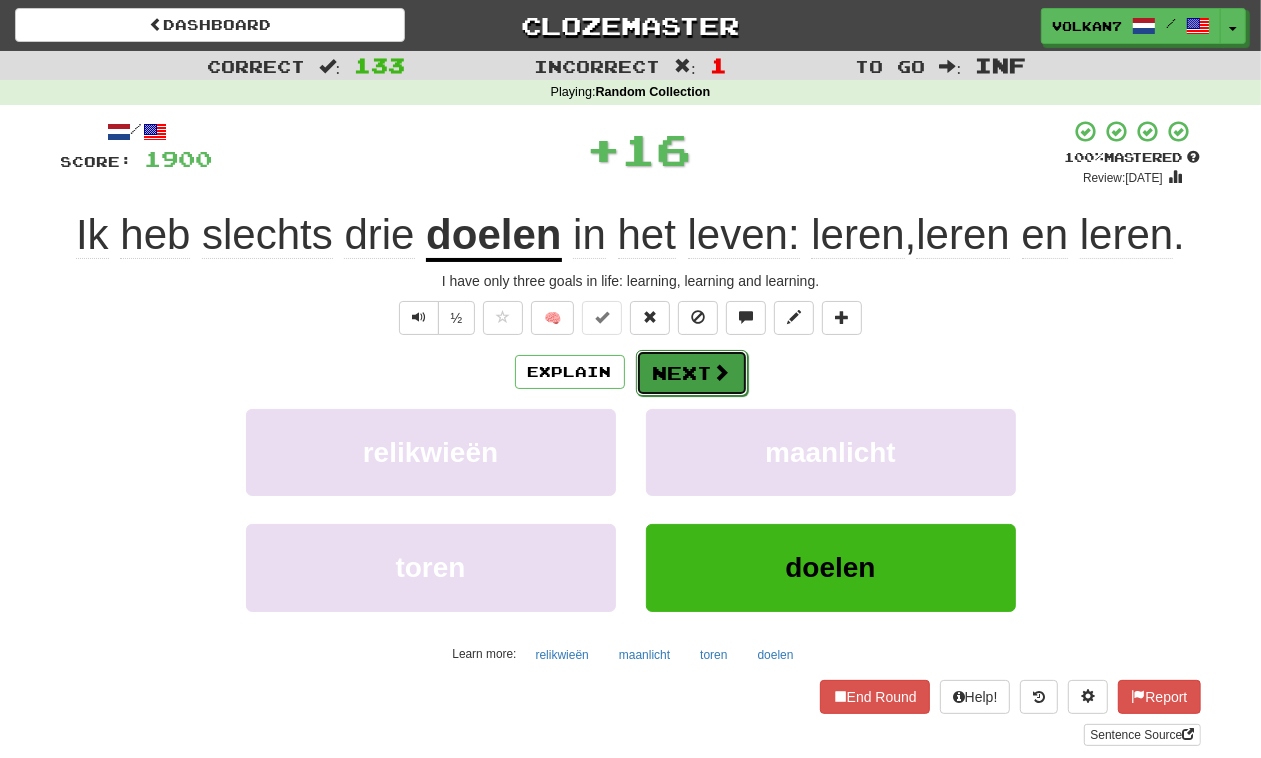 click on "Next" at bounding box center (692, 373) 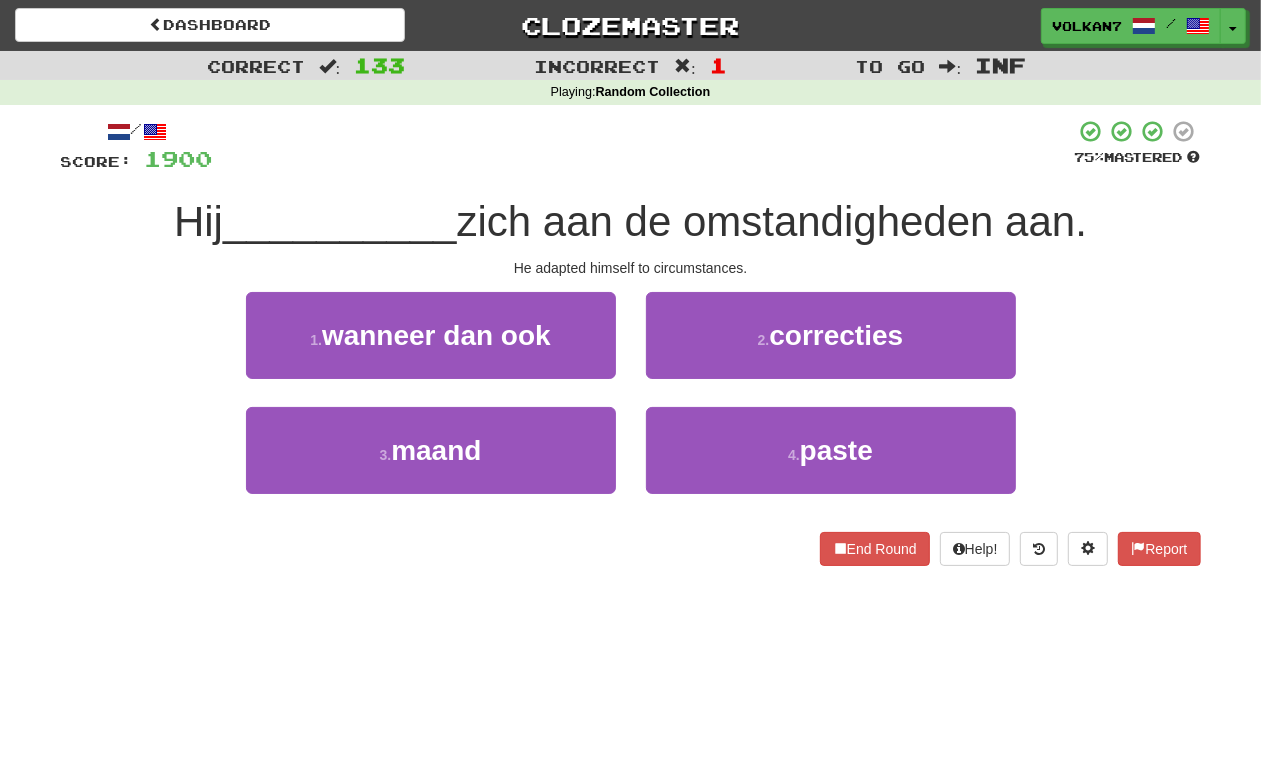 click at bounding box center (644, 146) 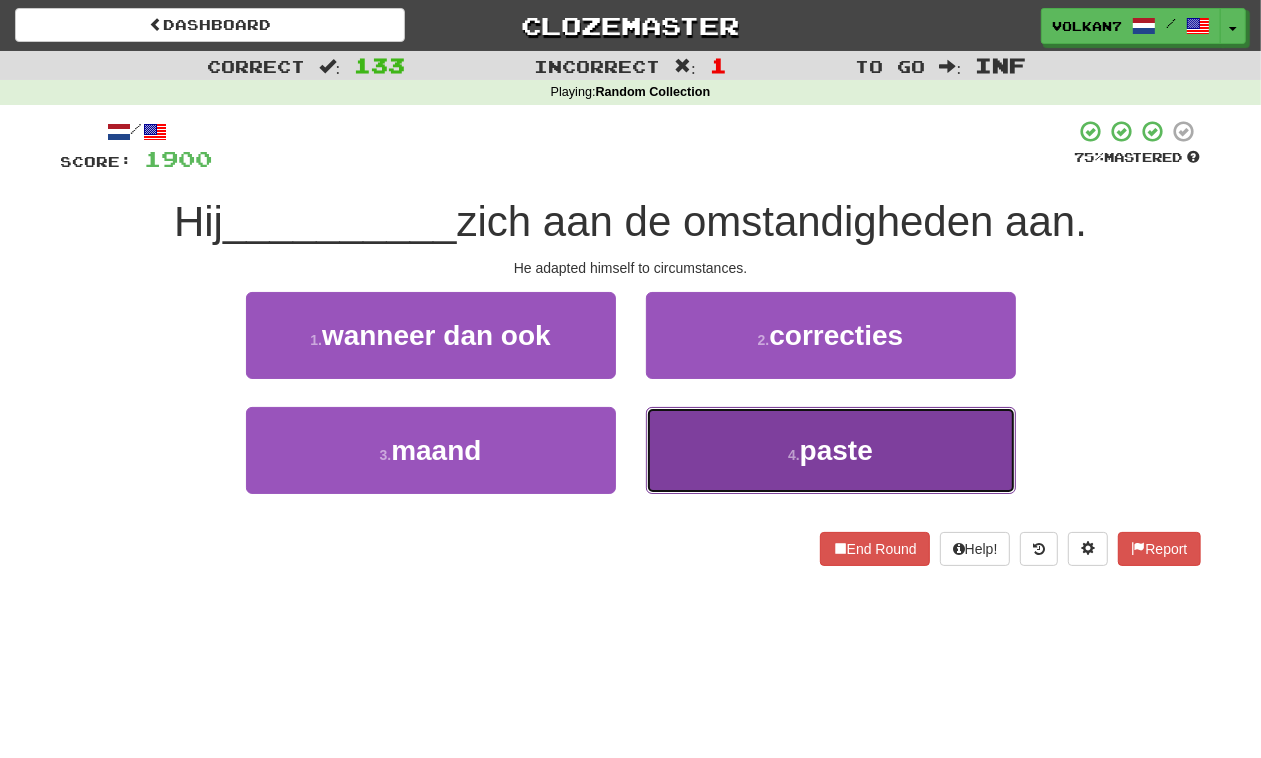 click on "paste" at bounding box center (836, 450) 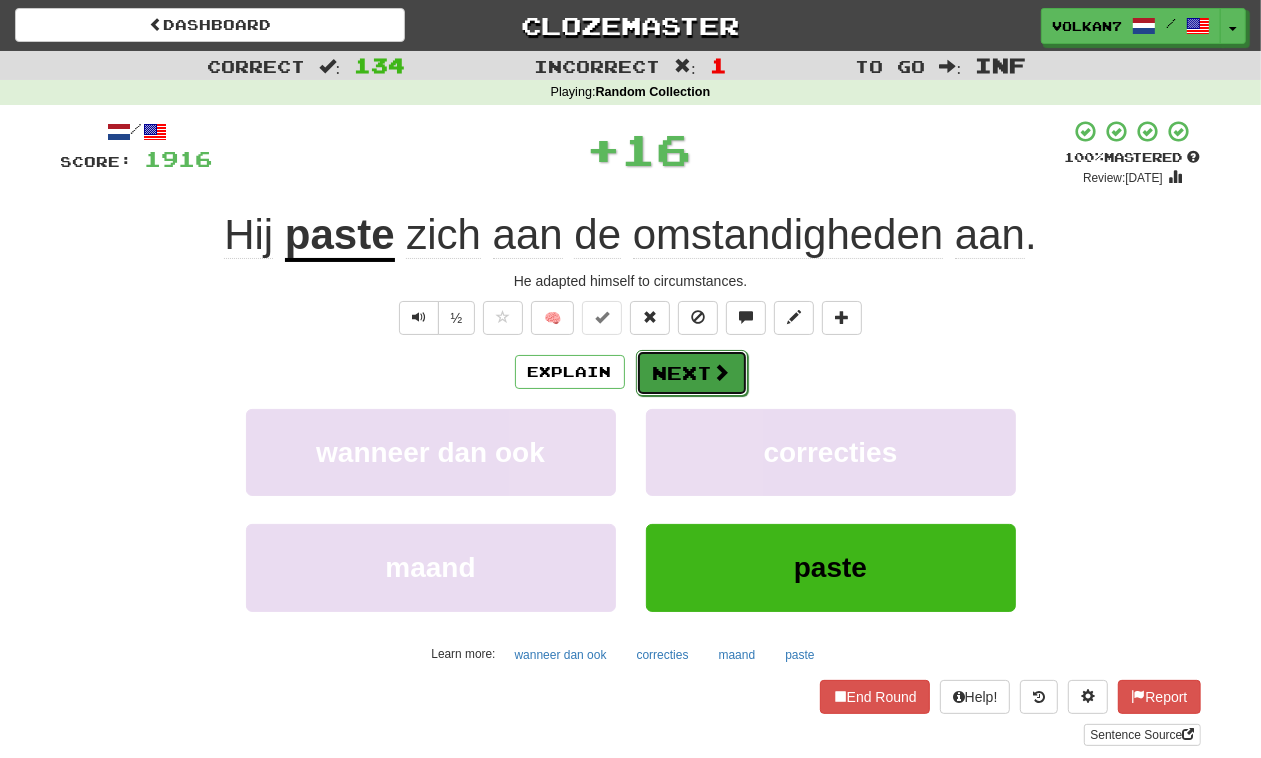 click at bounding box center (722, 372) 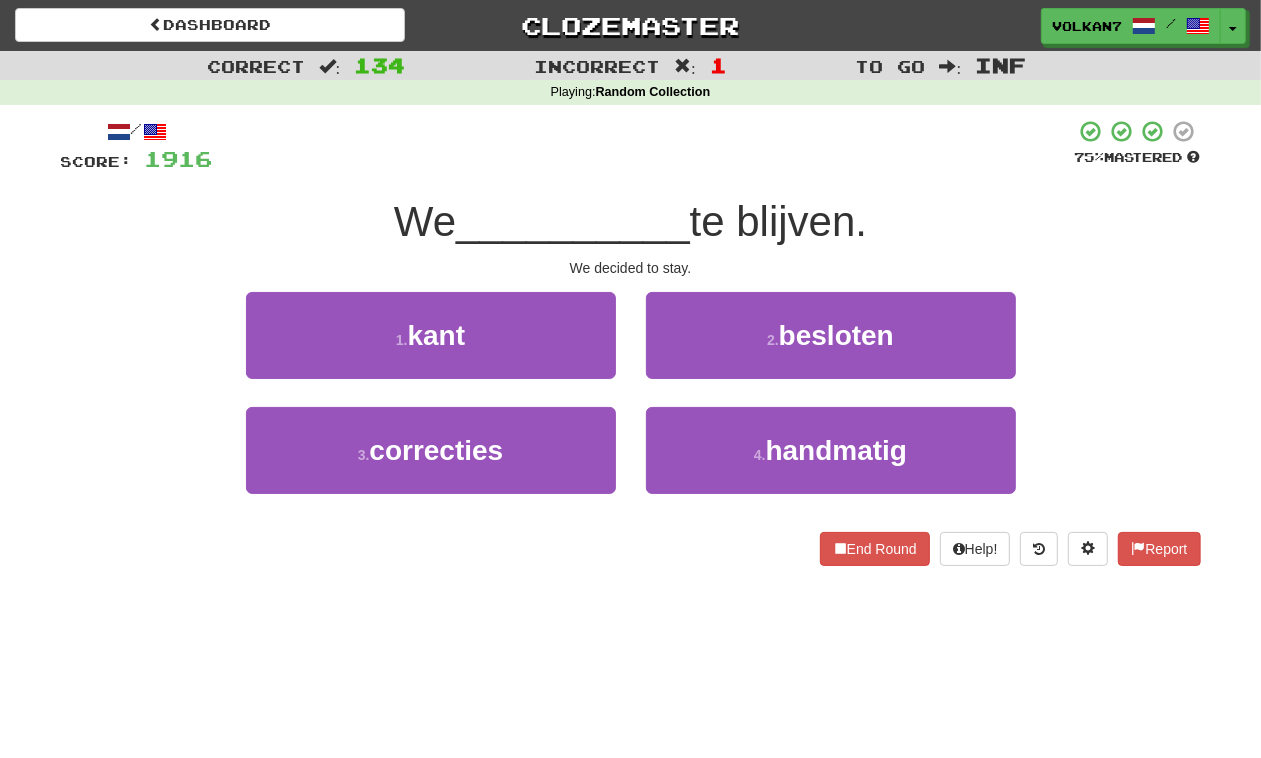 click on "We  __________  te blijven." at bounding box center (631, 222) 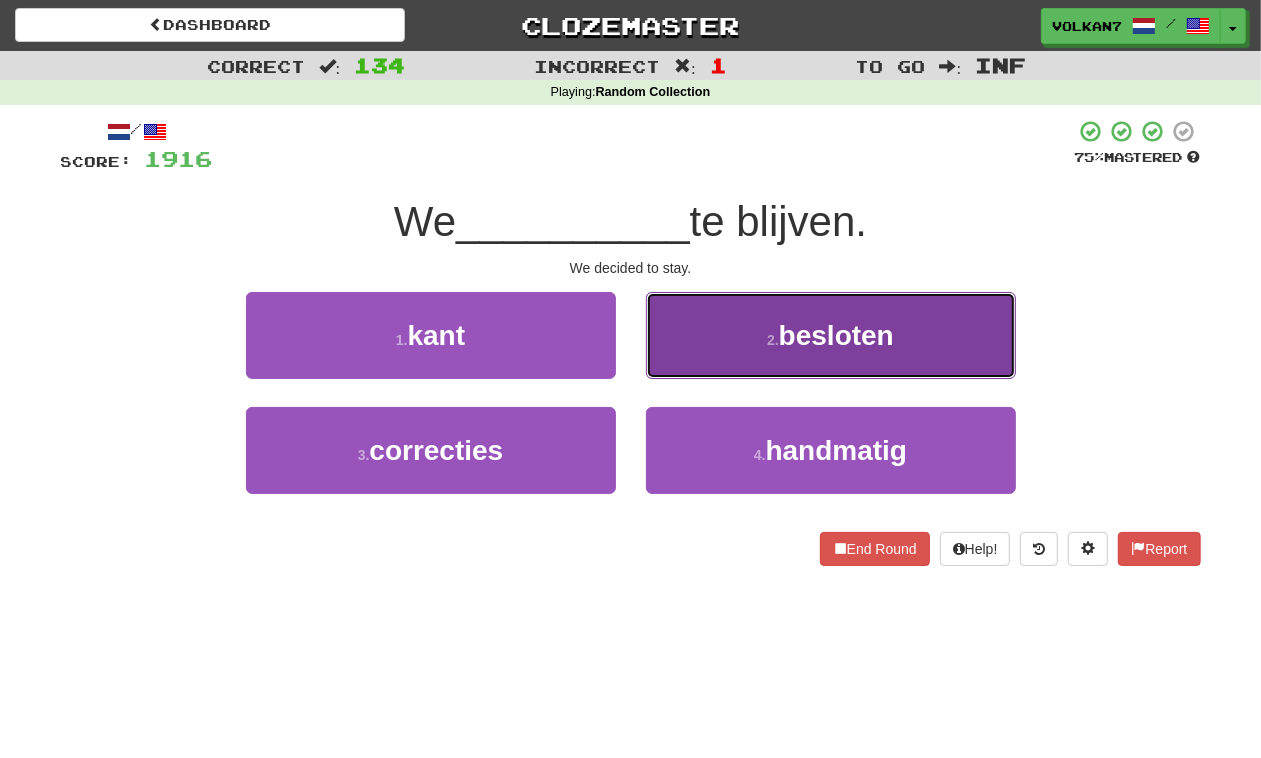 click on "2 .  besloten" at bounding box center (831, 335) 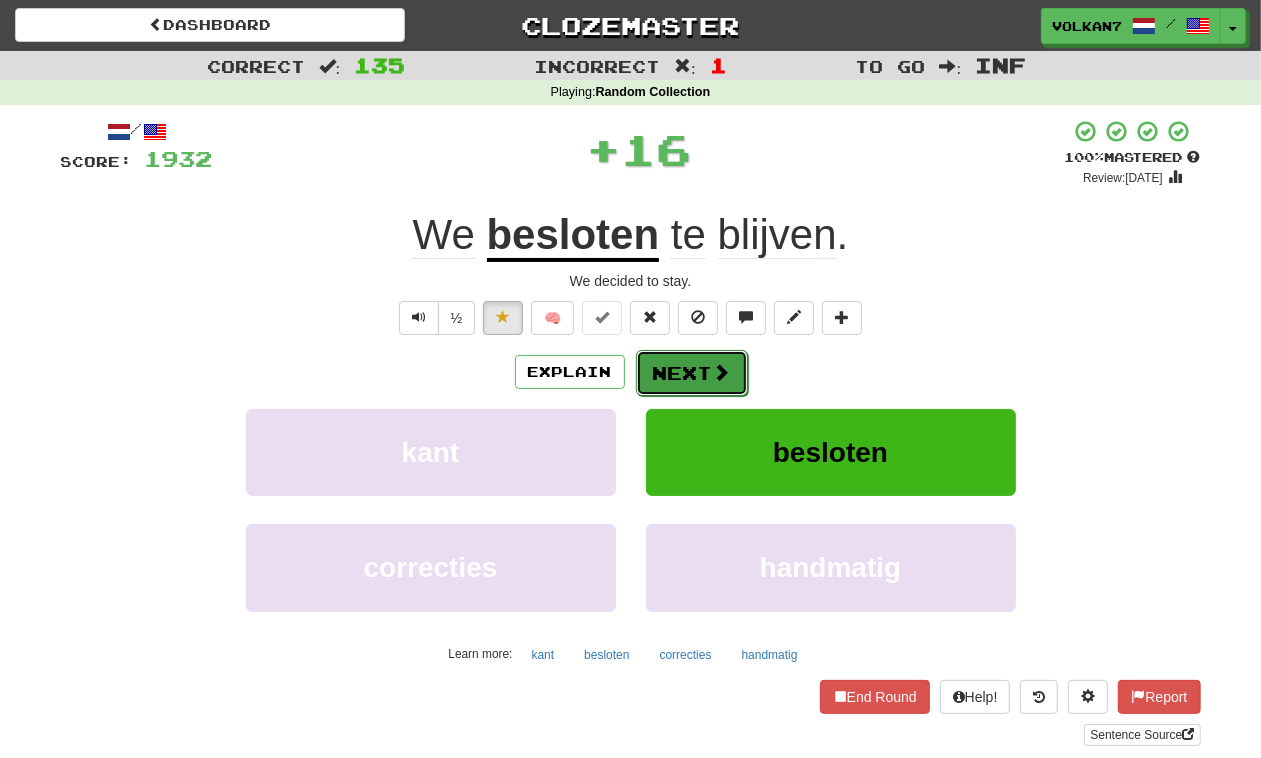 click on "Next" at bounding box center (692, 373) 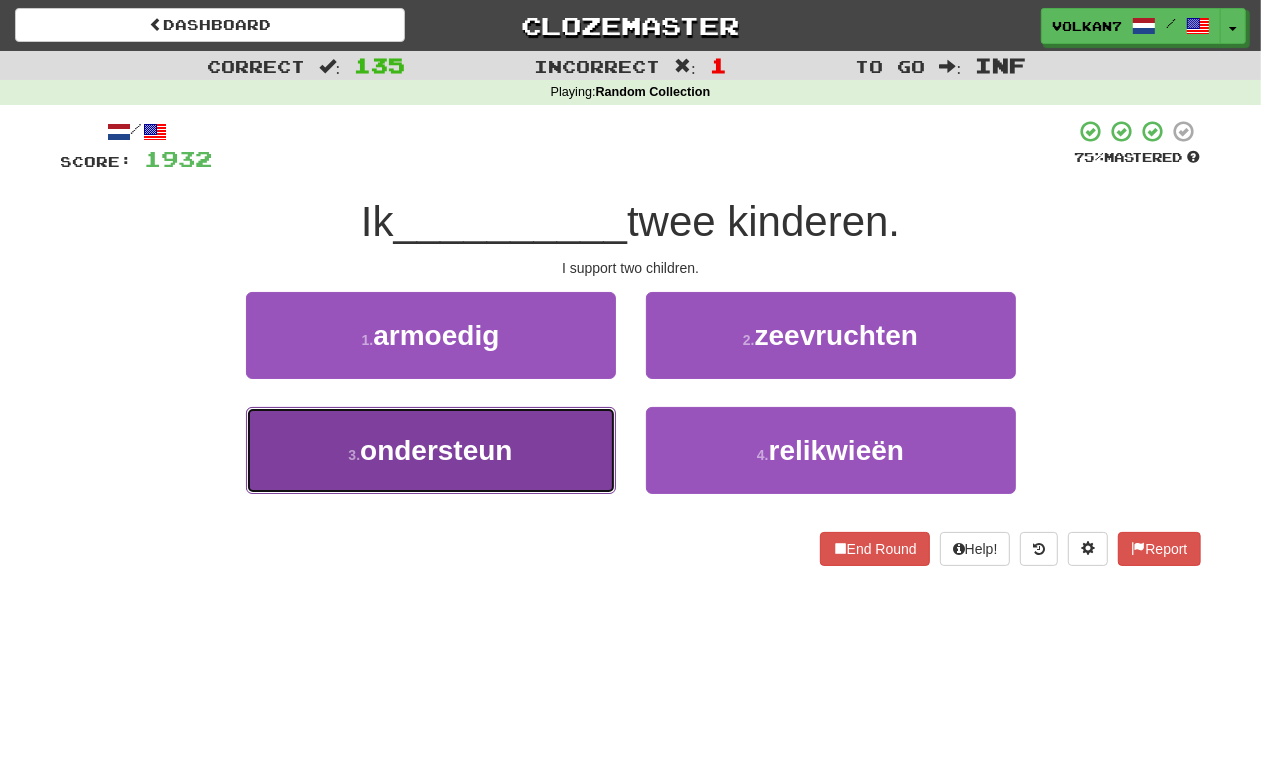 click on "3 .  ondersteun" at bounding box center [431, 450] 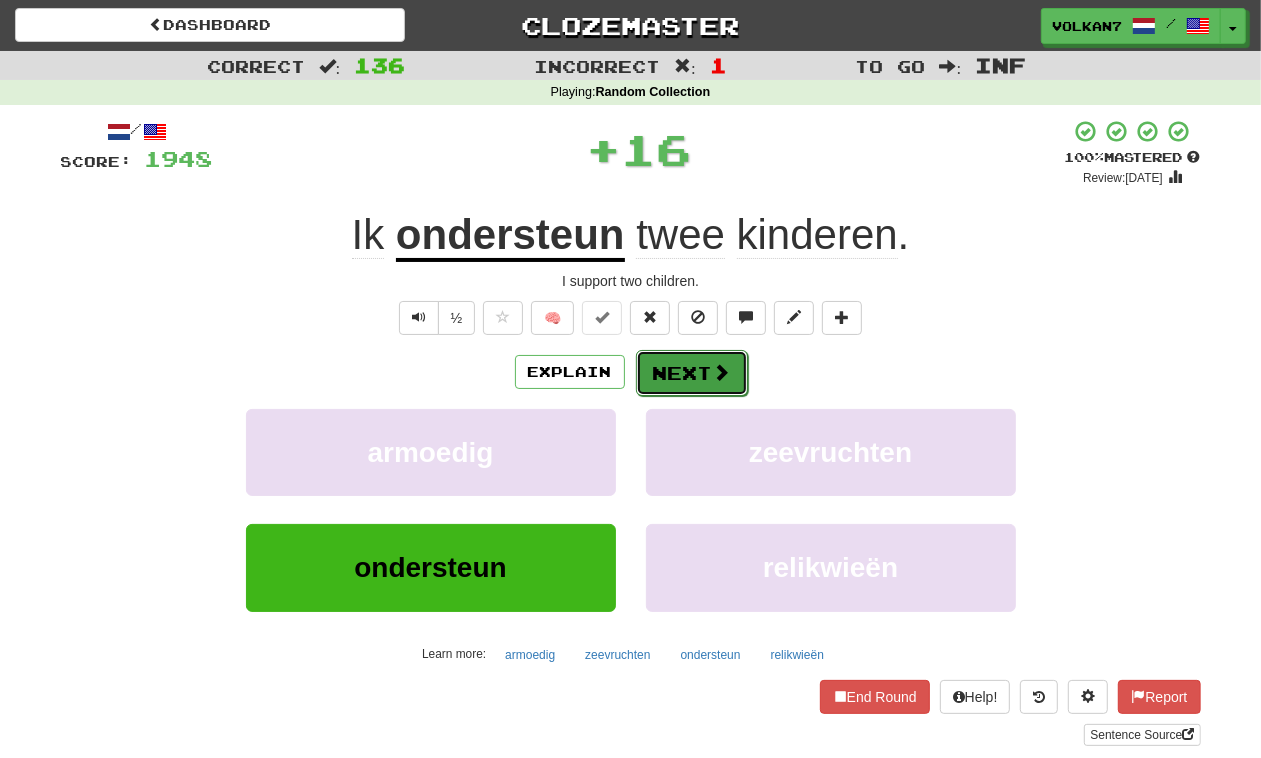 click on "Next" at bounding box center (692, 373) 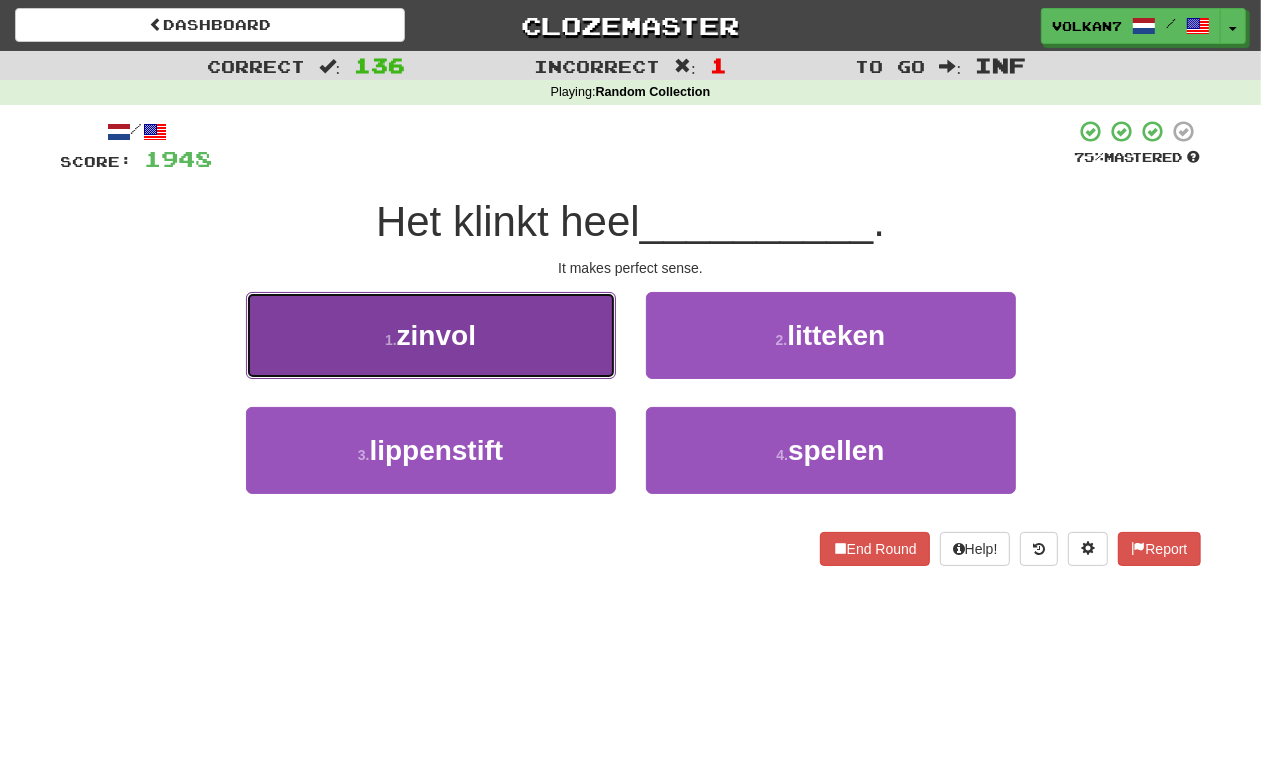 click on "1 .  zinvol" at bounding box center (431, 335) 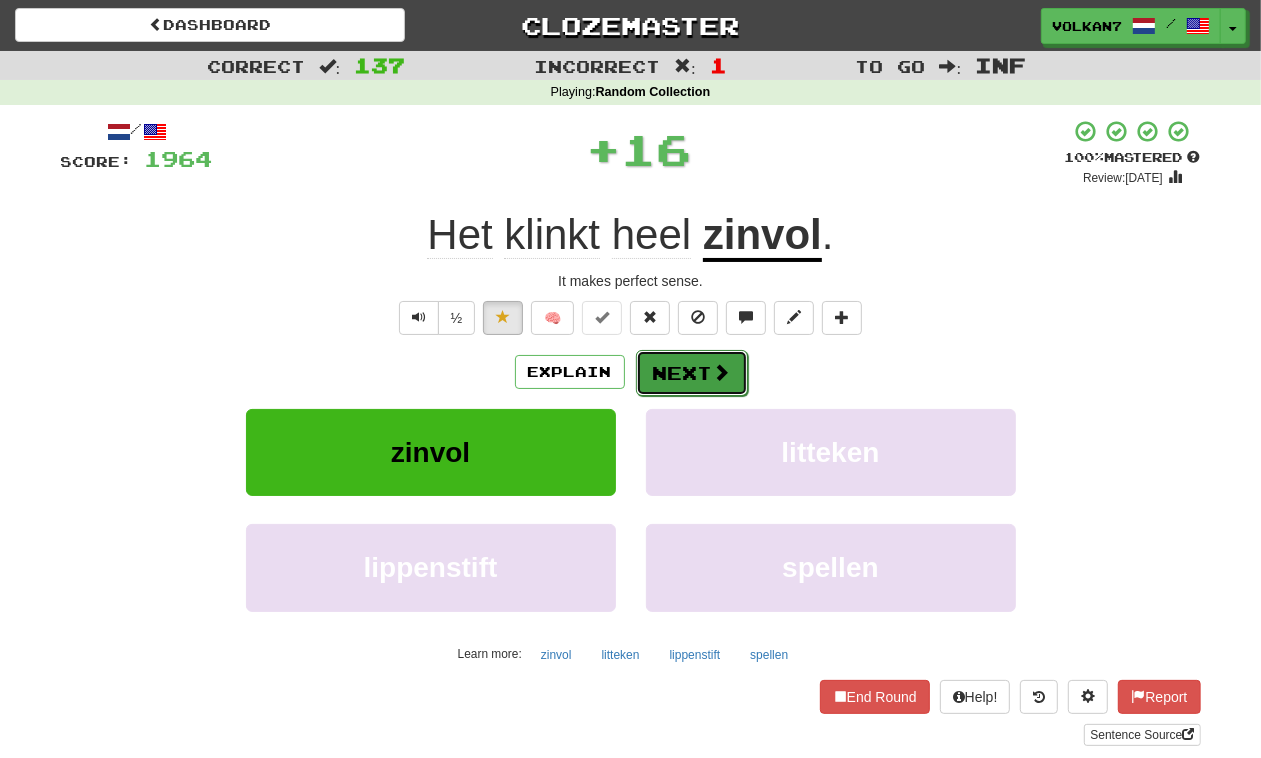 click on "Next" at bounding box center (692, 373) 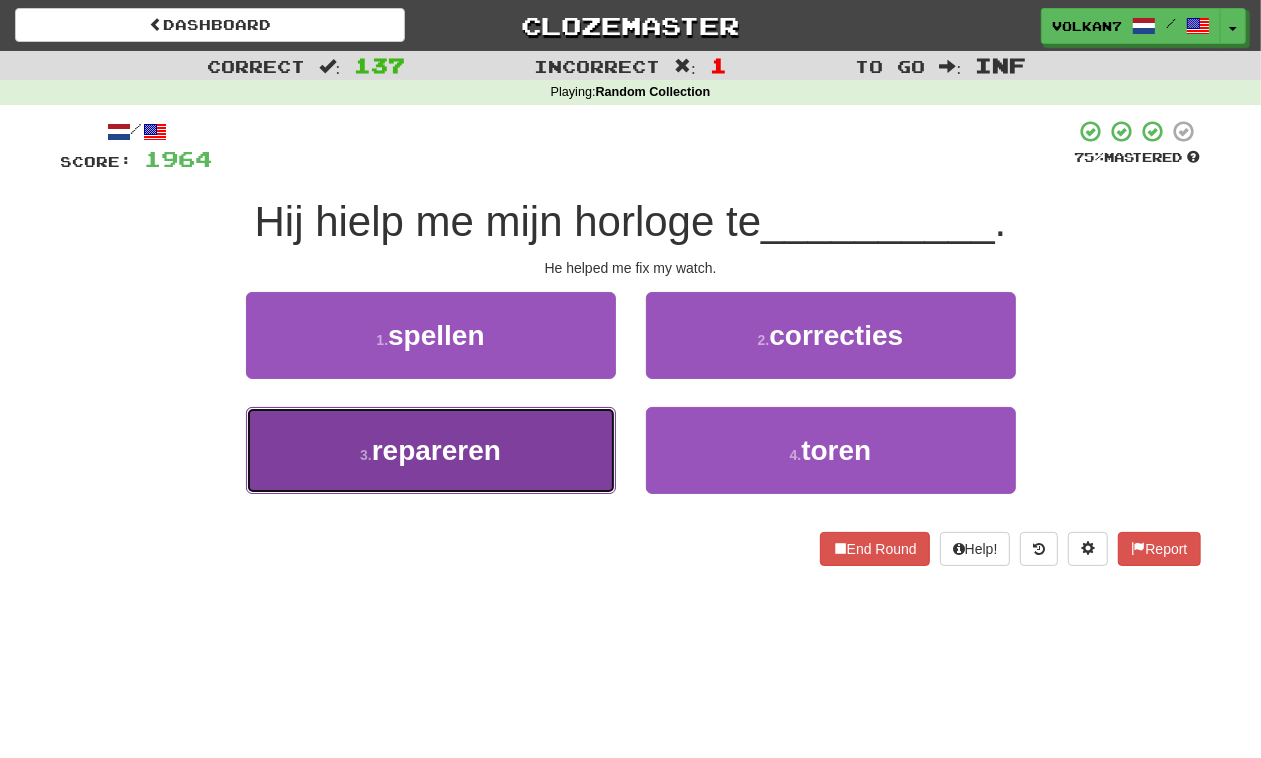 click on "3 .  repareren" at bounding box center [431, 450] 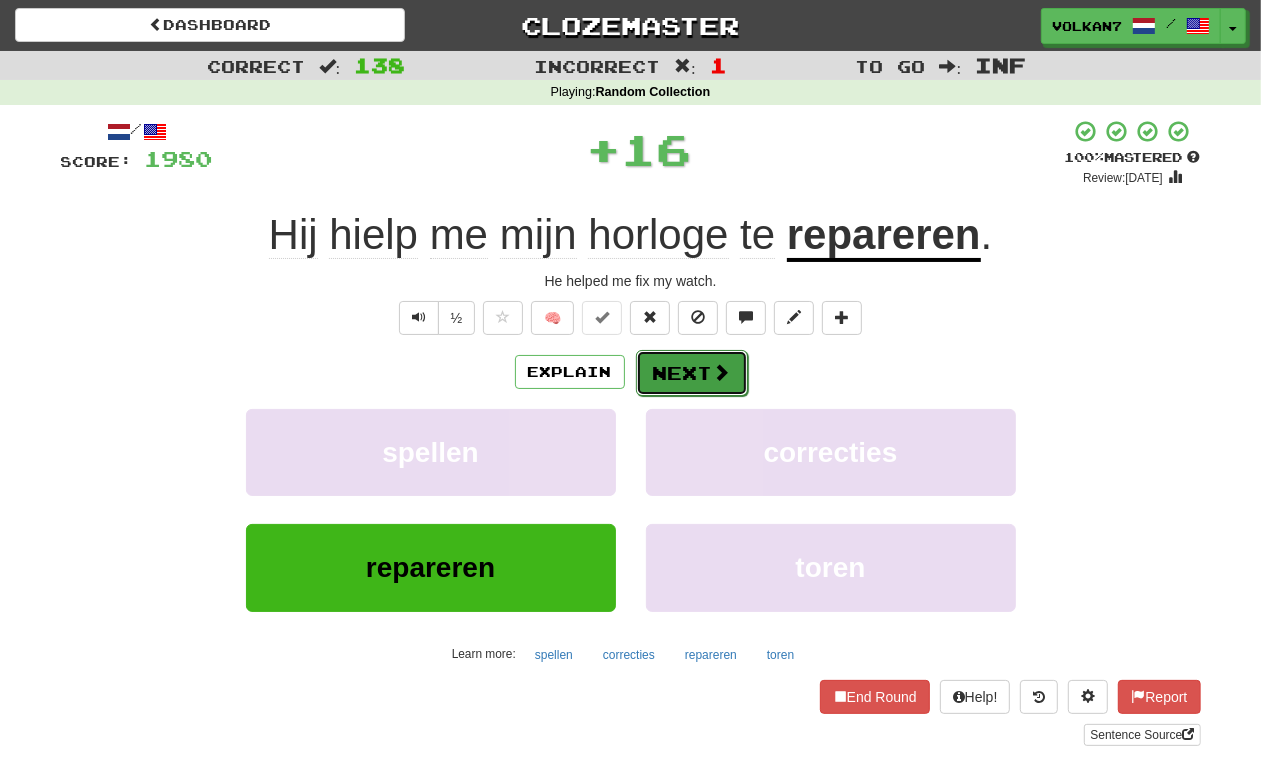 click on "Next" at bounding box center (692, 373) 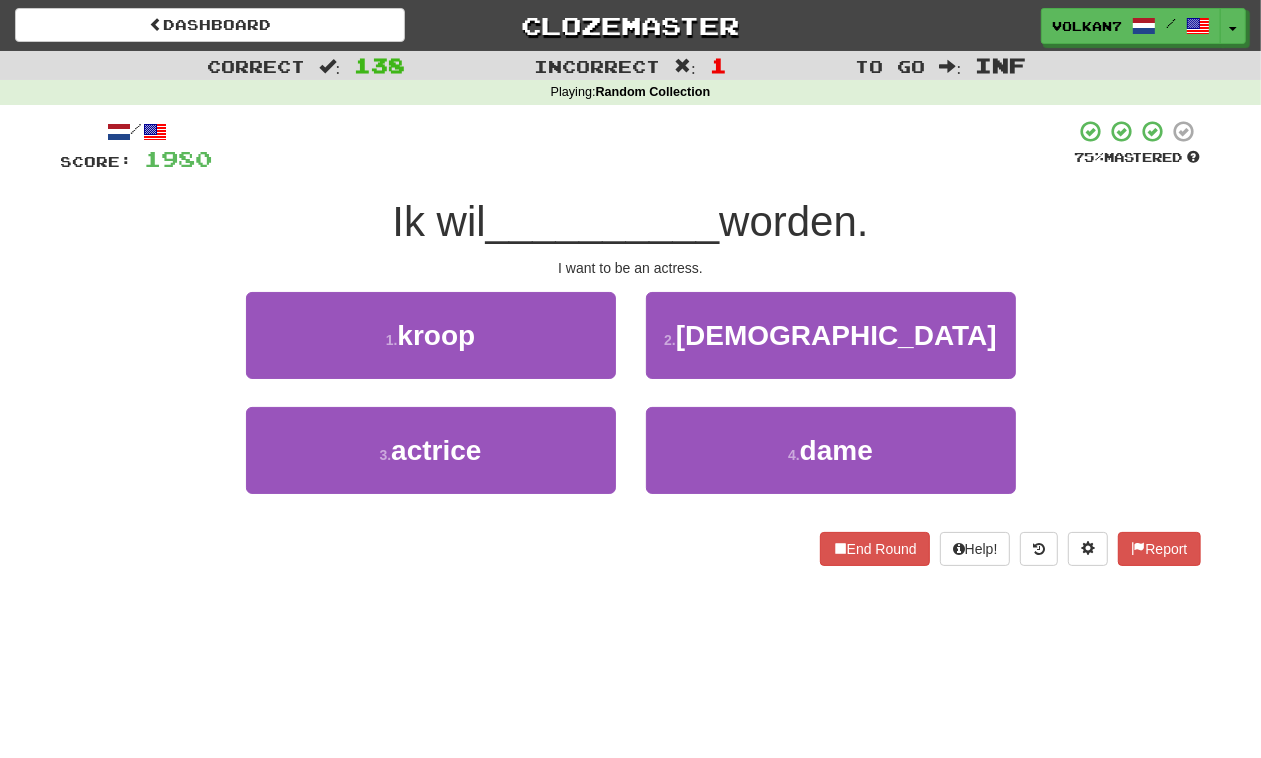 click on "/  Score:   1980 75 %  Mastered Ik wil  __________  worden. I want to be an actress. 1 .  kroop 2 .  koreaans 3 .  actrice 4 .  dame  End Round  Help!  Report" at bounding box center (631, 342) 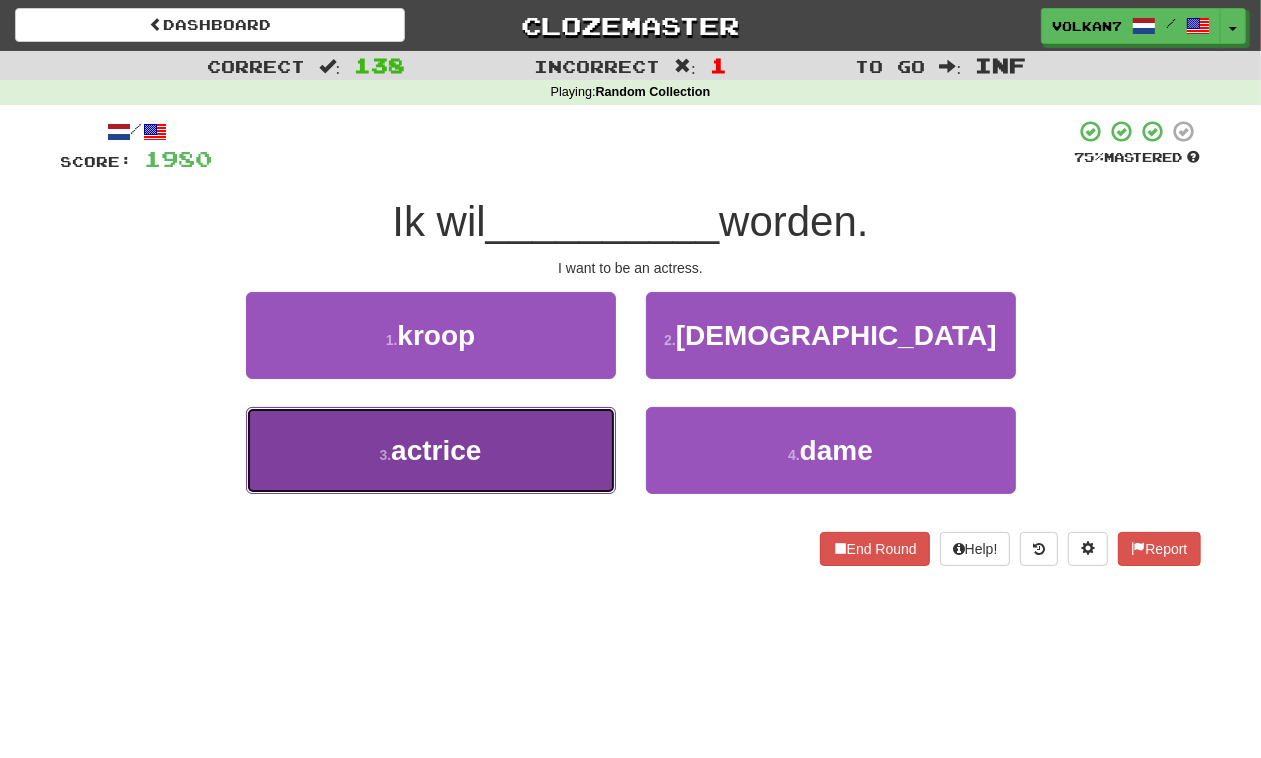 click on "actrice" at bounding box center [436, 450] 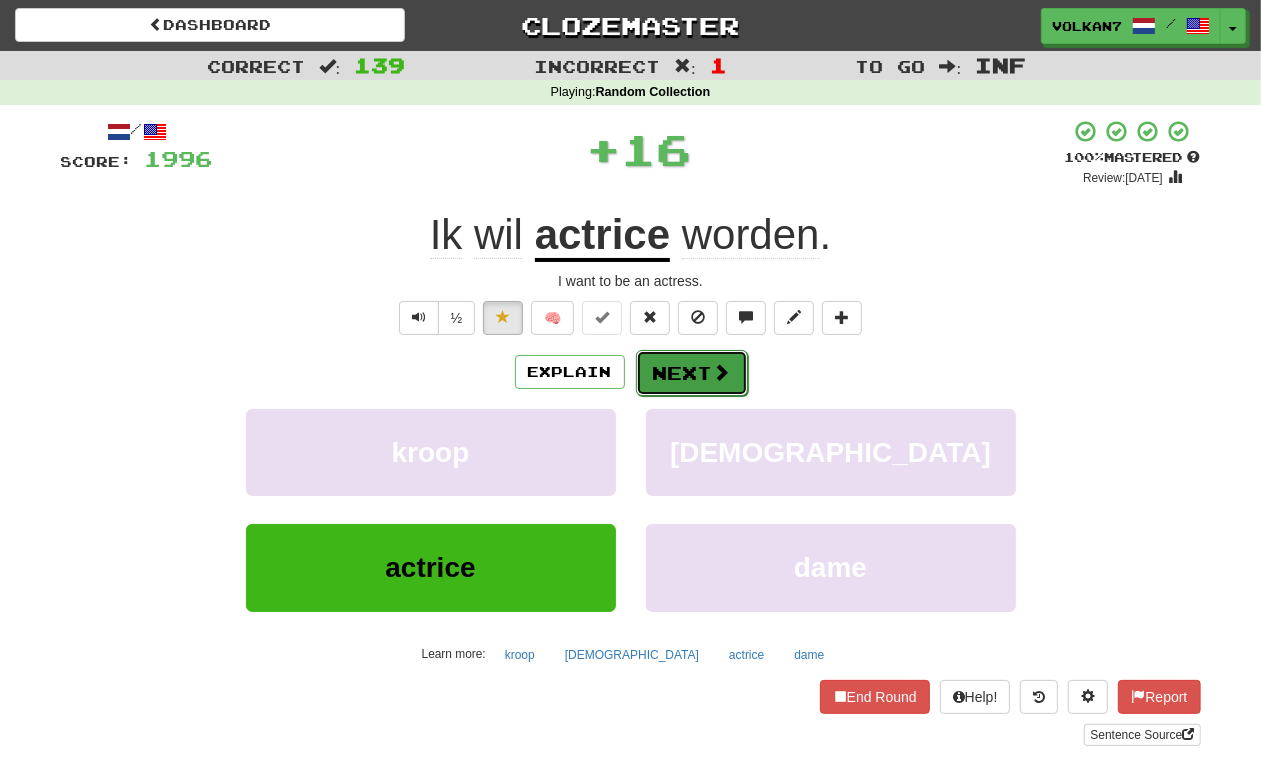 click on "Next" at bounding box center (692, 373) 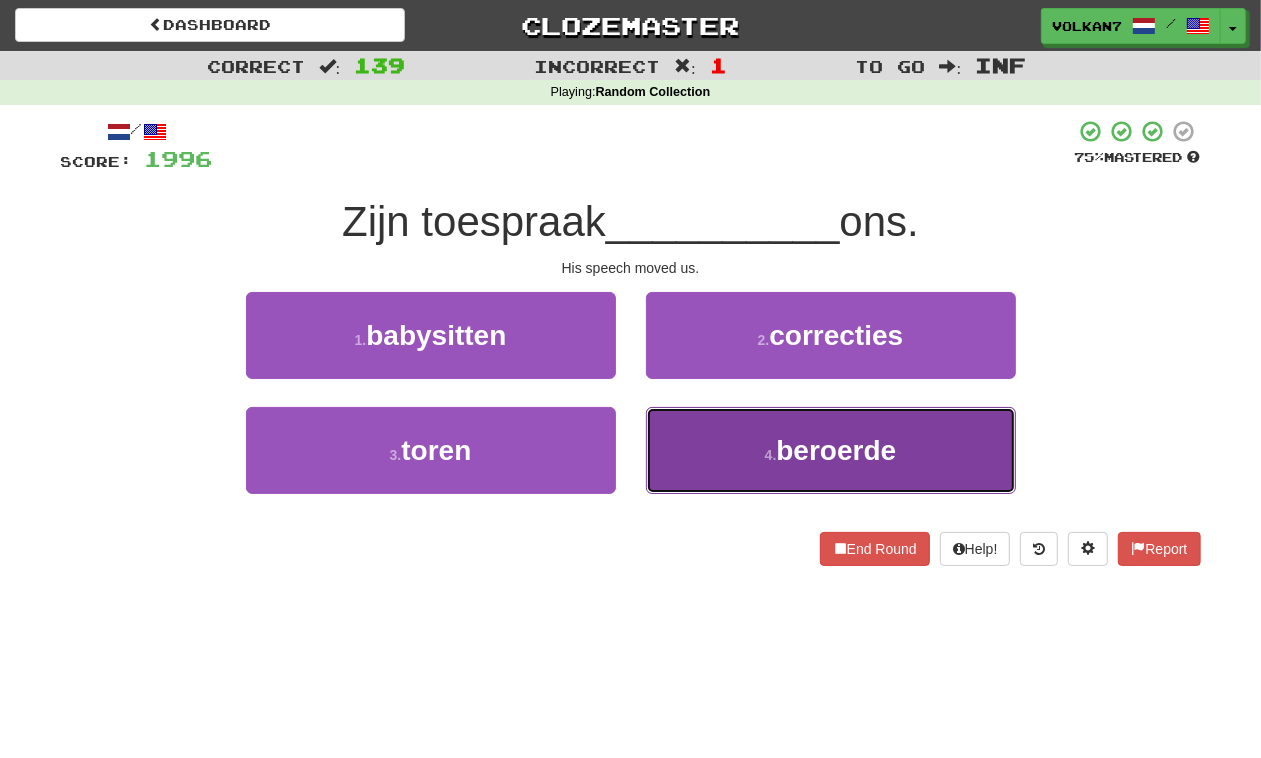 click on "4 .  beroerde" at bounding box center [831, 450] 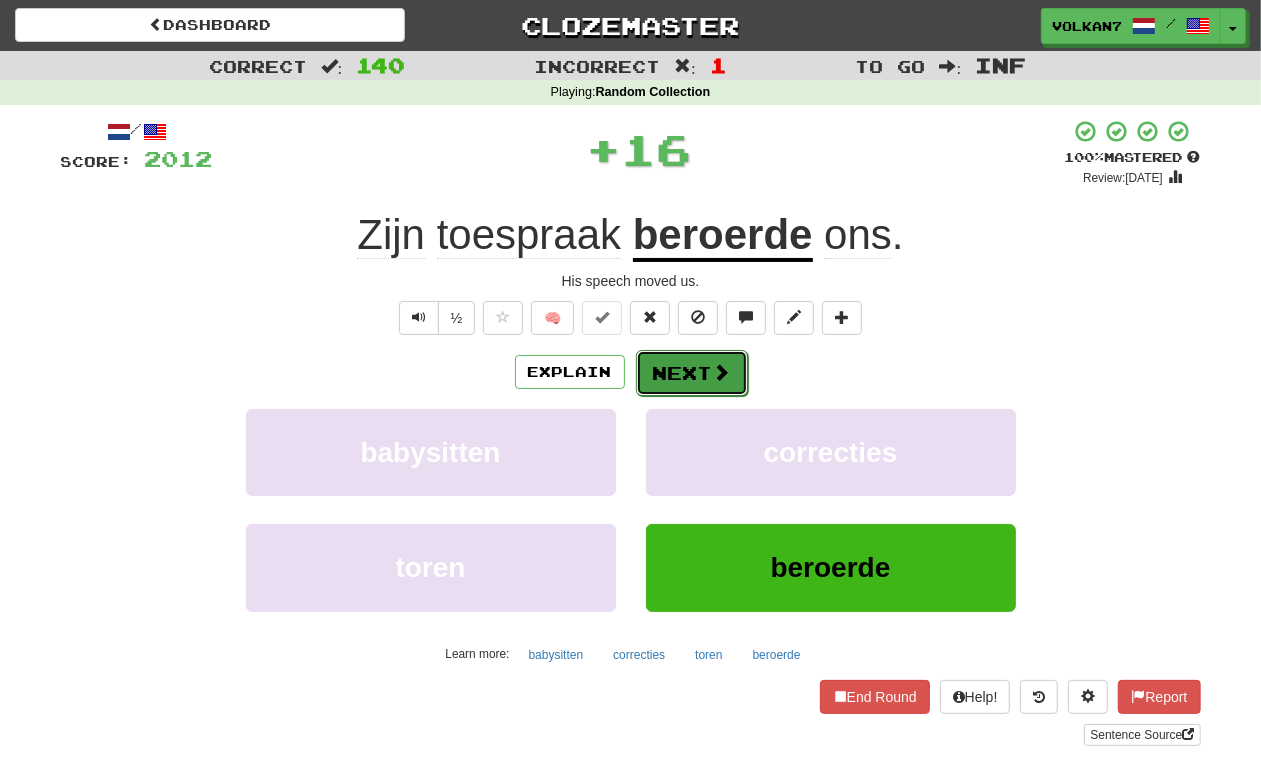 click on "Next" at bounding box center (692, 373) 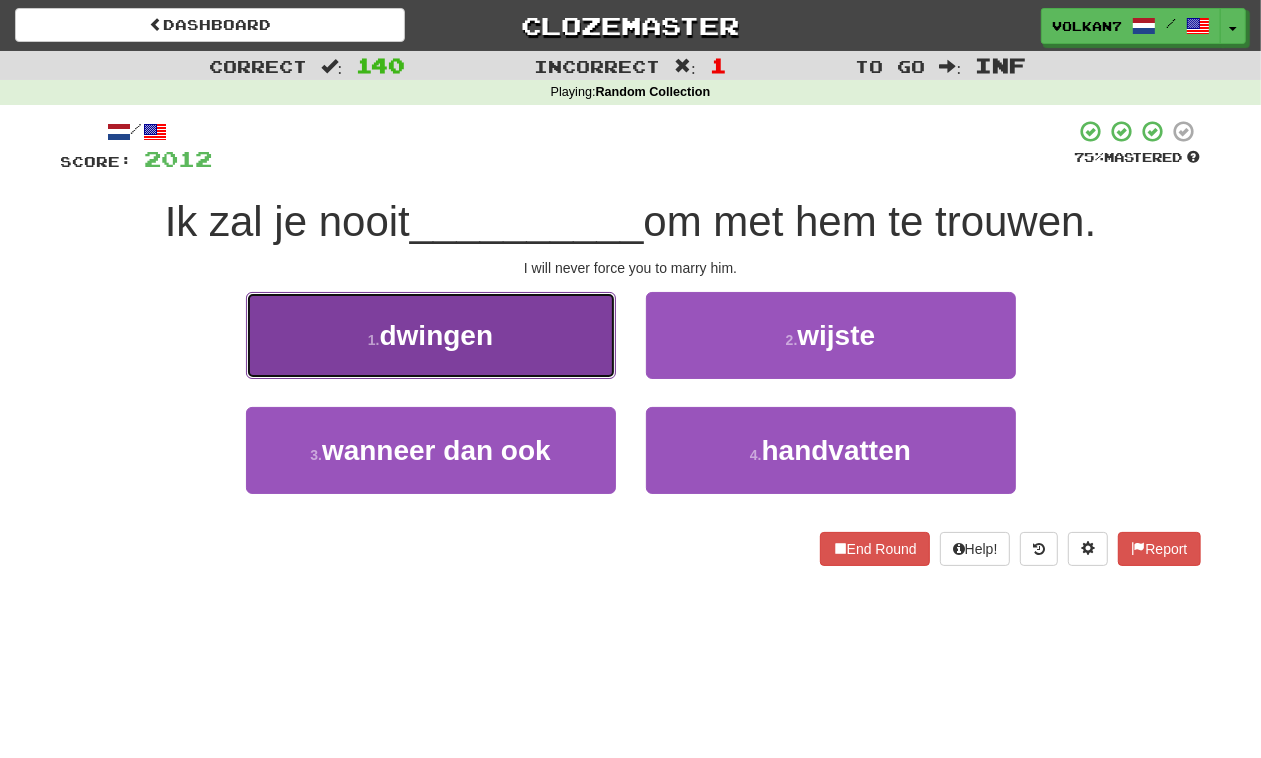click on "1 .  dwingen" at bounding box center [431, 335] 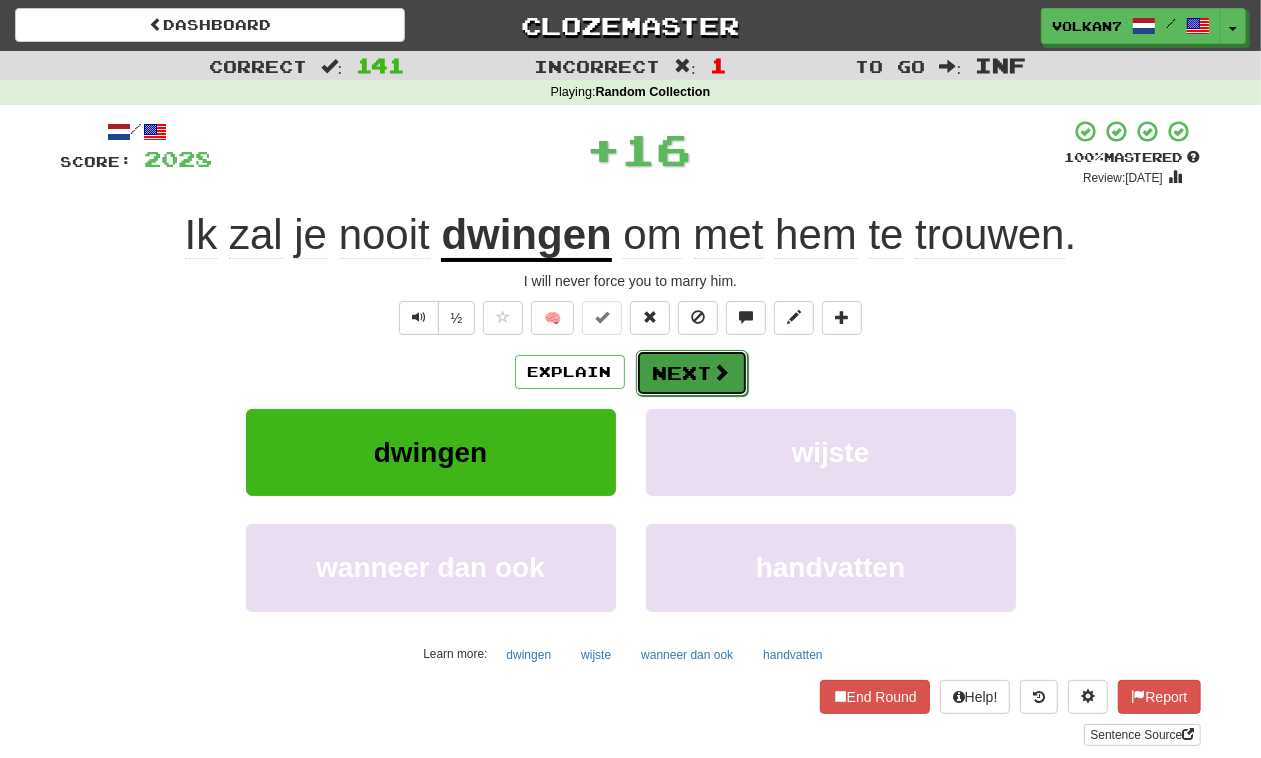 click on "Next" at bounding box center (692, 373) 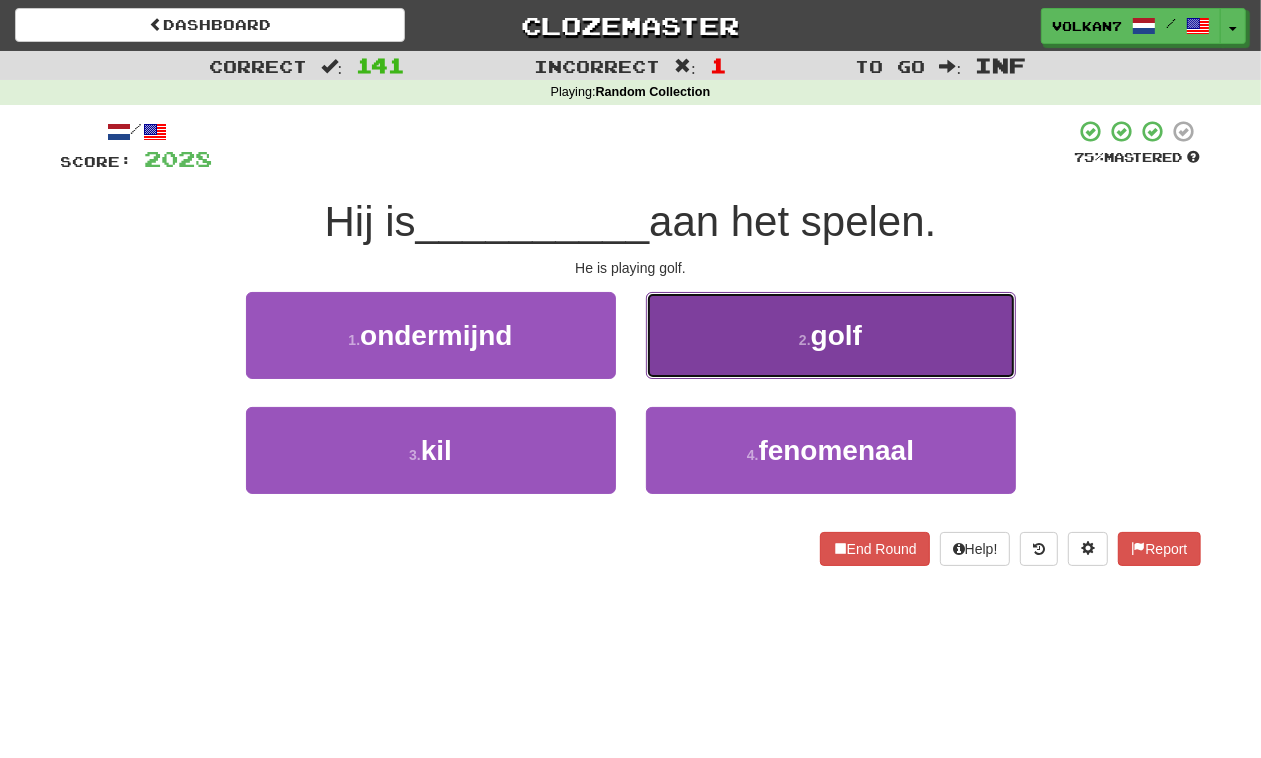 click on "2 .  golf" at bounding box center [831, 335] 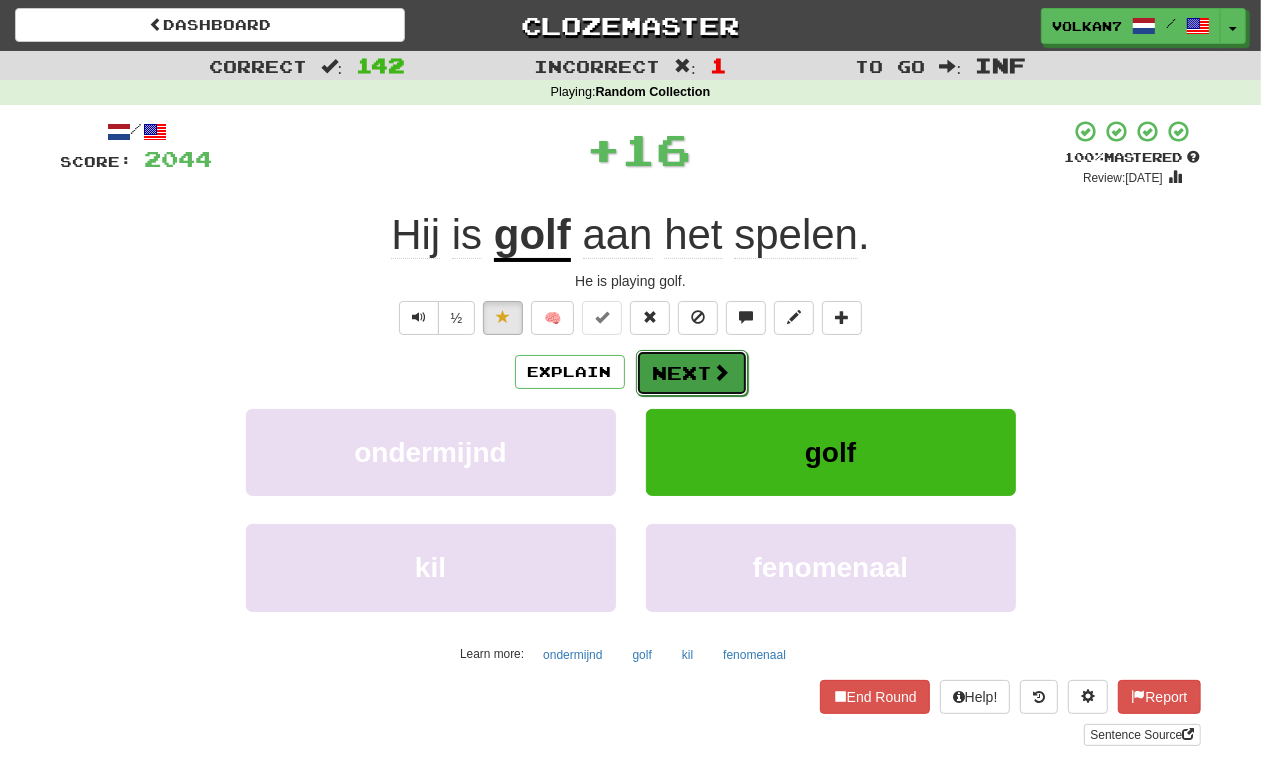 drag, startPoint x: 732, startPoint y: 343, endPoint x: 687, endPoint y: 371, distance: 53 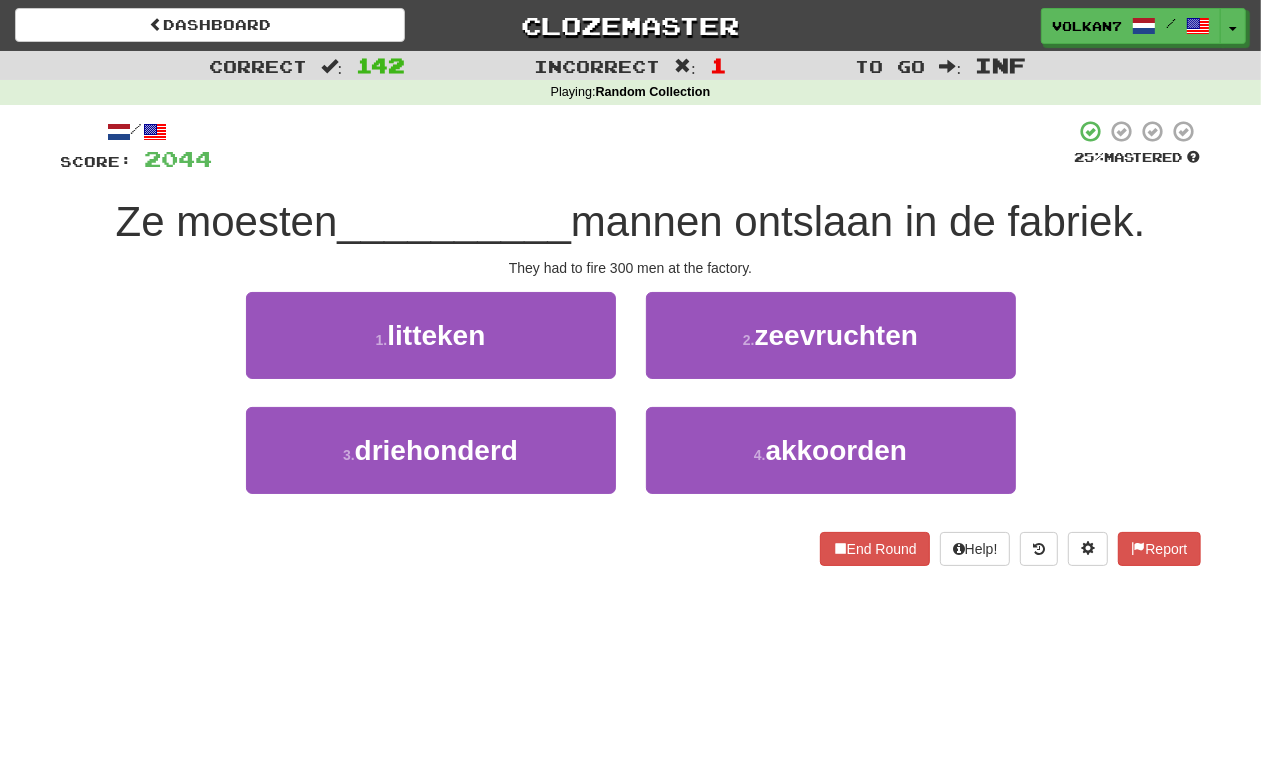click at bounding box center (644, 146) 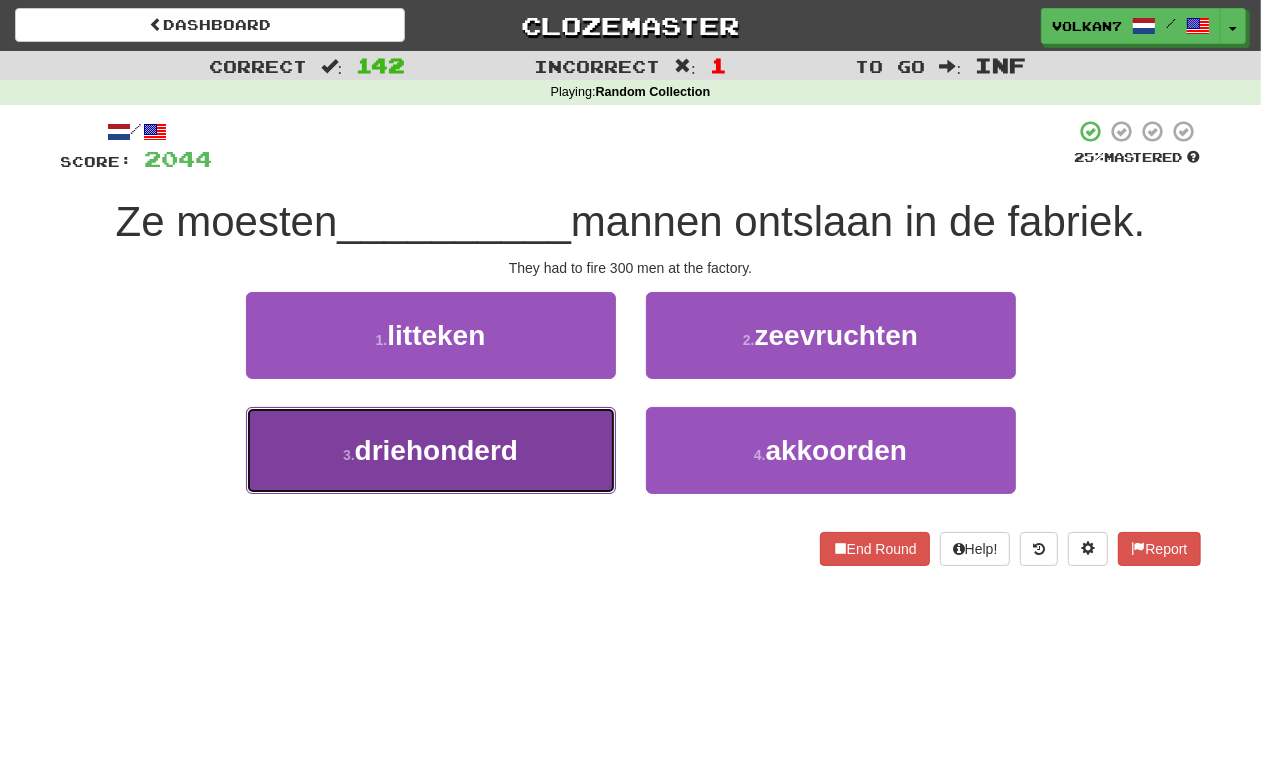 click on "3 .  driehonderd" at bounding box center (431, 450) 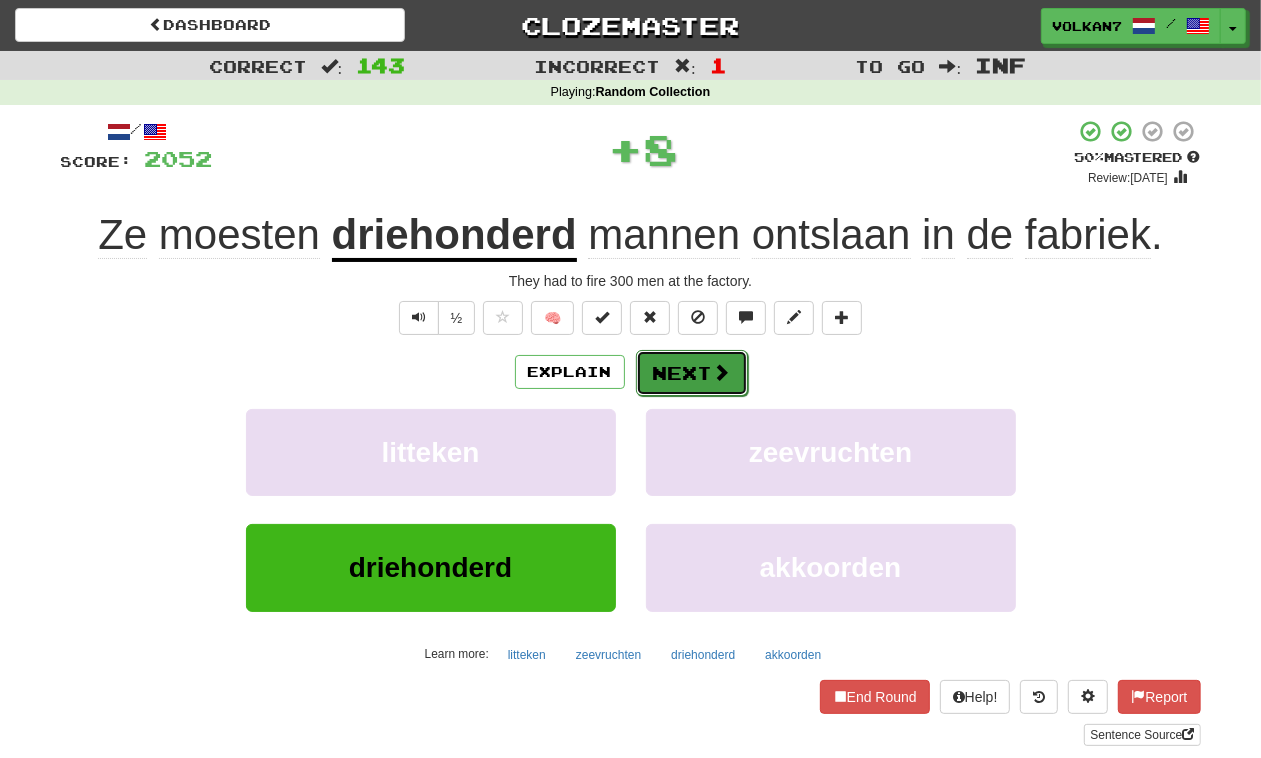 click on "Next" at bounding box center (692, 373) 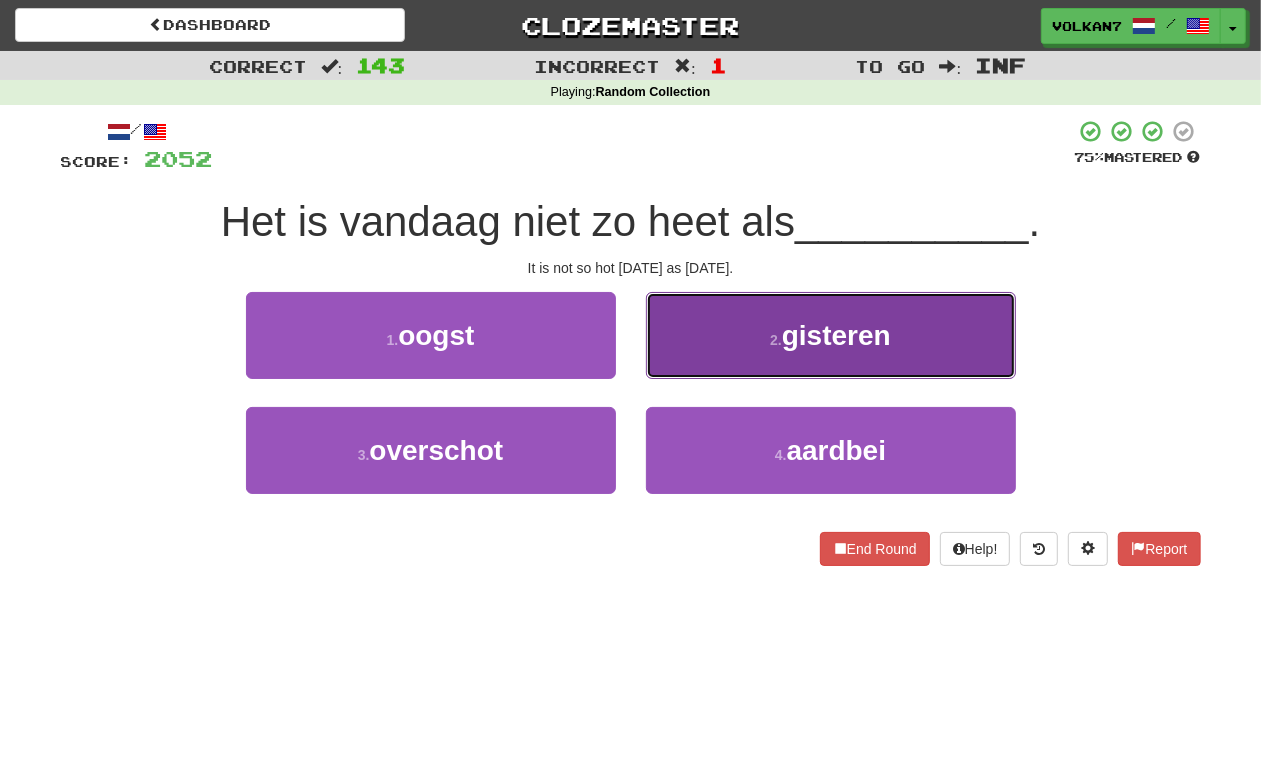 click on "2 .  gisteren" at bounding box center (831, 335) 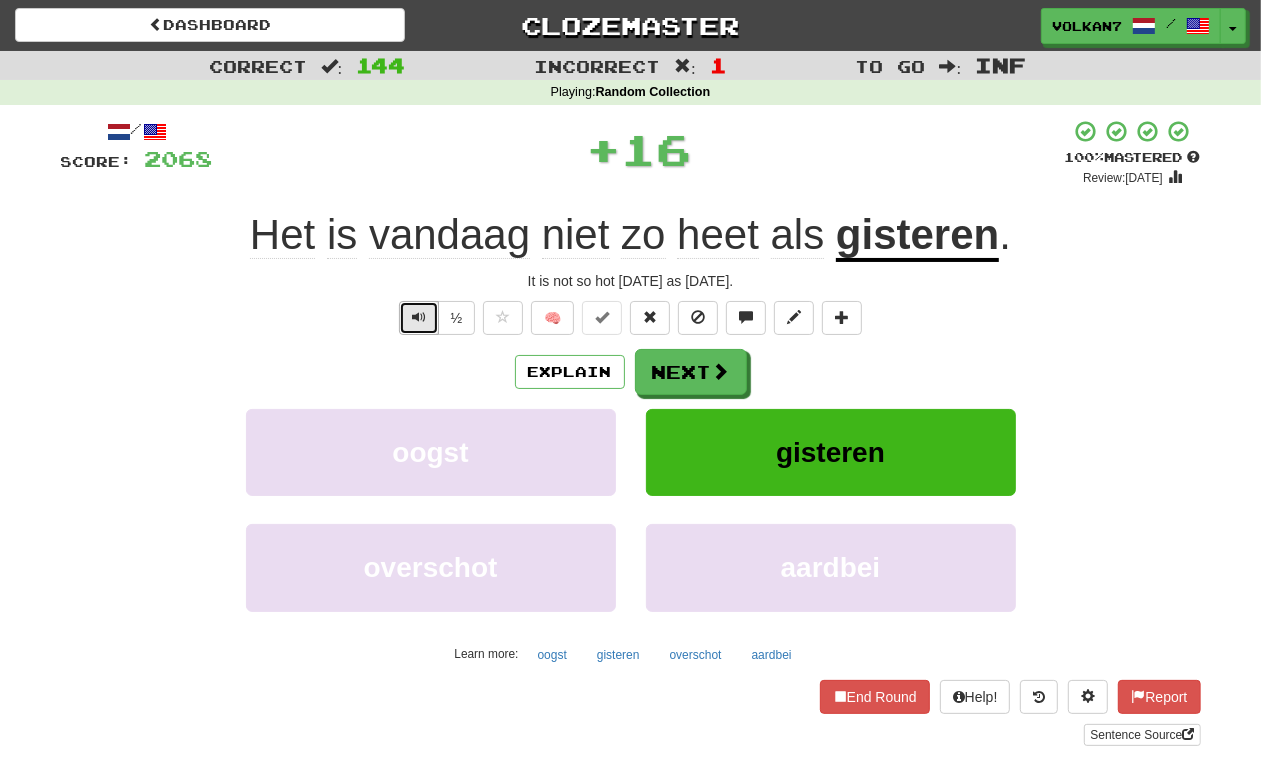 click at bounding box center [419, 318] 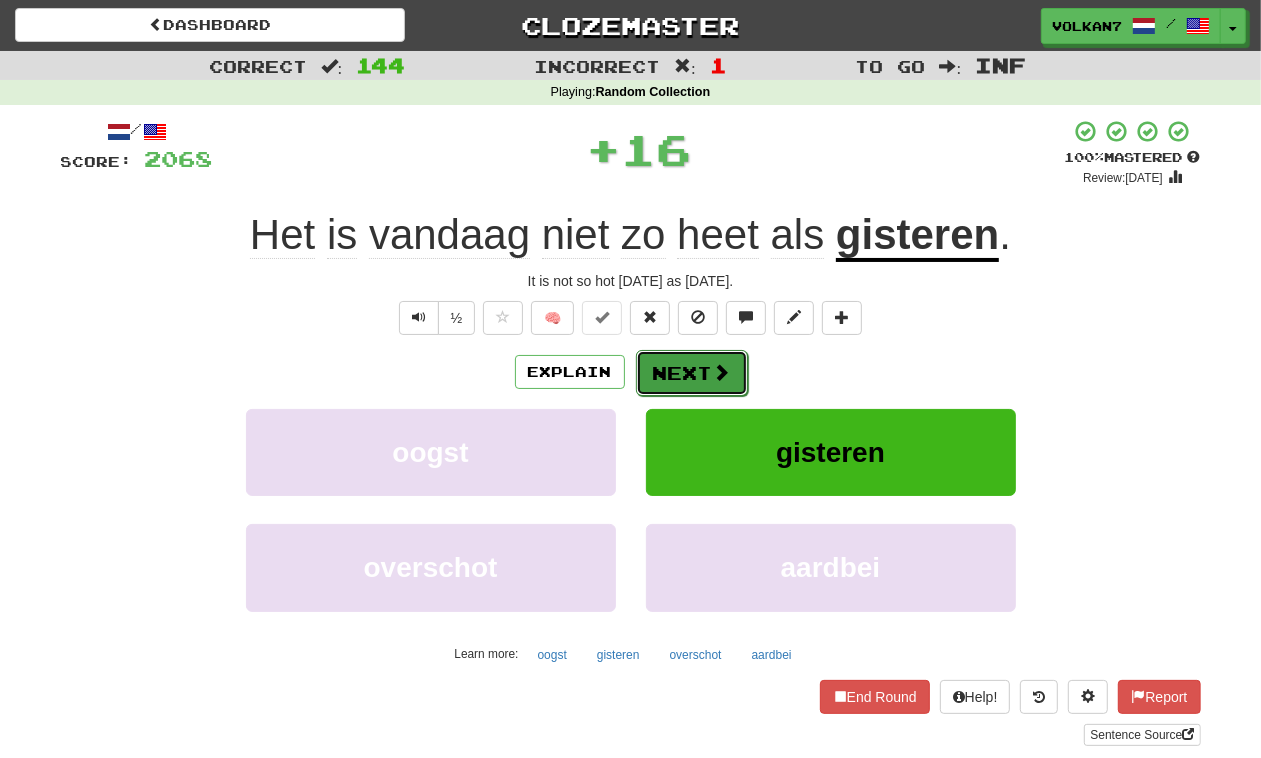 click on "Next" at bounding box center [692, 373] 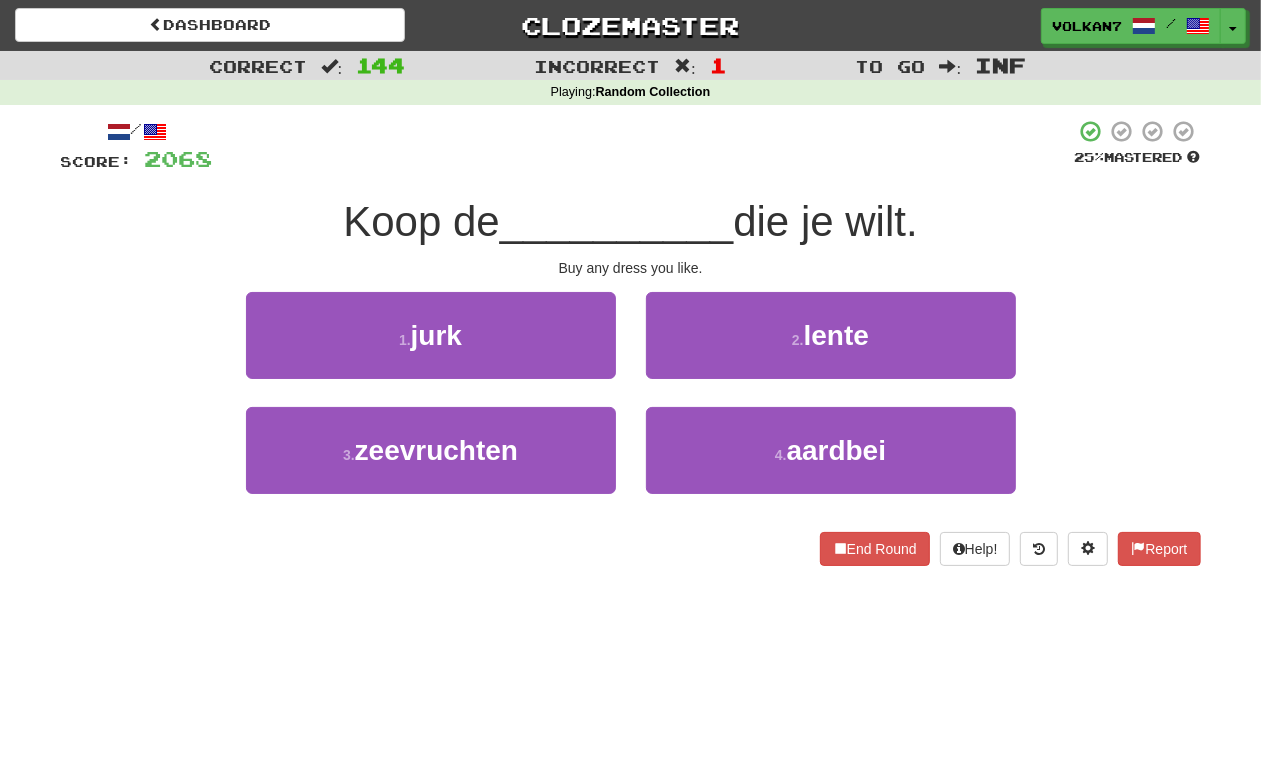 click at bounding box center (644, 146) 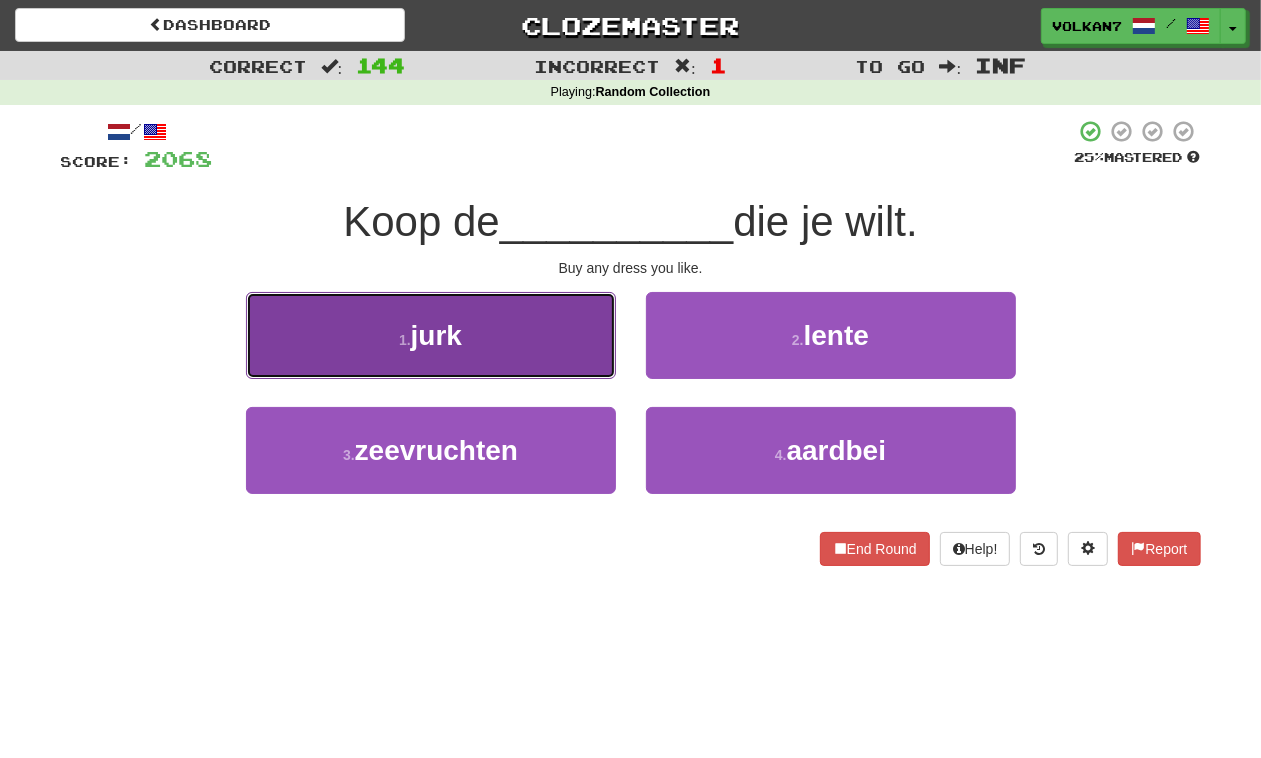 click on "1 .  jurk" at bounding box center (431, 335) 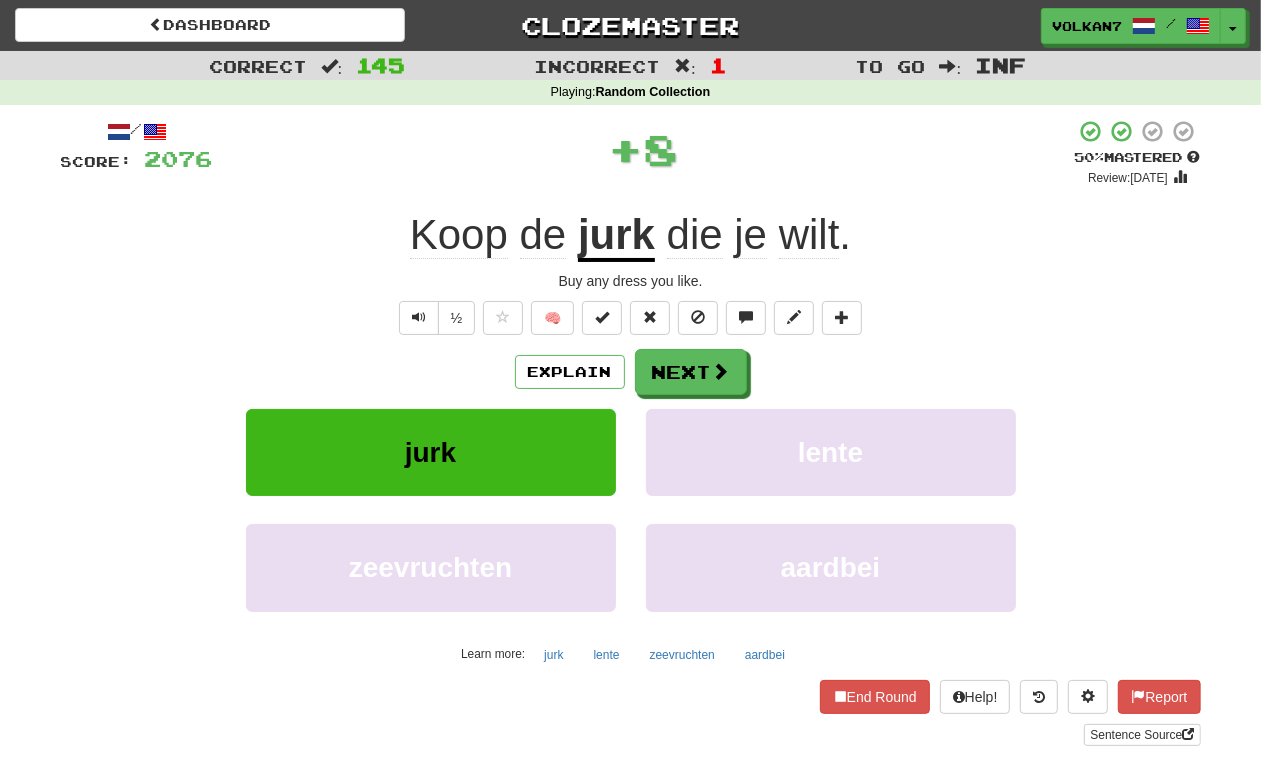 click on "/  Score:   2076 + 8 50 %  Mastered Review:  [DATE] Koop   de   jurk   die   je   wilt . Buy any dress you like. ½ 🧠 Explain Next jurk lente zeevruchten aardbei Learn more: jurk lente zeevruchten aardbei  End Round  Help!  Report Sentence Source" at bounding box center [631, 432] 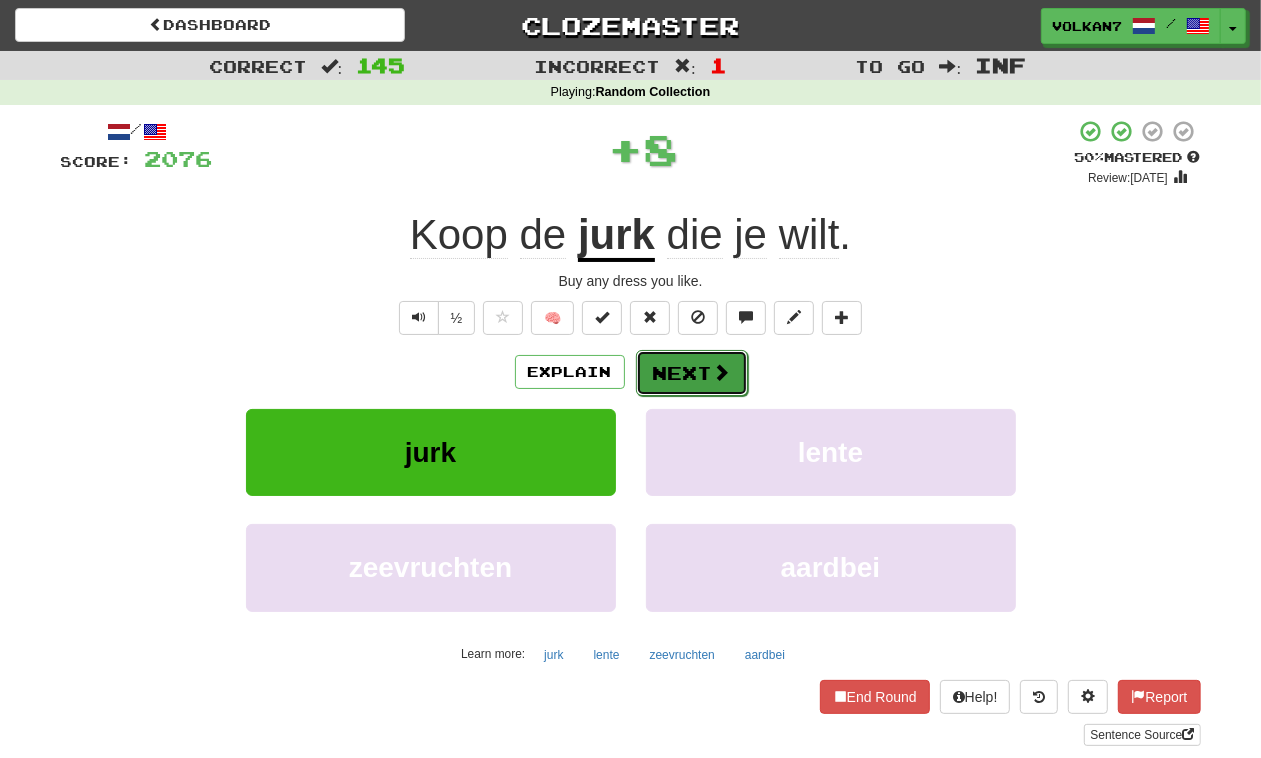 click on "Next" at bounding box center [692, 373] 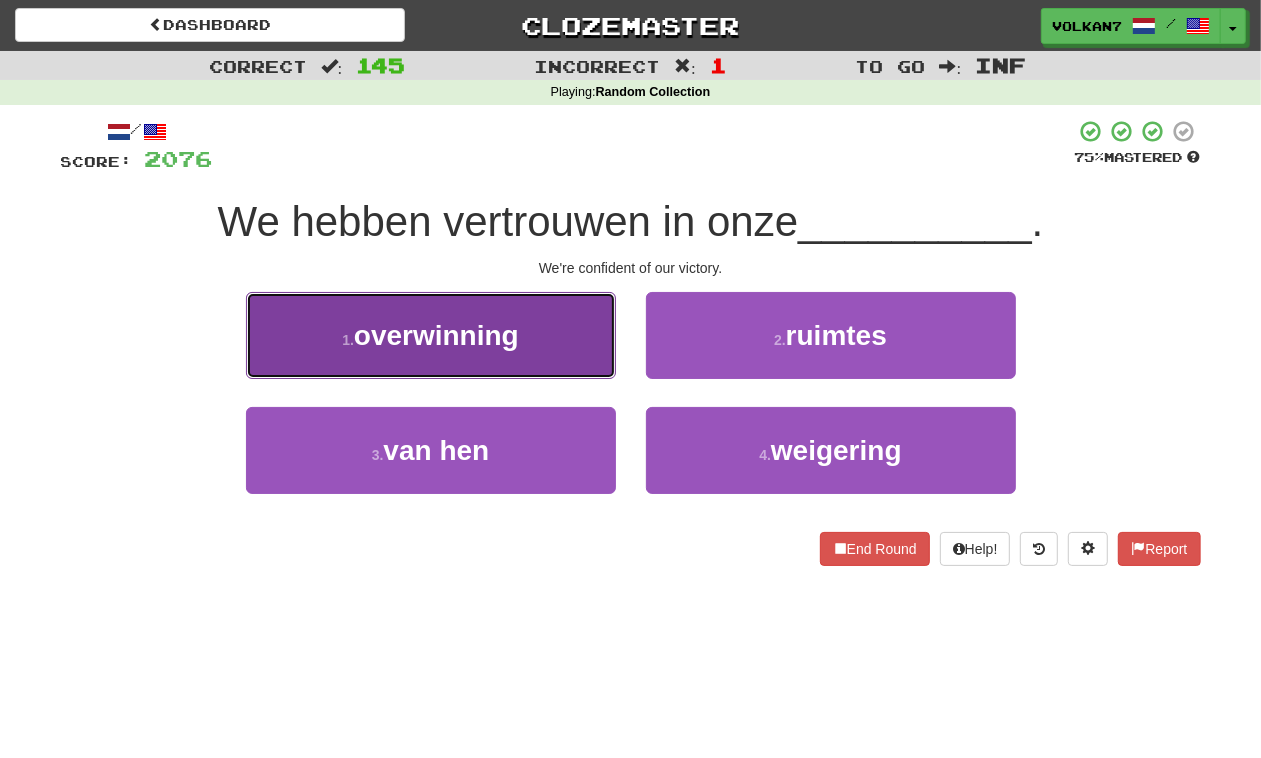 click on "1 .  overwinning" at bounding box center [431, 335] 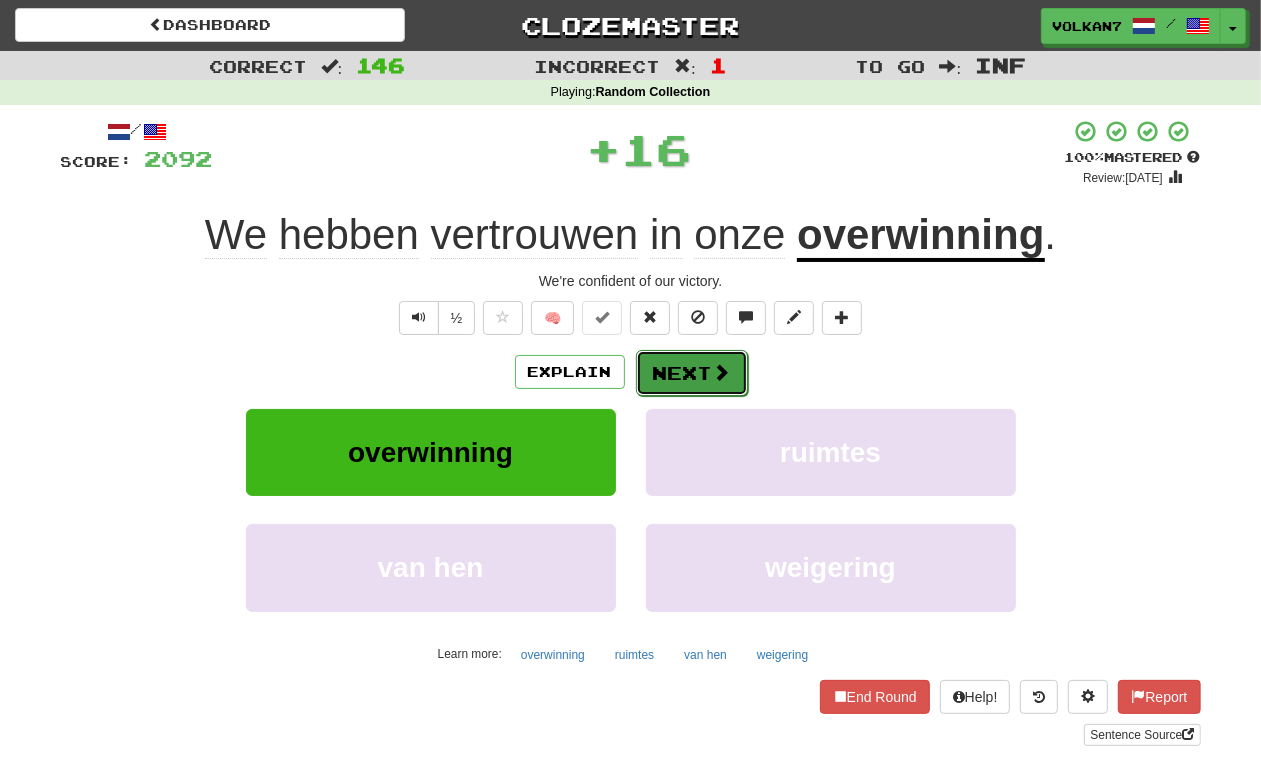 click on "Next" at bounding box center (692, 373) 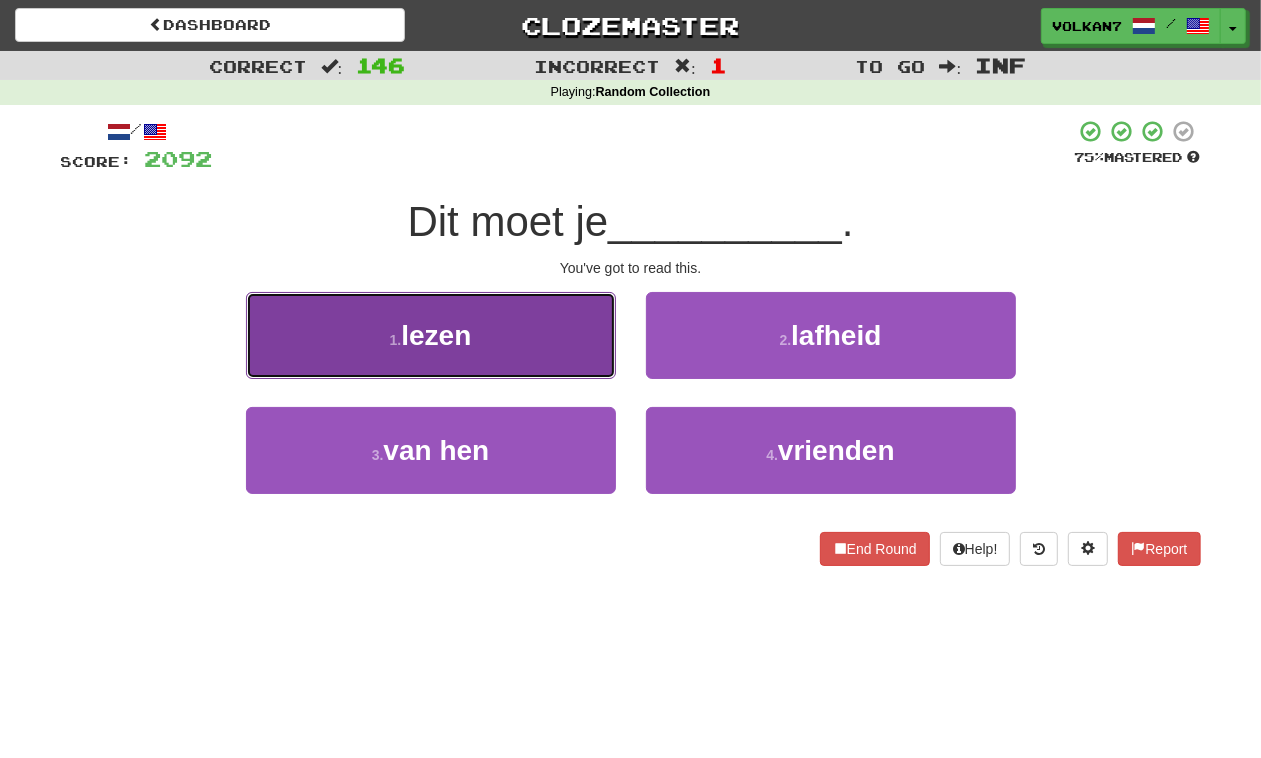 click on "1 .  lezen" at bounding box center [431, 335] 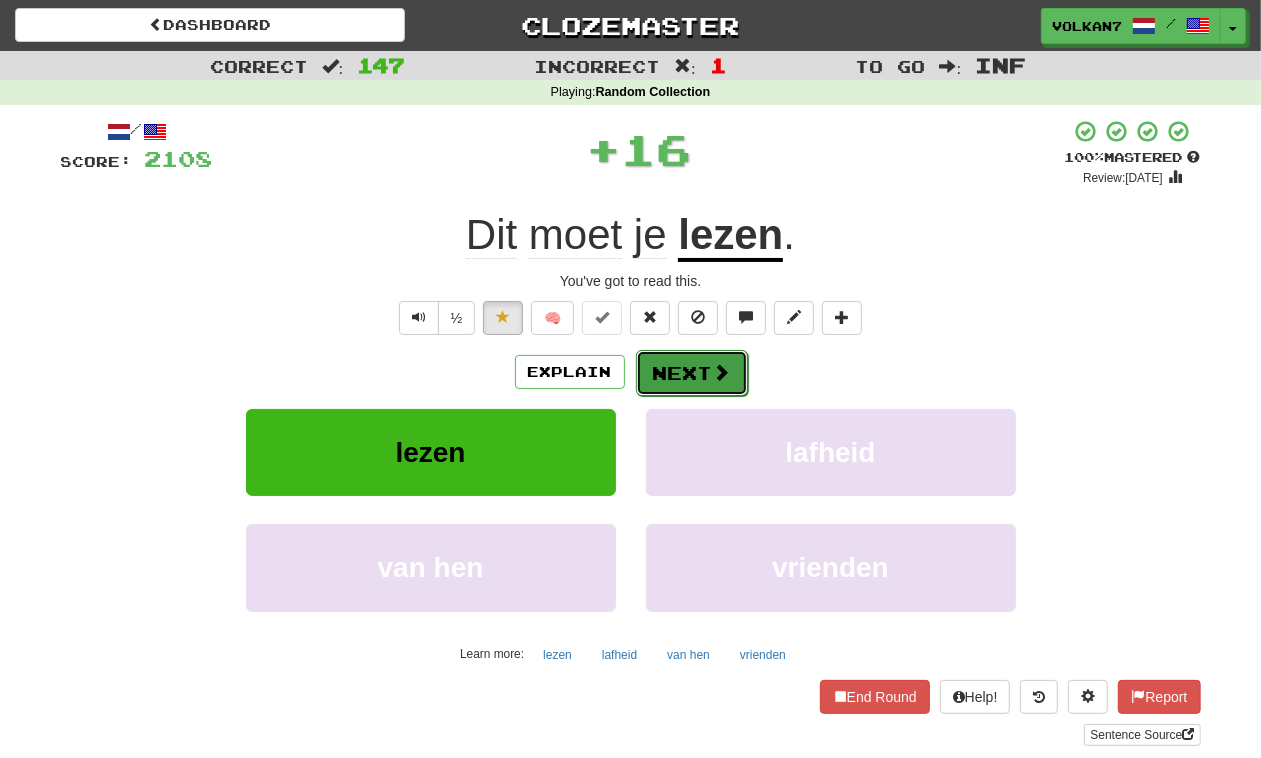 click on "Next" at bounding box center [692, 373] 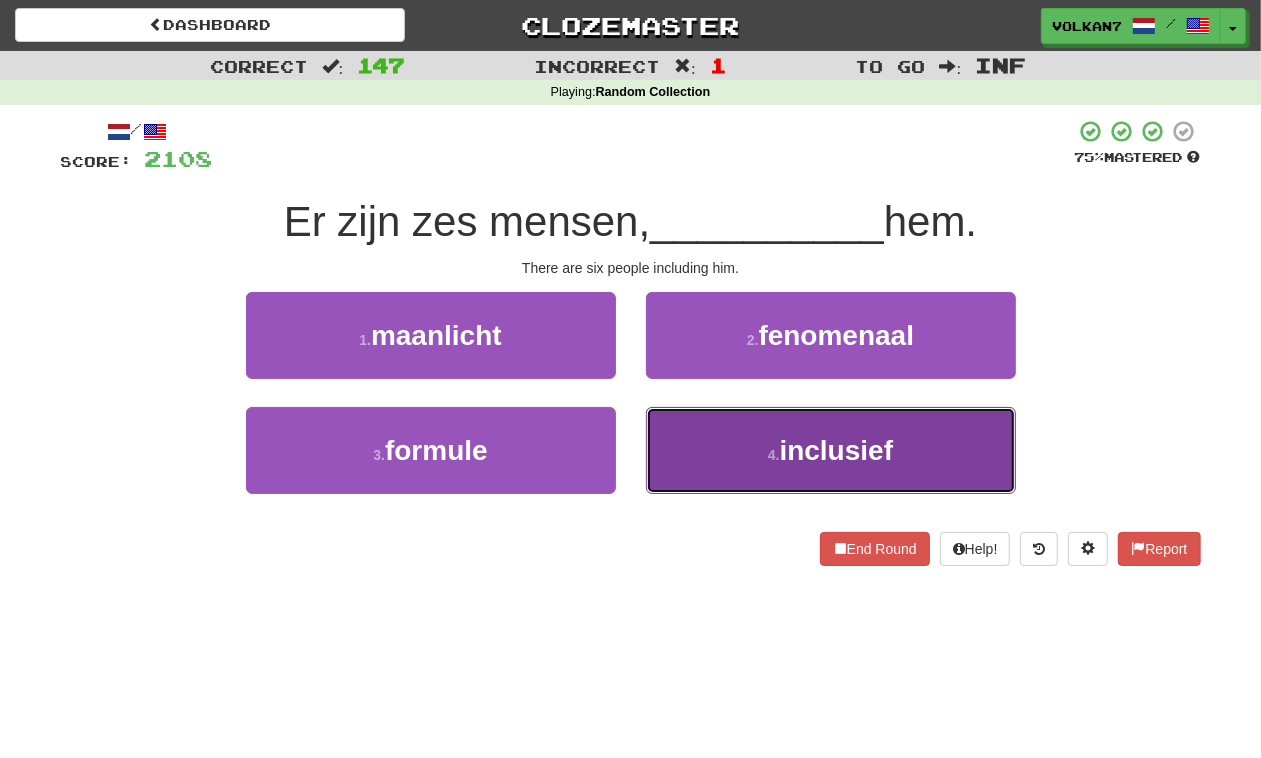 click on "inclusief" at bounding box center (837, 450) 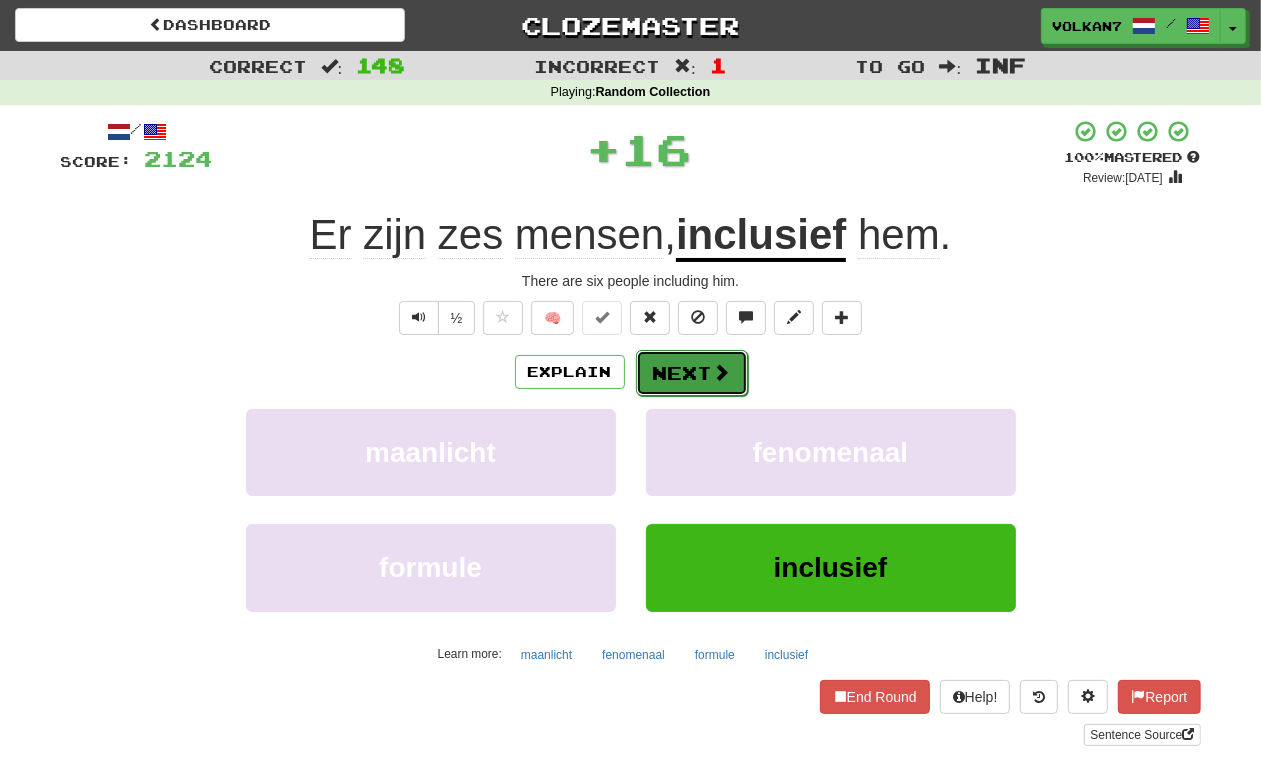 click at bounding box center (722, 372) 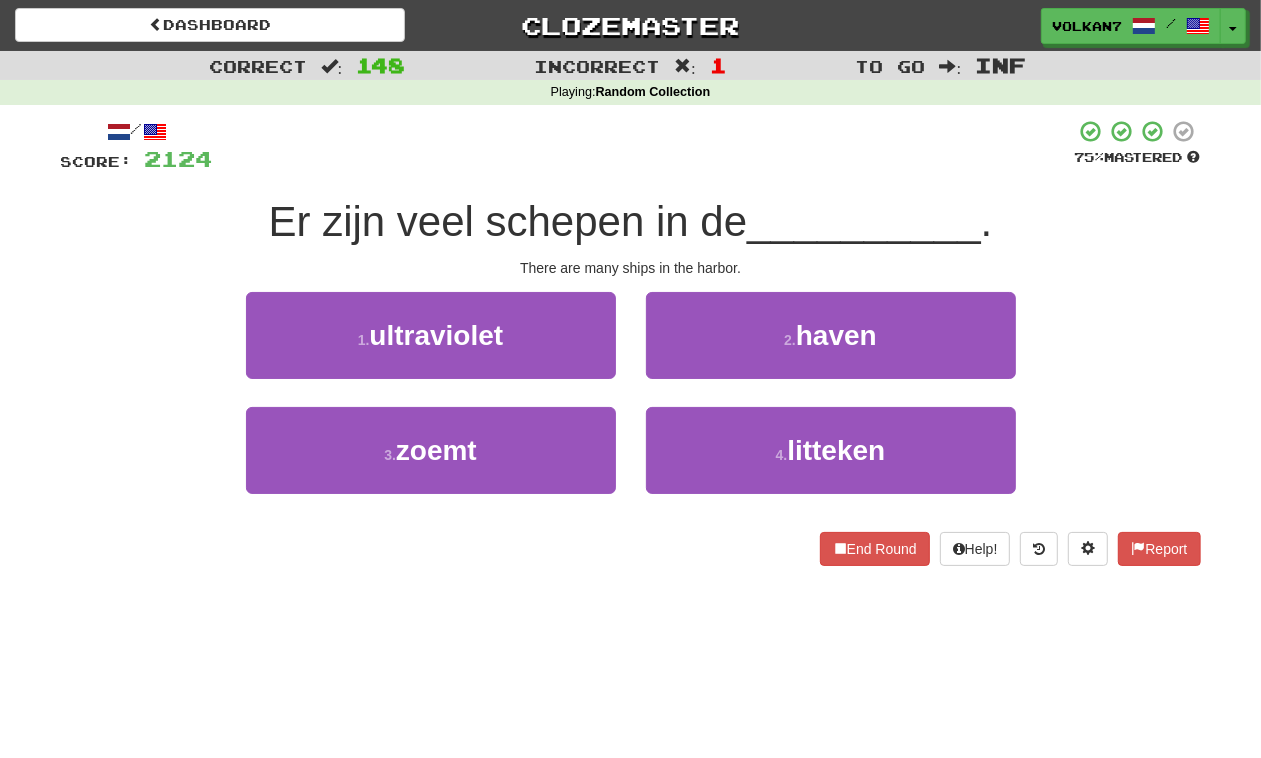 click on "Er zijn veel schepen in de" at bounding box center (508, 221) 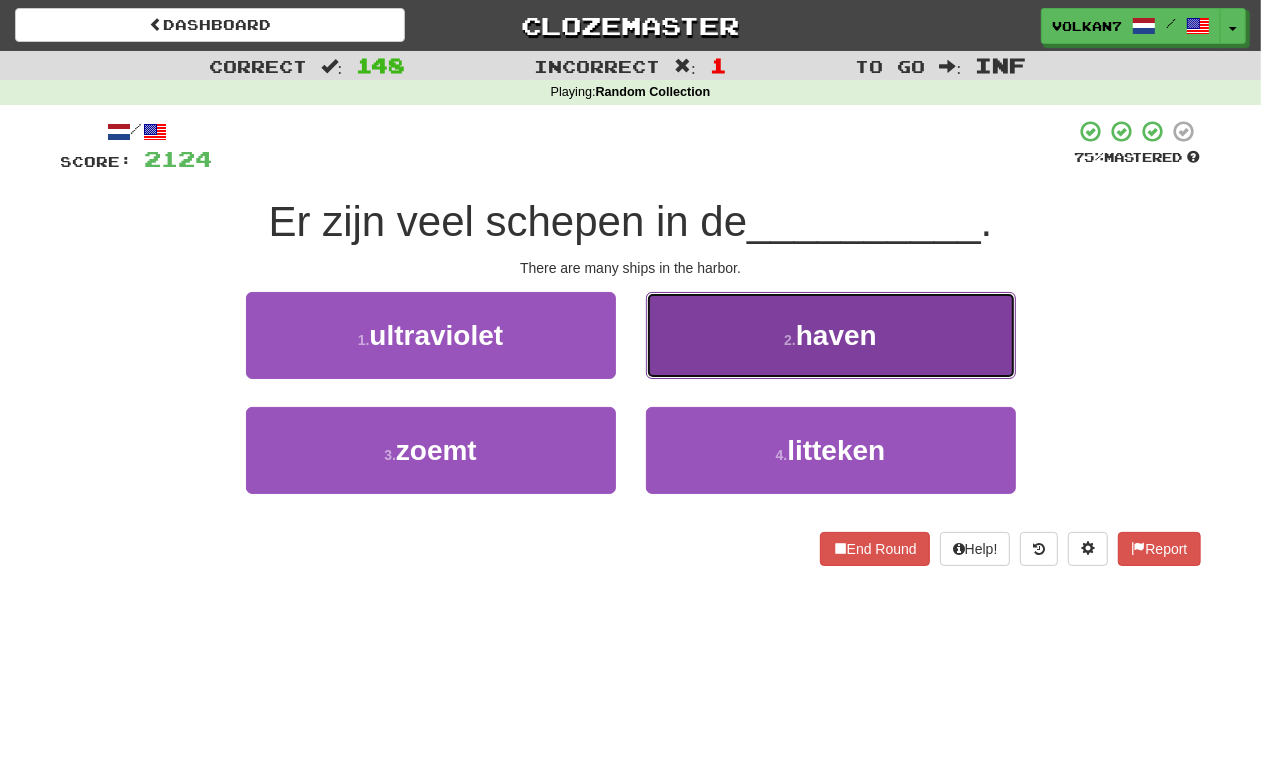 click on "2 .  haven" at bounding box center [831, 335] 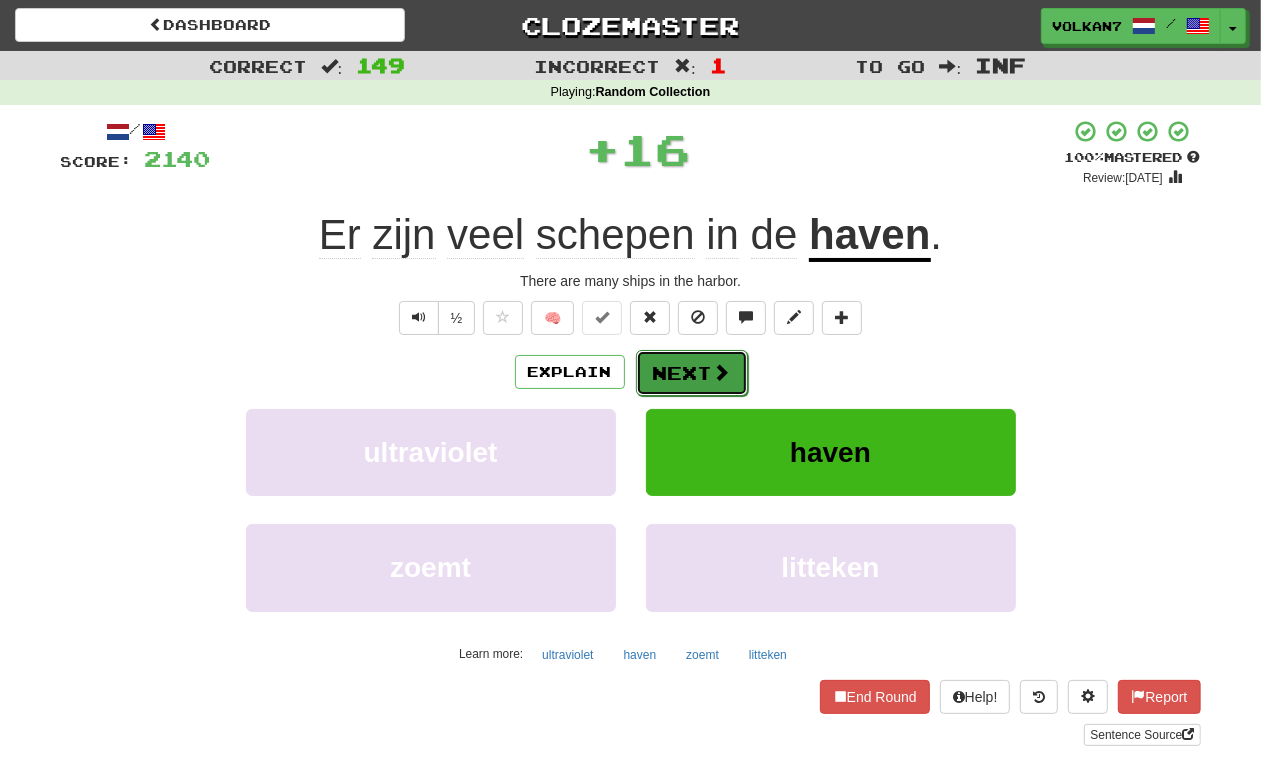 click on "Next" at bounding box center (692, 373) 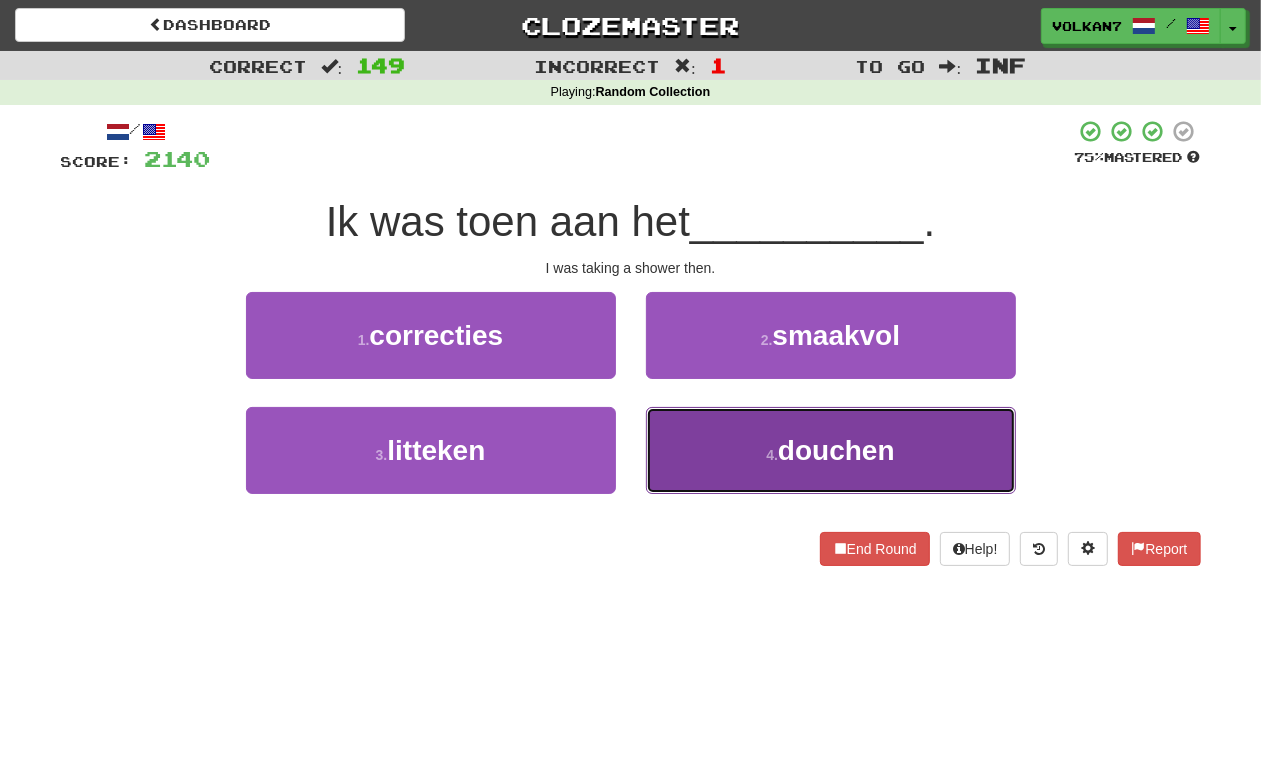 click on "douchen" at bounding box center (836, 450) 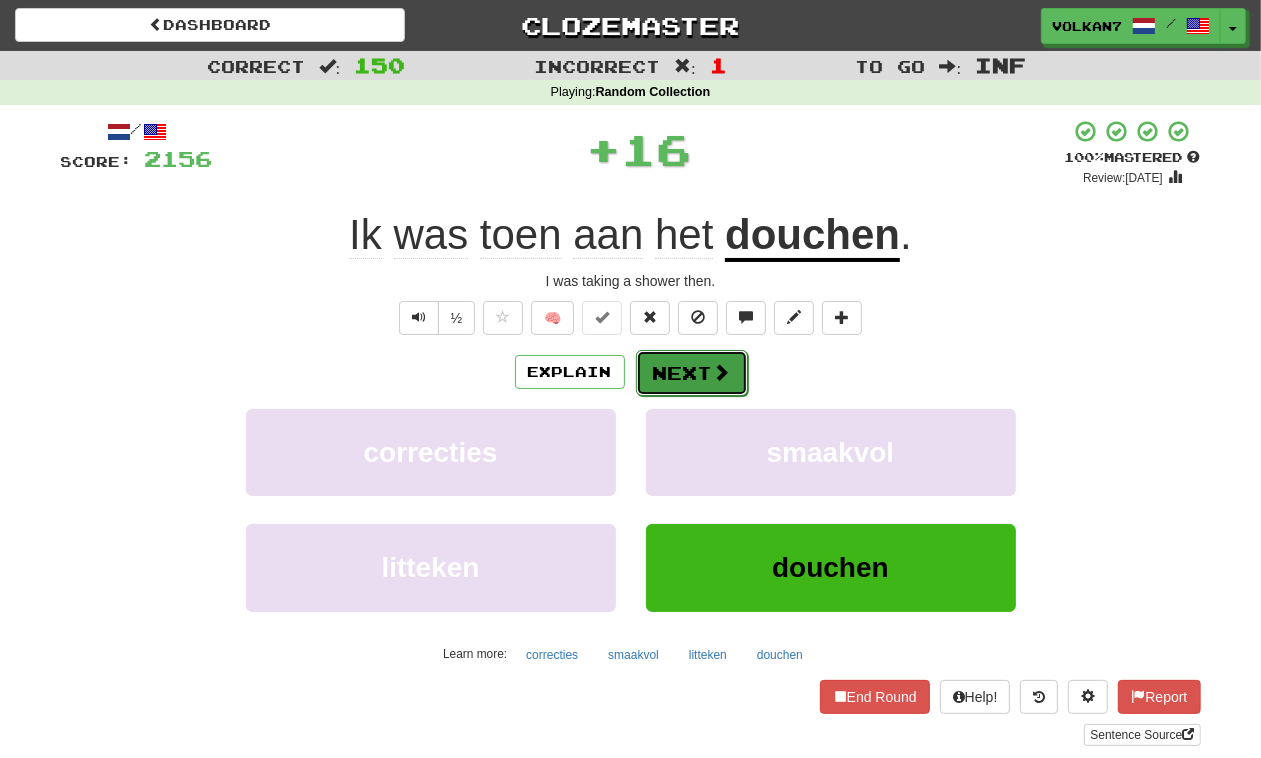 click on "Next" at bounding box center [692, 373] 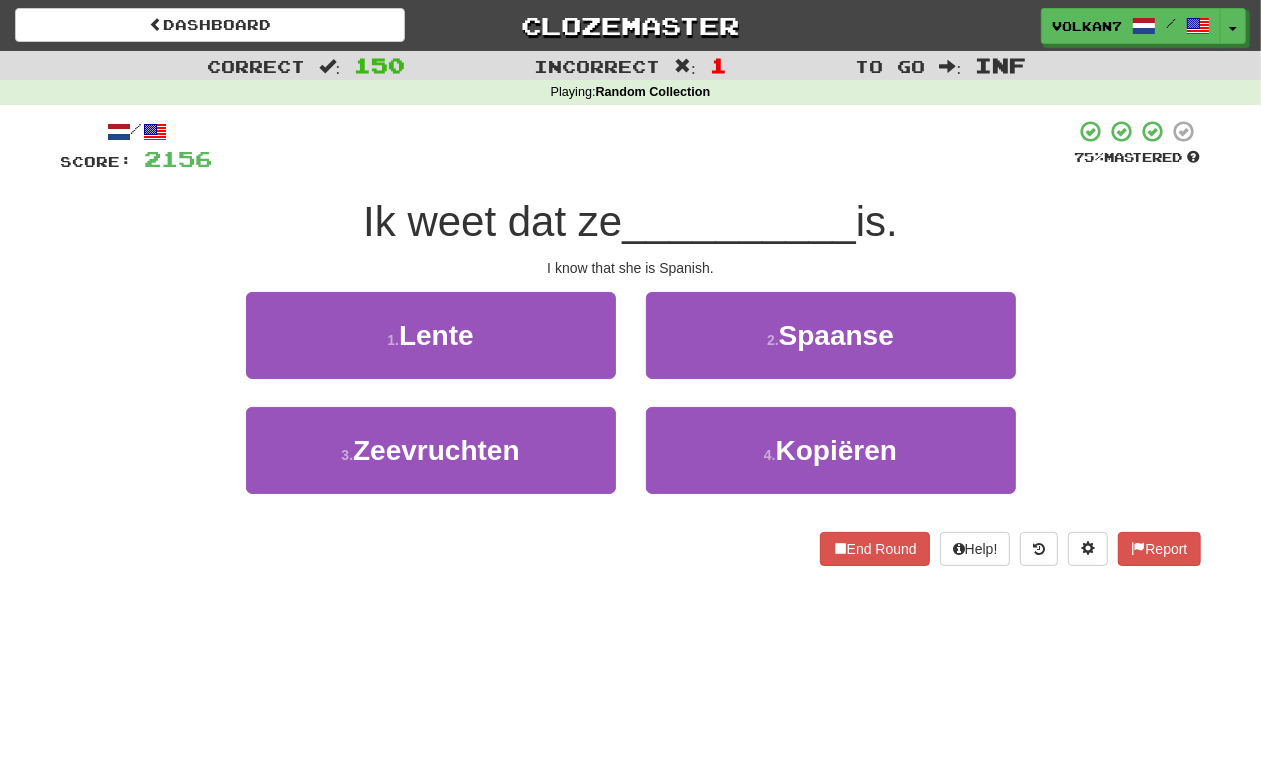 click at bounding box center [644, 146] 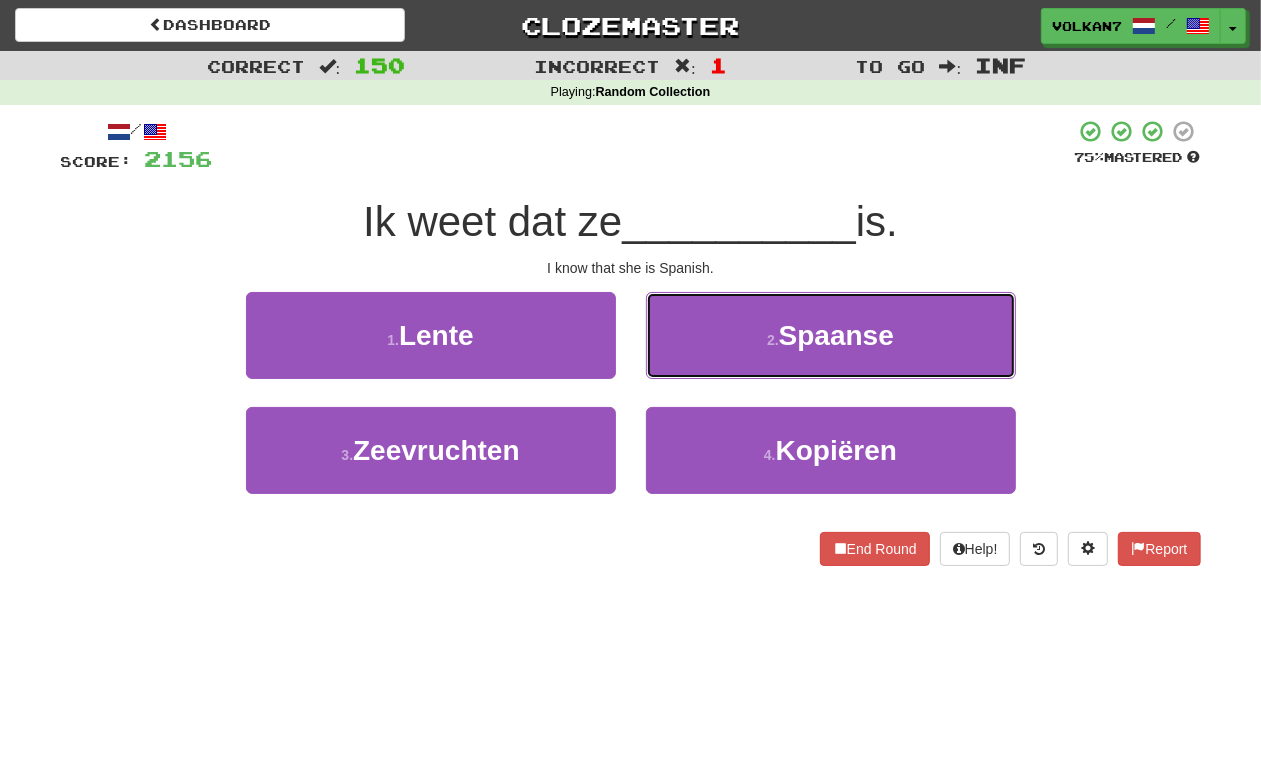 drag, startPoint x: 751, startPoint y: 332, endPoint x: 726, endPoint y: 347, distance: 29.15476 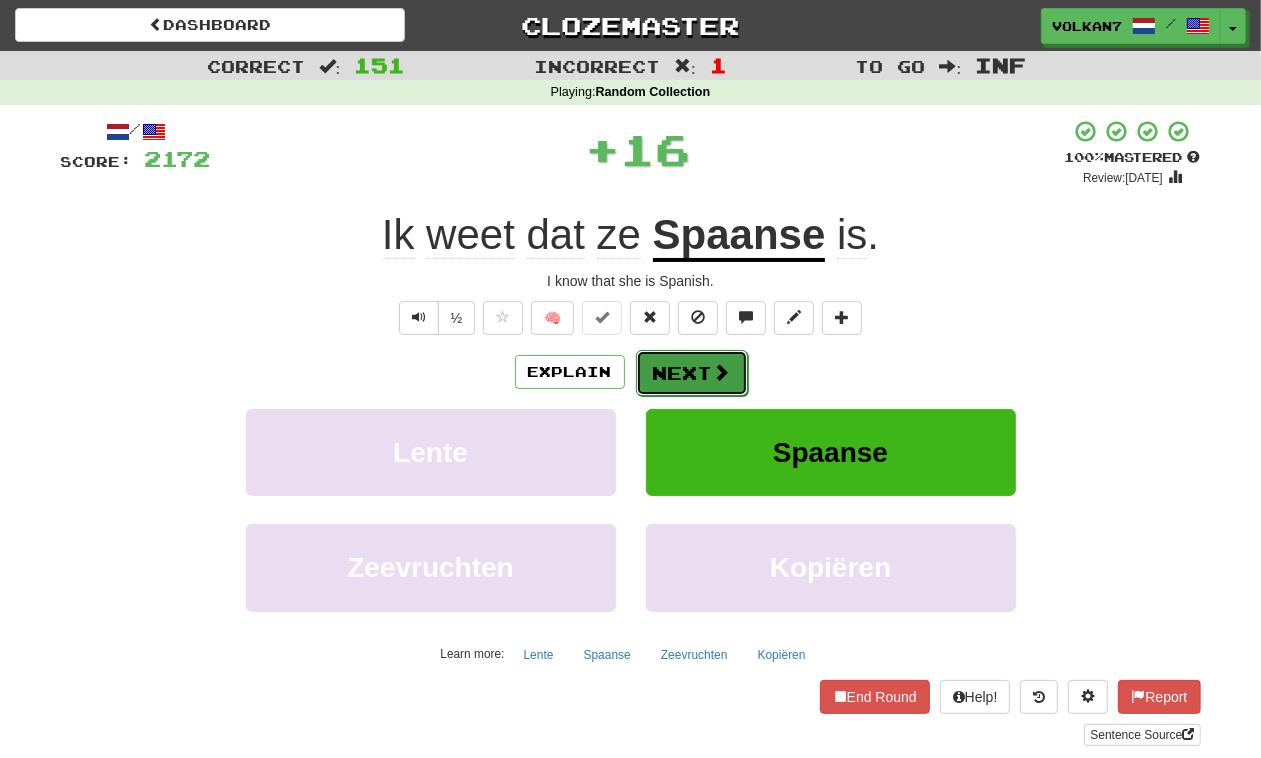 click at bounding box center [722, 372] 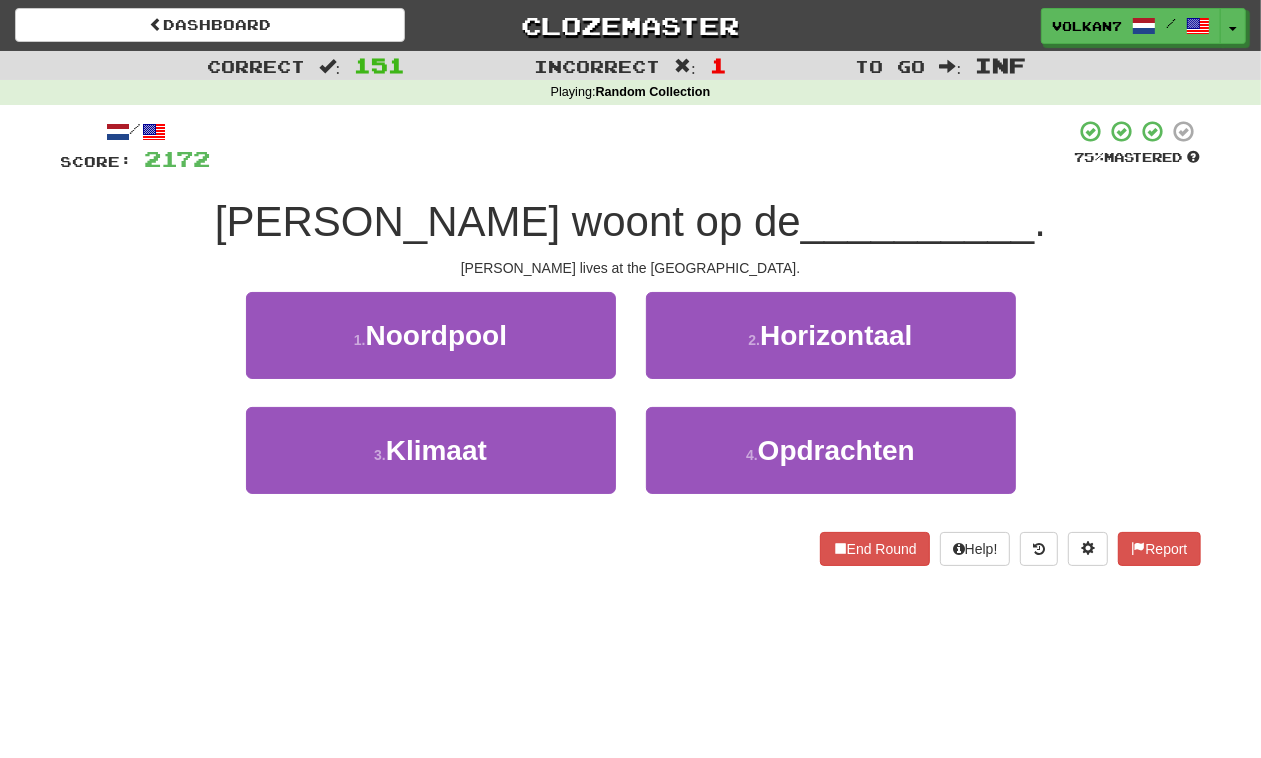 click at bounding box center [643, 146] 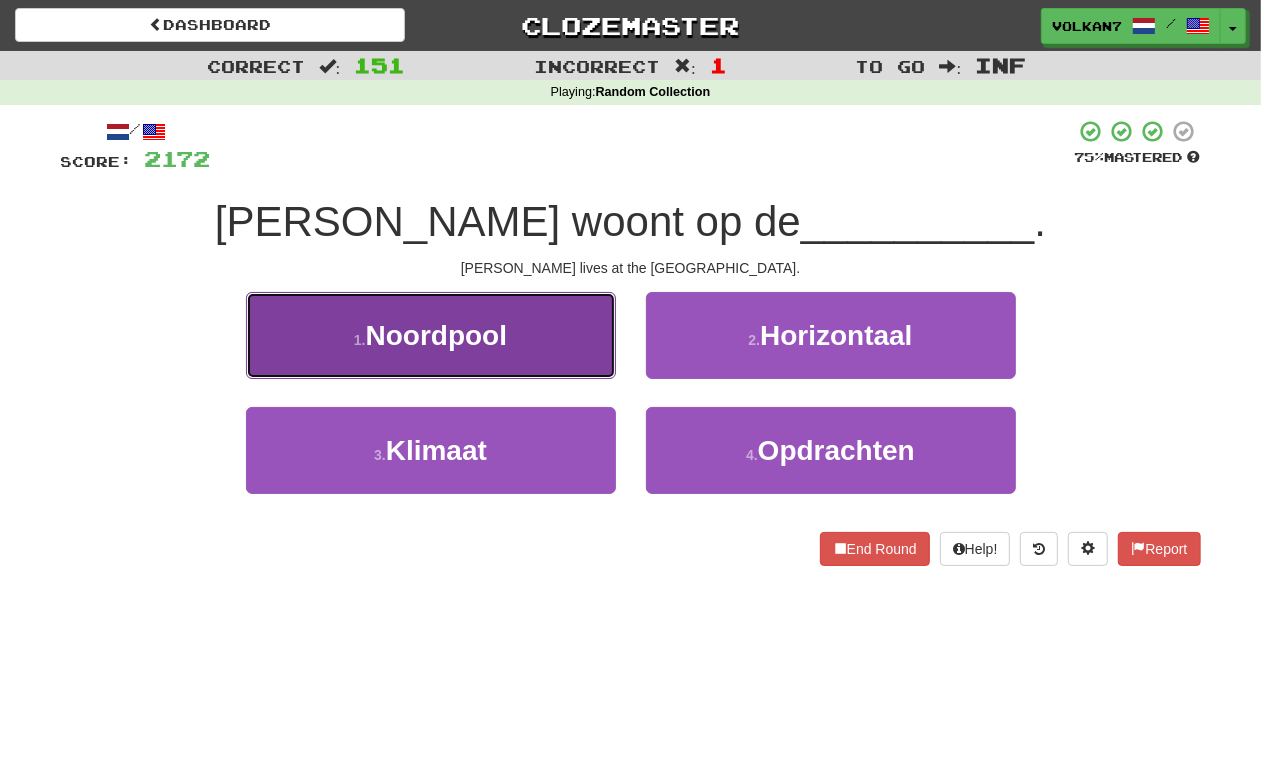 click on "1 .  [GEOGRAPHIC_DATA]" at bounding box center (431, 335) 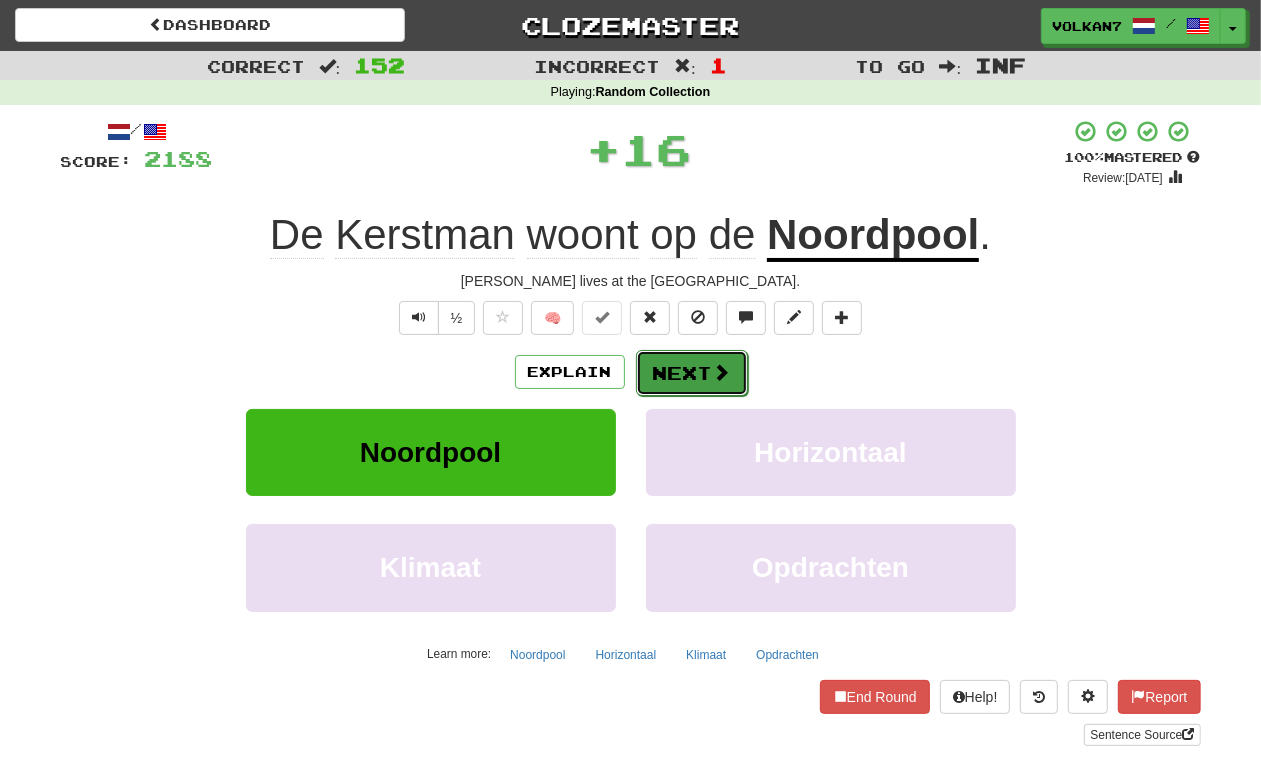 click on "Next" at bounding box center (692, 373) 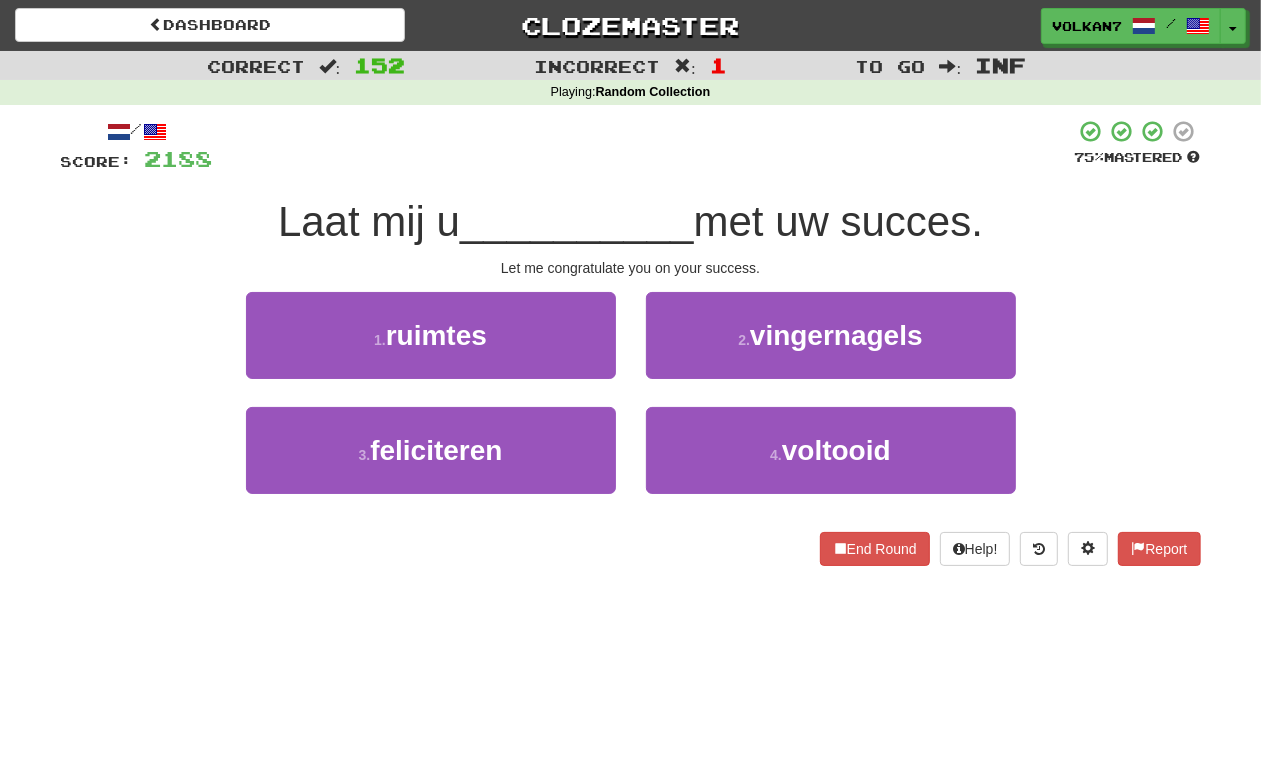click at bounding box center (644, 146) 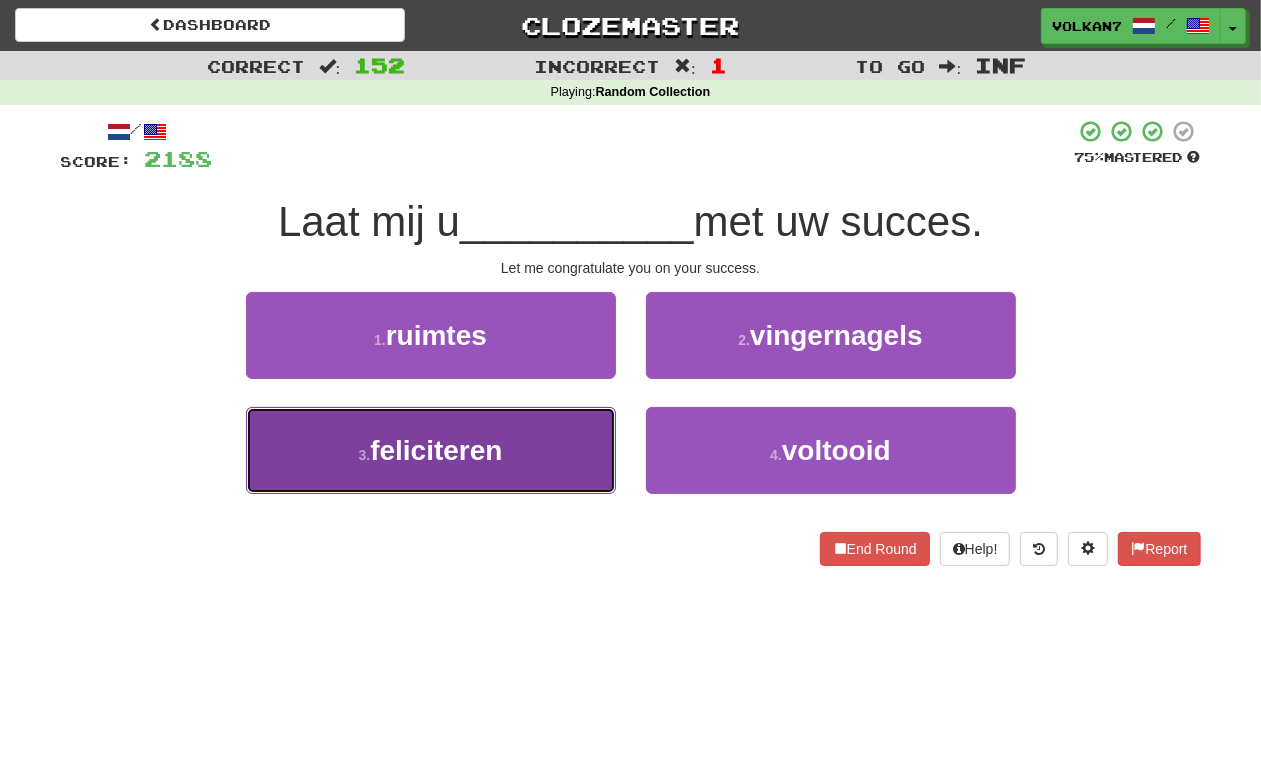 click on "3 .  feliciteren" at bounding box center [431, 450] 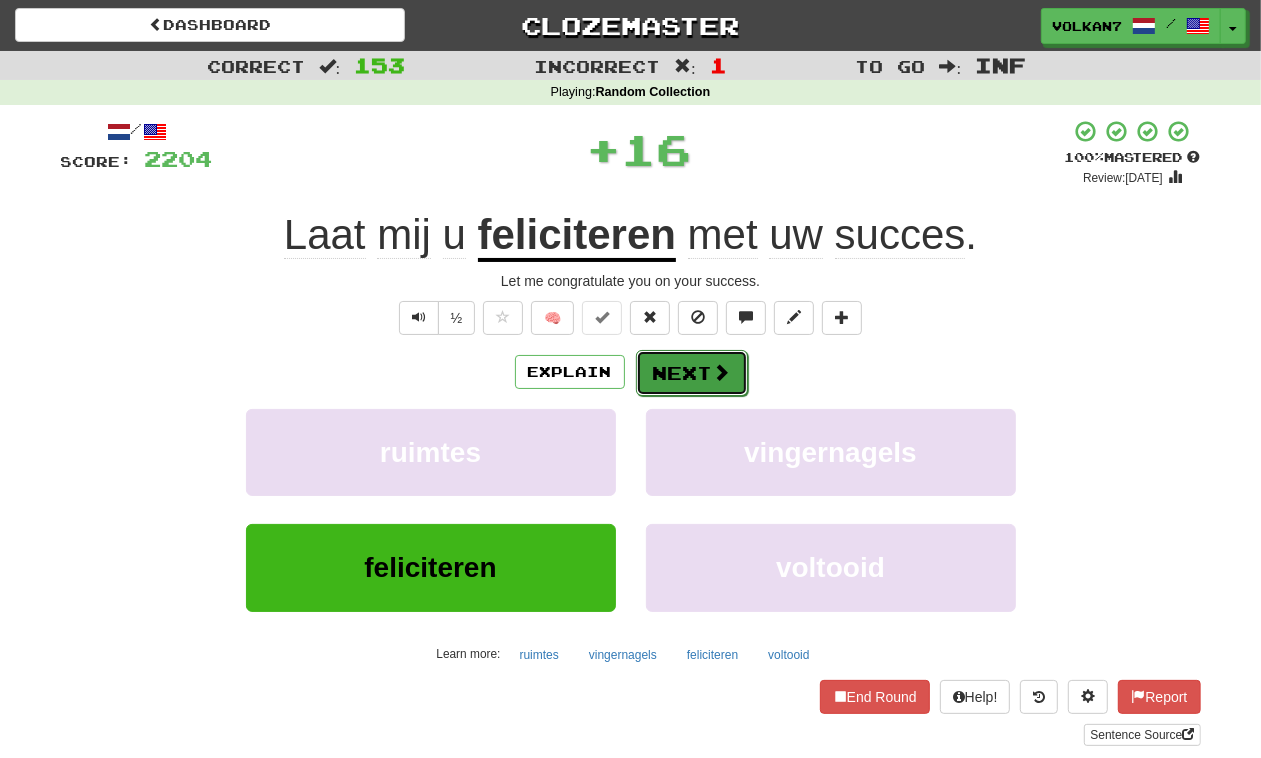 click on "Next" at bounding box center (692, 373) 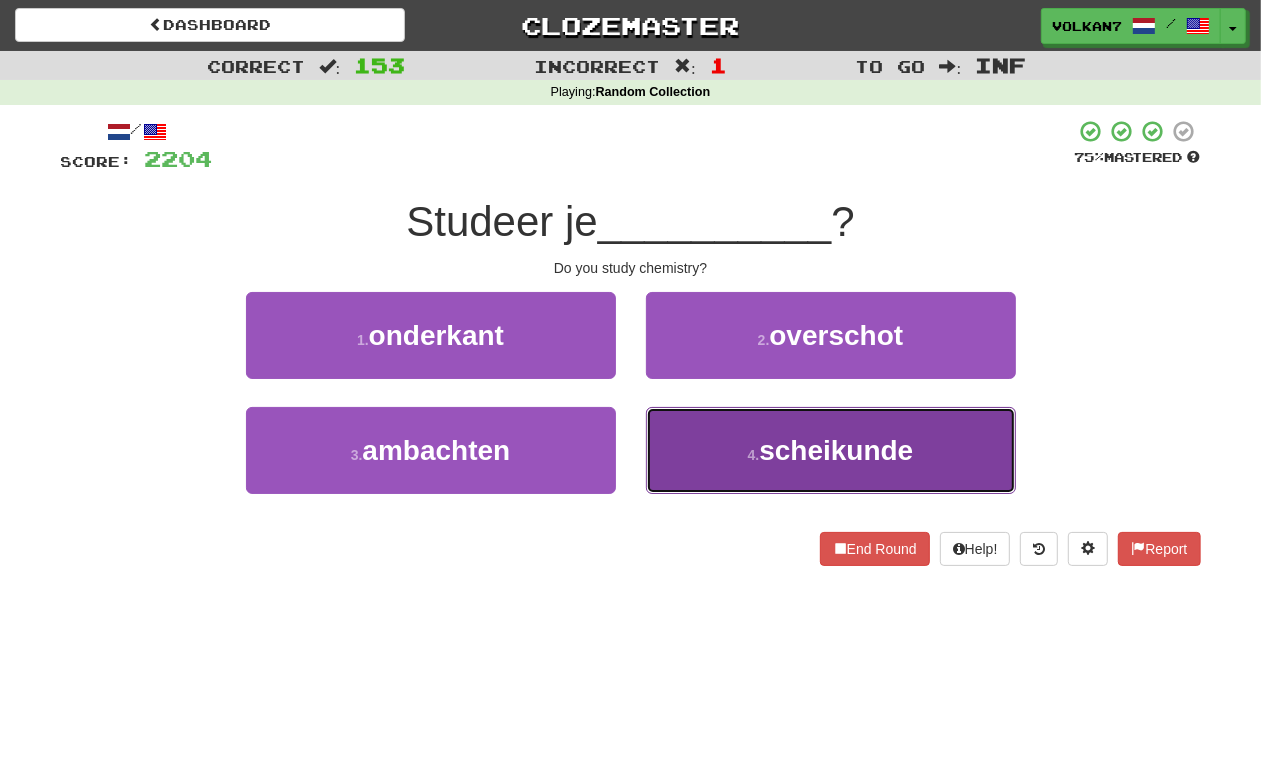 click on "4 .  scheikunde" at bounding box center [831, 450] 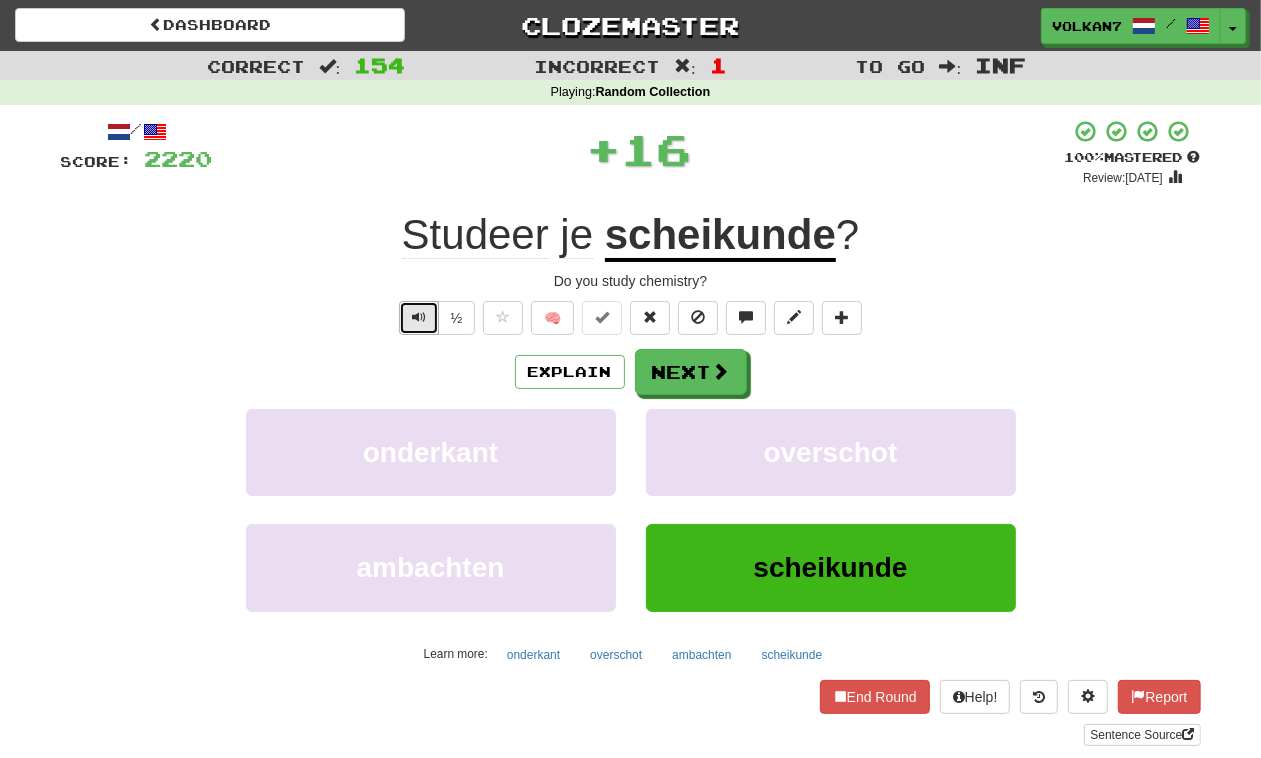 click at bounding box center [419, 317] 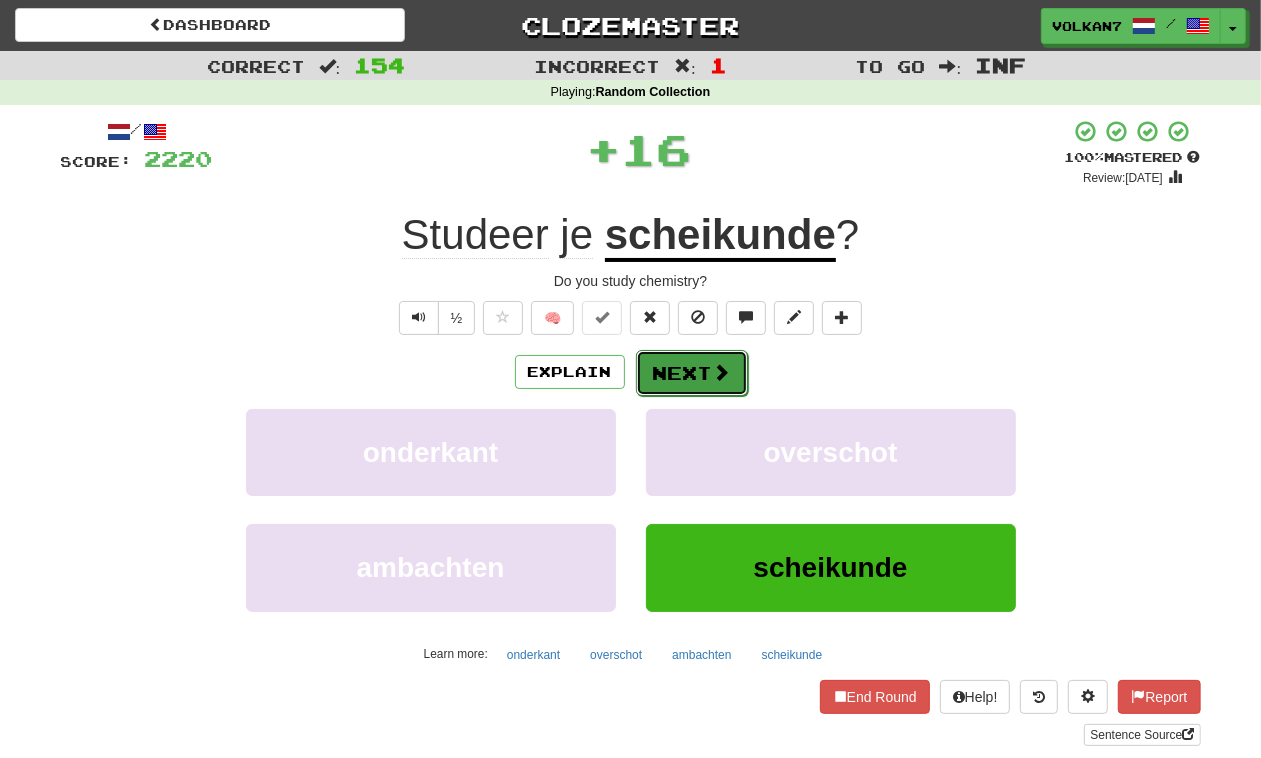 click on "Next" at bounding box center (692, 373) 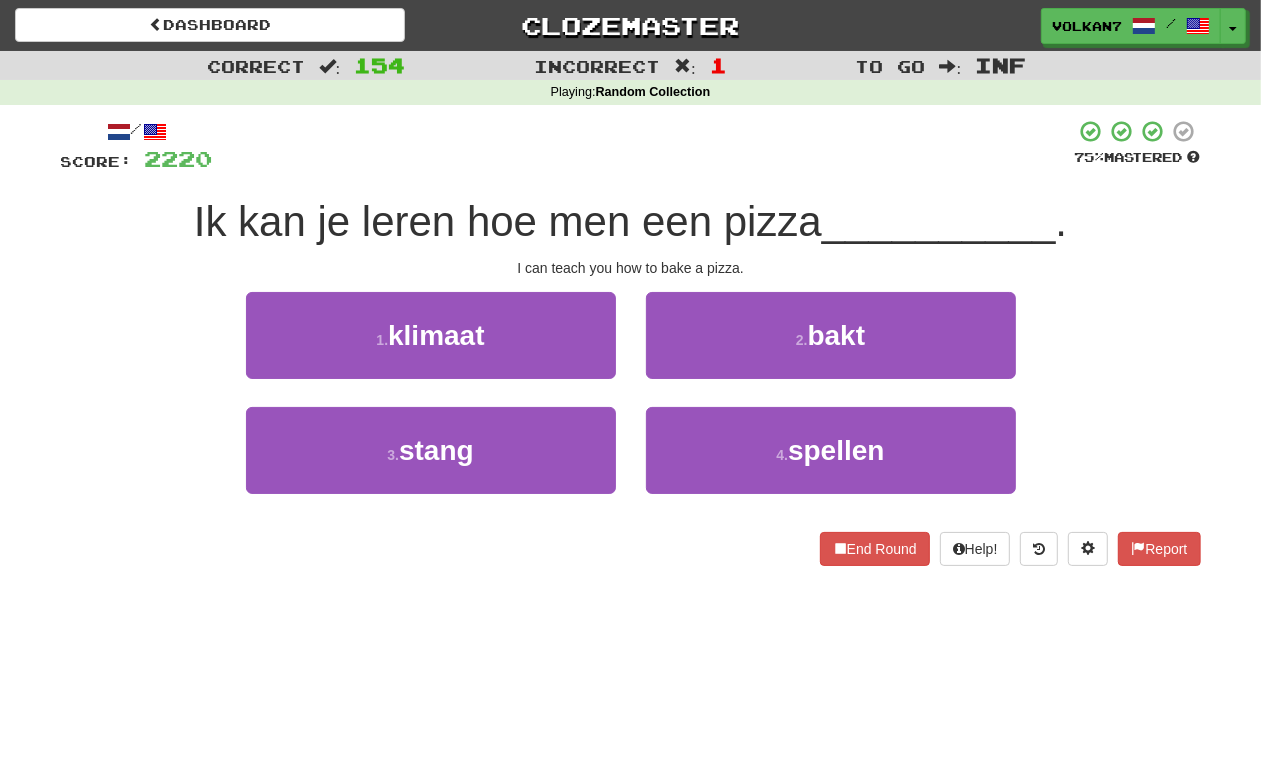 click at bounding box center [644, 146] 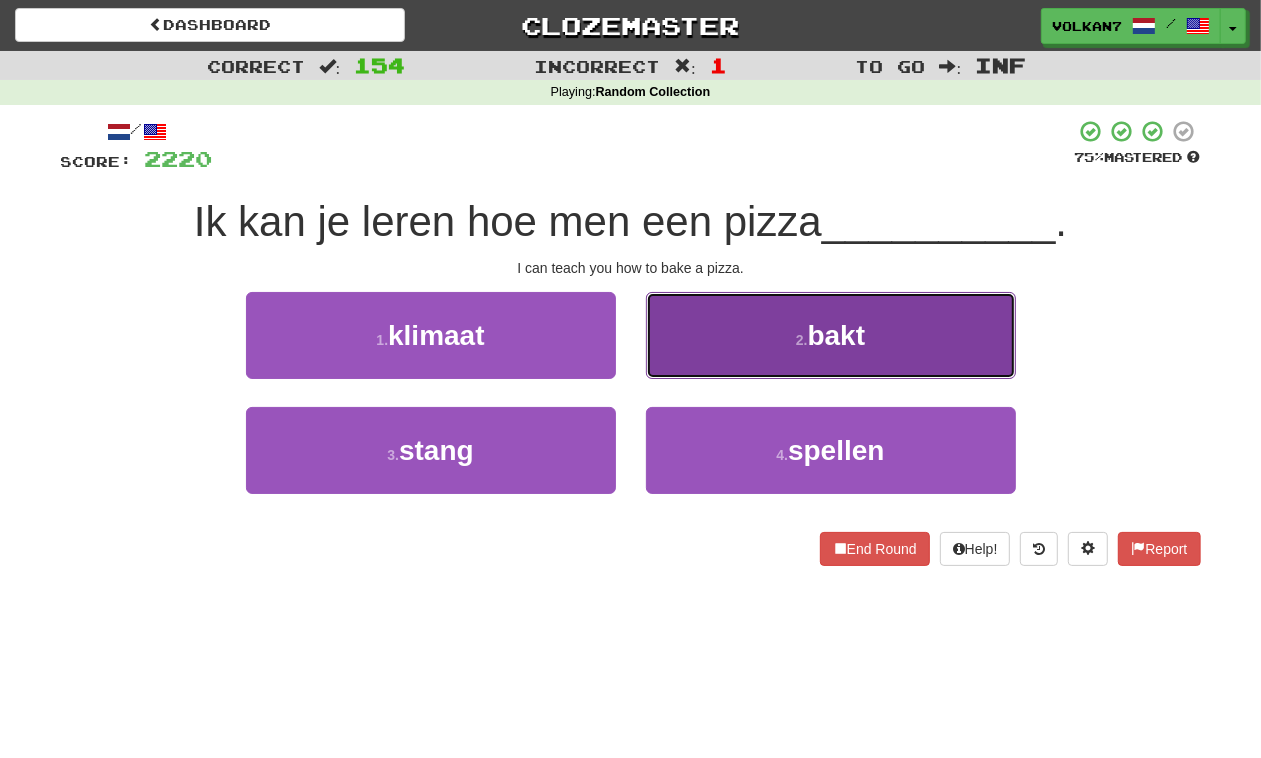 click on "2 .  bakt" at bounding box center (831, 335) 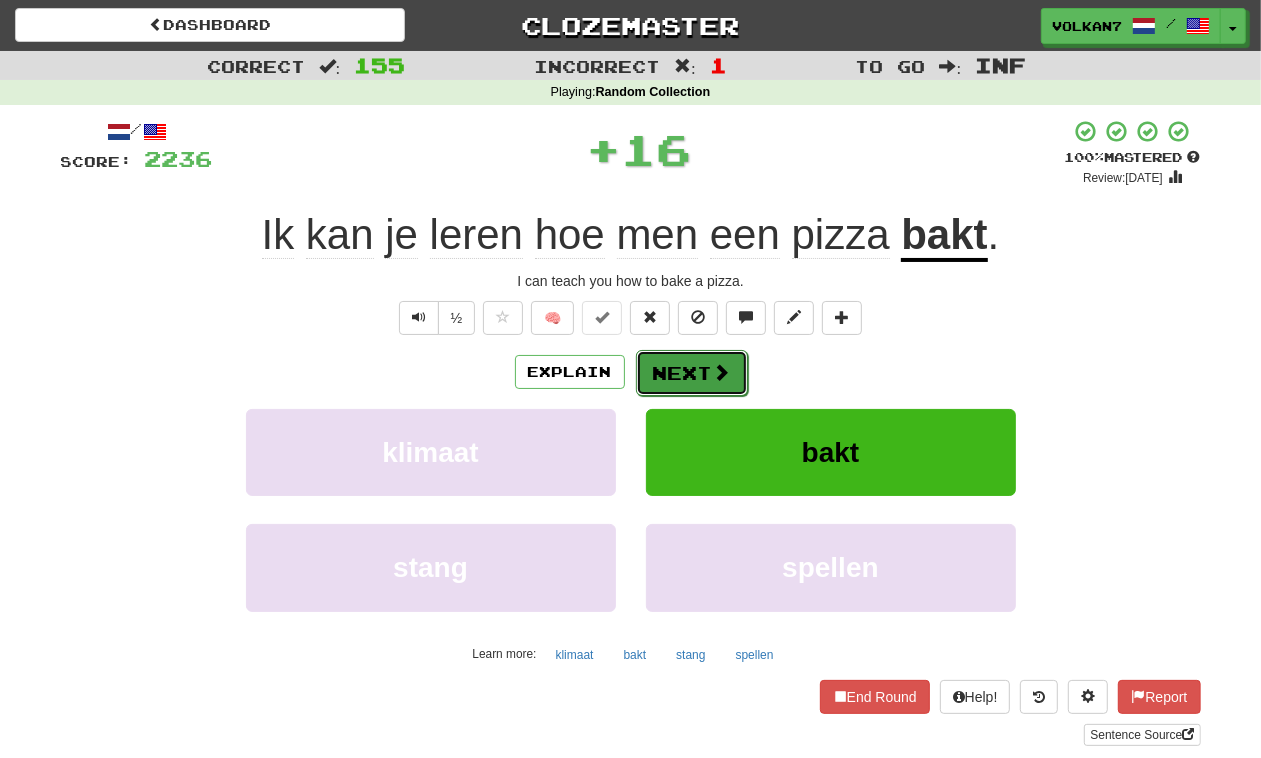 click on "Next" at bounding box center [692, 373] 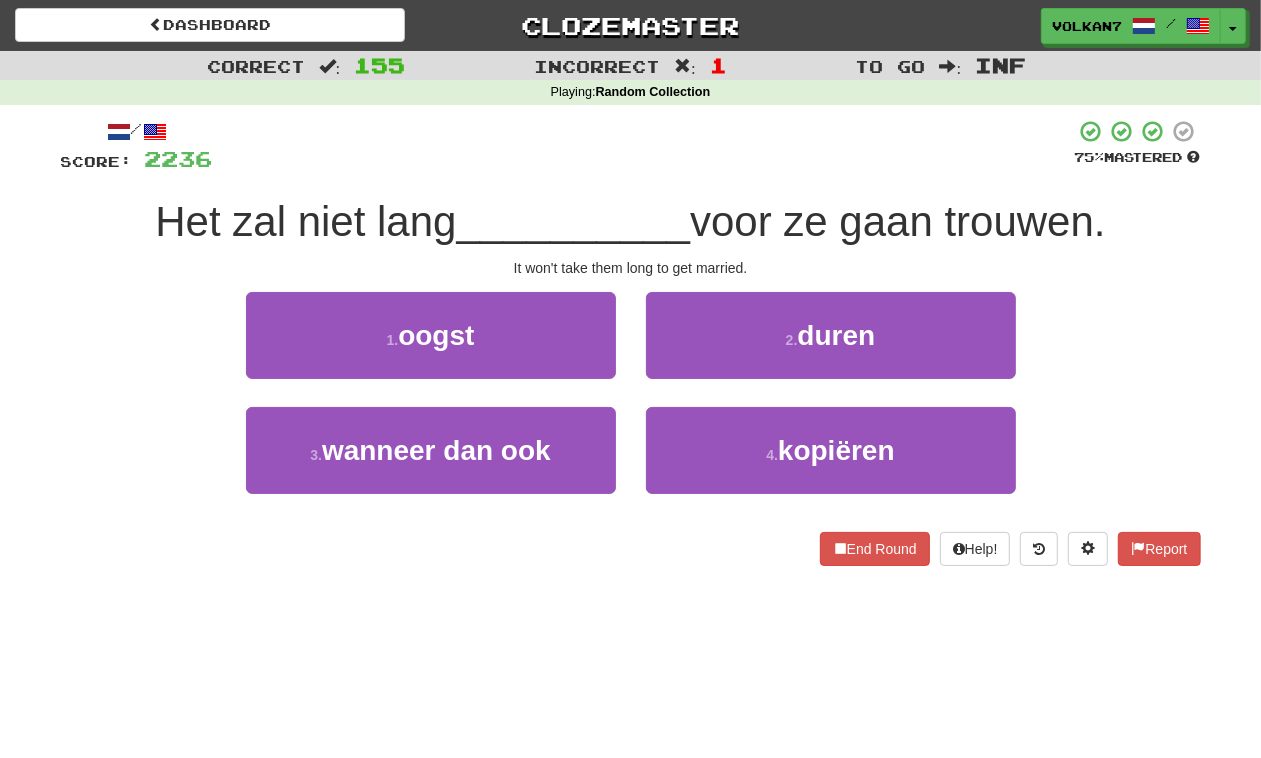 click at bounding box center (644, 146) 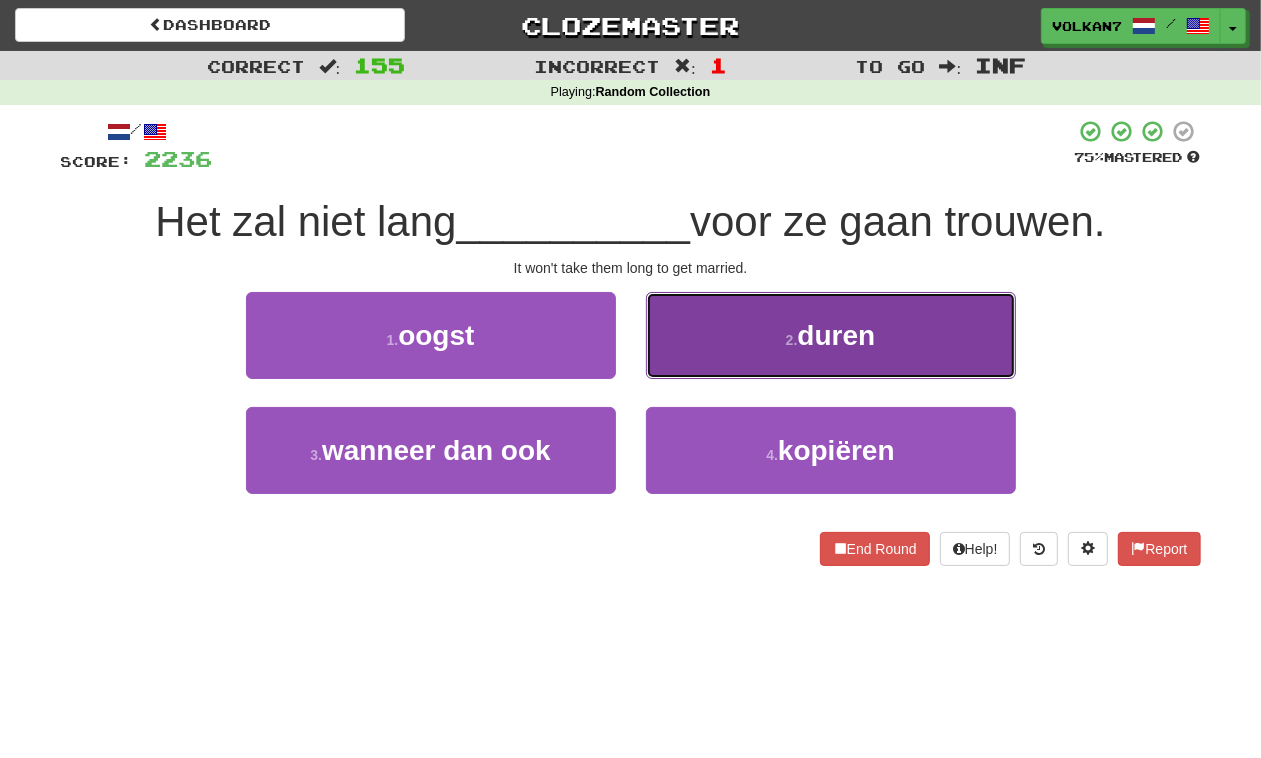 click on "2 .  duren" at bounding box center [831, 335] 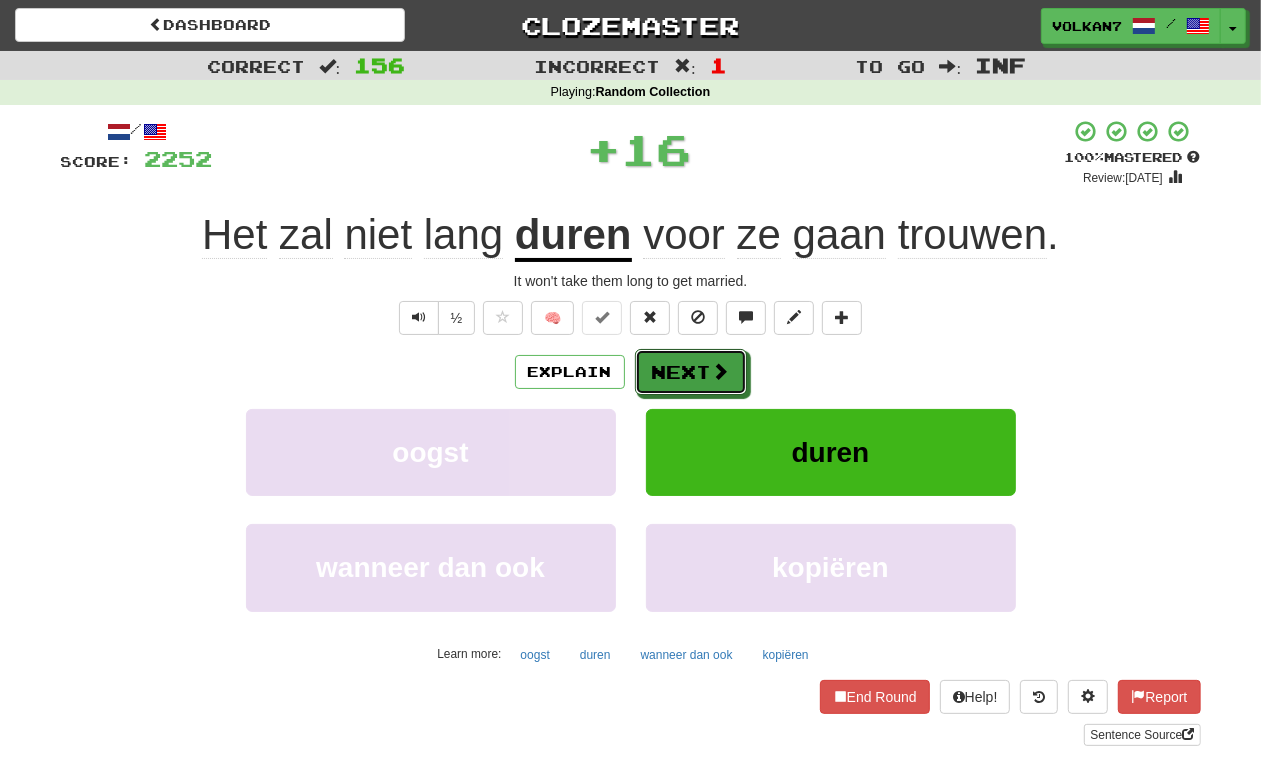 drag, startPoint x: 682, startPoint y: 358, endPoint x: 657, endPoint y: 181, distance: 178.75682 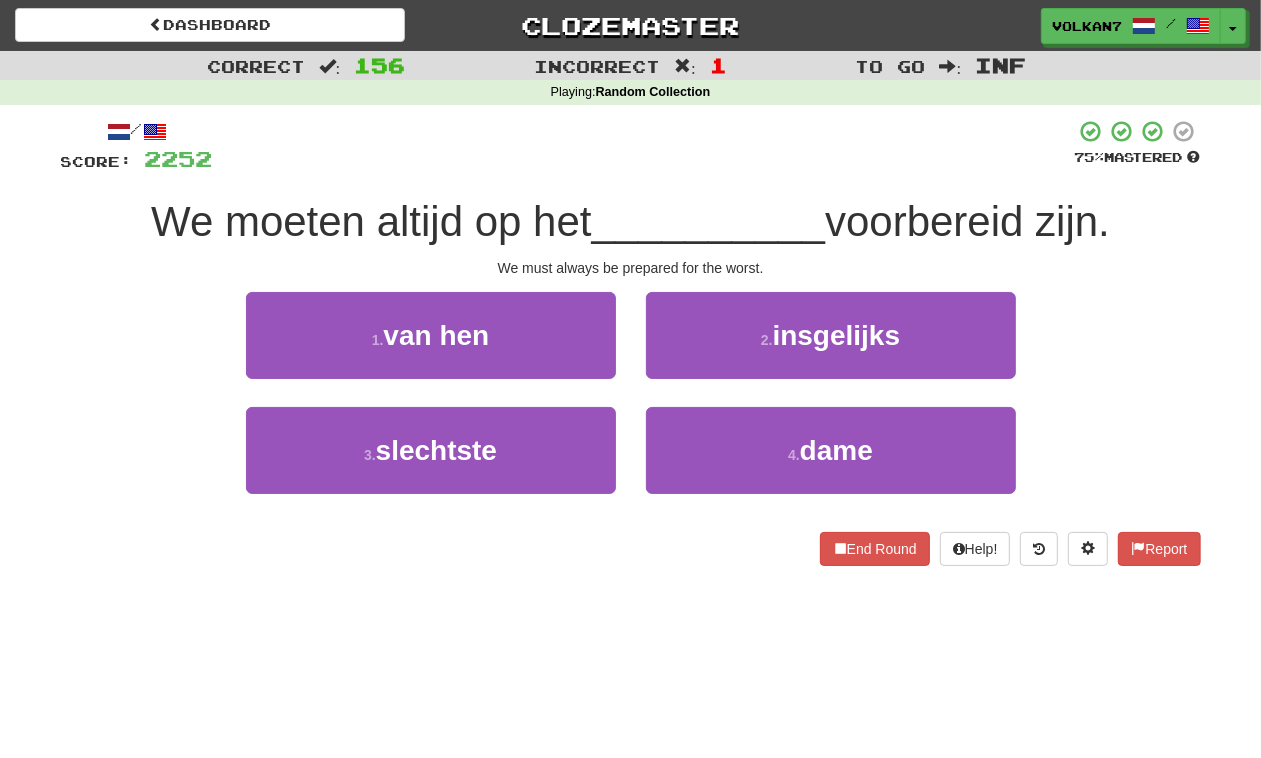 click at bounding box center [644, 146] 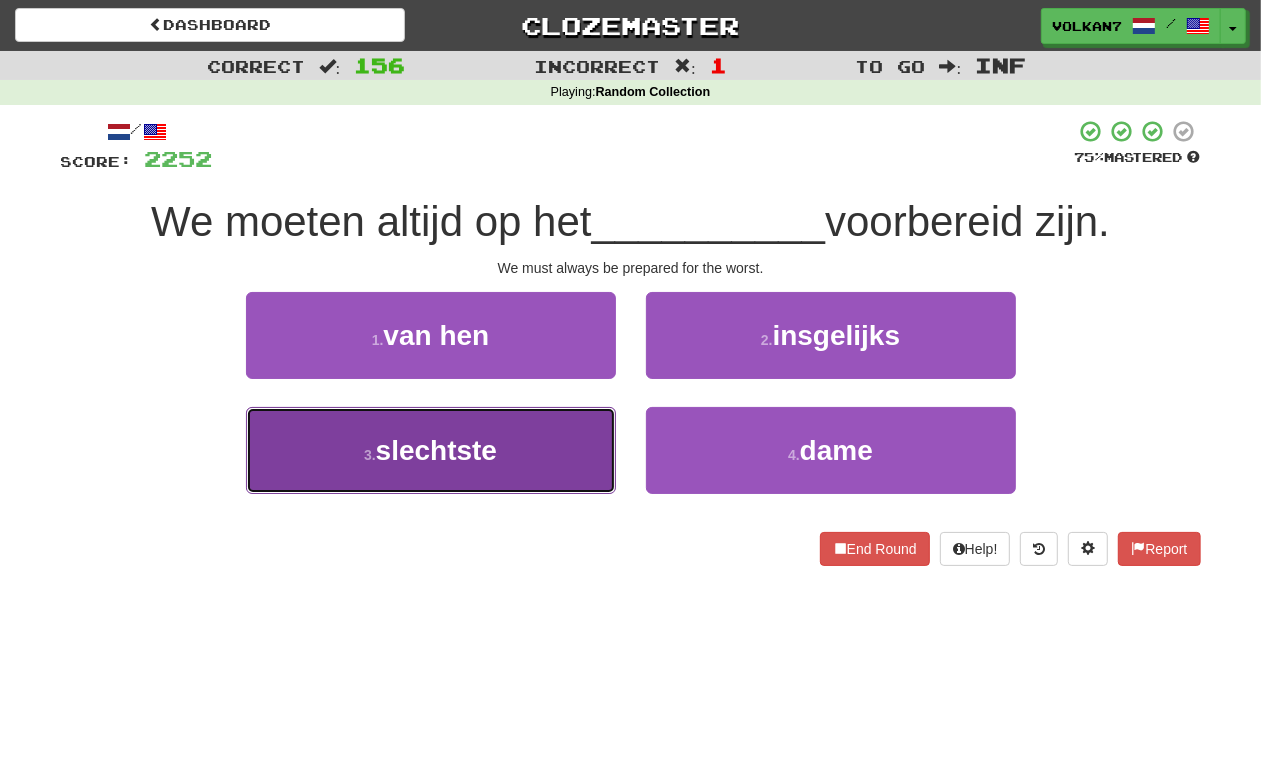 click on "3 .  slechtste" at bounding box center [431, 450] 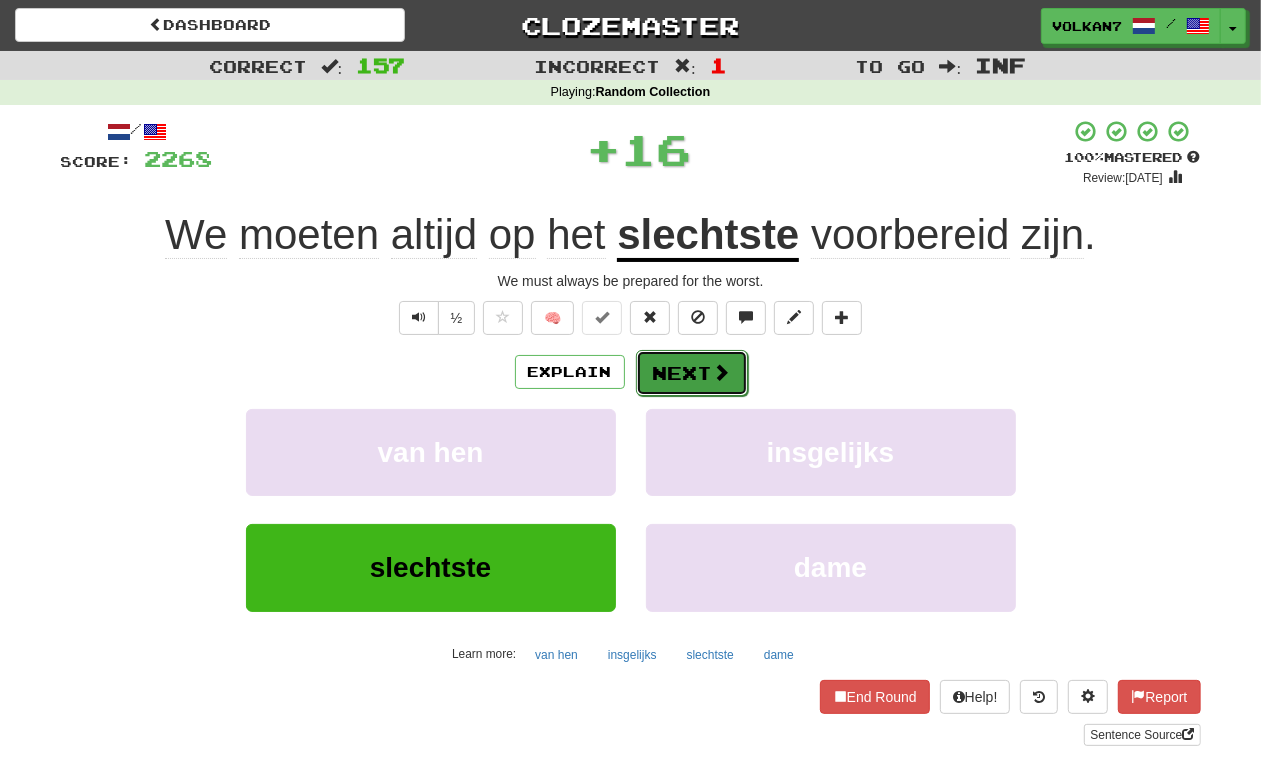 click on "Next" at bounding box center [692, 373] 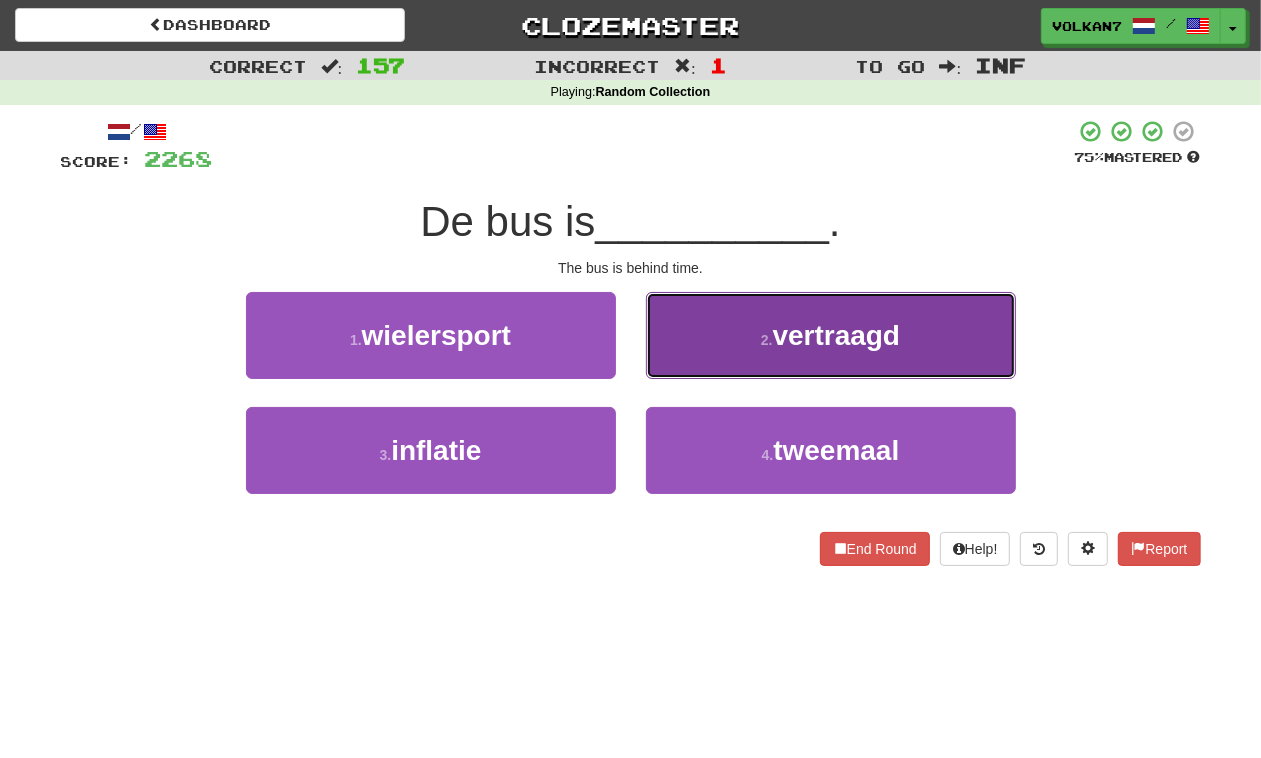 click on "2 .  vertraagd" at bounding box center [831, 335] 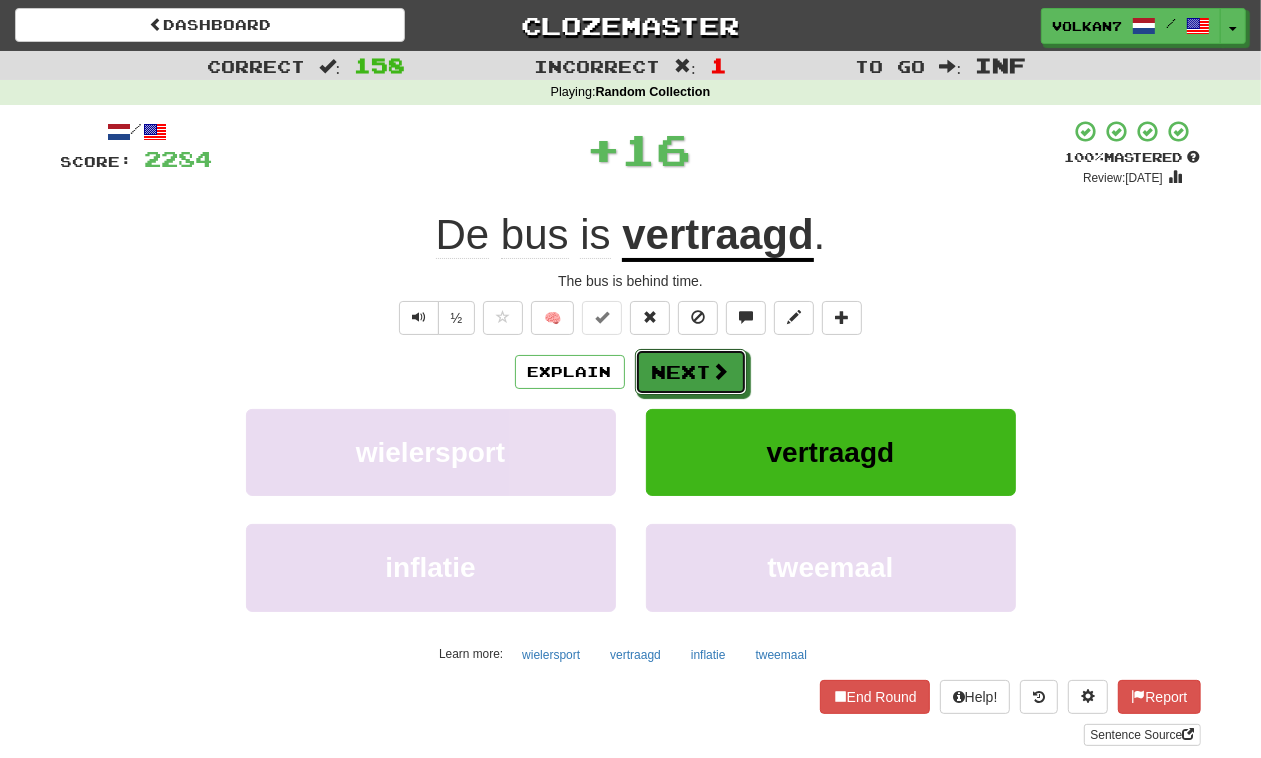click on "Next" at bounding box center (691, 372) 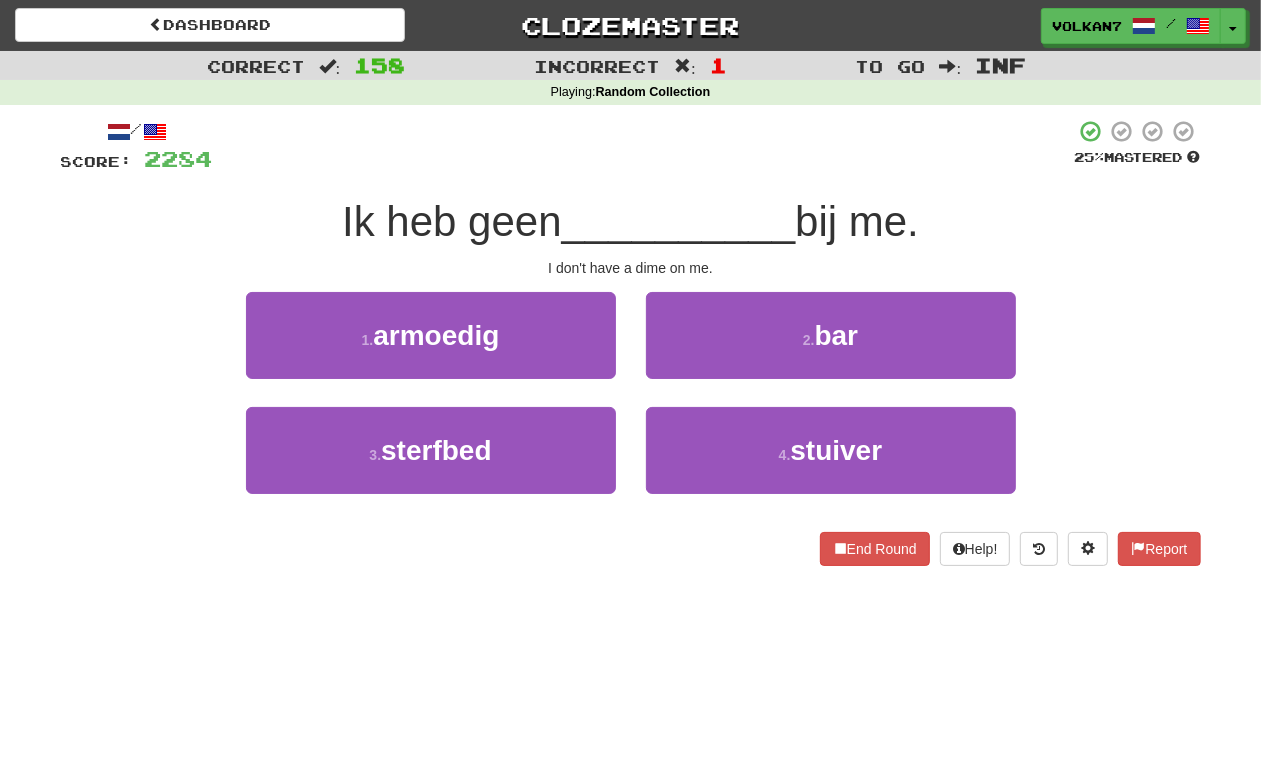 click at bounding box center (644, 146) 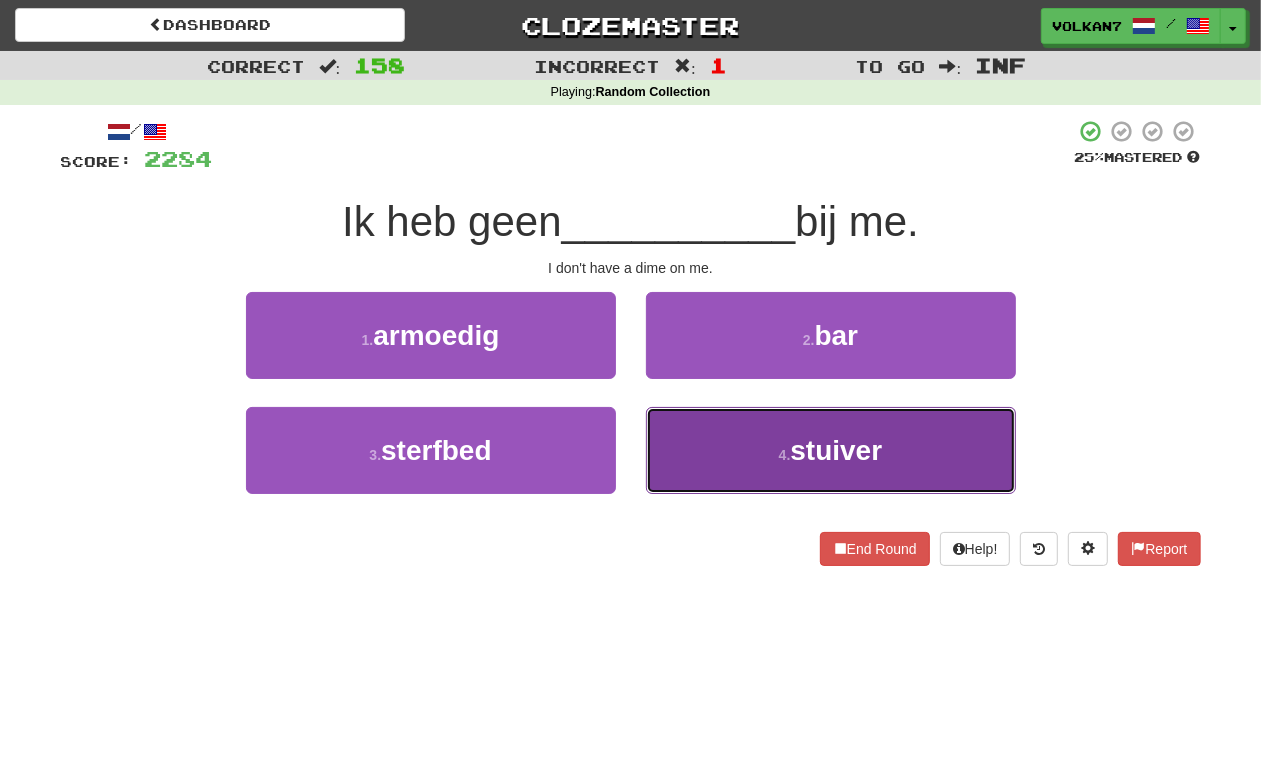 click on "4 .  stuiver" at bounding box center [831, 450] 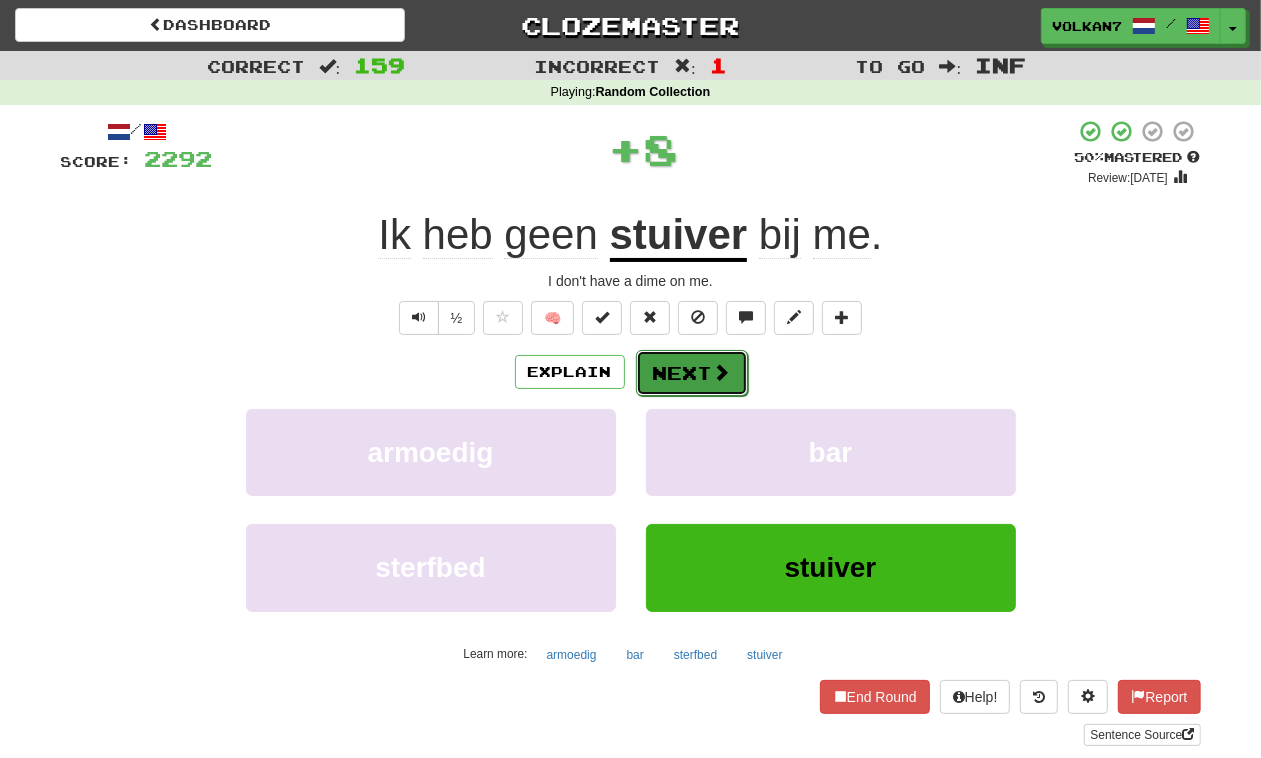 click on "Next" at bounding box center (692, 373) 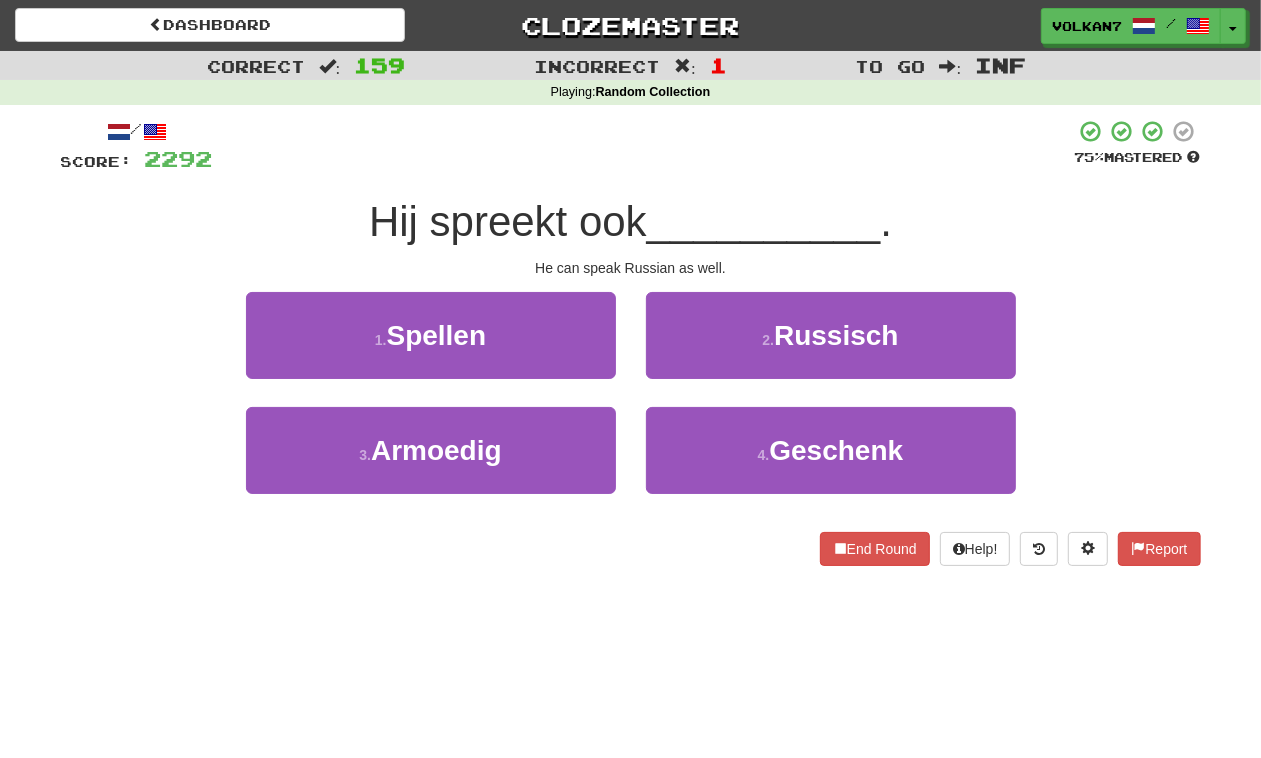 click at bounding box center [644, 146] 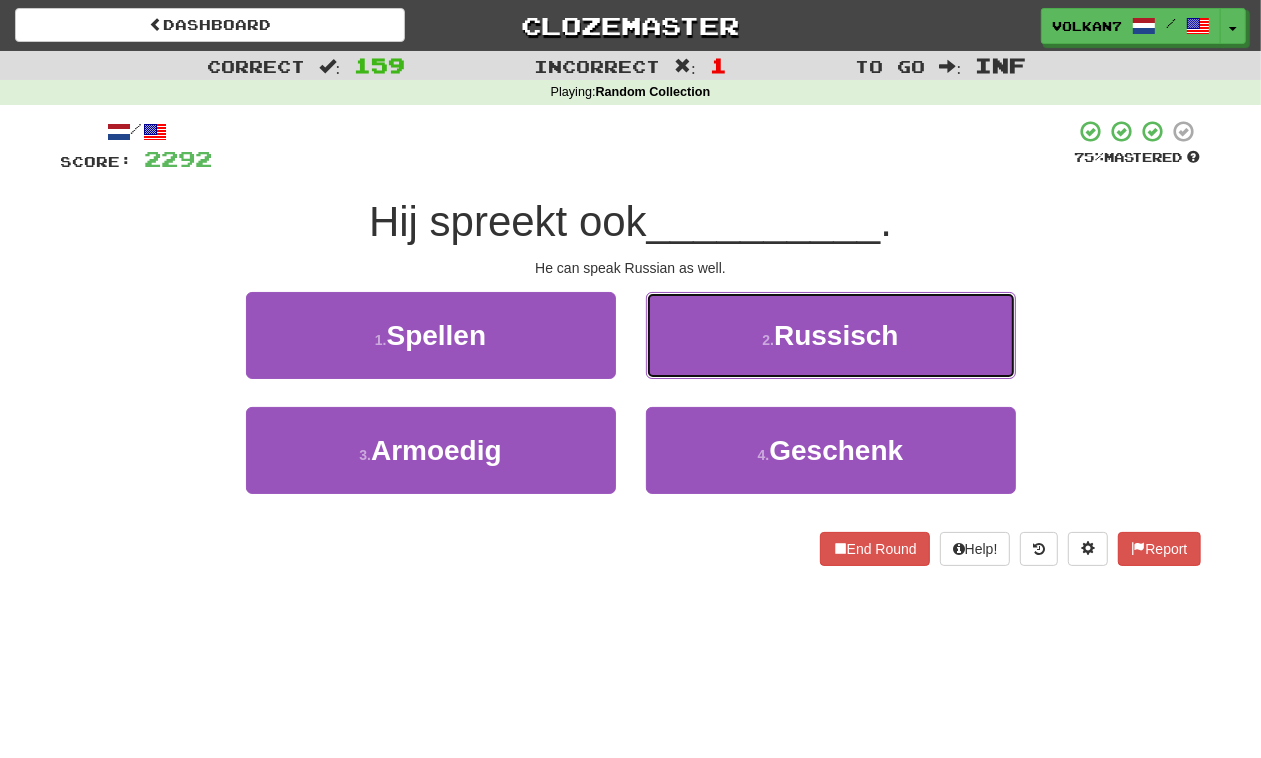 drag, startPoint x: 718, startPoint y: 328, endPoint x: 693, endPoint y: 345, distance: 30.232433 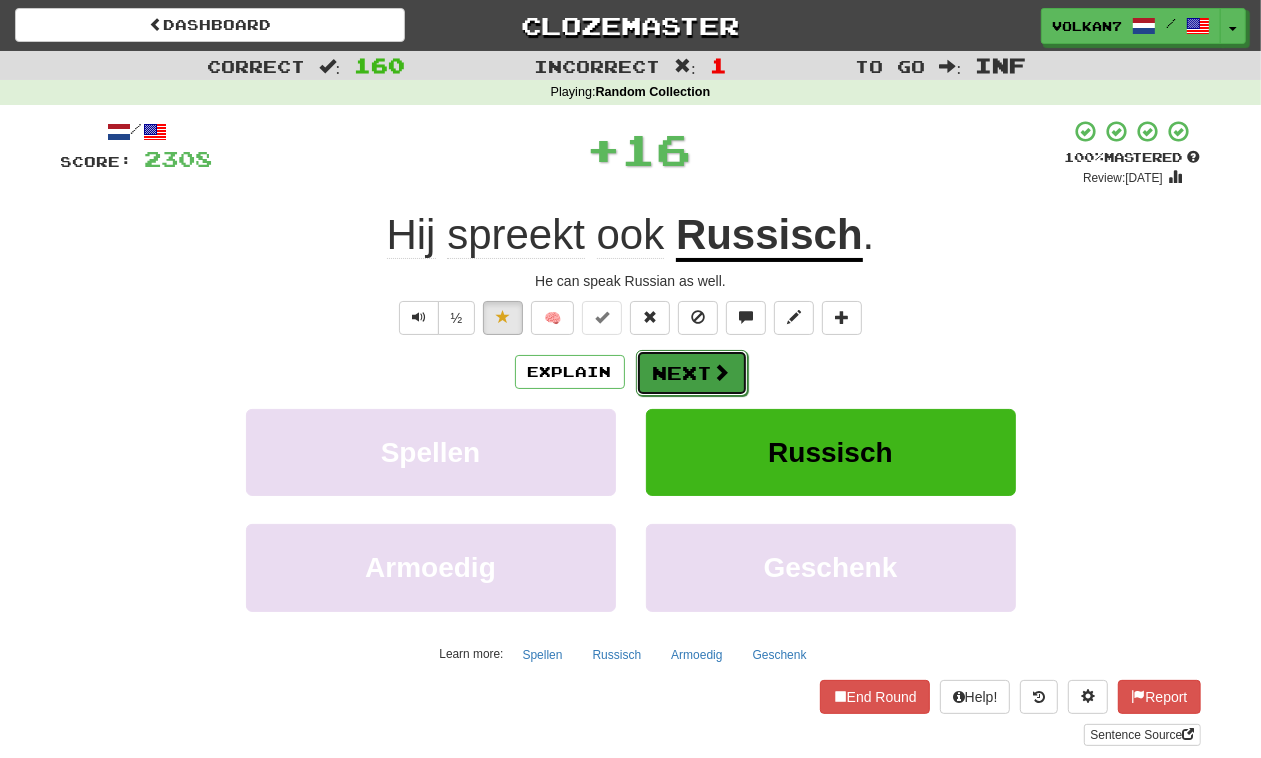click on "Next" at bounding box center [692, 373] 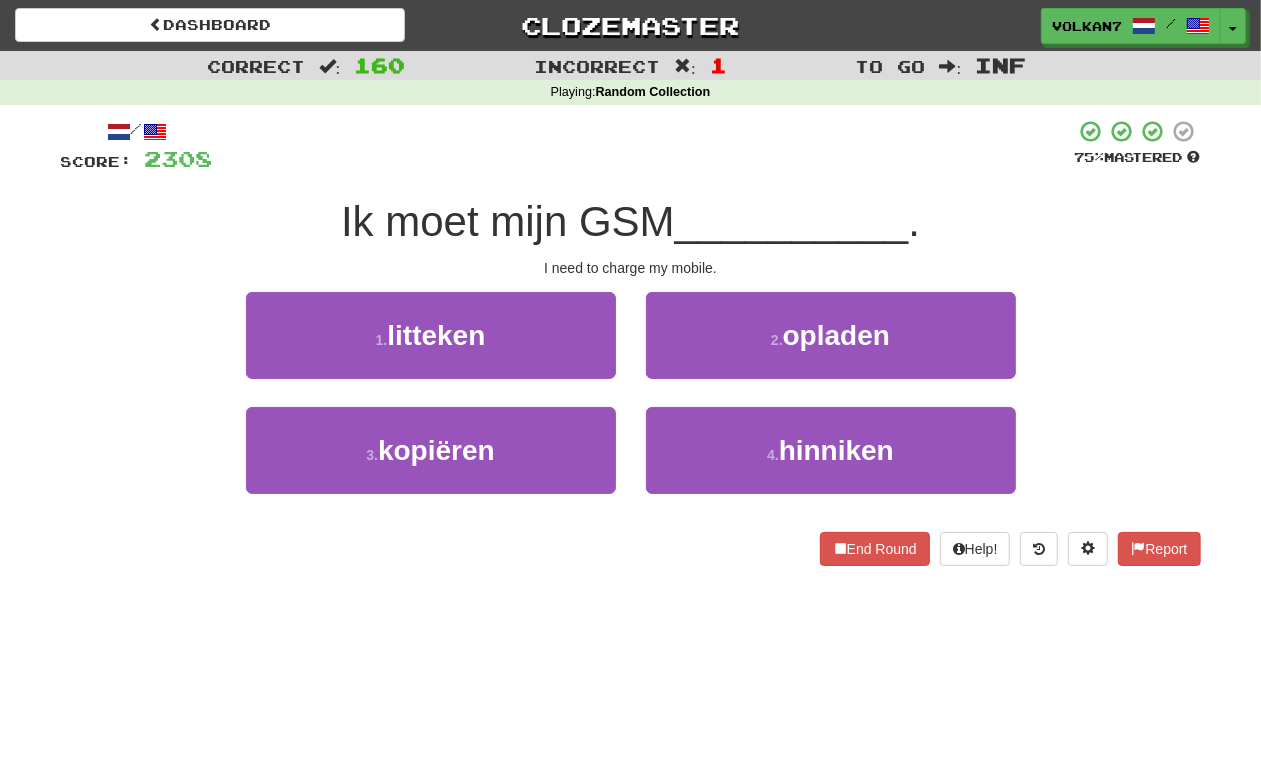 click at bounding box center (644, 146) 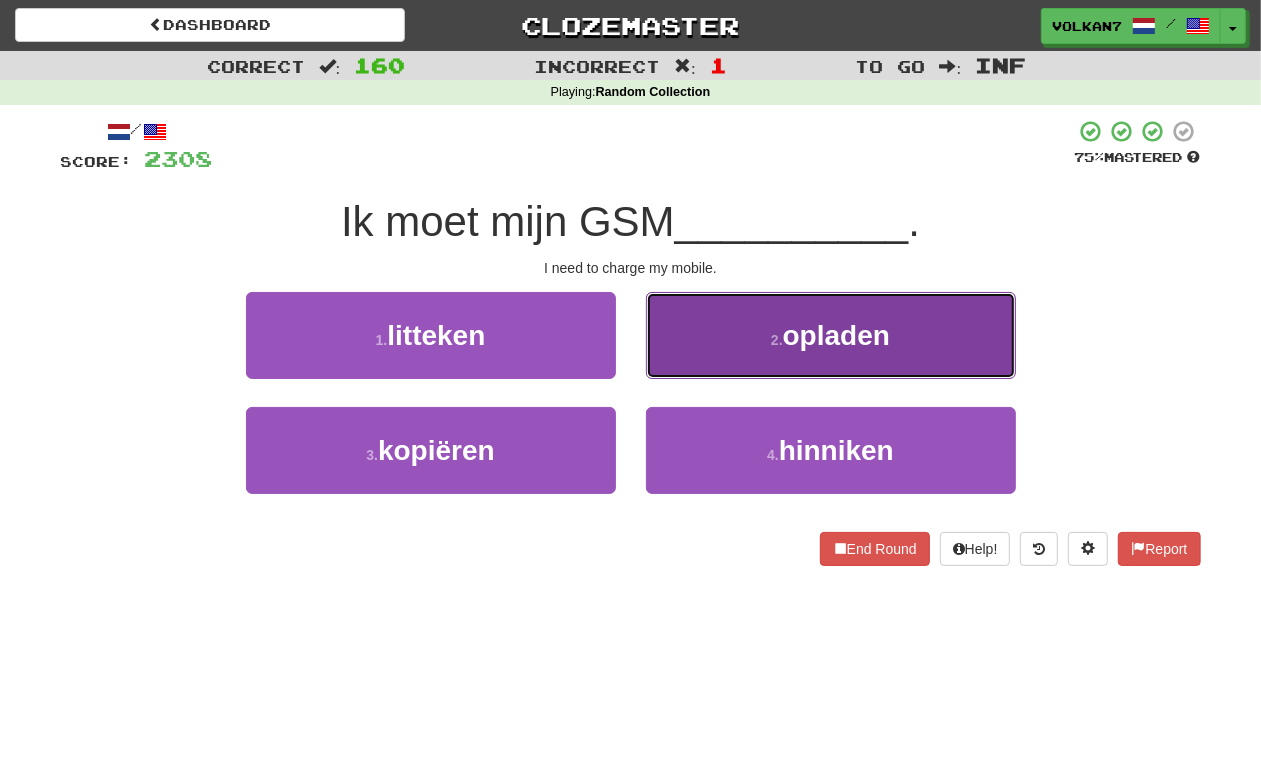 click on "2 .  opladen" at bounding box center [831, 335] 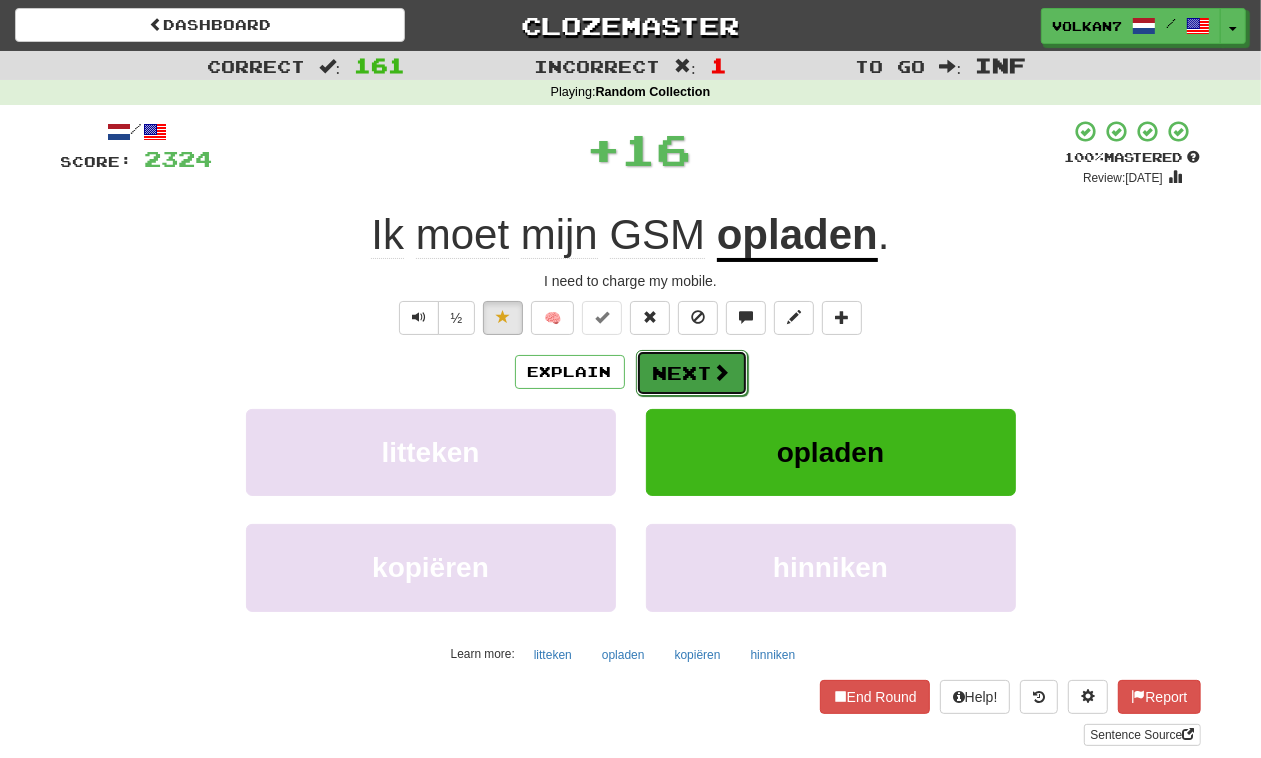 click on "Next" at bounding box center (692, 373) 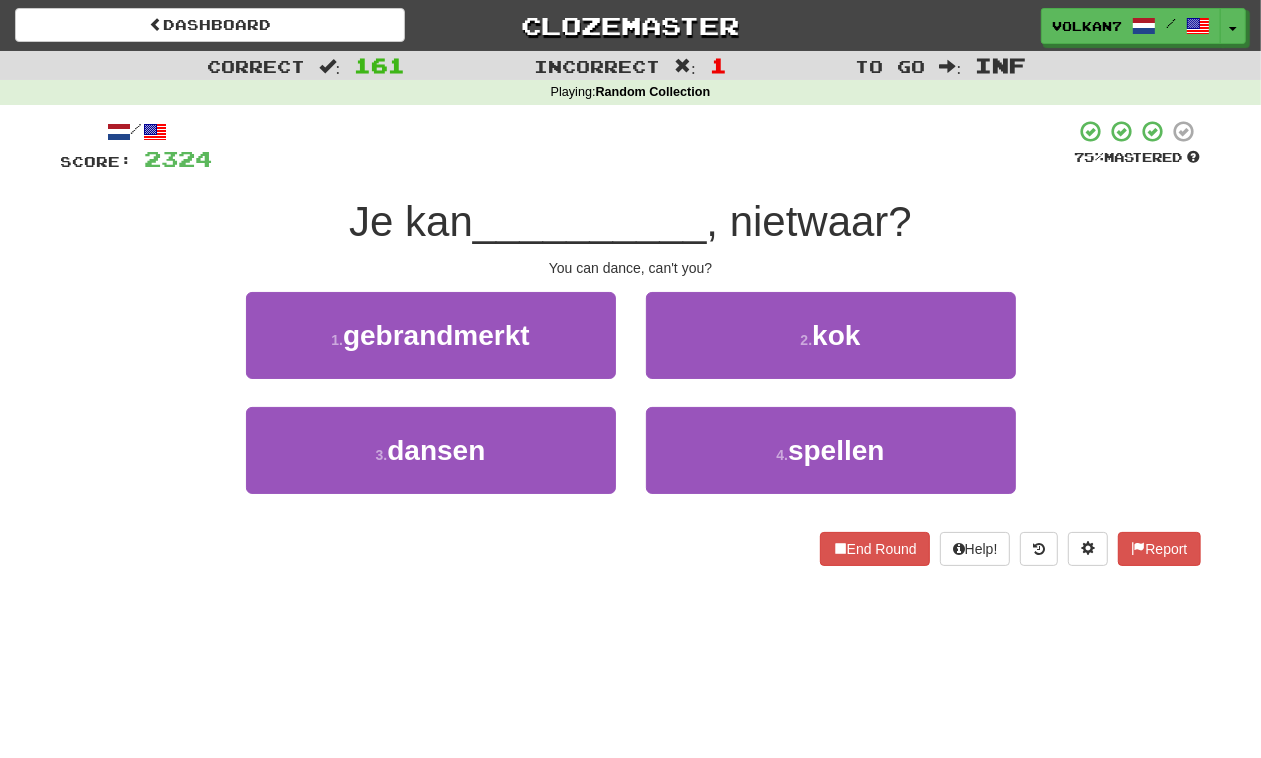 click at bounding box center (644, 146) 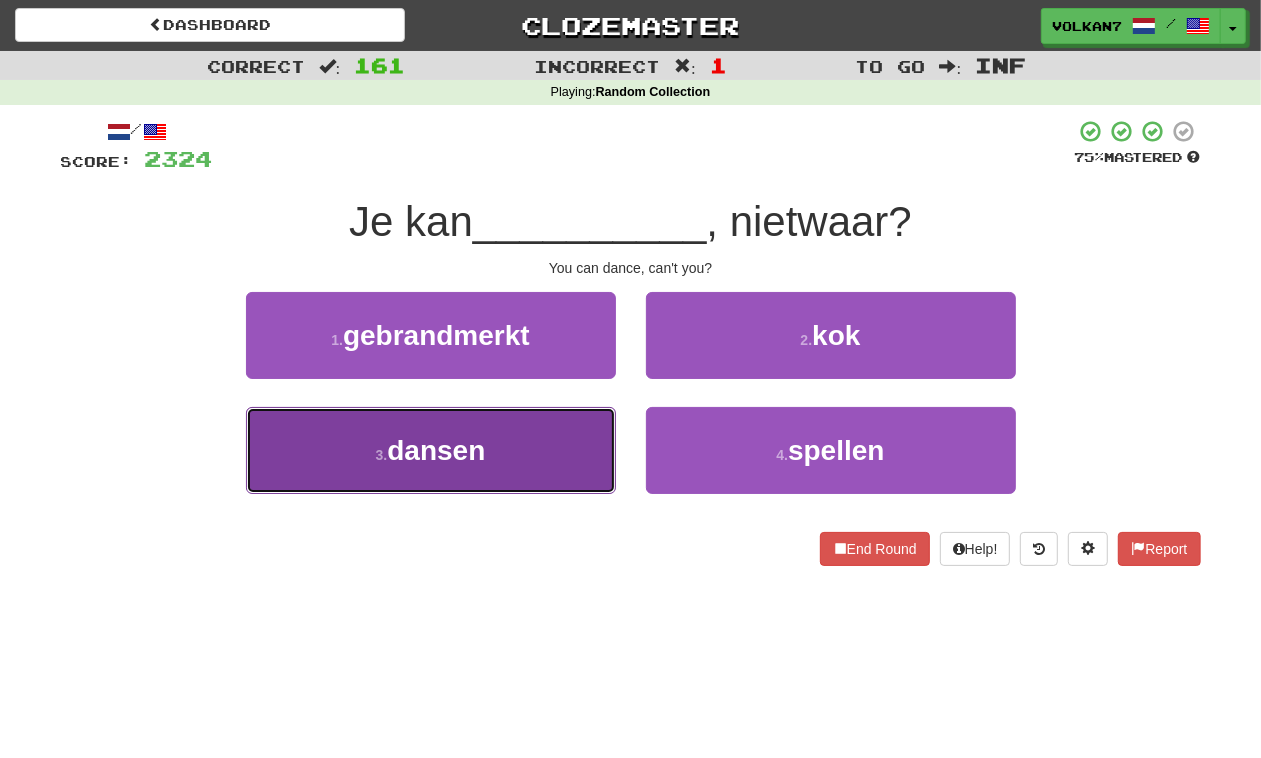 click on "3 .  dansen" at bounding box center [431, 450] 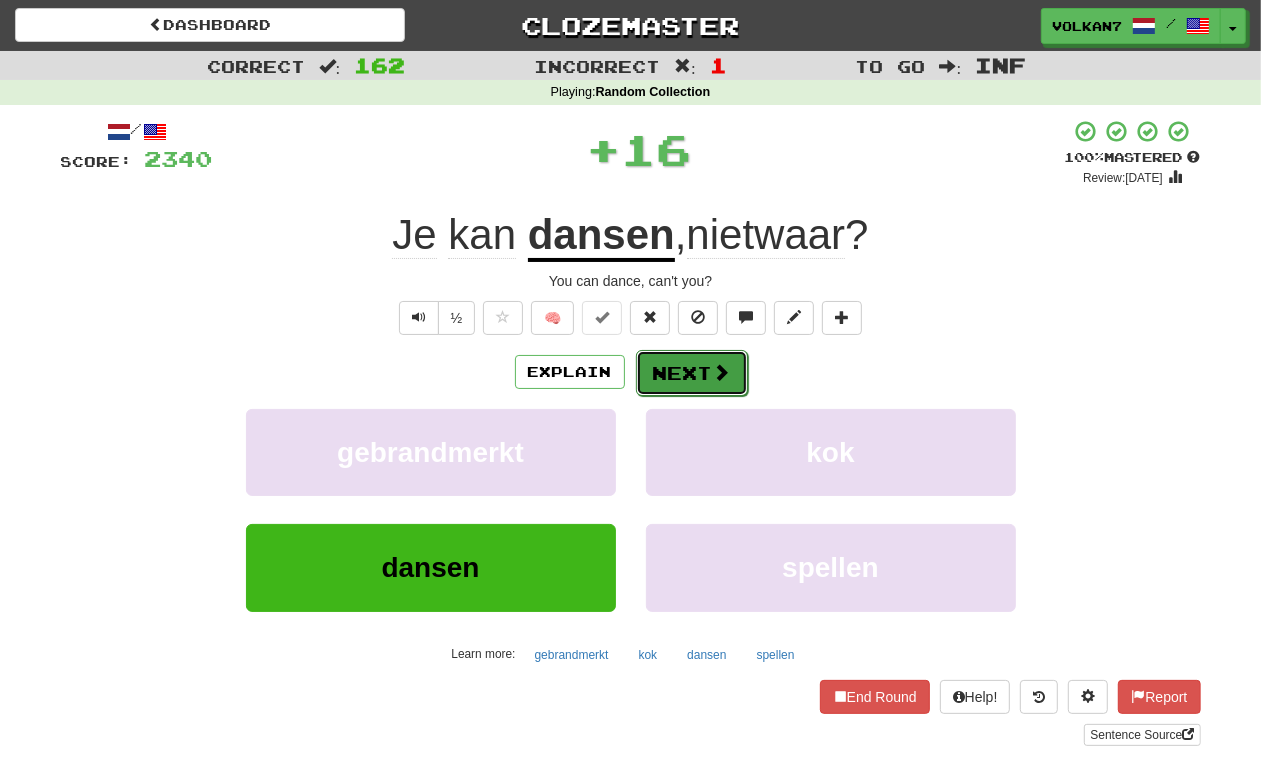 click on "Next" at bounding box center (692, 373) 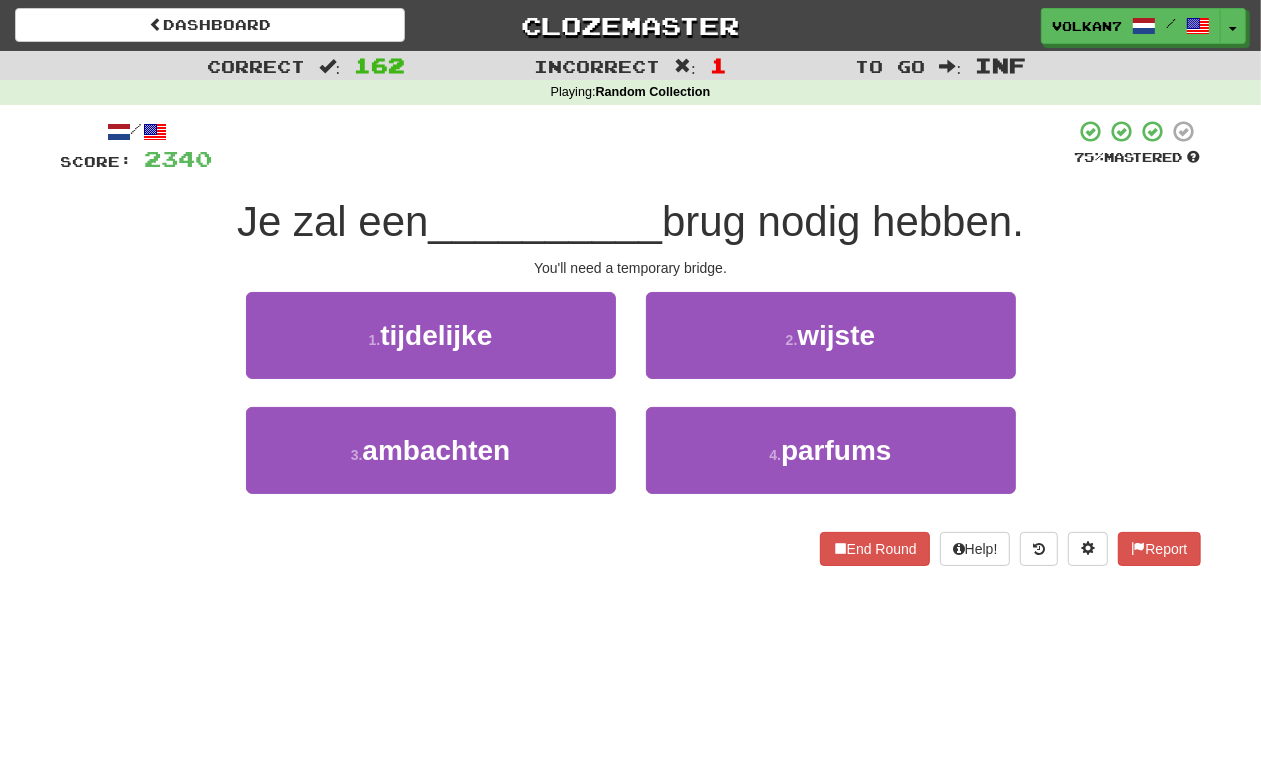 click at bounding box center [644, 146] 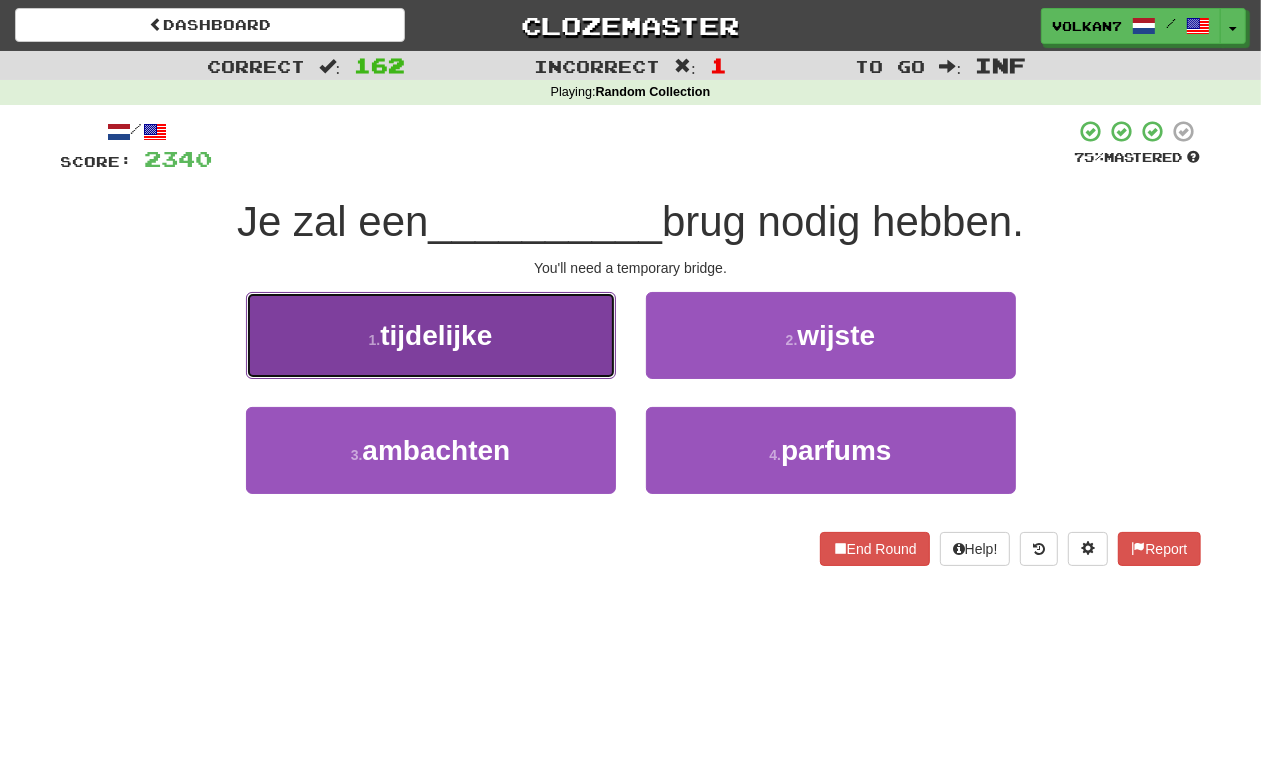 click on "tijdelijke" at bounding box center (436, 335) 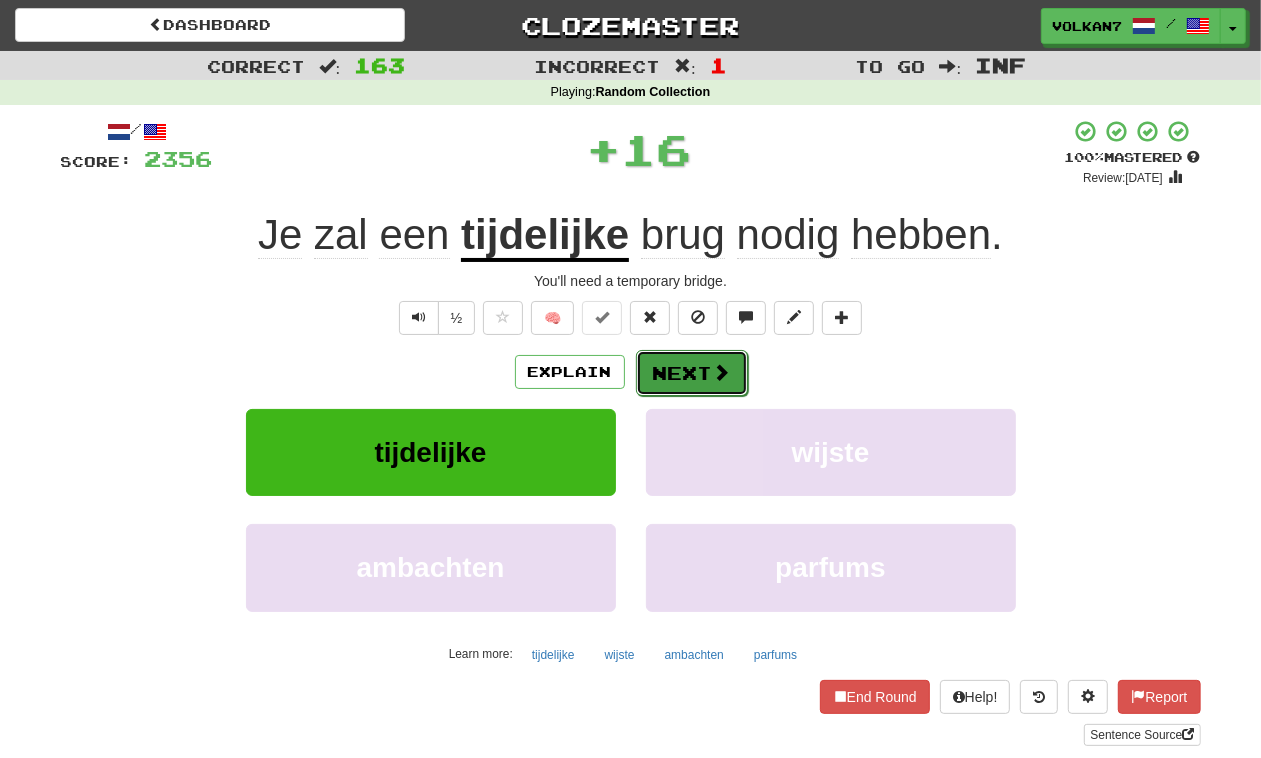click on "Next" at bounding box center [692, 373] 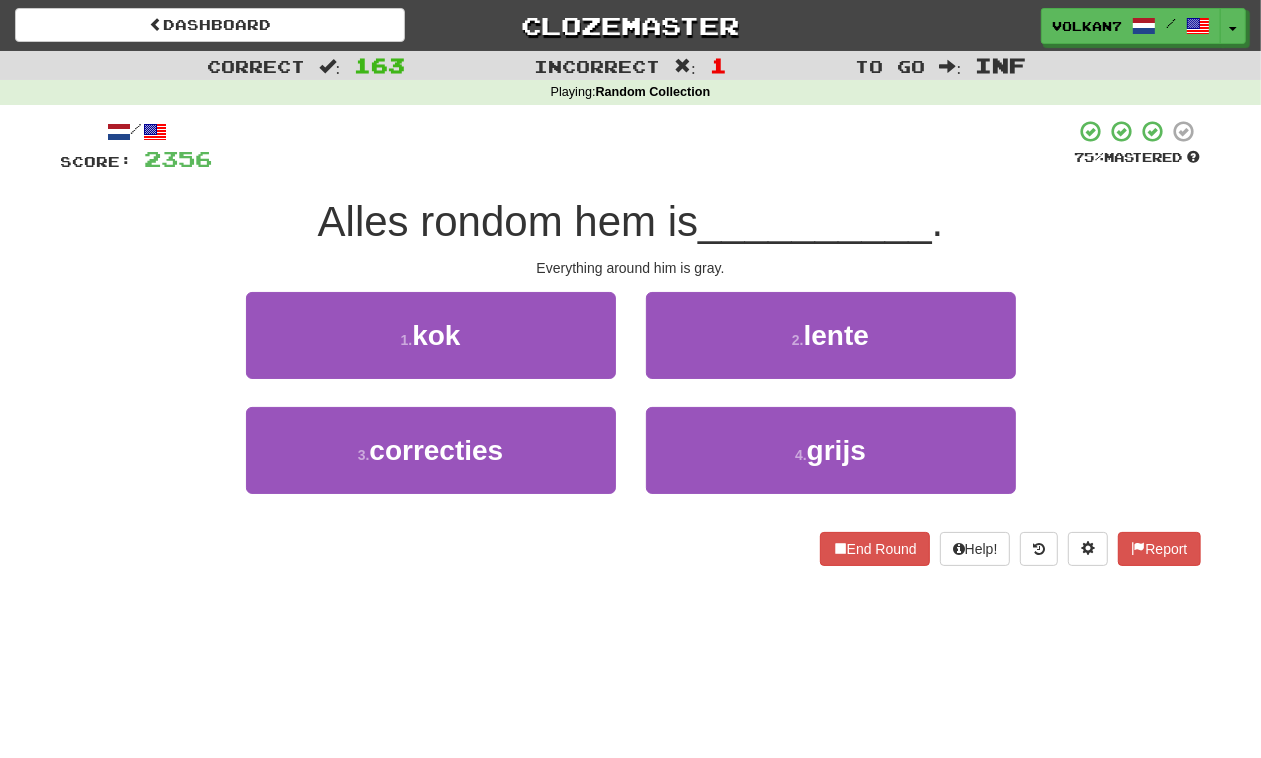 click at bounding box center [644, 146] 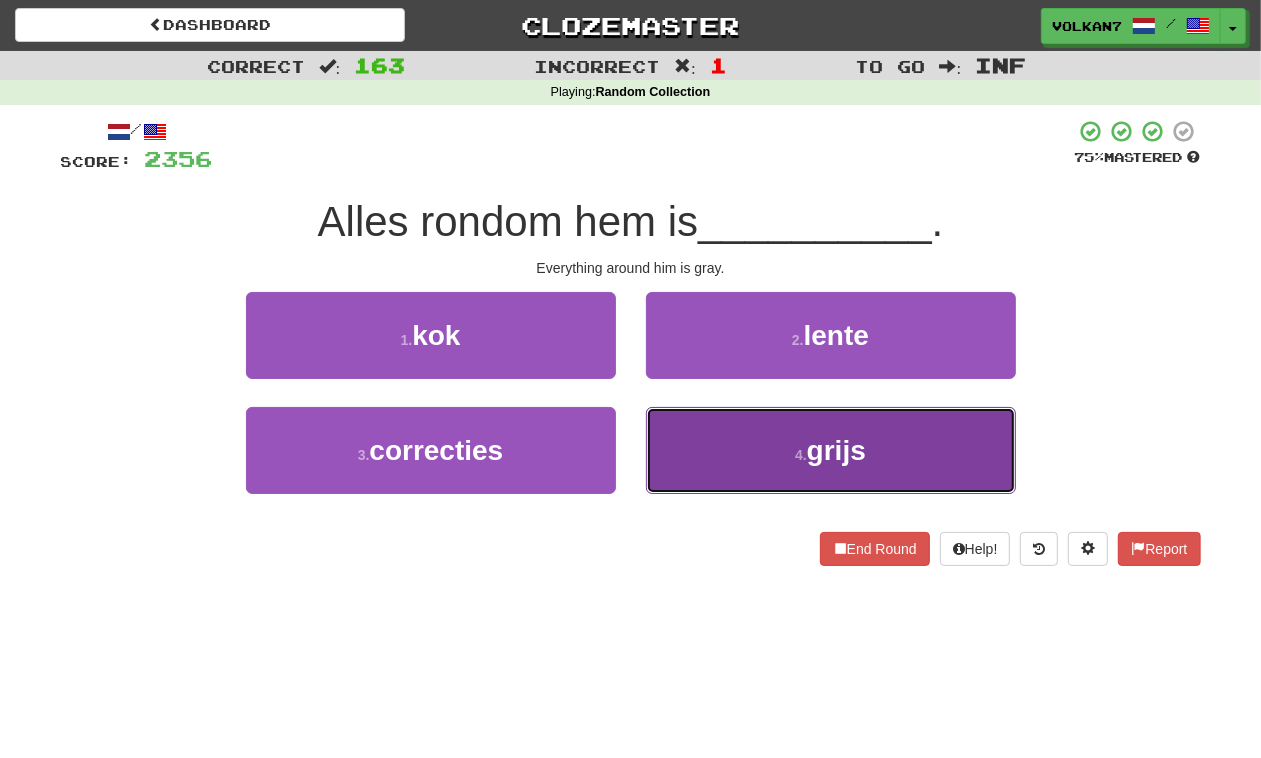 click on "4 .  grijs" at bounding box center [831, 450] 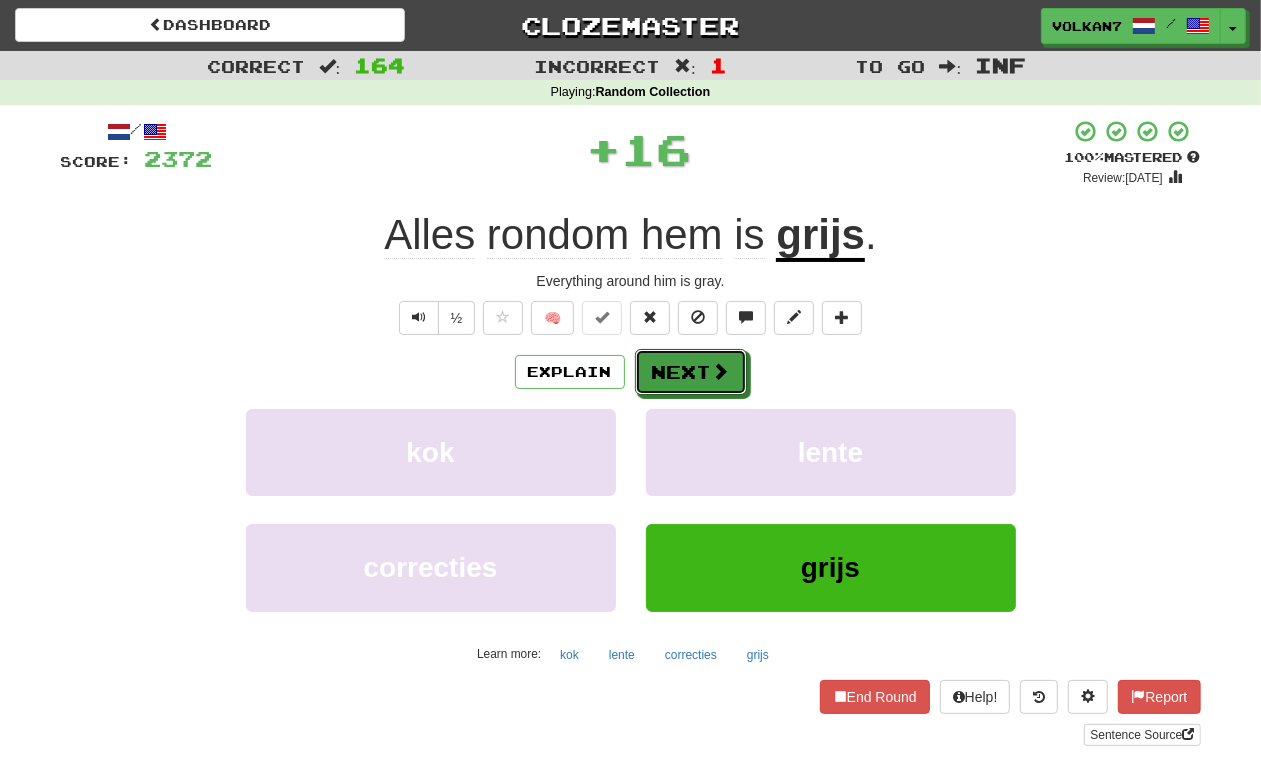 click on "Next" at bounding box center [691, 372] 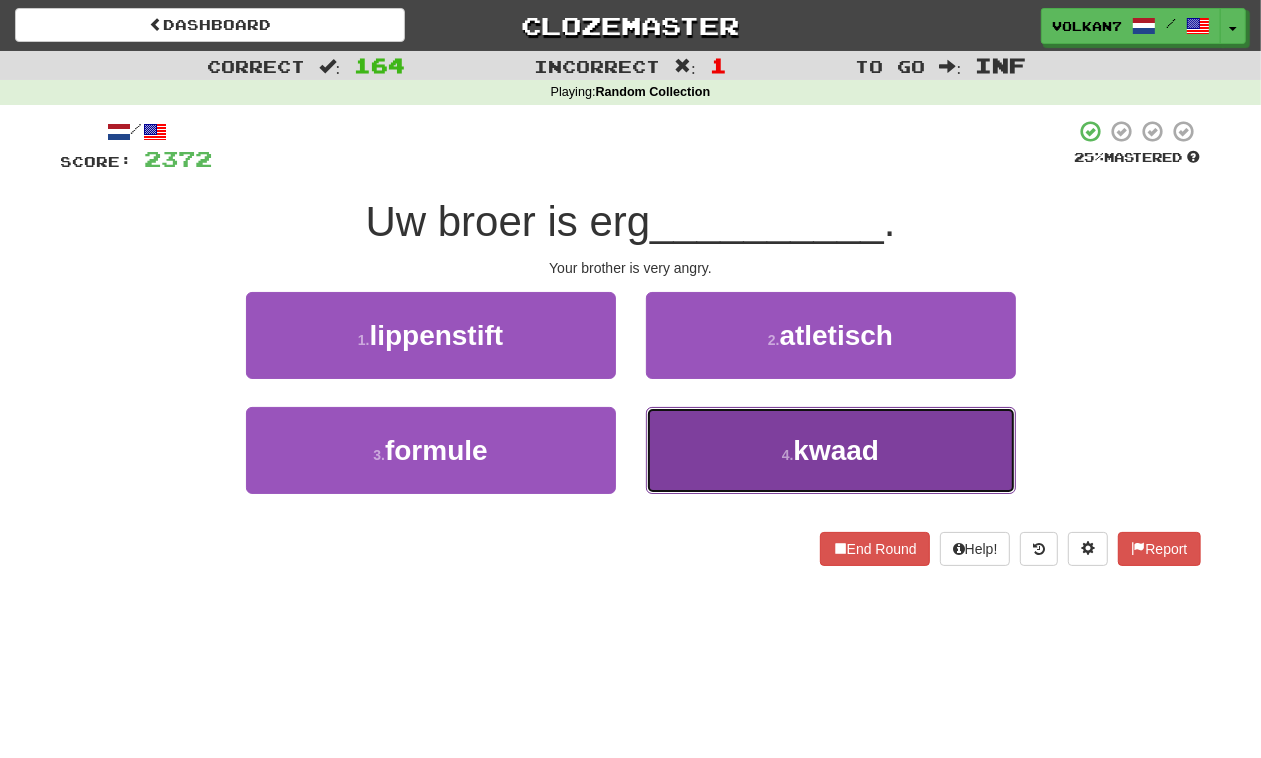 click on "4 .  kwaad" at bounding box center [831, 450] 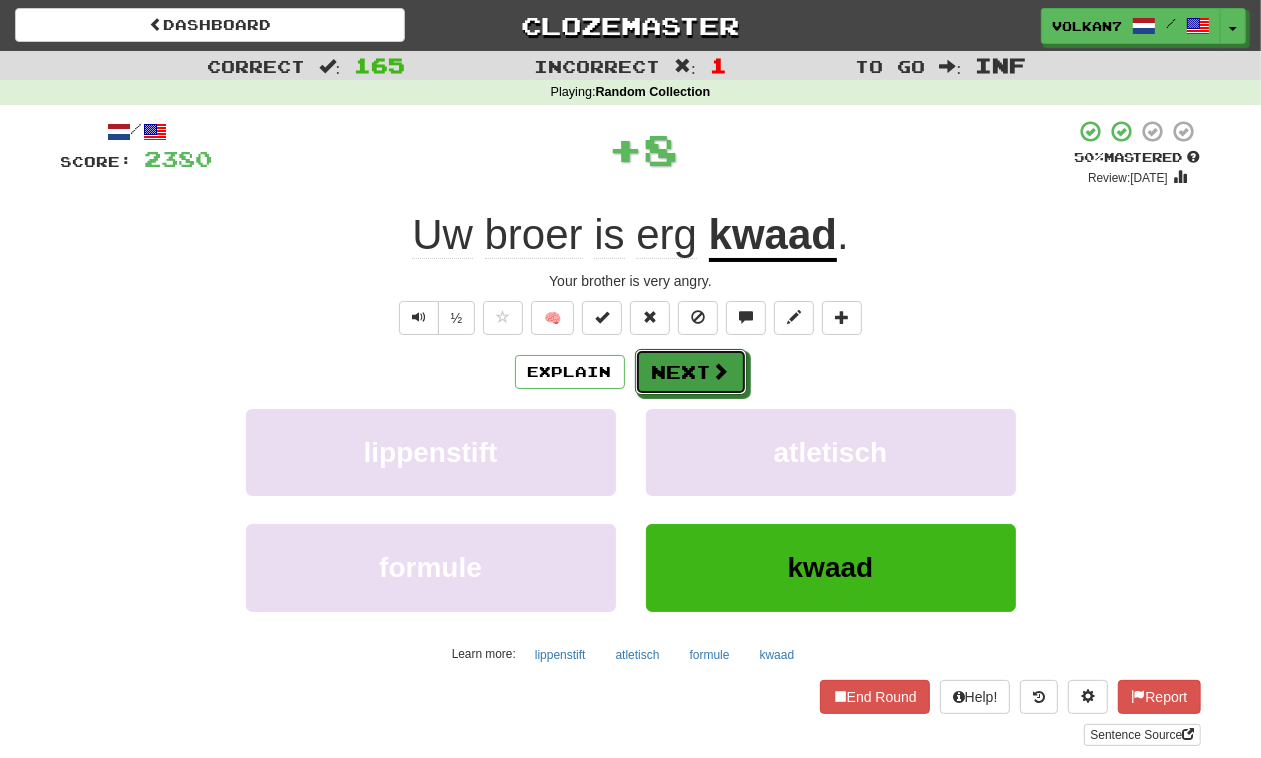 drag, startPoint x: 651, startPoint y: 367, endPoint x: 656, endPoint y: 221, distance: 146.08559 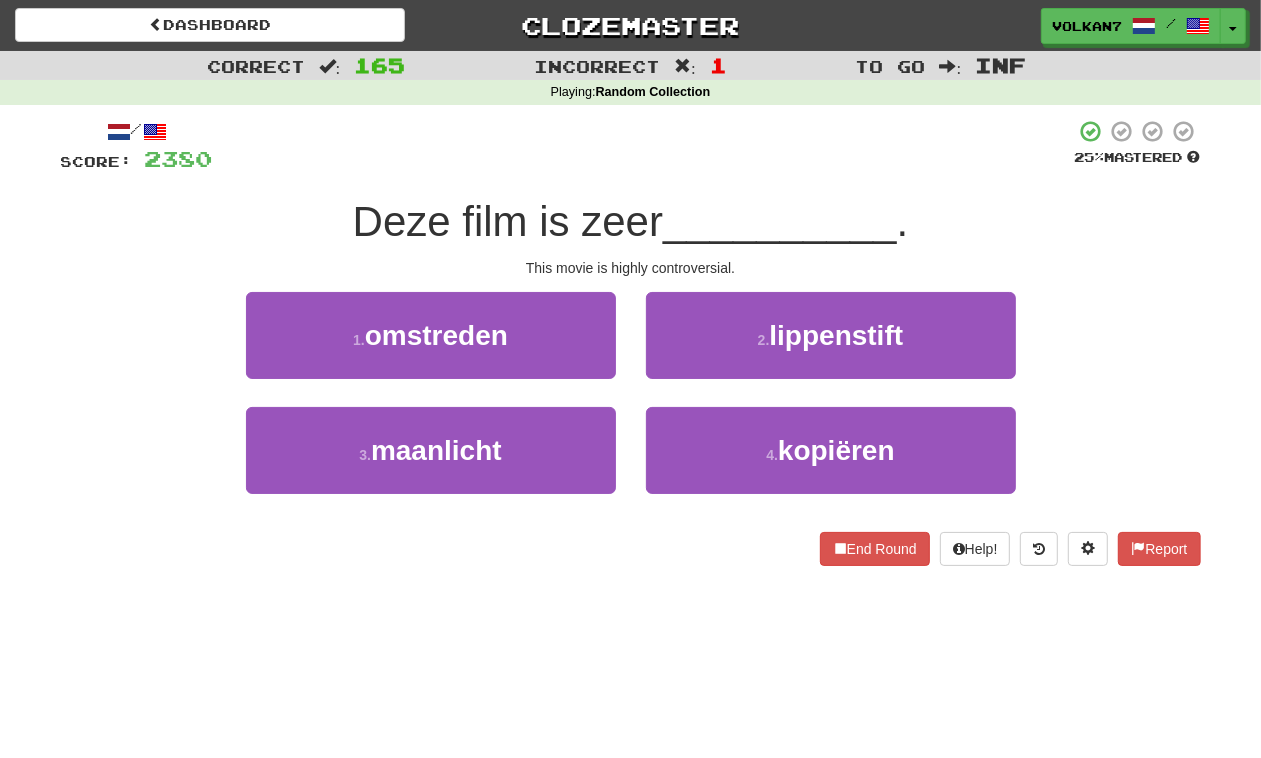 click at bounding box center (644, 146) 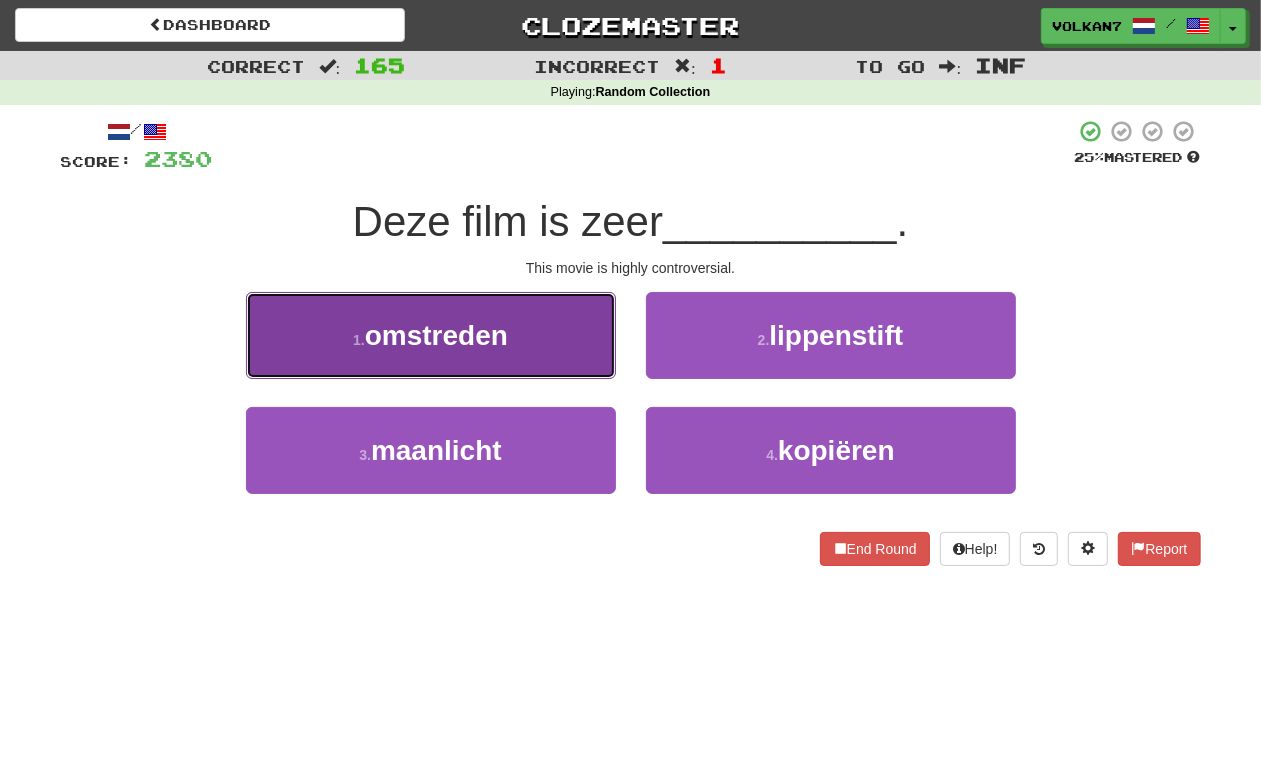 click on "1 .  omstreden" at bounding box center [431, 335] 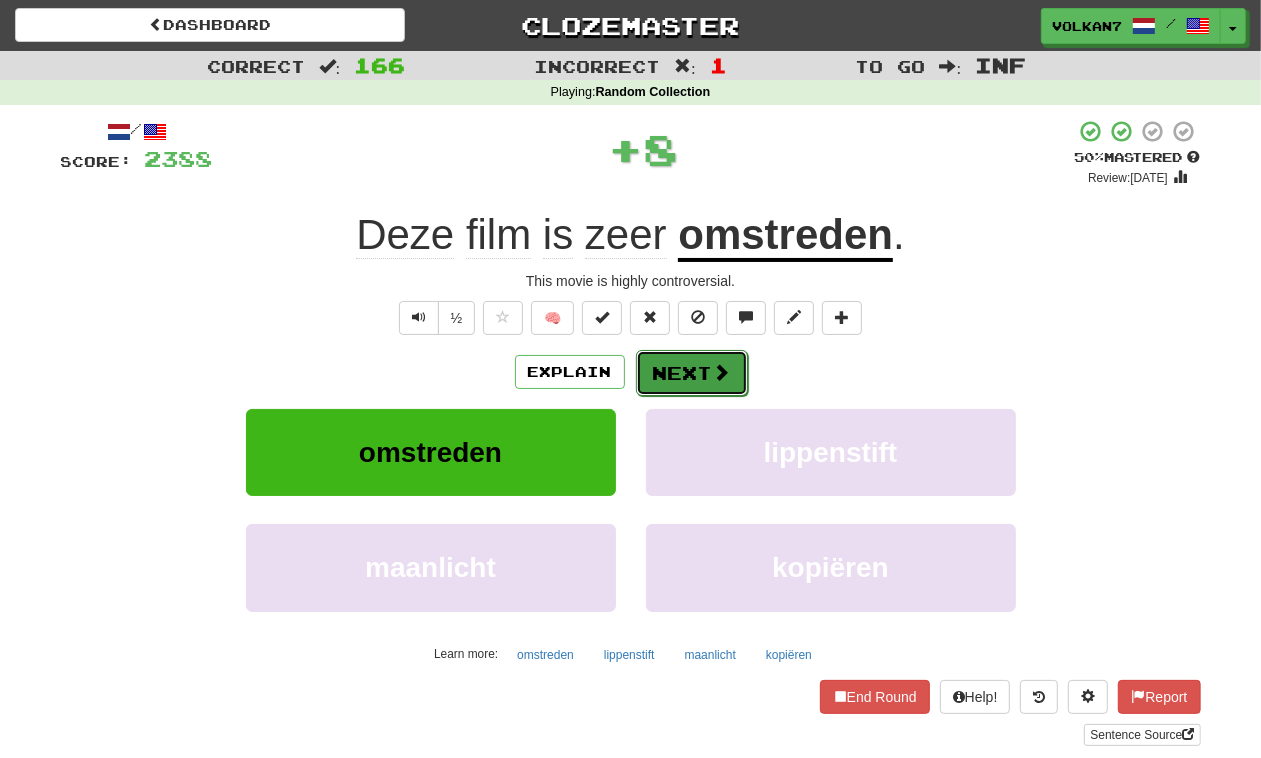 click on "Next" at bounding box center [692, 373] 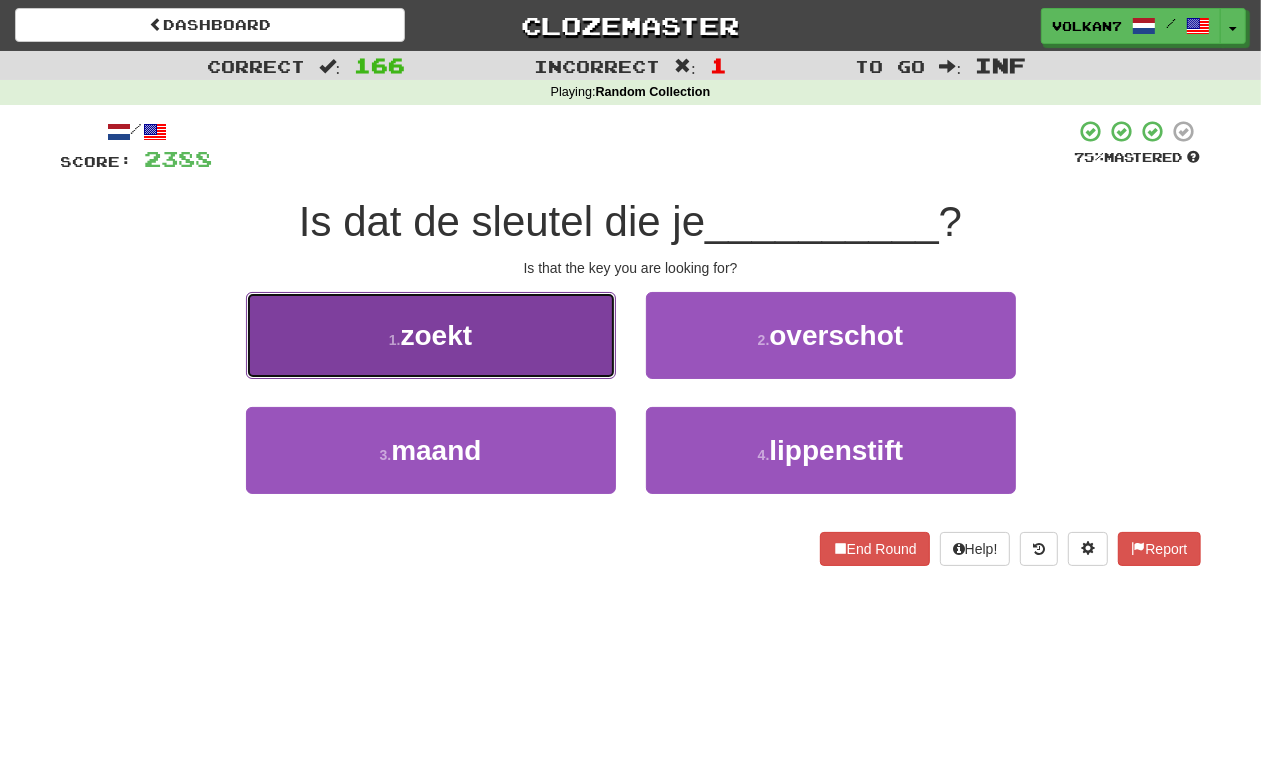 click on "1 .  zoekt" at bounding box center [431, 335] 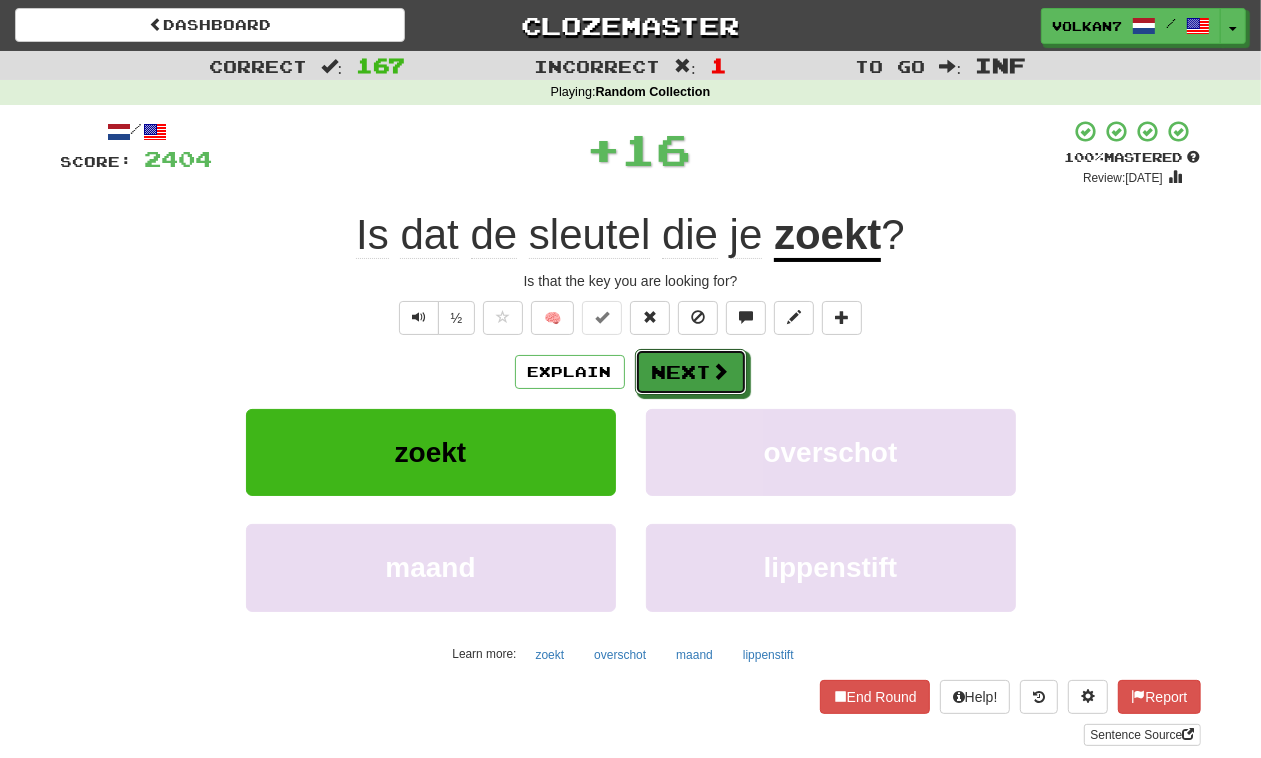 click on "Next" at bounding box center (691, 372) 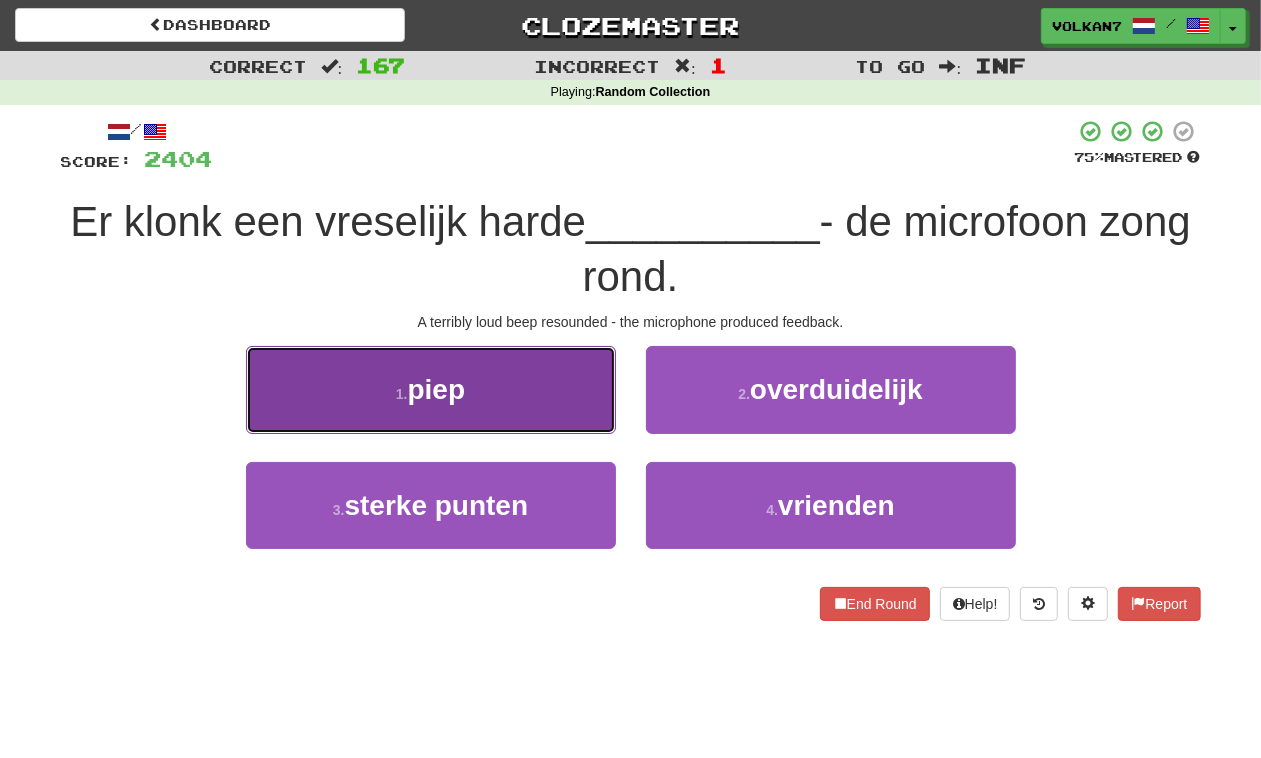 click on "1 .  piep" at bounding box center (431, 389) 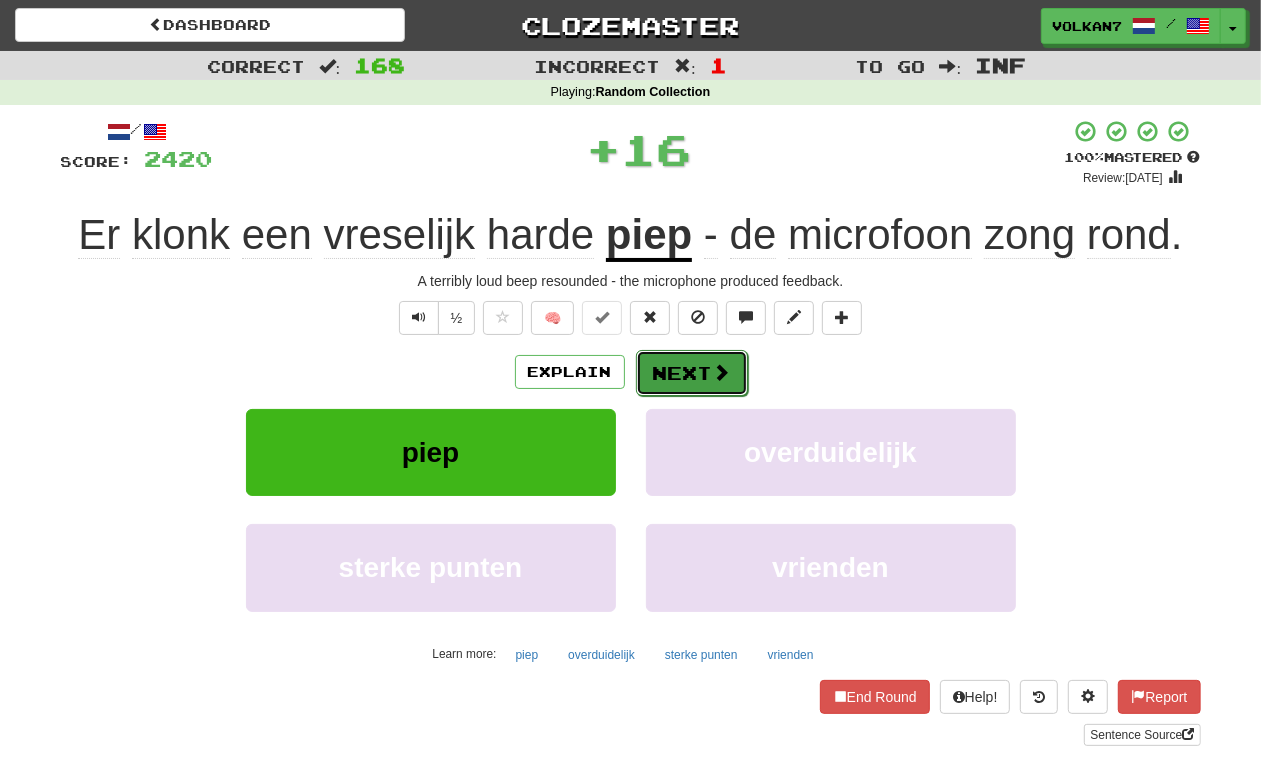 click on "Next" at bounding box center [692, 373] 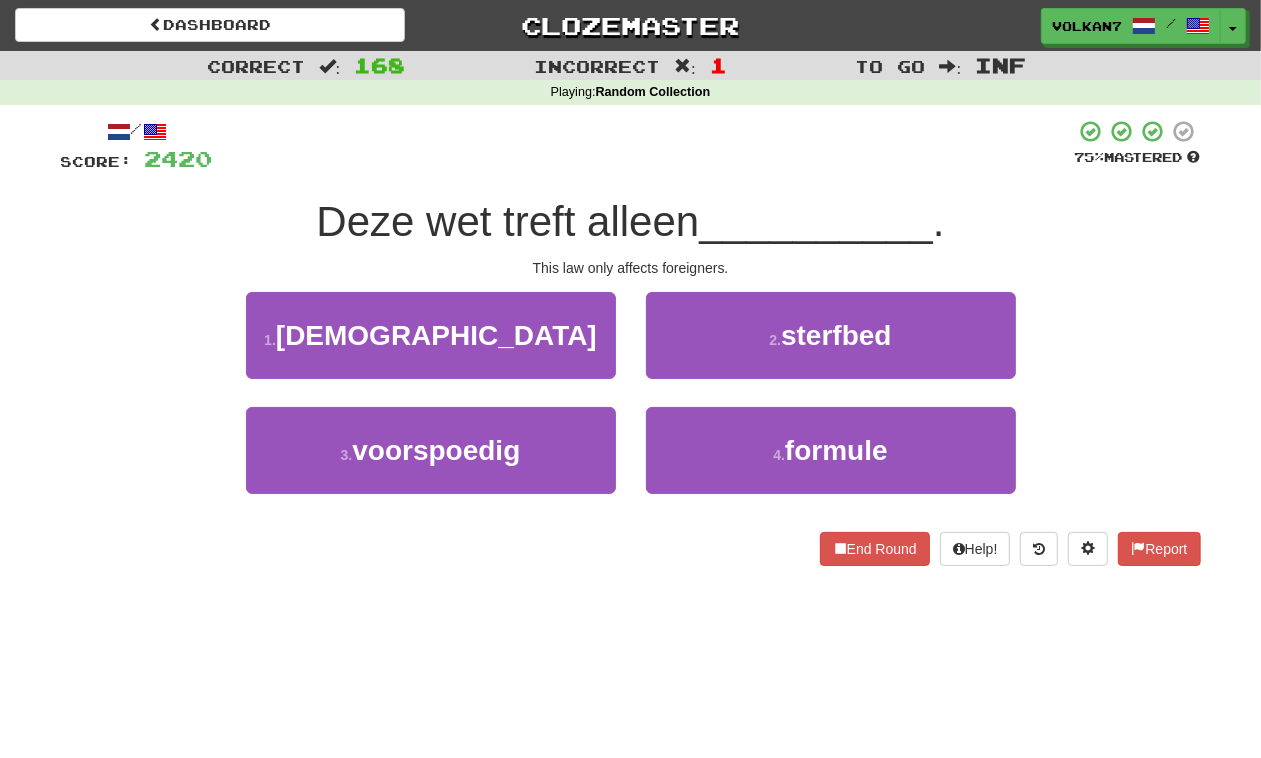 click at bounding box center [644, 146] 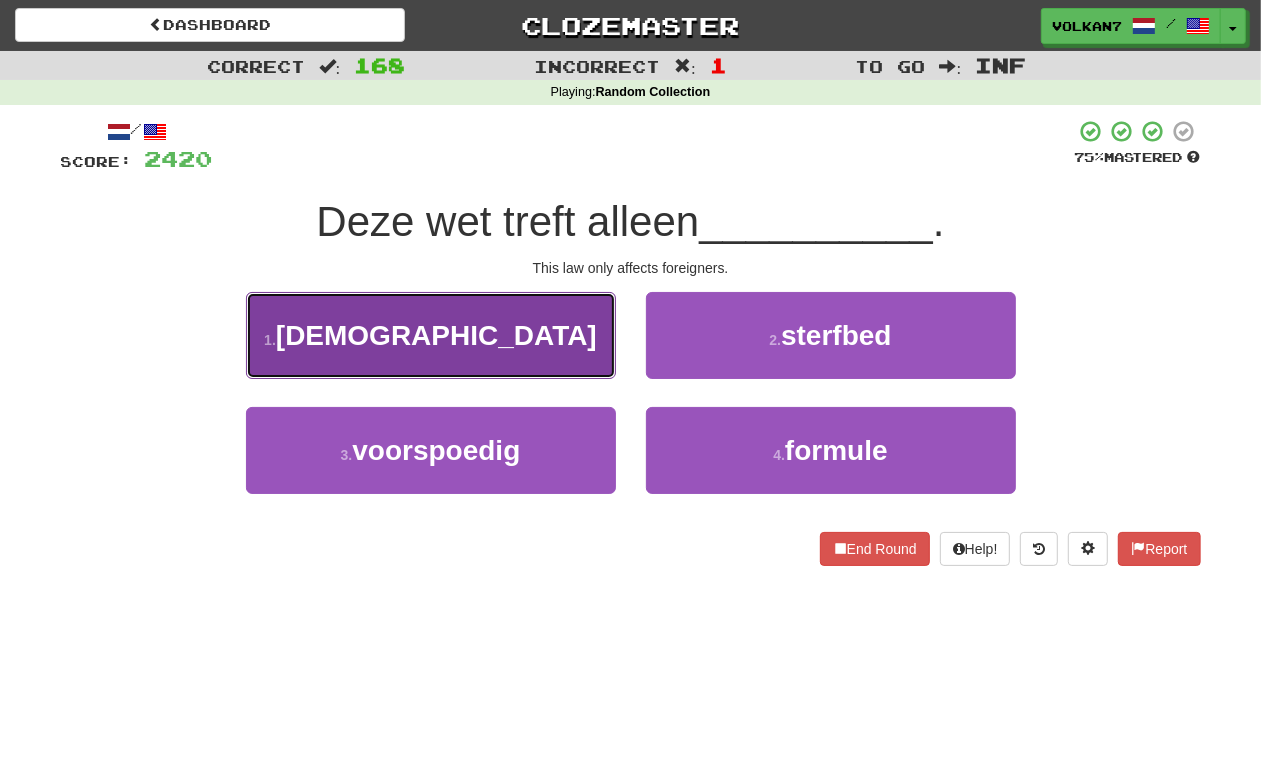 click on "1 .  [DEMOGRAPHIC_DATA]" at bounding box center [431, 335] 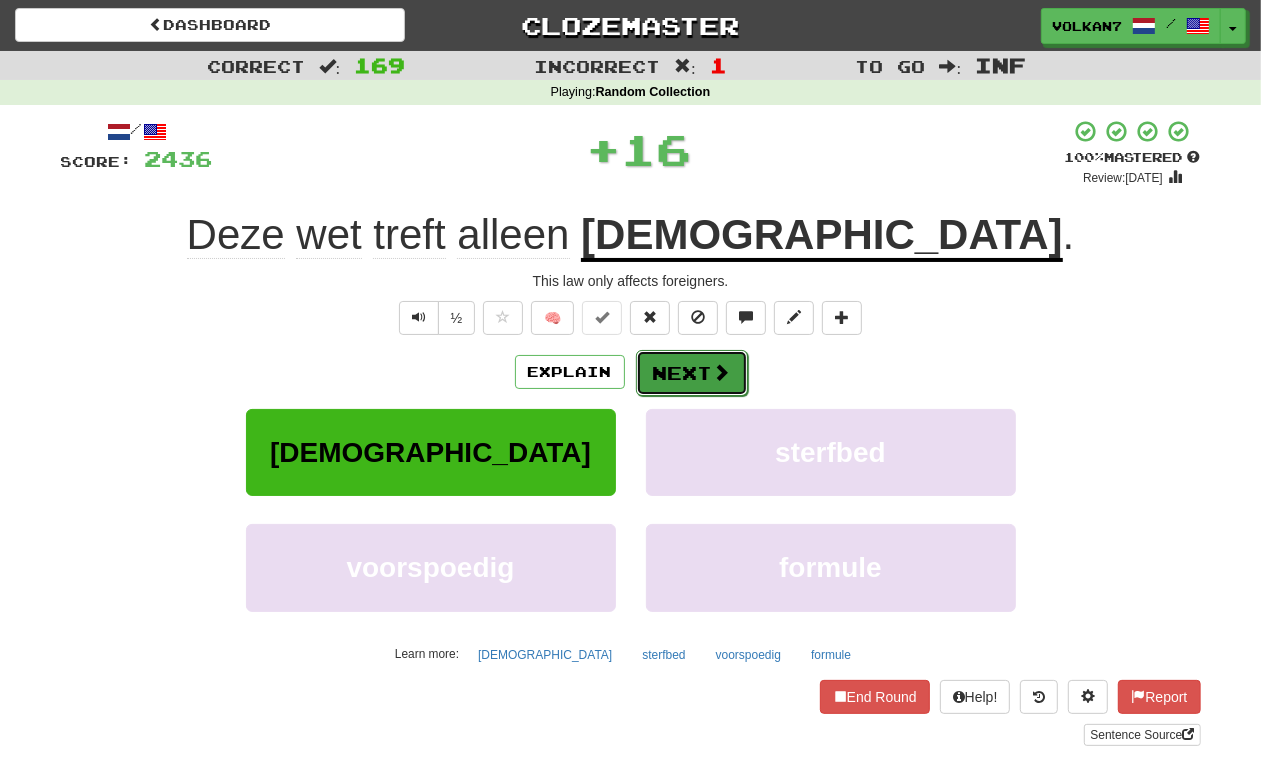 click on "Next" at bounding box center (692, 373) 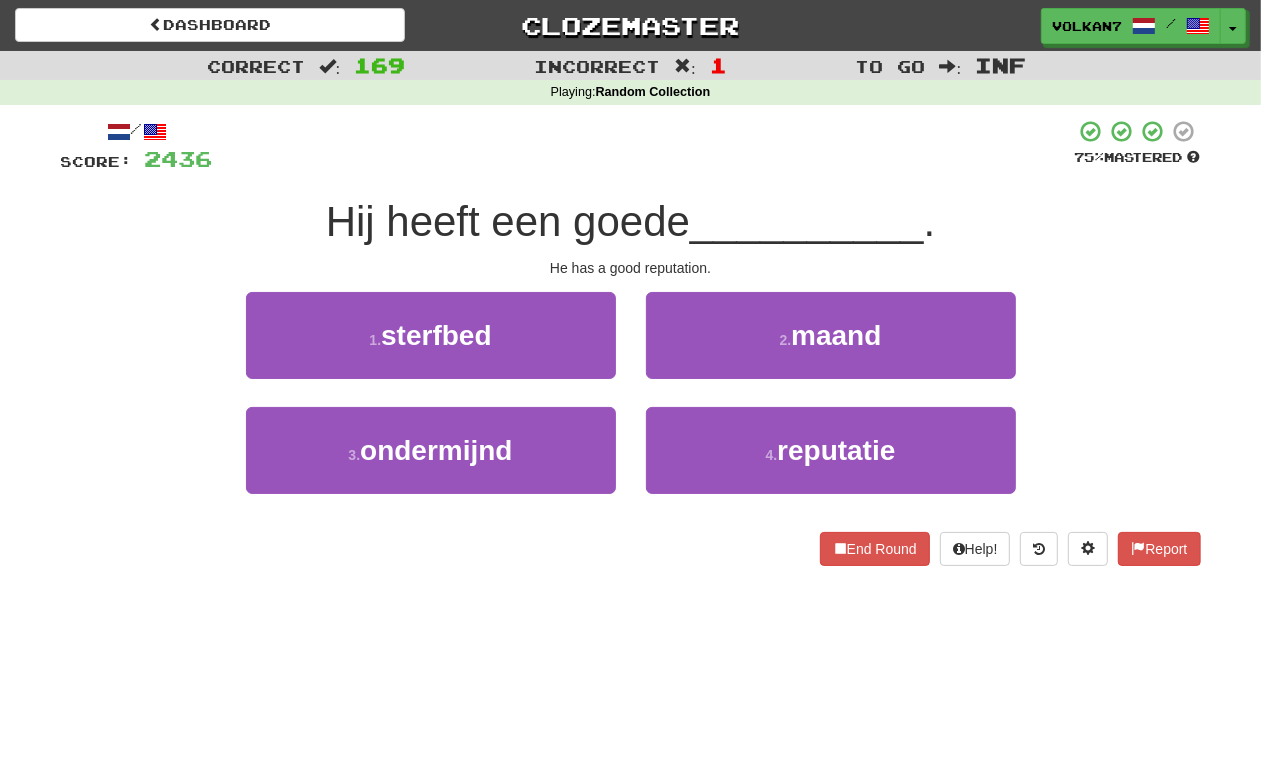 click at bounding box center [644, 146] 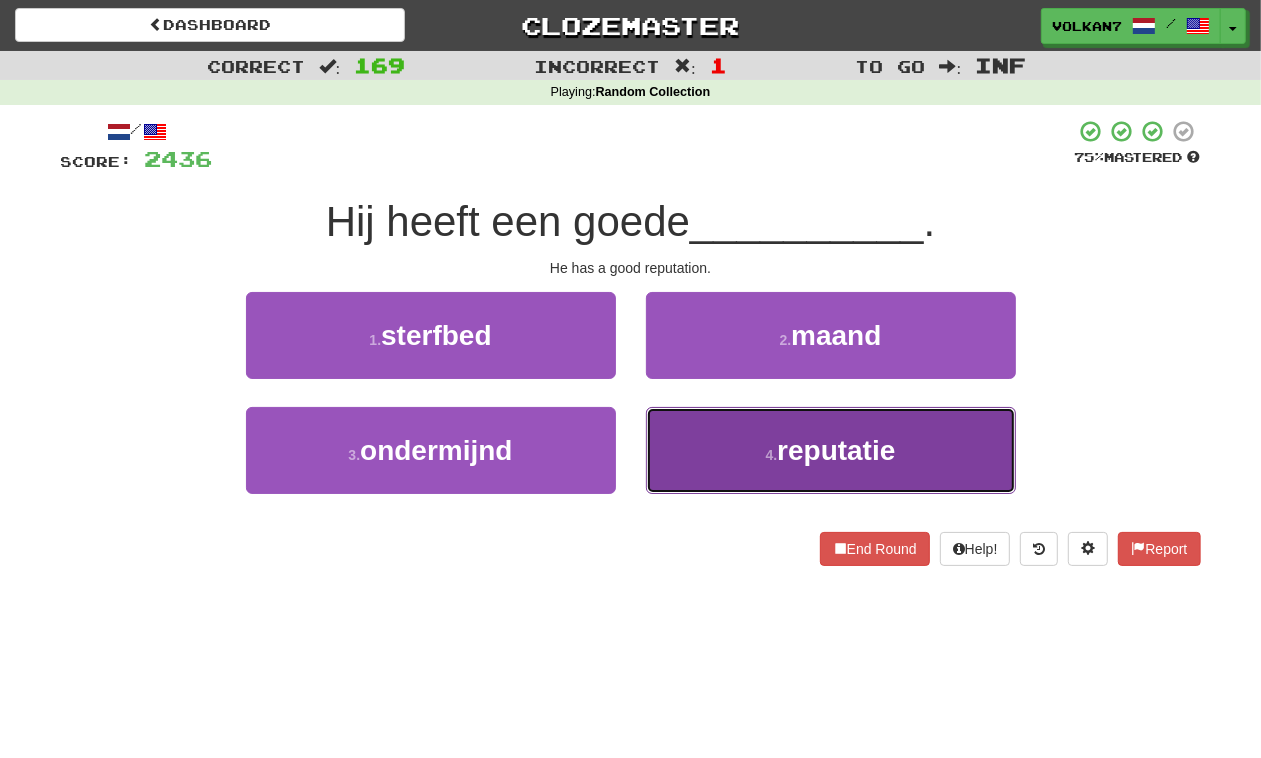 click on "4 .  reputatie" at bounding box center [831, 450] 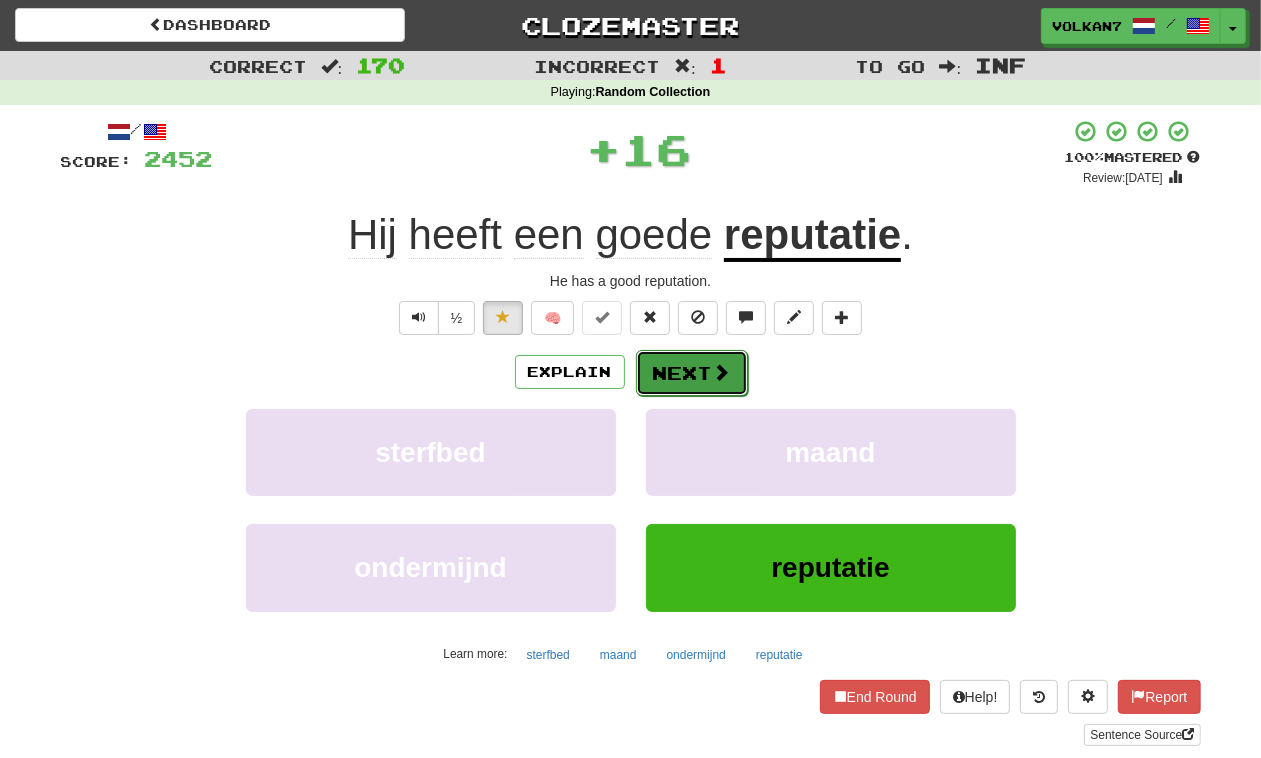click on "Next" at bounding box center (692, 373) 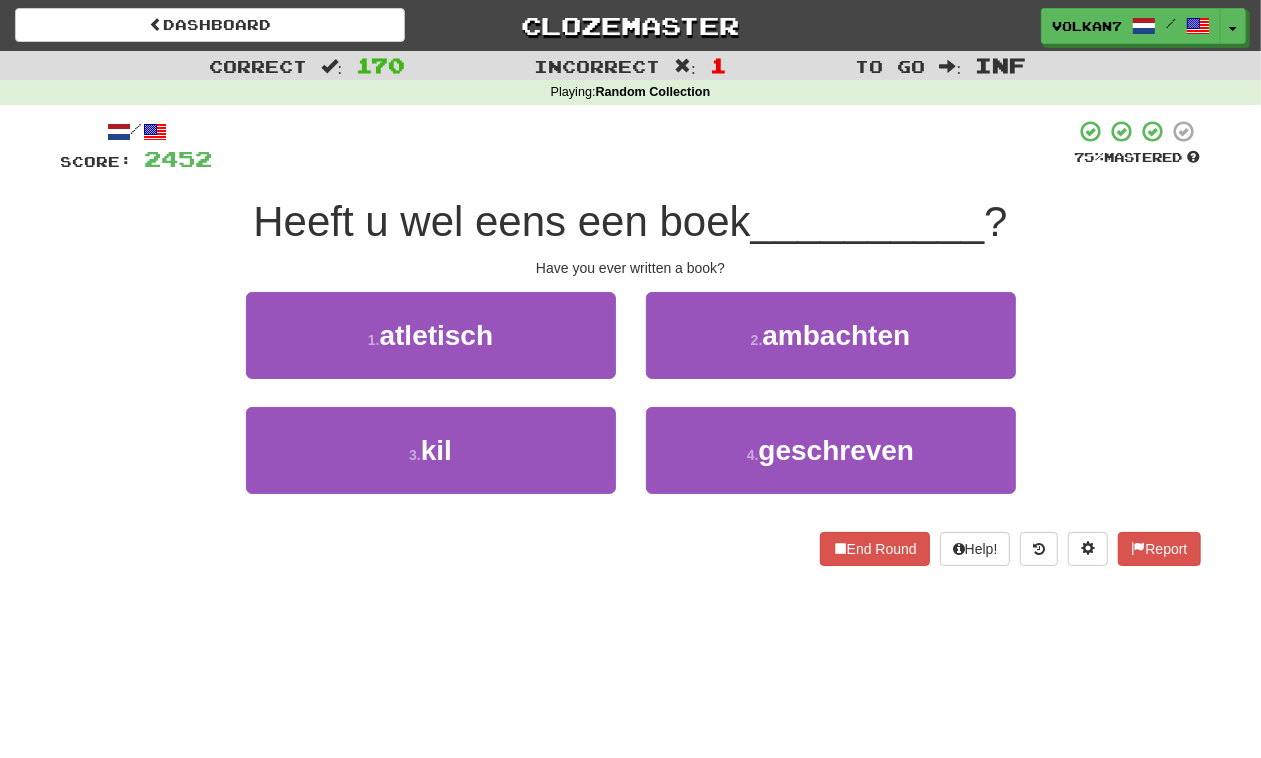 click at bounding box center [644, 146] 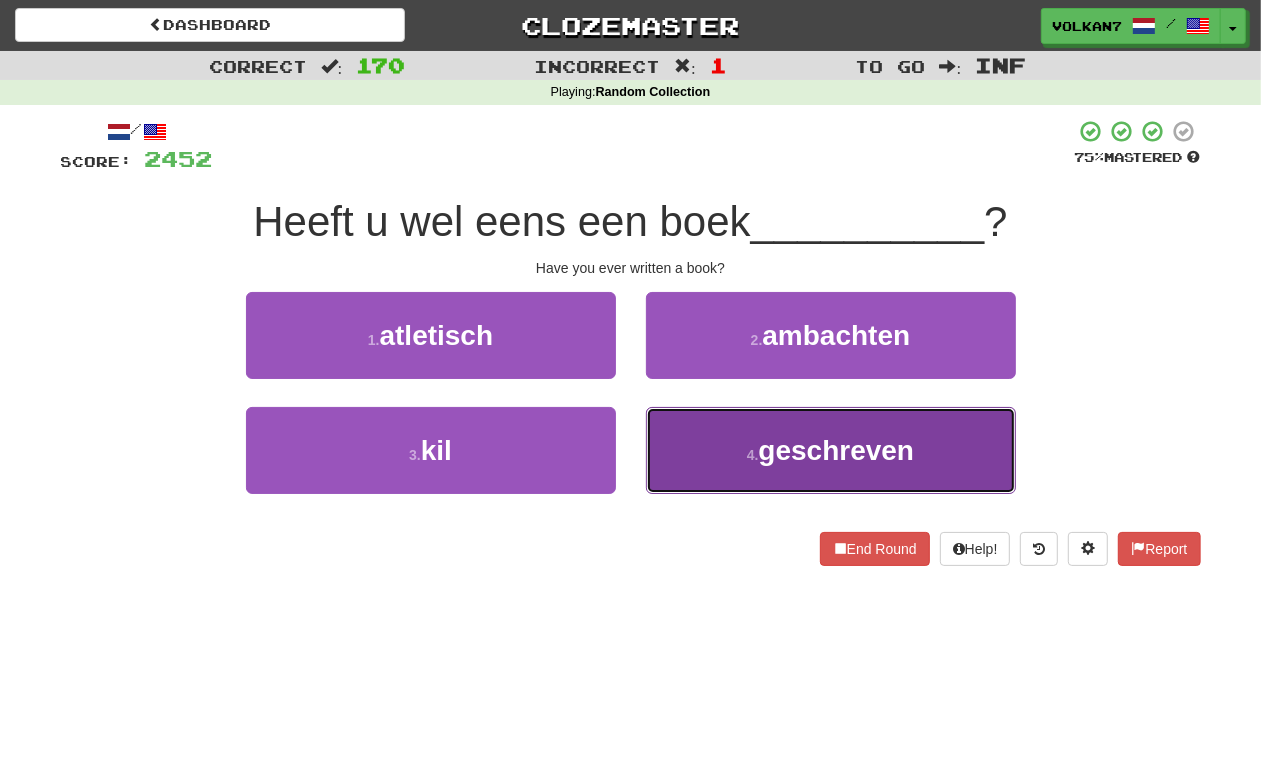 click on "4 .  geschreven" at bounding box center (831, 450) 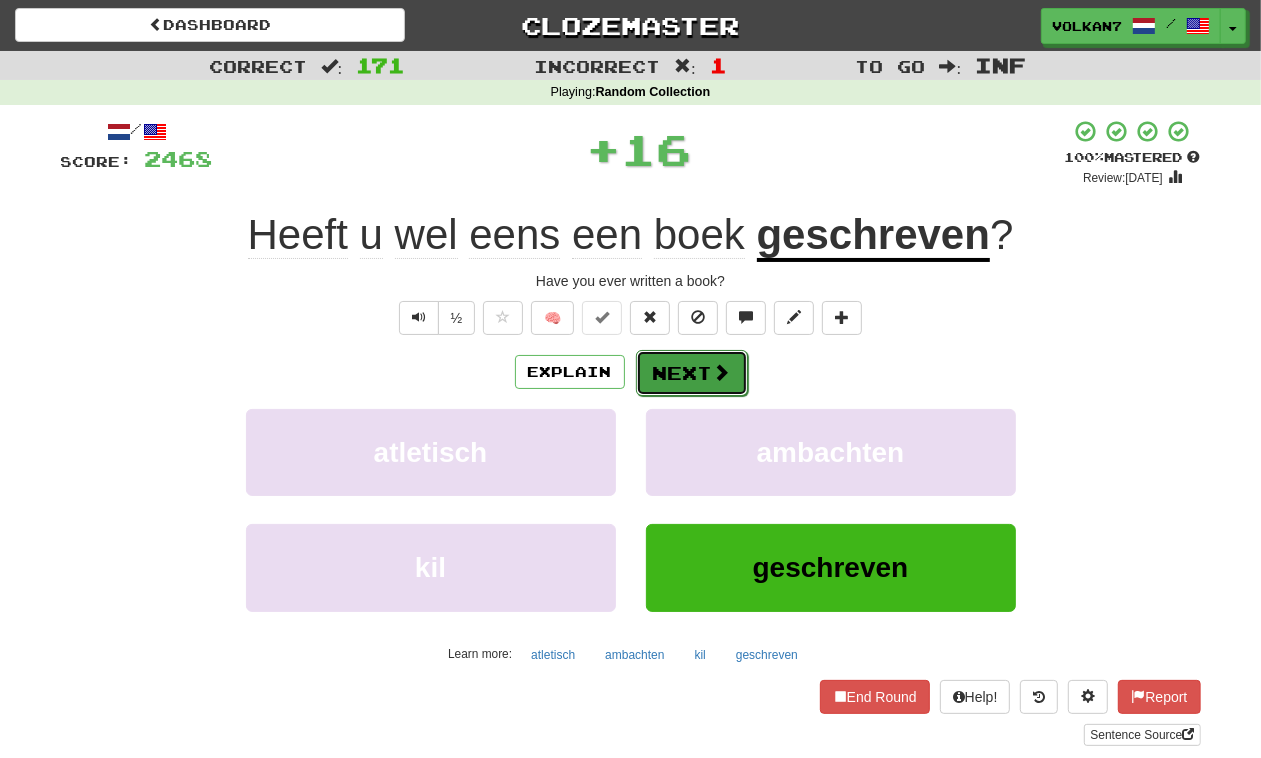 click on "Next" at bounding box center [692, 373] 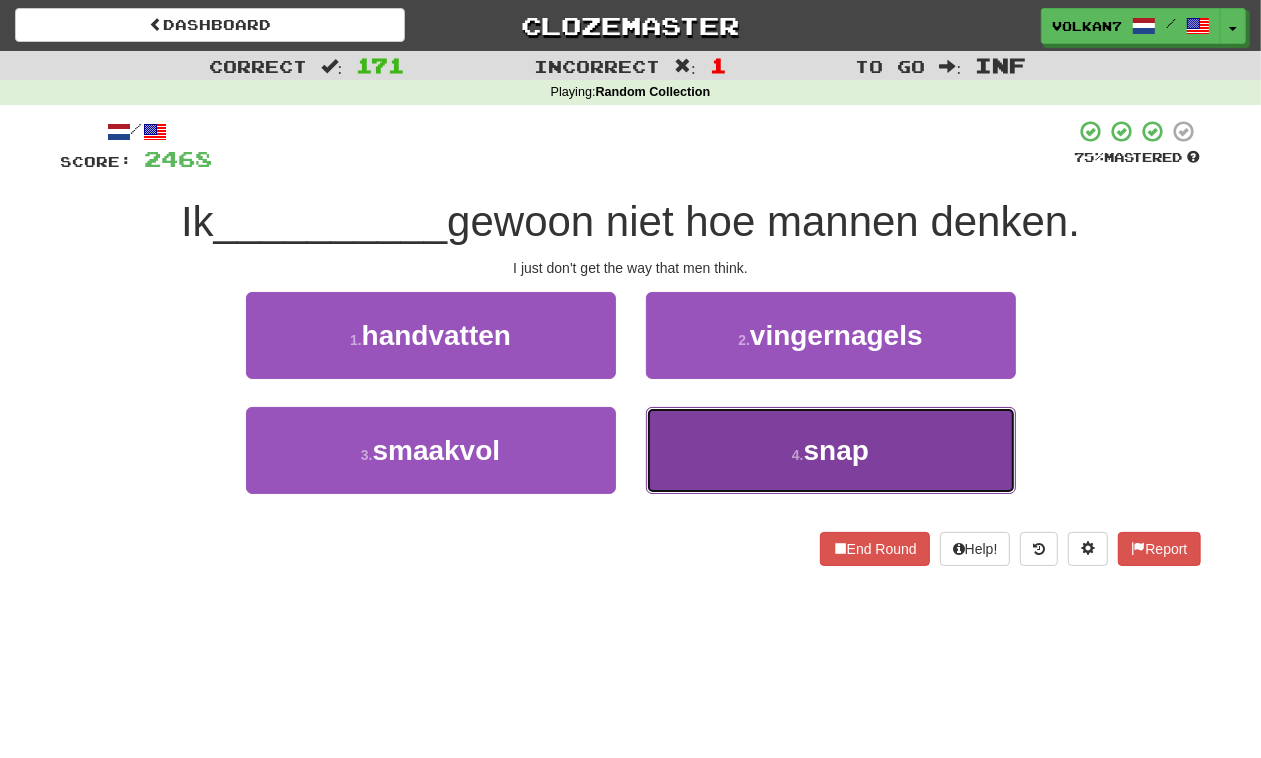 click on "4 .  snap" at bounding box center [831, 450] 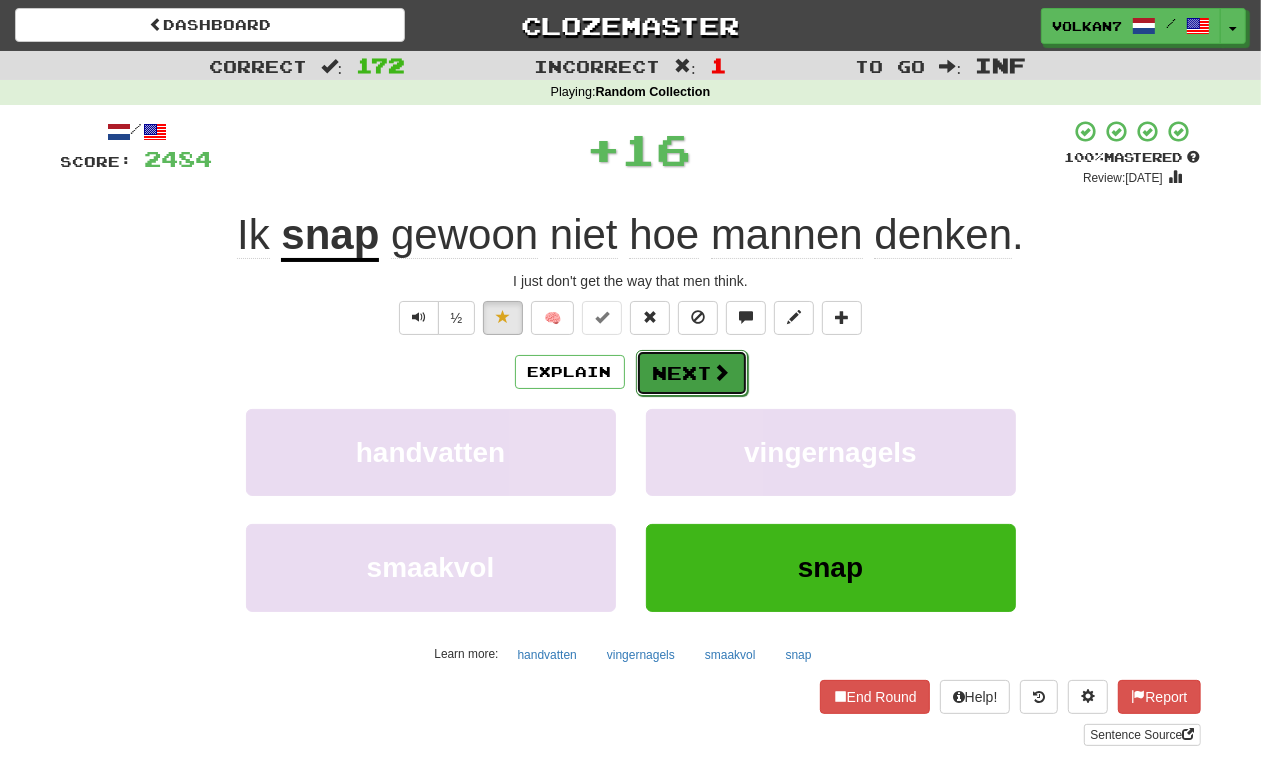 click at bounding box center (722, 372) 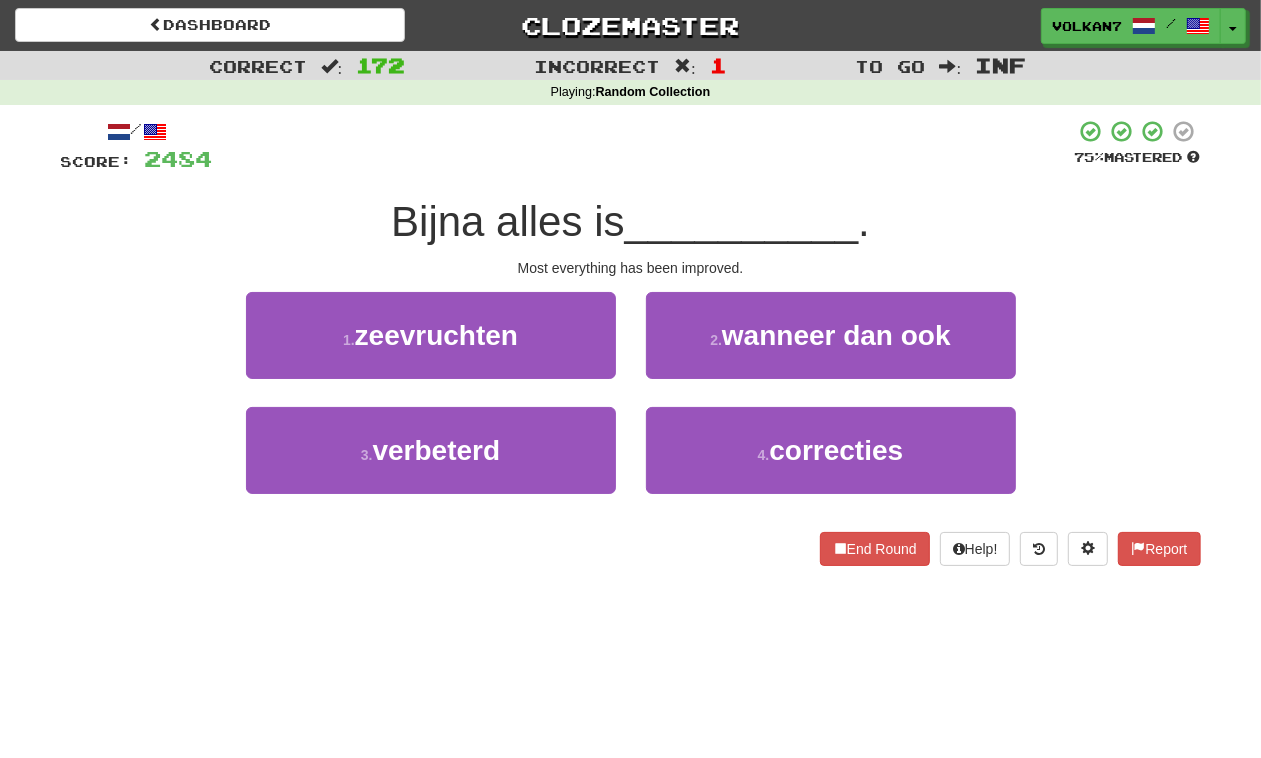 click at bounding box center (644, 146) 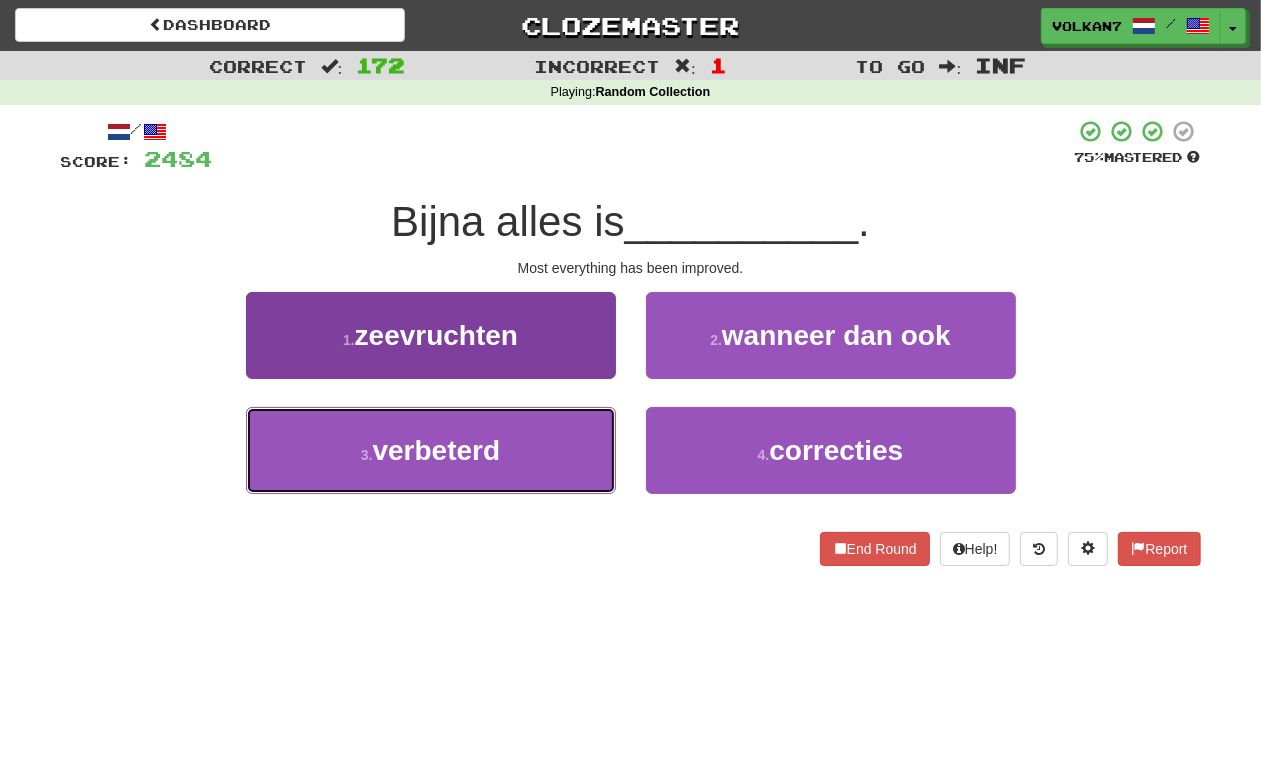 click on "3 .  verbeterd" at bounding box center (431, 450) 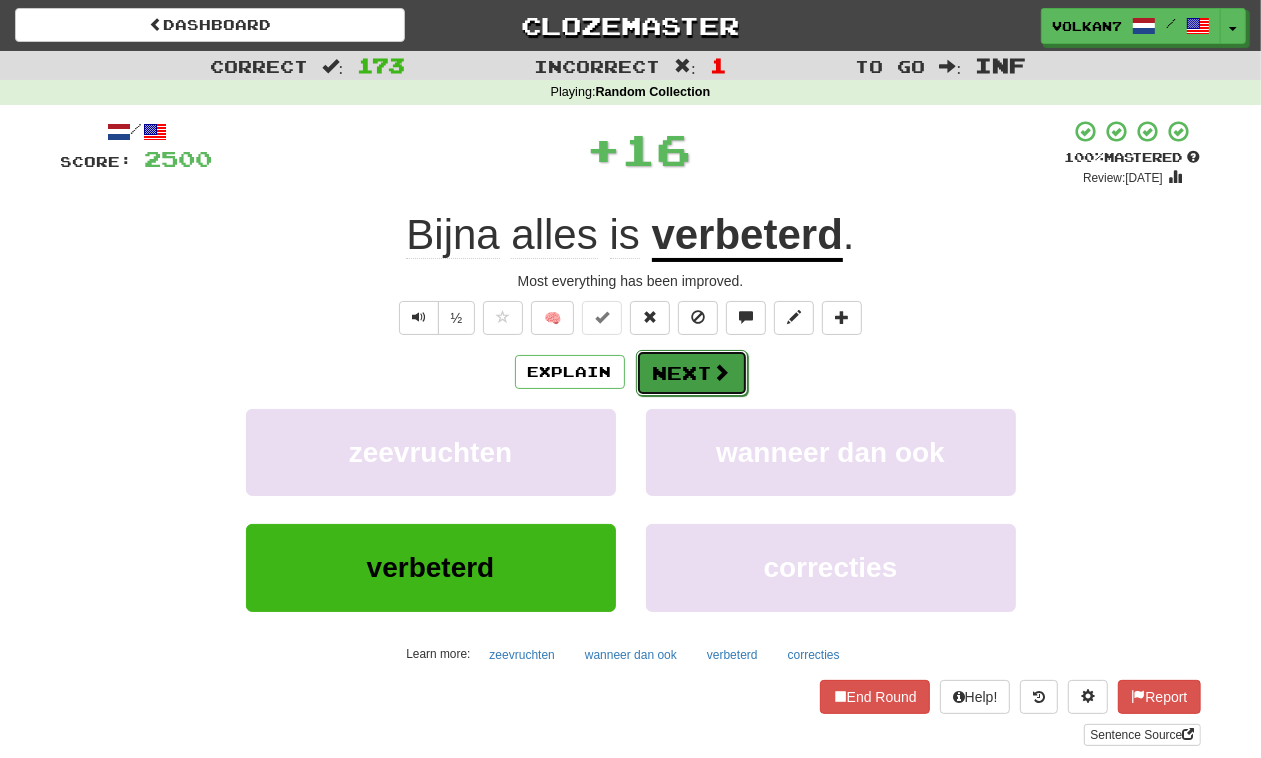 click on "Next" at bounding box center (692, 373) 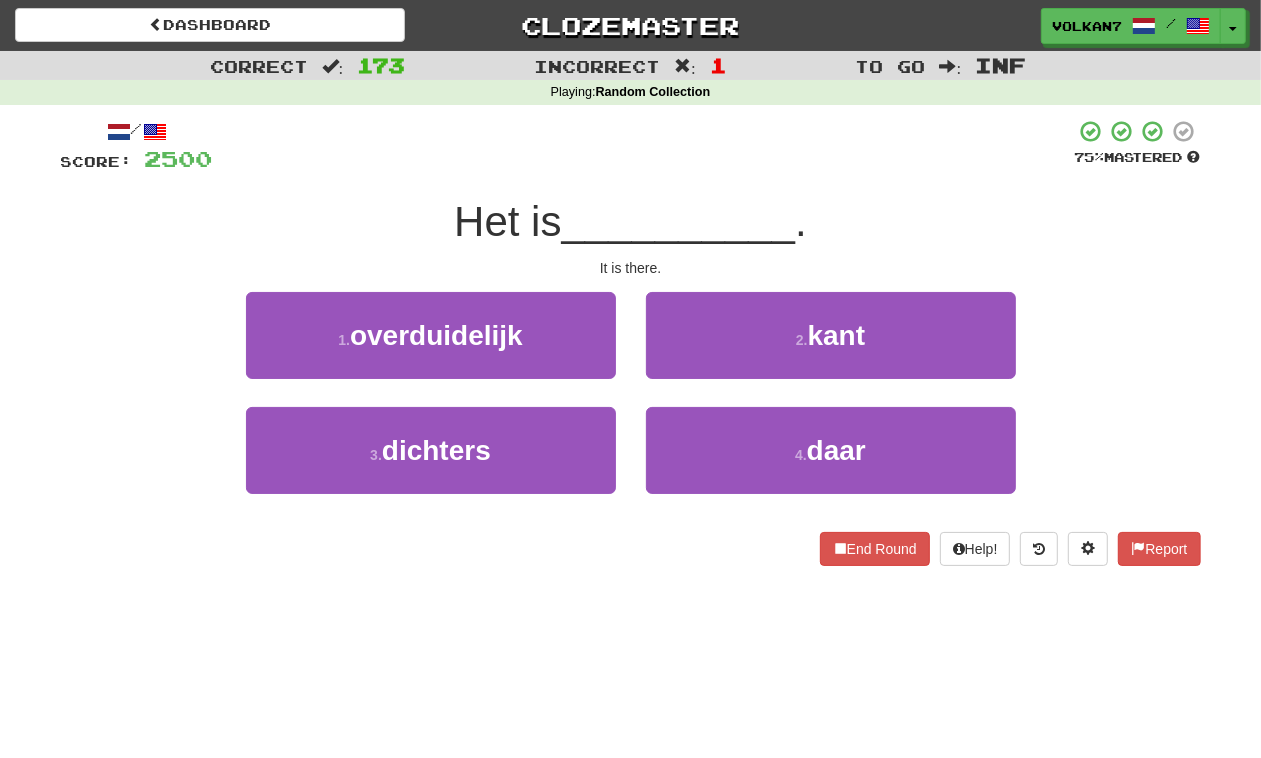 click on "/  Score:   2500 75 %  Mastered Het is  __________ . It is there. 1 .  overduidelijk 2 .  kant 3 .  dichters 4 .  daar  End Round  Help!  Report" at bounding box center (631, 342) 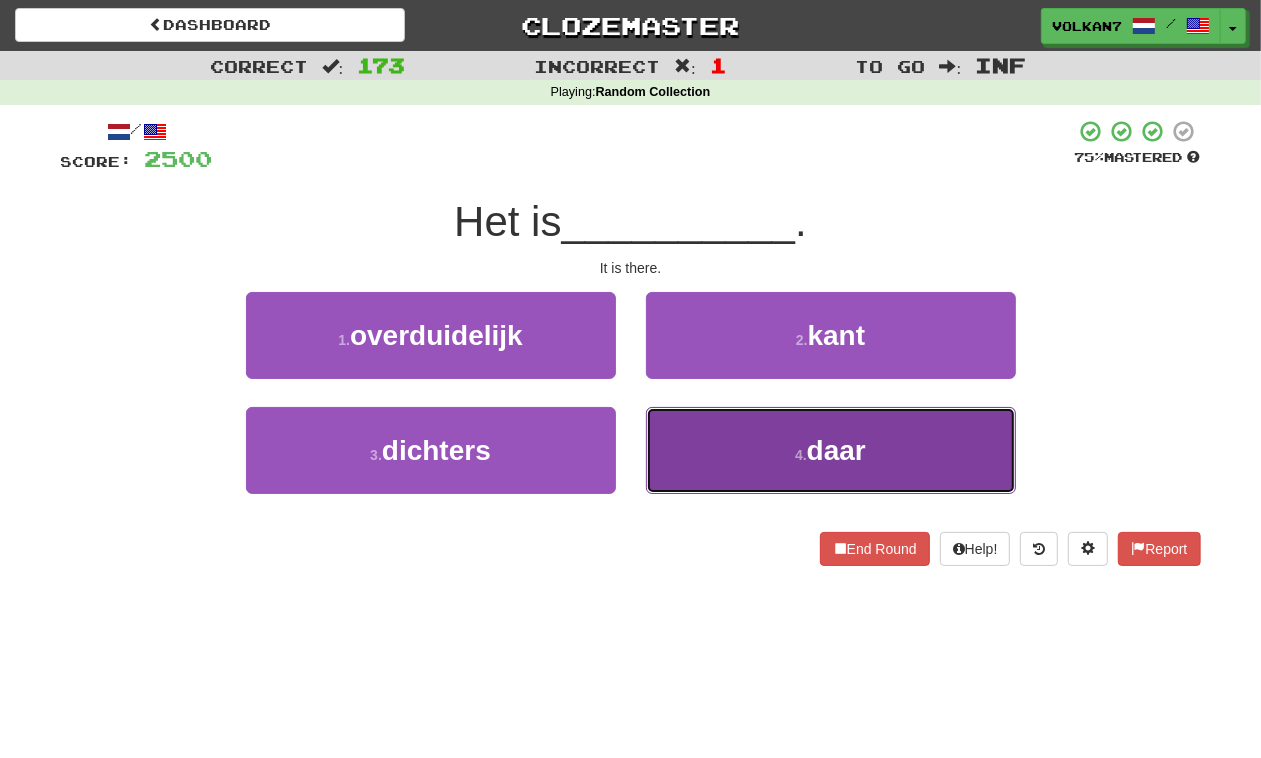 click on "4 .  daar" at bounding box center (831, 450) 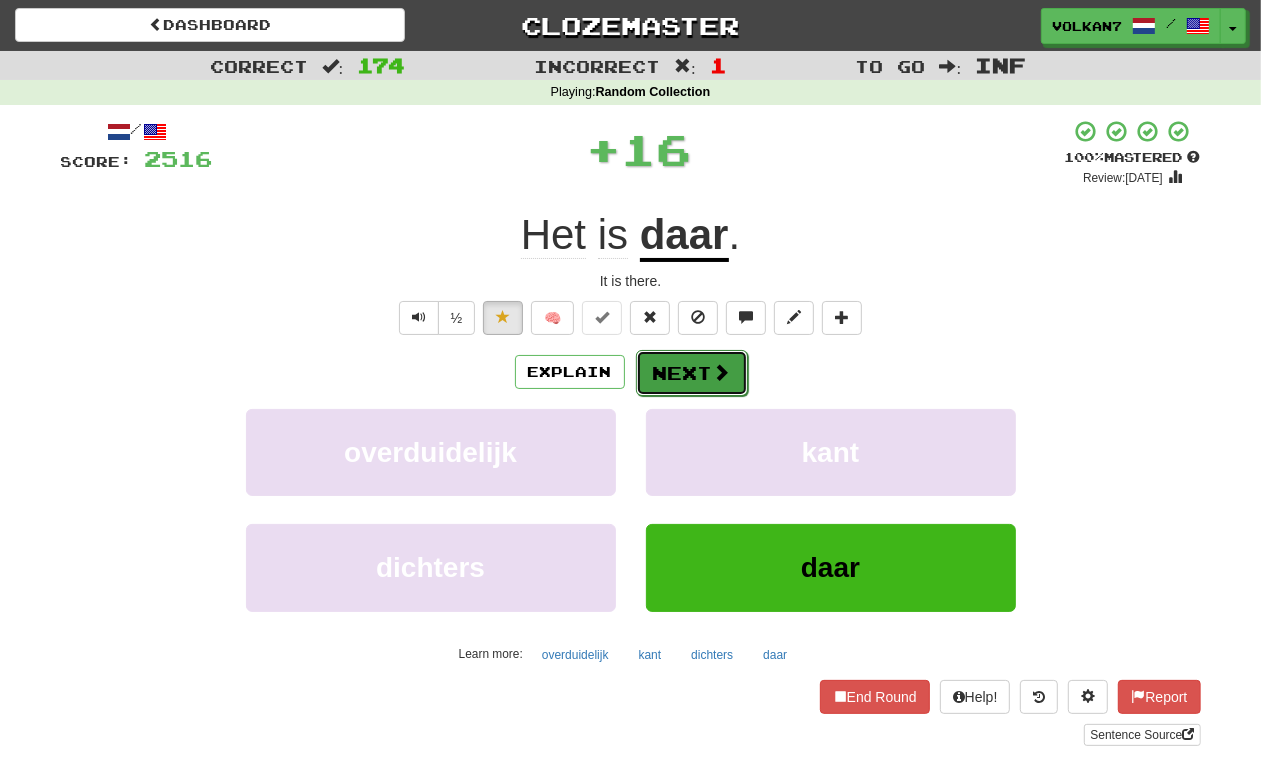 click on "Next" at bounding box center (692, 373) 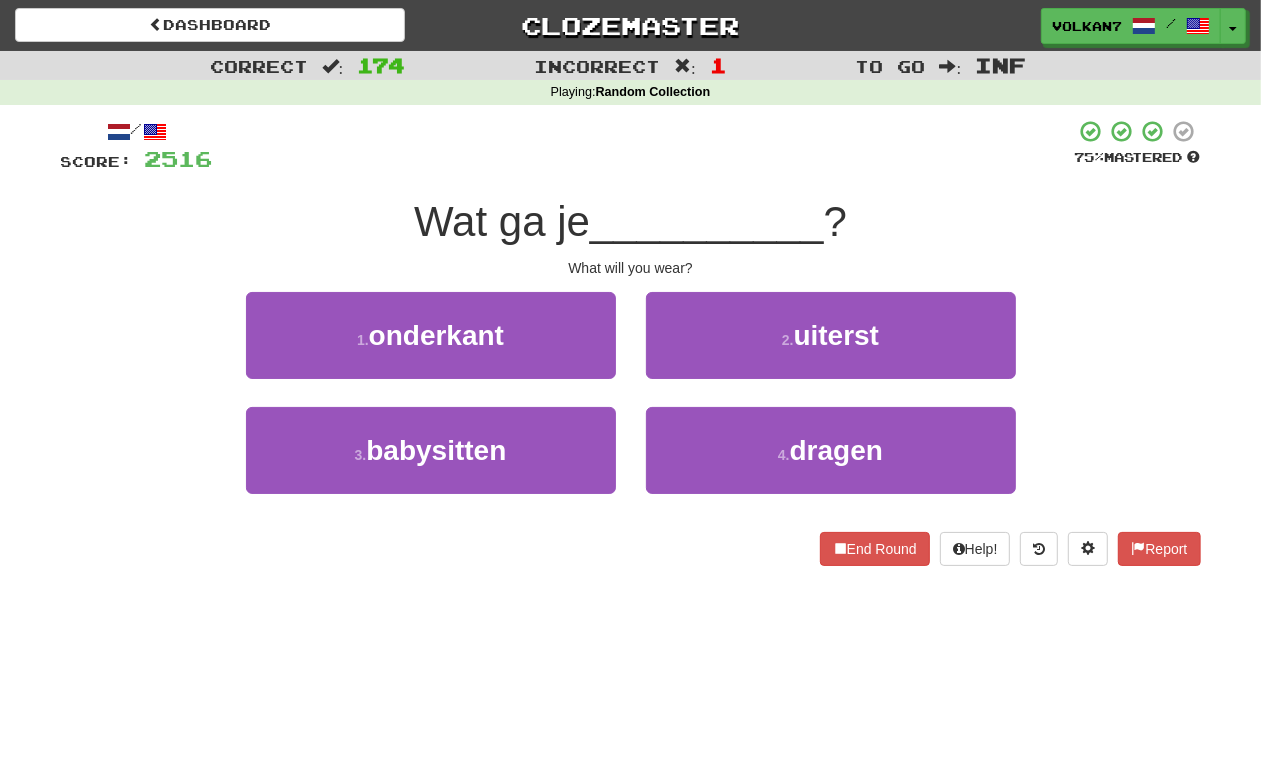 click at bounding box center (644, 146) 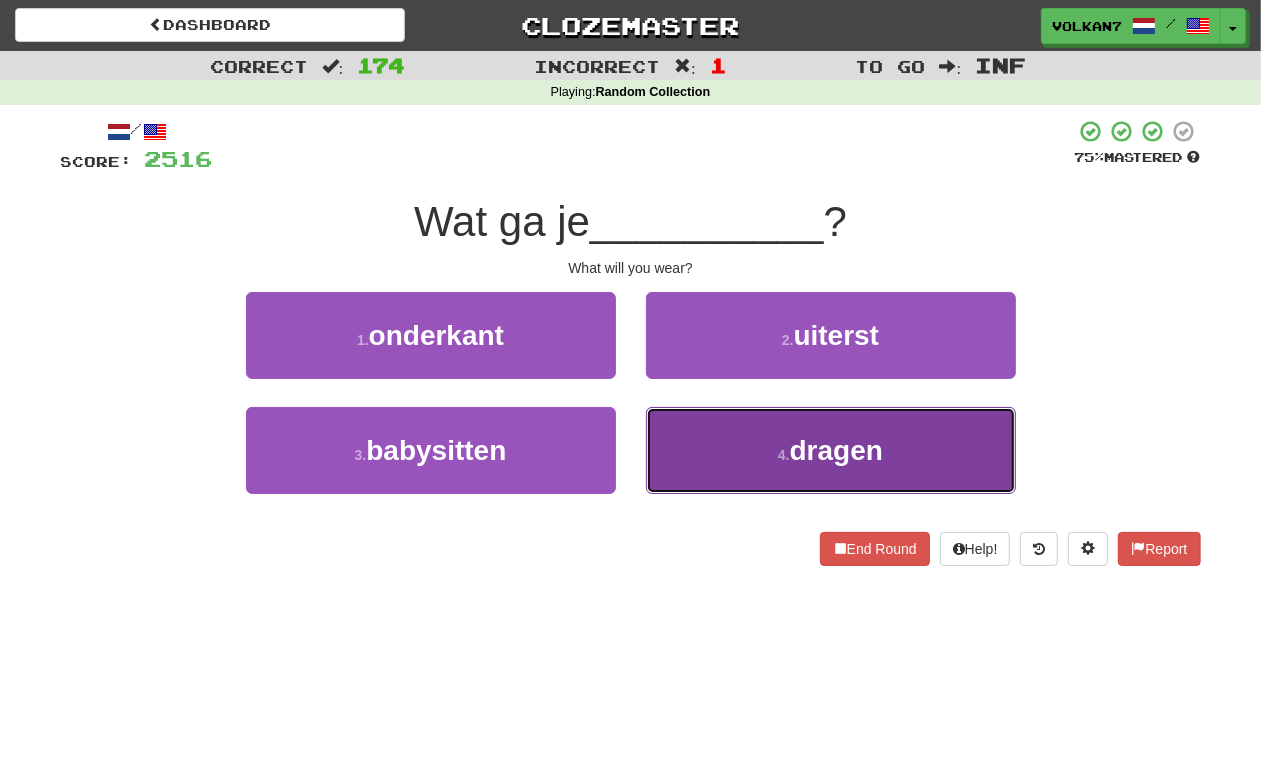 click on "4 .  dragen" at bounding box center (831, 450) 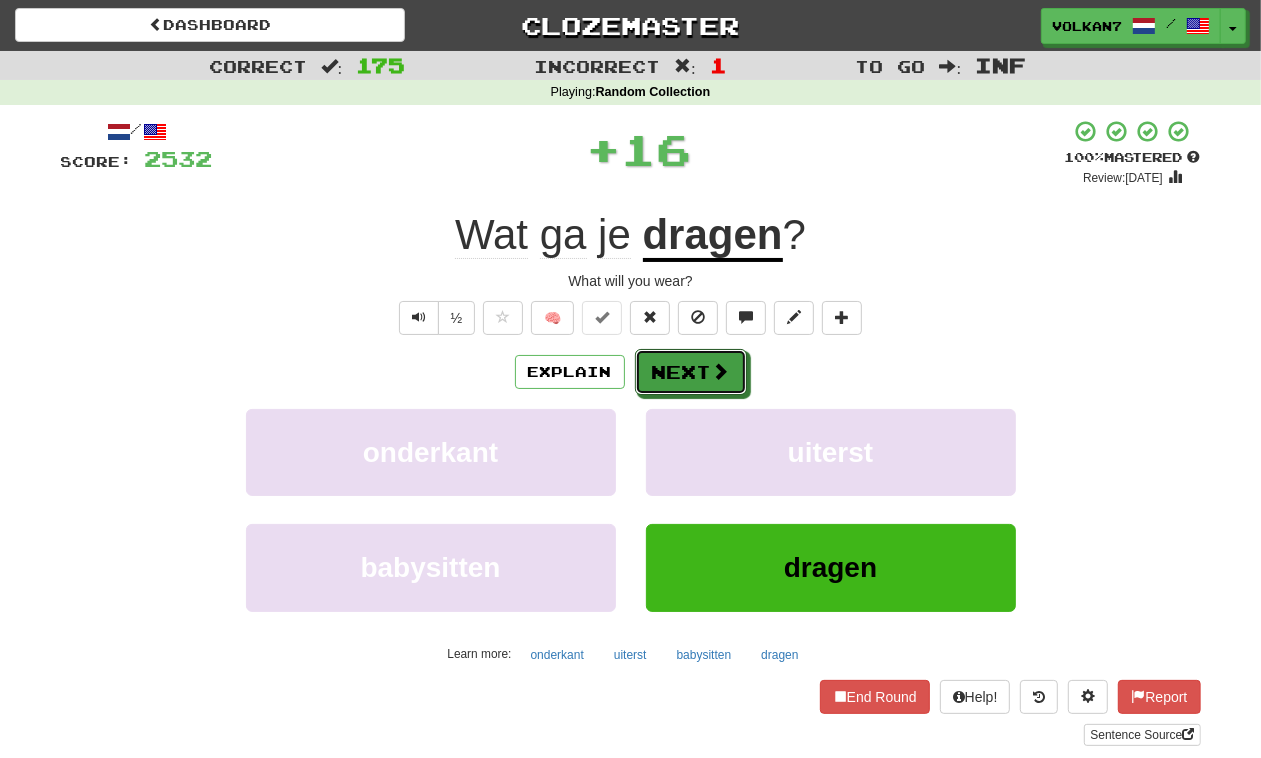 click on "Next" at bounding box center (691, 372) 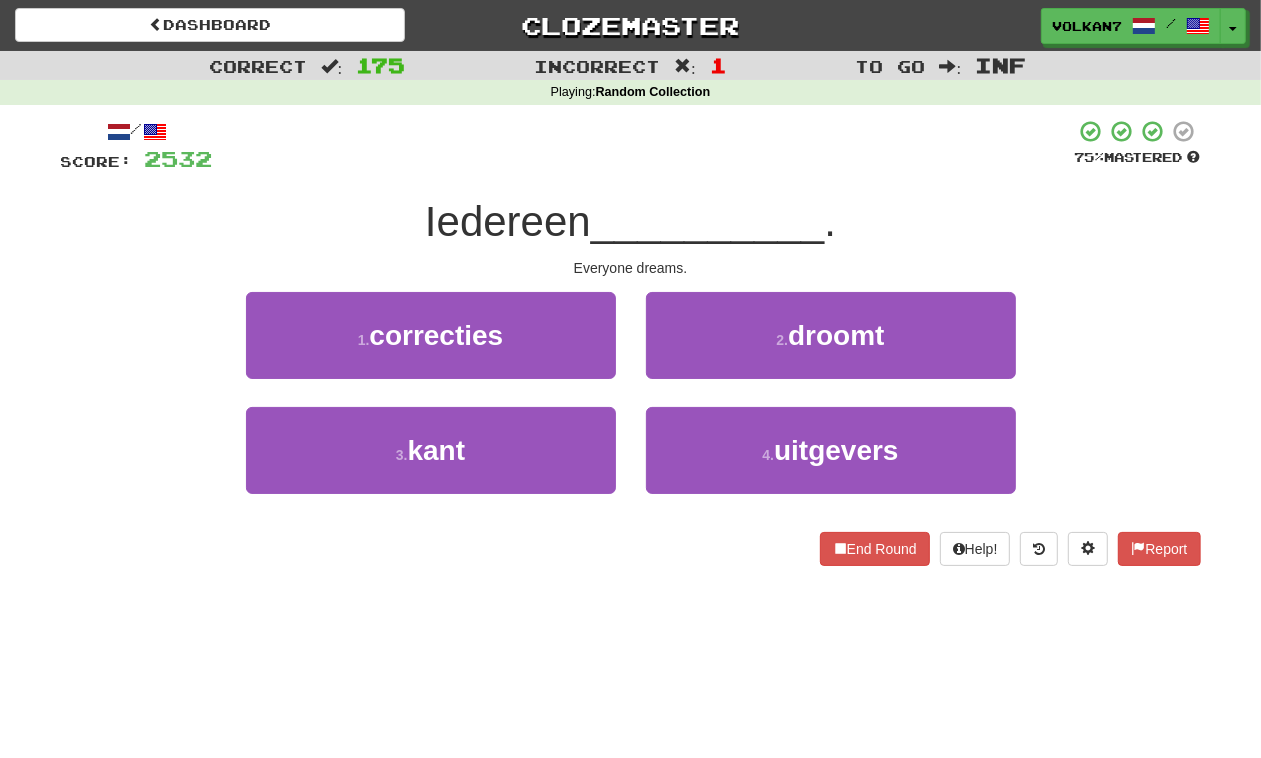 click at bounding box center (644, 146) 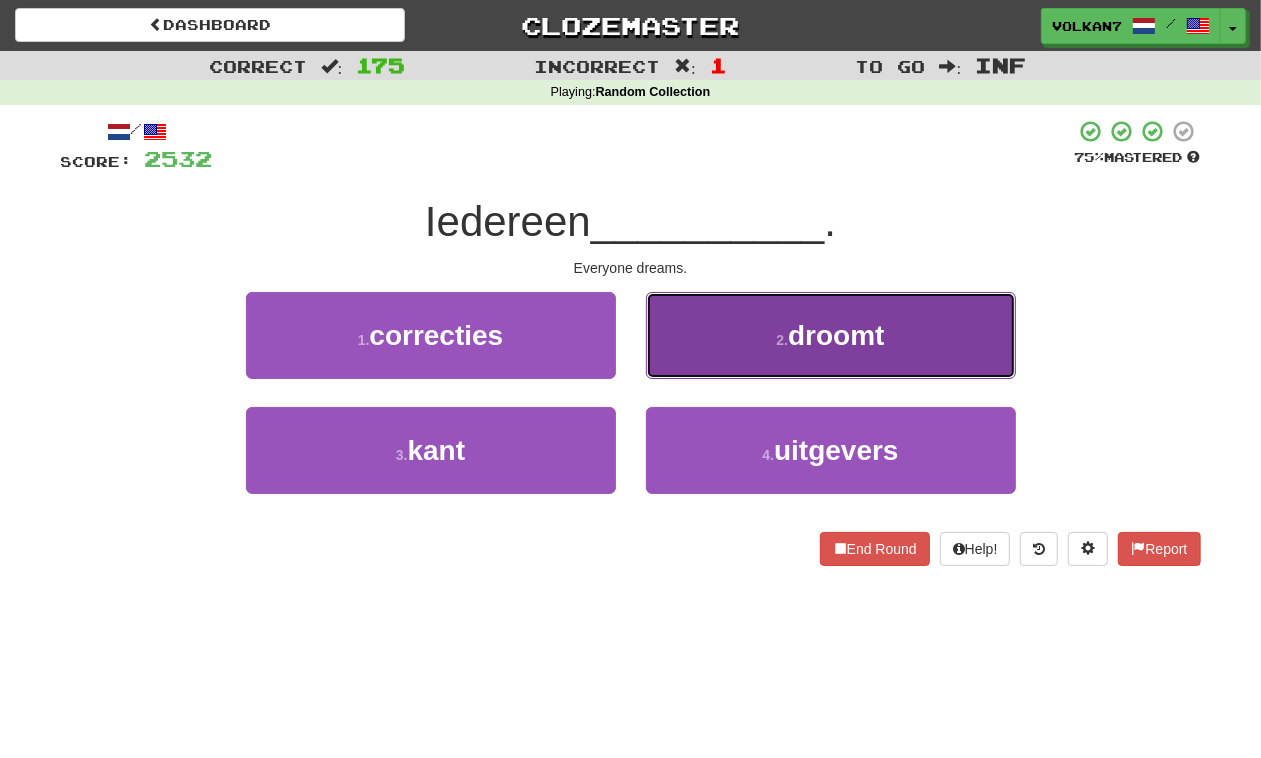 drag, startPoint x: 741, startPoint y: 336, endPoint x: 731, endPoint y: 341, distance: 11.18034 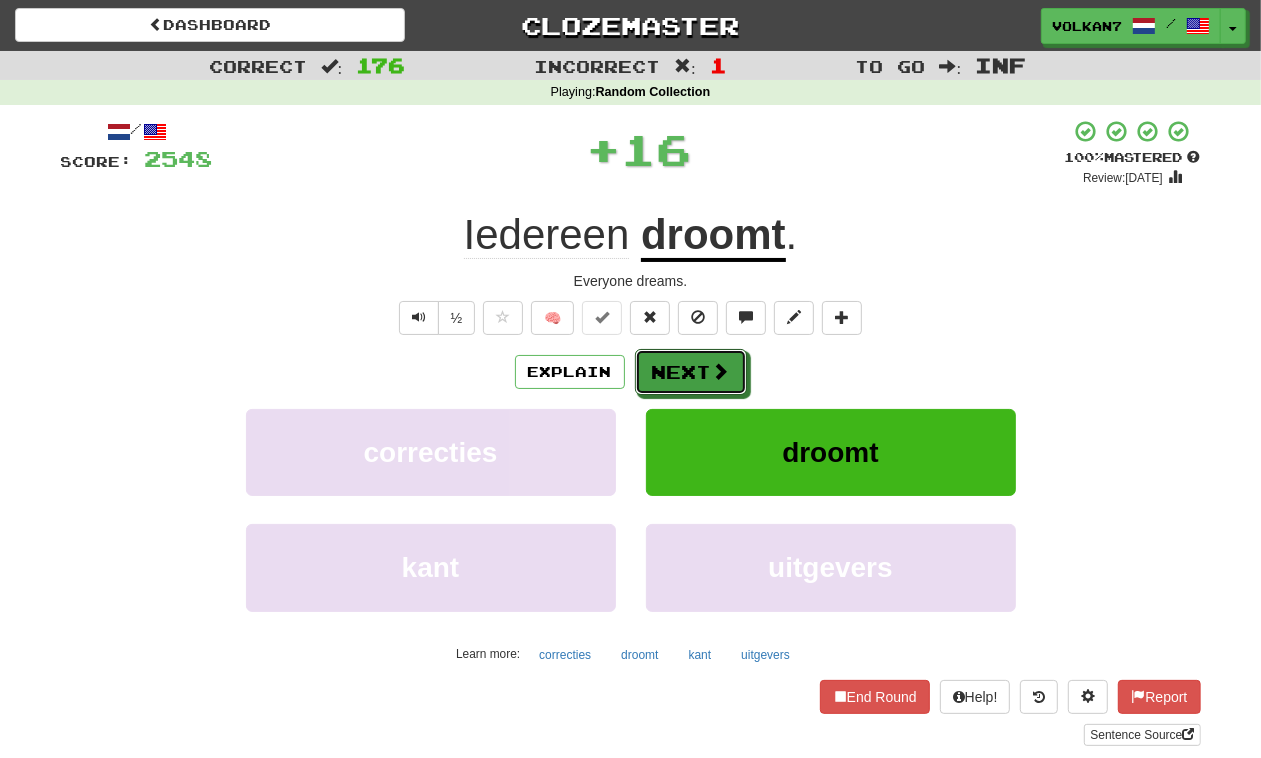 click on "Next" at bounding box center (691, 372) 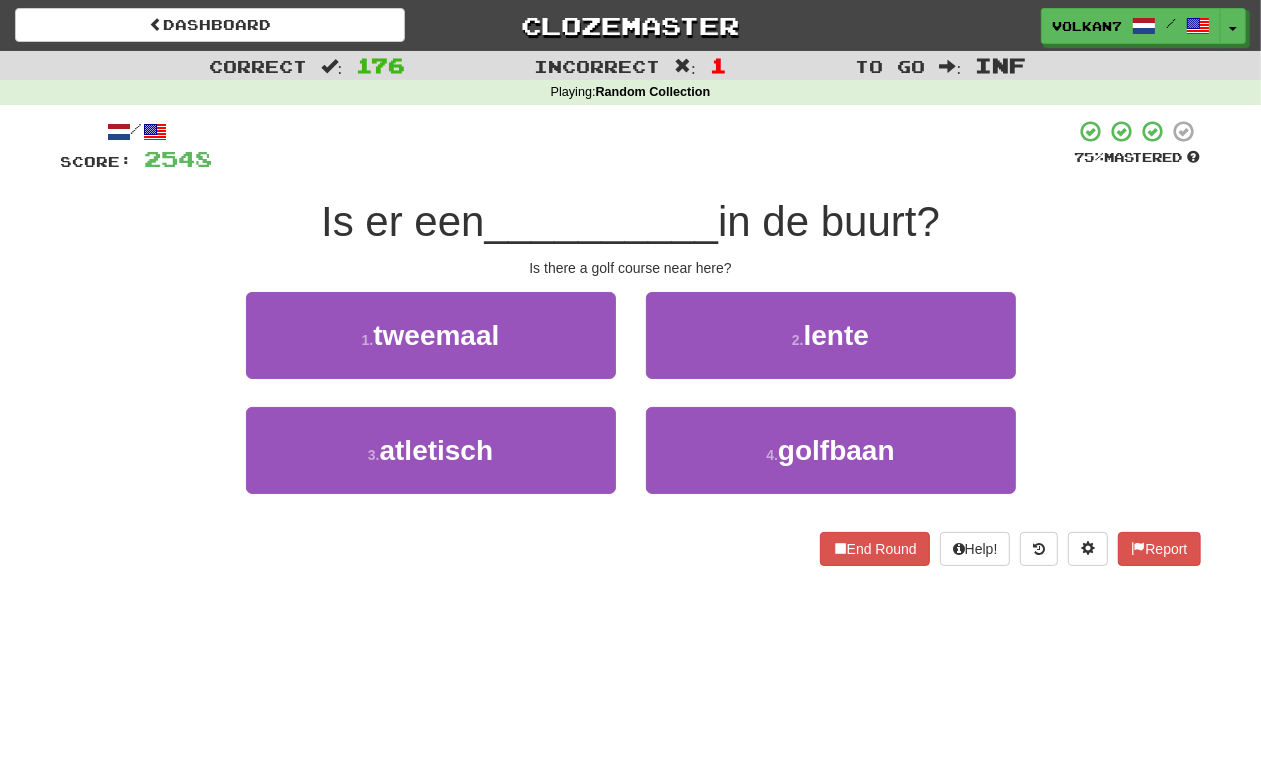 click on "/  Score:   2548 75 %  Mastered Is er een  __________  in de buurt? Is there a golf course near here? 1 .  tweemaal 2 .  lente 3 .  atletisch 4 .  golfbaan  End Round  Help!  Report" at bounding box center (631, 342) 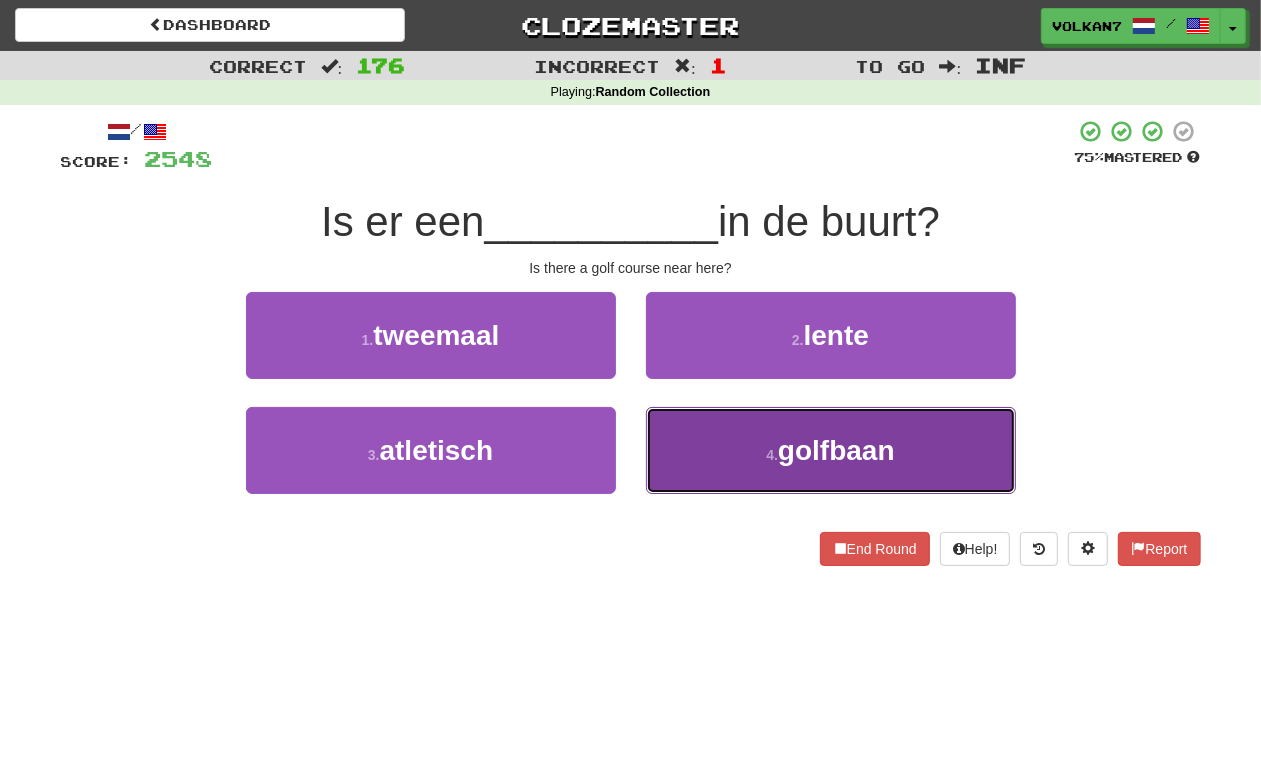 click on "4 .  golfbaan" at bounding box center (831, 450) 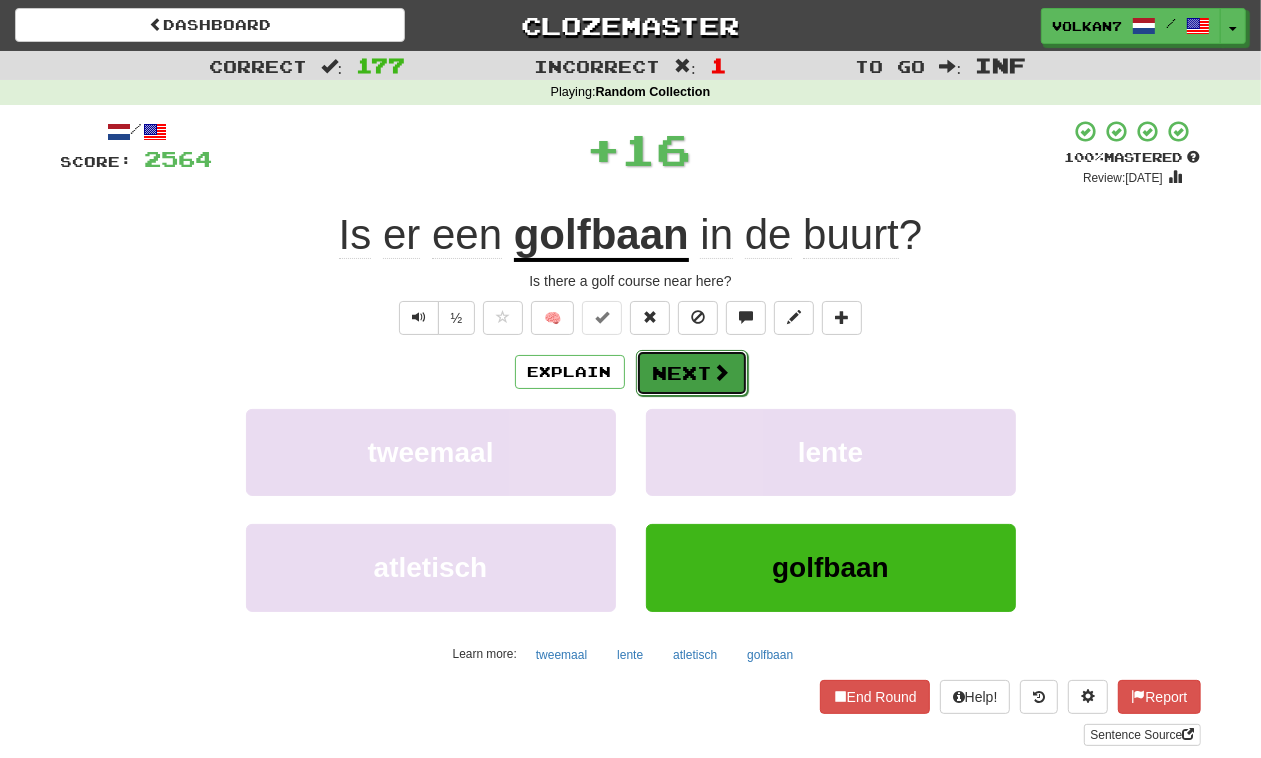 click on "Next" at bounding box center [692, 373] 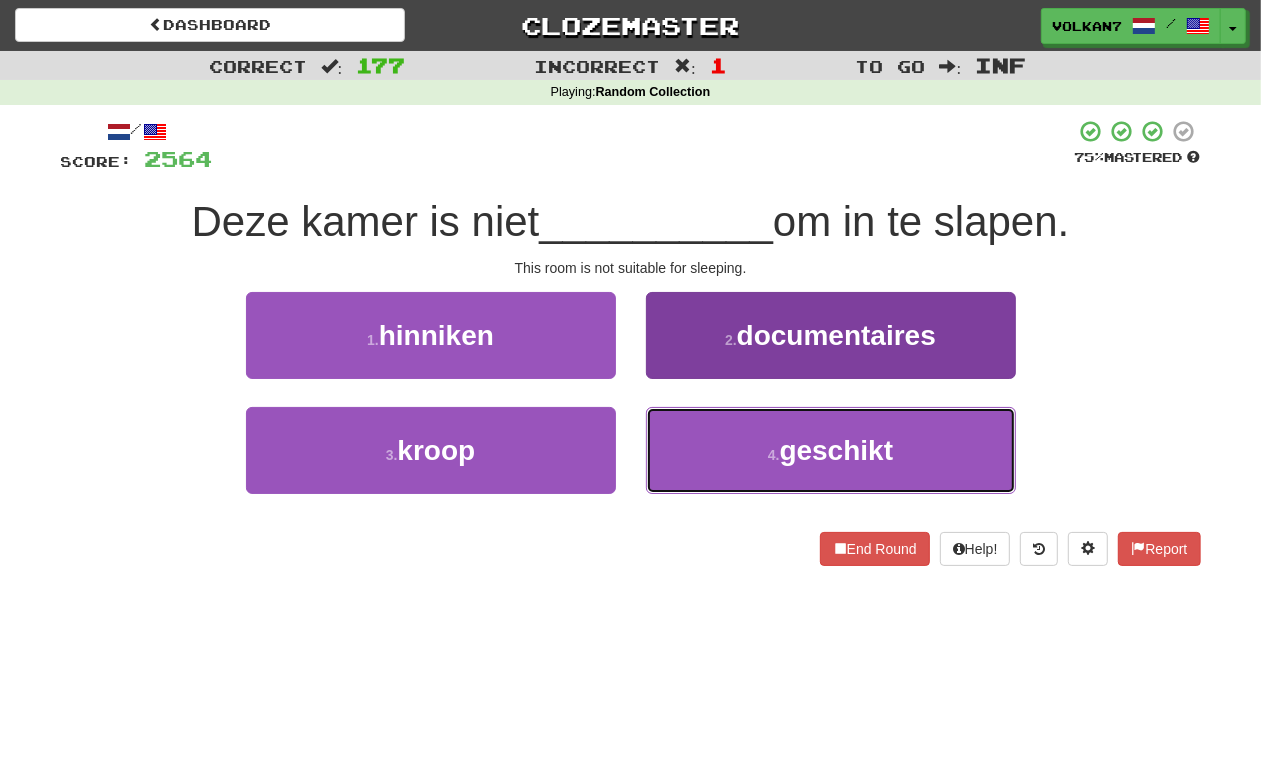 drag, startPoint x: 762, startPoint y: 461, endPoint x: 703, endPoint y: 432, distance: 65.74192 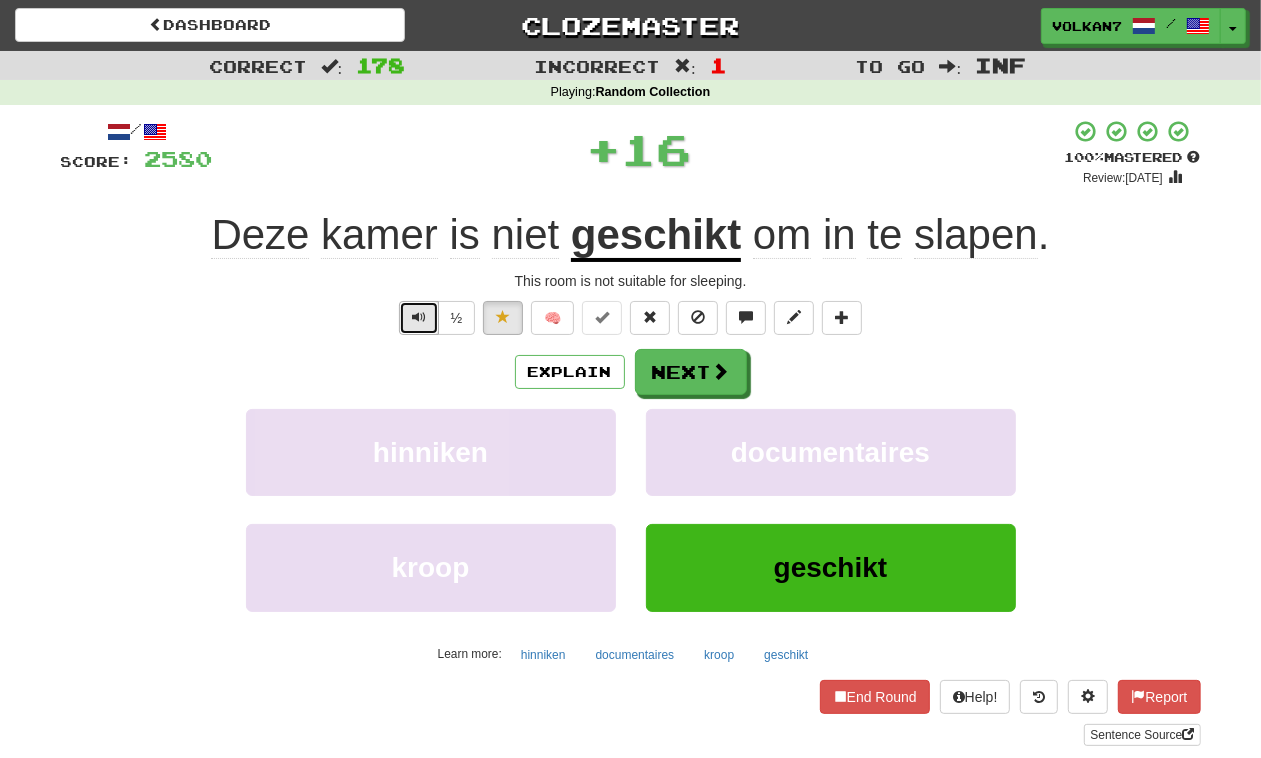 click at bounding box center (419, 318) 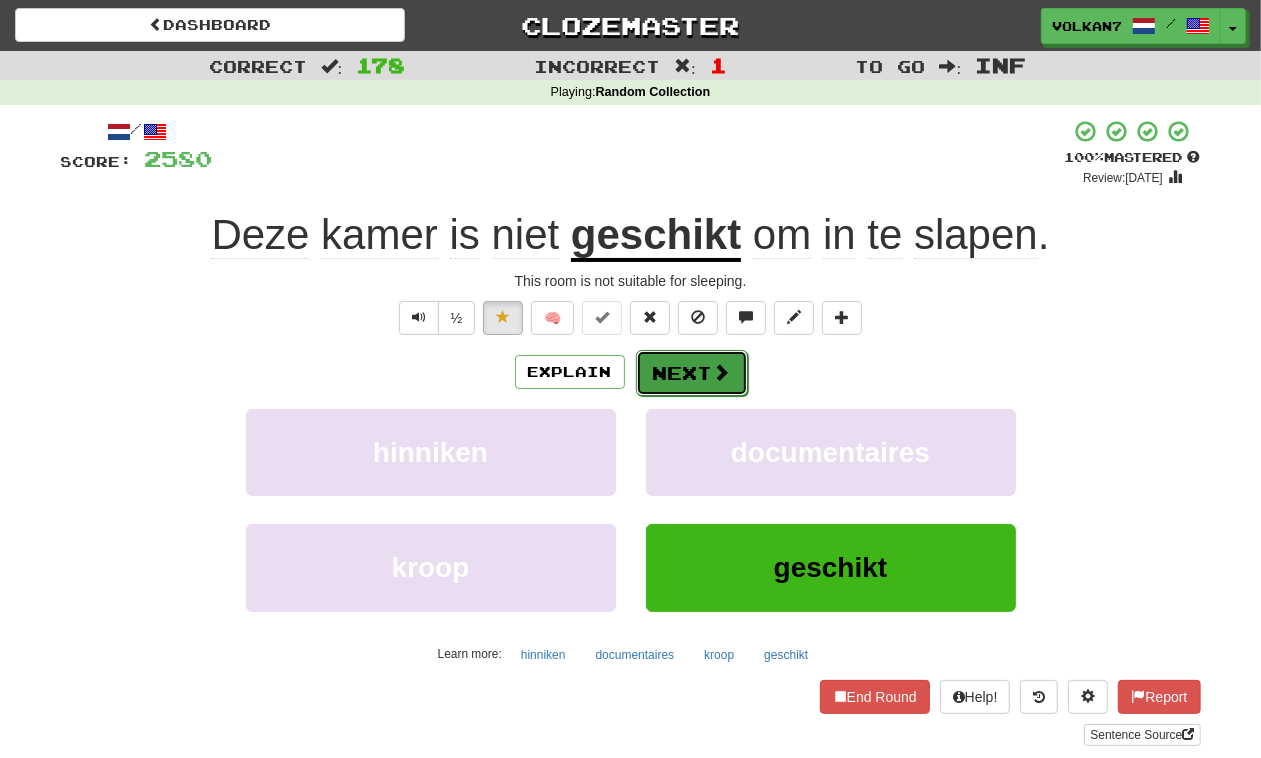click on "Next" at bounding box center (692, 373) 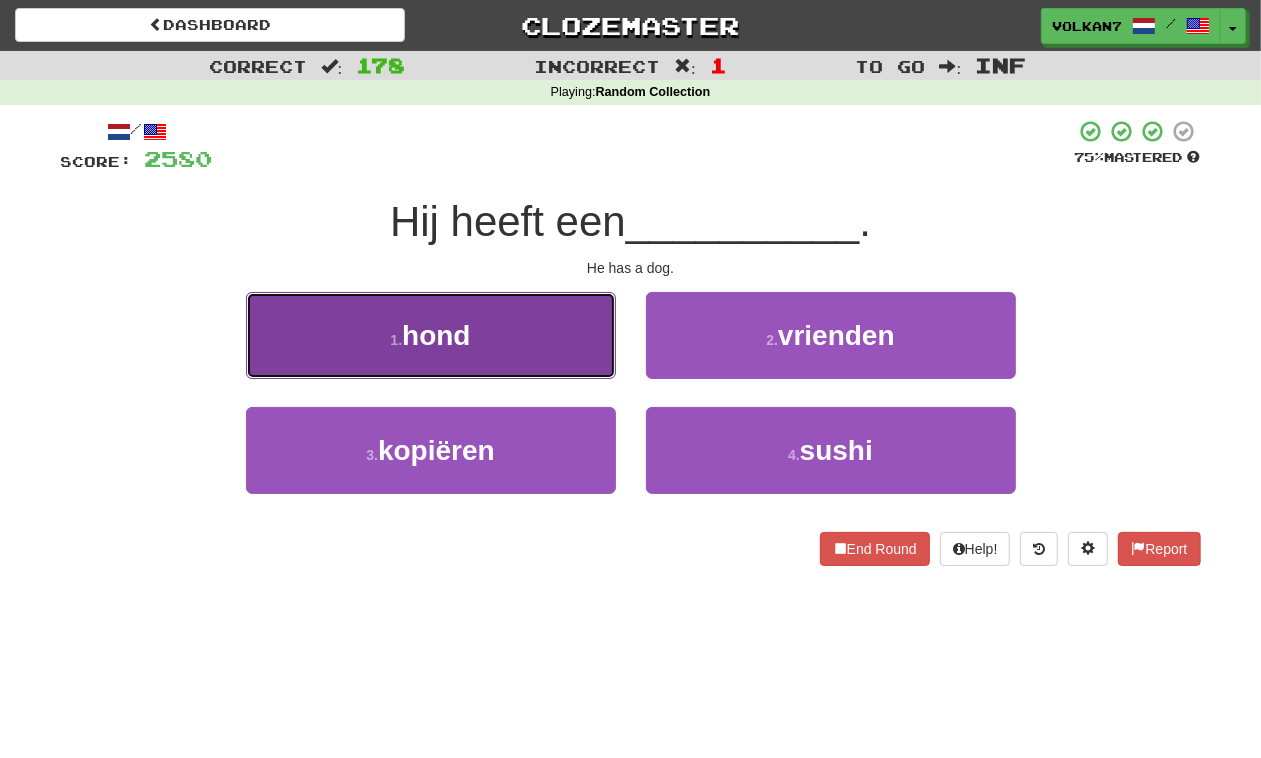 click on "1 .  hond" at bounding box center (431, 335) 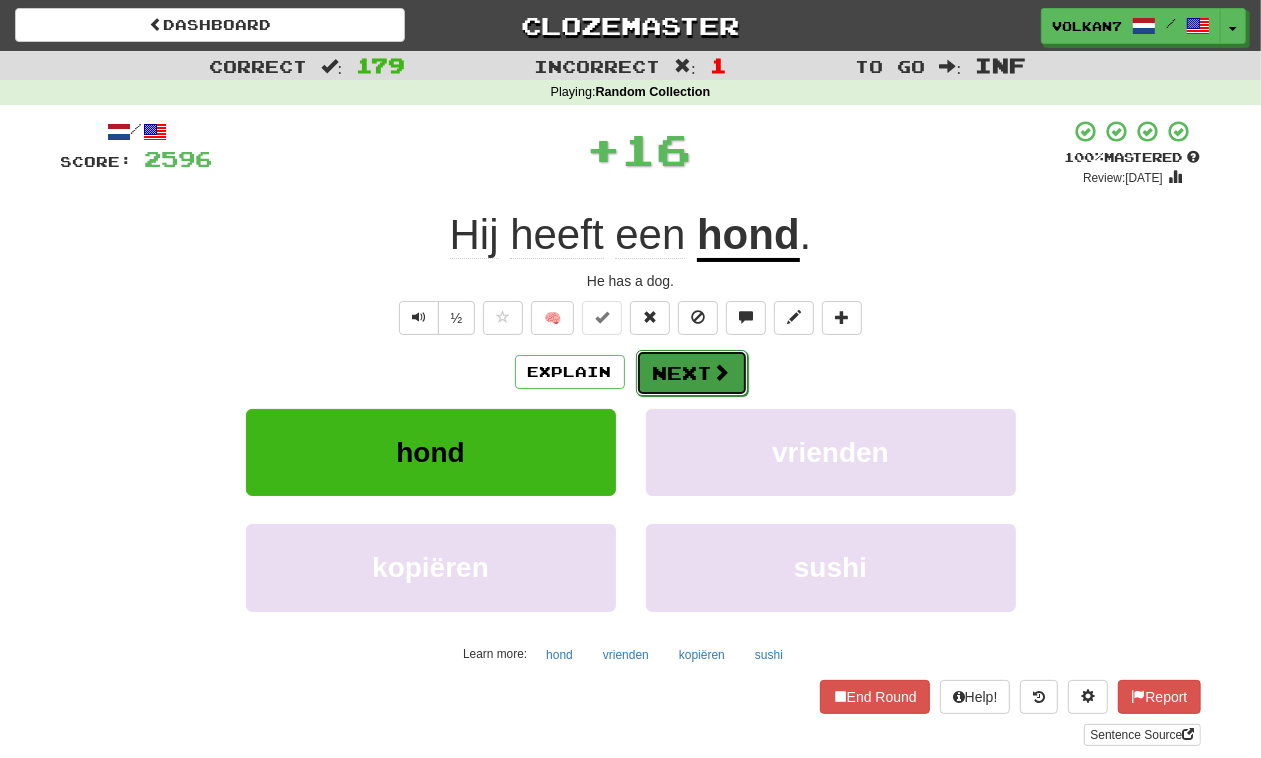 click on "Next" at bounding box center (692, 373) 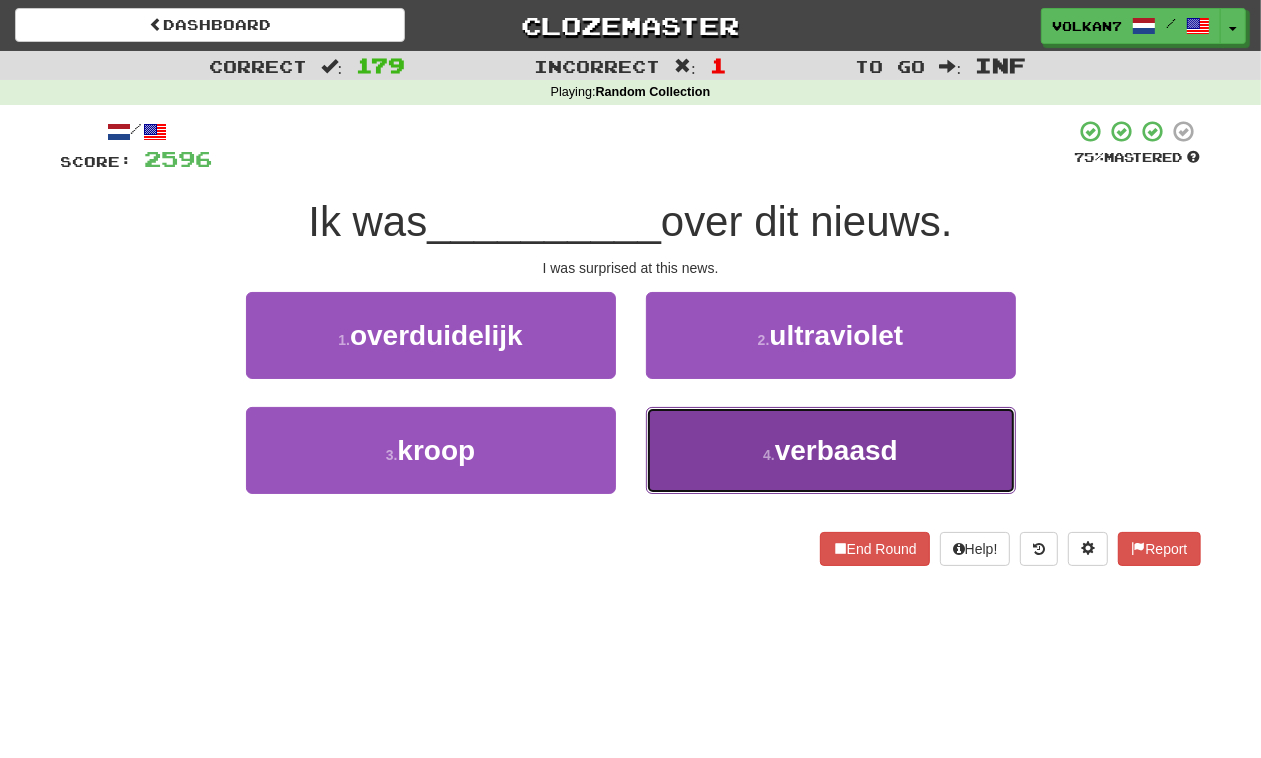click on "4 .  verbaasd" at bounding box center [831, 450] 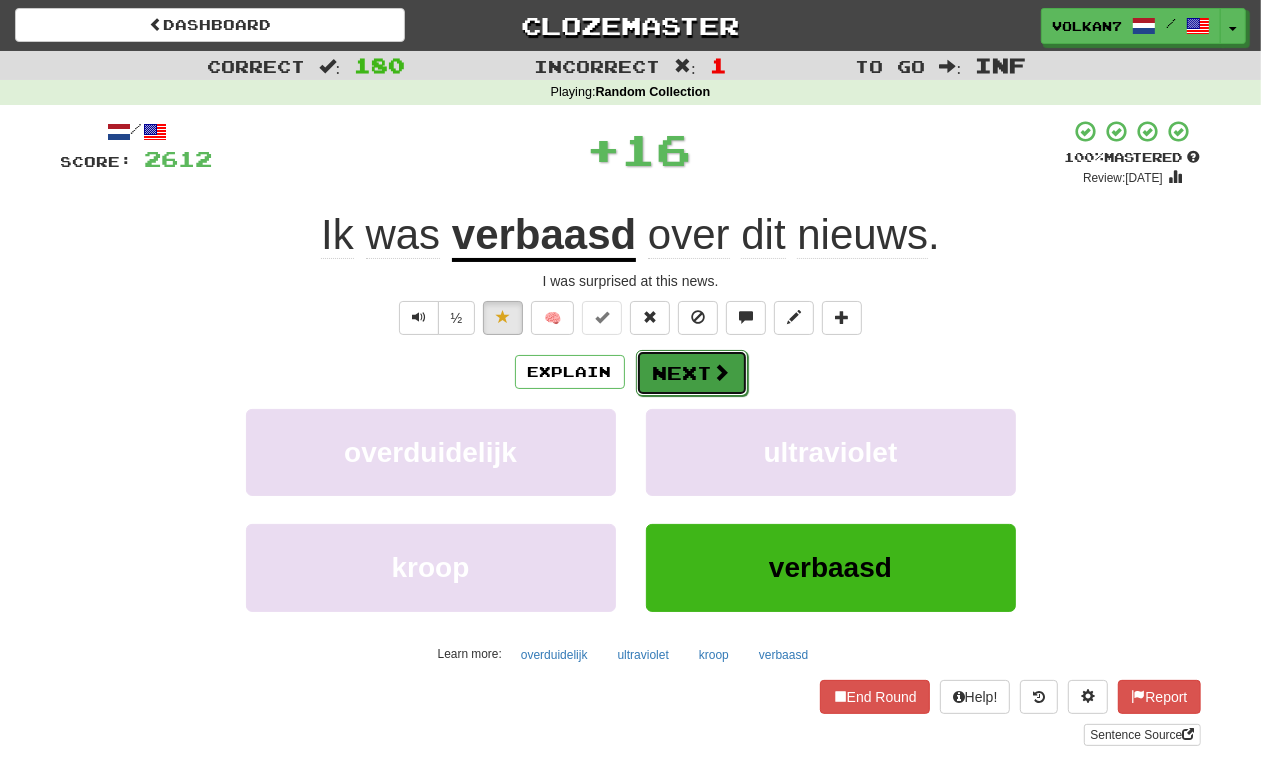 click on "Next" at bounding box center [692, 373] 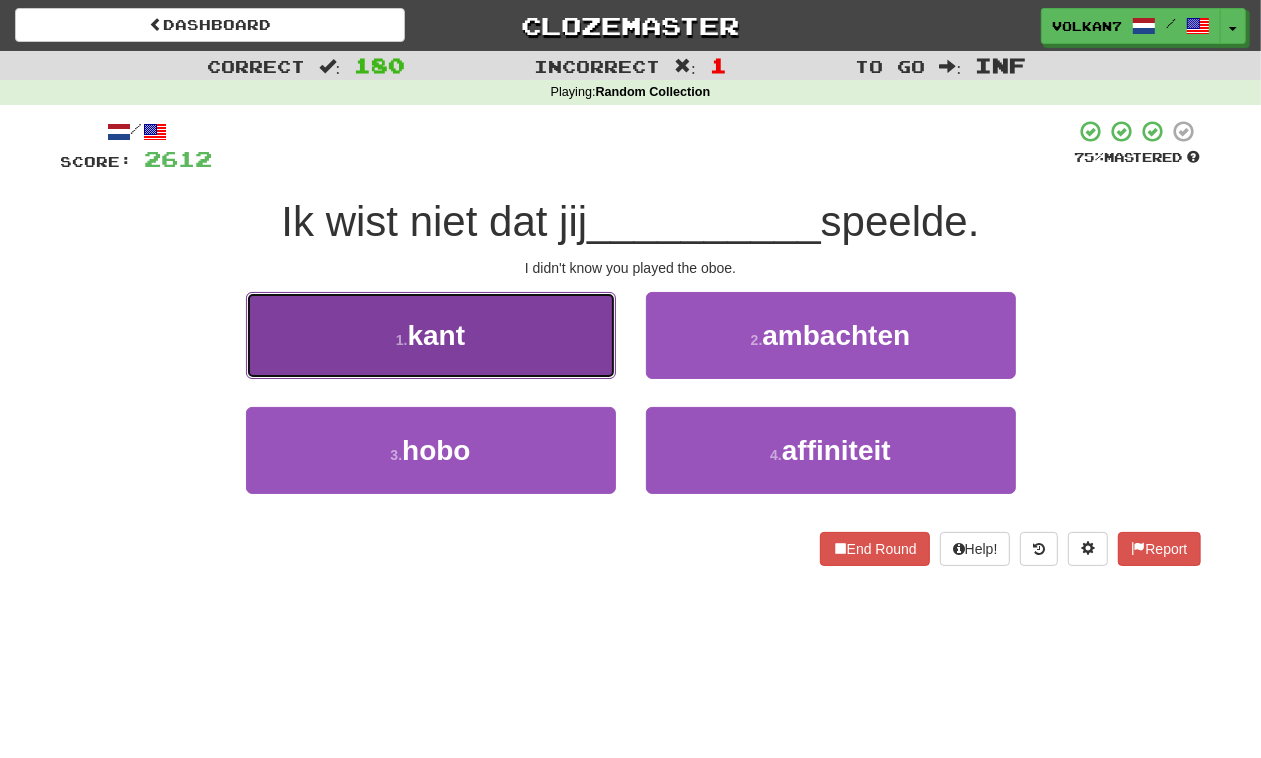 click on "1 .  kant" at bounding box center (431, 335) 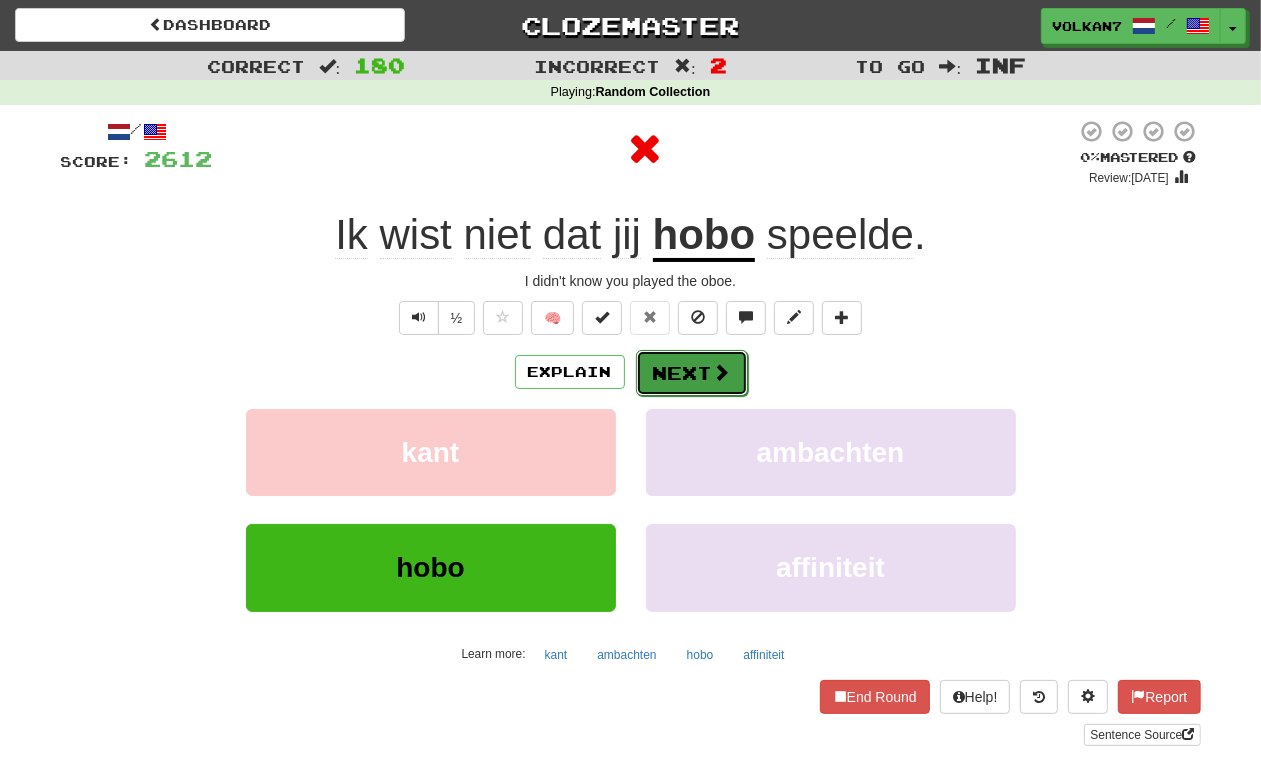 click on "Next" at bounding box center (692, 373) 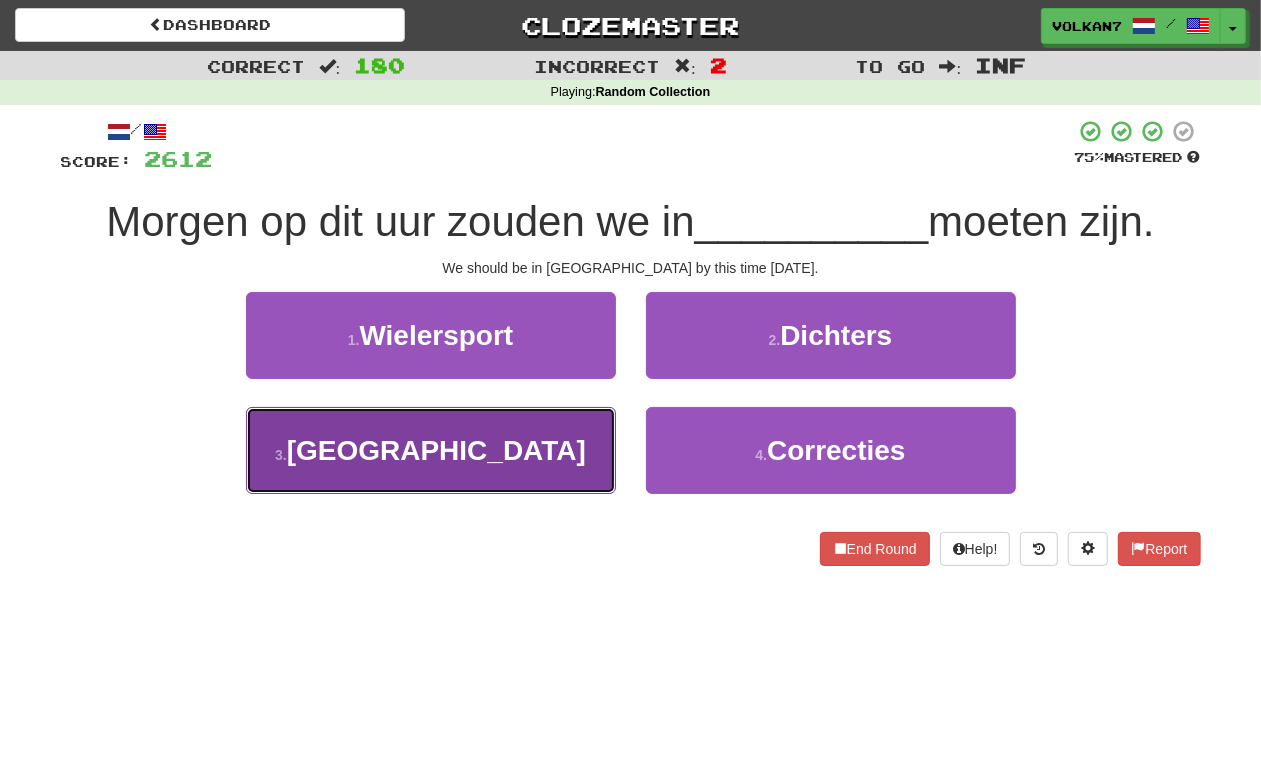click on "3 .  [GEOGRAPHIC_DATA]" at bounding box center (431, 450) 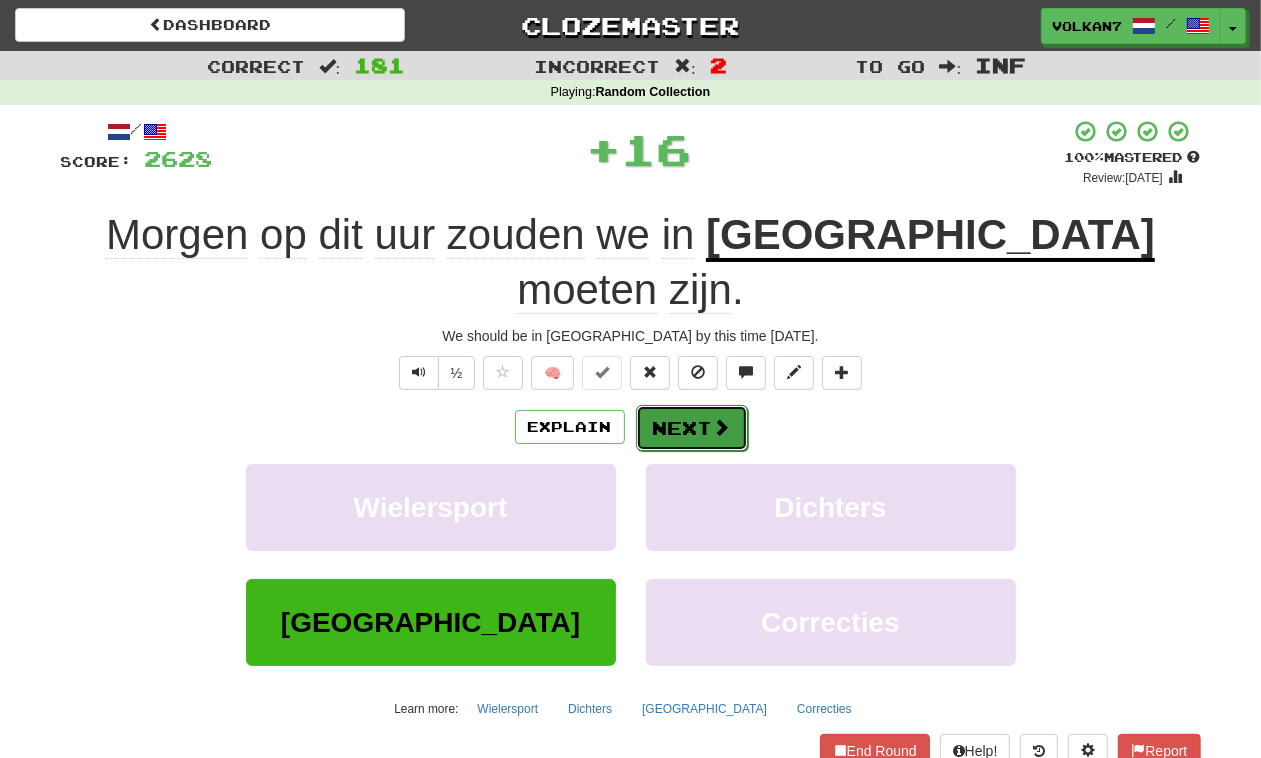 click on "Next" at bounding box center [692, 428] 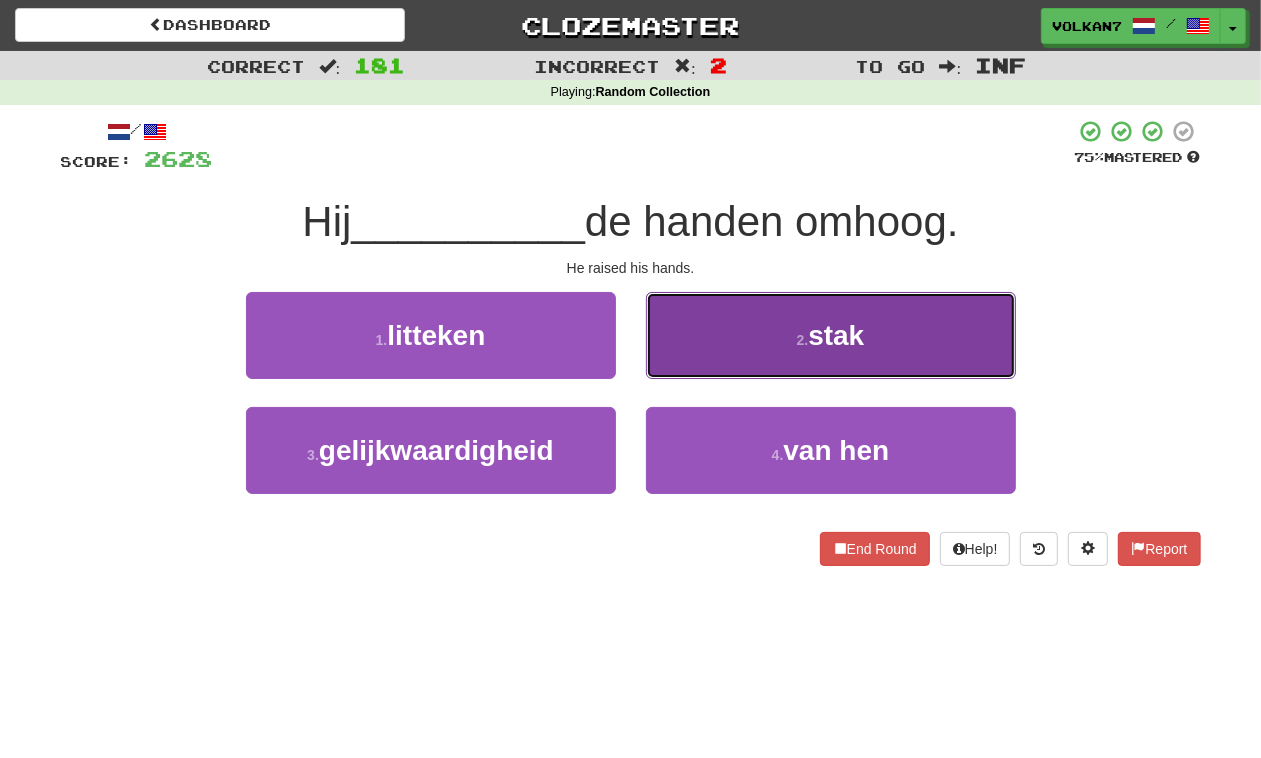 click on "2 .  stak" at bounding box center (831, 335) 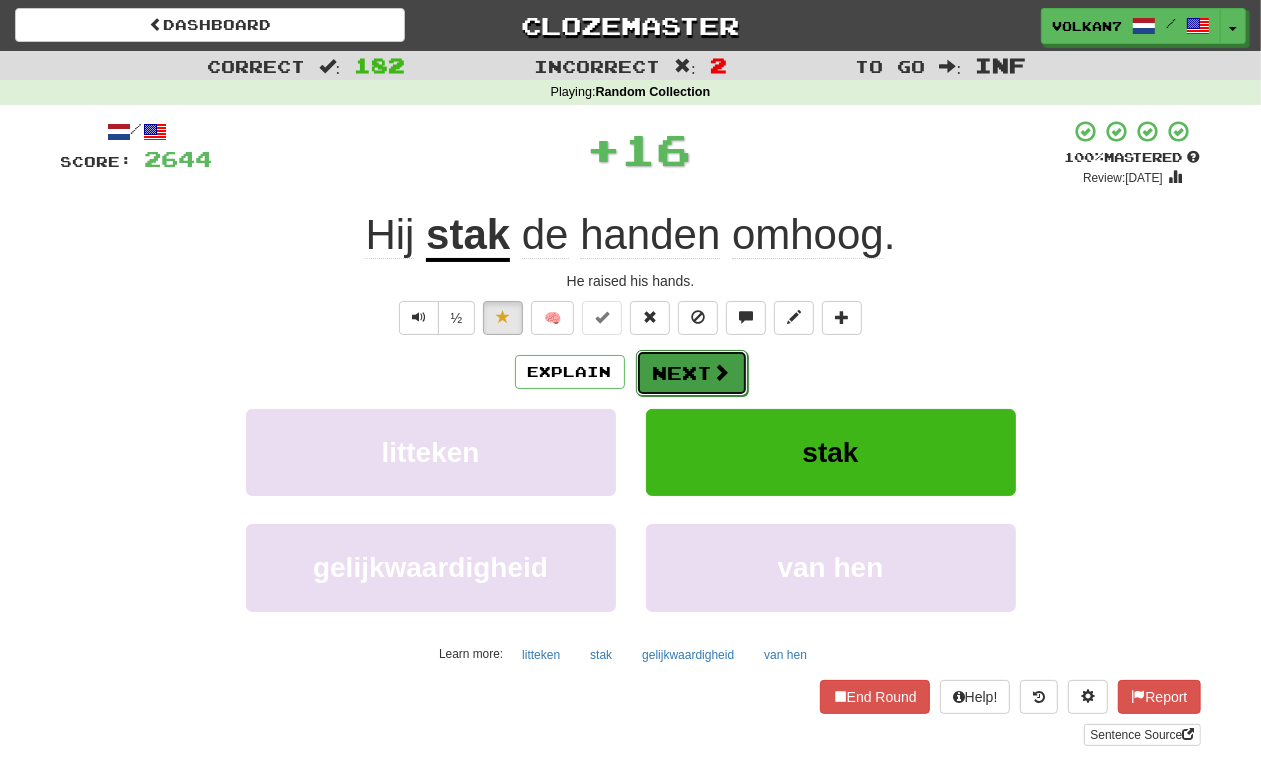 click on "Next" at bounding box center [692, 373] 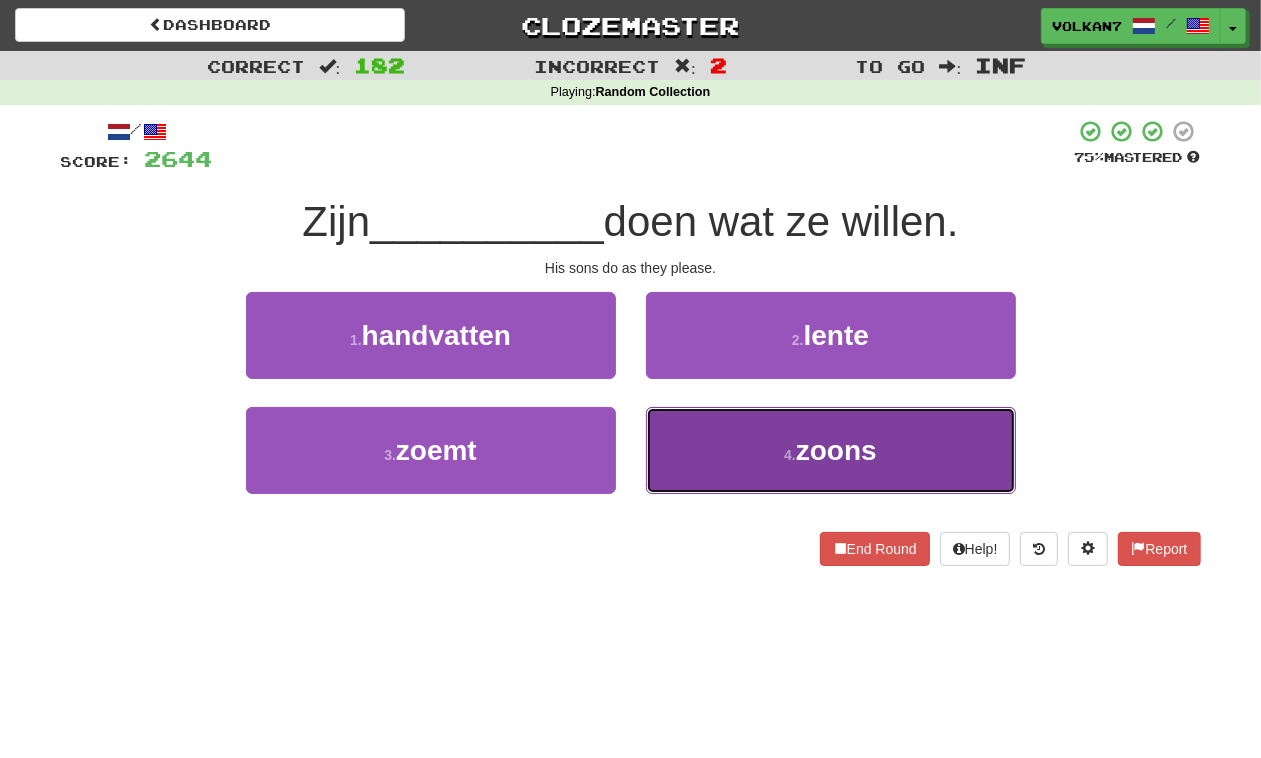 click on "4 .  zoons" at bounding box center [831, 450] 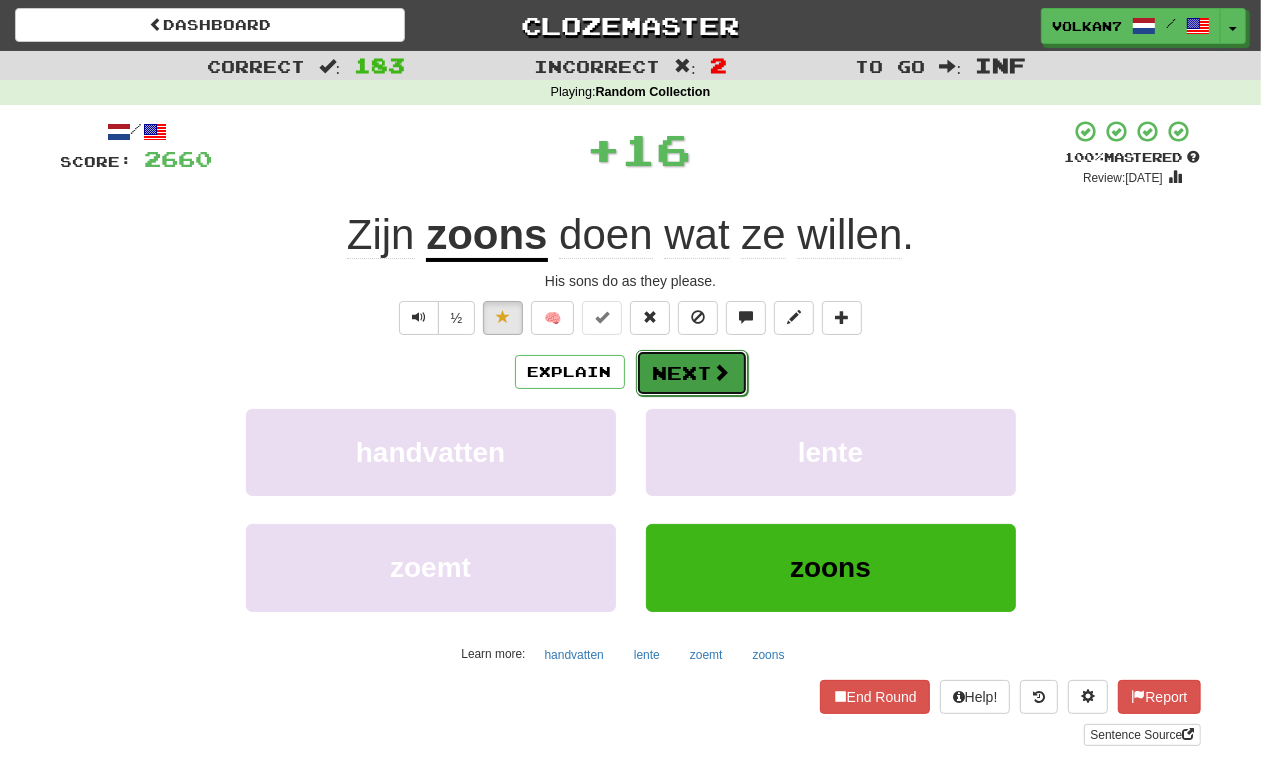 click on "Next" at bounding box center (692, 373) 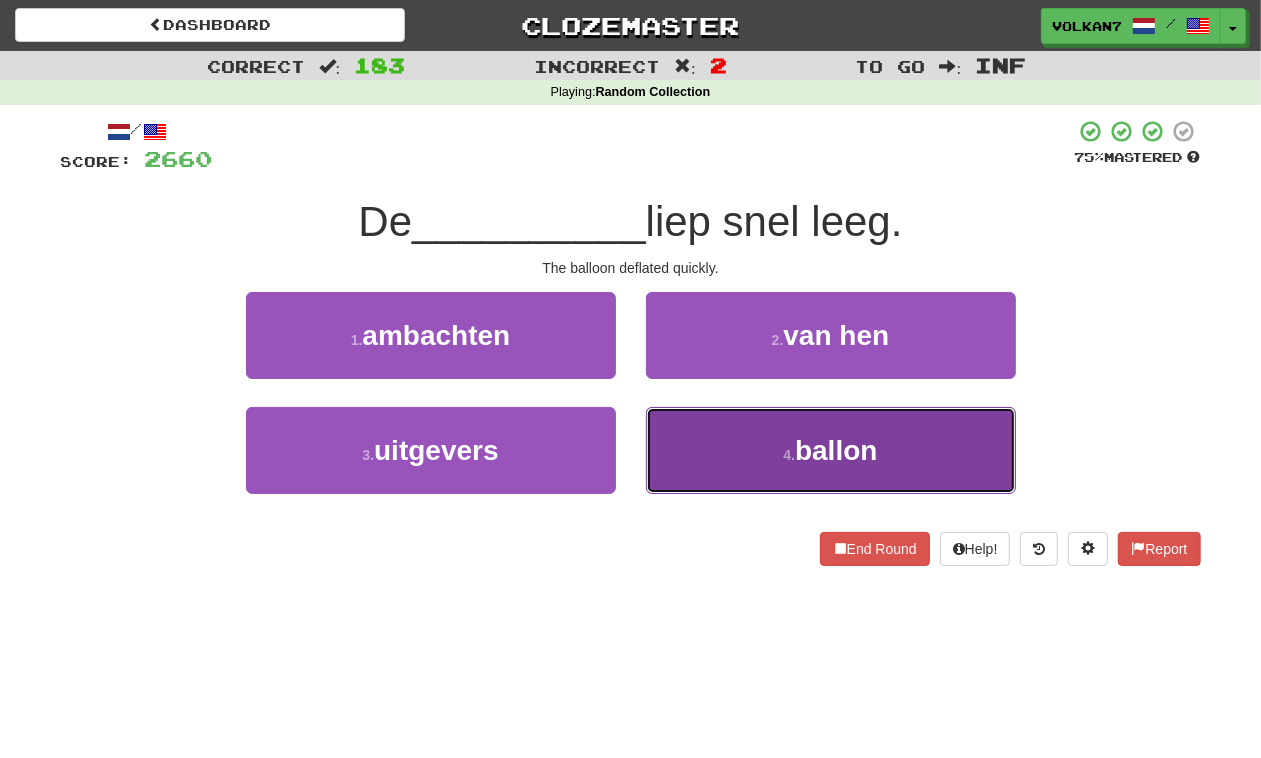 click on "4 .  ballon" at bounding box center (831, 450) 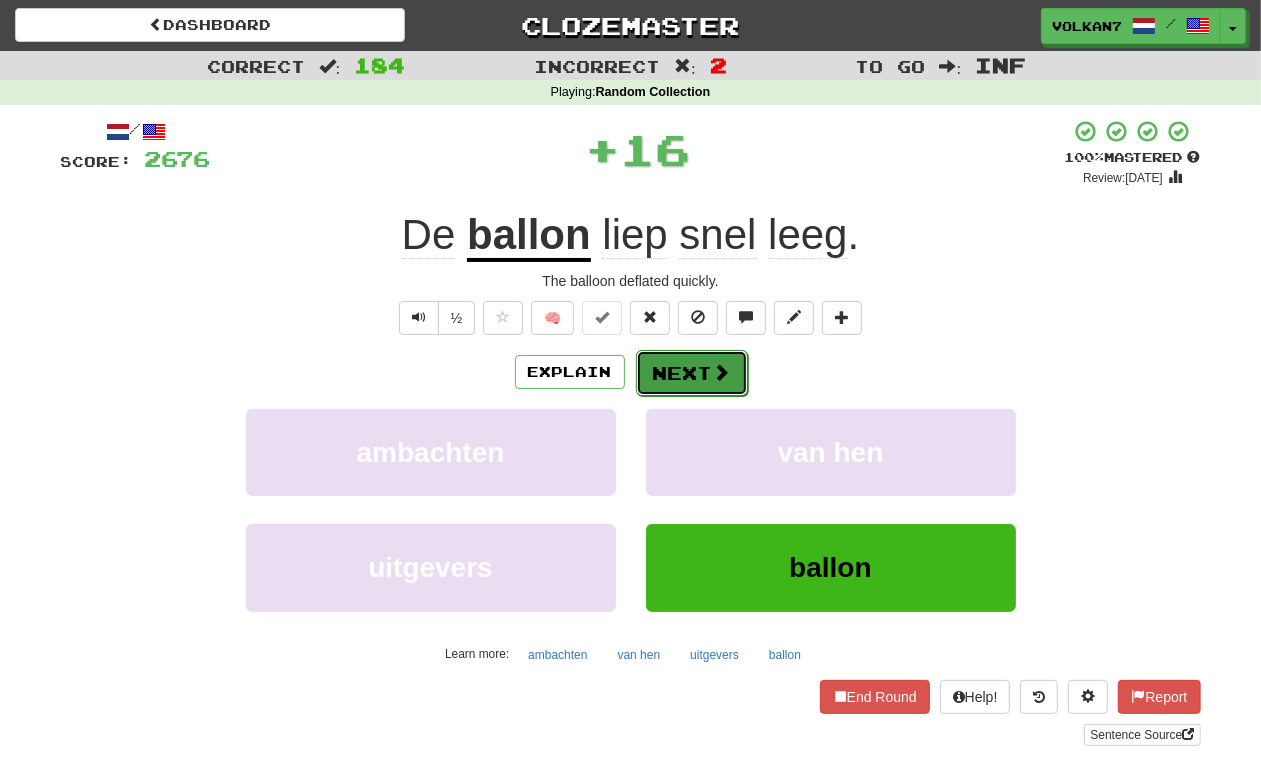click at bounding box center (722, 372) 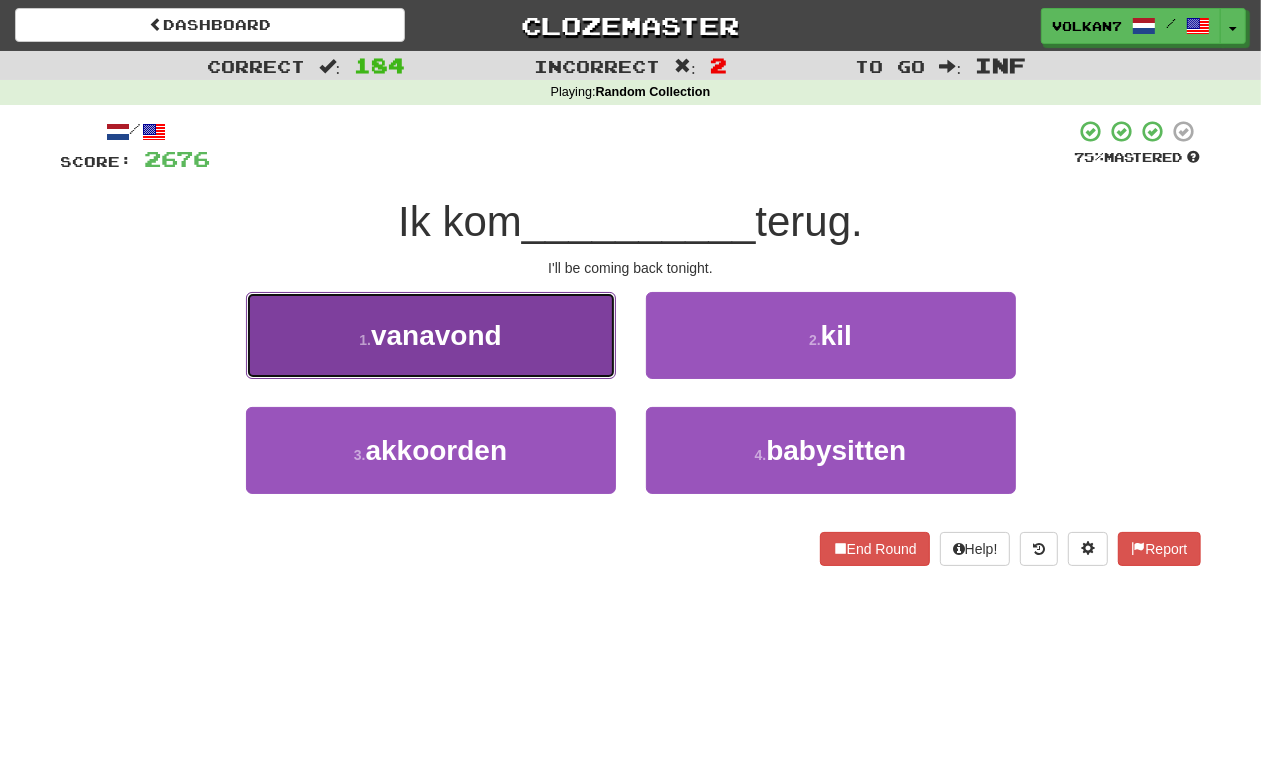 click on "1 .  vanavond" at bounding box center [431, 335] 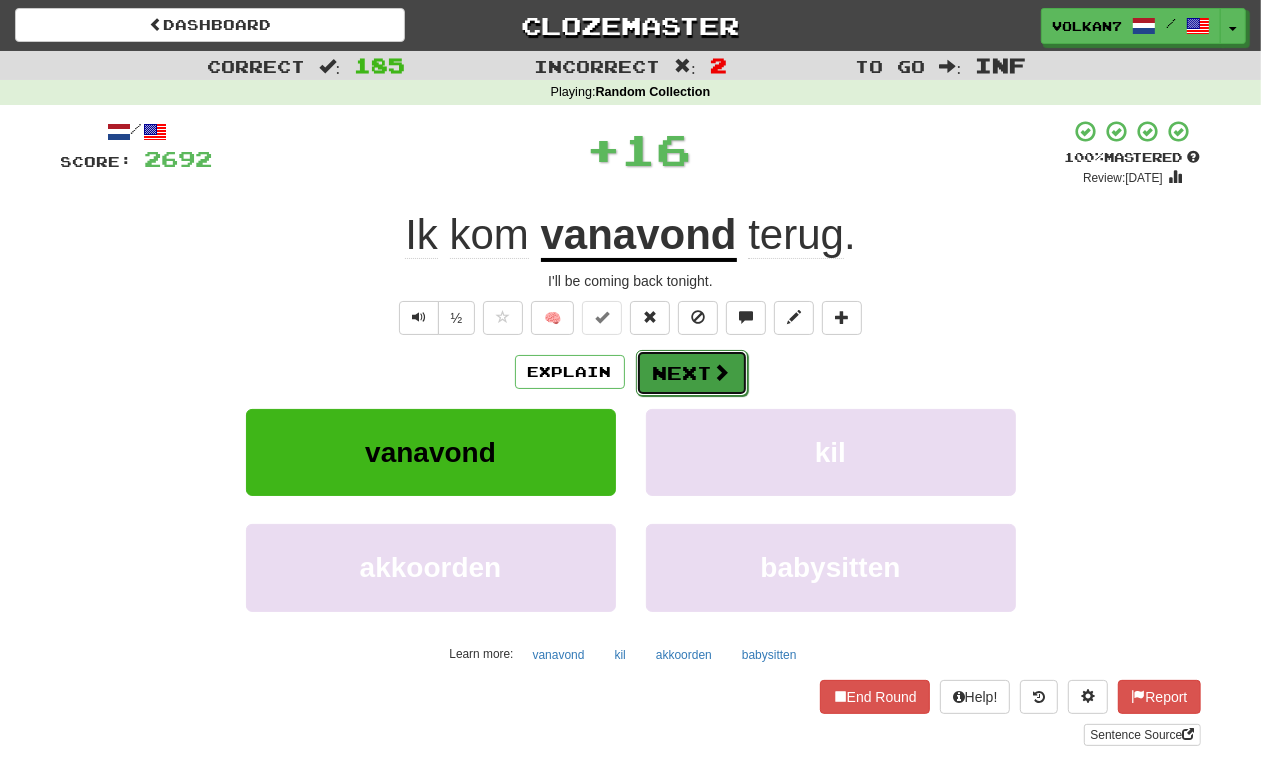 click on "Next" at bounding box center (692, 373) 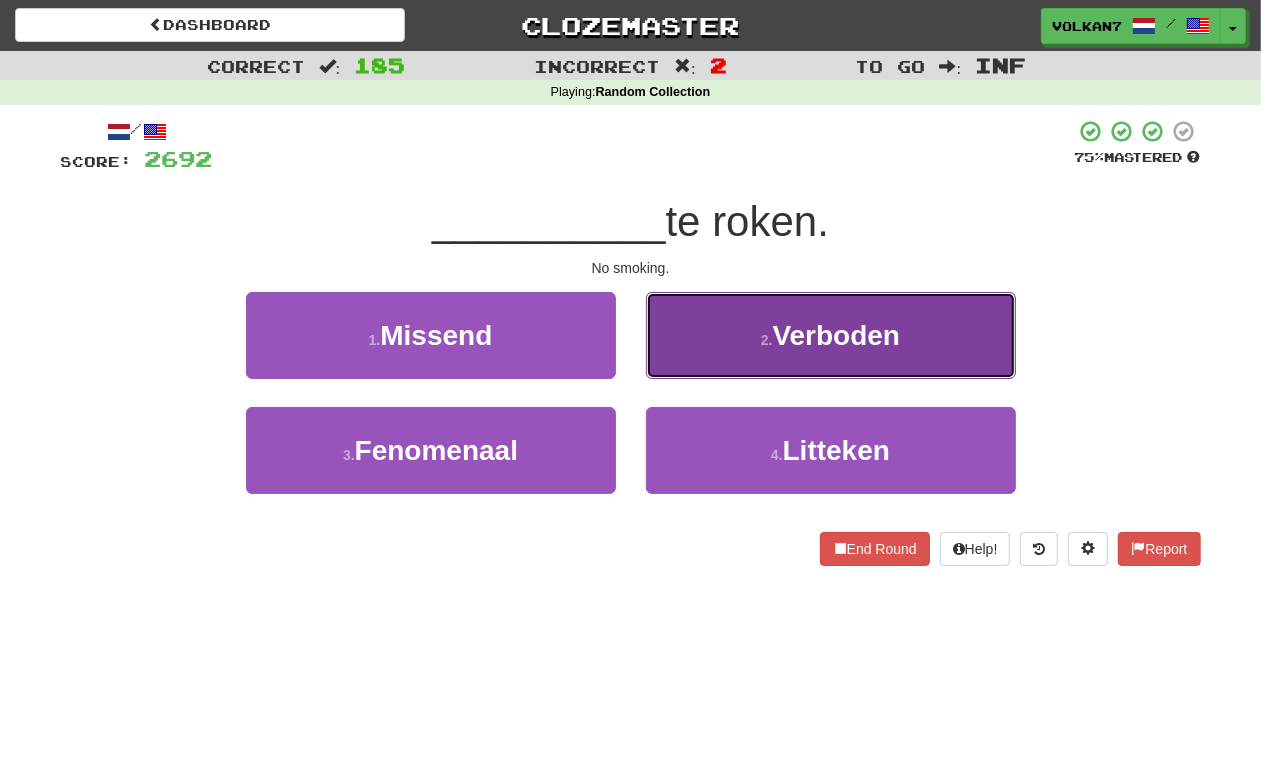 click on "2 .  Verboden" at bounding box center [831, 335] 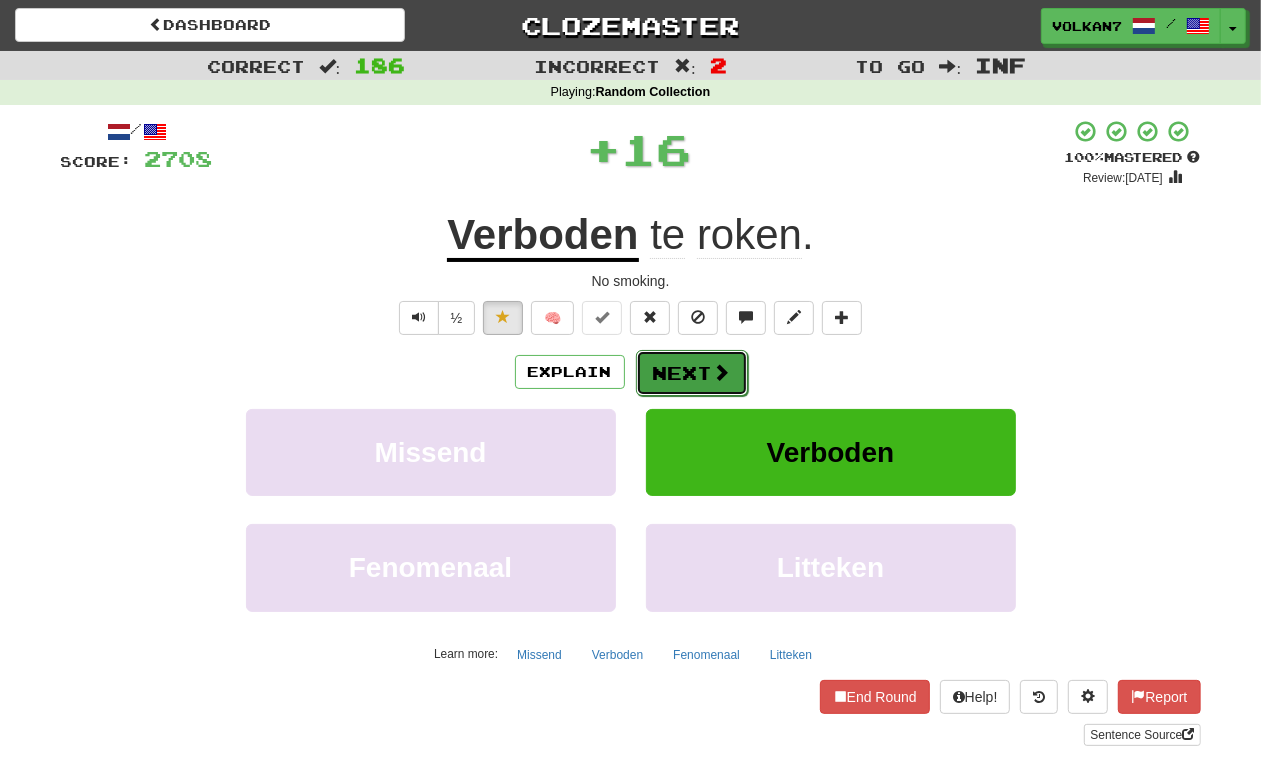 click on "Next" at bounding box center [692, 373] 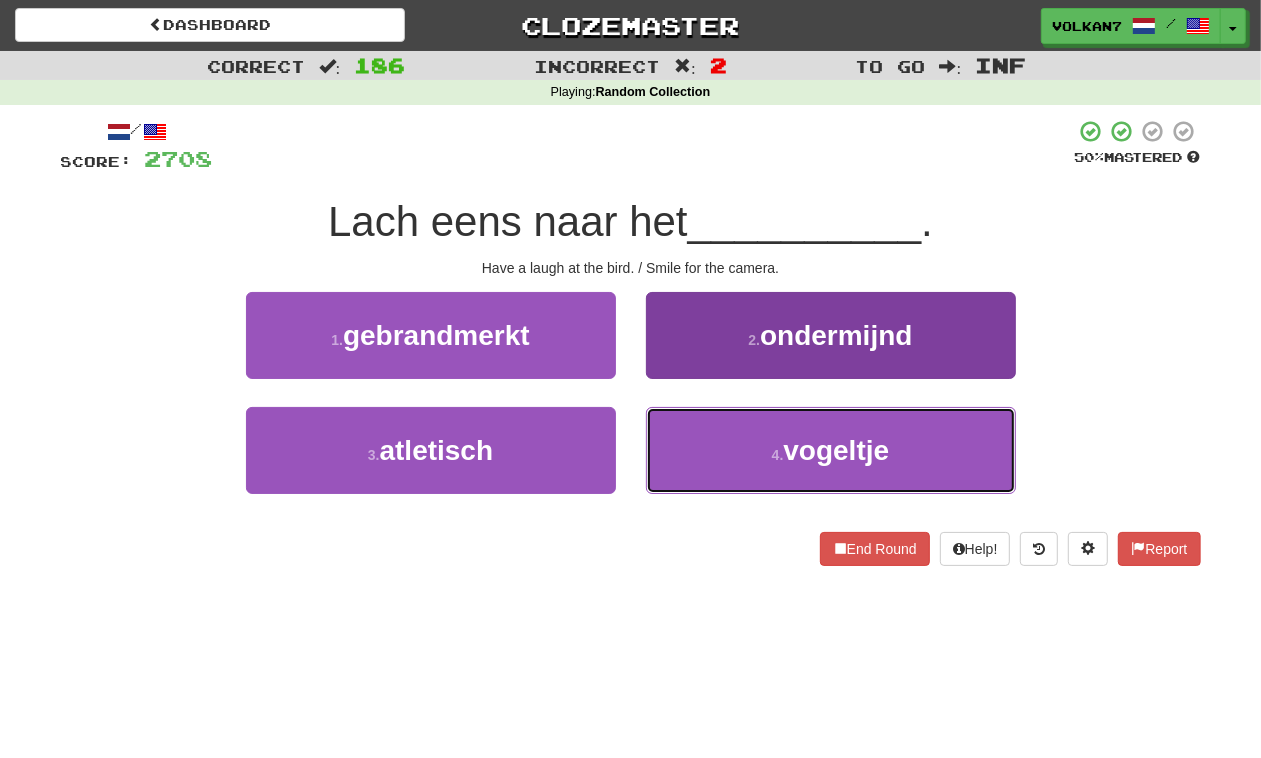 drag, startPoint x: 788, startPoint y: 485, endPoint x: 721, endPoint y: 418, distance: 94.75231 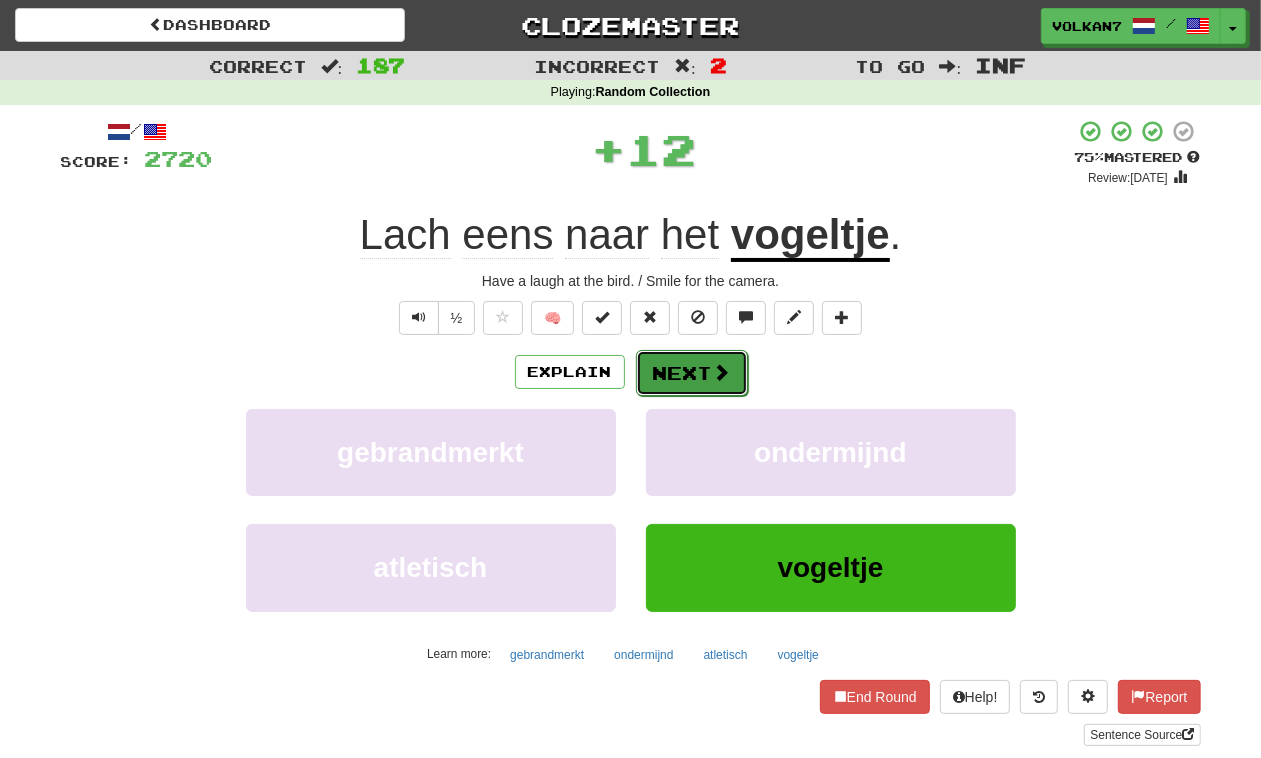 click on "Next" at bounding box center [692, 373] 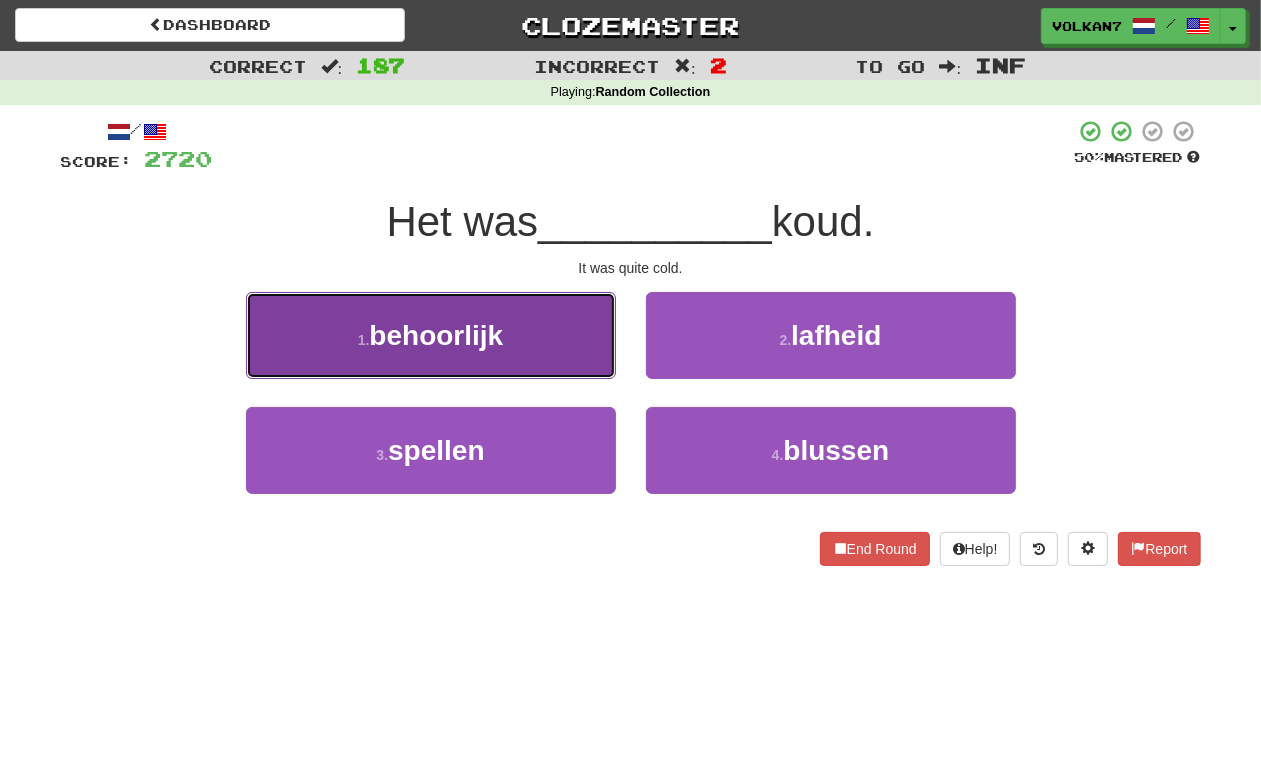 click on "1 .  behoorlijk" at bounding box center (431, 335) 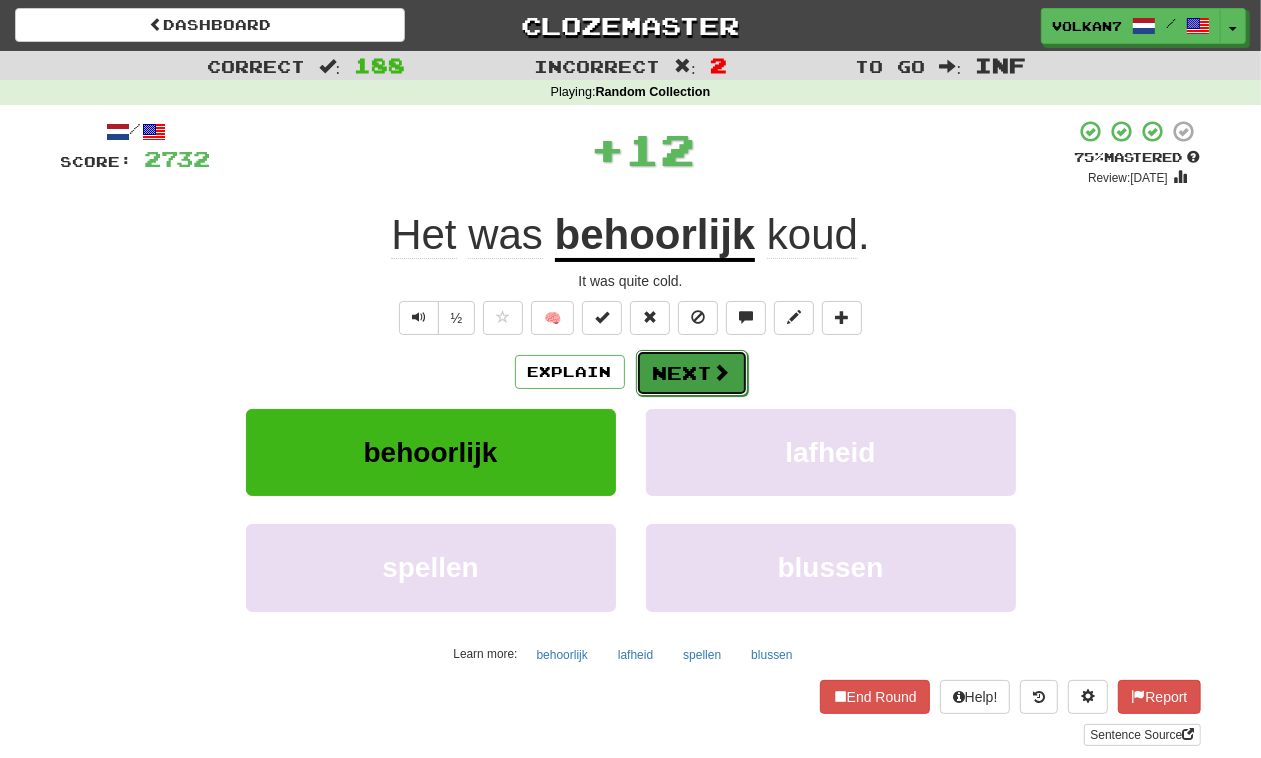 click on "Next" at bounding box center [692, 373] 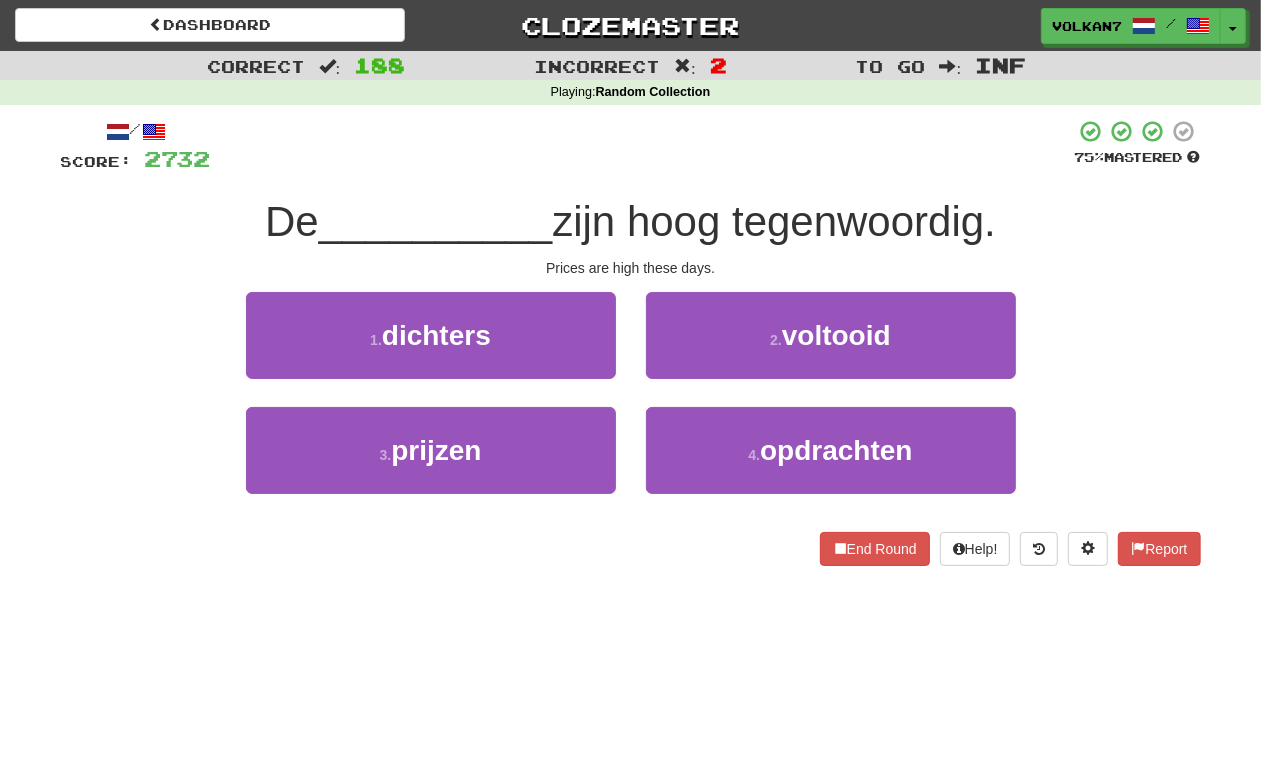 click on "/  Score:   2732 75 %  Mastered De  __________  zijn hoog tegenwoordig. Prices are high these days. 1 .  dichters 2 .  voltooid 3 .  prijzen 4 .  opdrachten  End Round  Help!  Report" at bounding box center [631, 342] 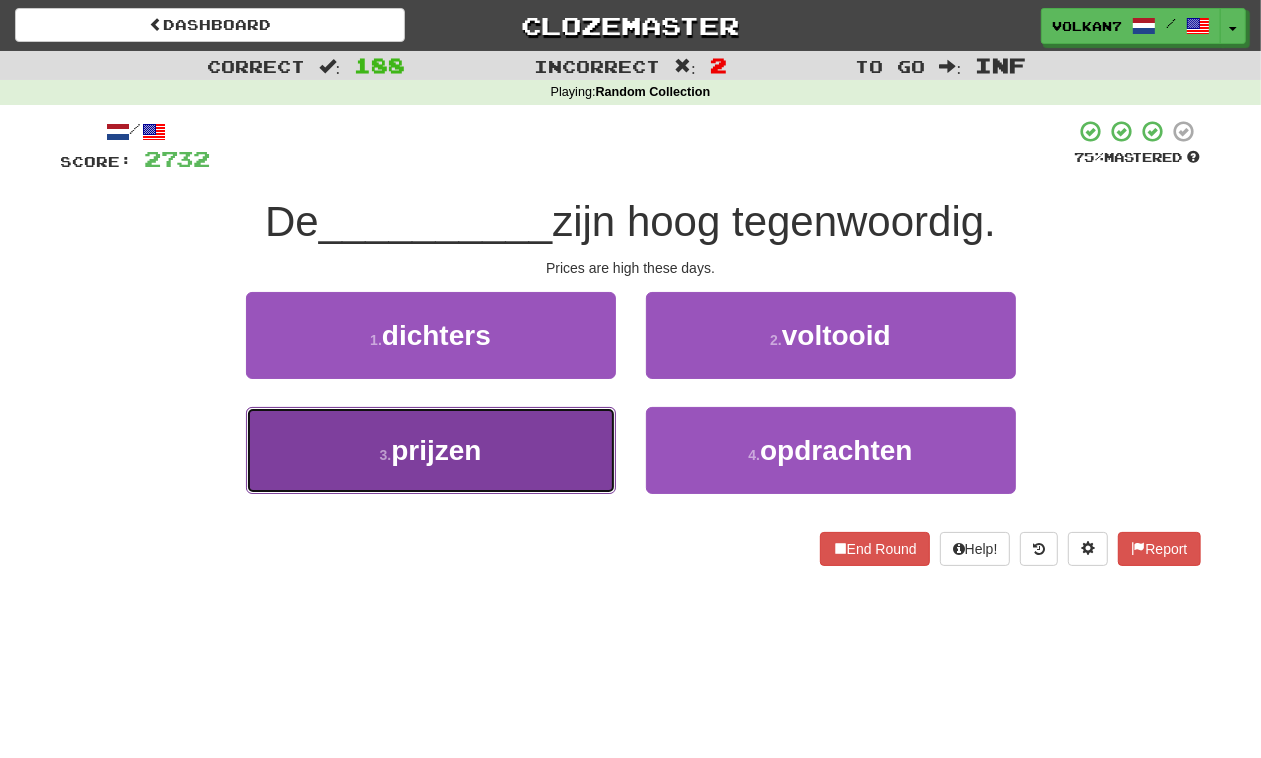 click on "3 .  prijzen" at bounding box center (431, 450) 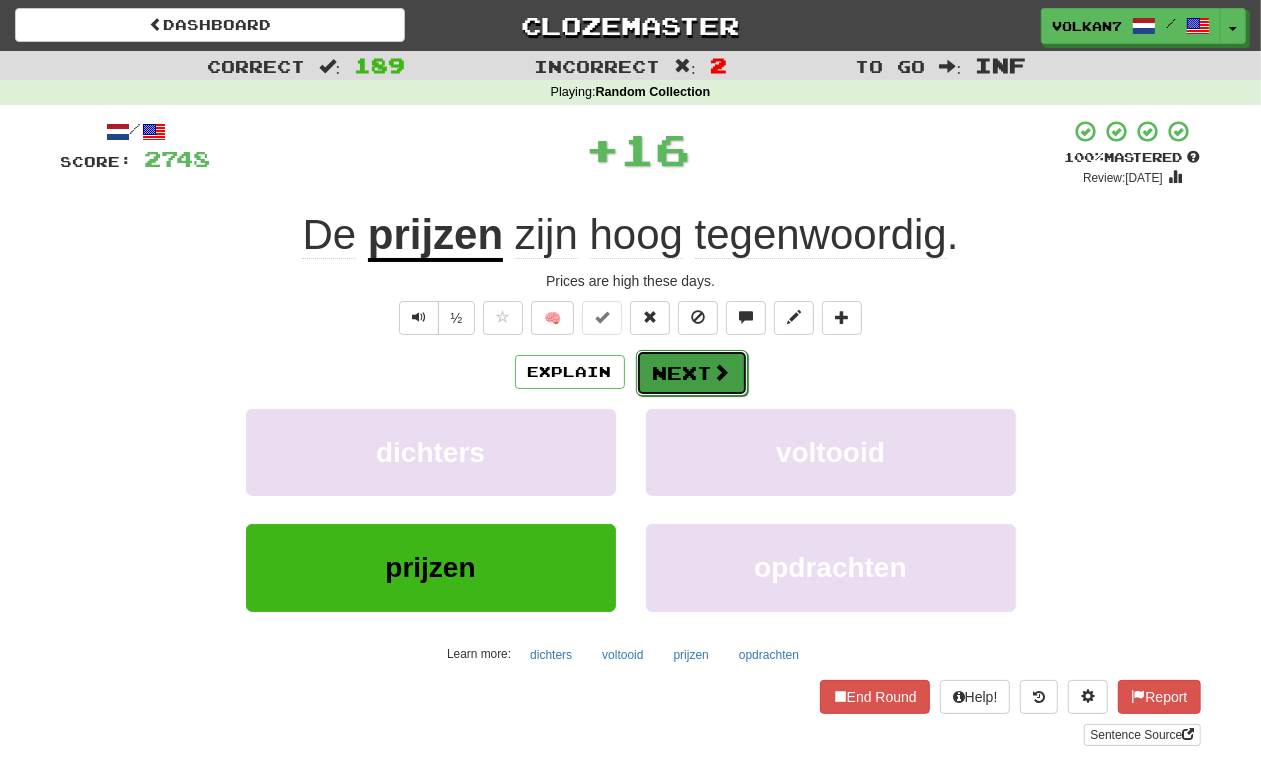 click on "Next" at bounding box center [692, 373] 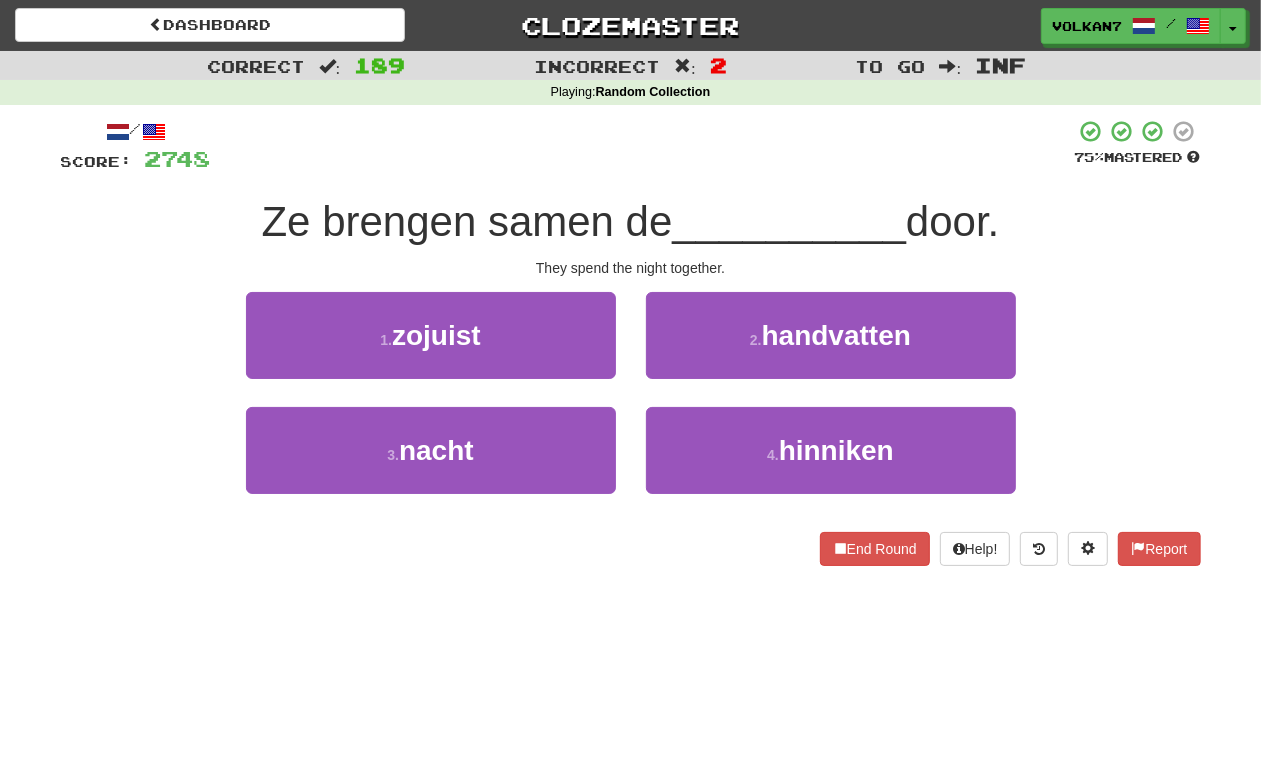 click on "/  Score:   2748 75 %  Mastered Ze brengen samen de  __________  door. They spend the night together. 1 .  zojuist 2 .  handvatten 3 .  nacht 4 .  hinniken  End Round  Help!  Report" at bounding box center (631, 342) 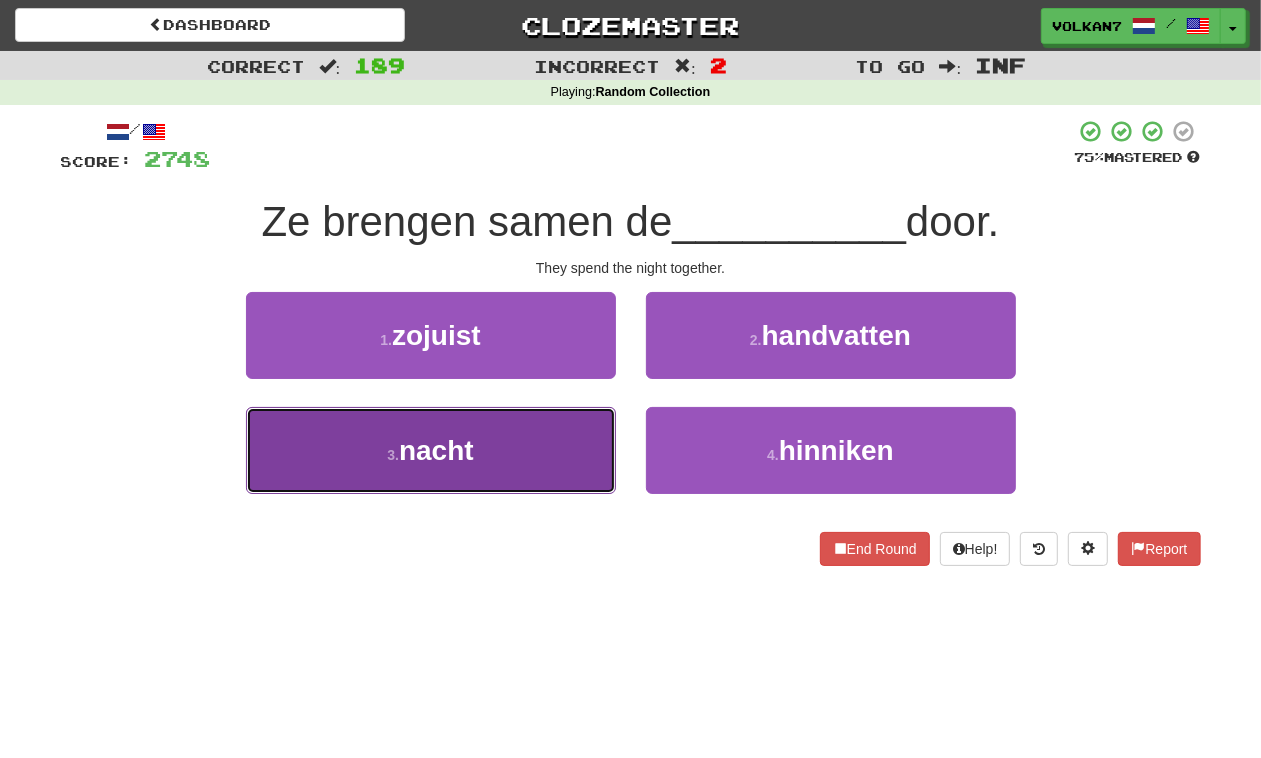 click on "3 .  nacht" at bounding box center [431, 450] 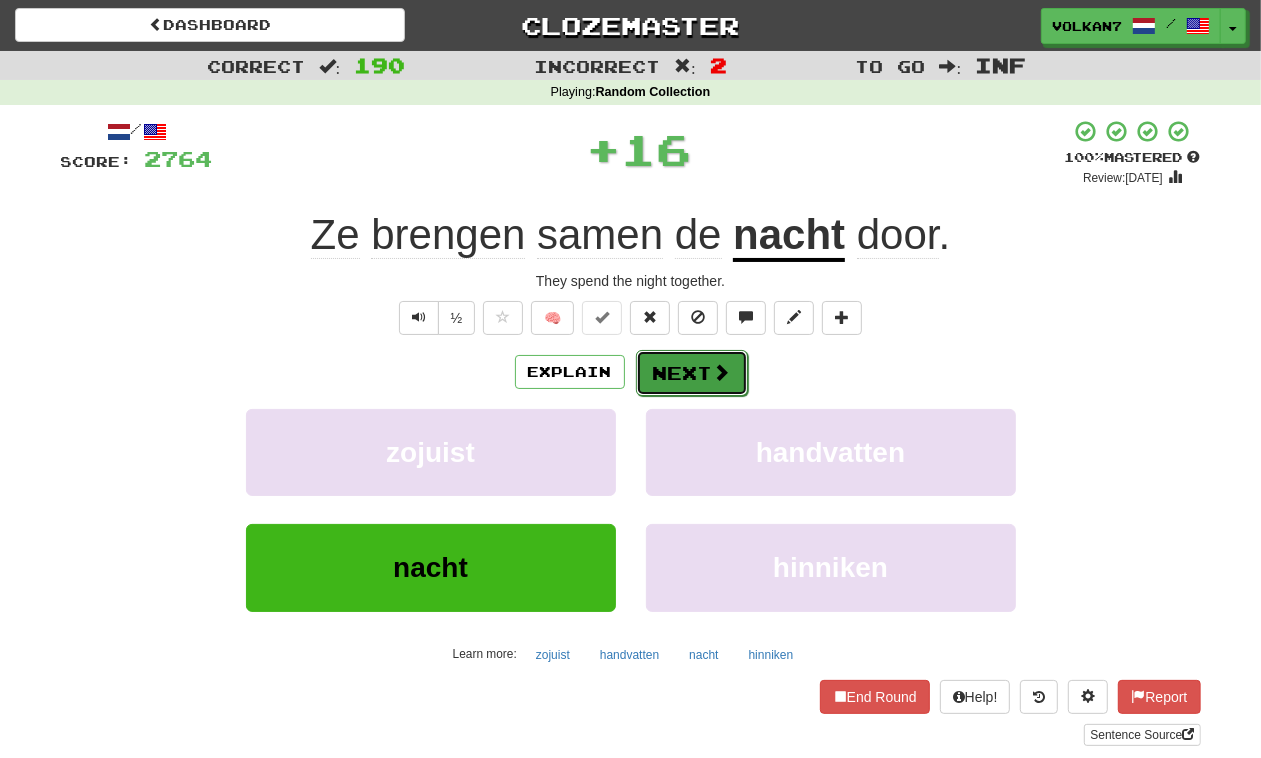 click on "Next" at bounding box center [692, 373] 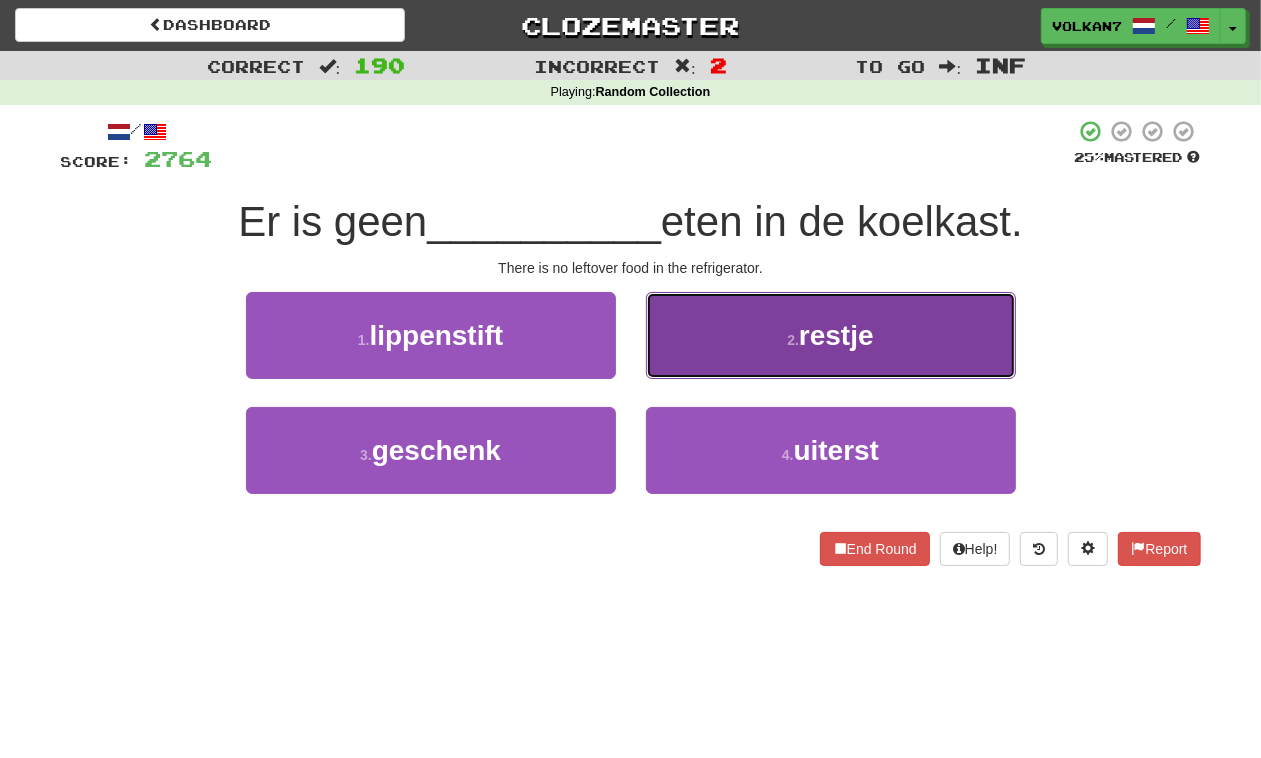 click on "2 .  restje" at bounding box center [831, 335] 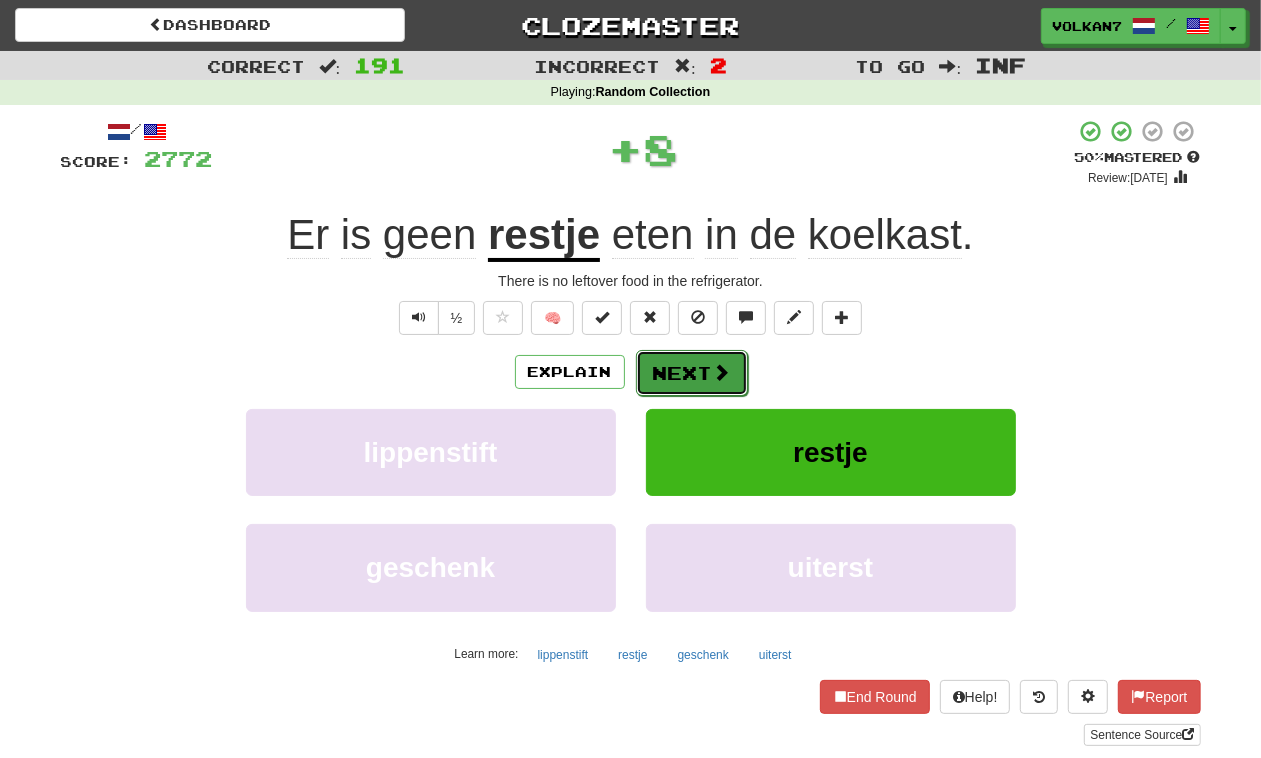 click on "Next" at bounding box center [692, 373] 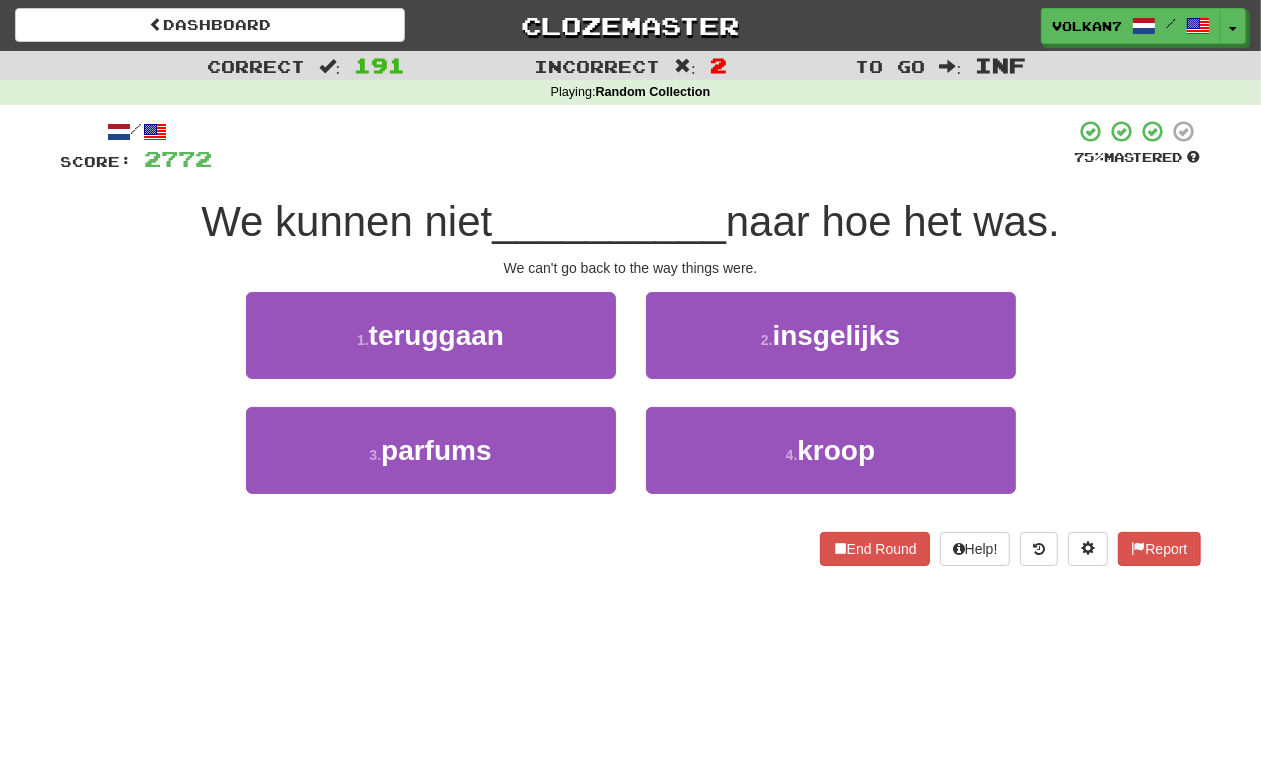 click on "/  Score:   2772 75 %  Mastered We kunnen niet  __________  naar hoe het was. We can't go back to the way things were. 1 .  teruggaan 2 .  insgelijks 3 .  parfums 4 .  kroop  End Round  Help!  Report" at bounding box center (631, 342) 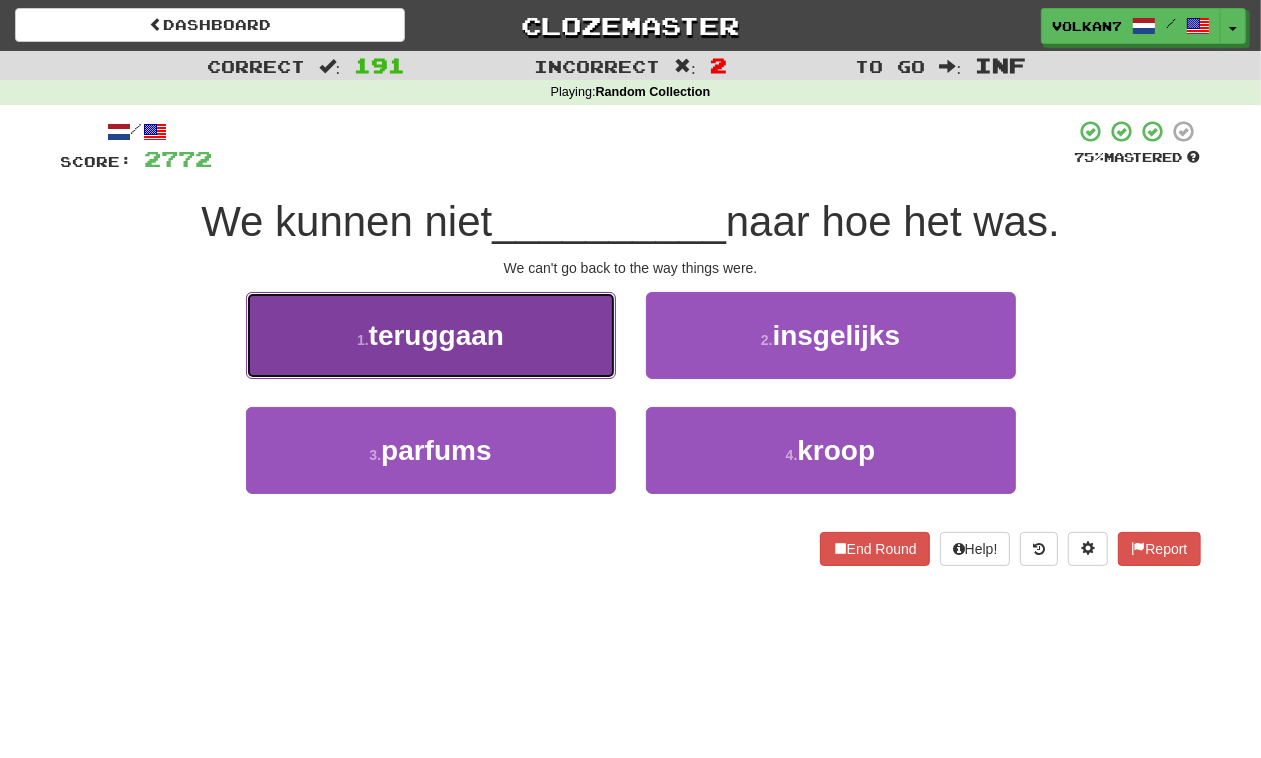 click on "1 .  teruggaan" at bounding box center [431, 335] 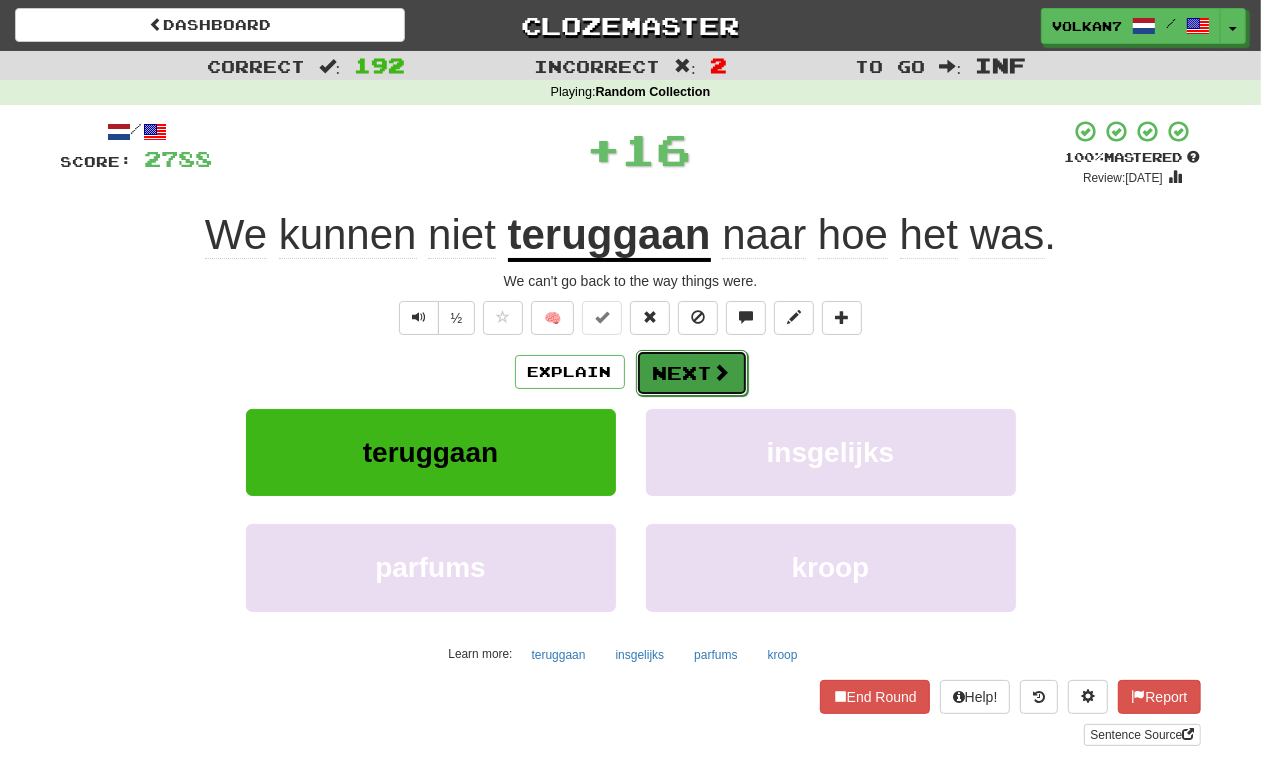 click on "Next" at bounding box center [692, 373] 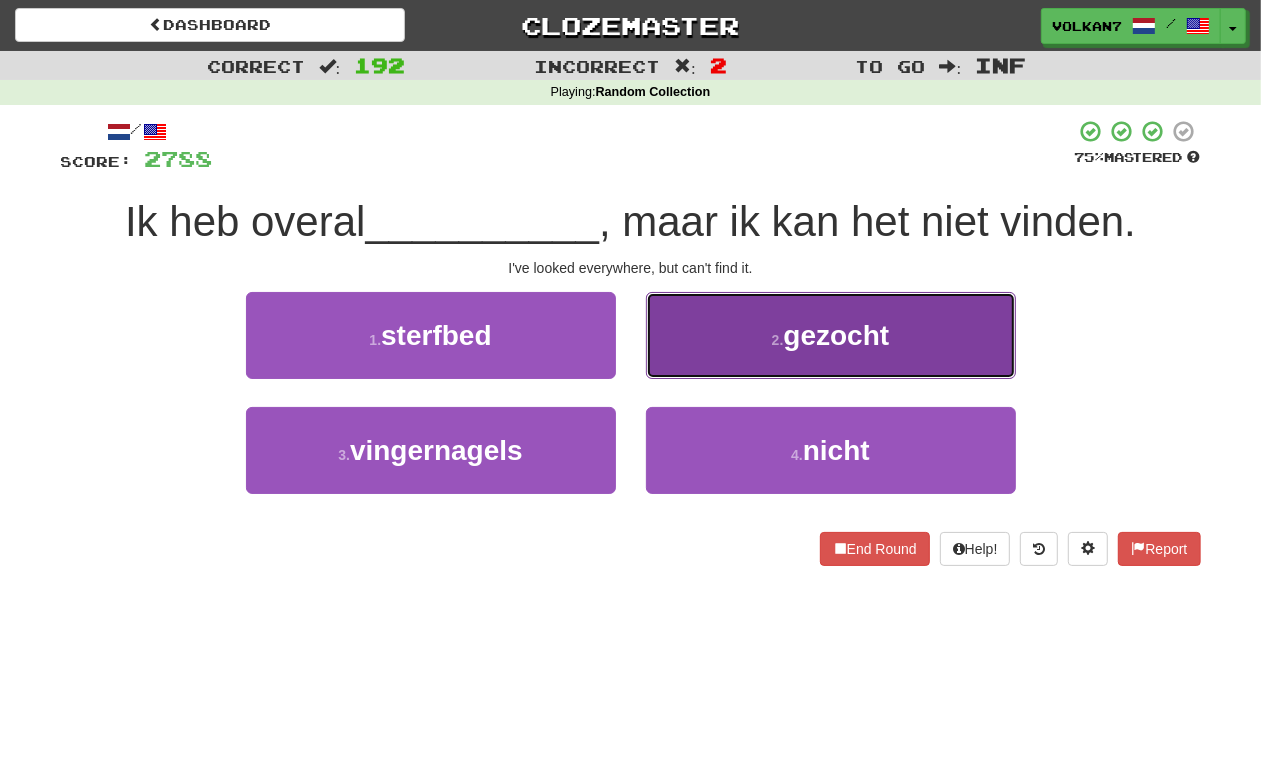 click on "2 .  gezocht" at bounding box center (831, 335) 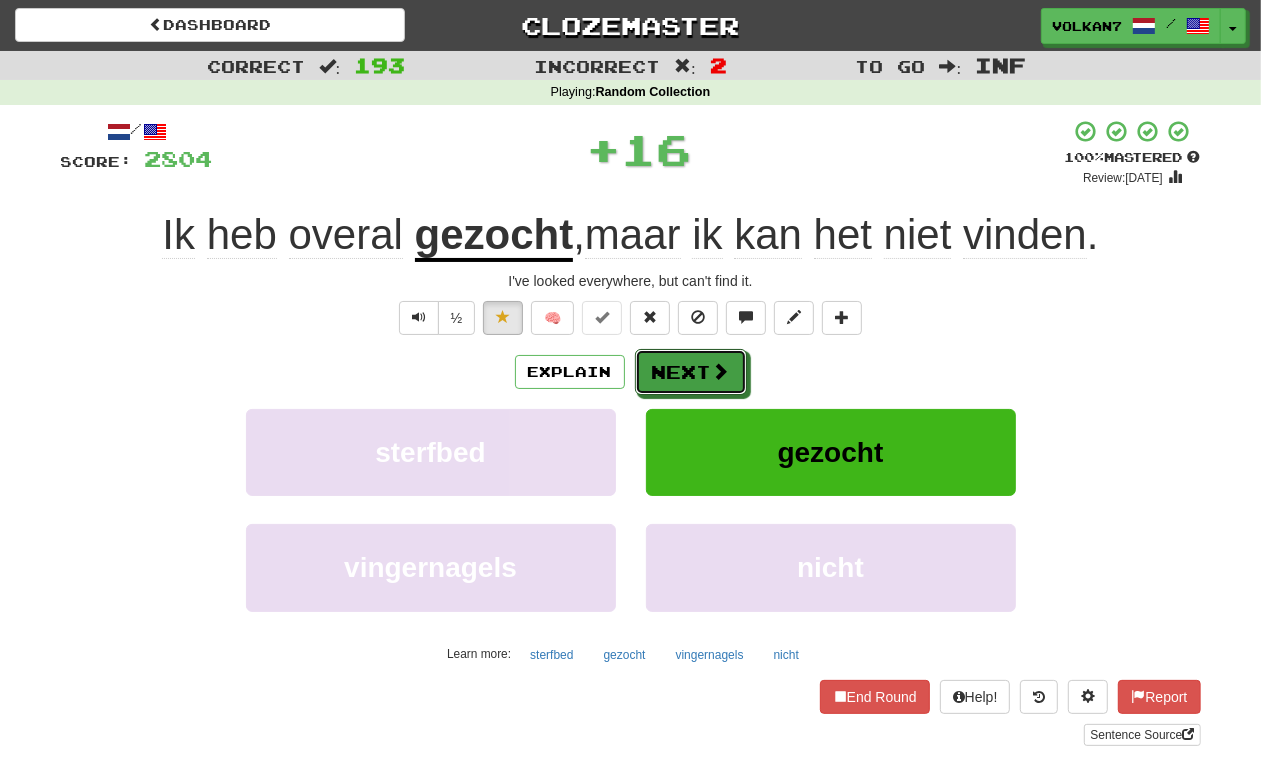 click on "Next" at bounding box center [691, 372] 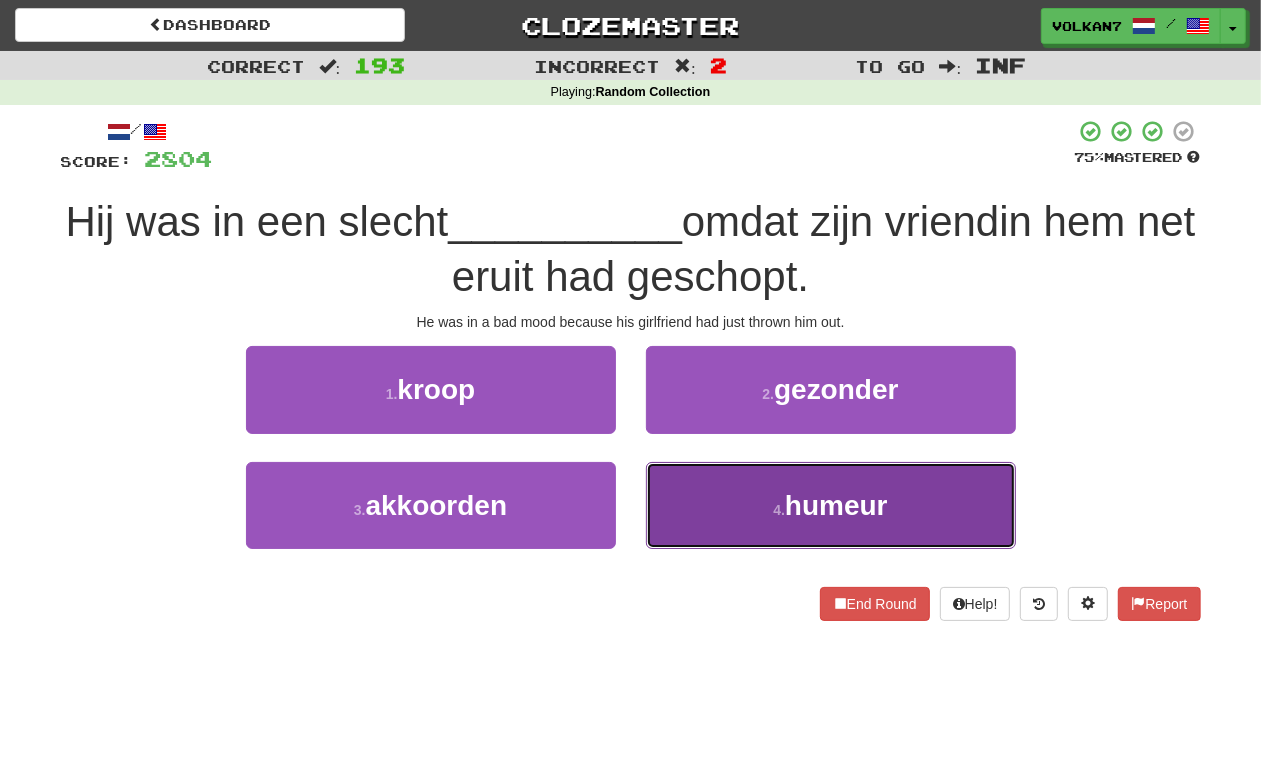 click on "humeur" at bounding box center [836, 505] 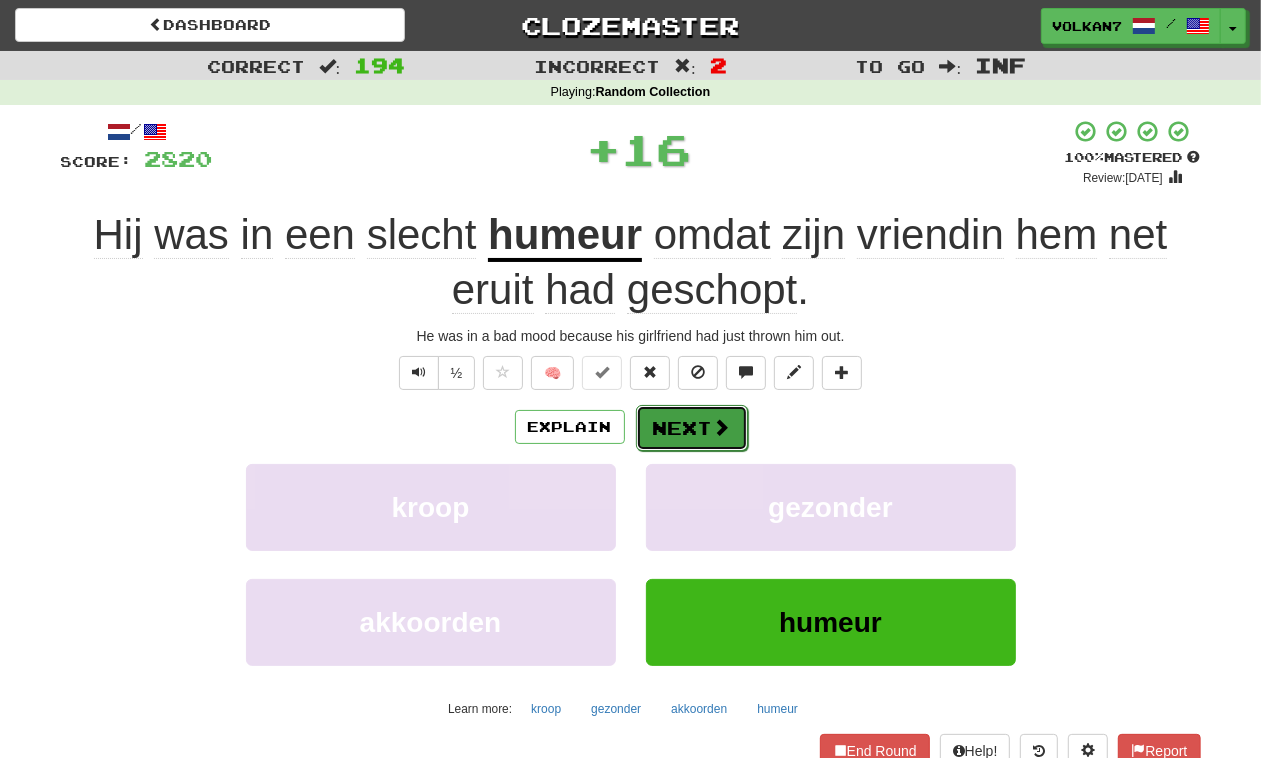 click at bounding box center (722, 427) 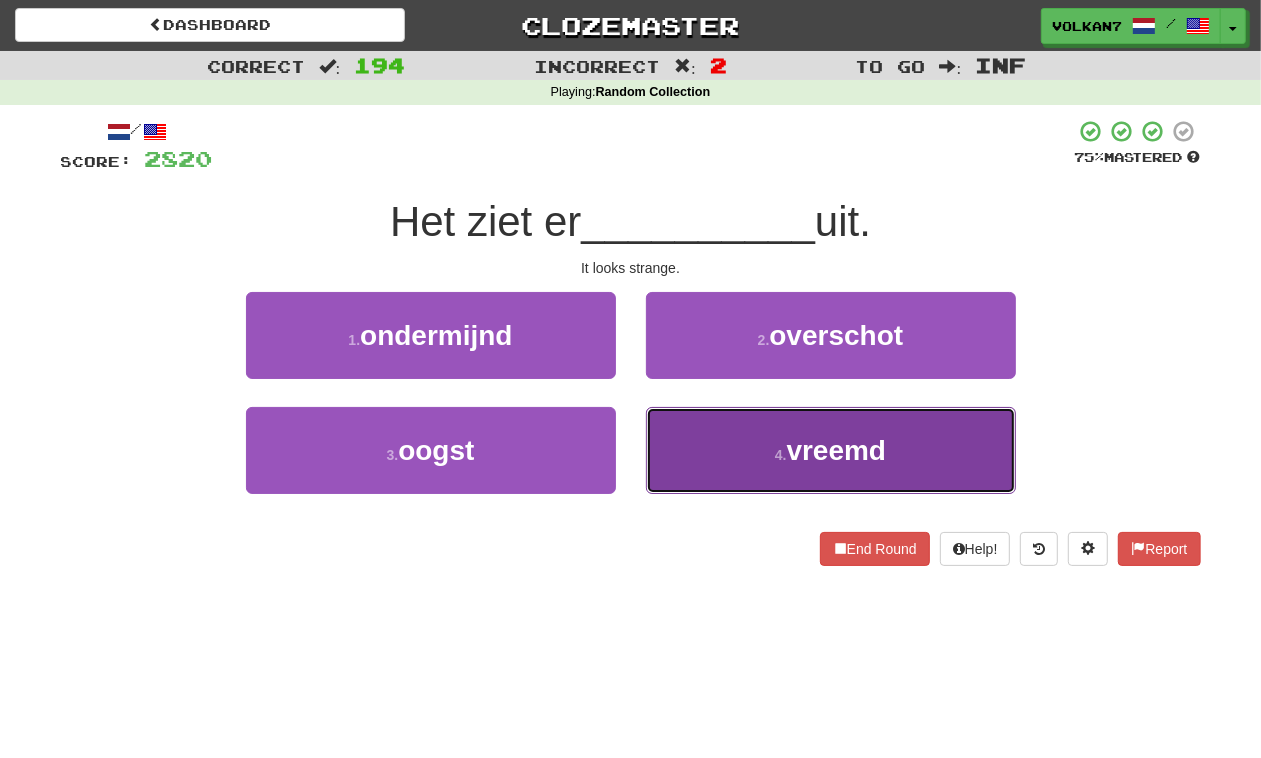 click on "4 ." at bounding box center (781, 455) 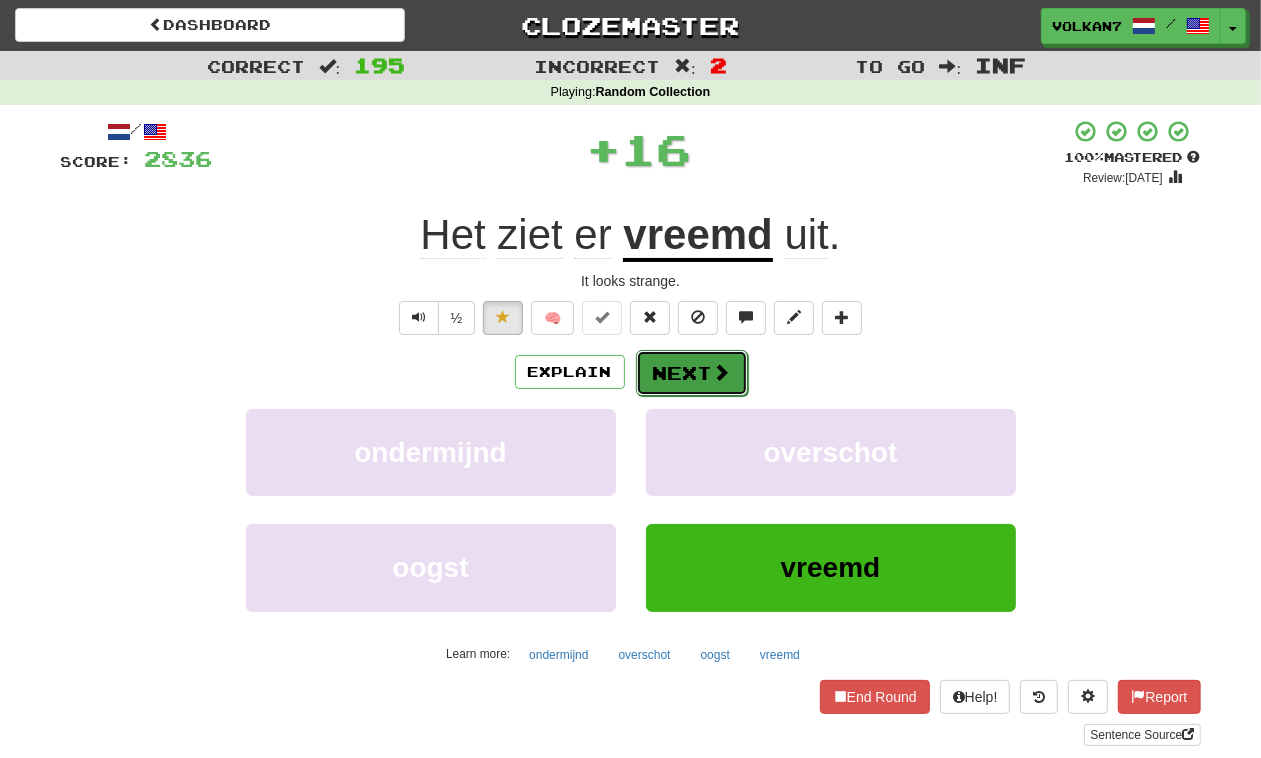 click on "Next" at bounding box center [692, 373] 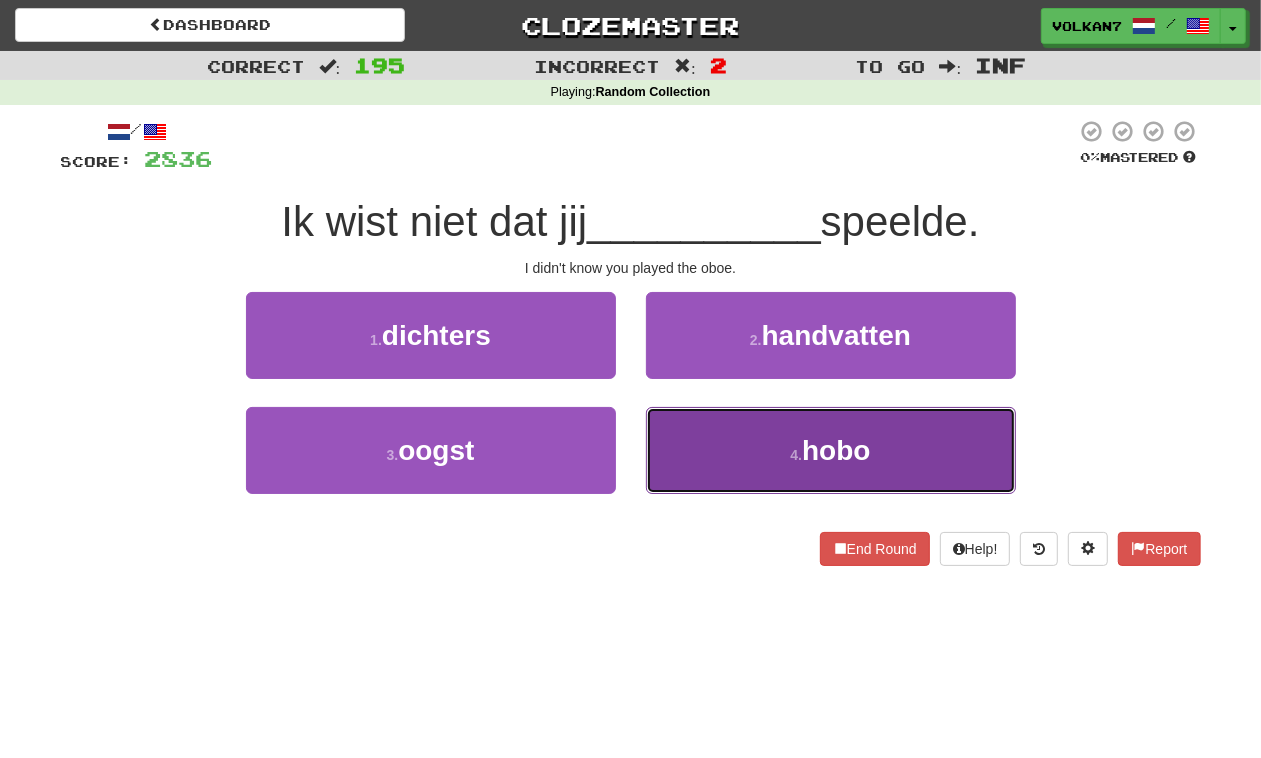 click on "4 .  hobo" at bounding box center (831, 450) 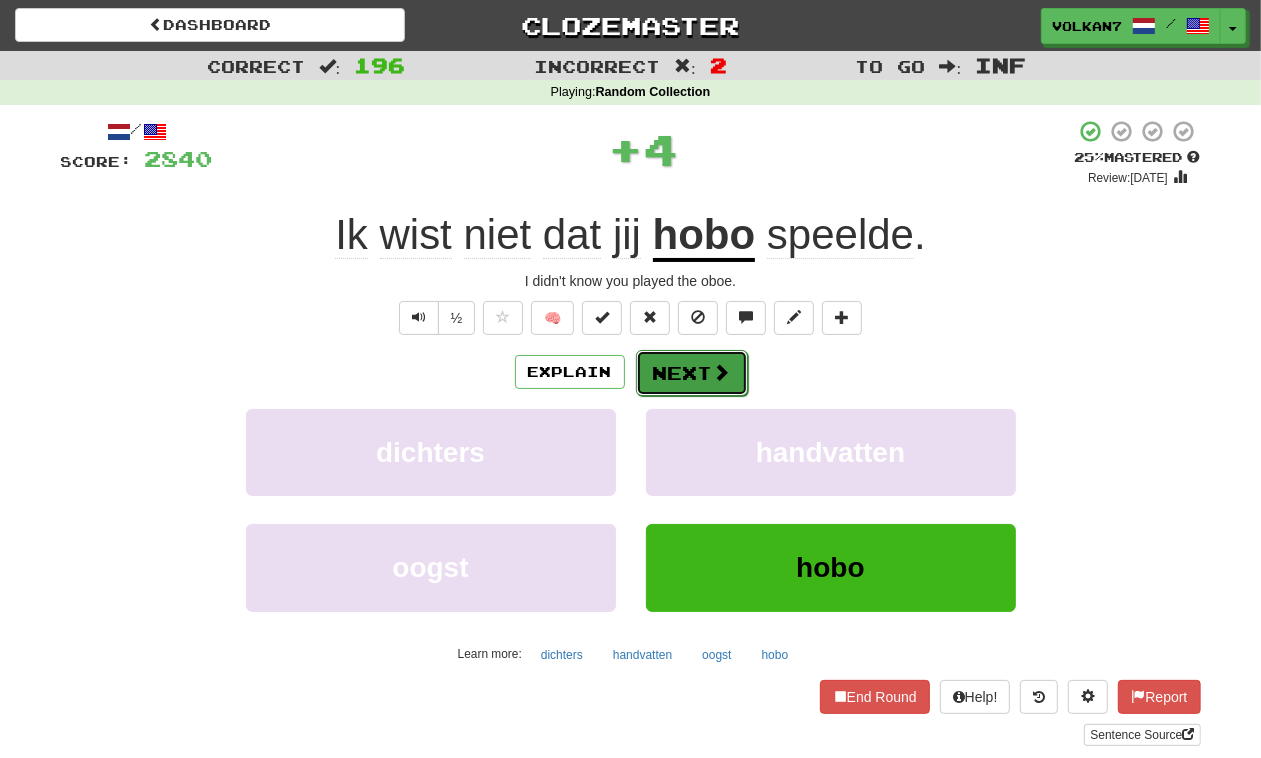 click on "Next" at bounding box center (692, 373) 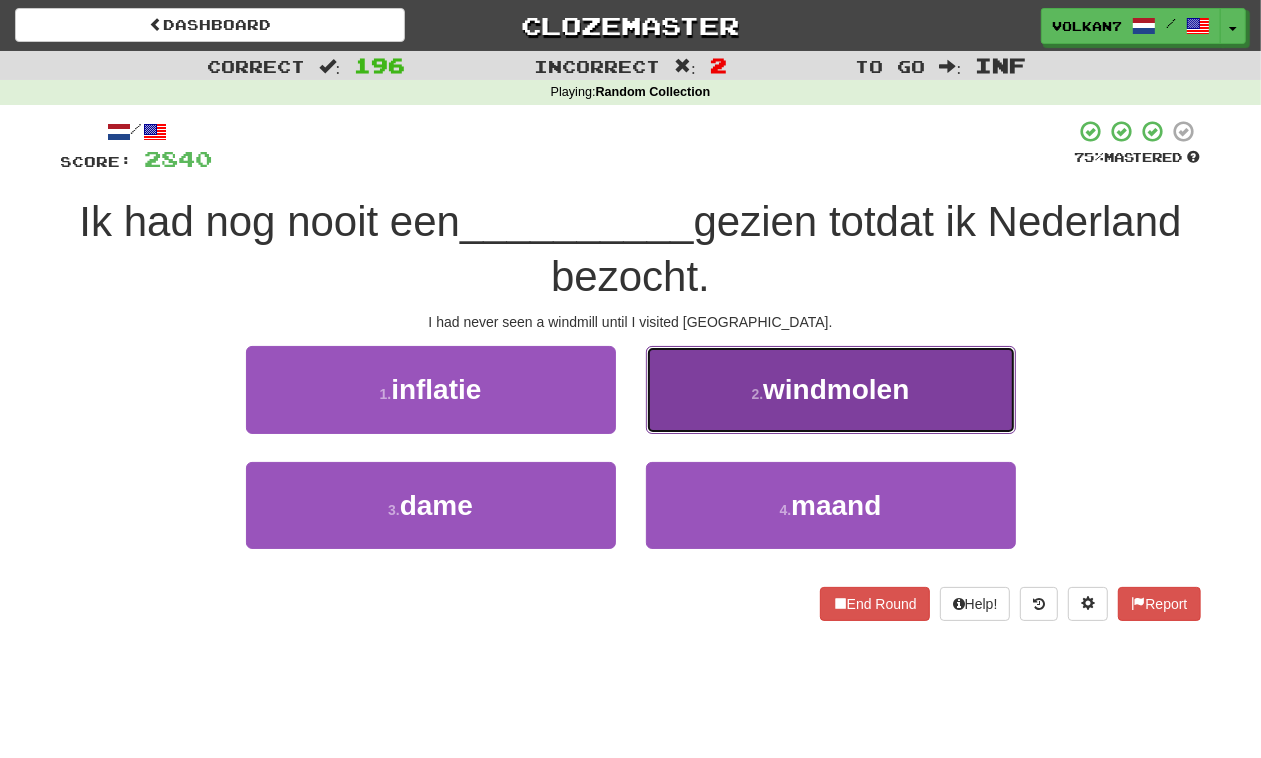 click on "2 ." at bounding box center [758, 394] 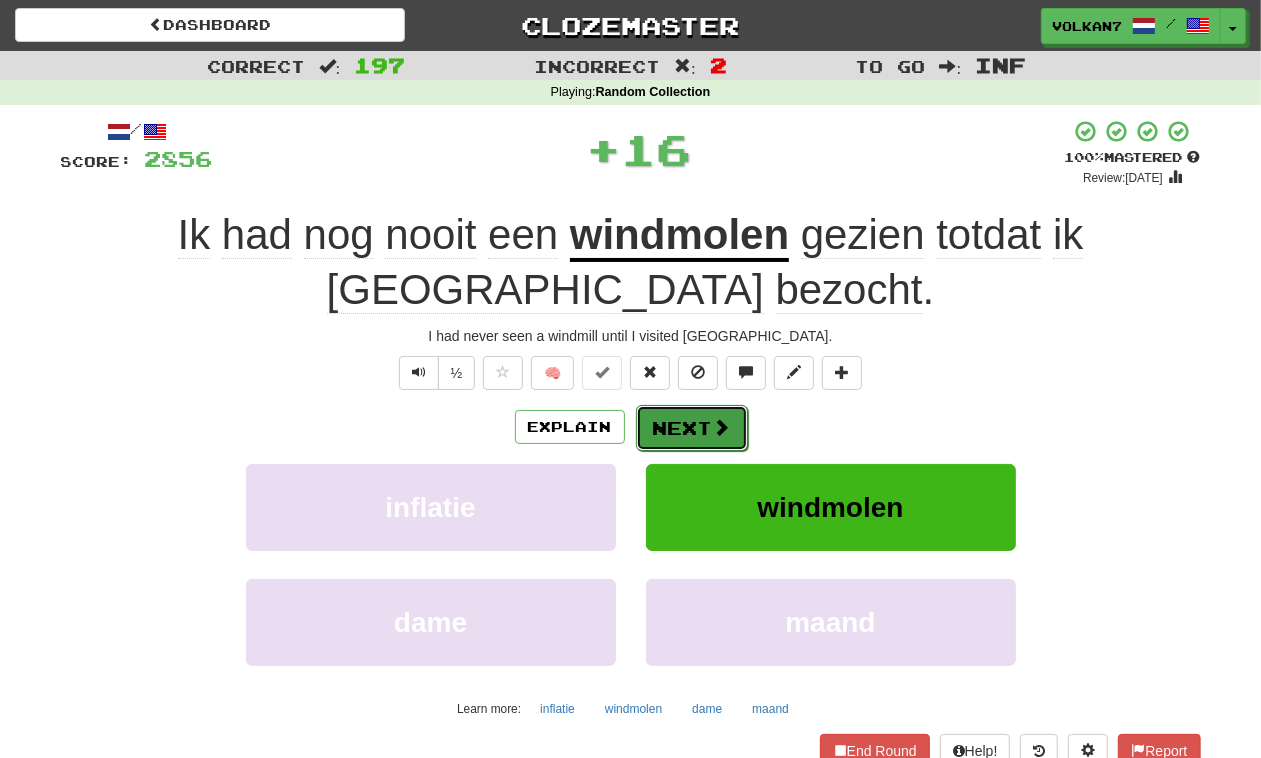 click on "Next" at bounding box center (692, 428) 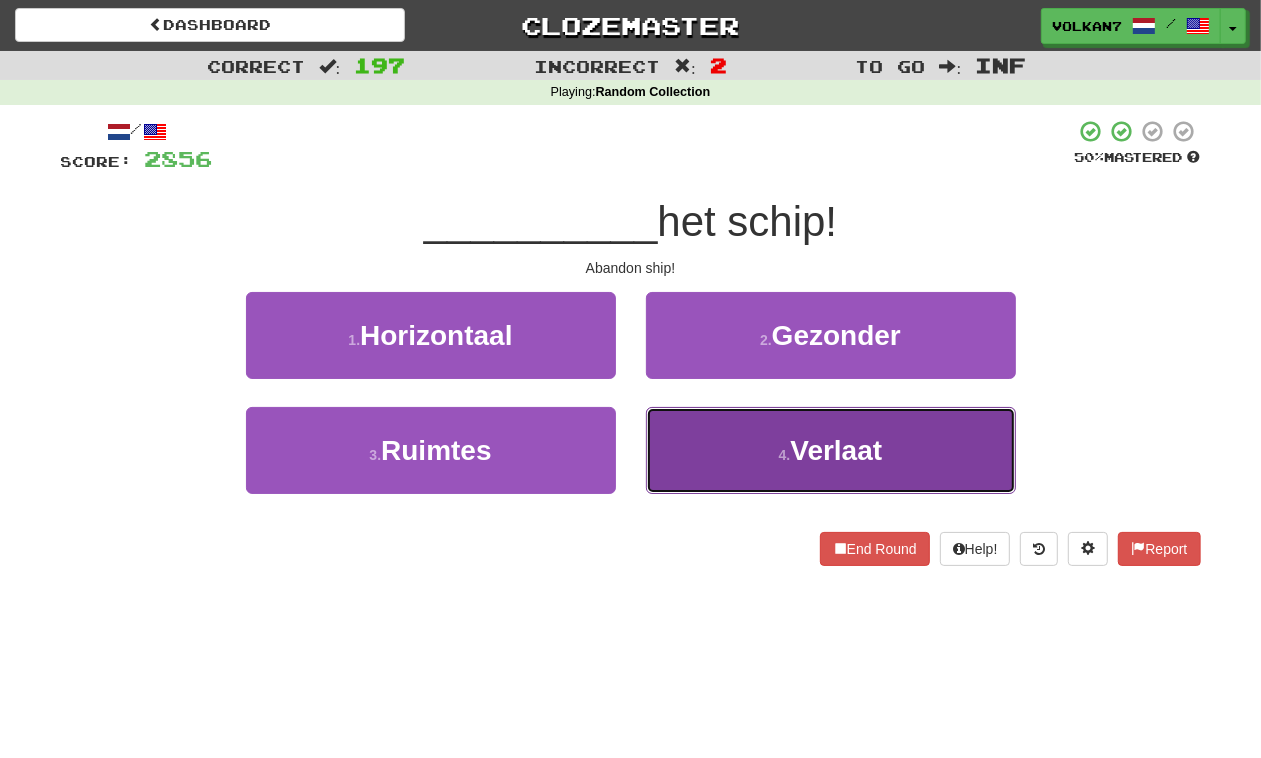 click on "4 .  Verlaat" at bounding box center (831, 450) 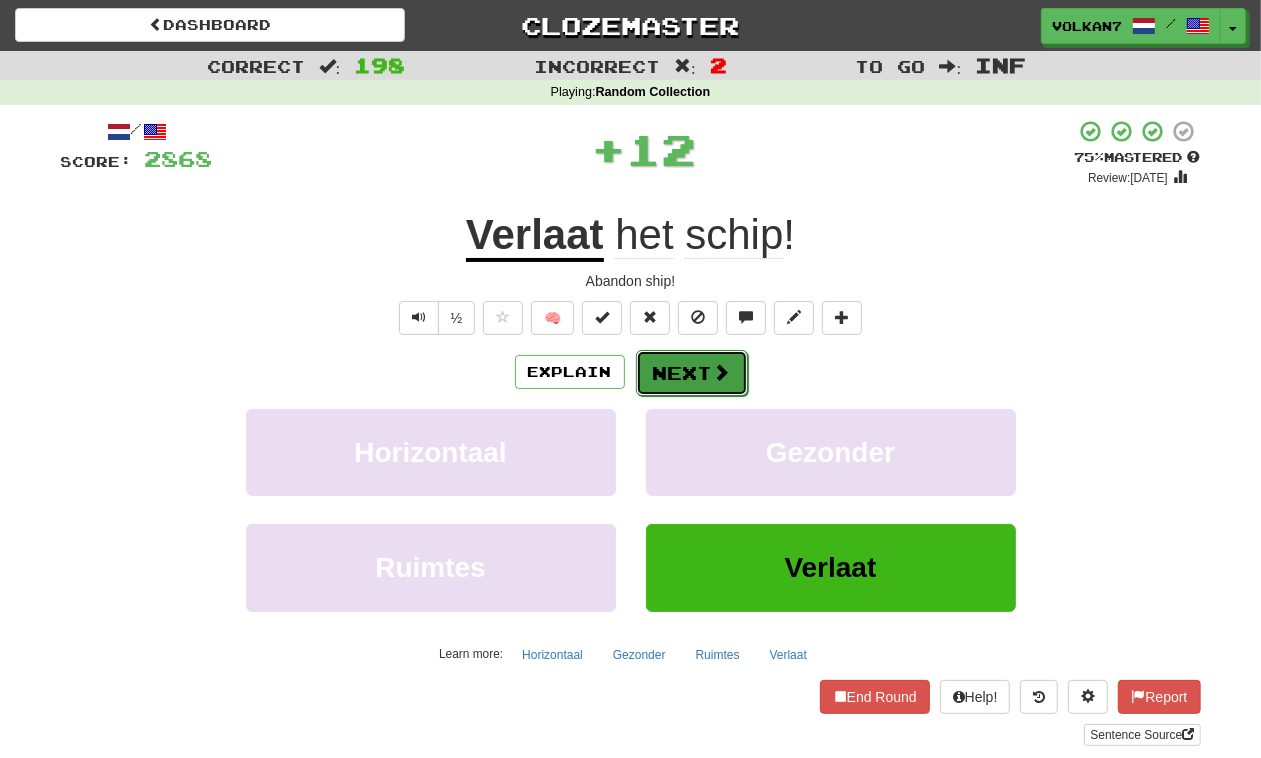 click on "Next" at bounding box center [692, 373] 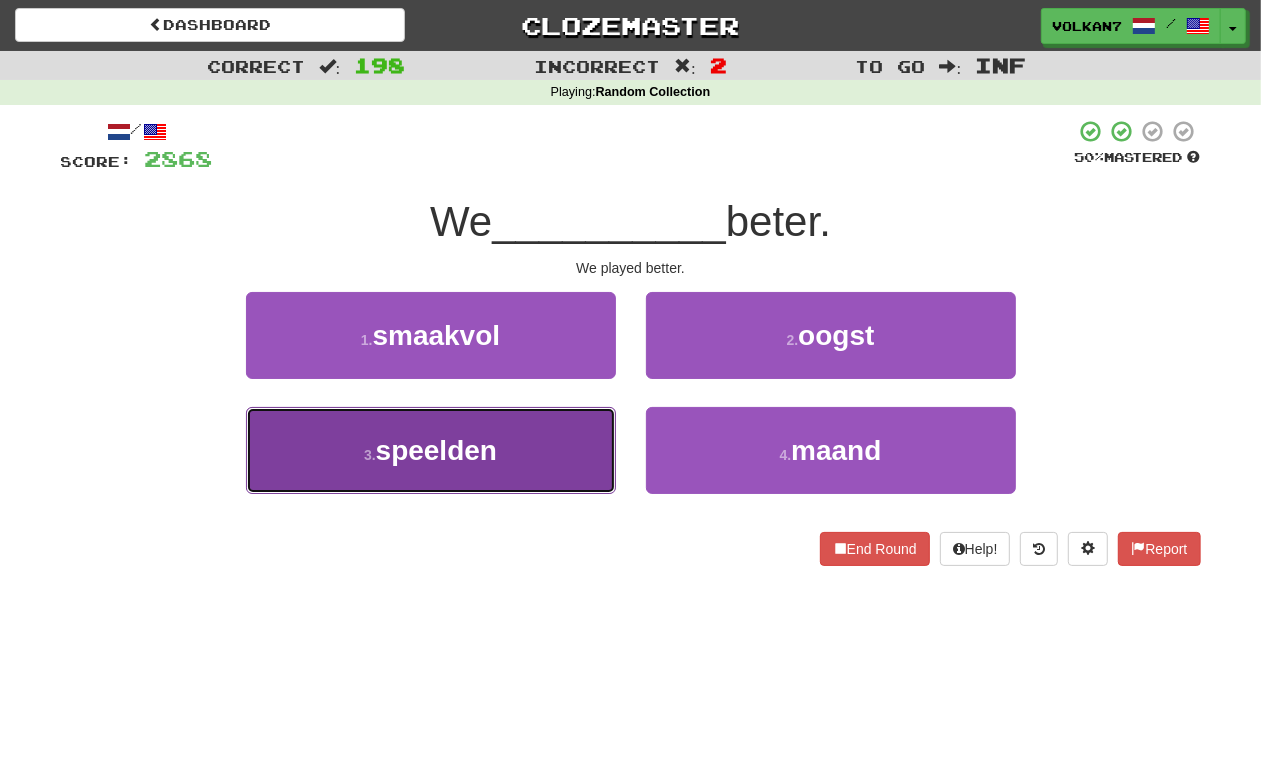click on "3 .  speelden" at bounding box center [431, 450] 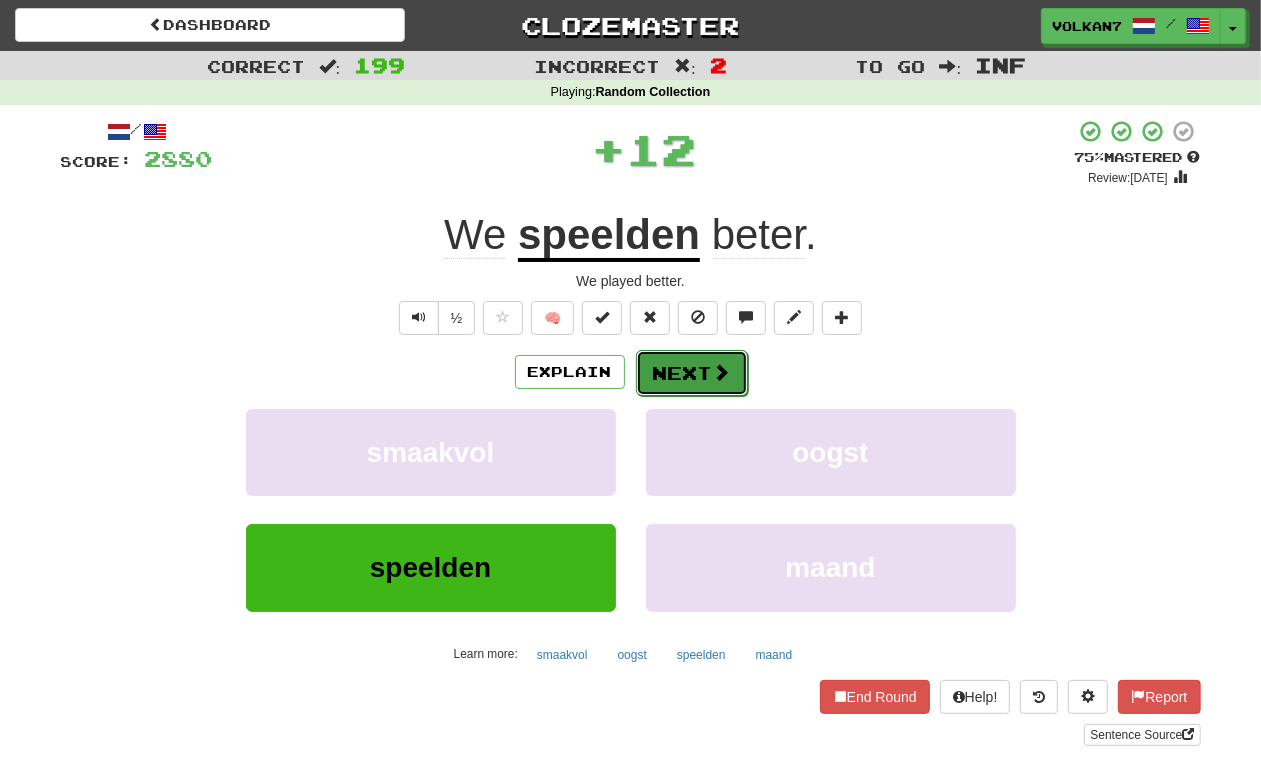 click on "Next" at bounding box center [692, 373] 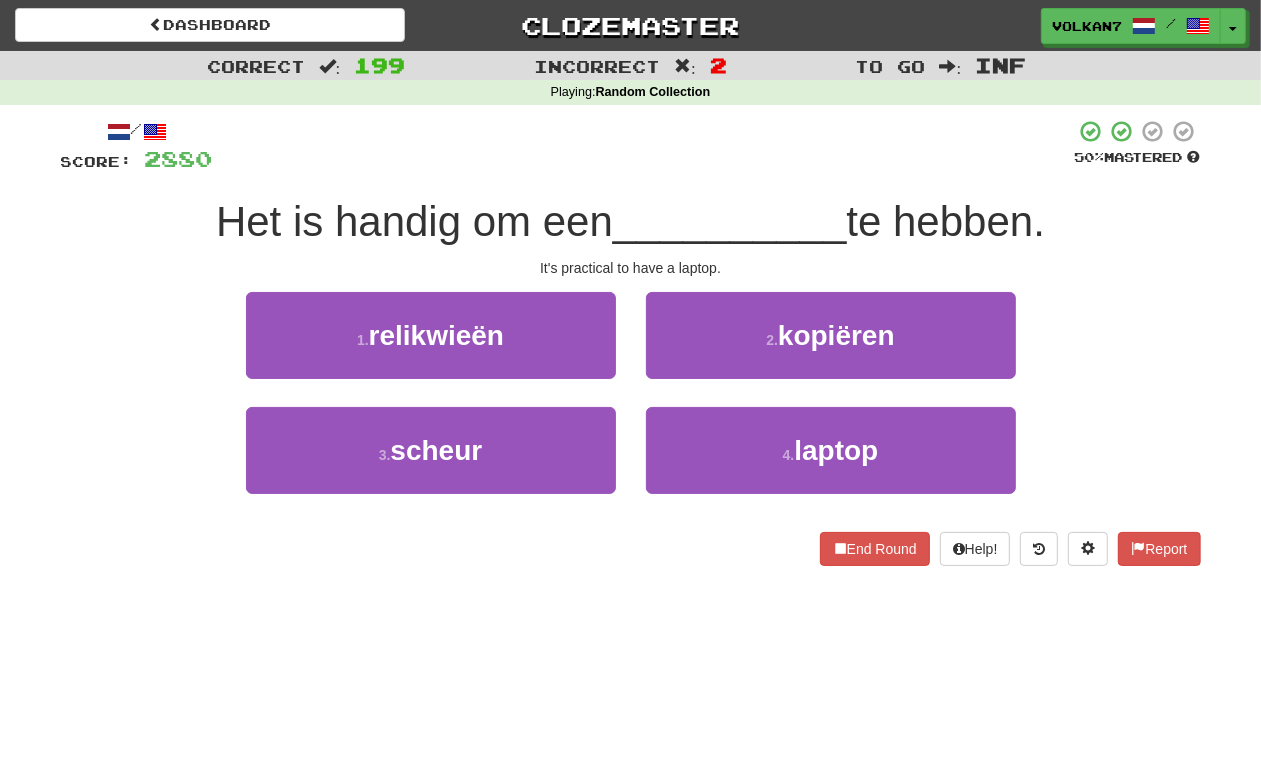 click at bounding box center [644, 146] 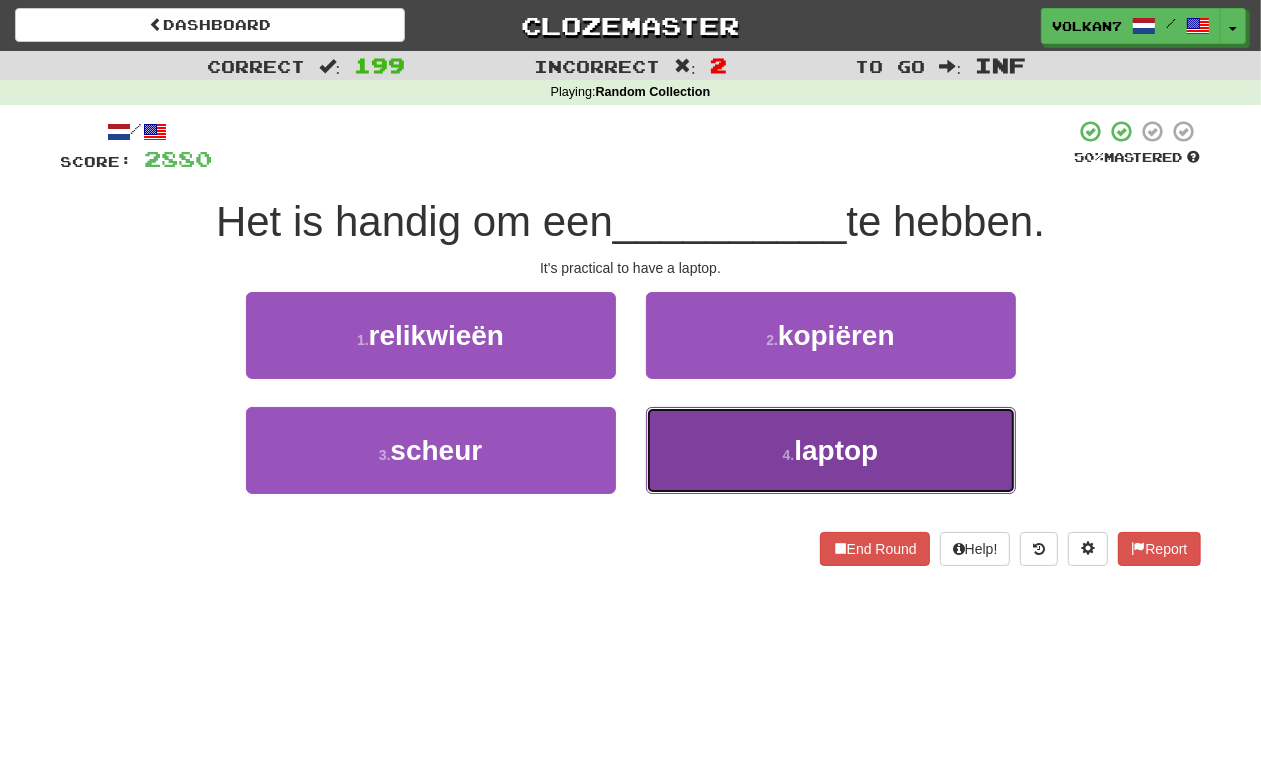 click on "4 .  laptop" at bounding box center [831, 450] 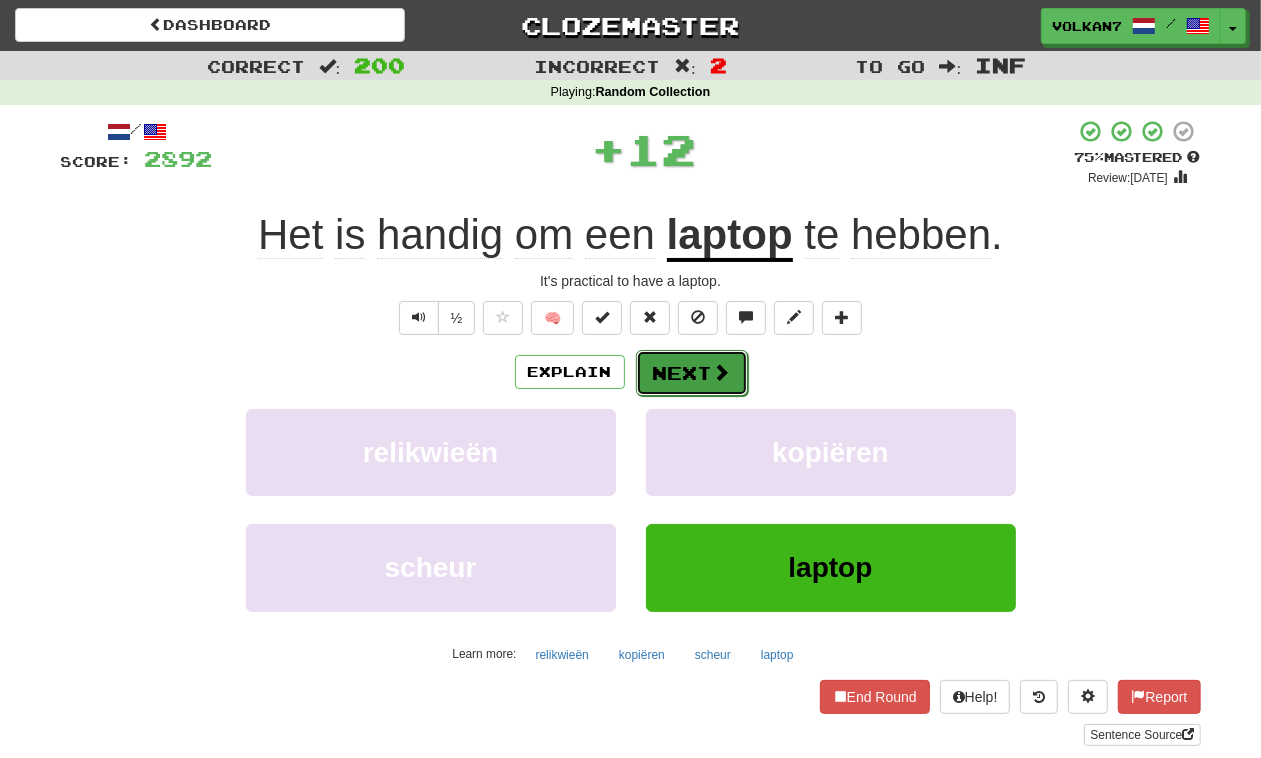 click on "Next" at bounding box center [692, 373] 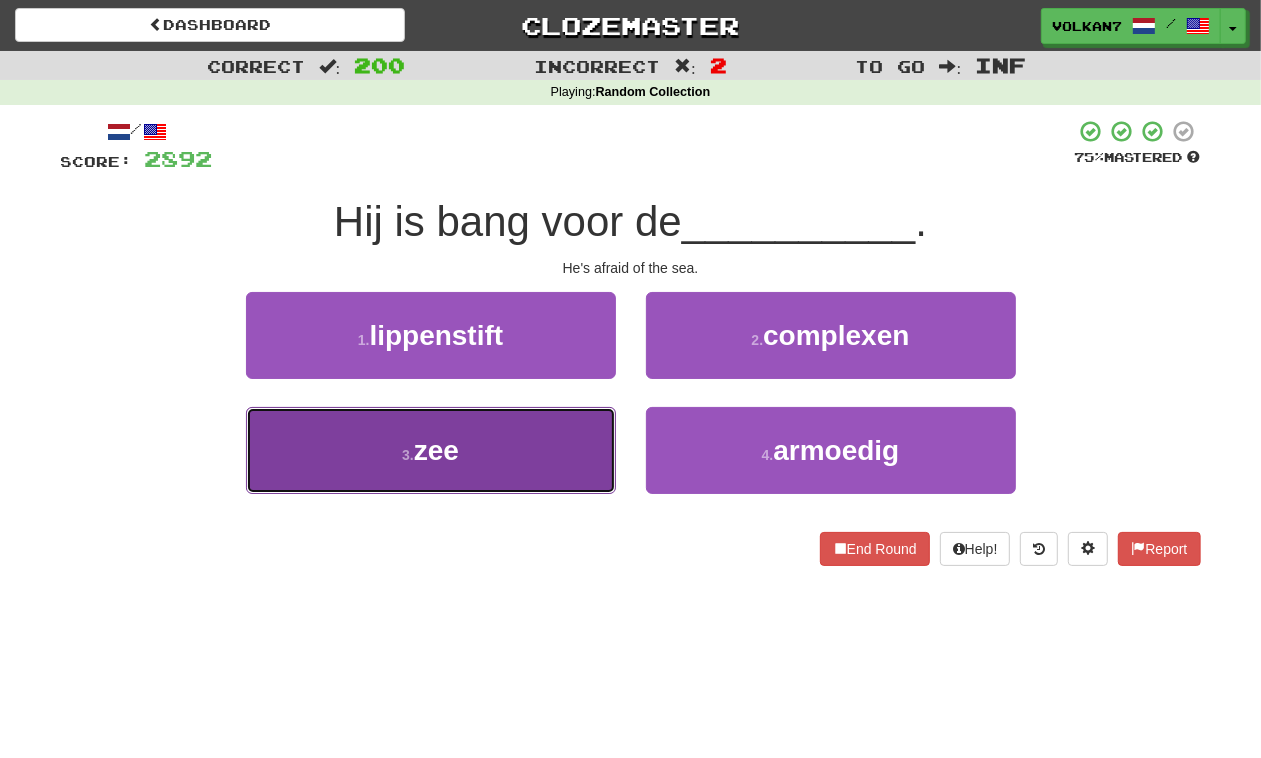 drag, startPoint x: 371, startPoint y: 442, endPoint x: 398, endPoint y: 433, distance: 28.460499 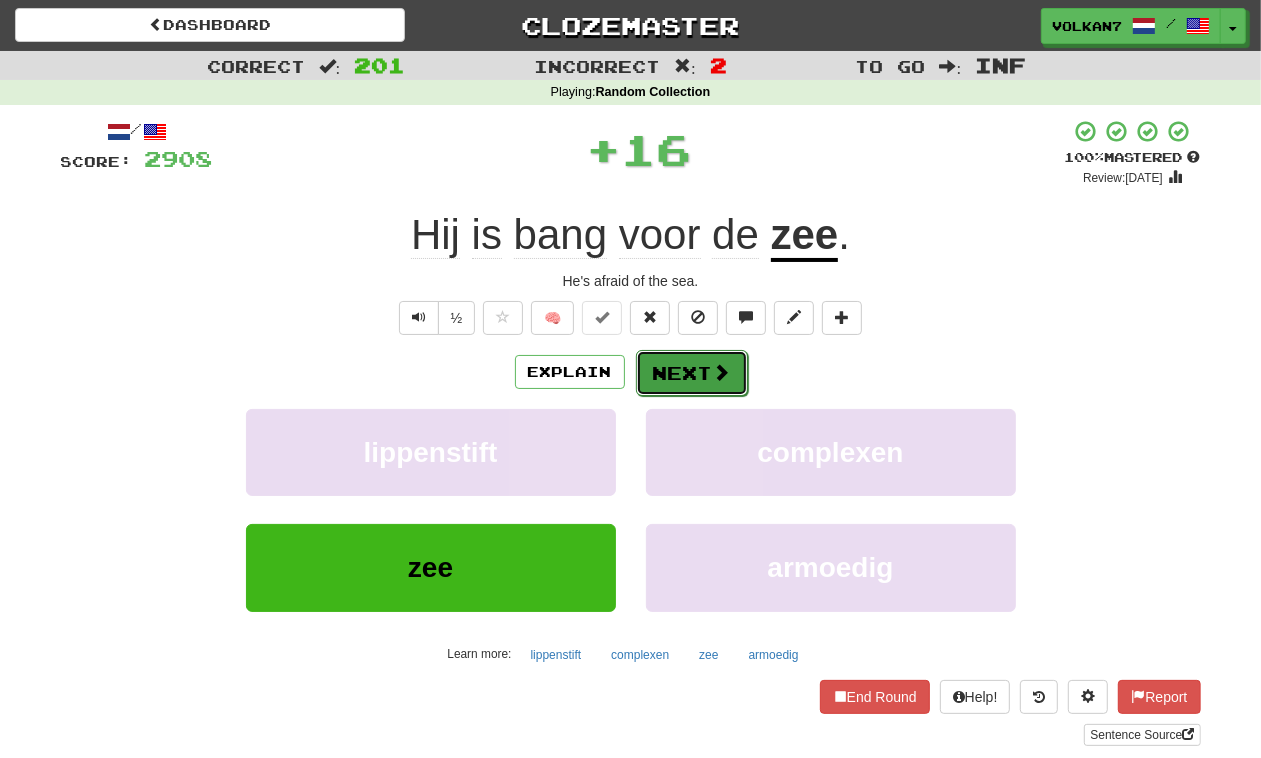 click on "Next" at bounding box center [692, 373] 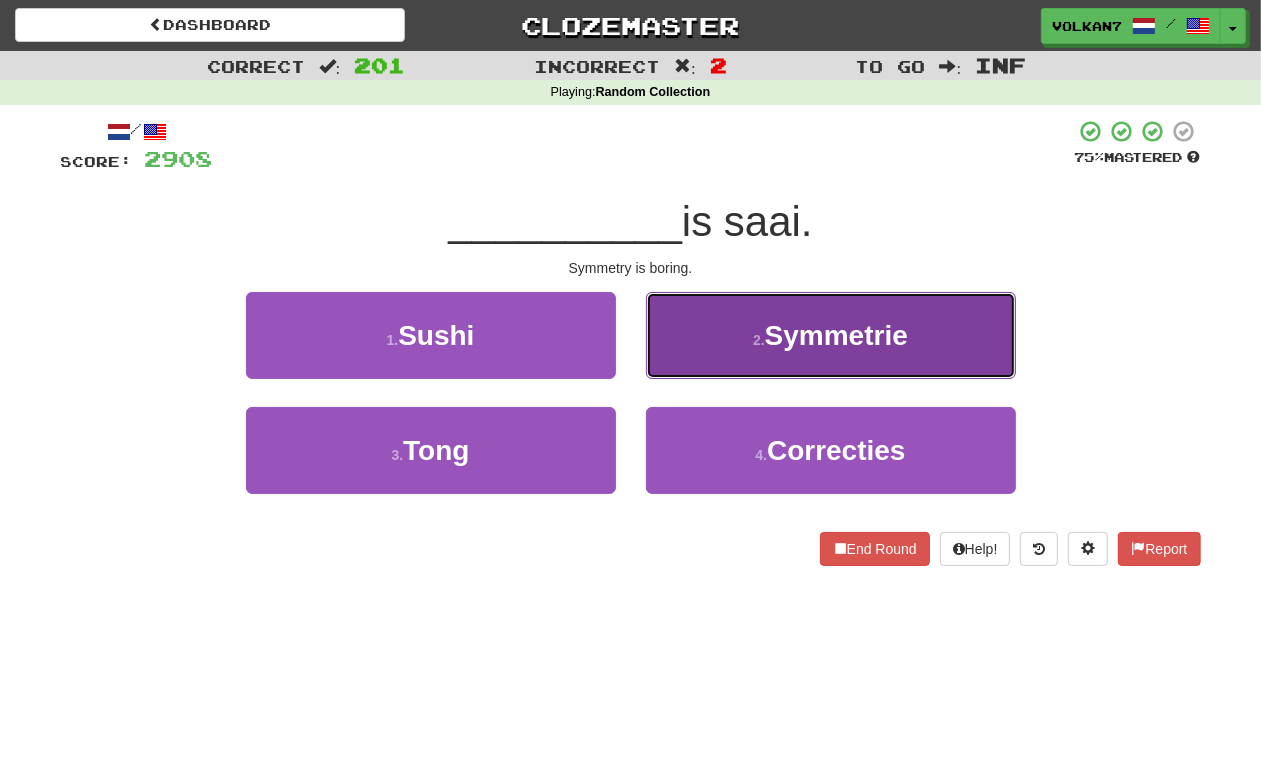 click on "2 .  Symmetrie" at bounding box center (831, 335) 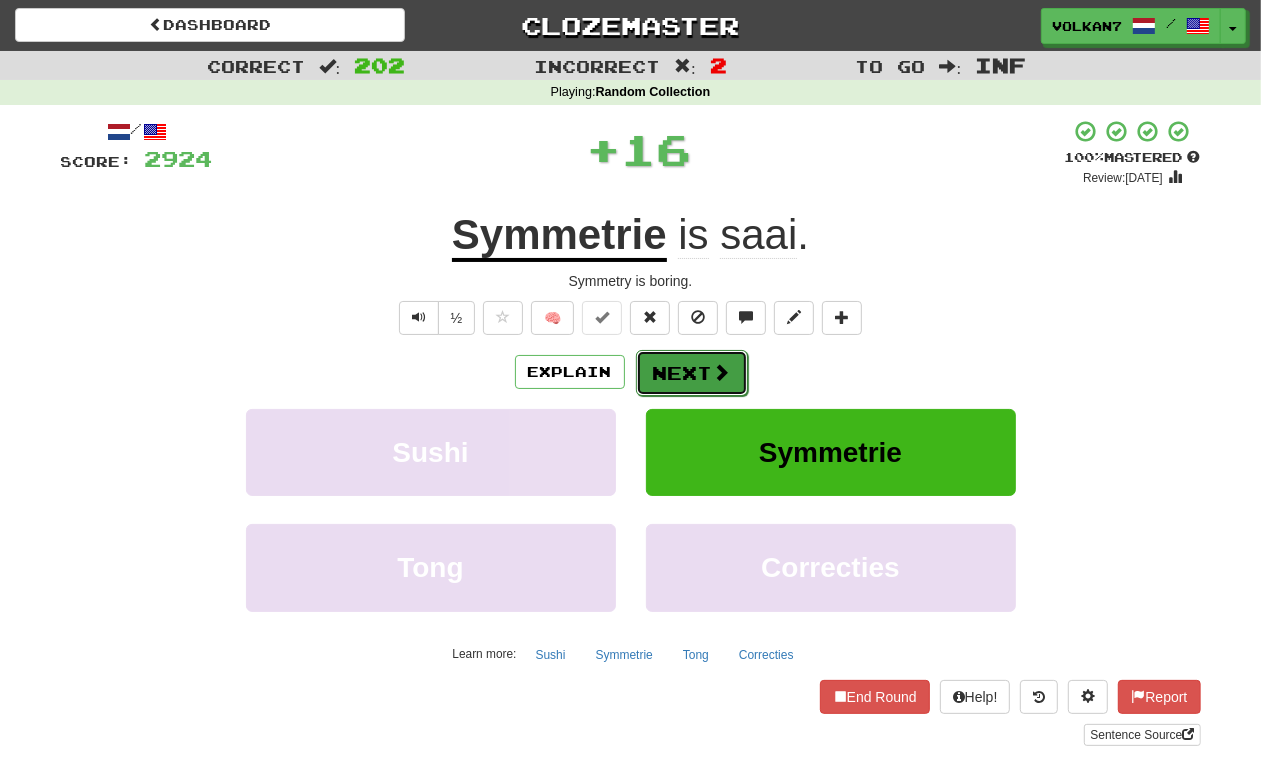click on "Next" at bounding box center [692, 373] 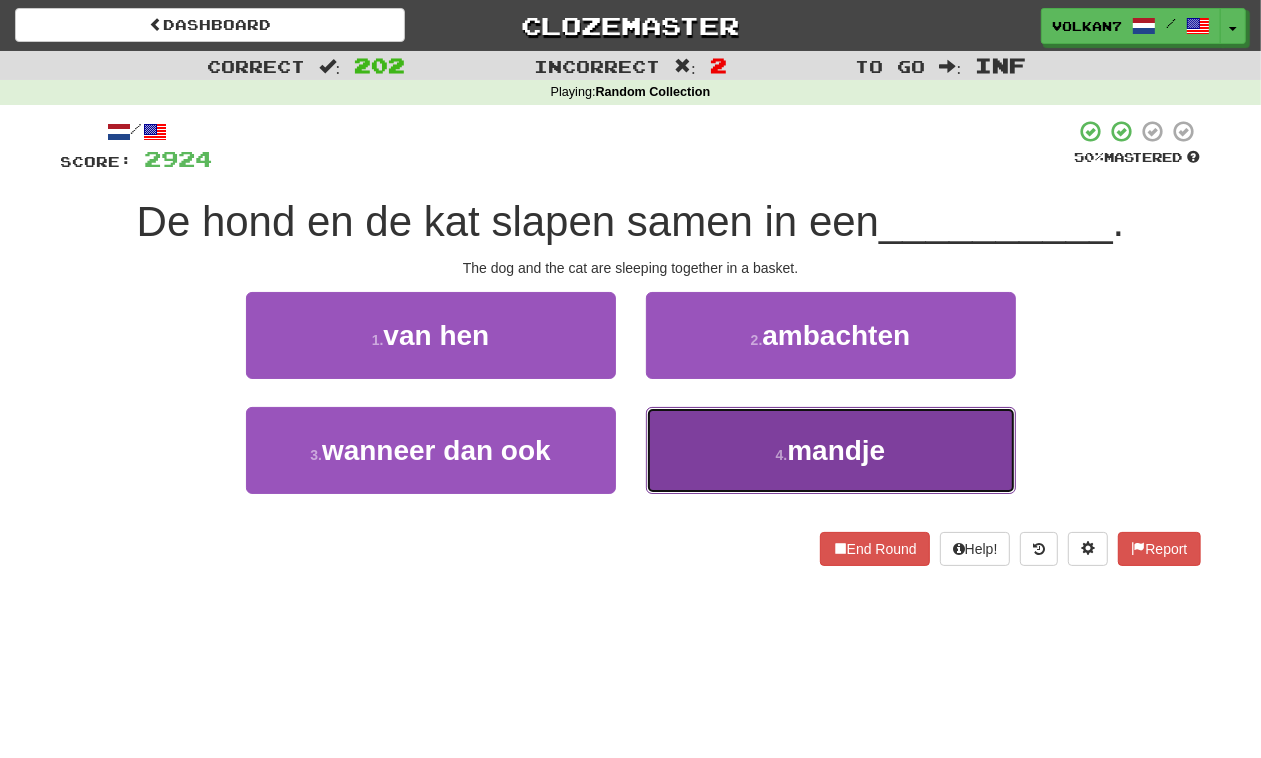 click on "4 .  mandje" at bounding box center (831, 450) 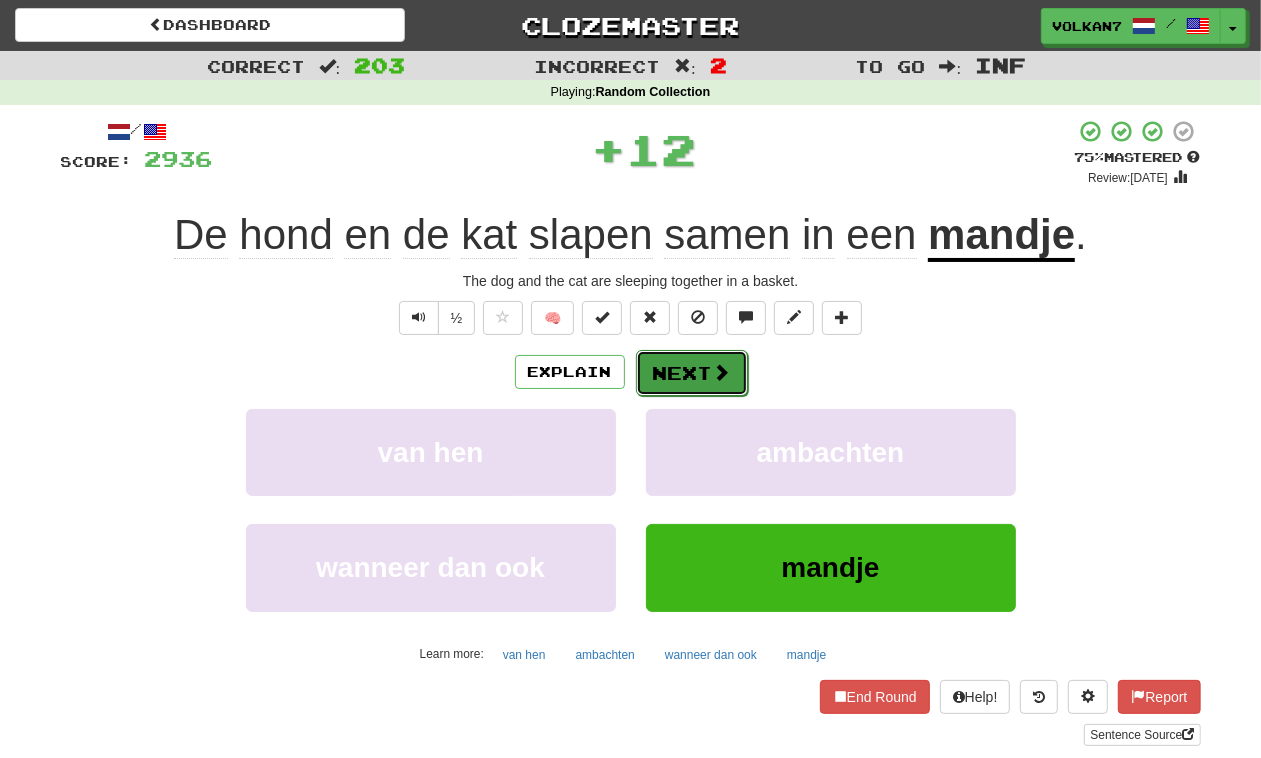 click on "Next" at bounding box center [692, 373] 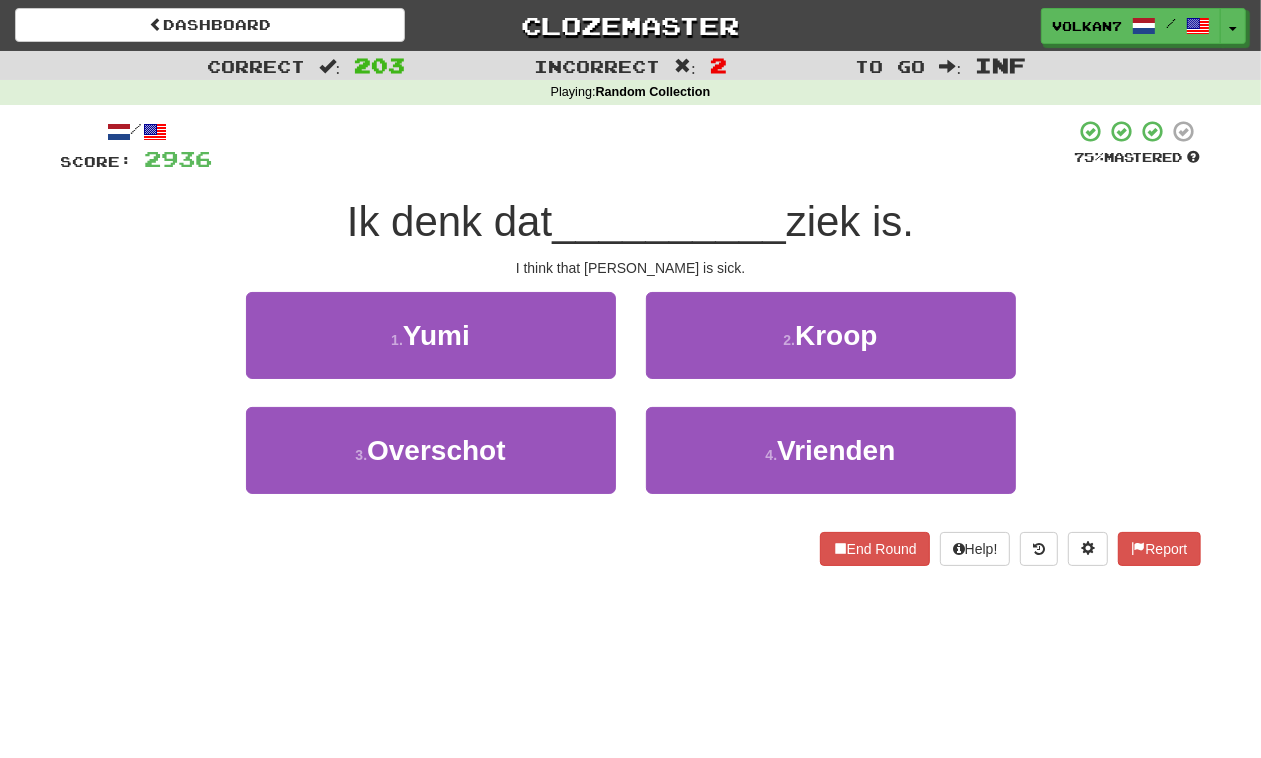 click on "/  Score:   2936 75 %  Mastered Ik denk dat  __________  ziek is. I think that [PERSON_NAME] is sick. 1 .  Yumi 2 .  Kroop 3 .  Overschot 4 .  Vrienden  End Round  Help!  Report" at bounding box center (631, 342) 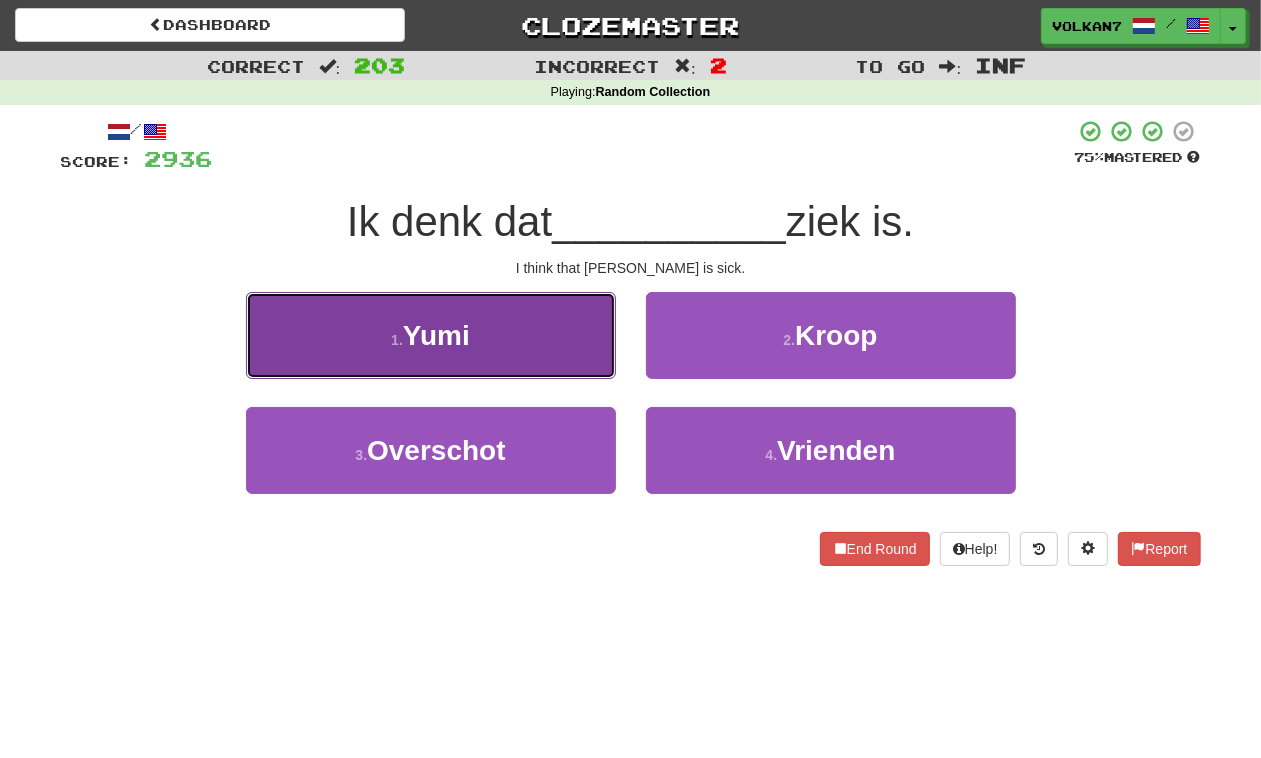 click on "1 .  Yumi" at bounding box center [431, 335] 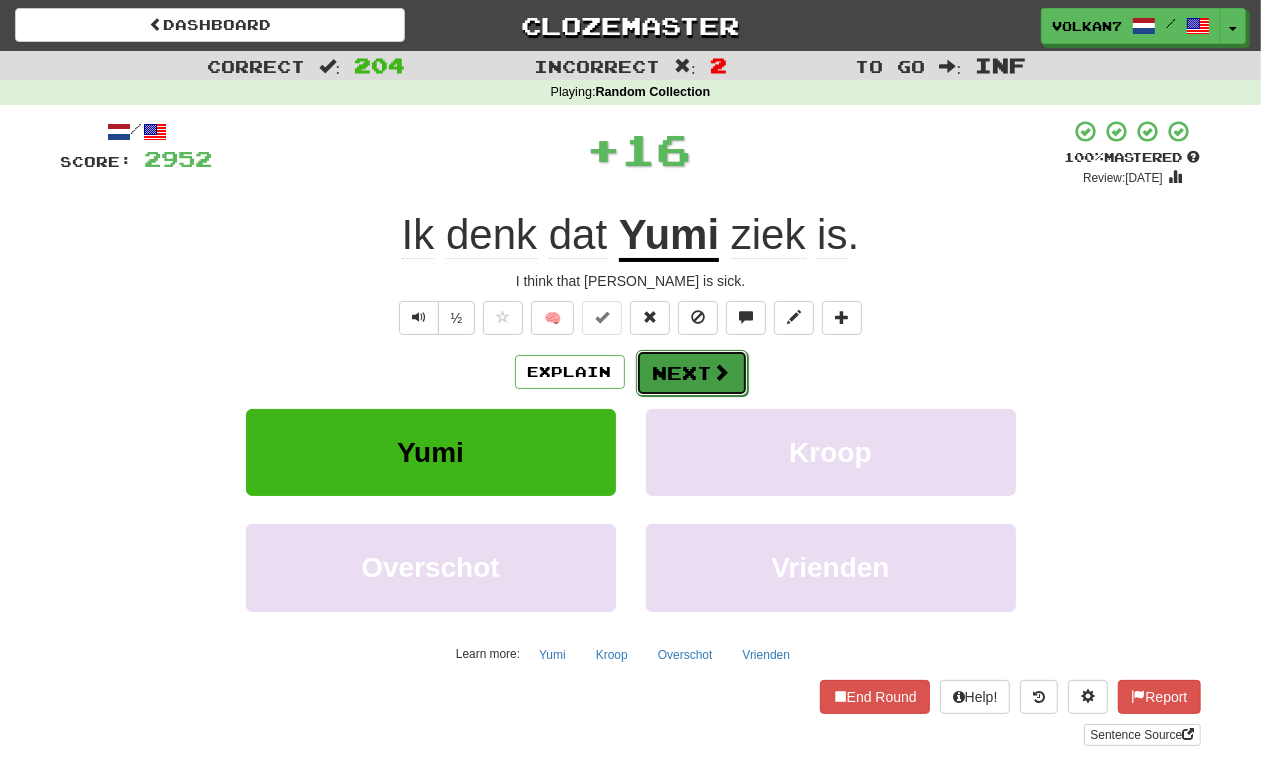 click on "Next" at bounding box center (692, 373) 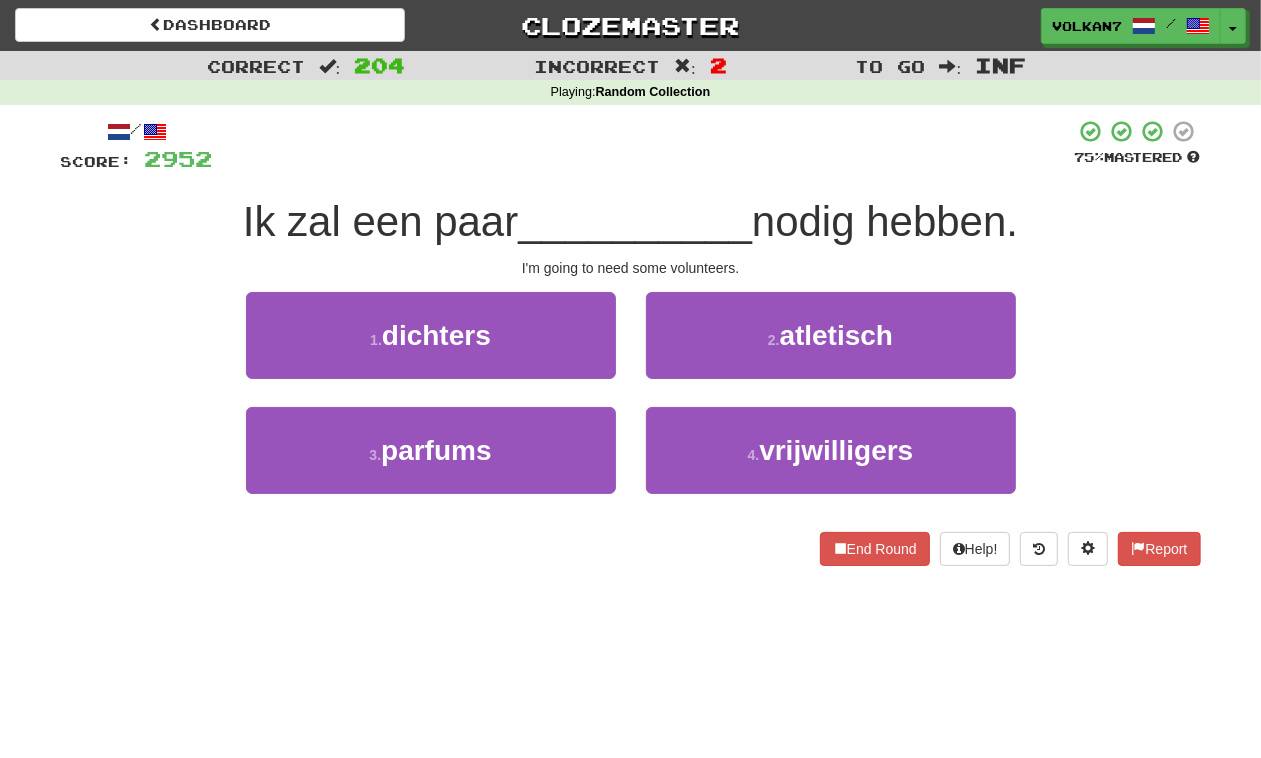 click at bounding box center (644, 146) 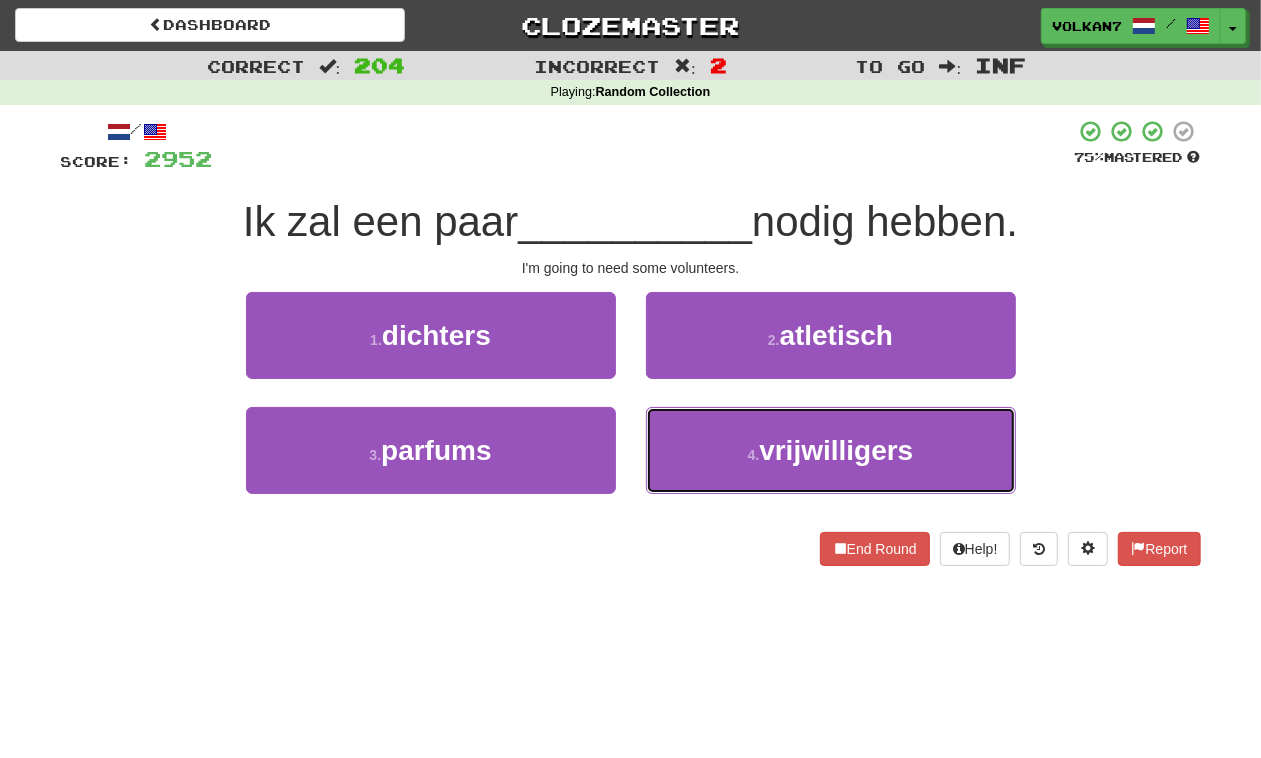 drag, startPoint x: 761, startPoint y: 442, endPoint x: 668, endPoint y: 341, distance: 137.2953 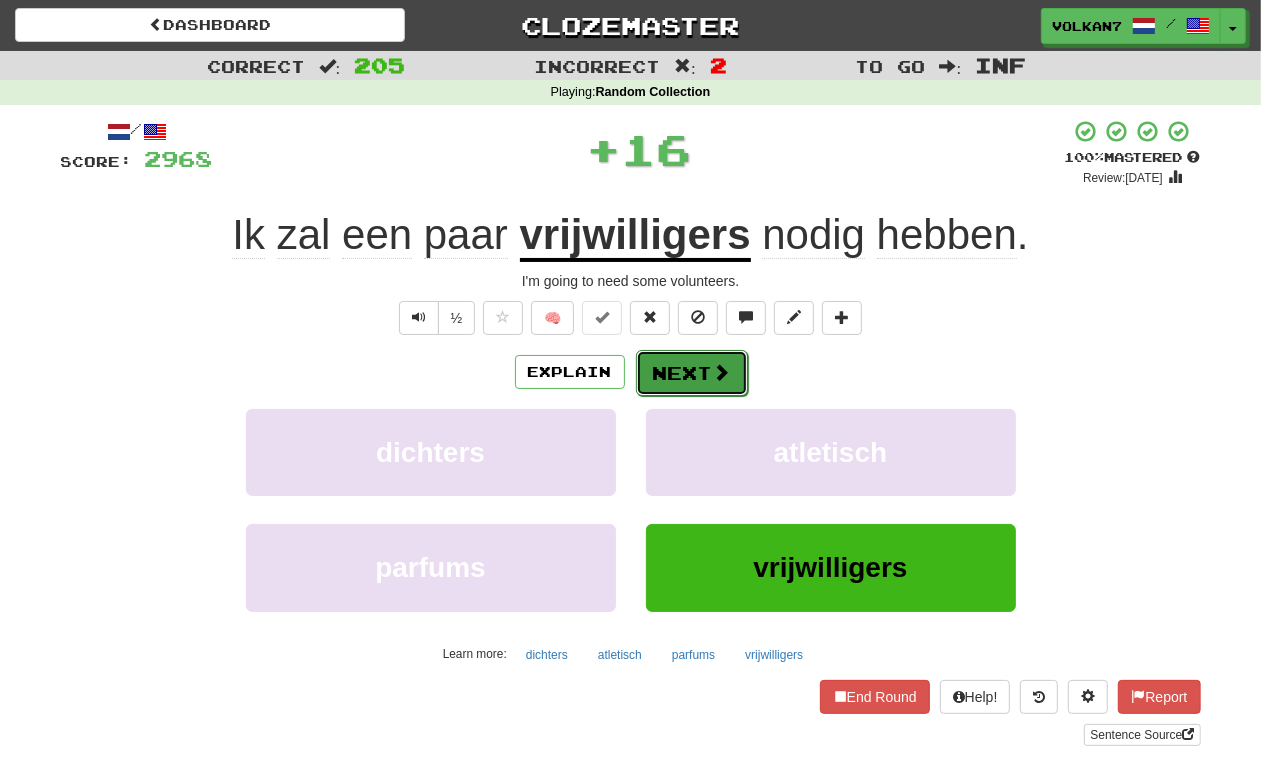click on "Next" at bounding box center (692, 373) 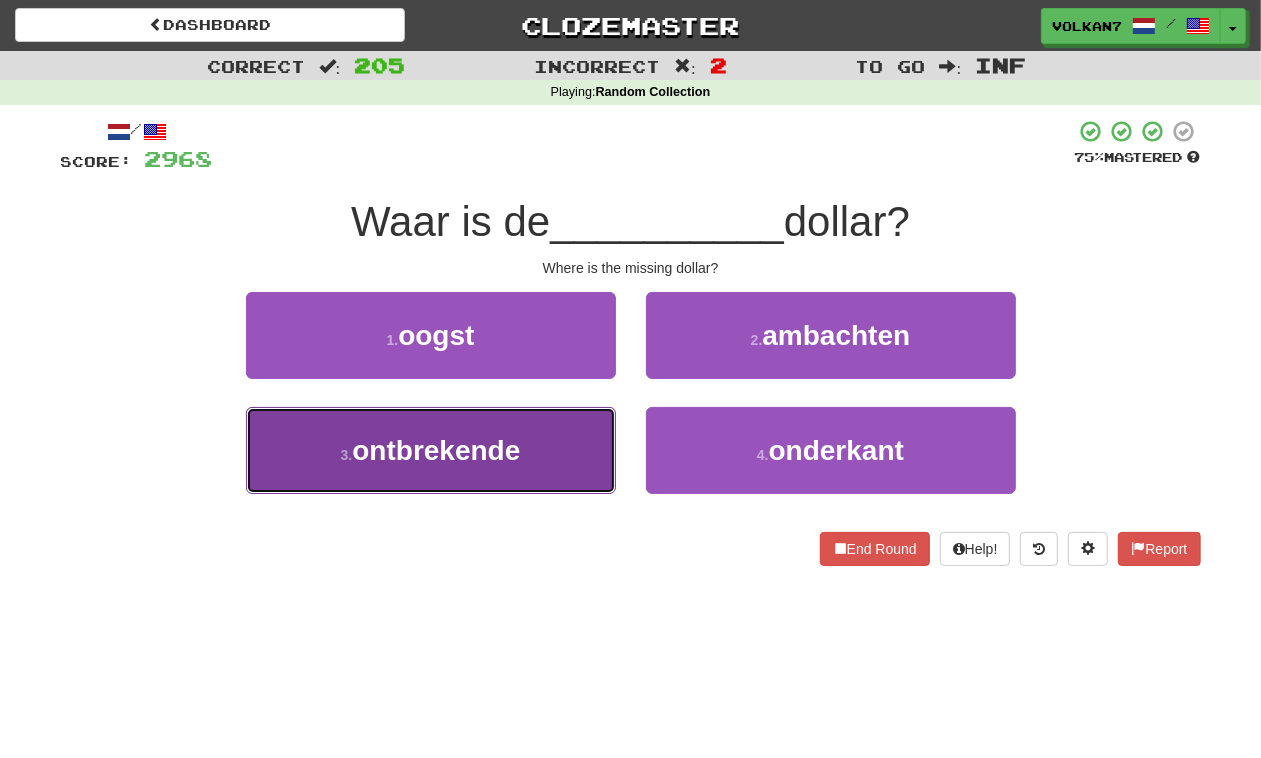 click on "ontbrekende" at bounding box center (436, 450) 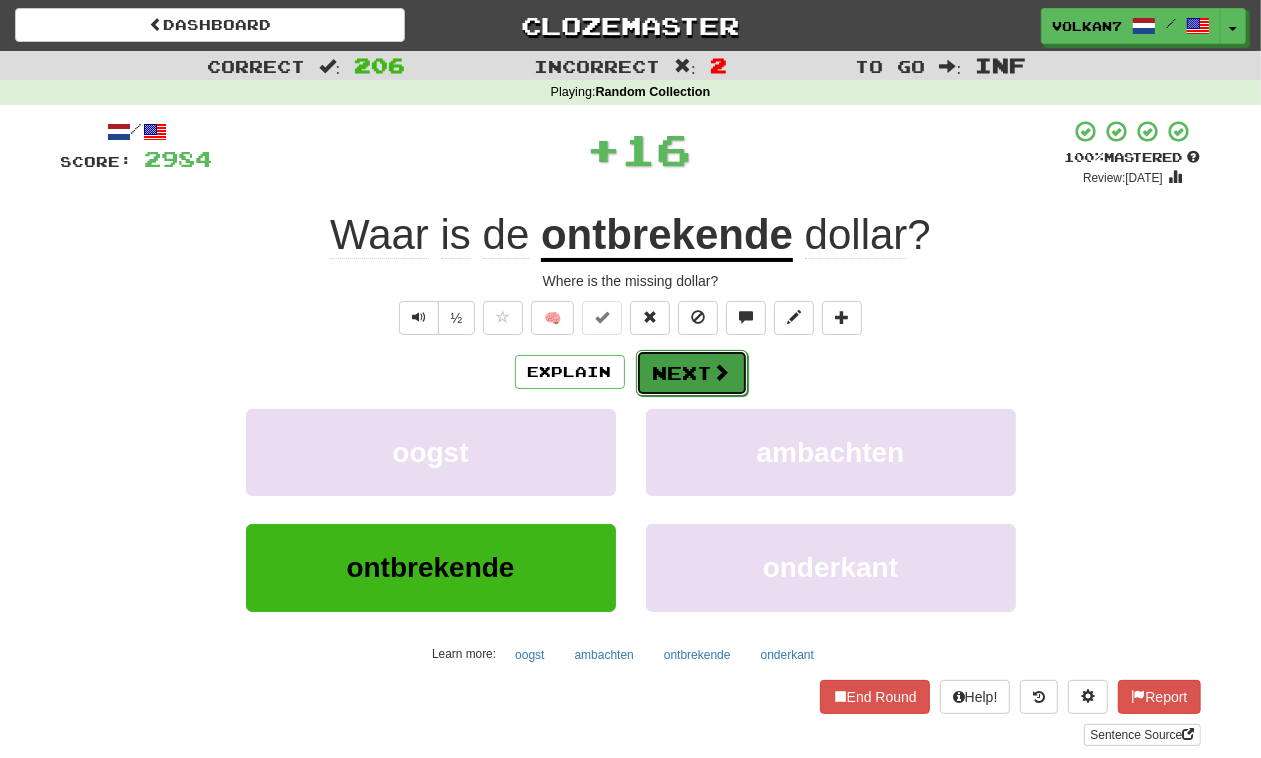 click at bounding box center [722, 372] 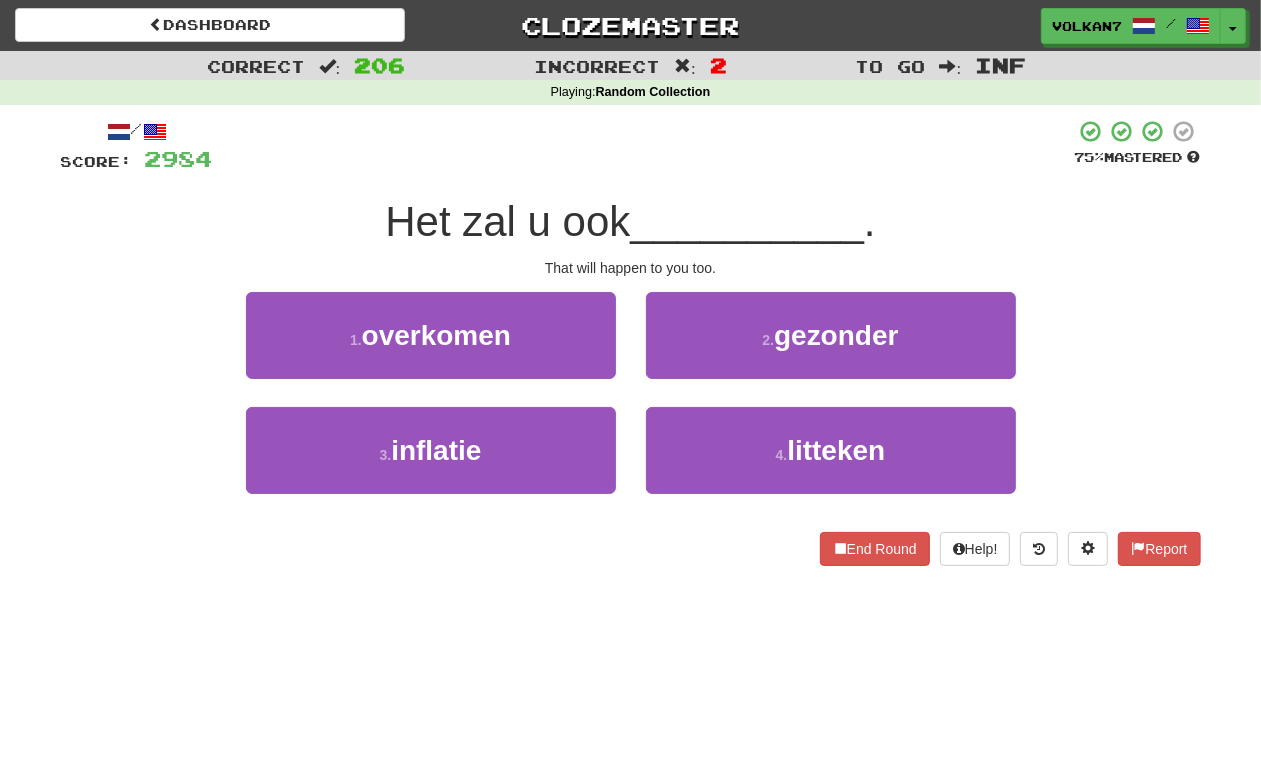 click at bounding box center [644, 146] 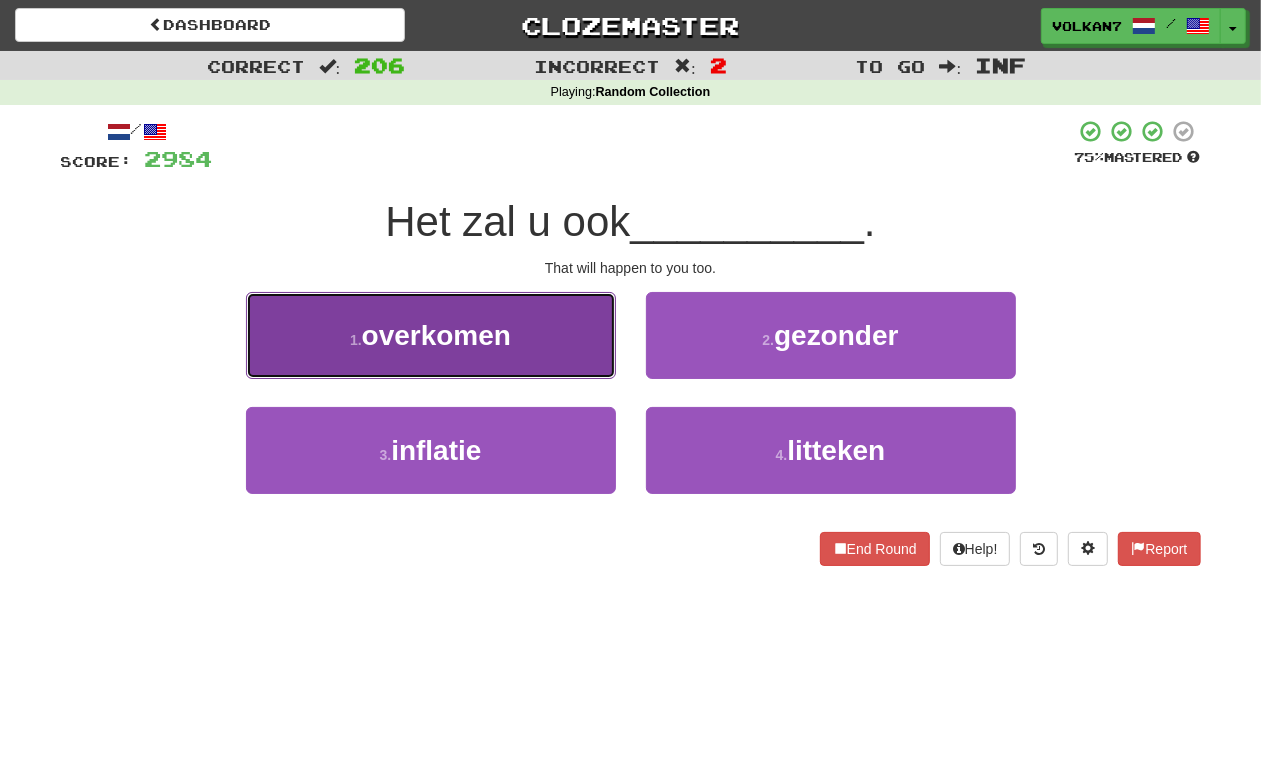 click on "1 .  overkomen" at bounding box center [431, 335] 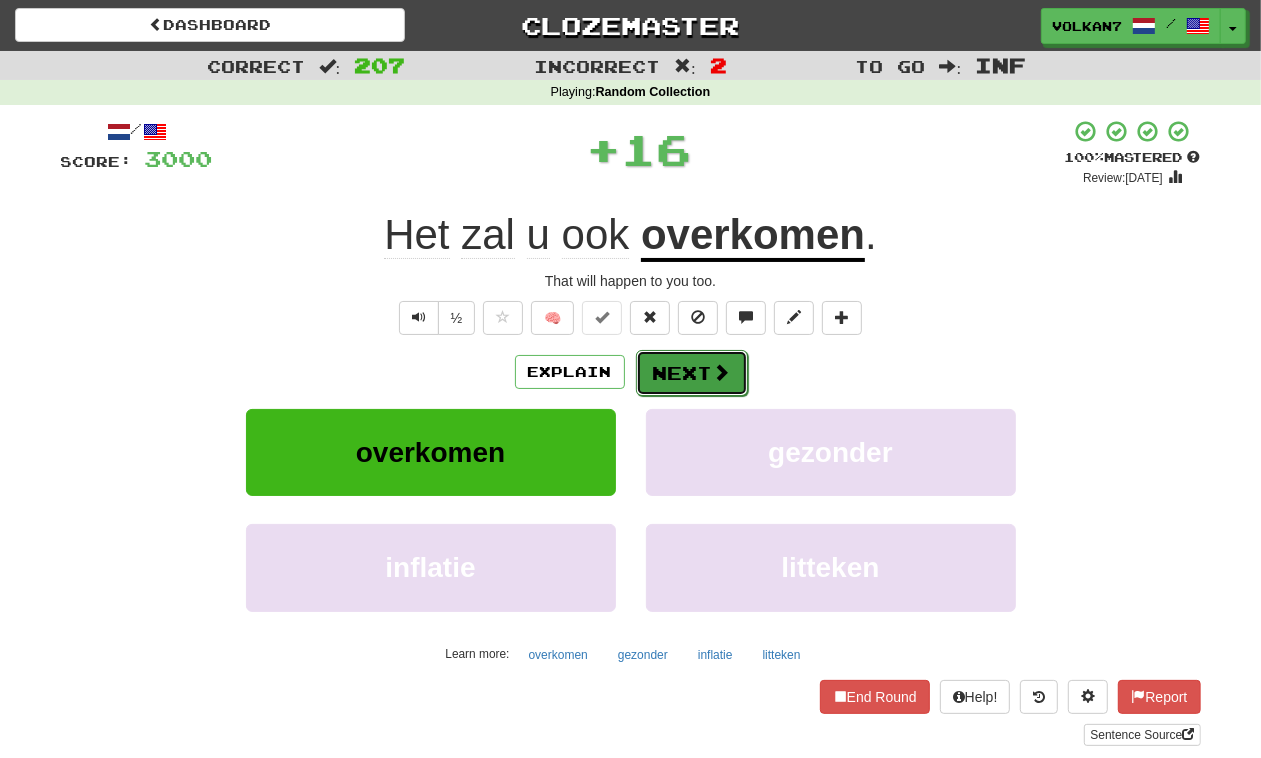 click on "Next" at bounding box center (692, 373) 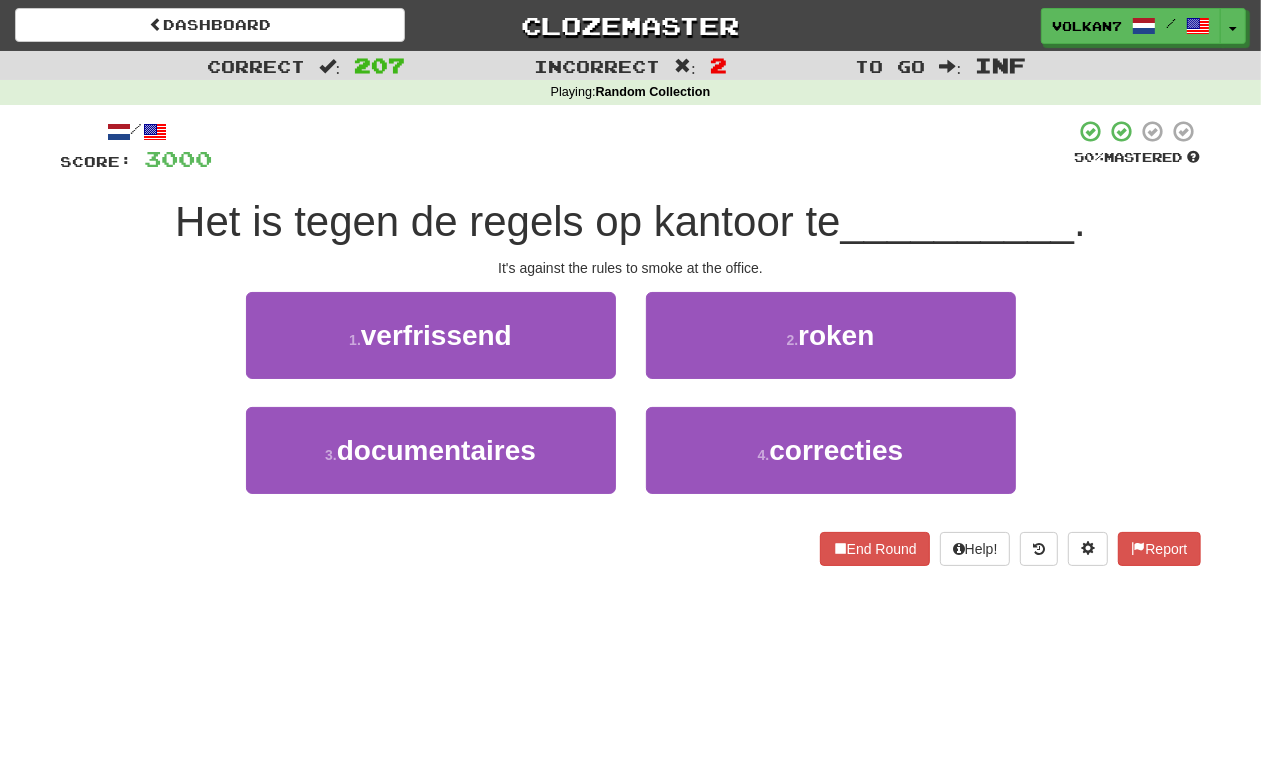 click at bounding box center (644, 146) 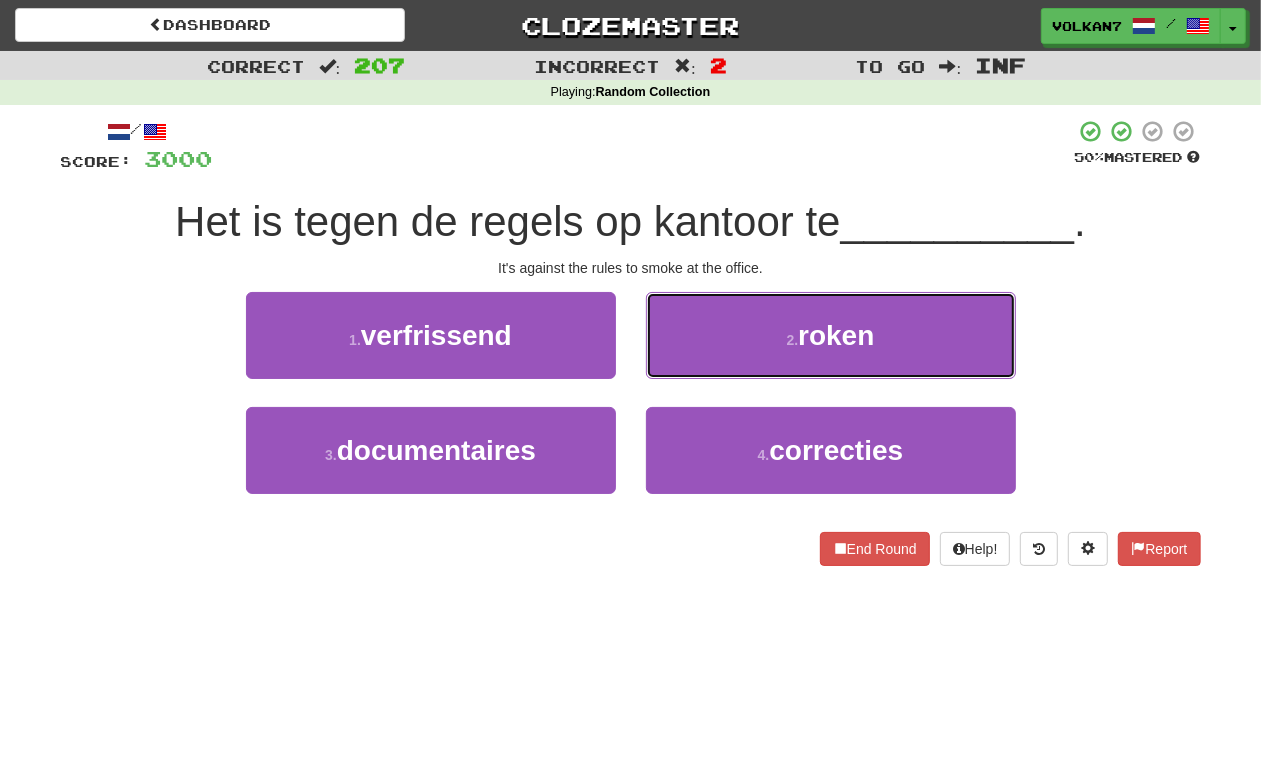 drag, startPoint x: 736, startPoint y: 321, endPoint x: 673, endPoint y: 271, distance: 80.43009 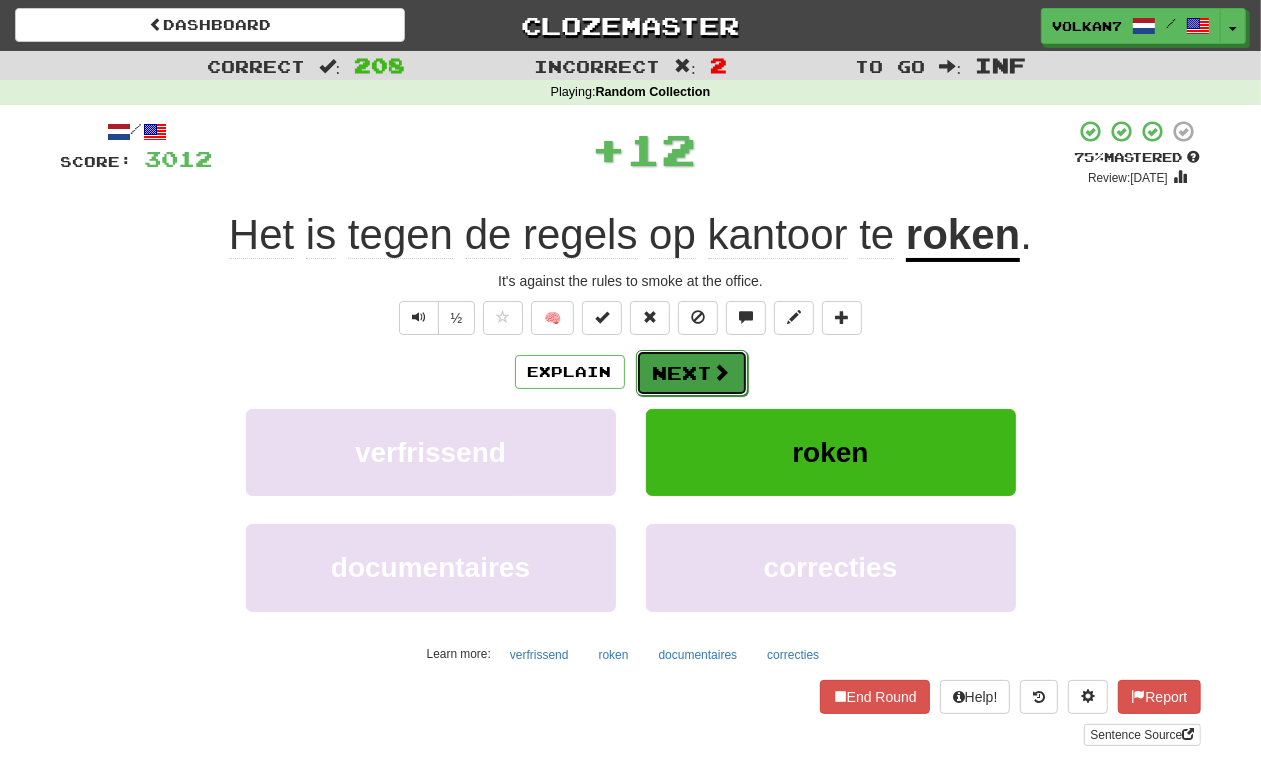 click on "Next" at bounding box center [692, 373] 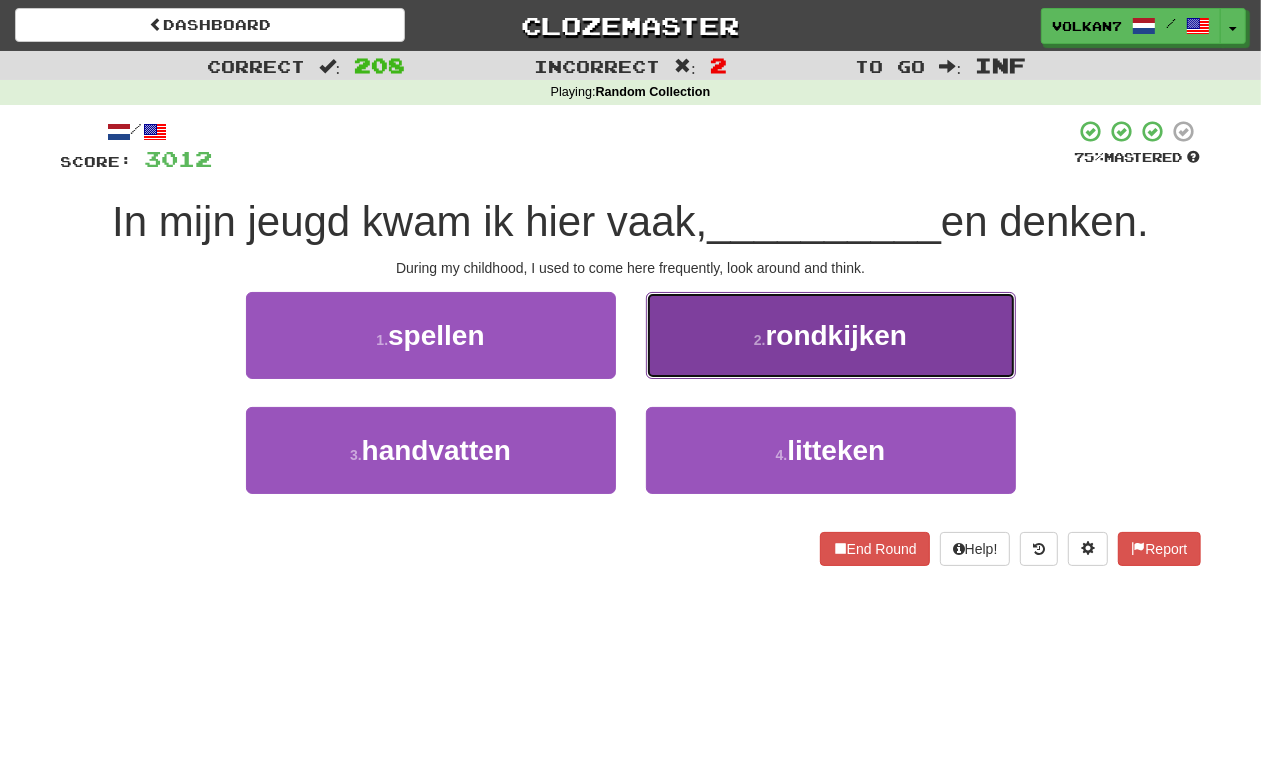click on "rondkijken" at bounding box center (837, 335) 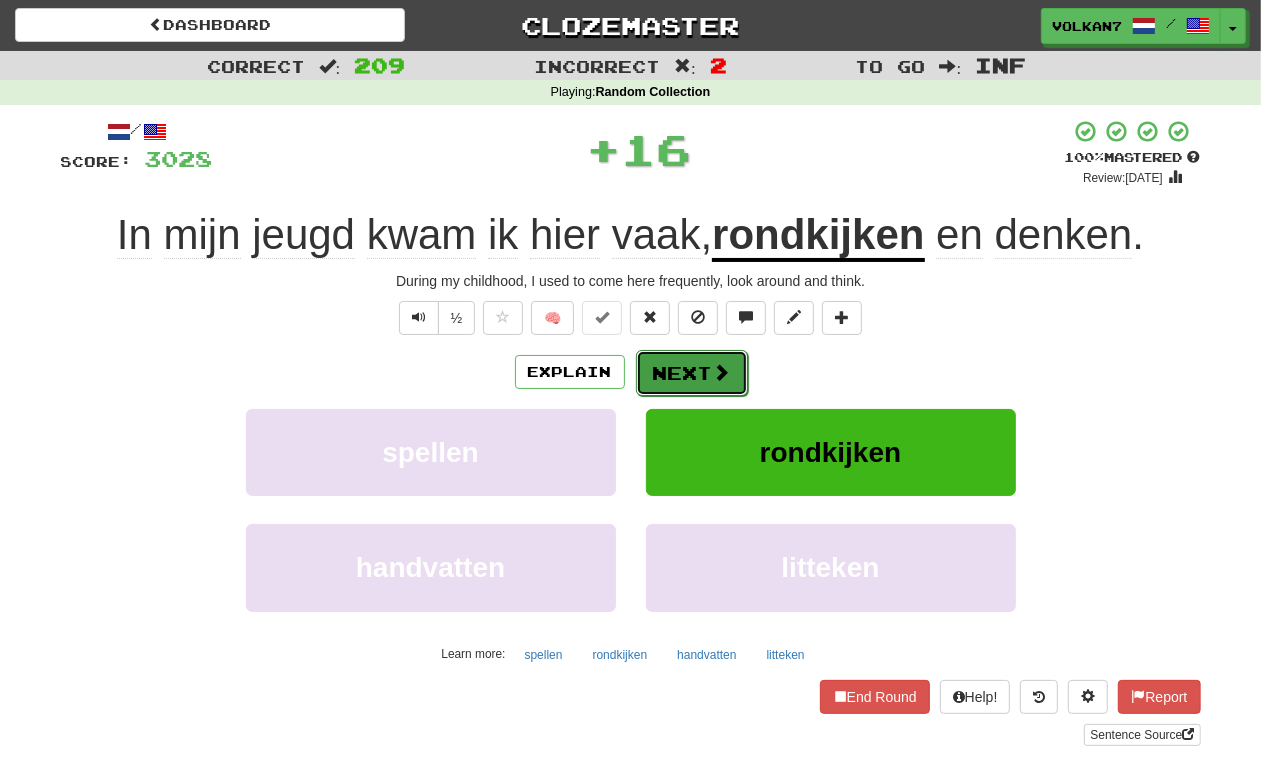 click on "Next" at bounding box center [692, 373] 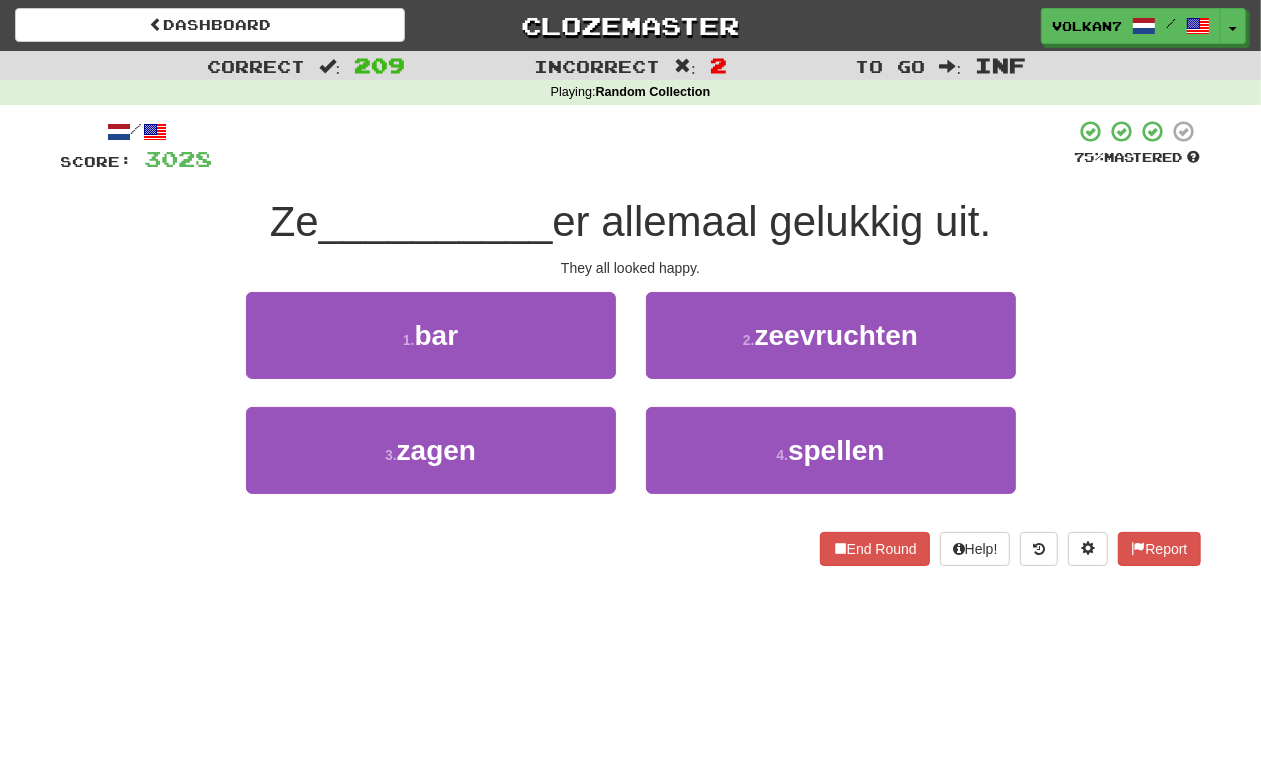 click at bounding box center (644, 146) 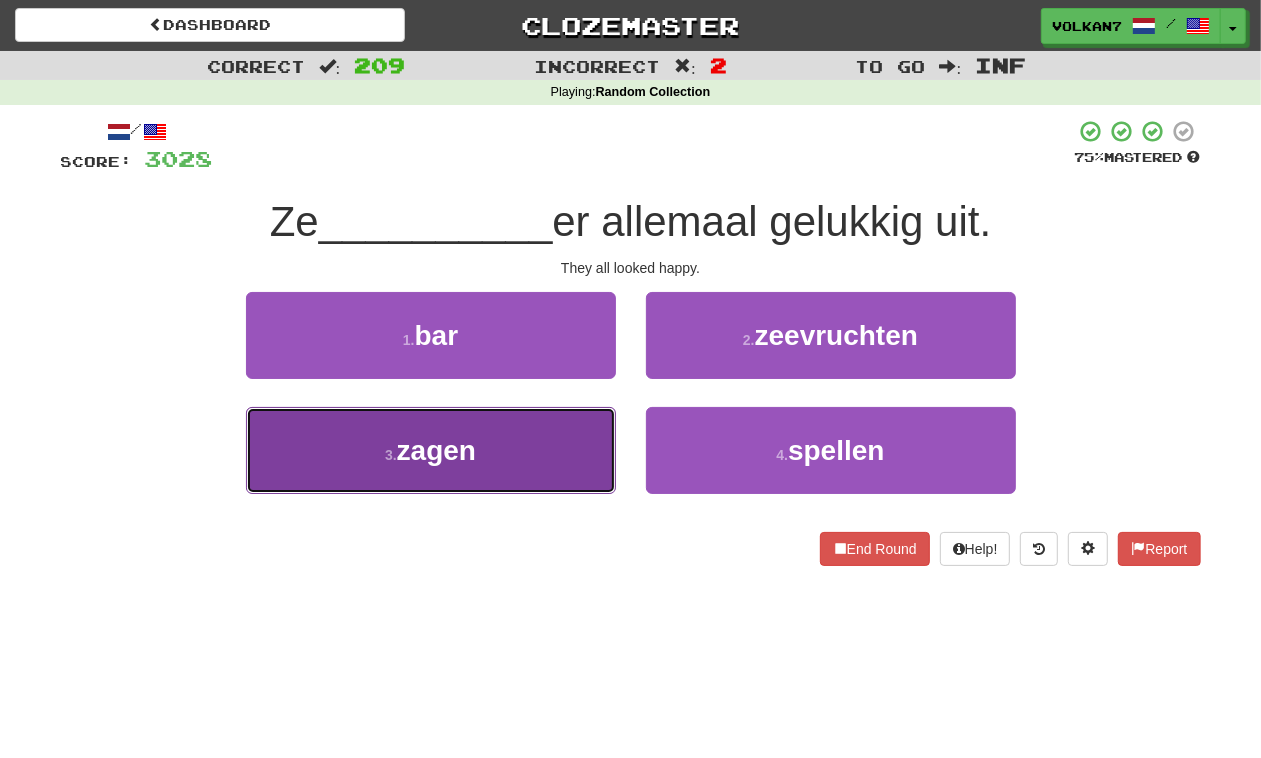 click on "3 .  zagen" at bounding box center (431, 450) 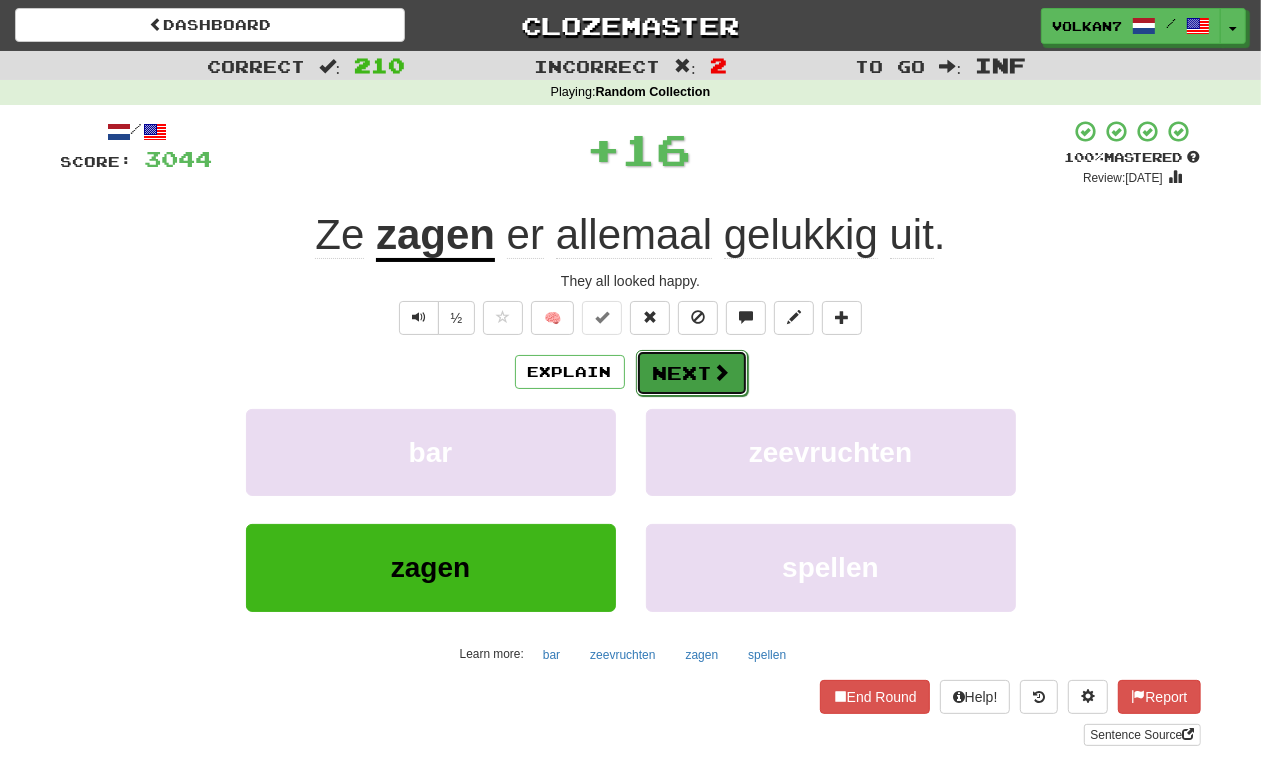 click on "Next" at bounding box center [692, 373] 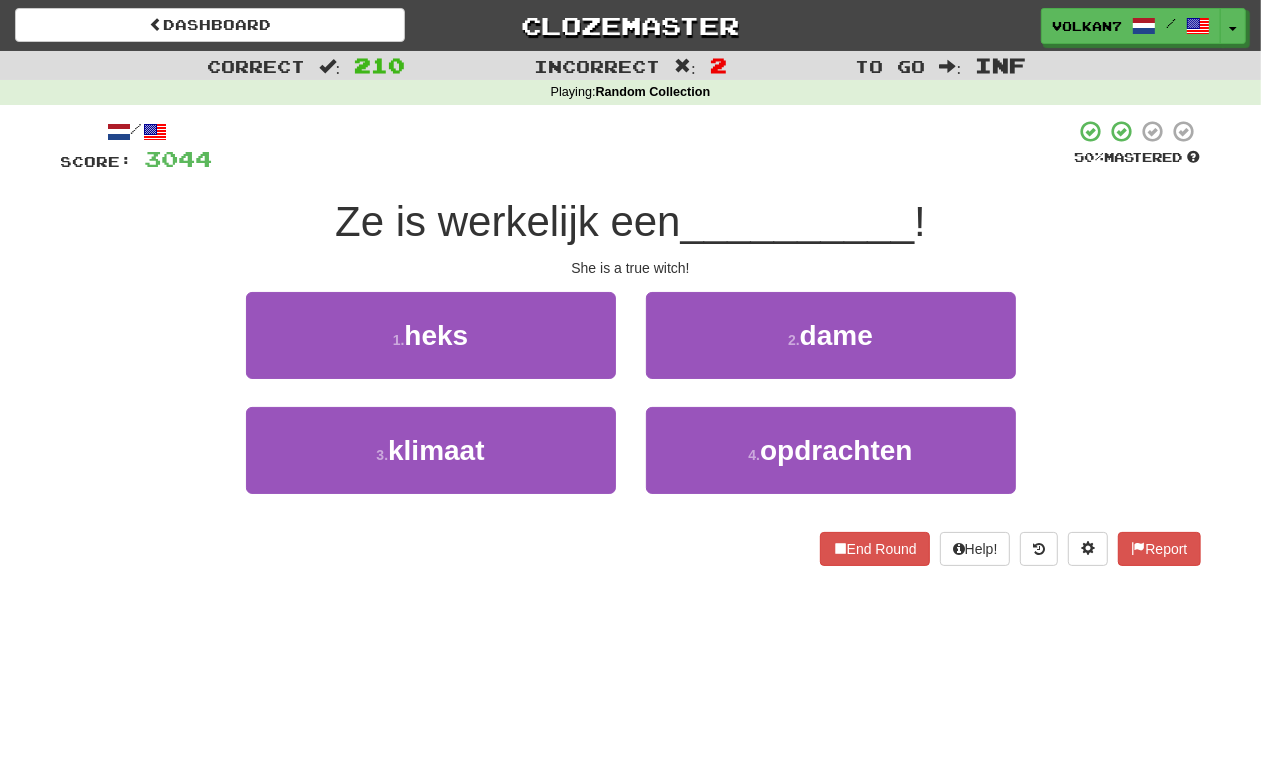 click at bounding box center (644, 146) 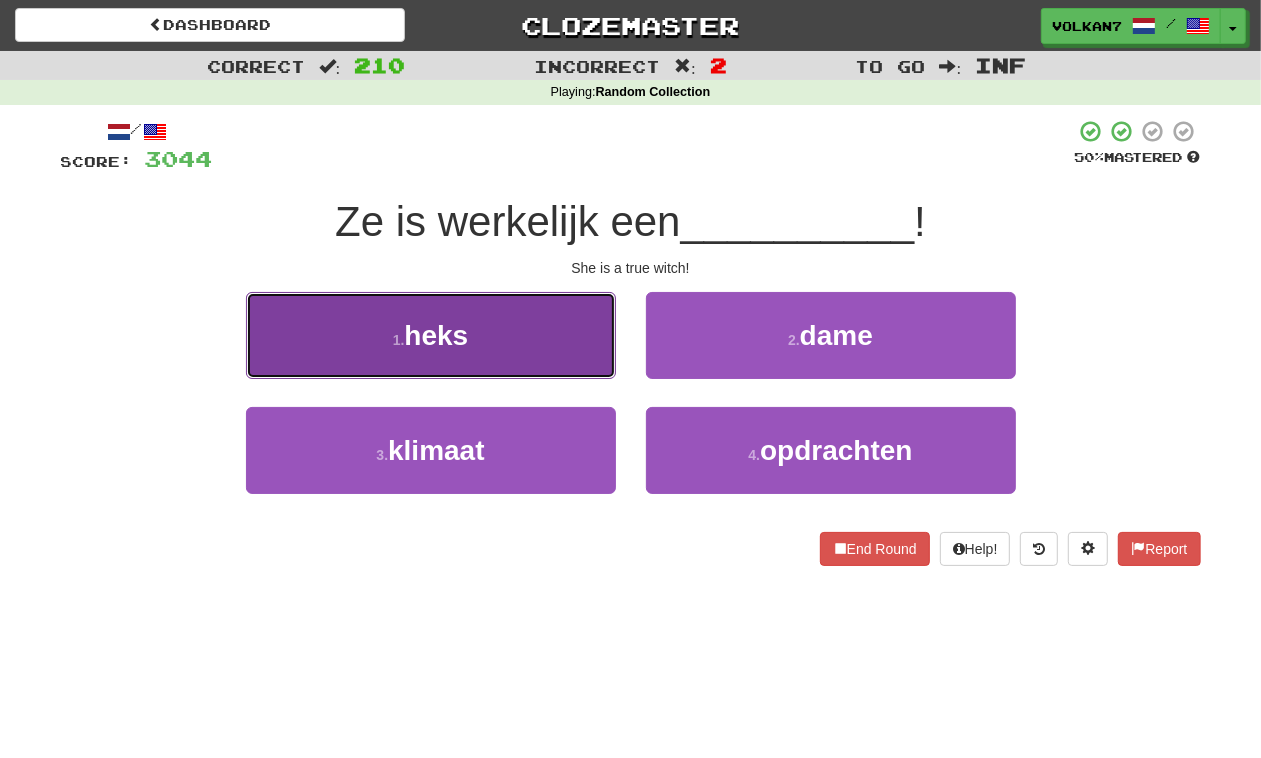click on "1 .  heks" at bounding box center [431, 335] 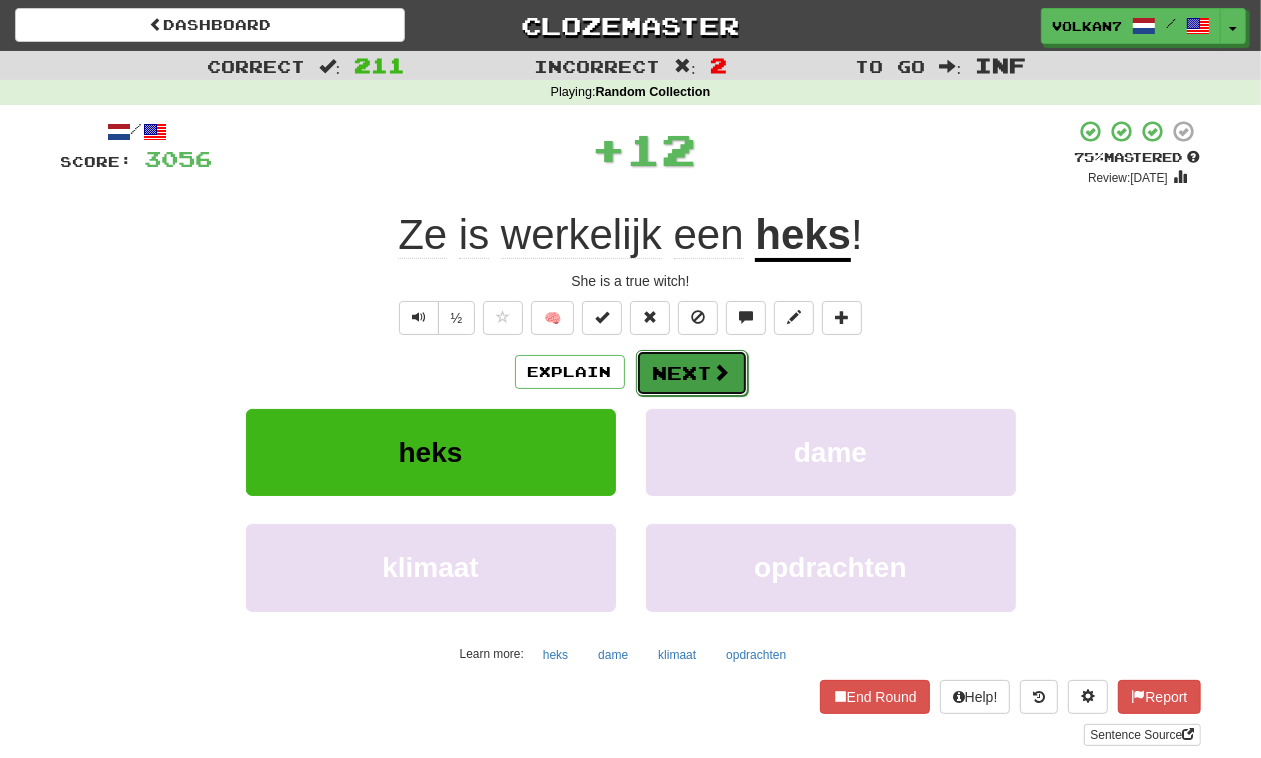 click on "Next" at bounding box center (692, 373) 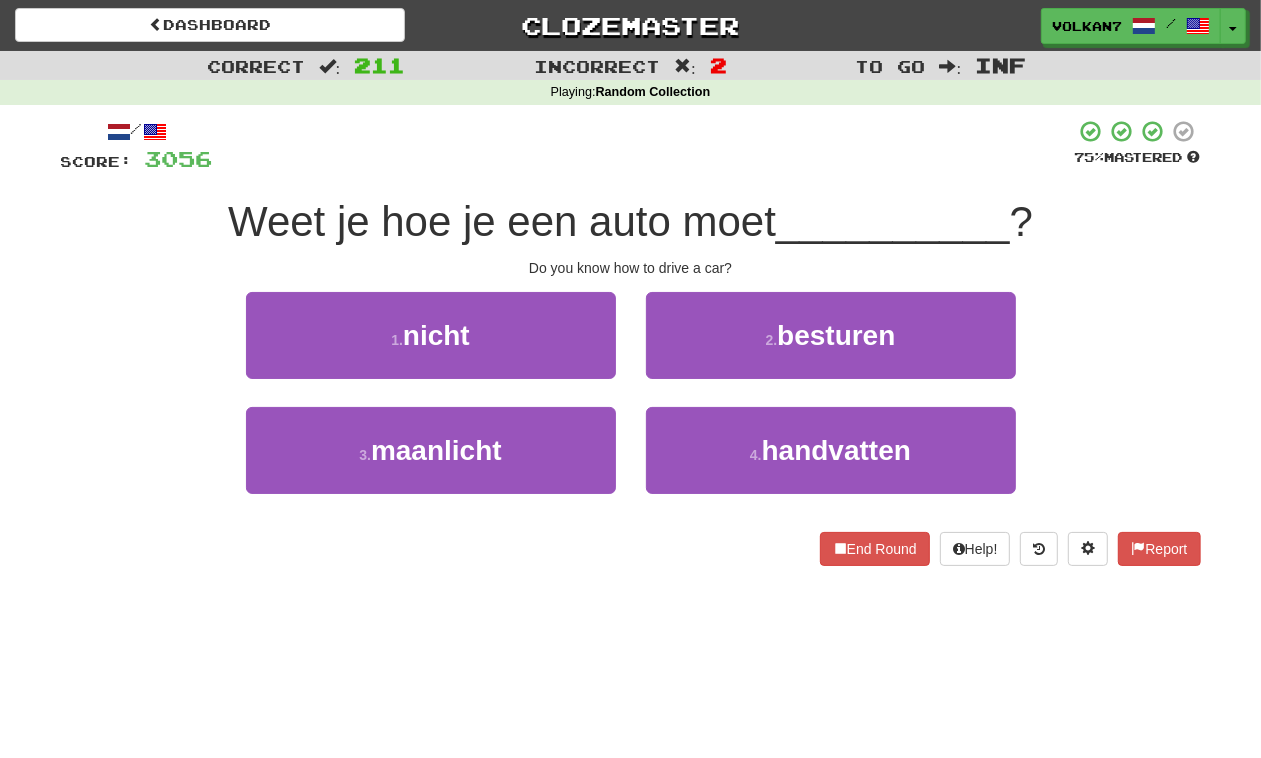 click at bounding box center [644, 146] 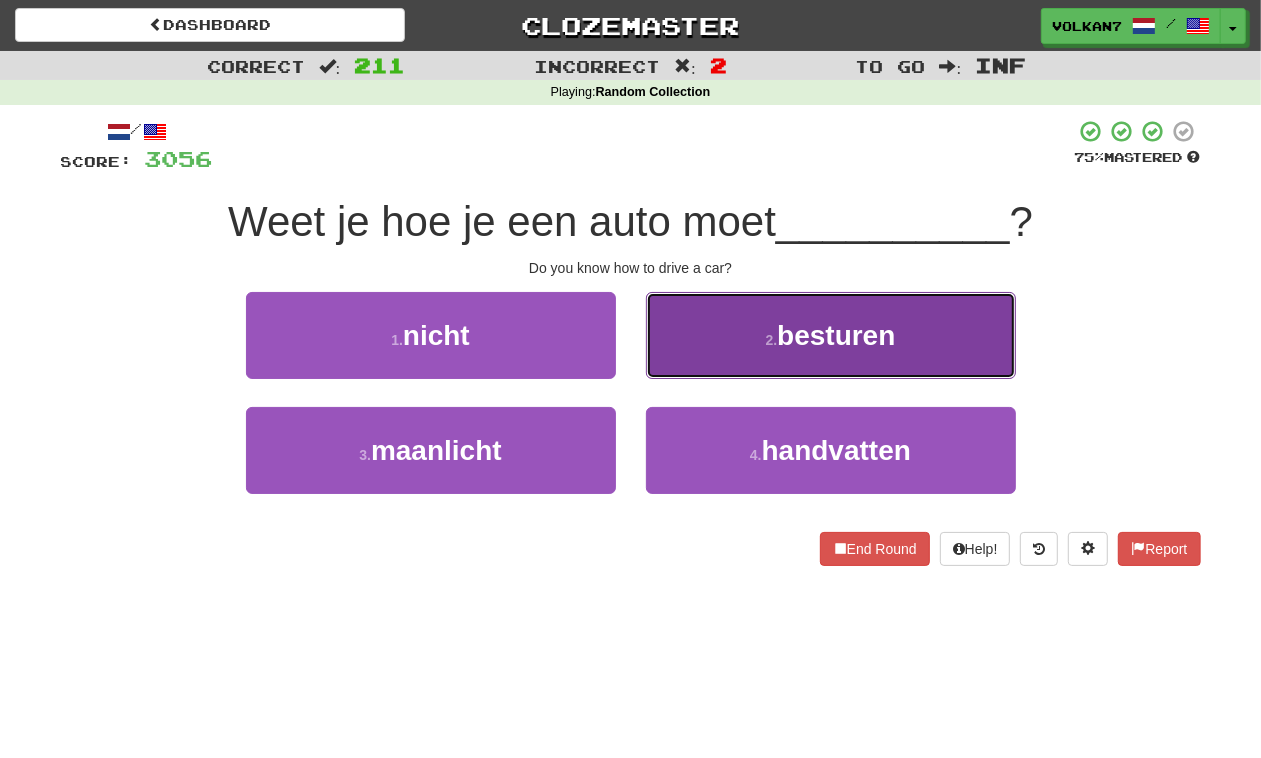 click on "2 .  besturen" at bounding box center [831, 335] 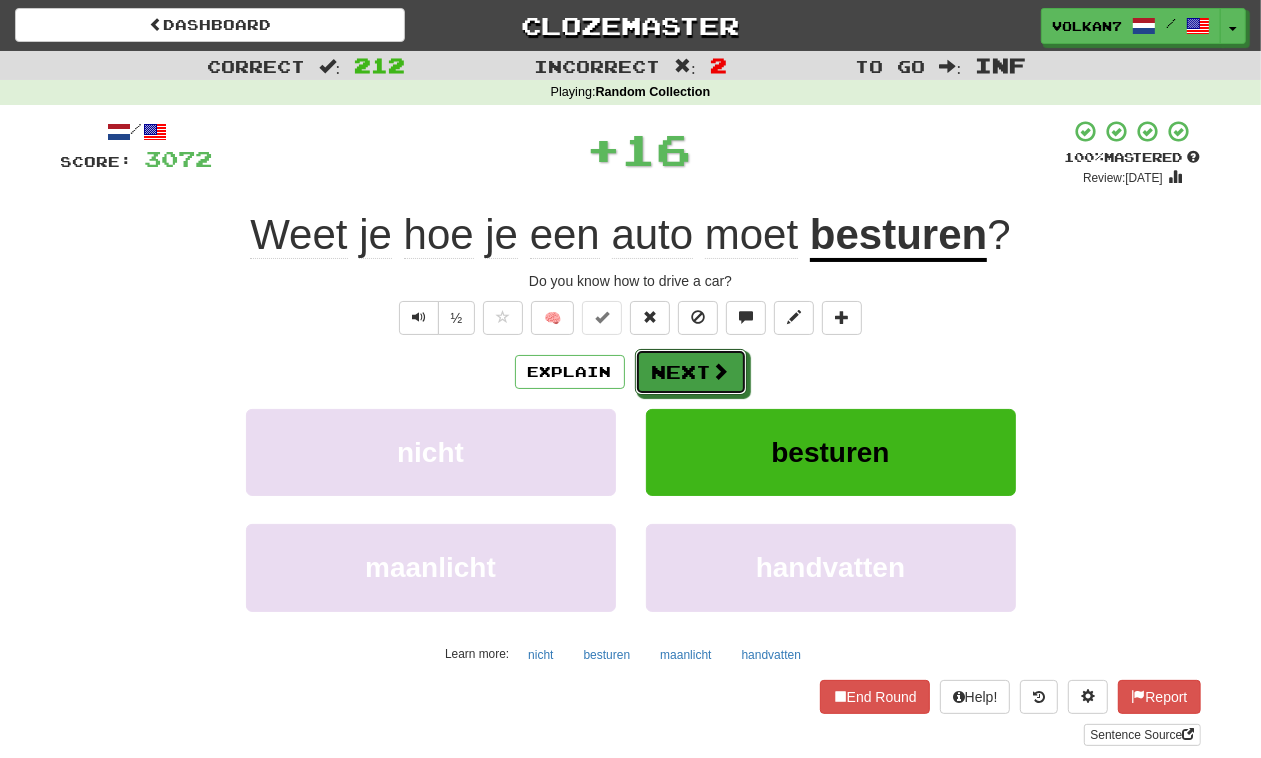 click on "Next" at bounding box center (691, 372) 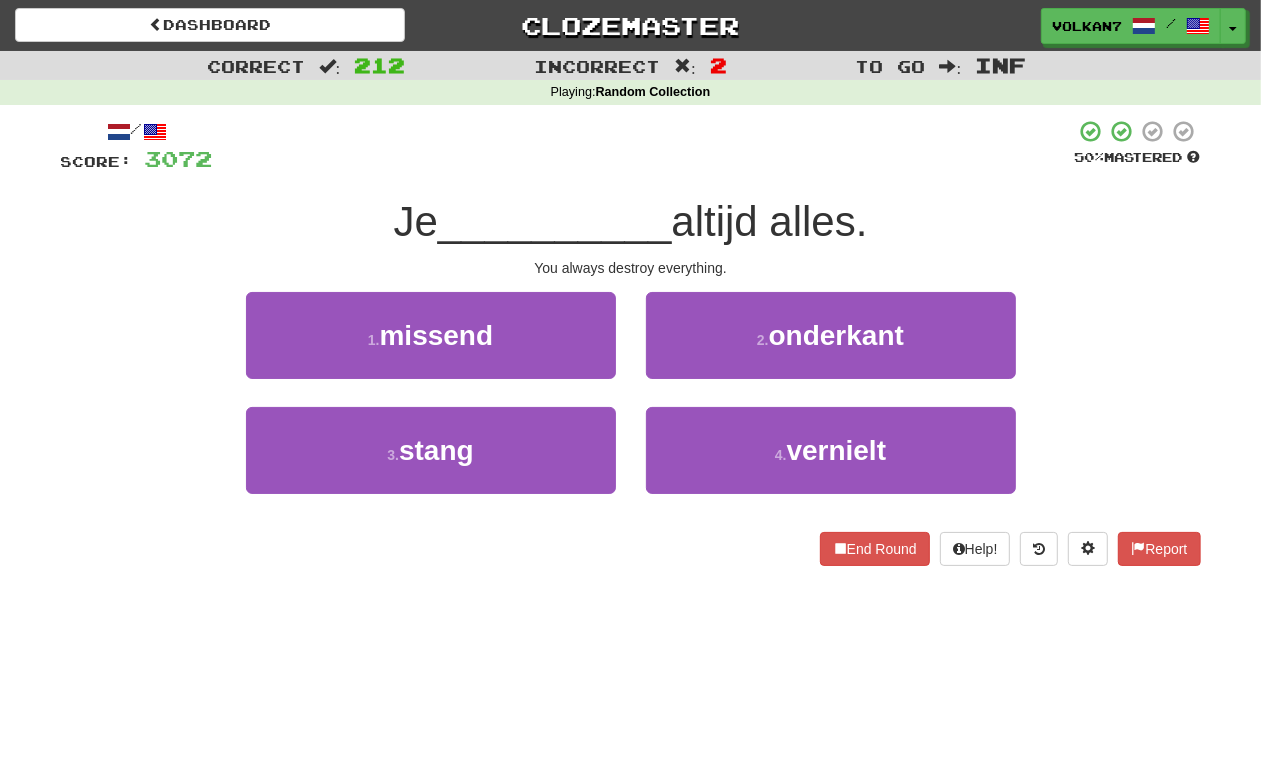 click at bounding box center [644, 146] 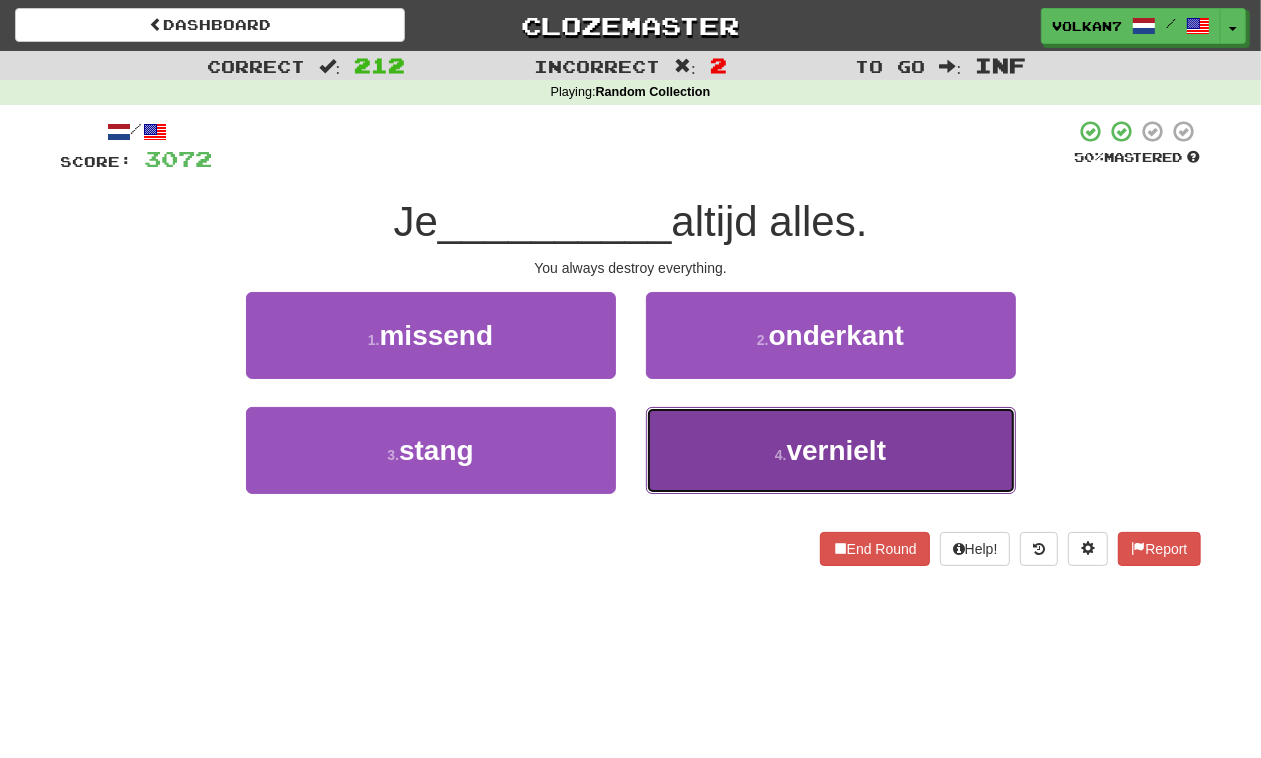 click on "4 .  vernielt" at bounding box center [831, 450] 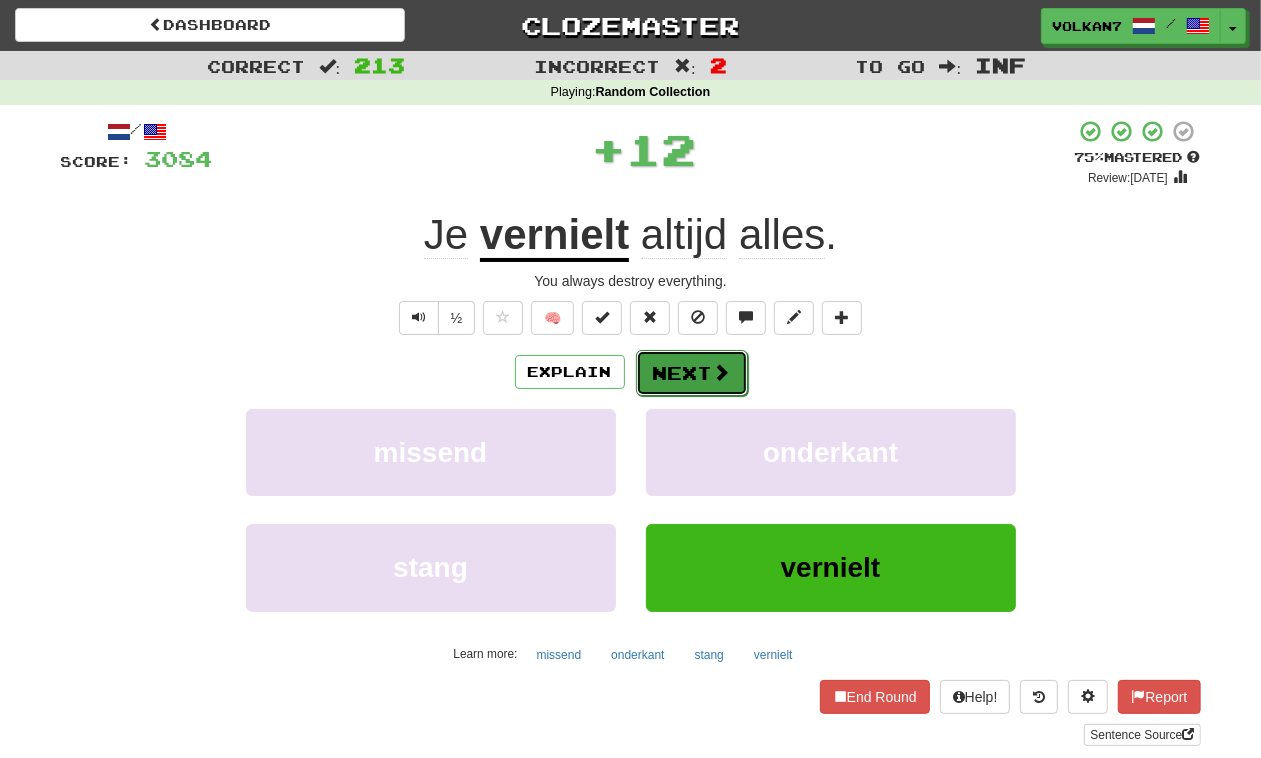 click on "Next" at bounding box center [692, 373] 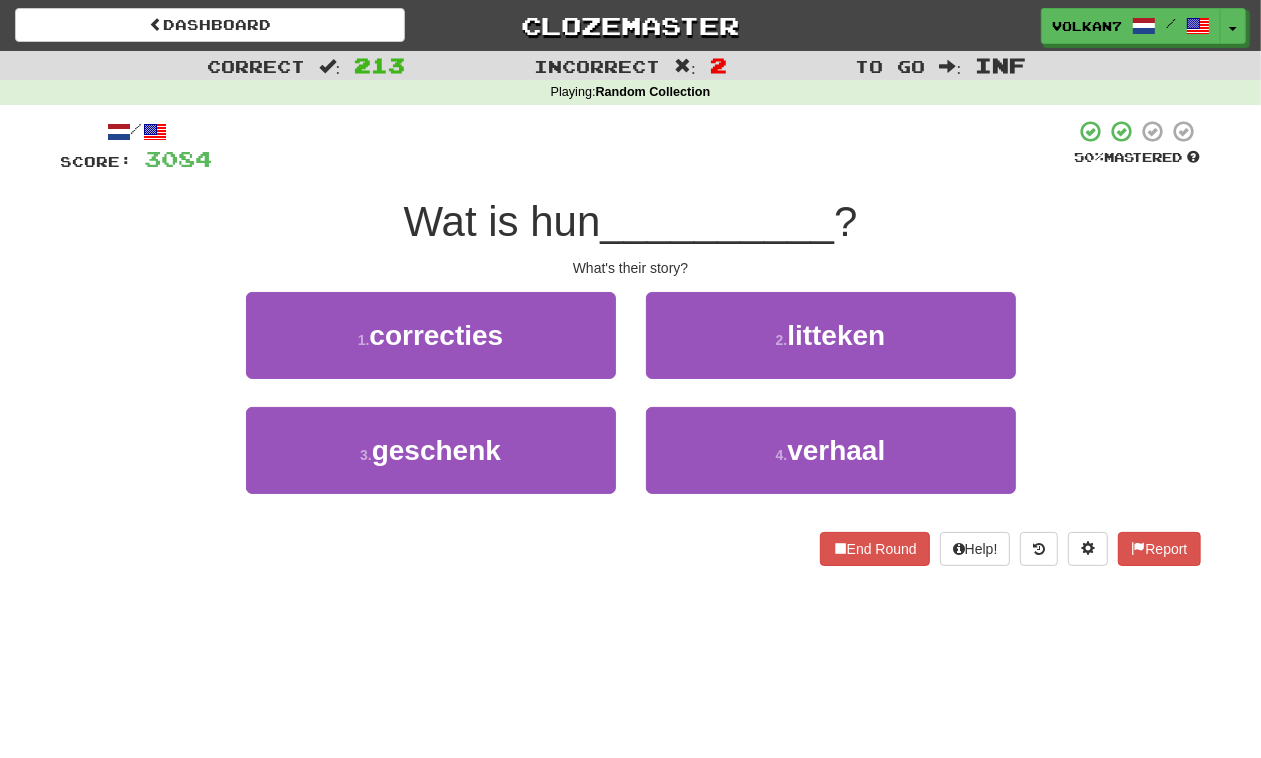 click at bounding box center [644, 146] 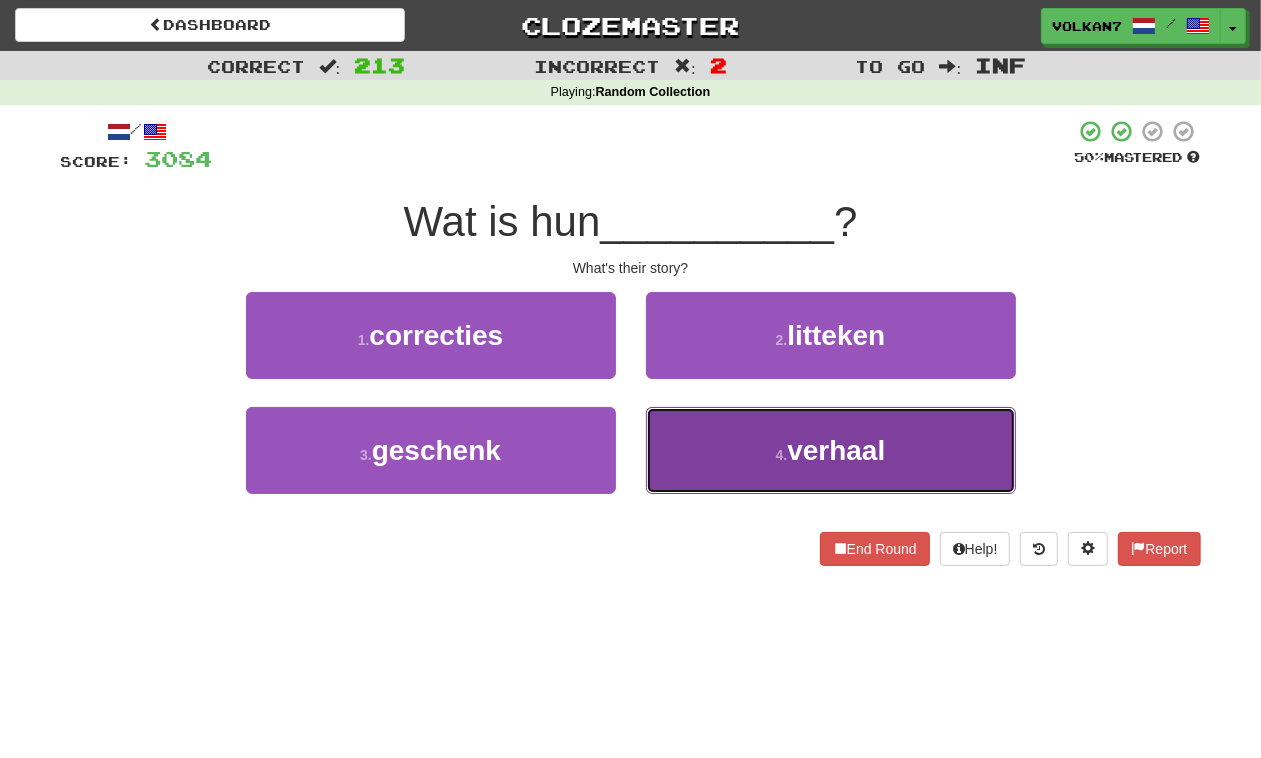 click on "4 .  verhaal" at bounding box center [831, 450] 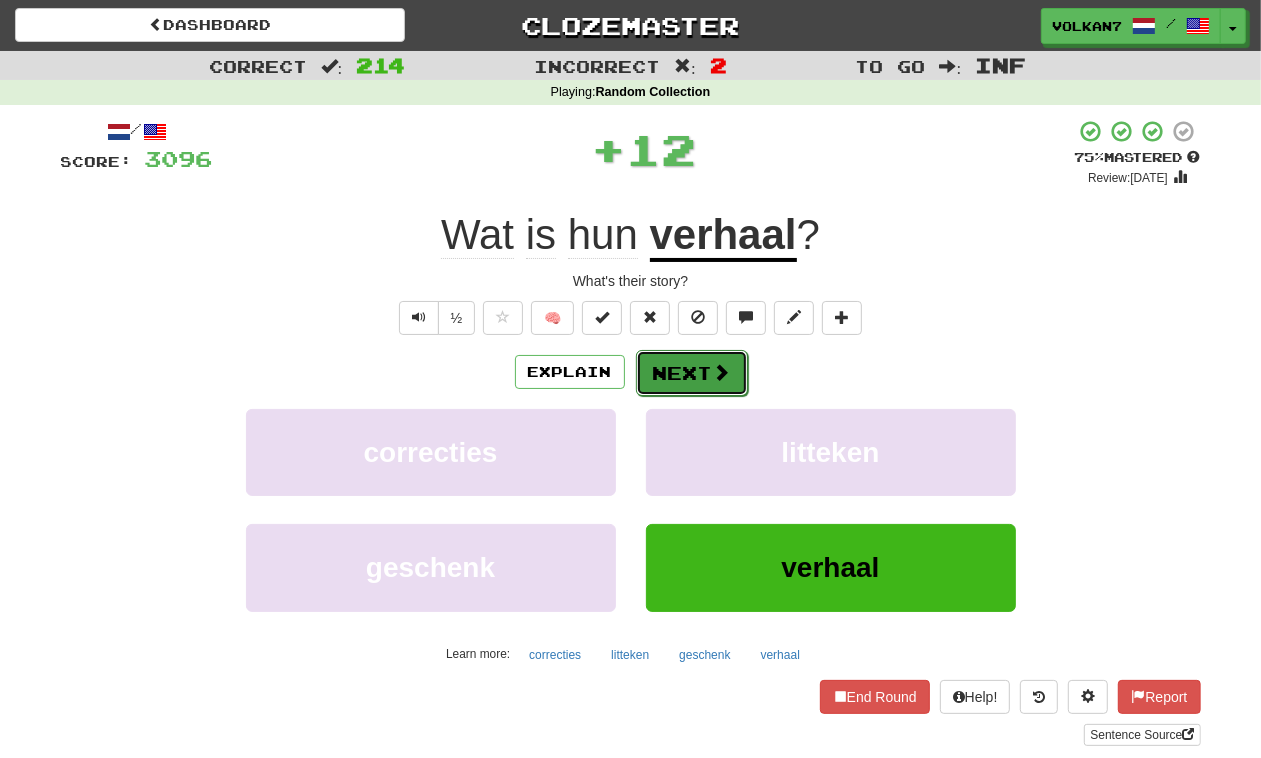 click on "Next" at bounding box center [692, 373] 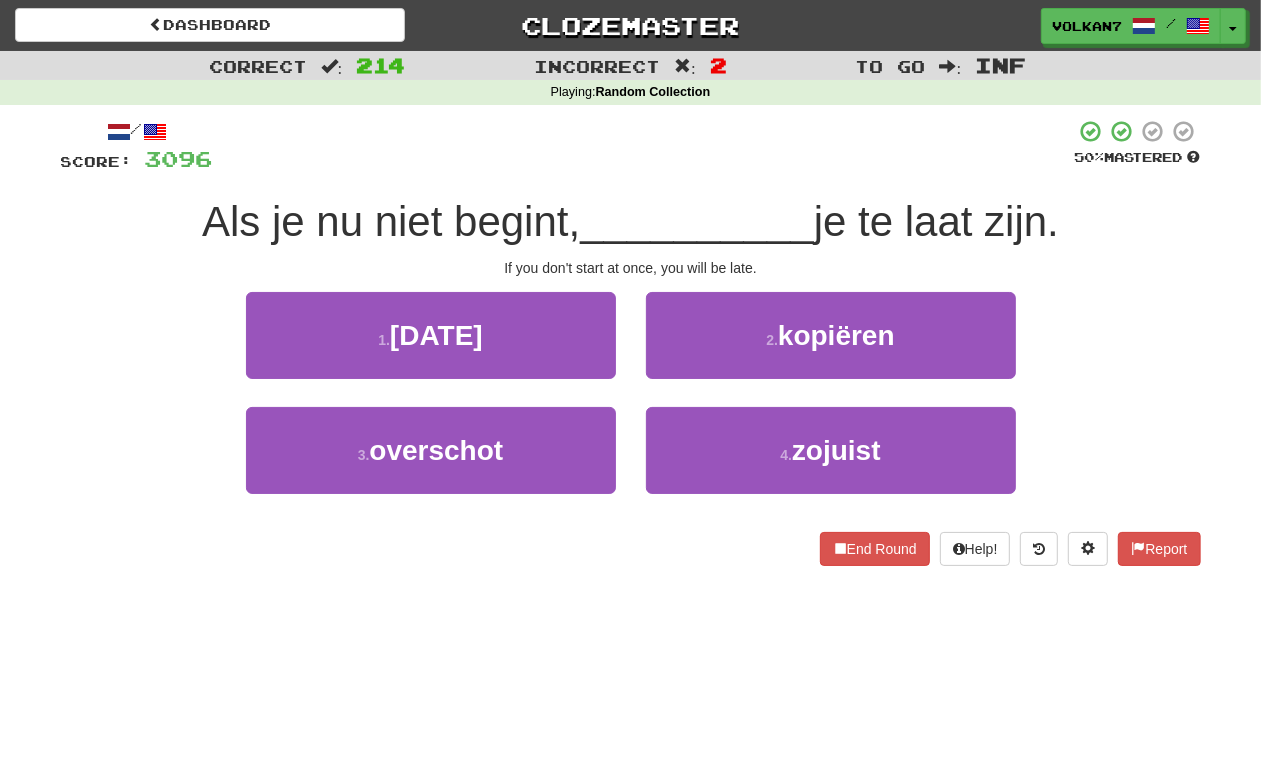 click at bounding box center (644, 146) 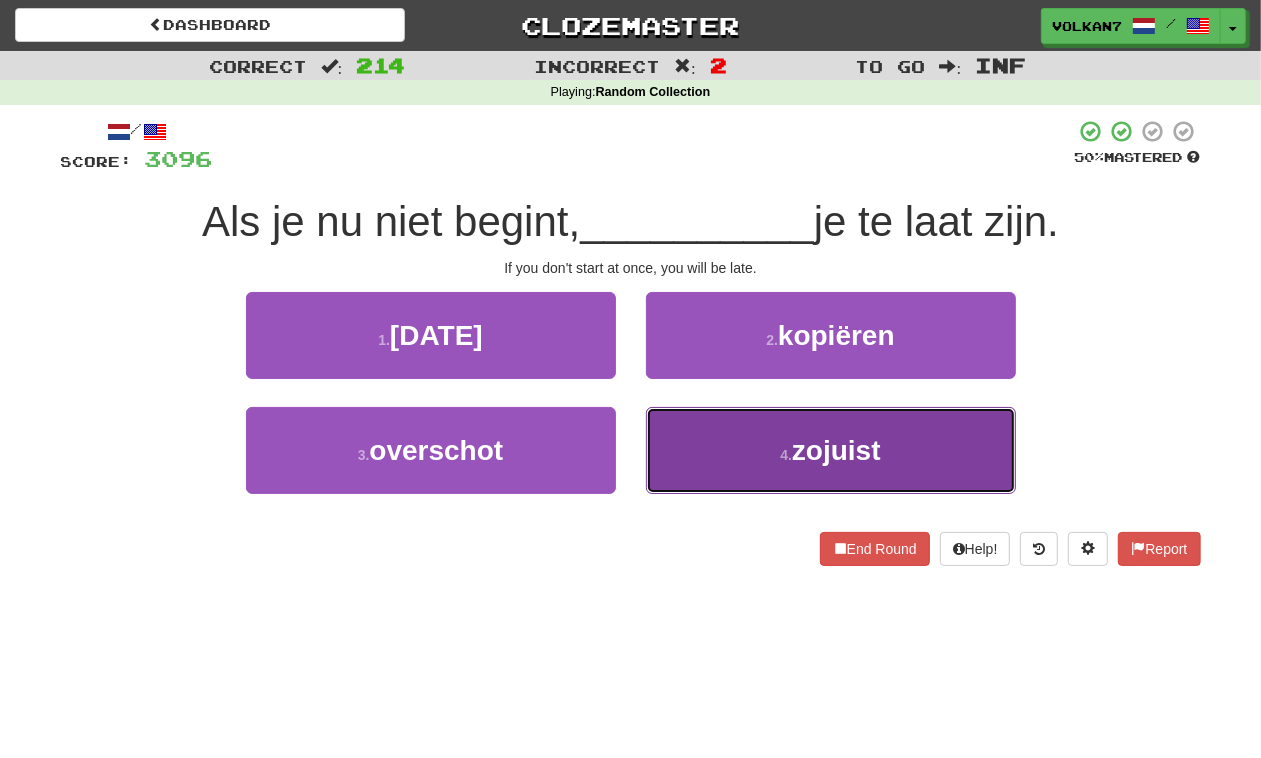 click on "4 .  zojuist" at bounding box center (831, 450) 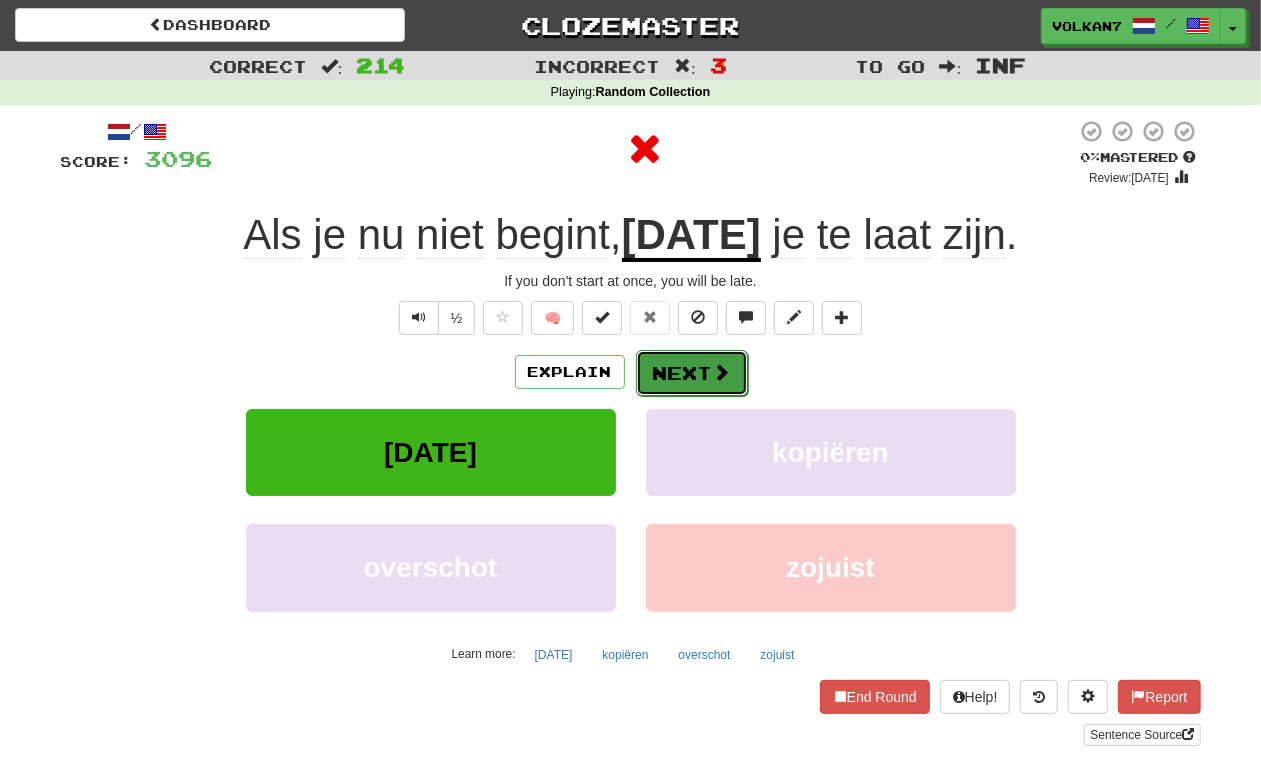 click at bounding box center (722, 372) 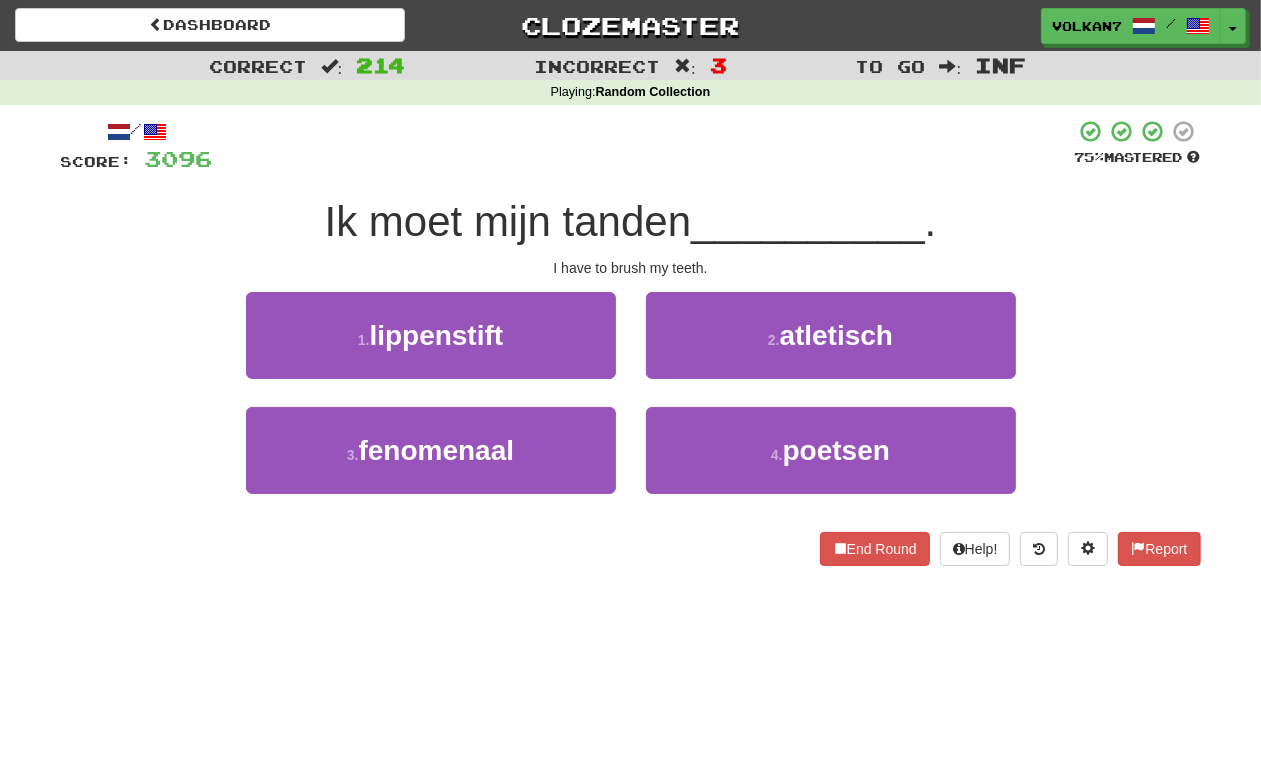 click at bounding box center [644, 146] 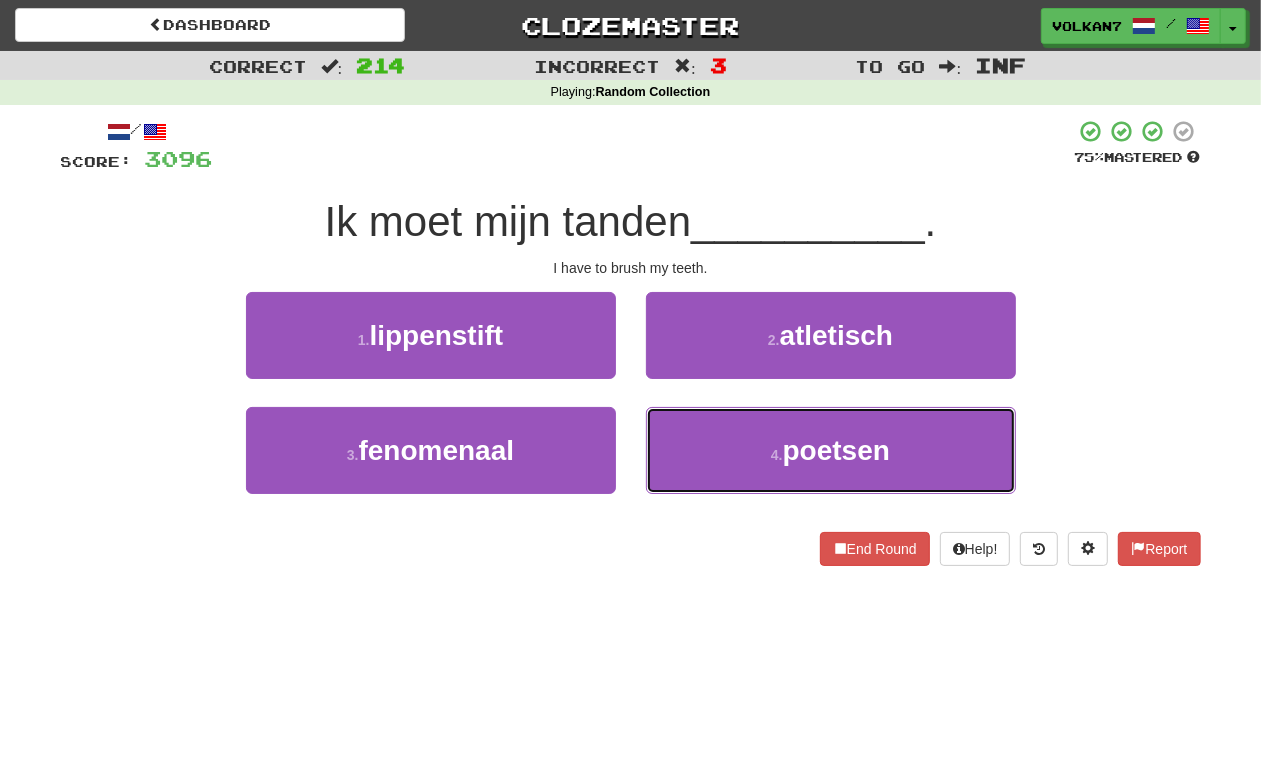 drag, startPoint x: 775, startPoint y: 478, endPoint x: 730, endPoint y: 407, distance: 84.0595 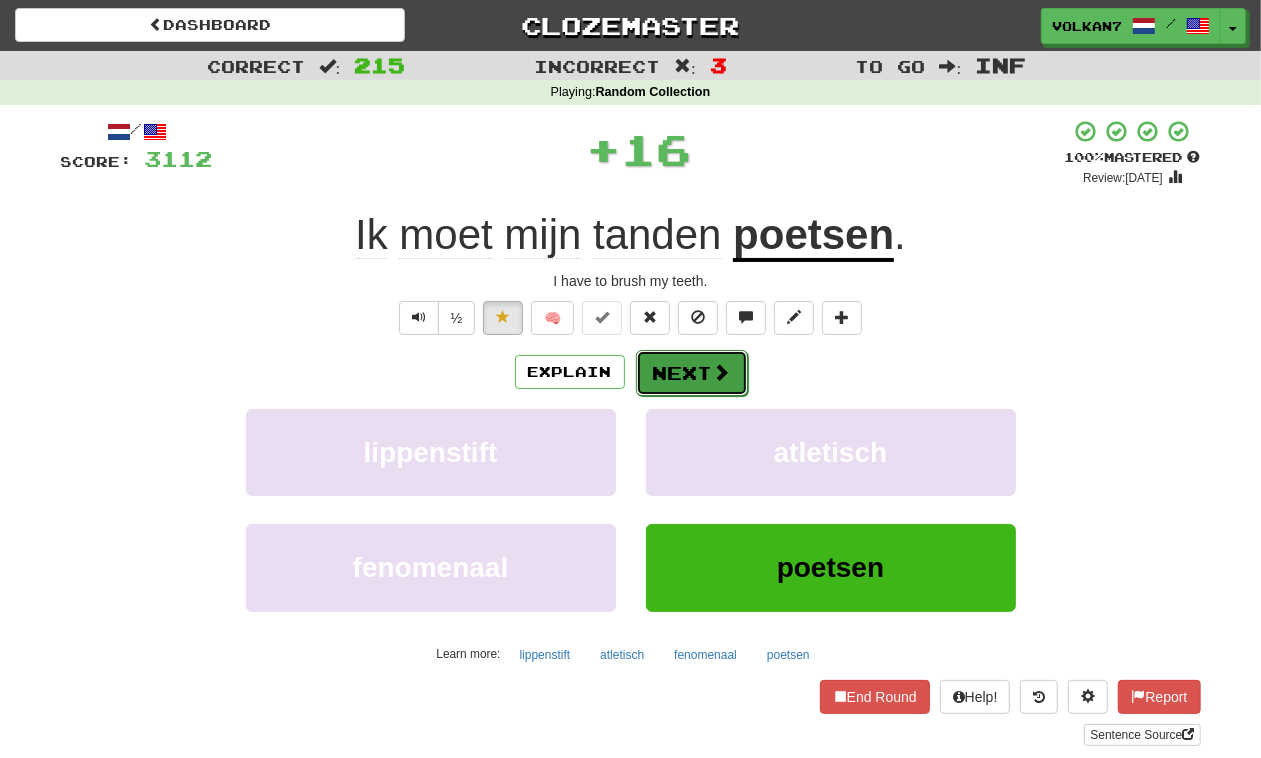 click on "Next" at bounding box center (692, 373) 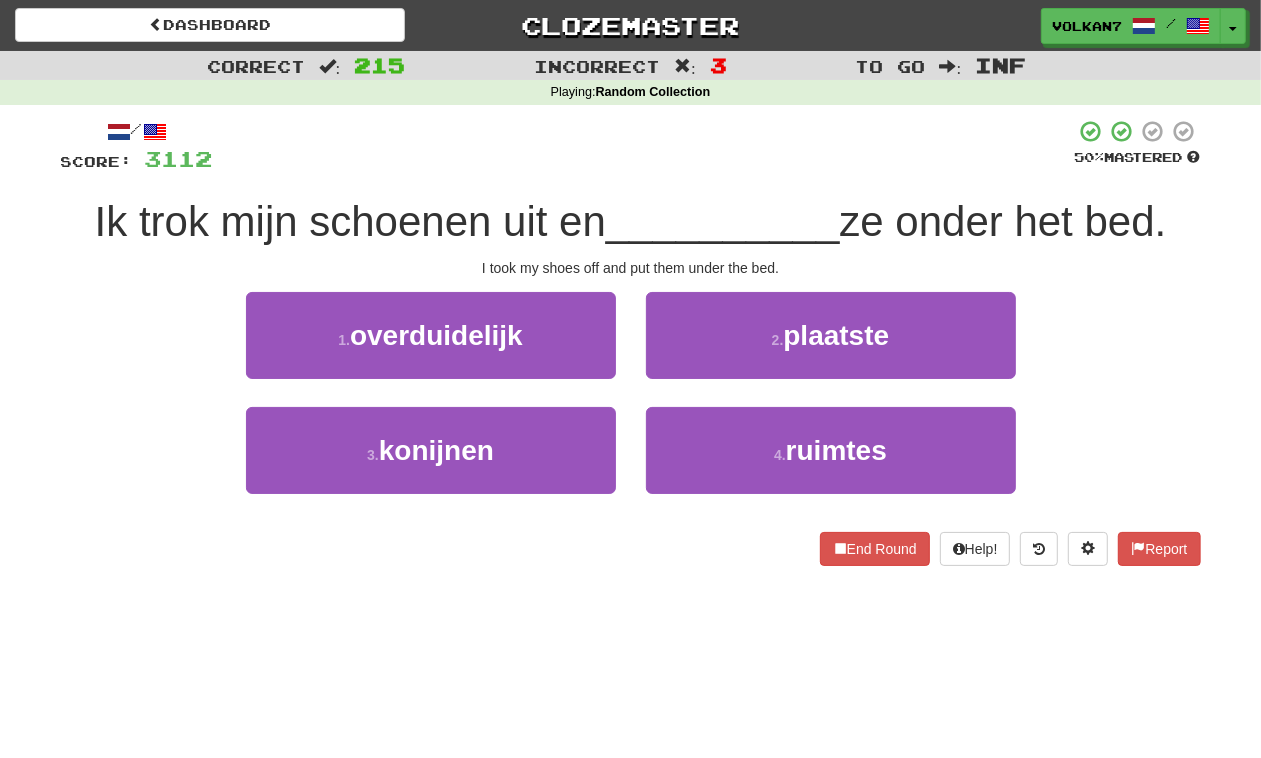click at bounding box center (644, 146) 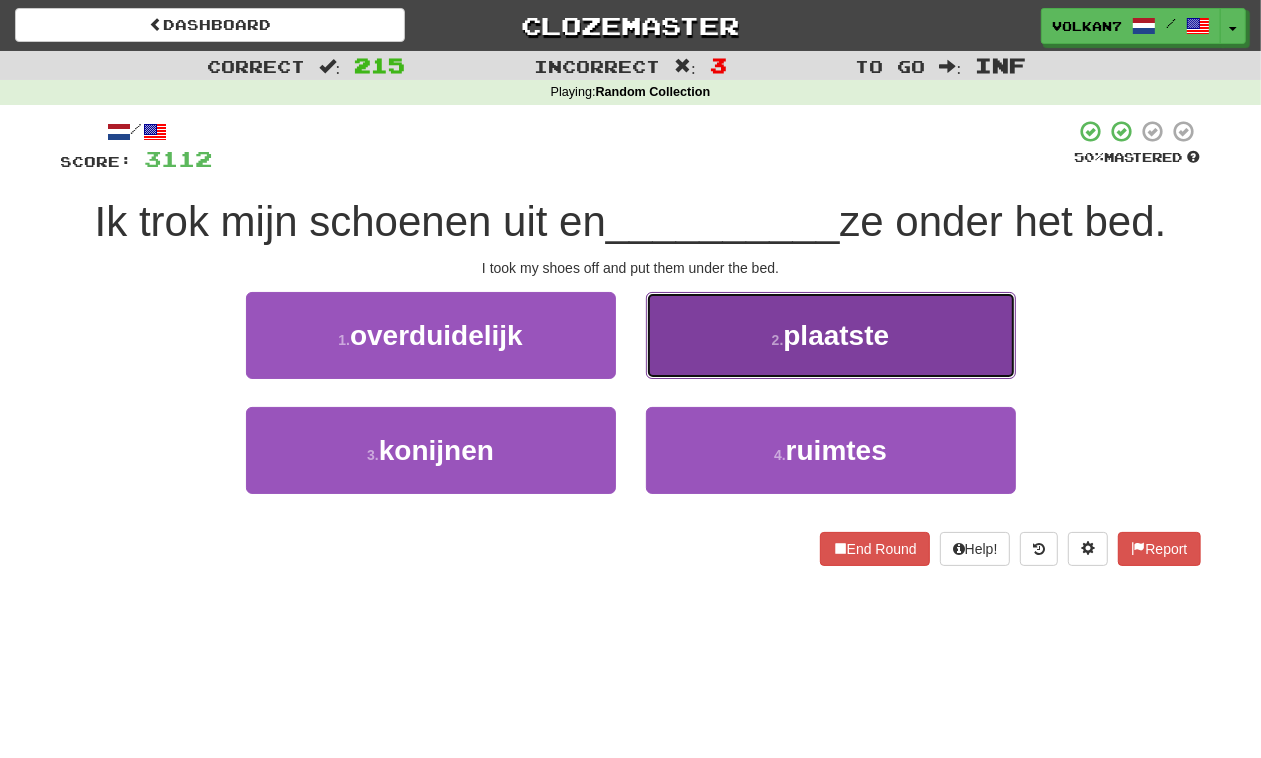 click on "2 .  plaatste" at bounding box center (831, 335) 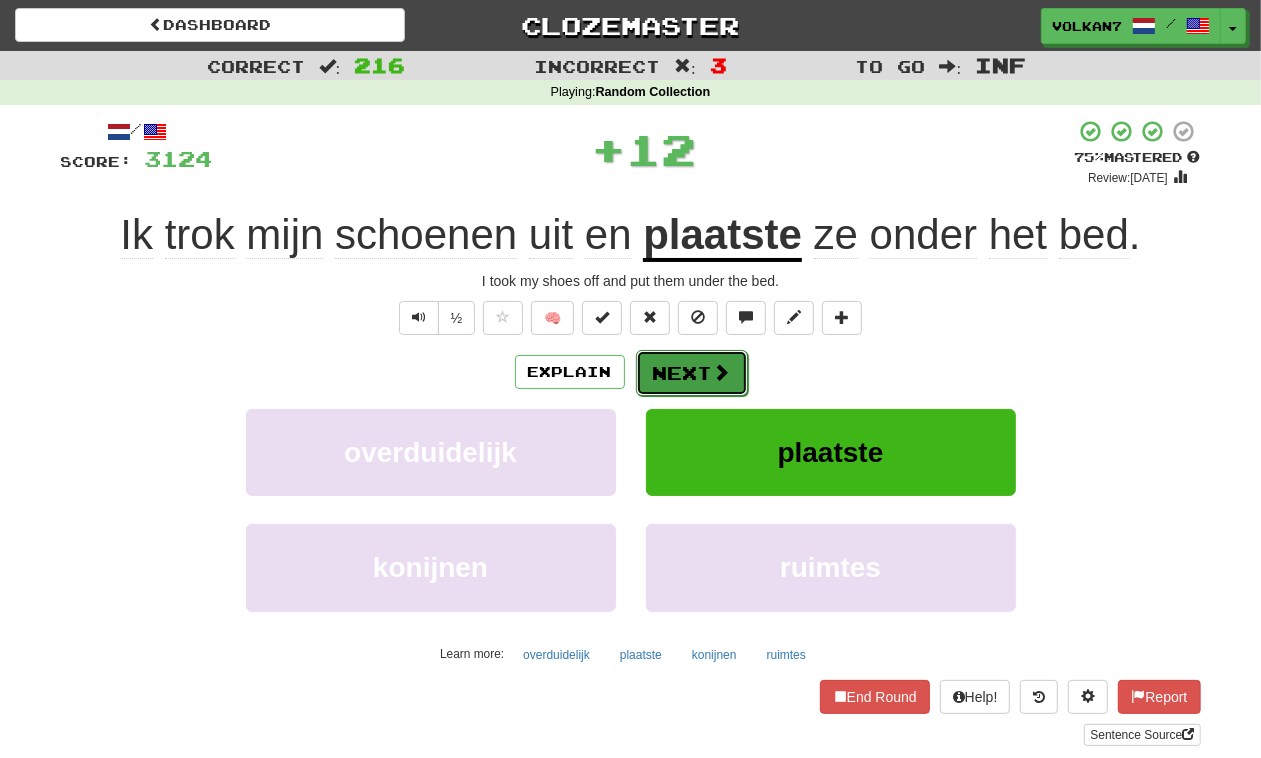 click on "Next" at bounding box center (692, 373) 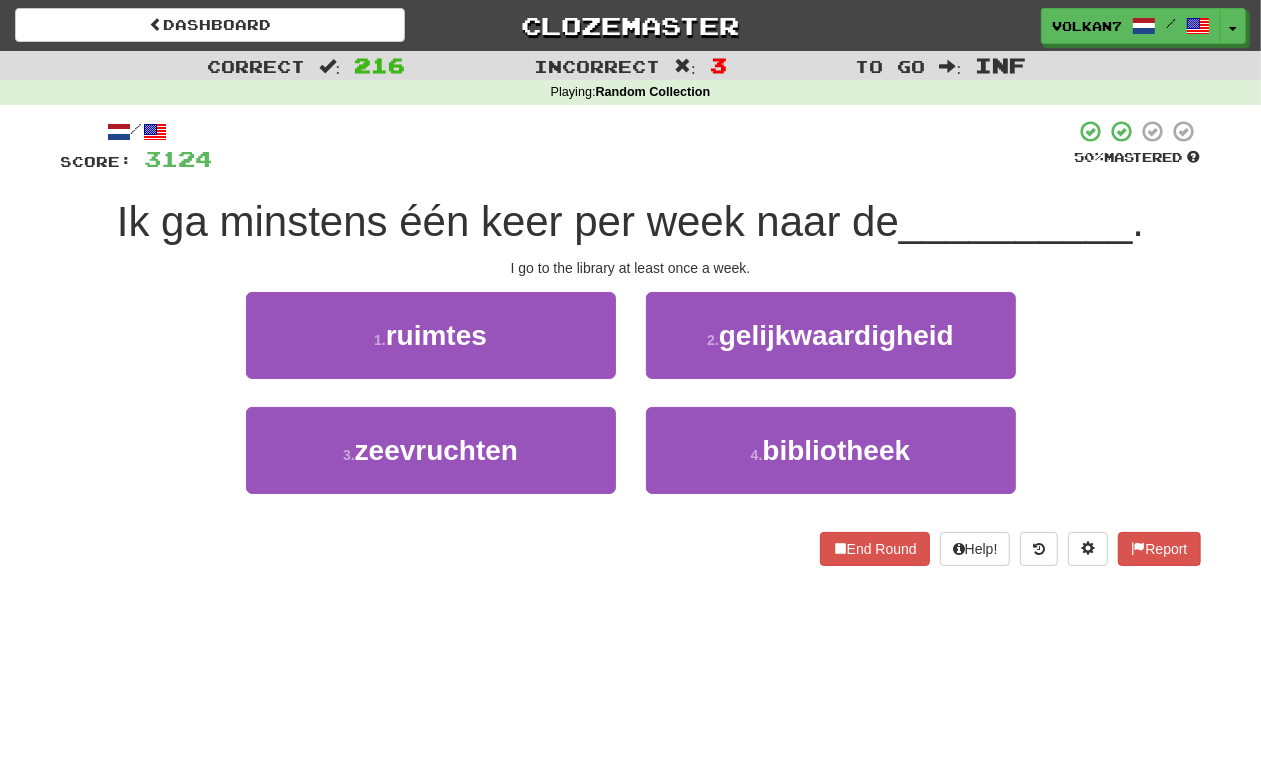 click at bounding box center (644, 146) 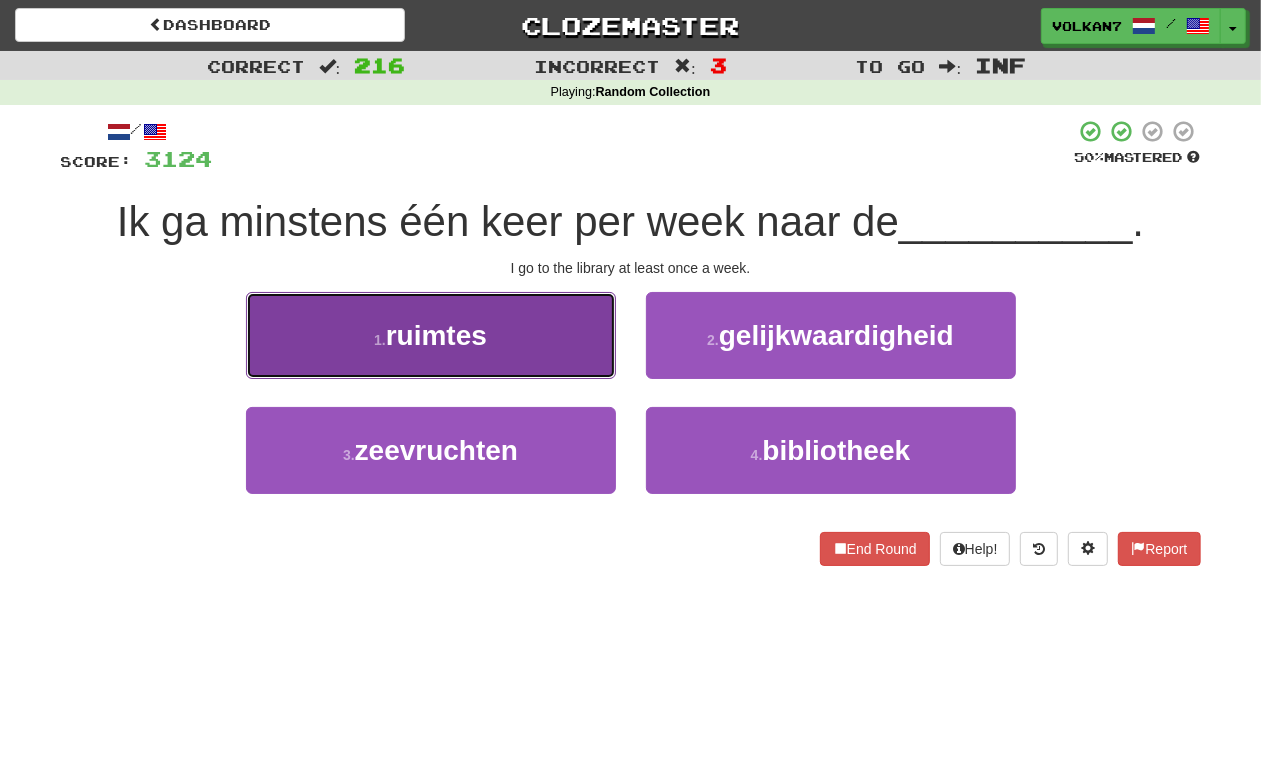click on "1 .  ruimtes" at bounding box center (431, 335) 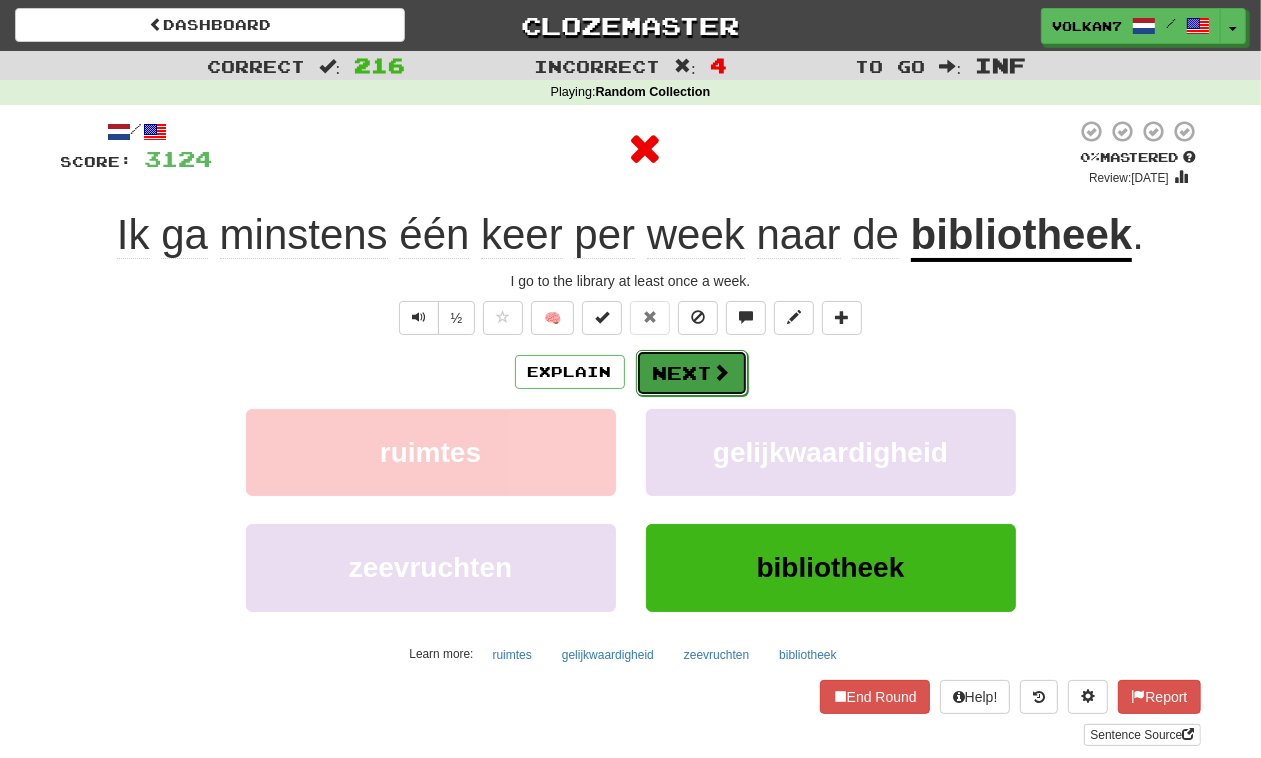 click on "Next" at bounding box center [692, 373] 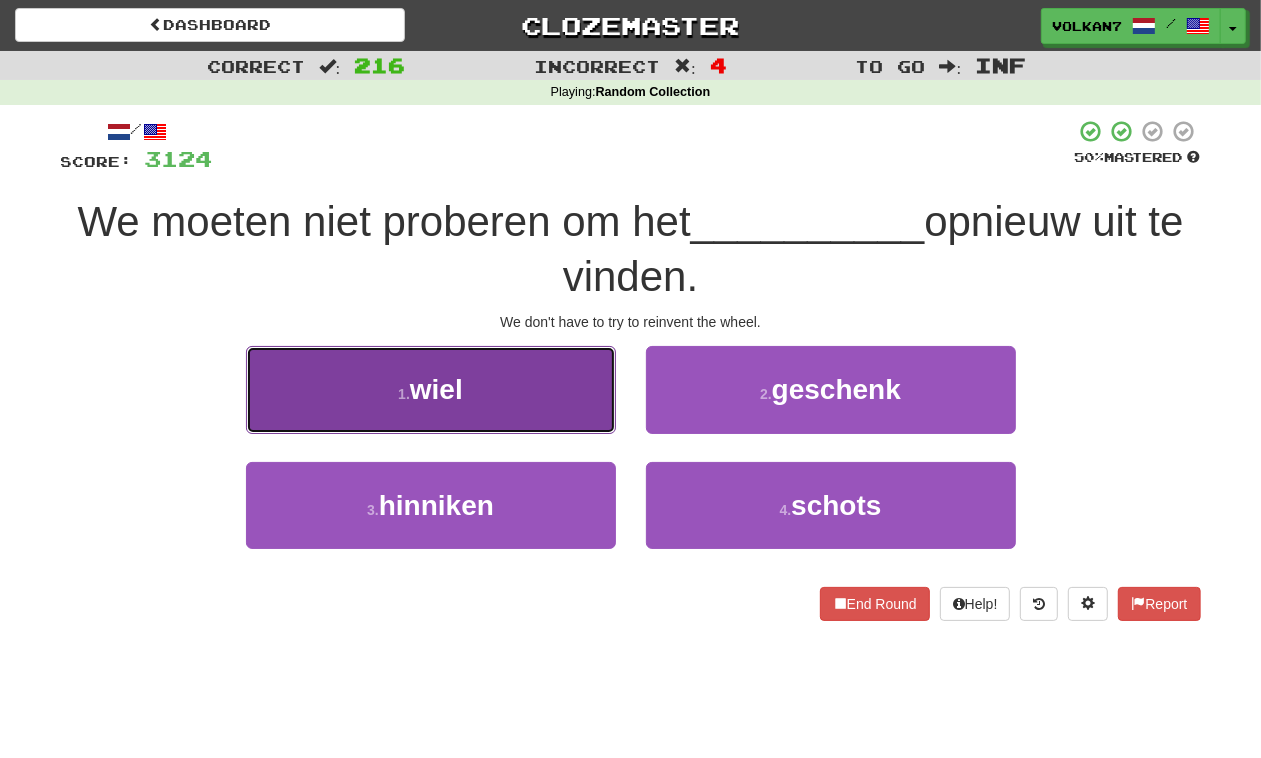 click on "1 .  wiel" at bounding box center (431, 389) 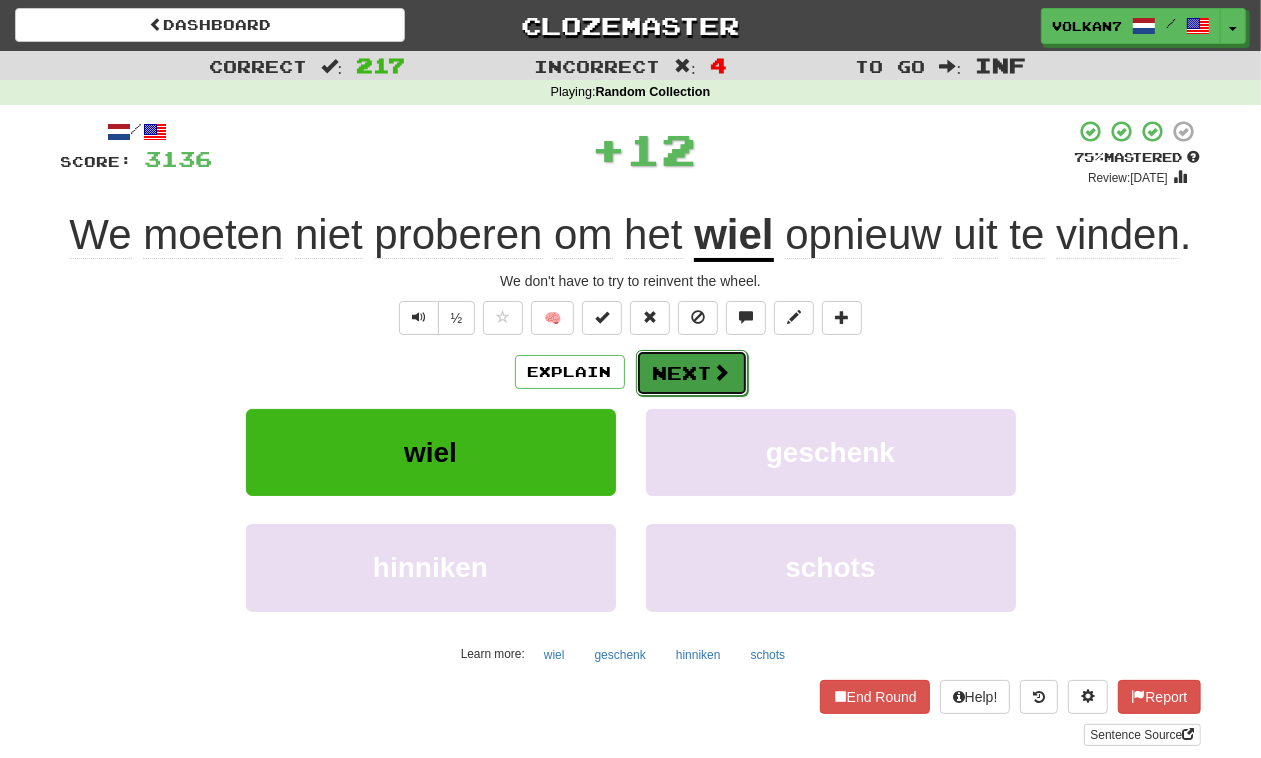 click on "Next" at bounding box center [692, 373] 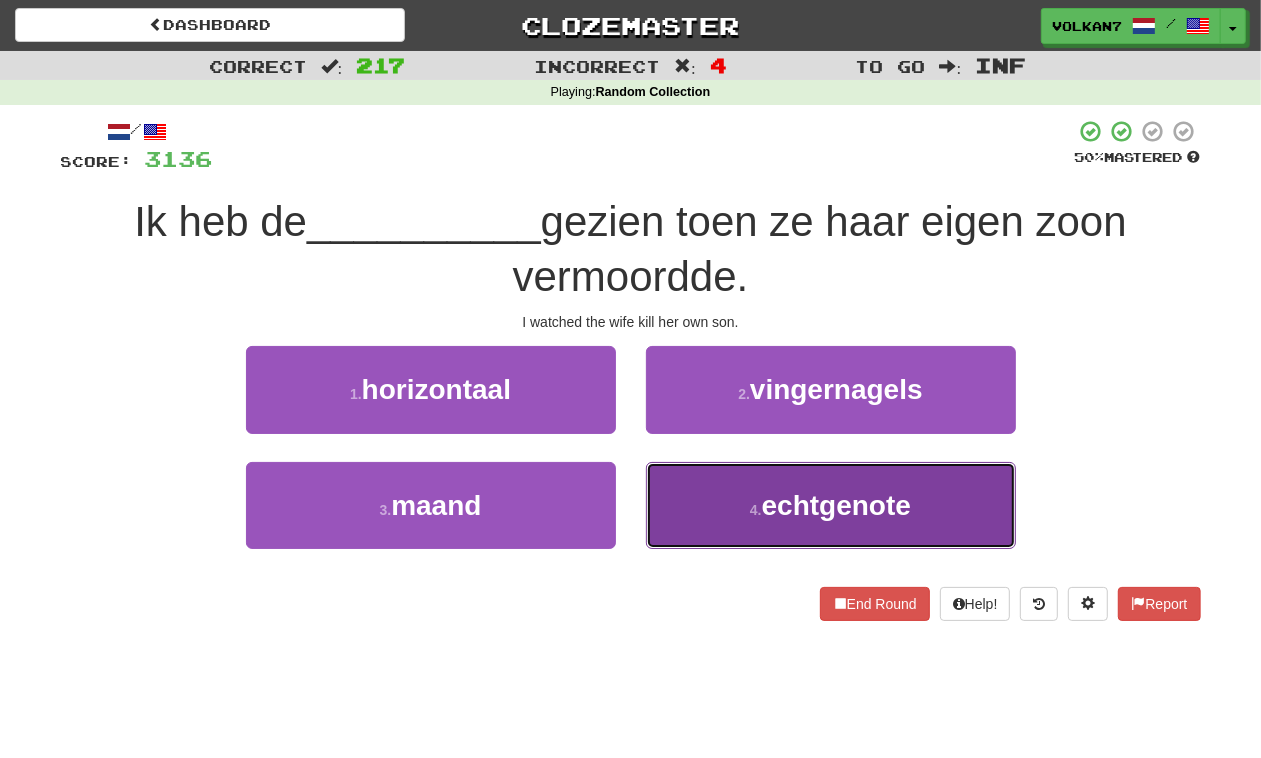 click on "4 .  echtgenote" at bounding box center [831, 505] 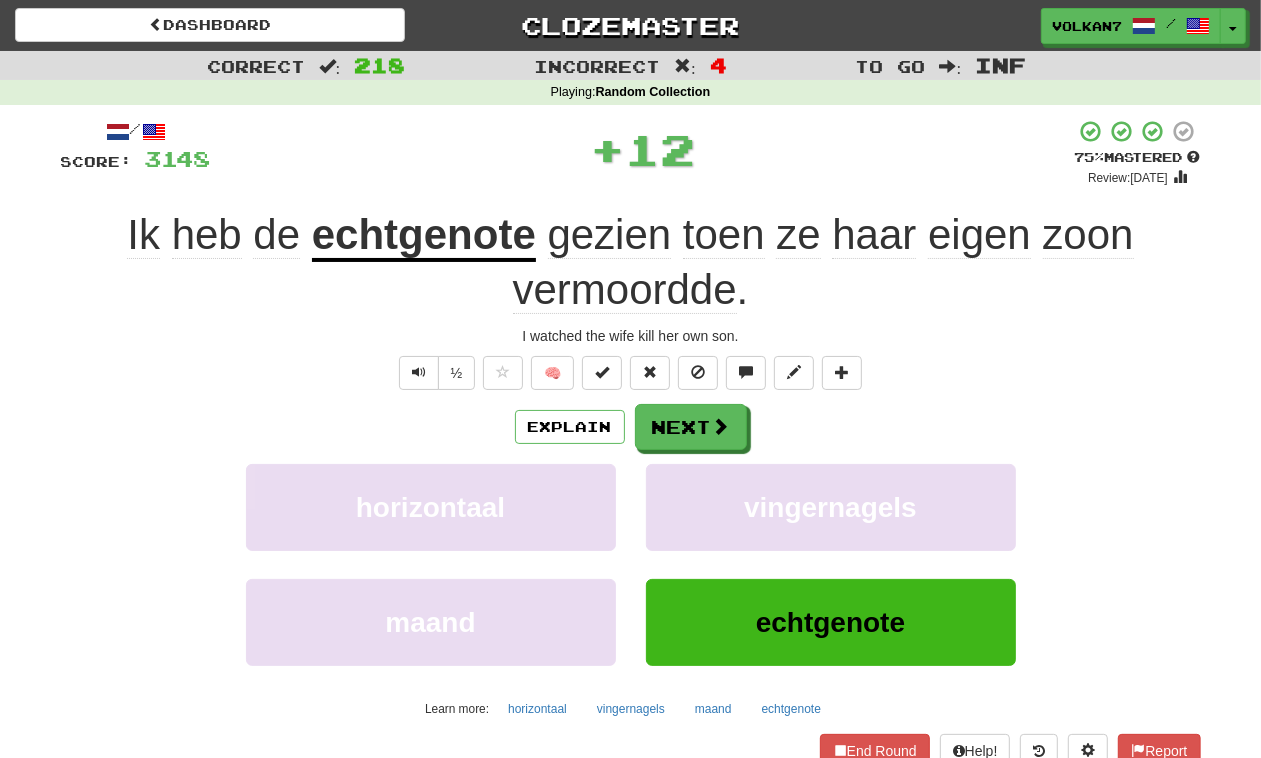 click on "/  Score:   3148 + 12 75 %  Mastered Review:  [DATE] Ik   heb   de   echtgenote   gezien   toen   ze   haar   eigen   zoon   vermoordde . I watched the wife kill her own son. ½ 🧠 Explain Next horizontaal vingernagels maand echtgenote Learn more: horizontaal vingernagels maand echtgenote  End Round  Help!  Report Sentence Source" at bounding box center (631, 459) 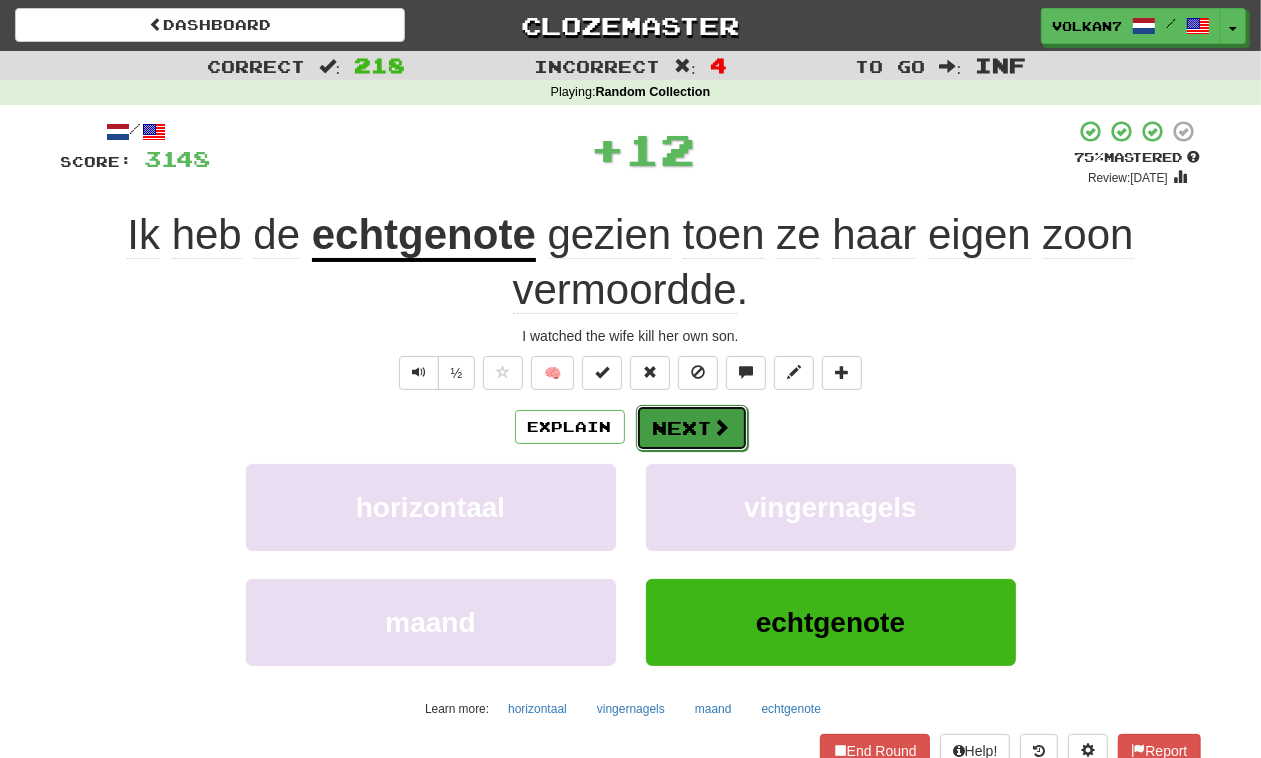 click on "Next" at bounding box center [692, 428] 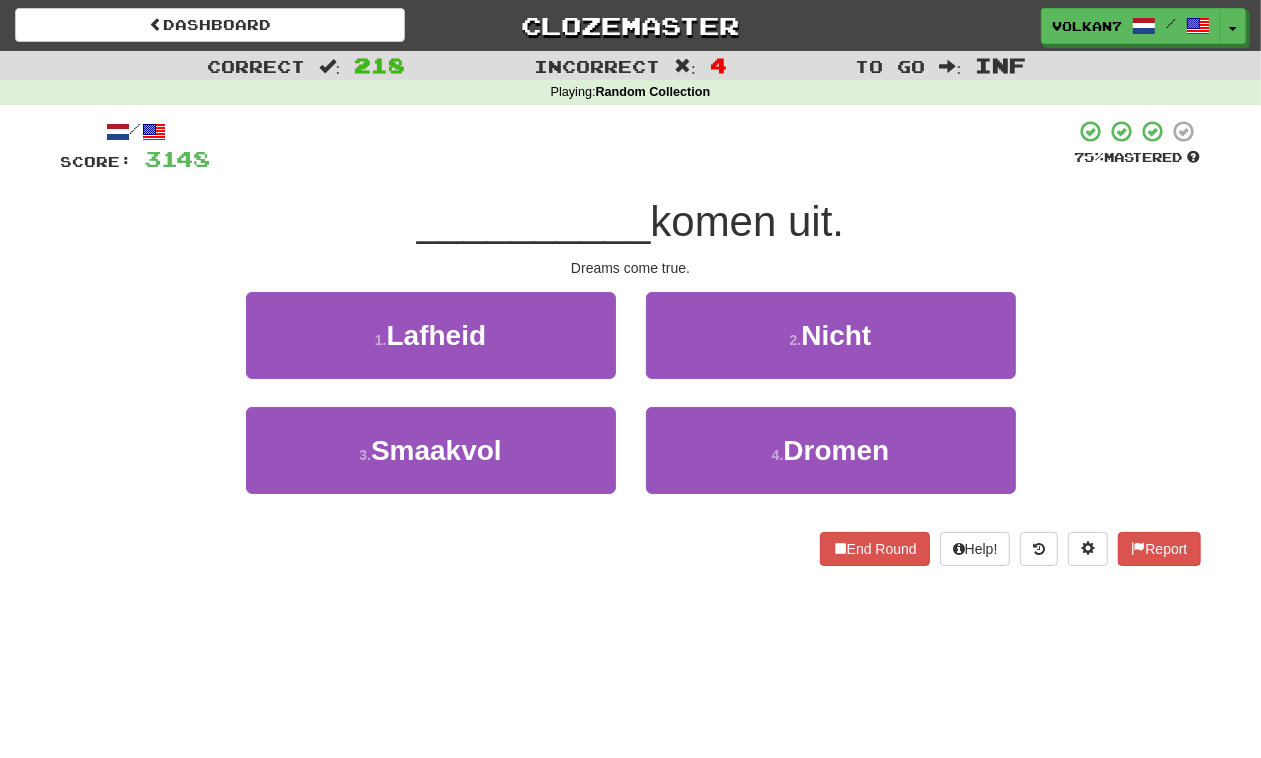 click on "/  Score:   3148 75 %  Mastered __________  komen uit. Dreams come true. 1 .  Lafheid 2 .  Nicht 3 .  Smaakvol 4 .  Dromen  End Round  Help!  Report" at bounding box center (631, 342) 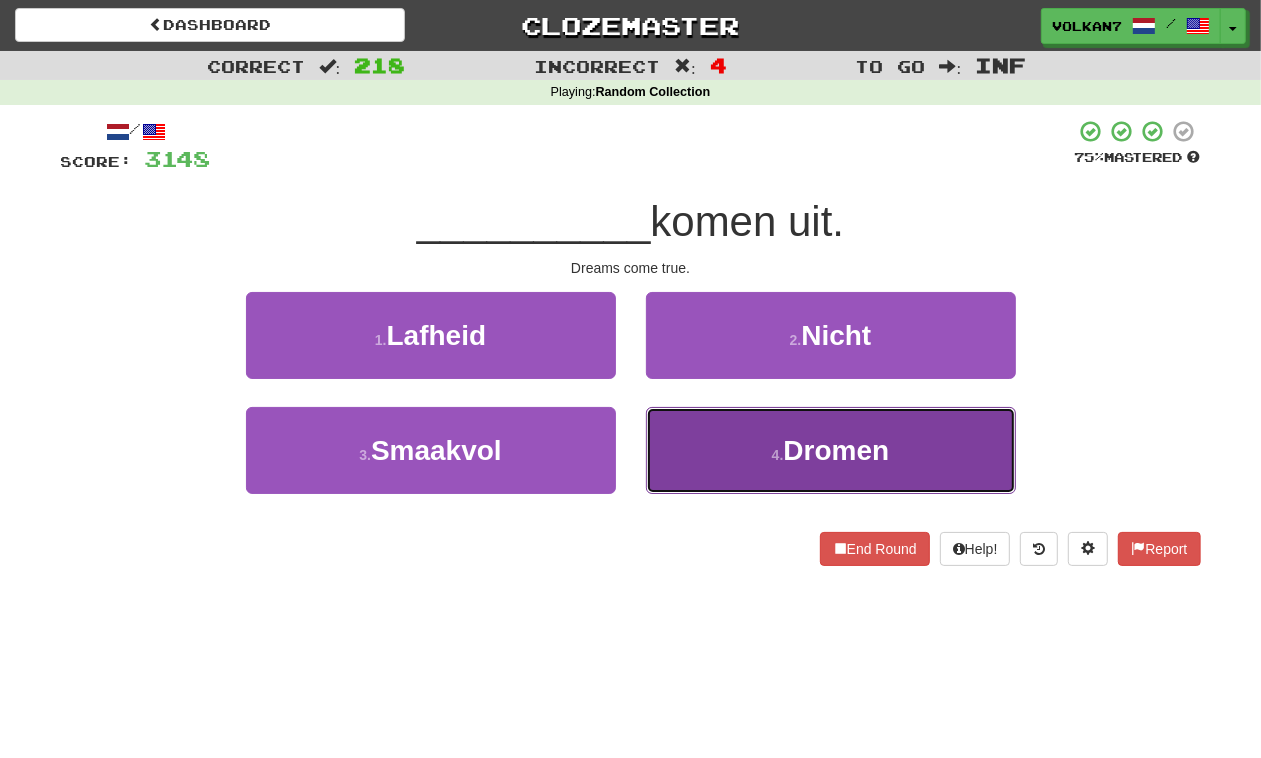 click on "Dromen" at bounding box center [836, 450] 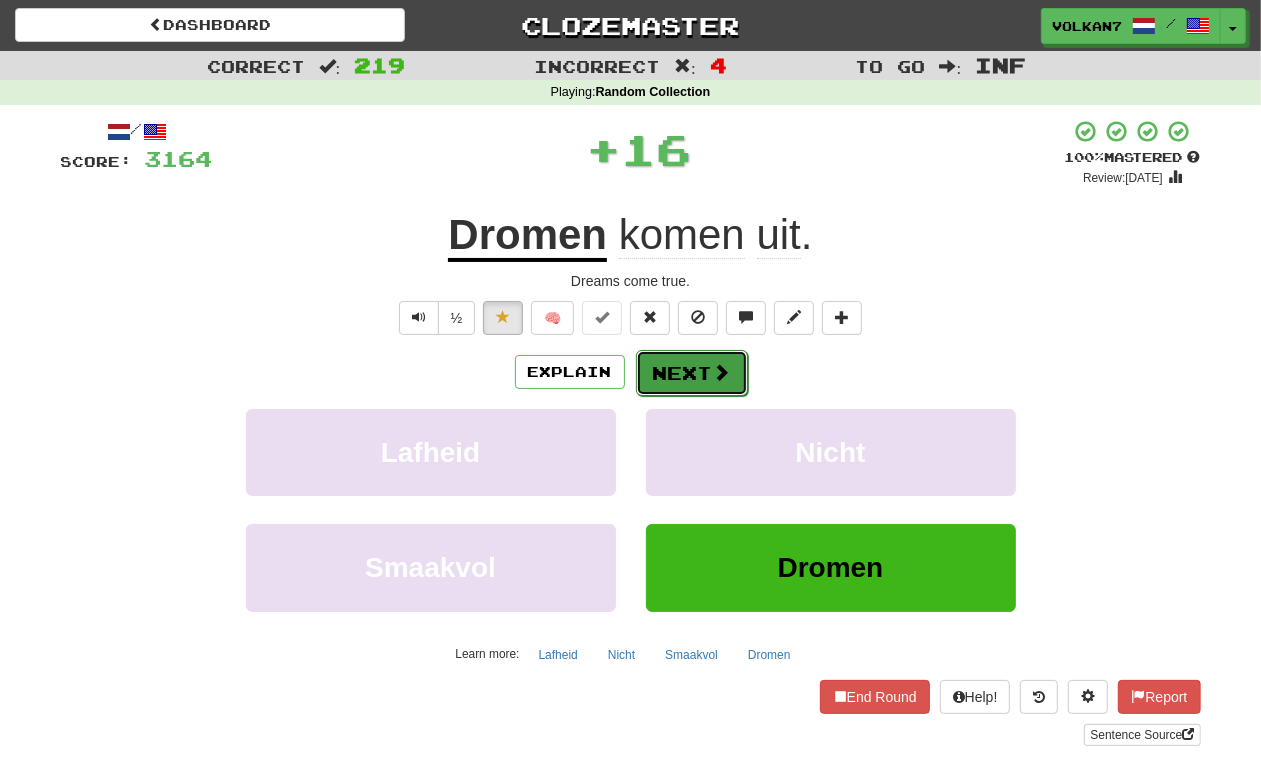 click on "Next" at bounding box center [692, 373] 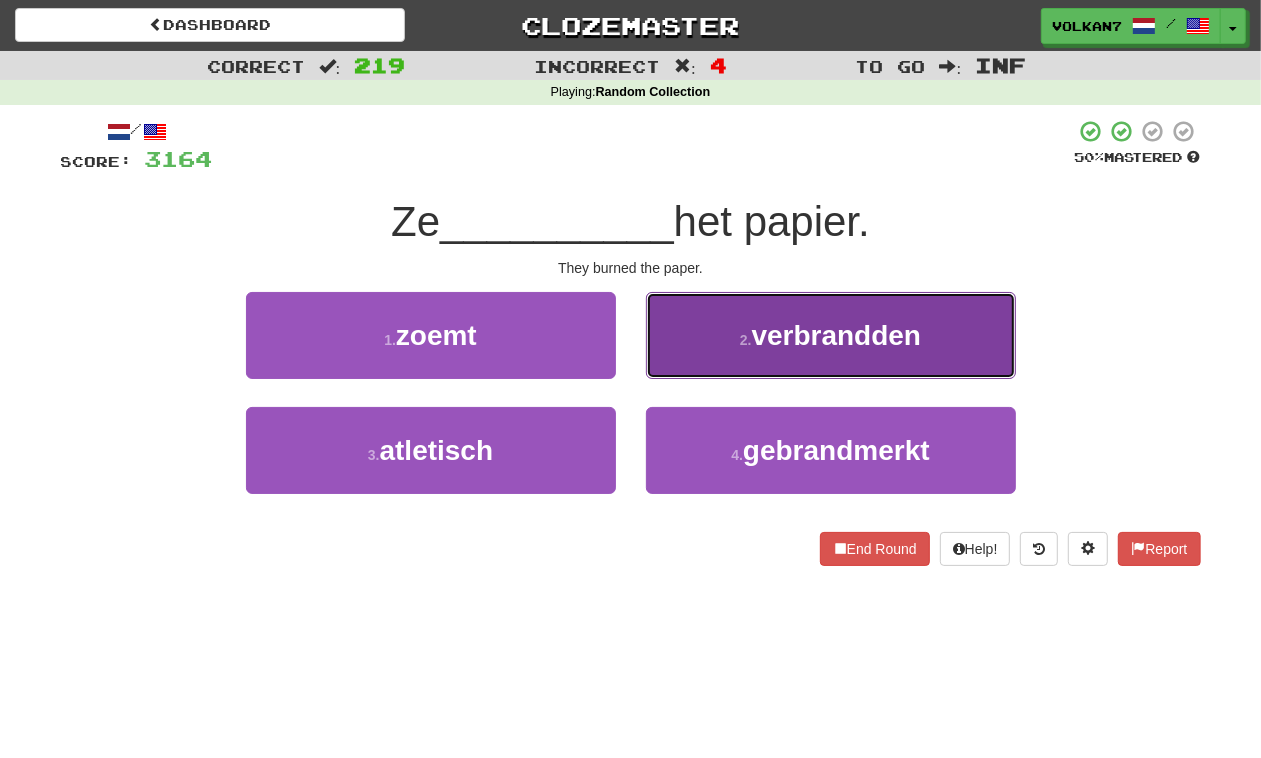 click on "2 .  verbrandden" at bounding box center [831, 335] 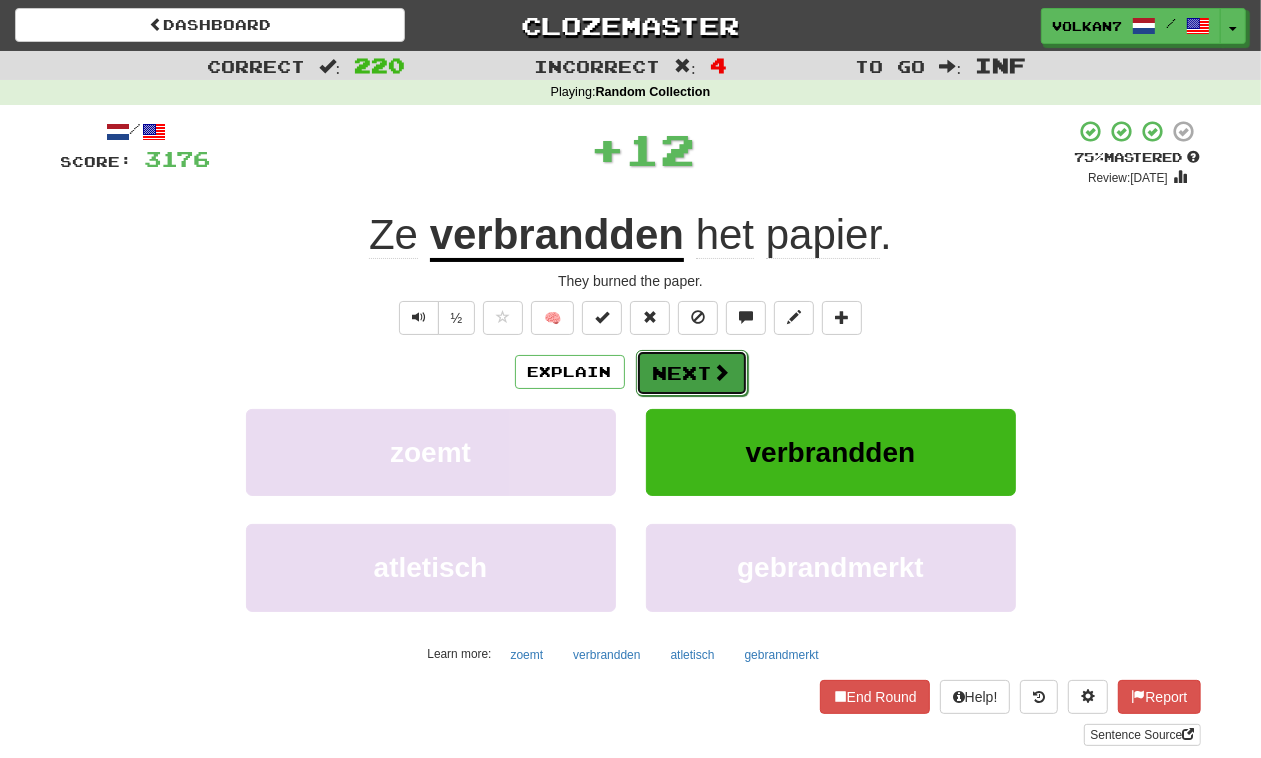 click on "Next" at bounding box center [692, 373] 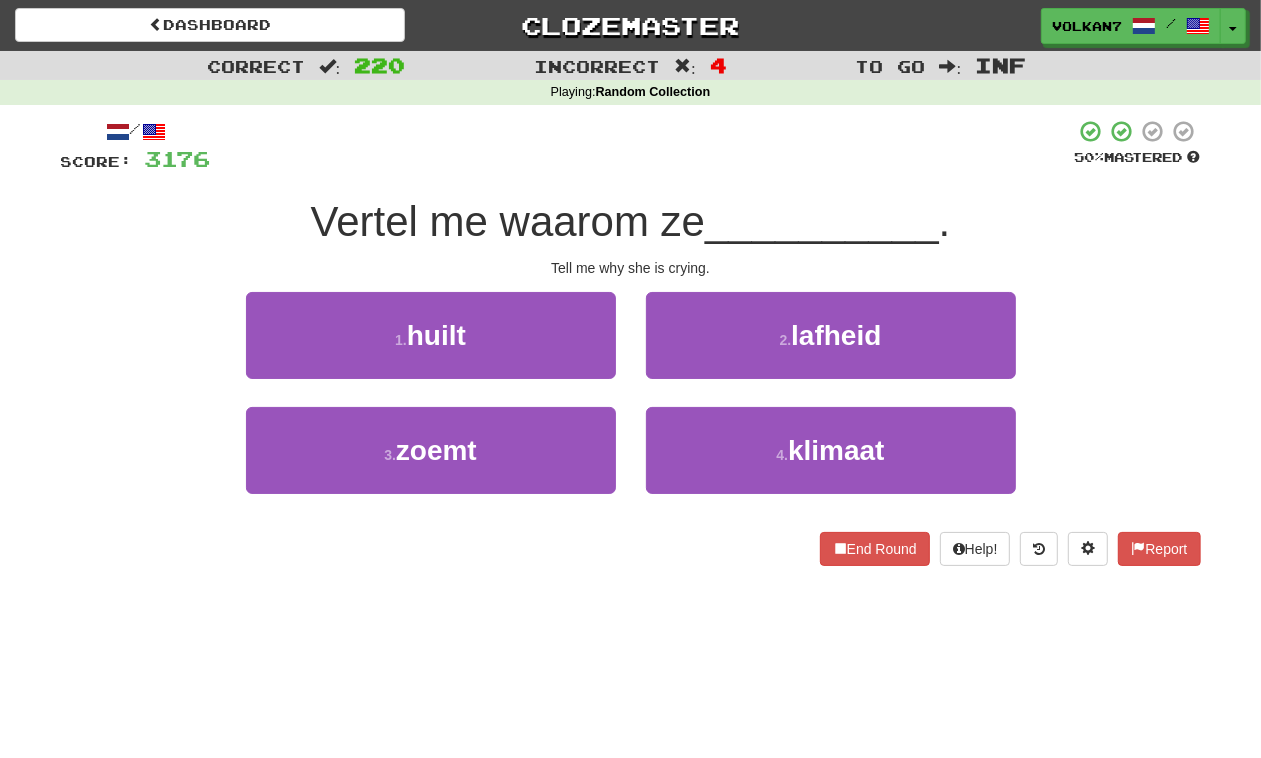 click on "Vertel me waarom ze" at bounding box center (508, 221) 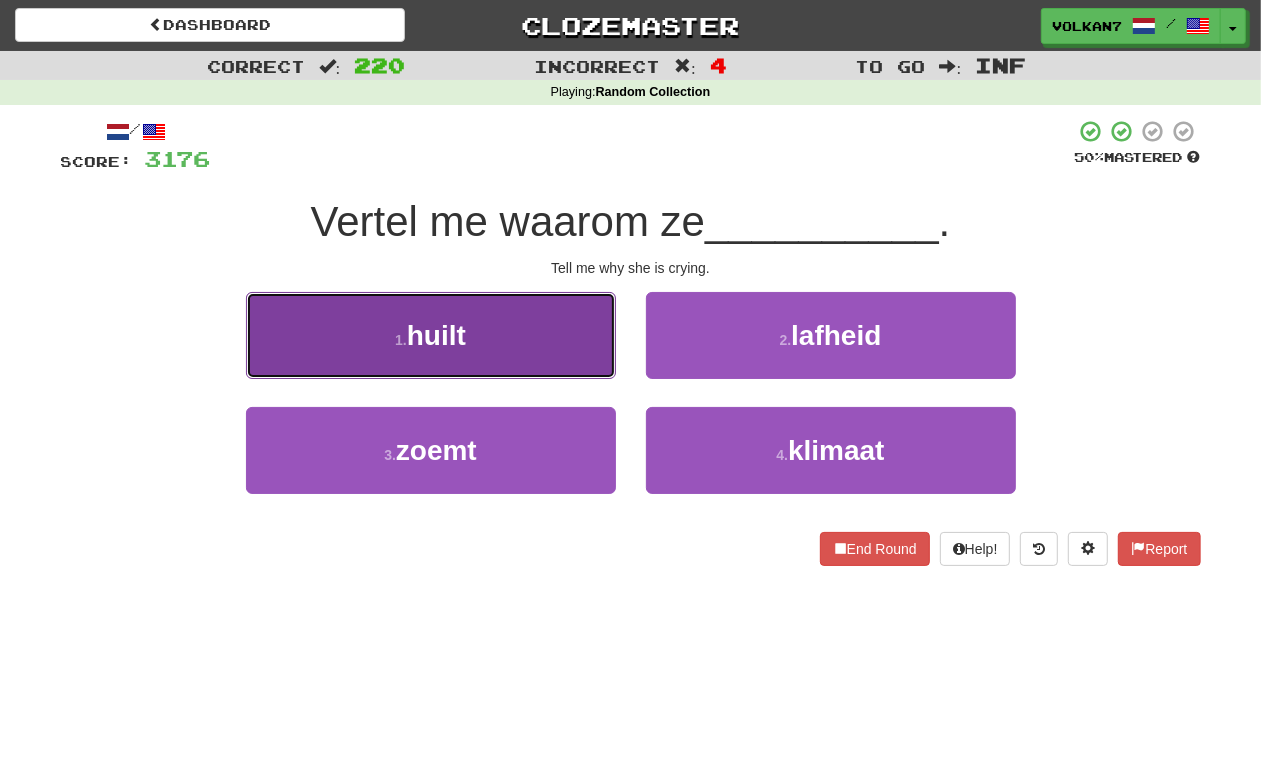 click on "1 .  huilt" at bounding box center [431, 335] 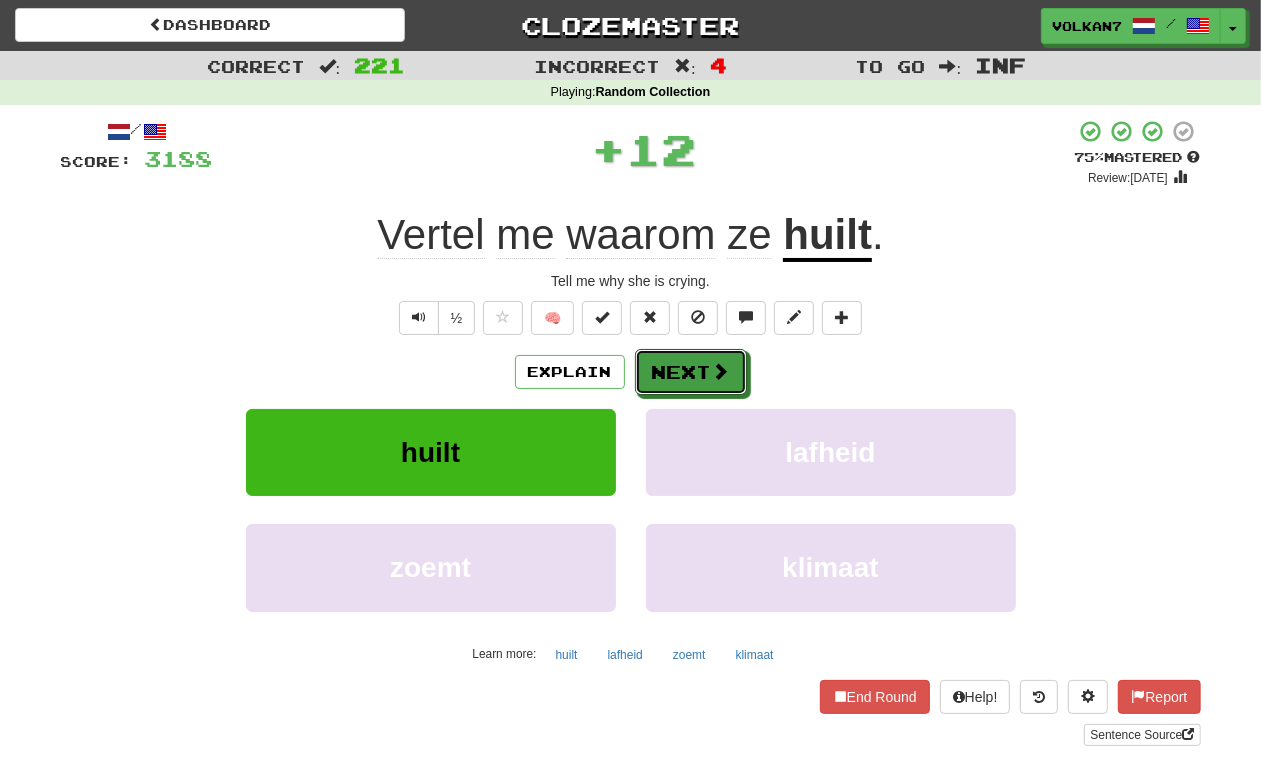 drag, startPoint x: 692, startPoint y: 357, endPoint x: 703, endPoint y: 265, distance: 92.65527 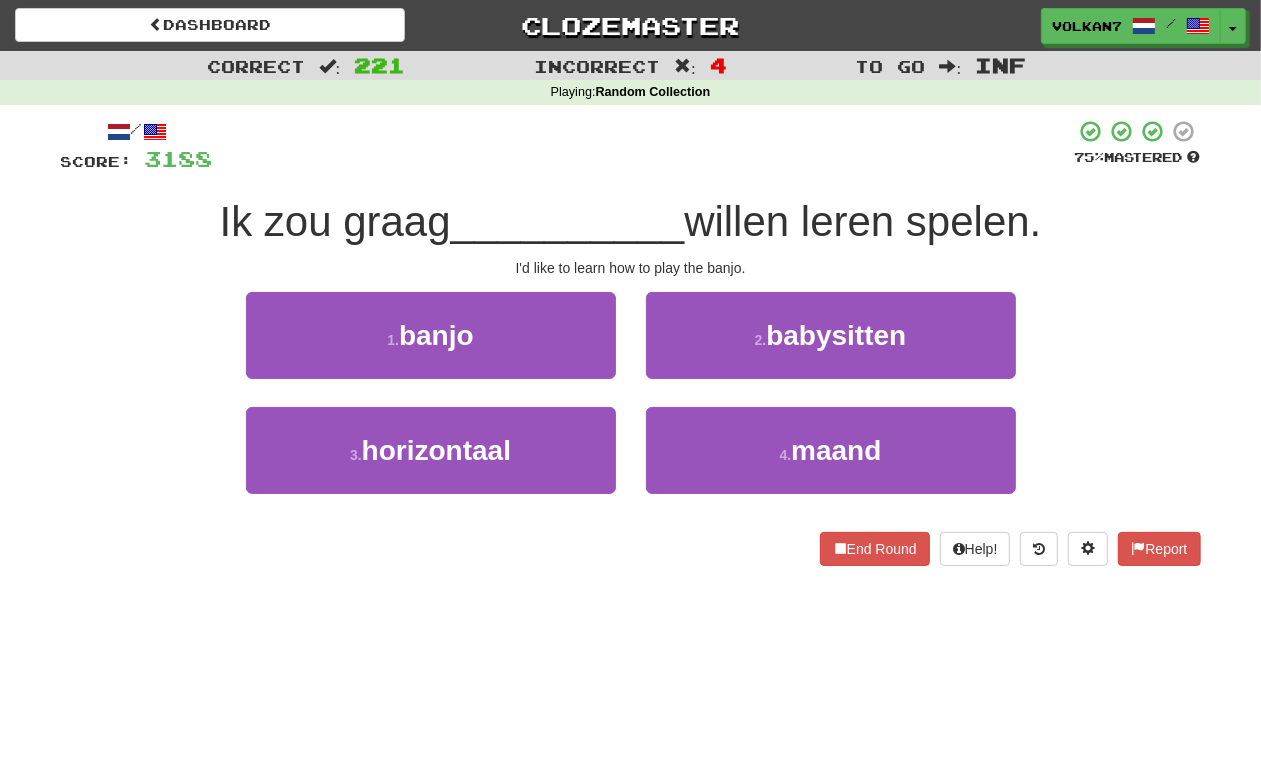 click at bounding box center (644, 146) 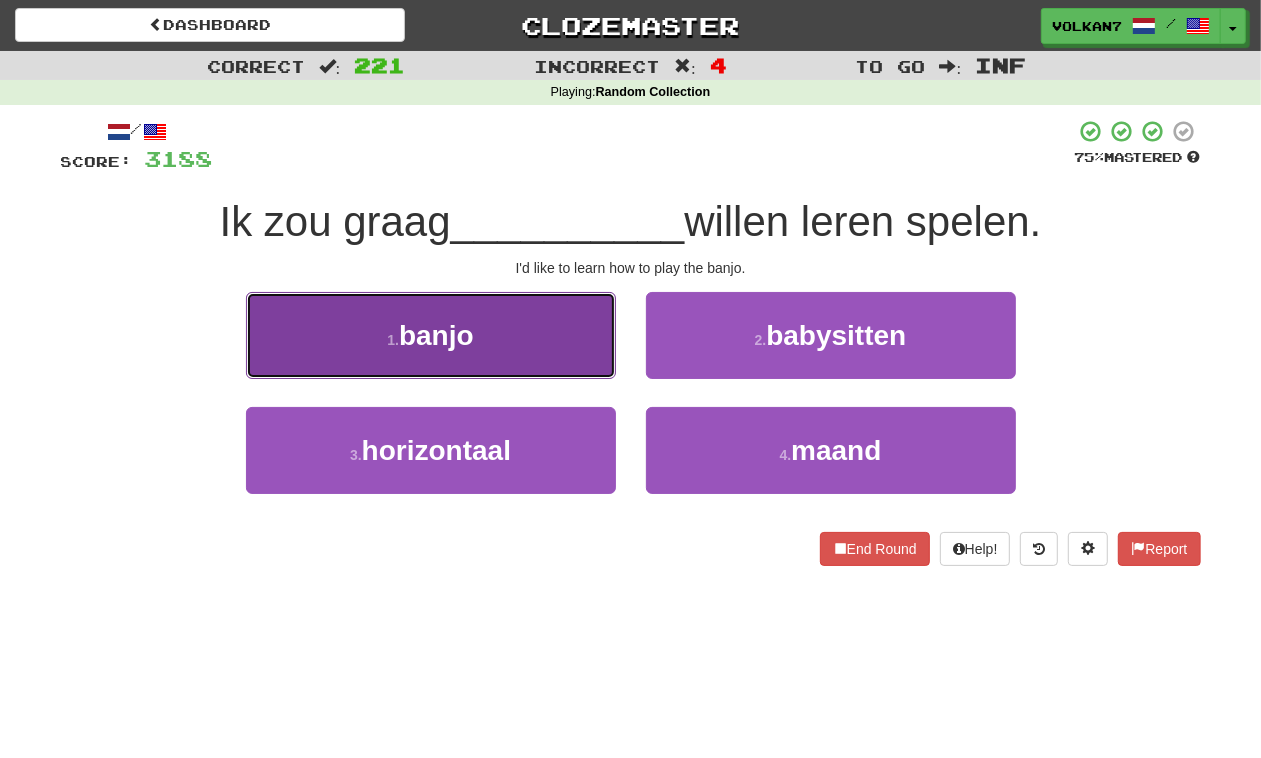 click on "1 .  banjo" at bounding box center (431, 335) 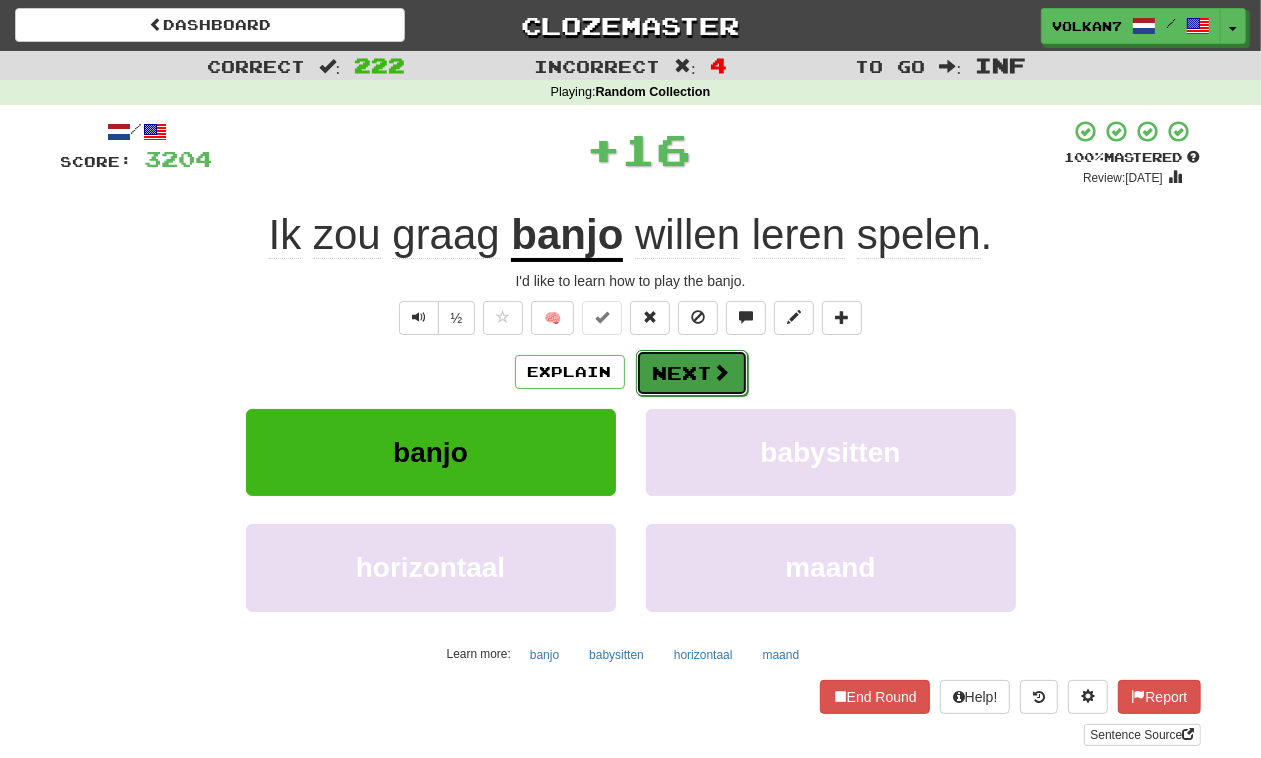 click on "Next" at bounding box center (692, 373) 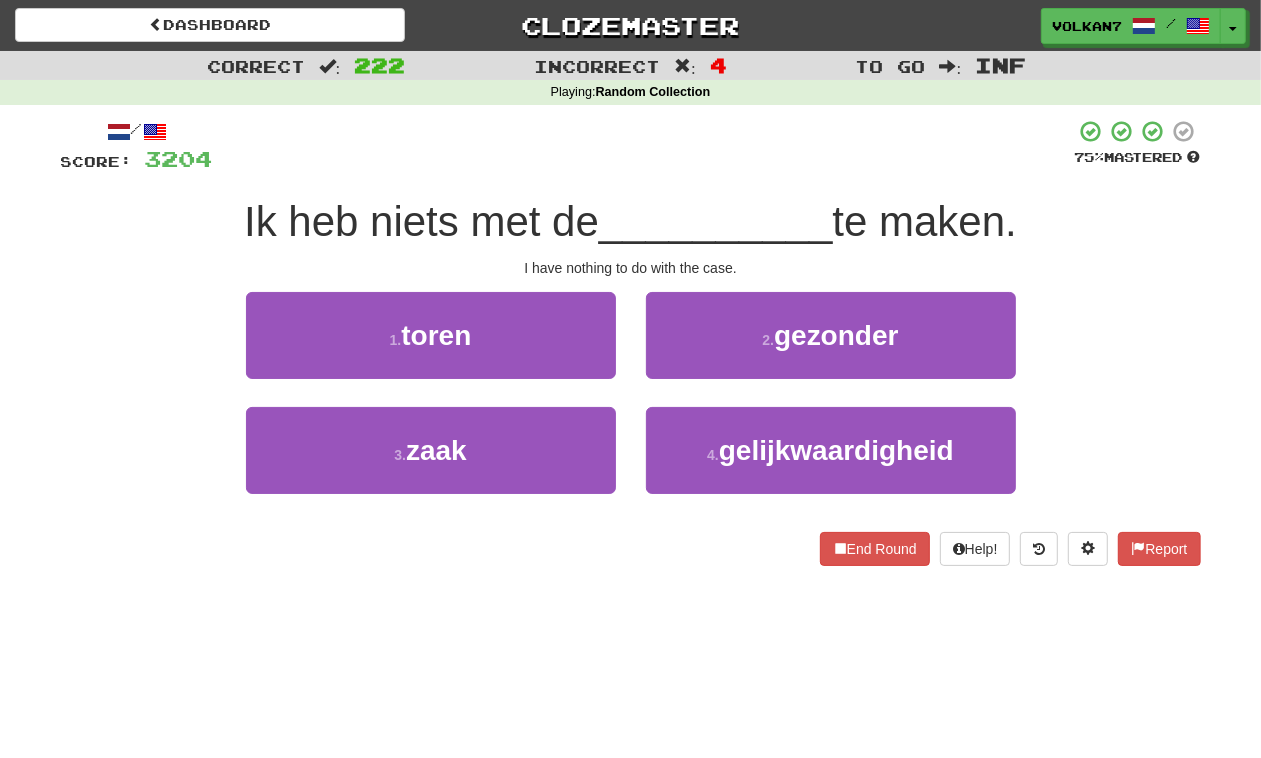 click on "Ik heb niets met de  __________  te maken." at bounding box center [631, 222] 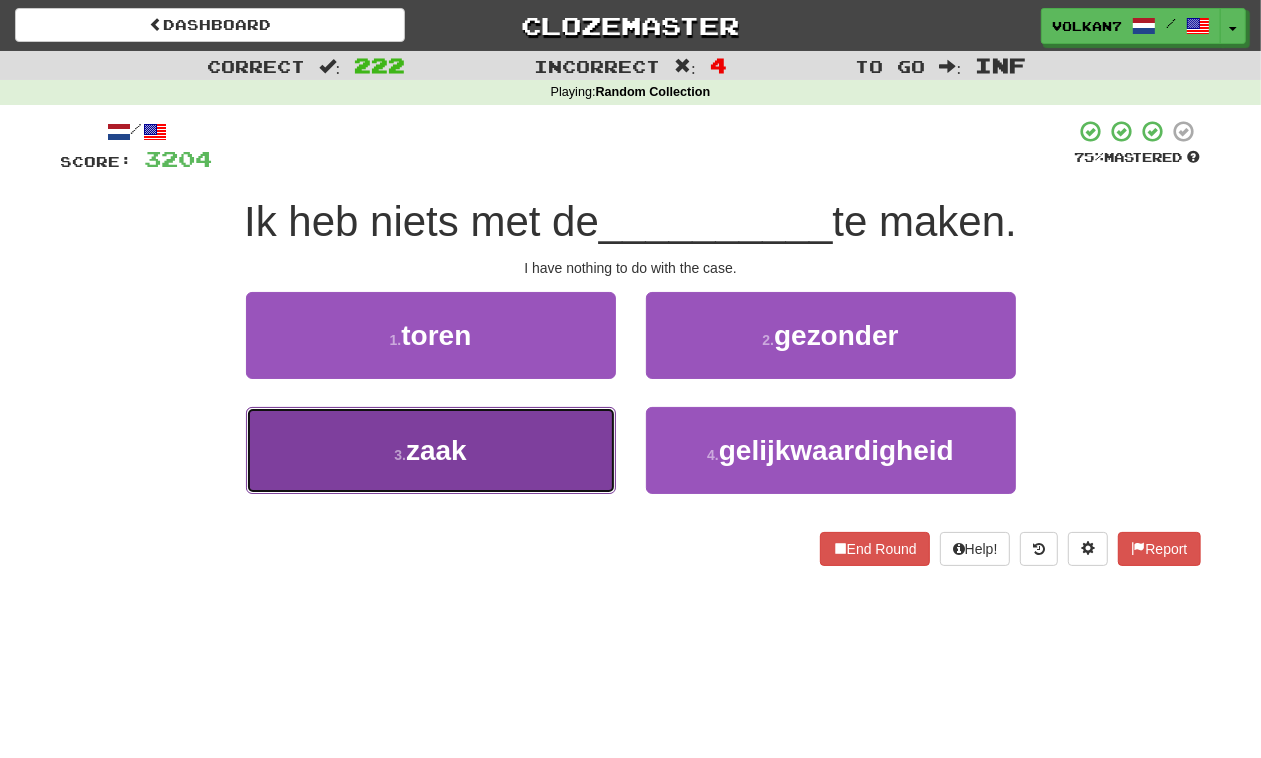 click on "3 .  zaak" at bounding box center [431, 450] 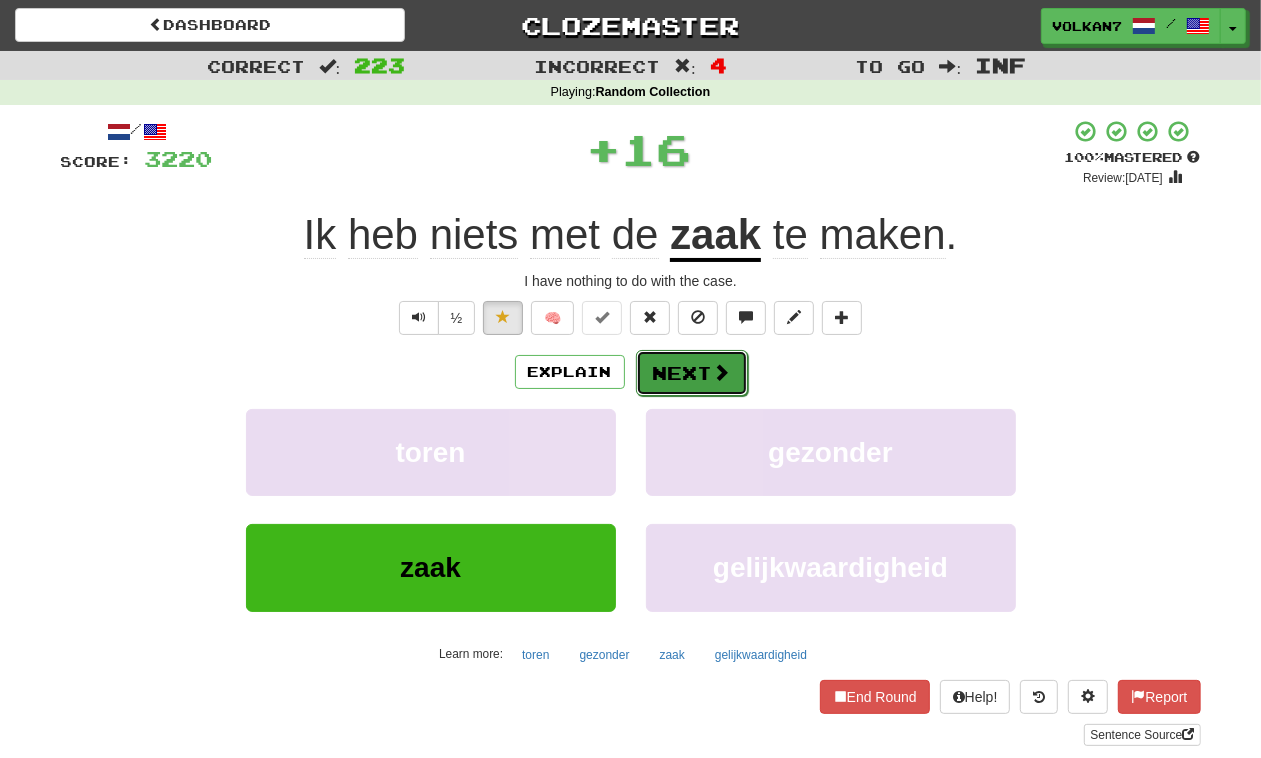 click on "Next" at bounding box center [692, 373] 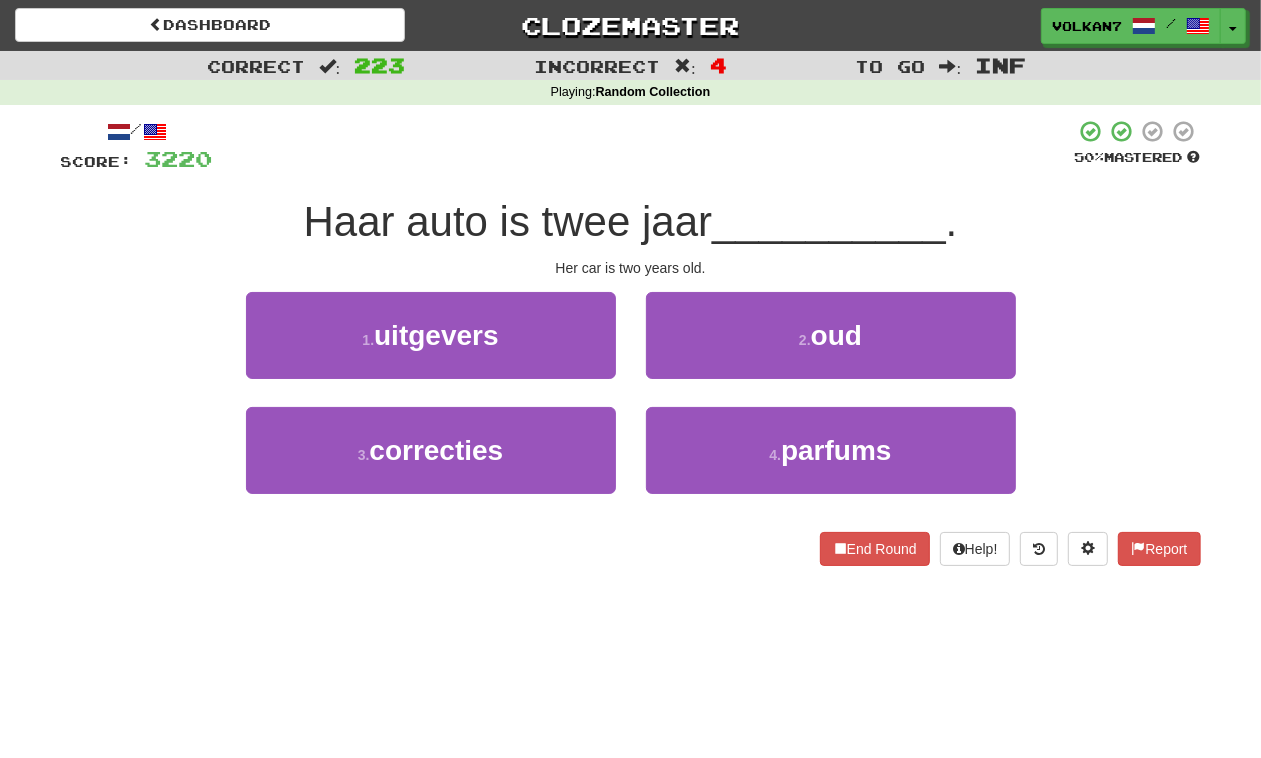 click at bounding box center [644, 146] 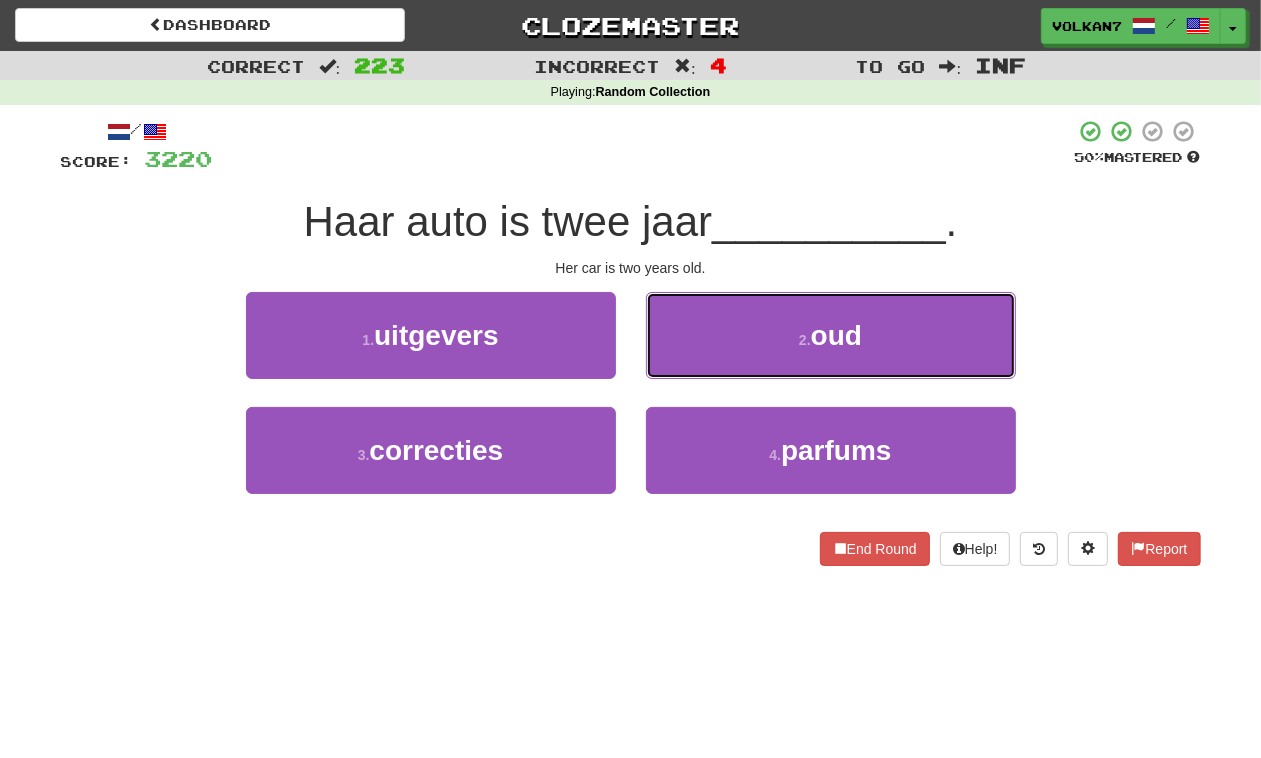 click on "2 .  oud" at bounding box center (831, 335) 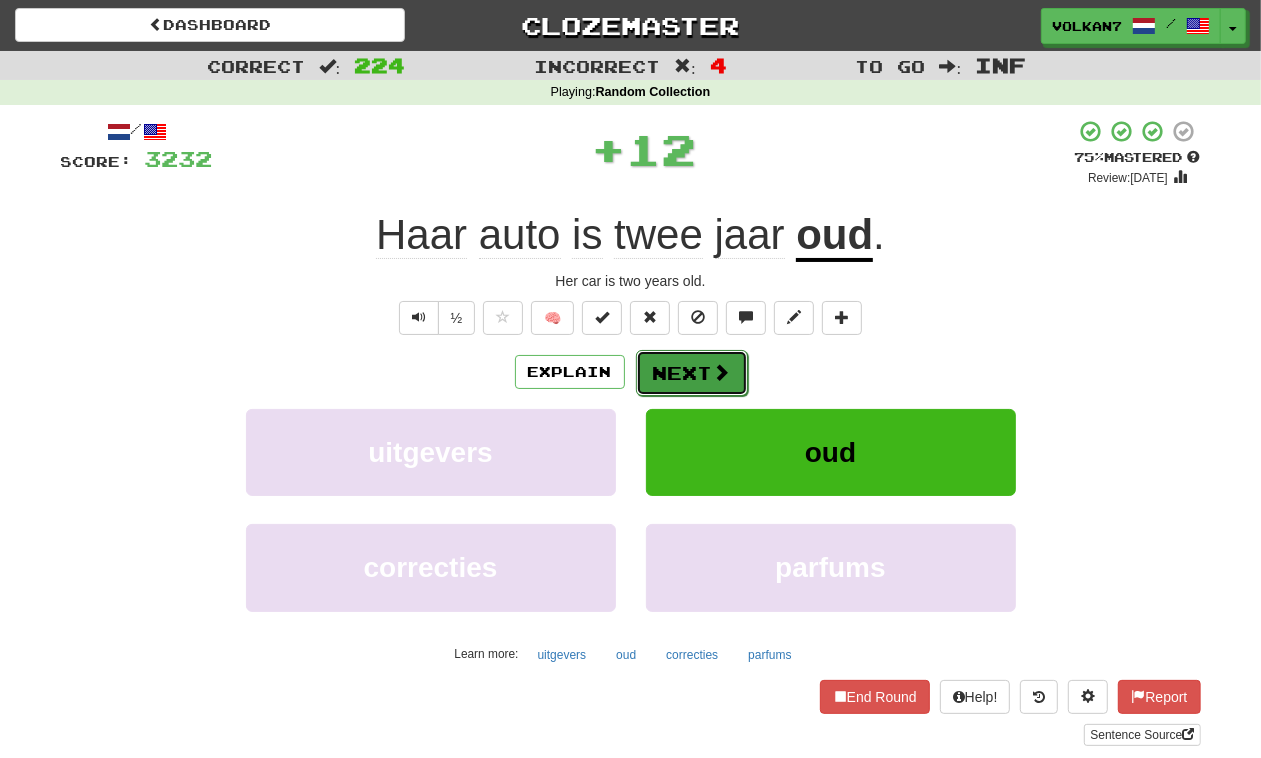 click on "Next" at bounding box center [692, 373] 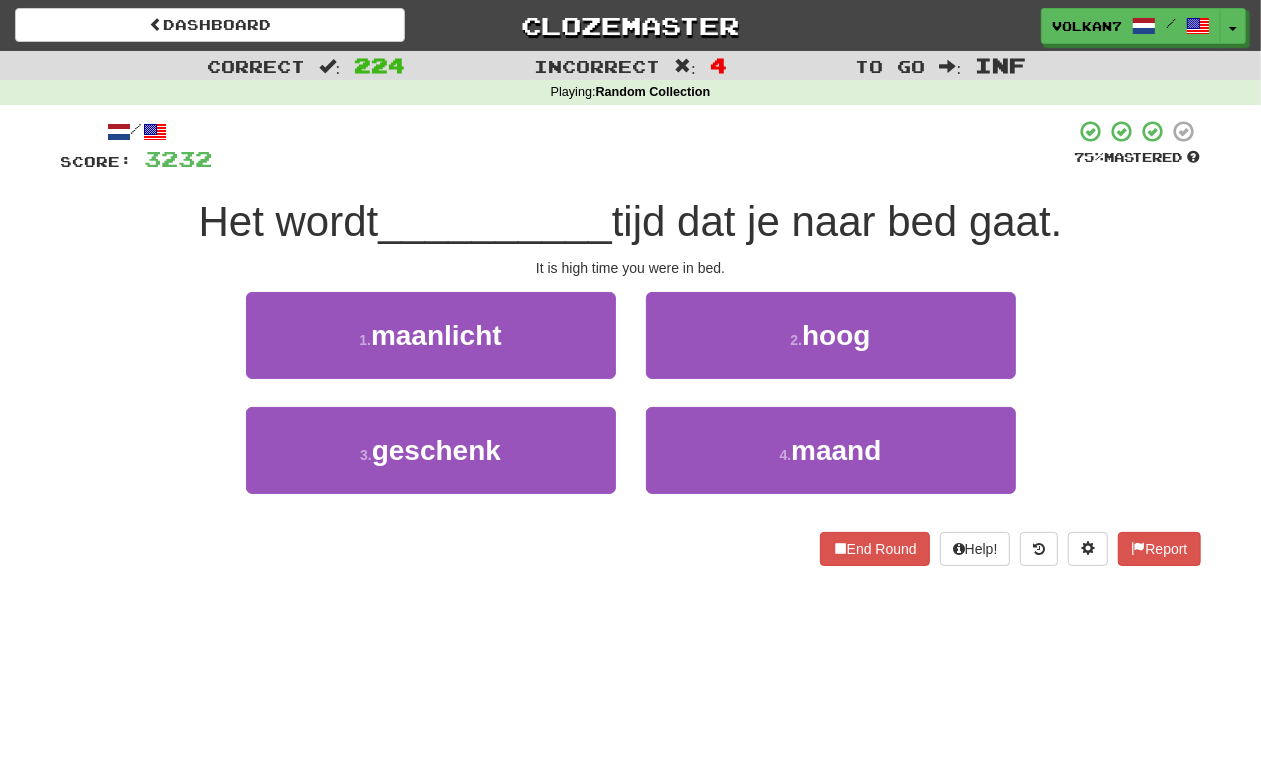 click at bounding box center [644, 146] 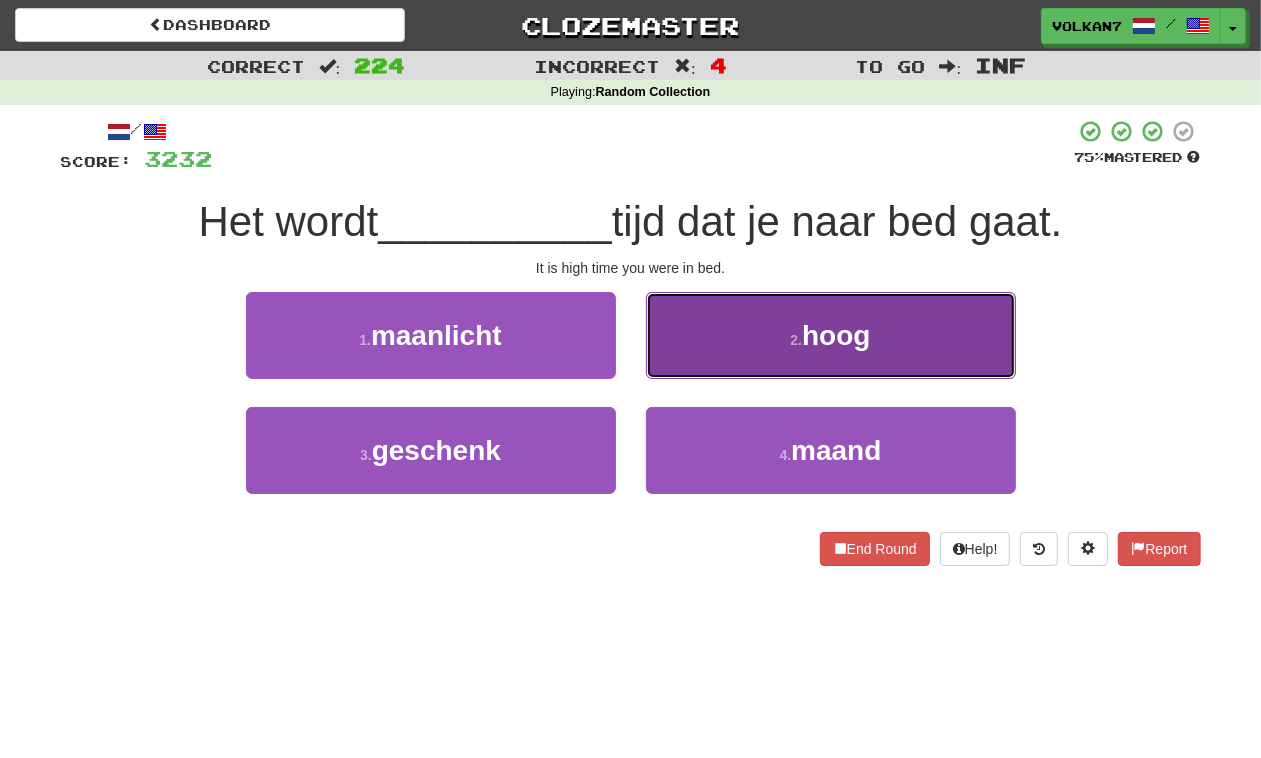 click on "2 ." at bounding box center [796, 340] 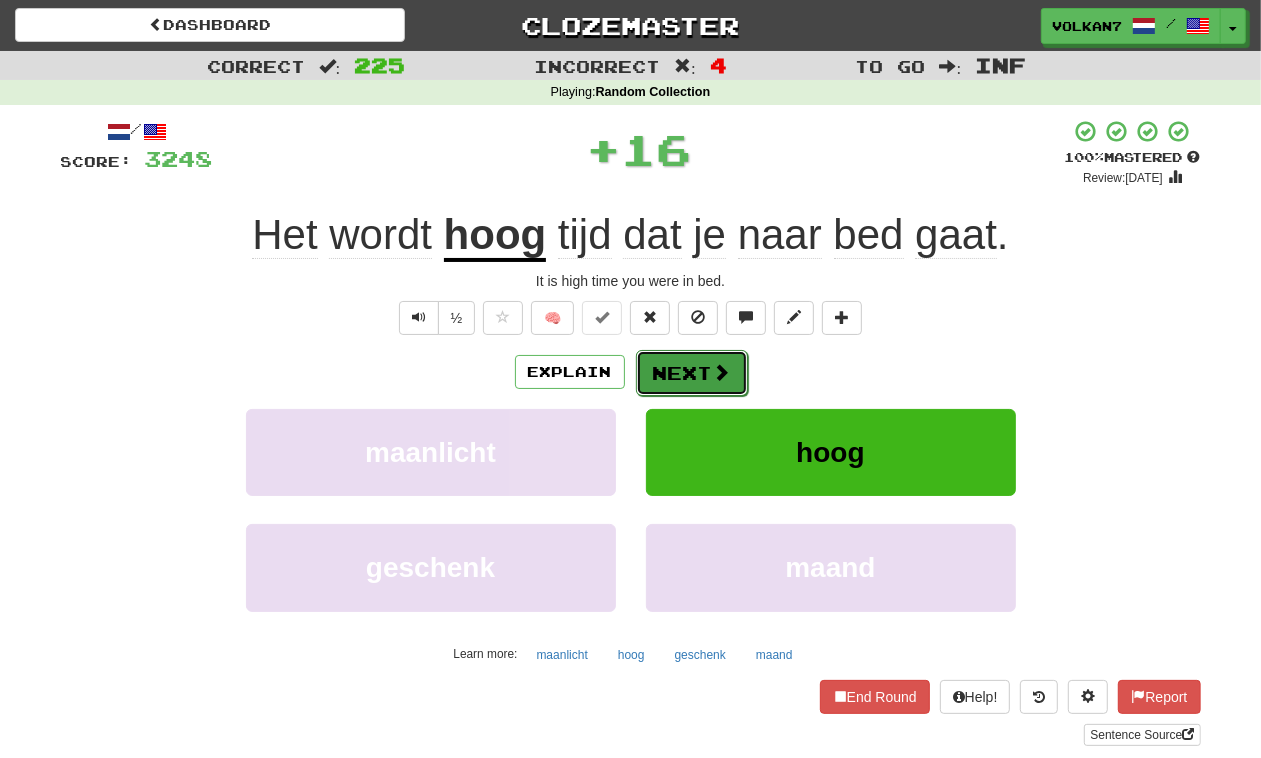 click on "Next" at bounding box center (692, 373) 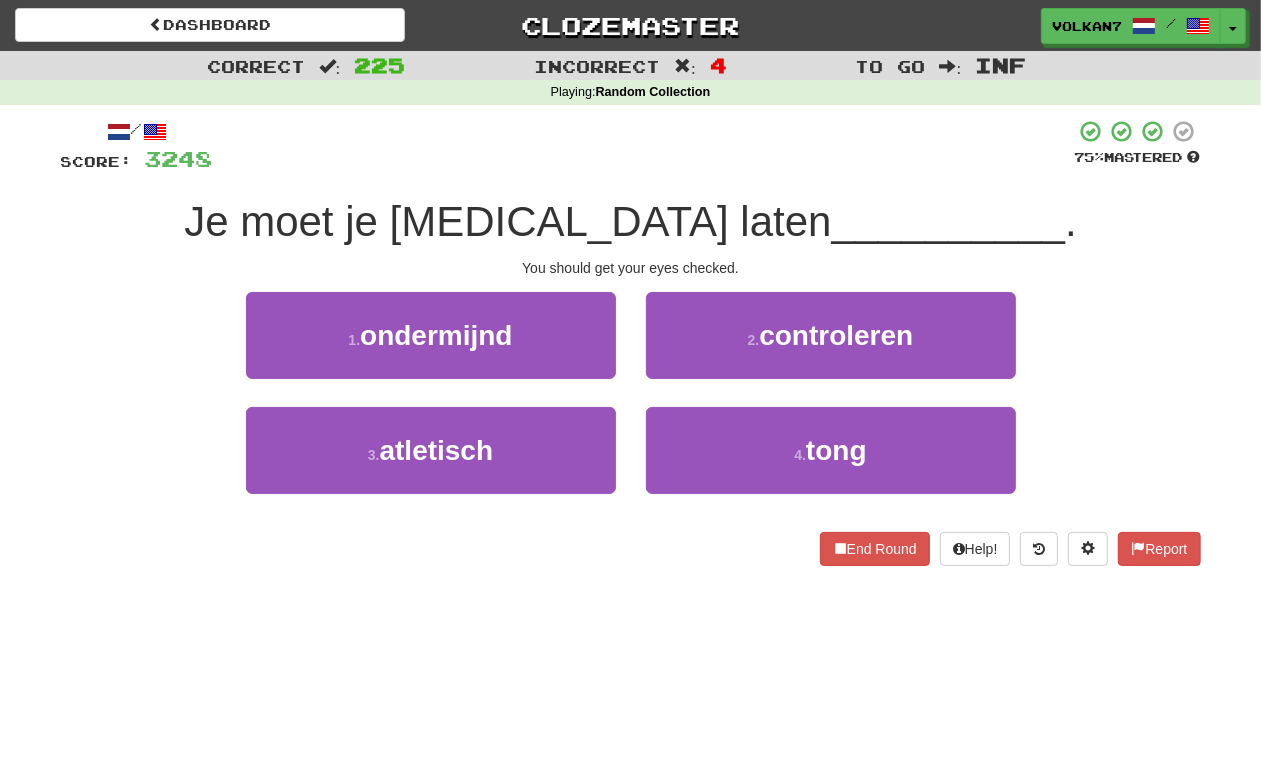 click at bounding box center [644, 146] 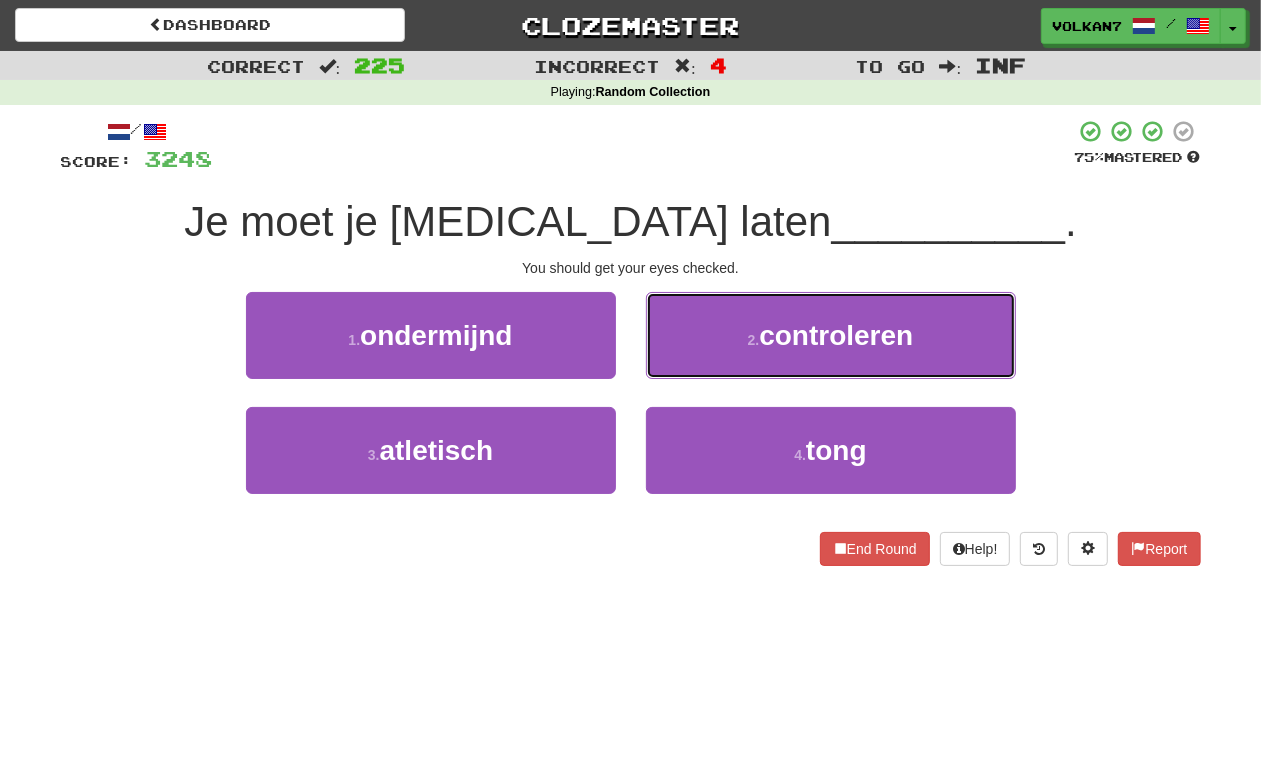 drag, startPoint x: 773, startPoint y: 332, endPoint x: 713, endPoint y: 347, distance: 61.846584 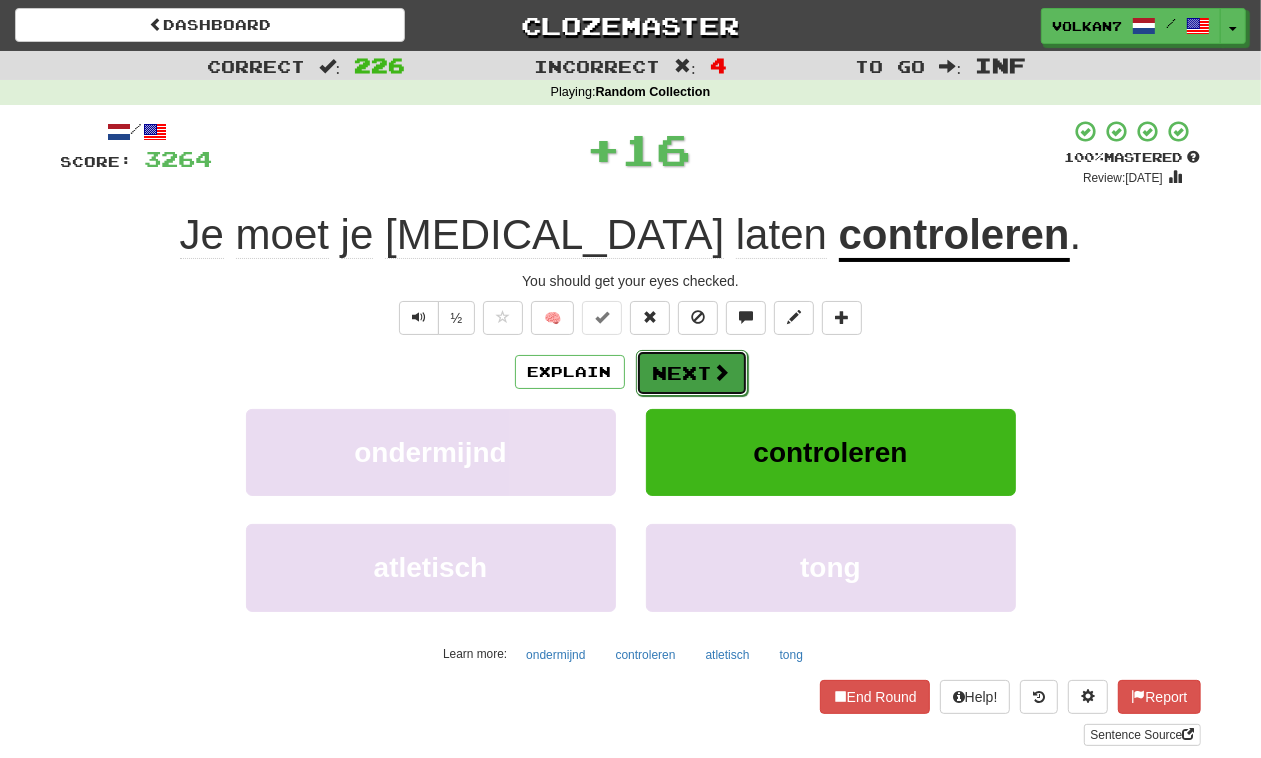 click on "Next" at bounding box center [692, 373] 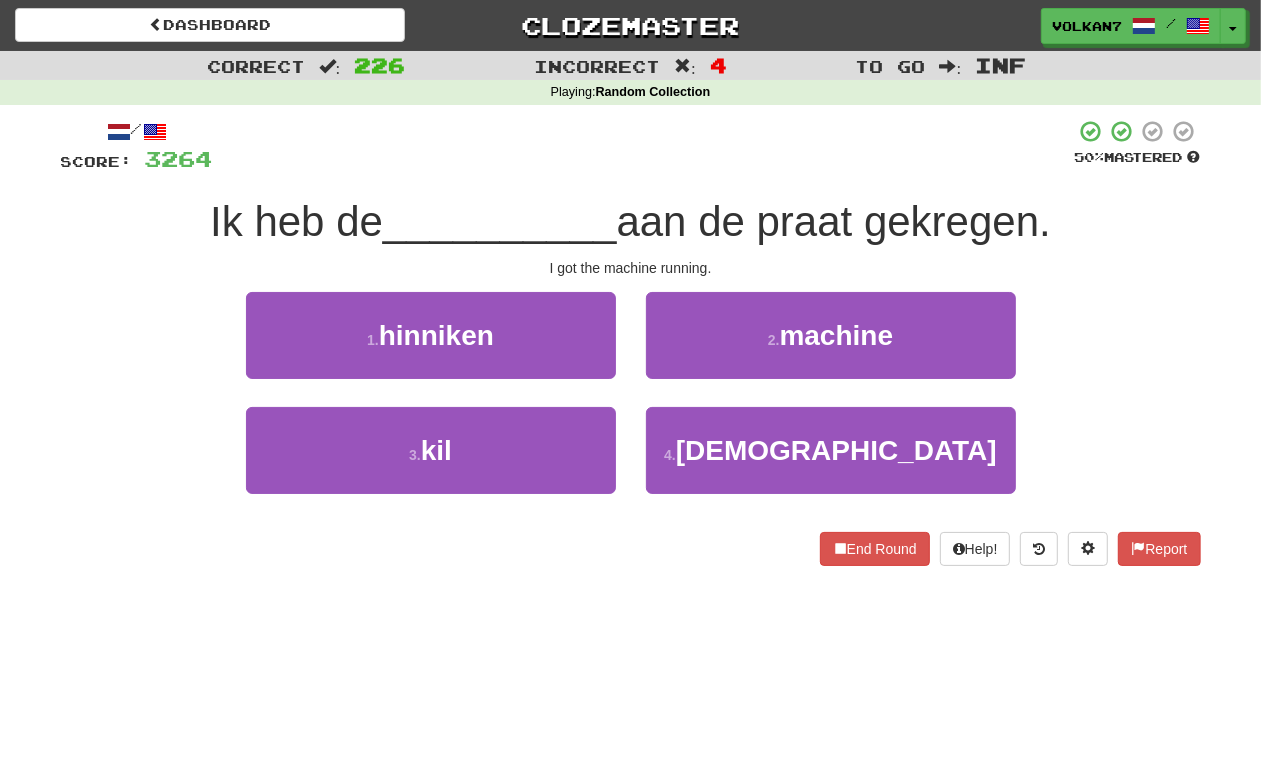 click at bounding box center (644, 146) 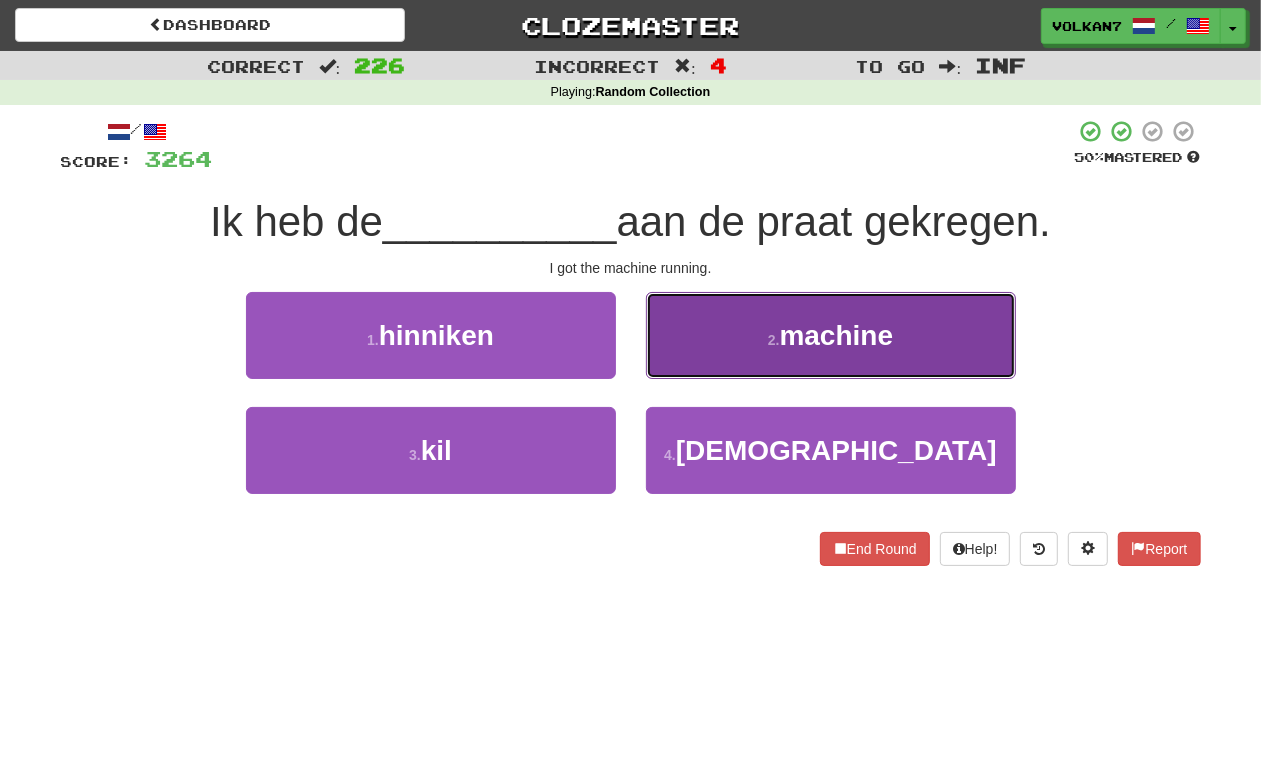 click on "2 .  machine" at bounding box center [831, 335] 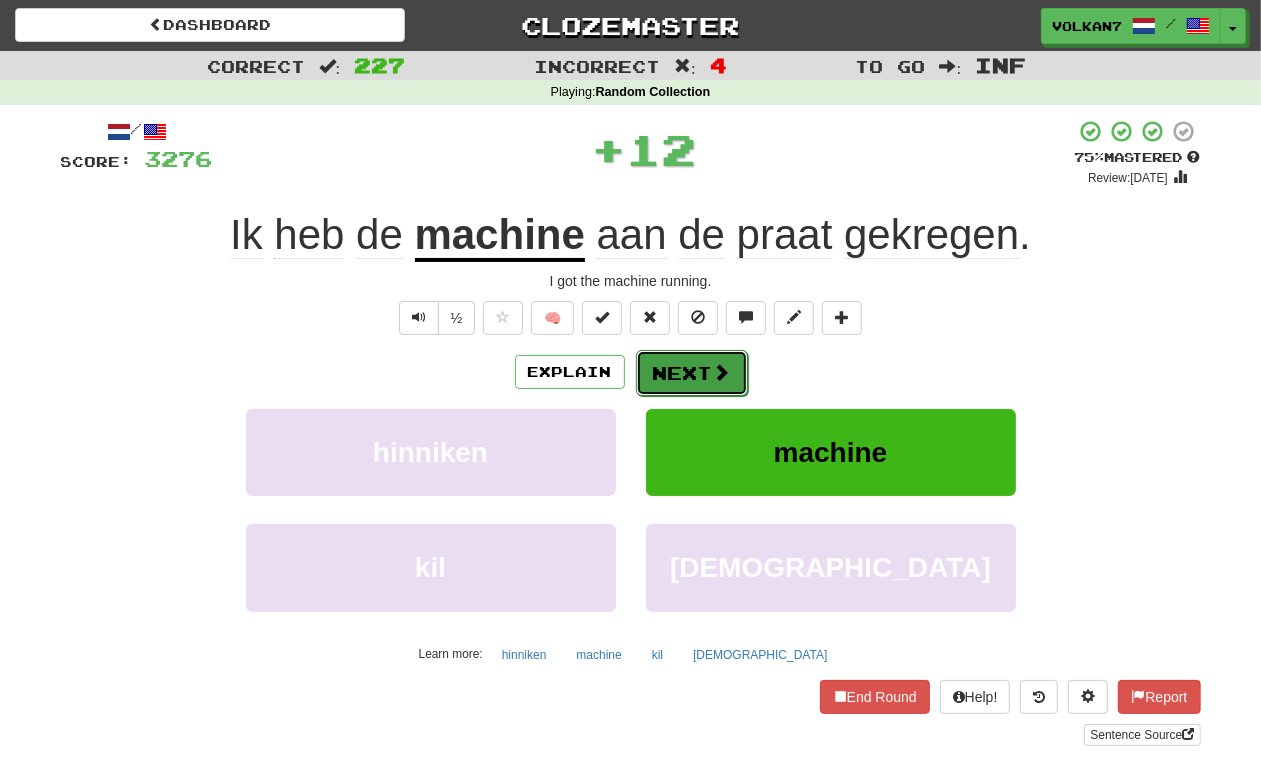 click on "Next" at bounding box center (692, 373) 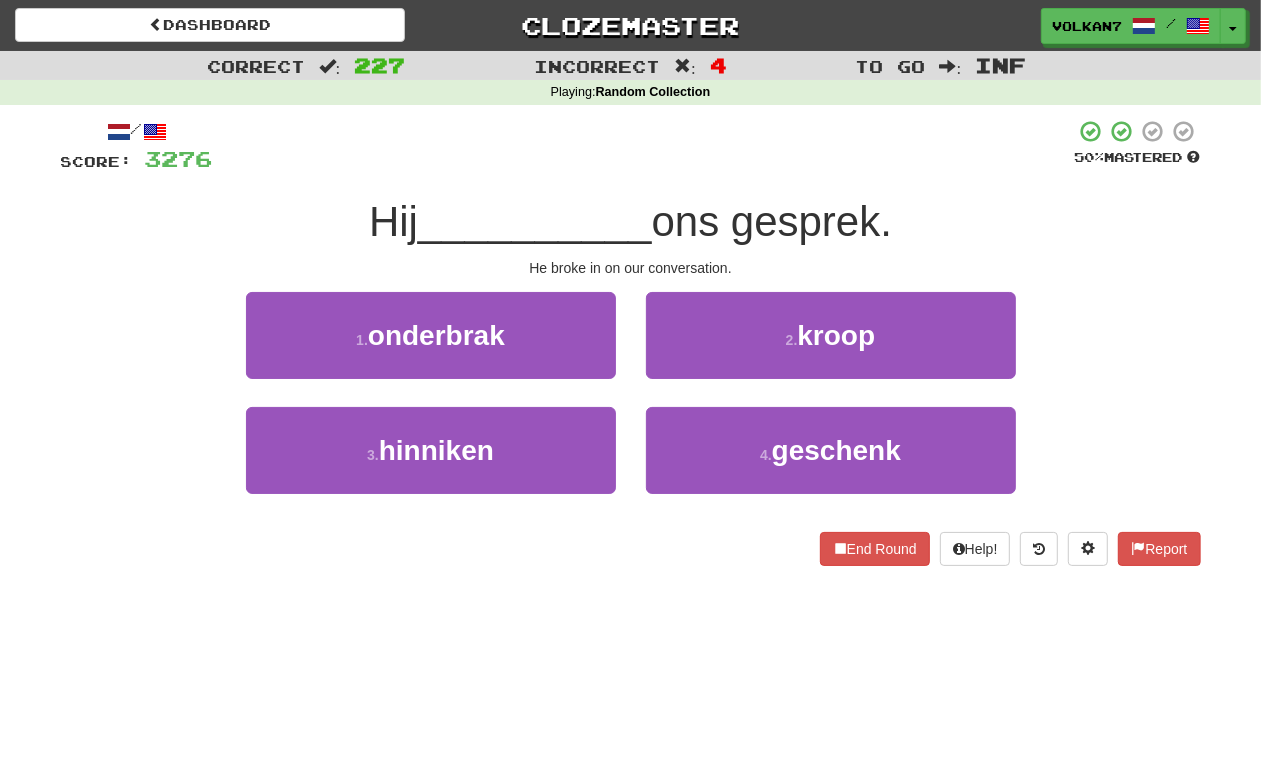 click on "/  Score:   3276 50 %  Mastered Hij  __________  ons gesprek. He broke in on our conversation. 1 .  onderbrak 2 .  kroop 3 .  hinniken 4 .  geschenk  End Round  Help!  Report" at bounding box center [631, 342] 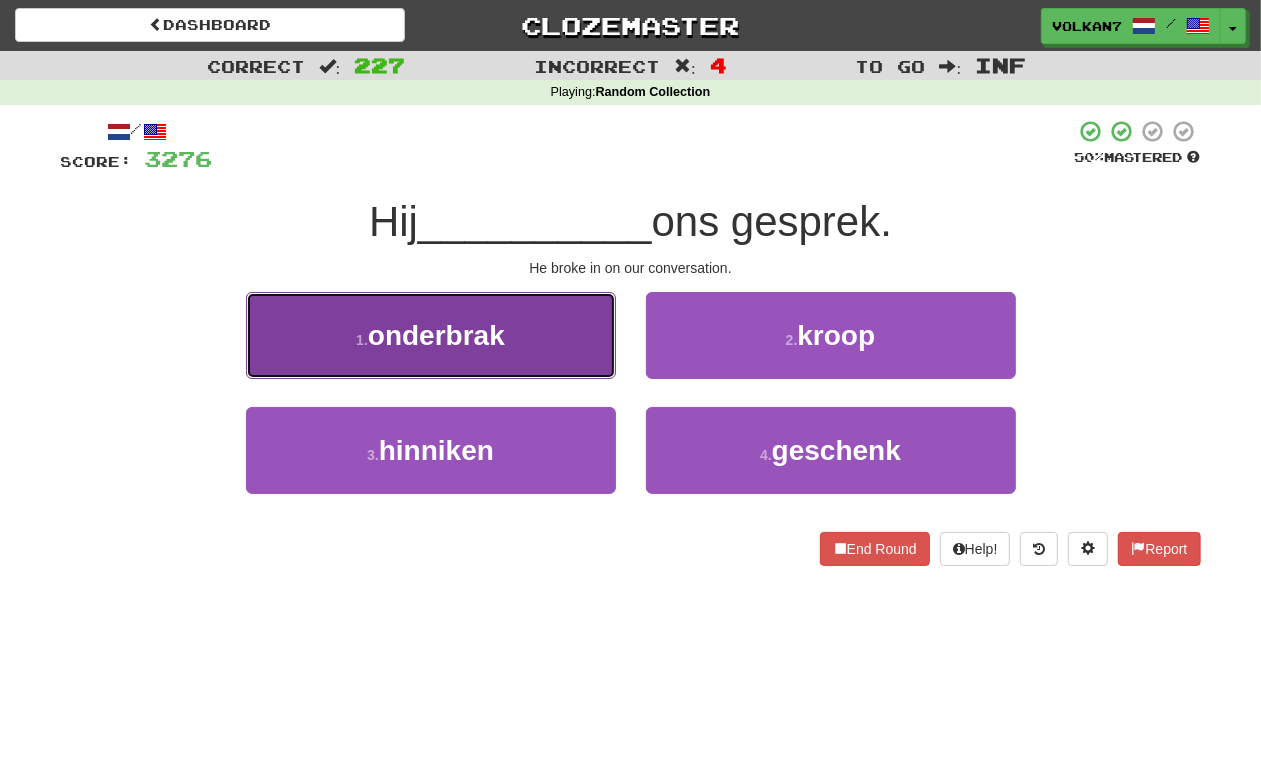 click on "1 .  onderbrak" at bounding box center (431, 335) 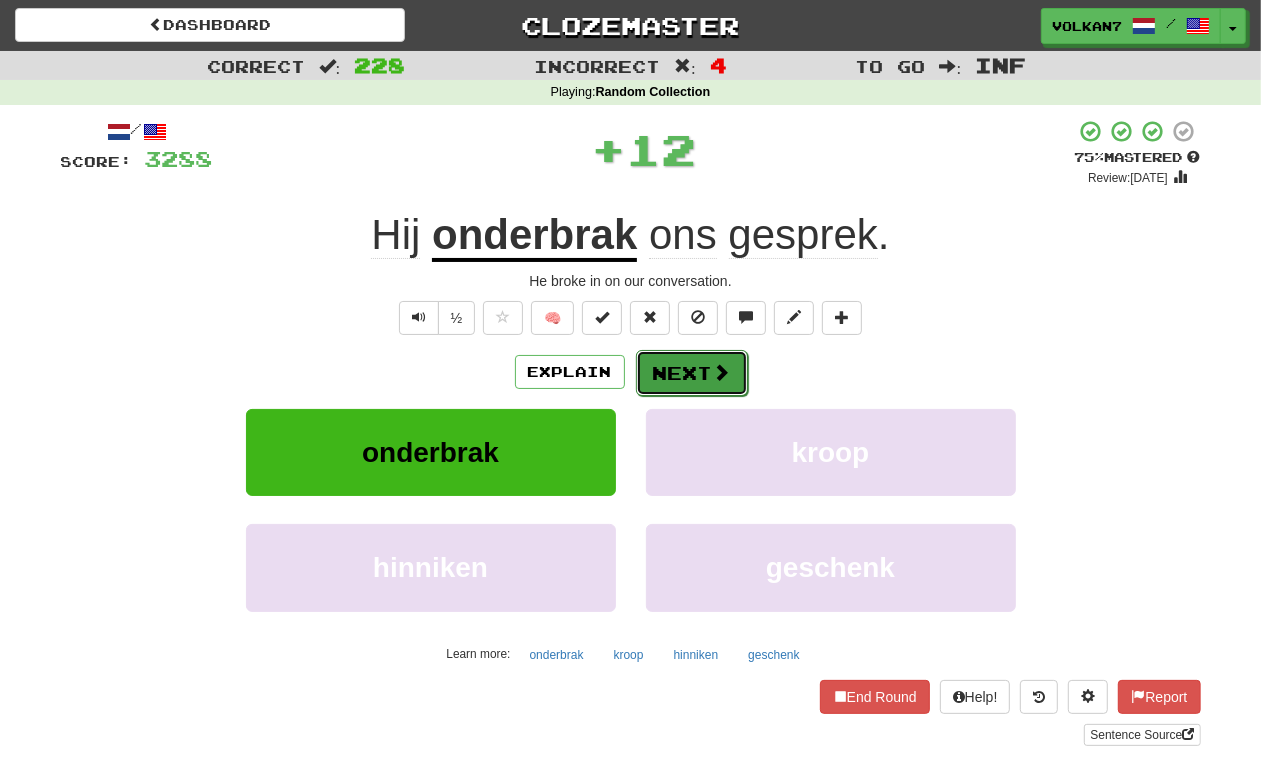 click on "Next" at bounding box center (692, 373) 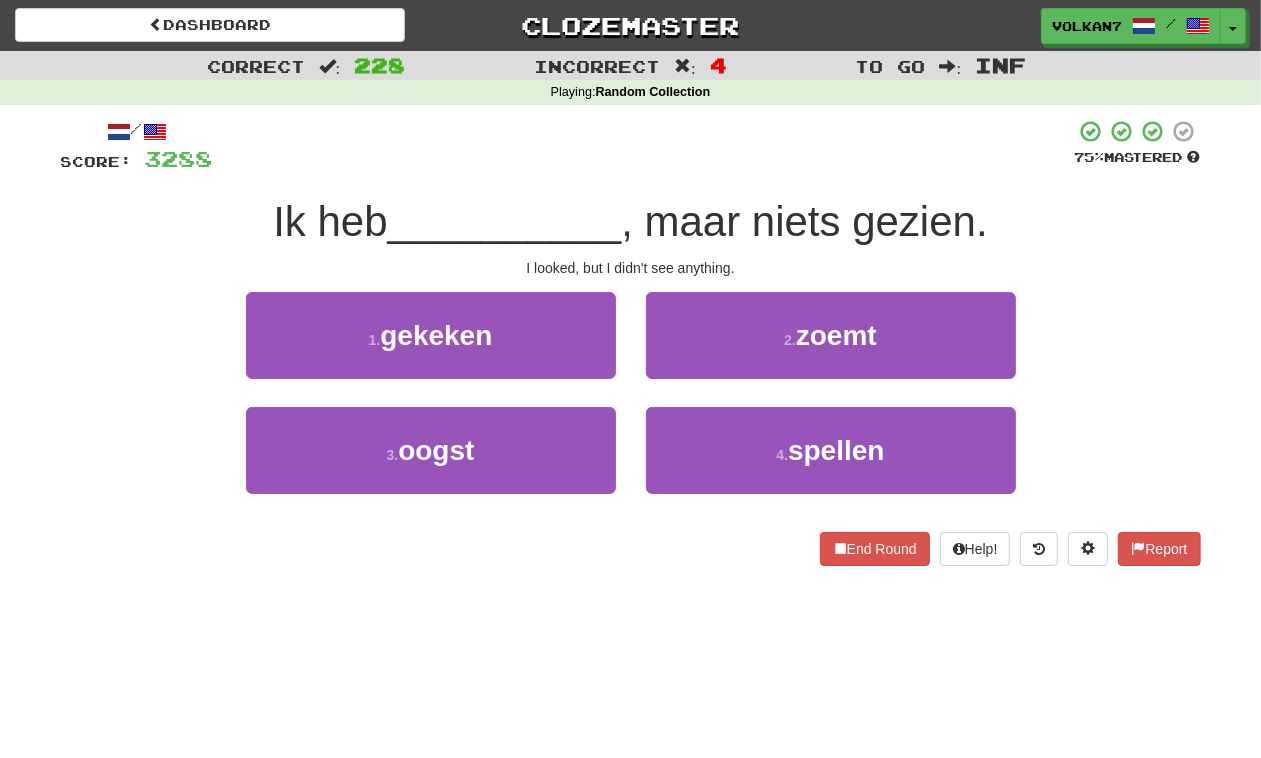 click on "/  Score:   3288 75 %  Mastered Ik heb  __________ , maar niets gezien. I looked, but I didn't see anything. 1 .  gekeken 2 .  zoemt 3 .  oogst 4 .  spellen  End Round  Help!  Report" at bounding box center [631, 342] 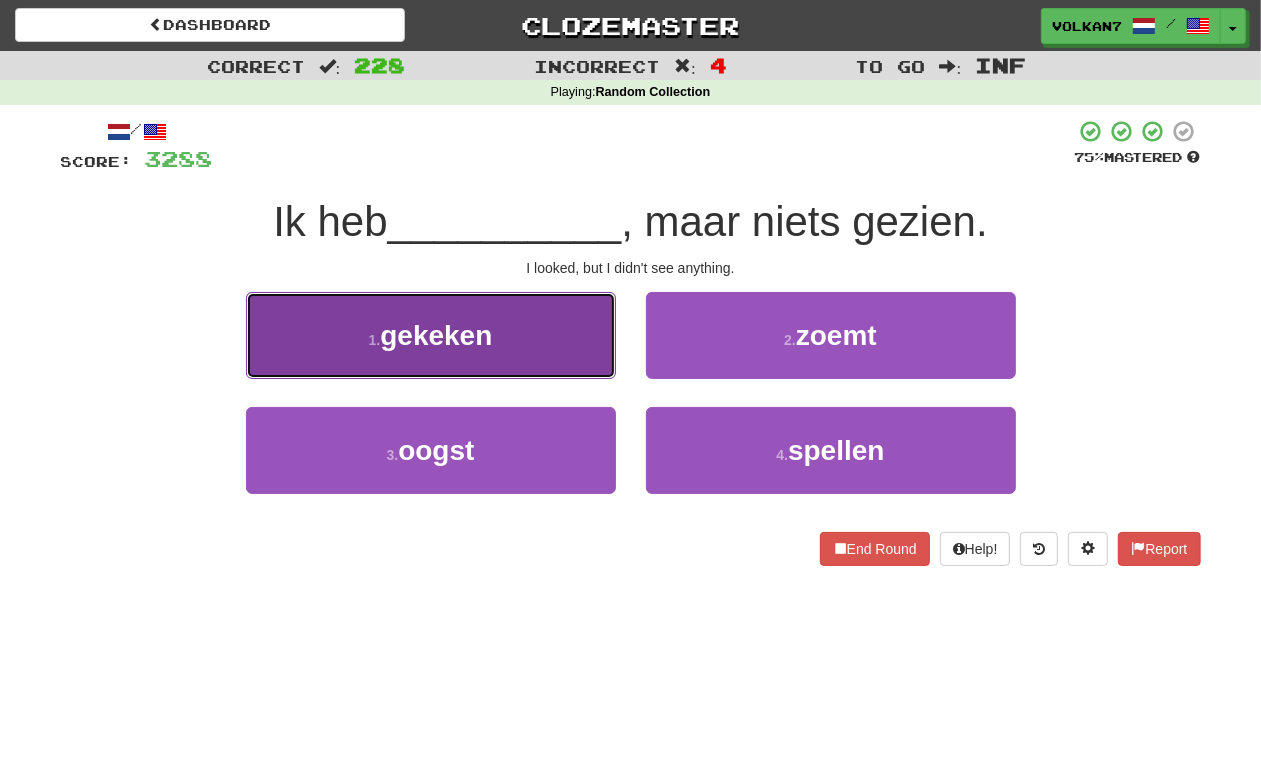 click on "1 .  gekeken" at bounding box center (431, 335) 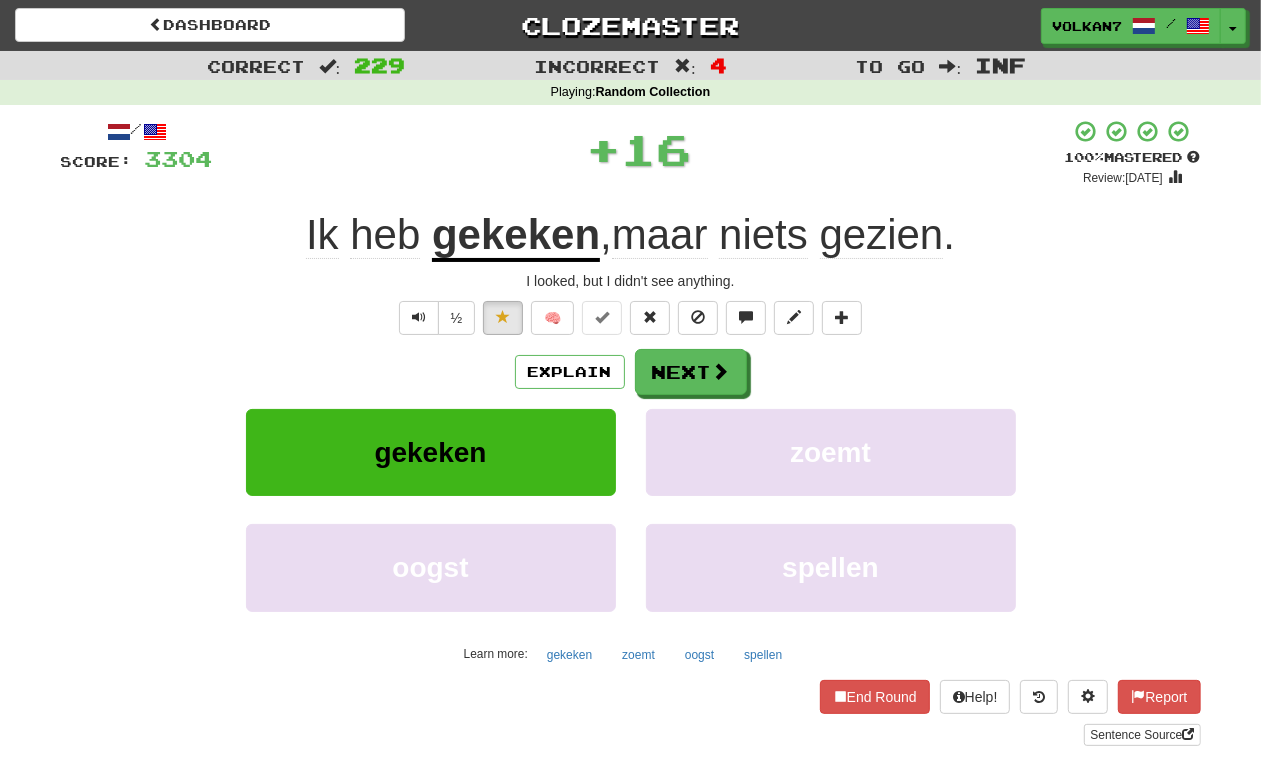 click on "Explain Next" at bounding box center [631, 372] 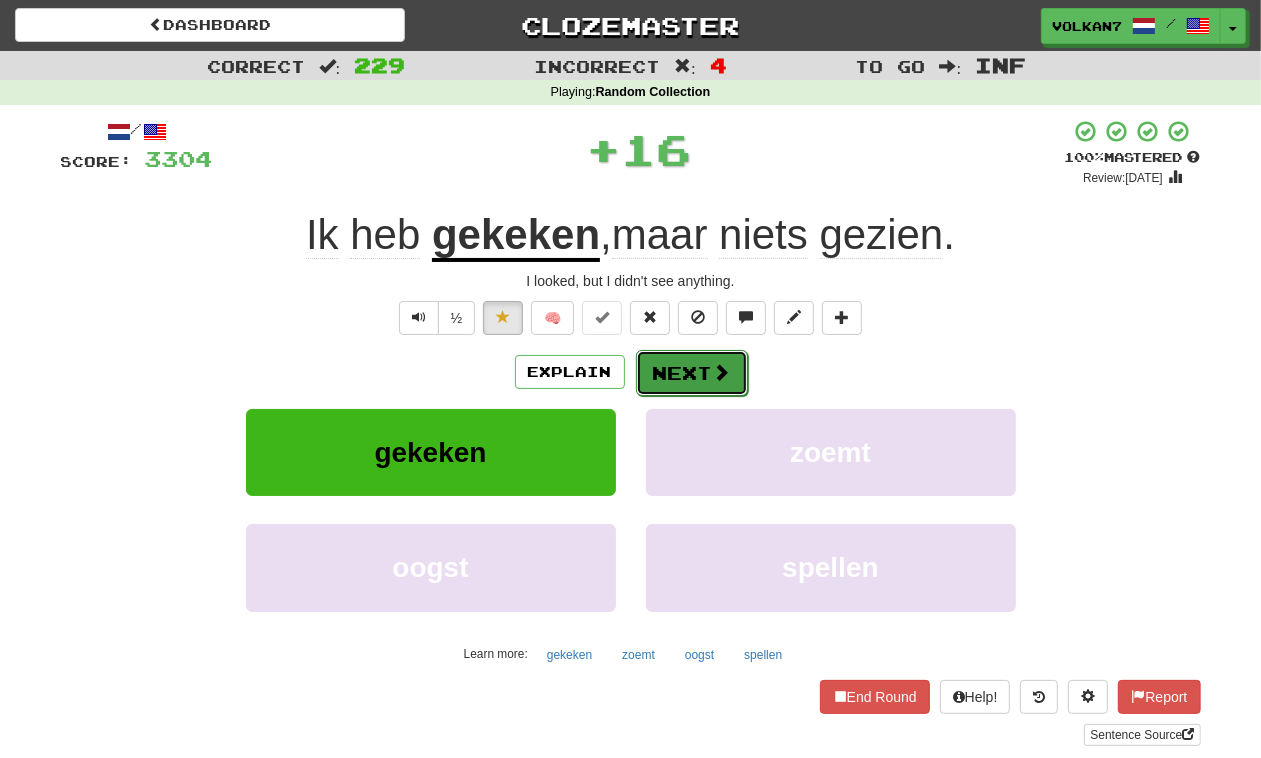 click on "Next" at bounding box center [692, 373] 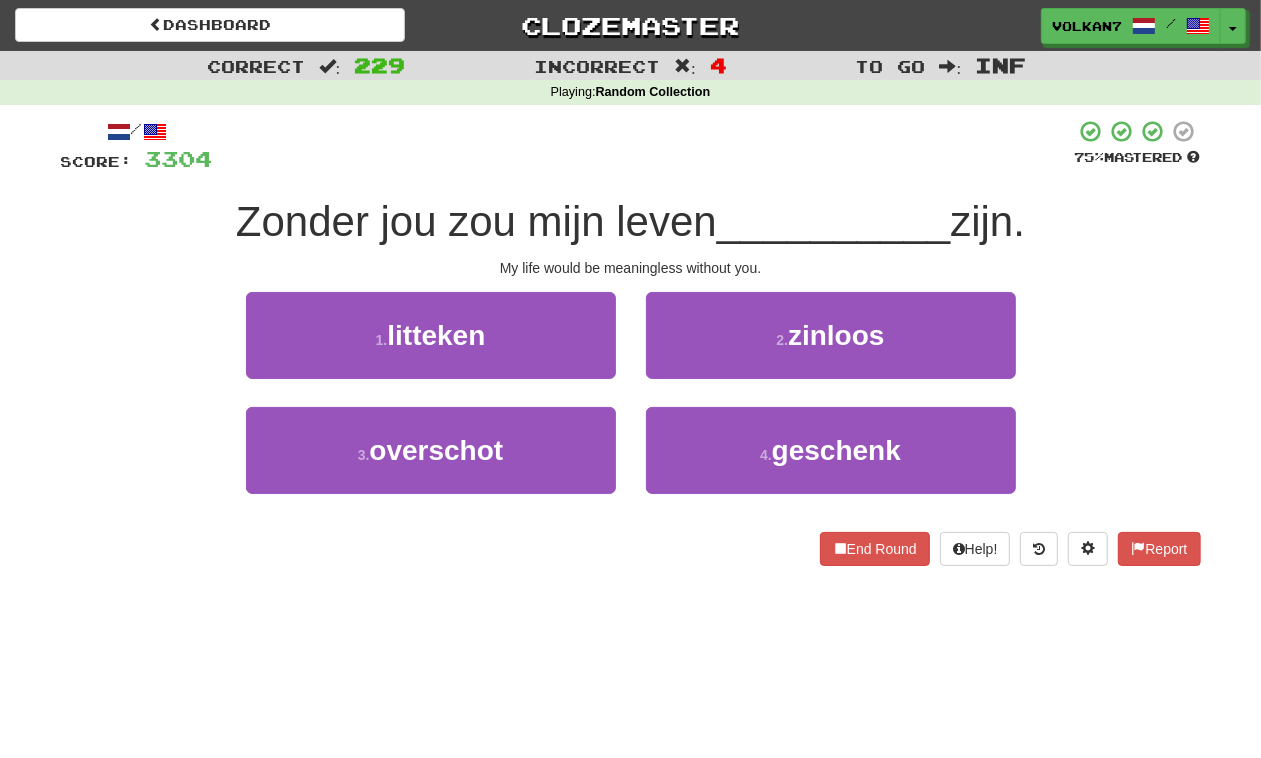 click at bounding box center [644, 146] 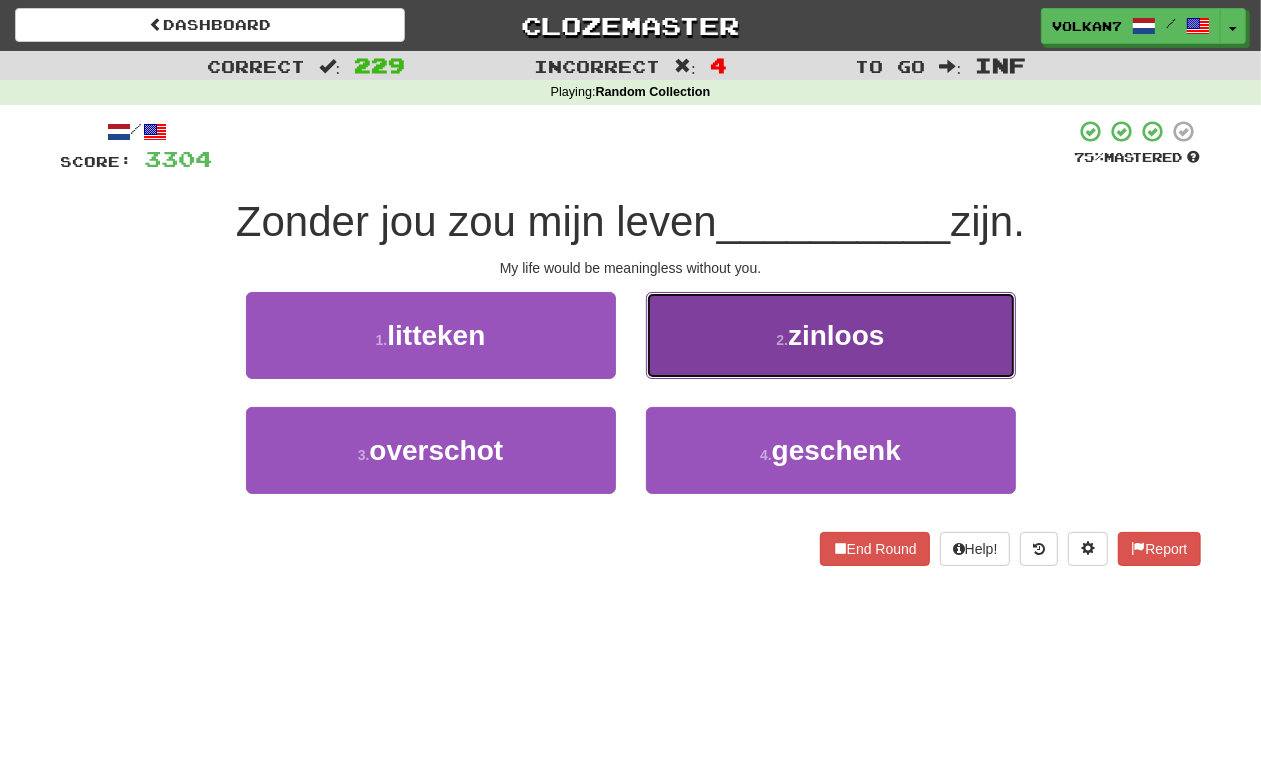 click on "2 .  zinloos" at bounding box center [831, 335] 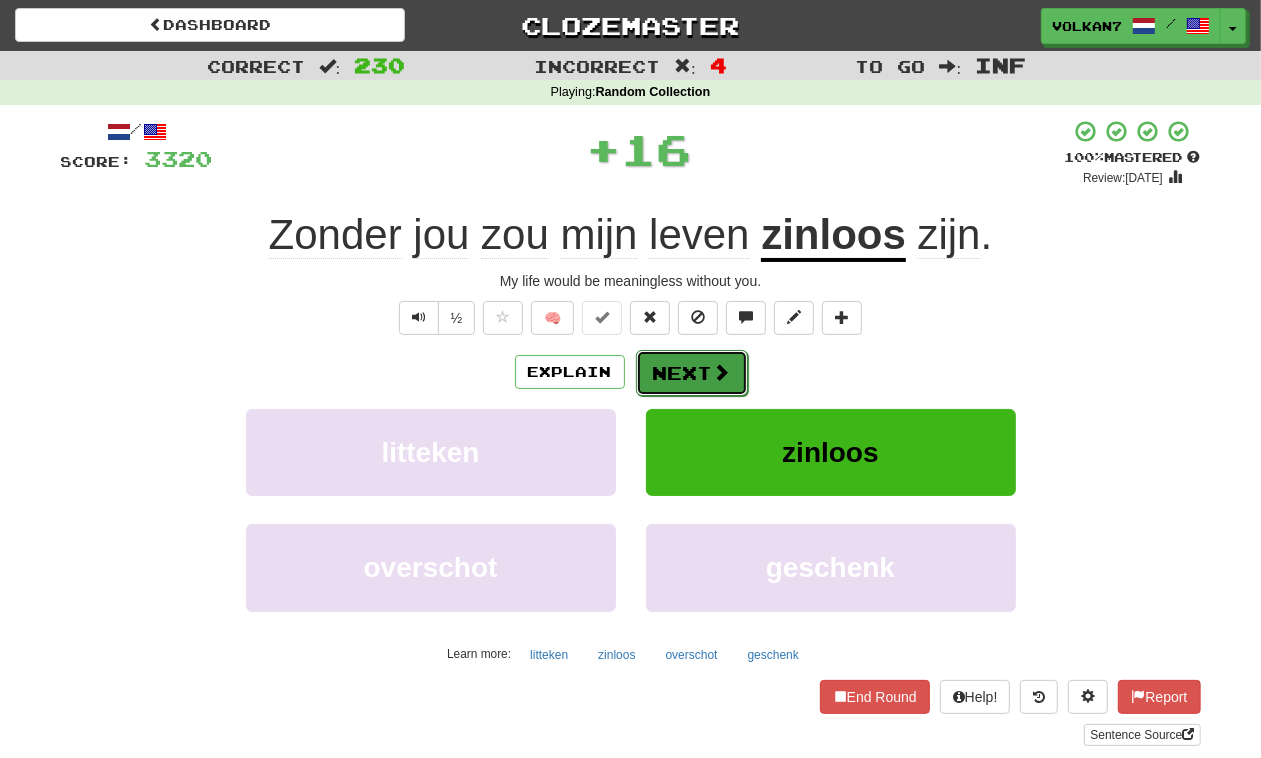 click on "Next" at bounding box center (692, 373) 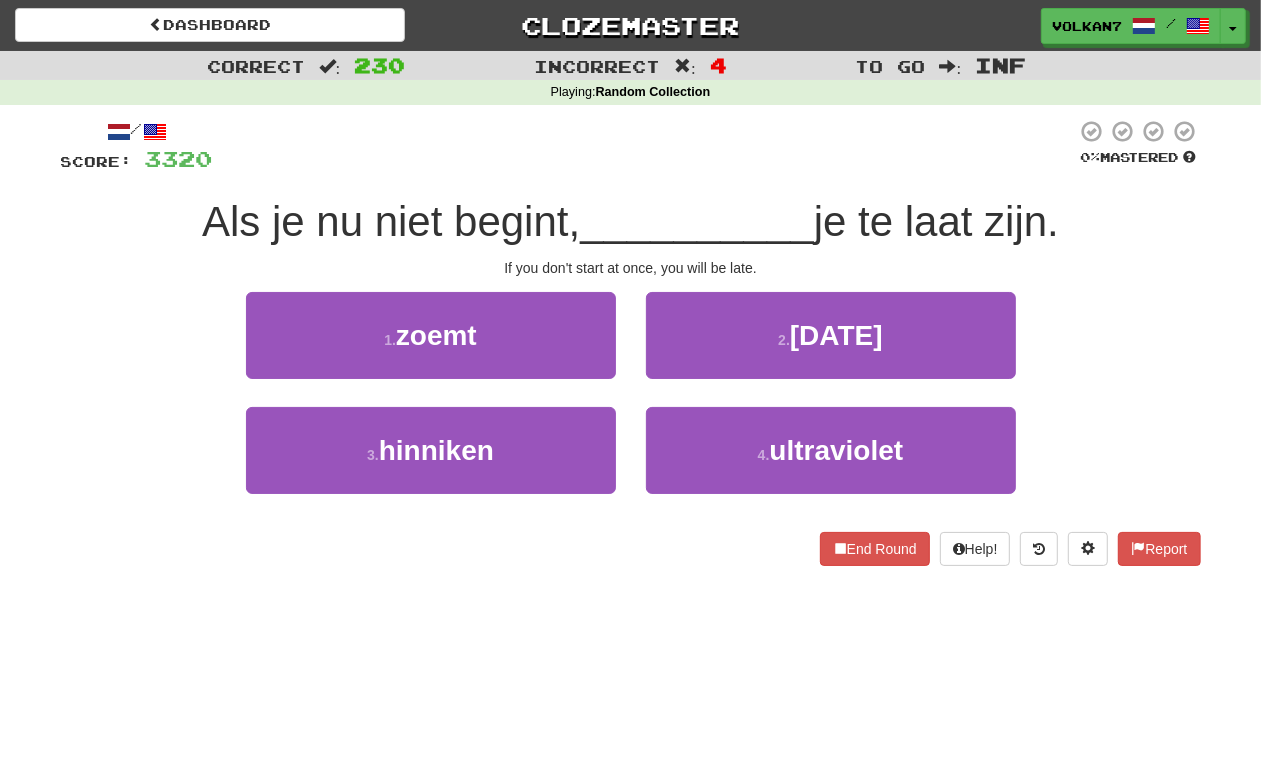 click on "/  Score:   3320 0 %  Mastered Als je nu niet begint,  __________  je te laat zijn. If you don't start at once, you will be late. 1 .  zoemt 2 .  [DATE] 3 .  hinniken 4 .  ultraviolet  End Round  Help!  Report" at bounding box center (631, 342) 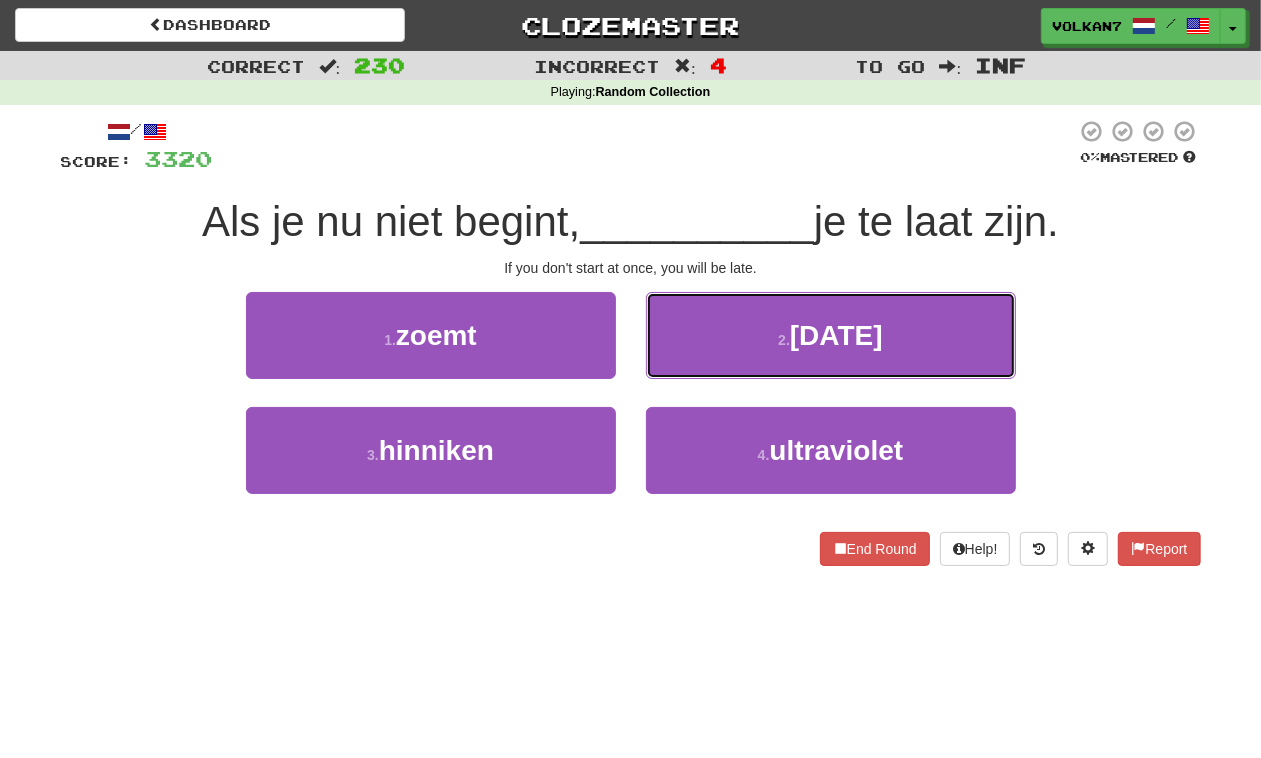 click on "2 .  [DATE]" at bounding box center (831, 335) 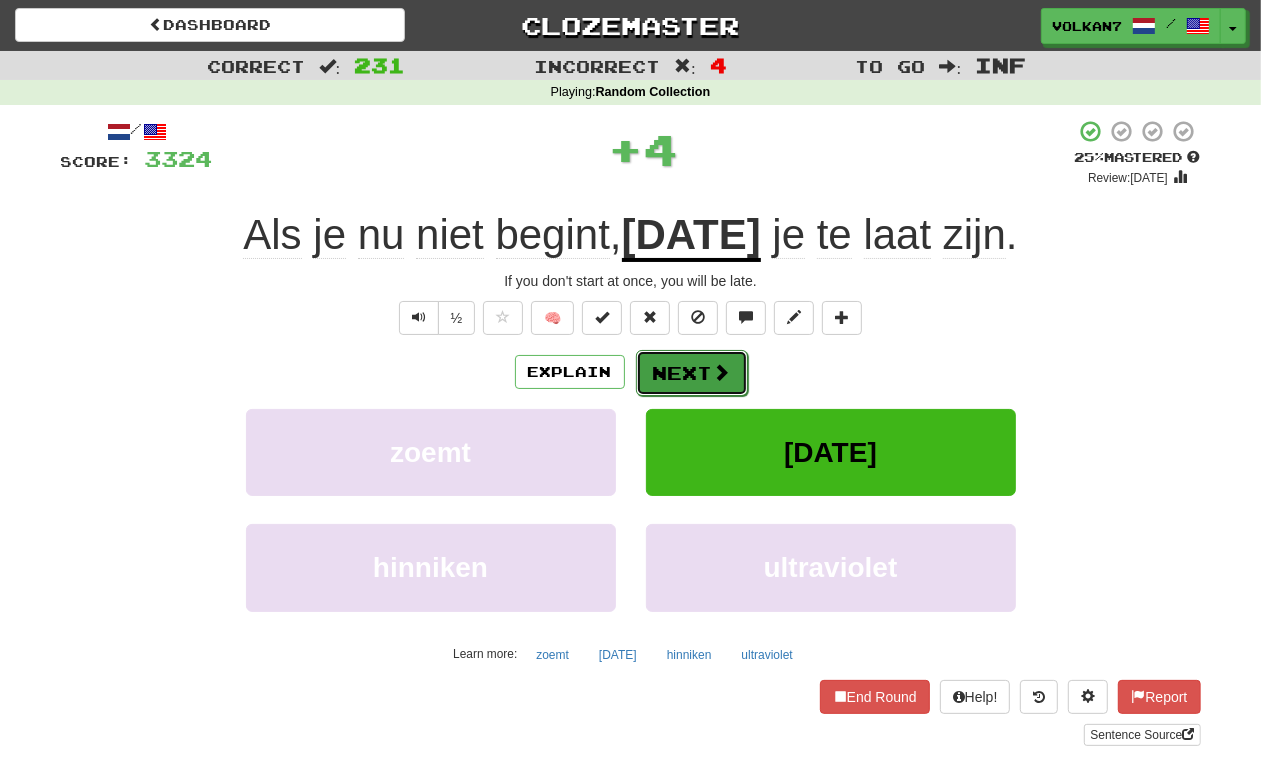 click at bounding box center (722, 372) 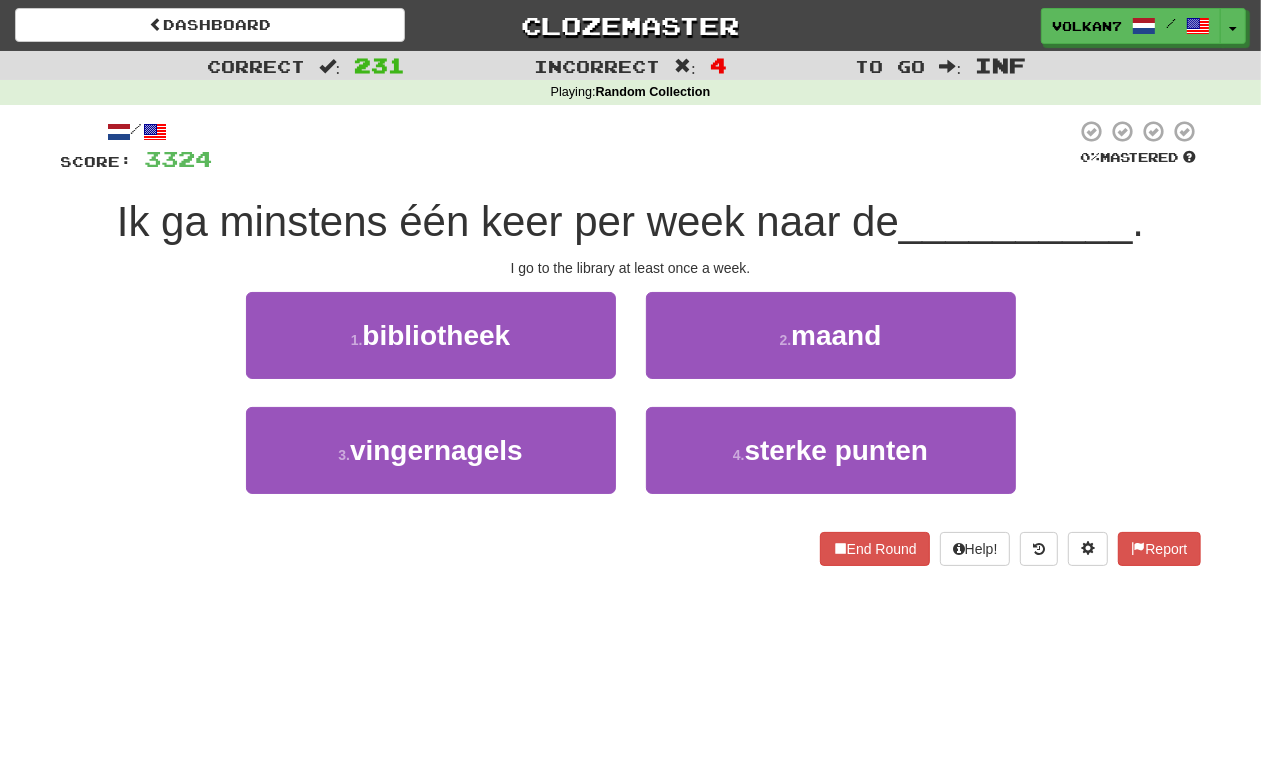 click at bounding box center [645, 146] 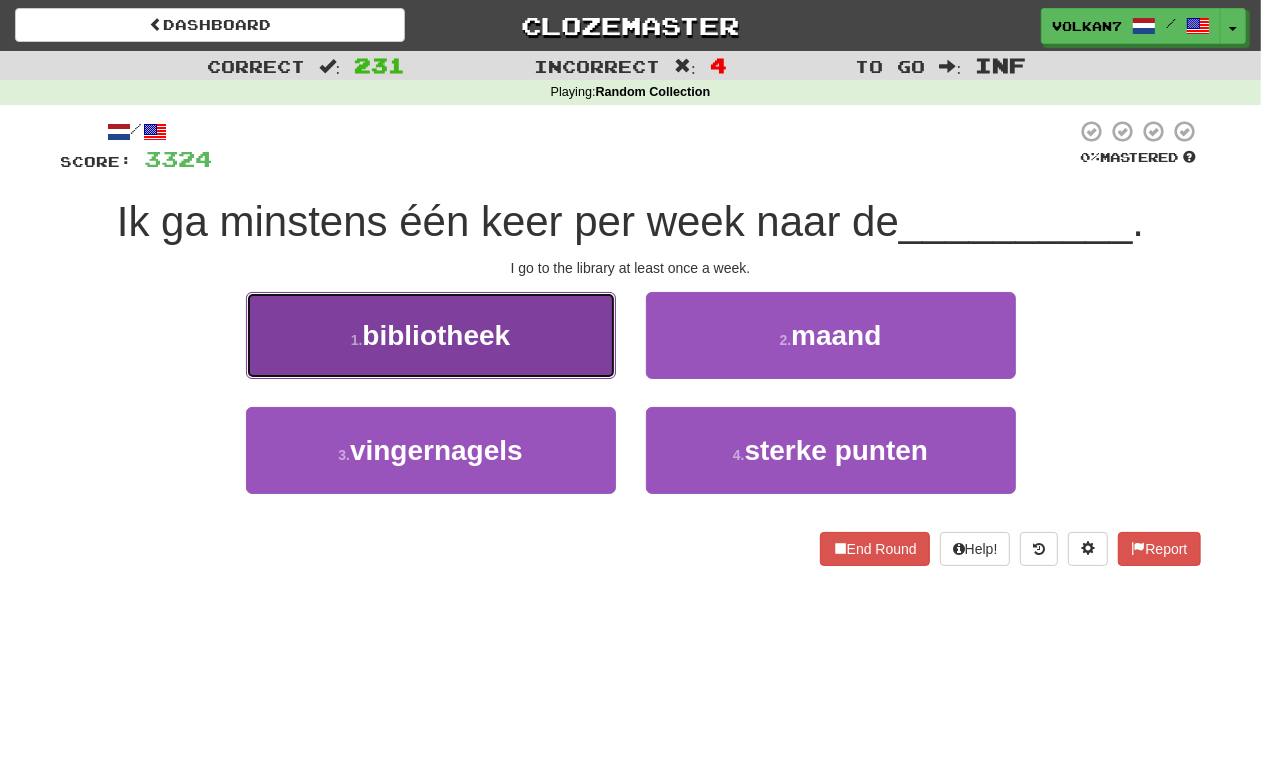 click on "1 .  bibliotheek" at bounding box center [431, 335] 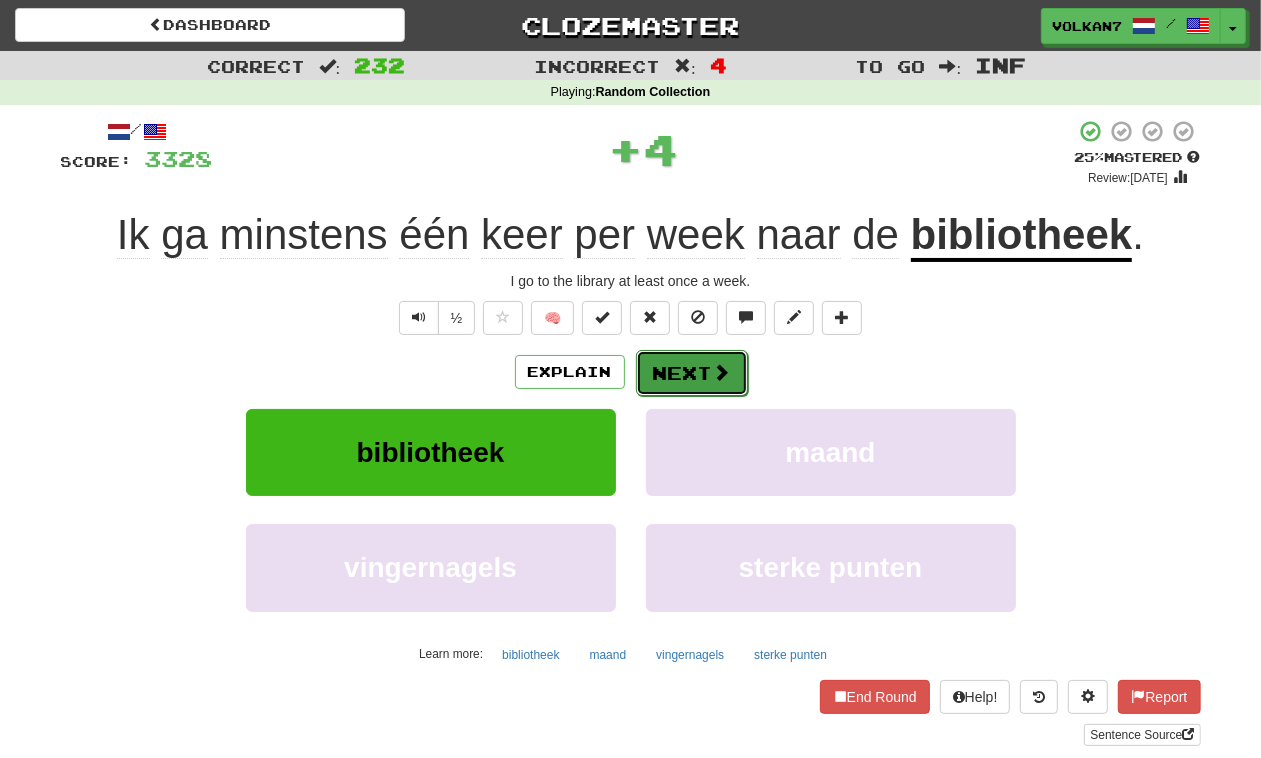 click on "Next" at bounding box center [692, 373] 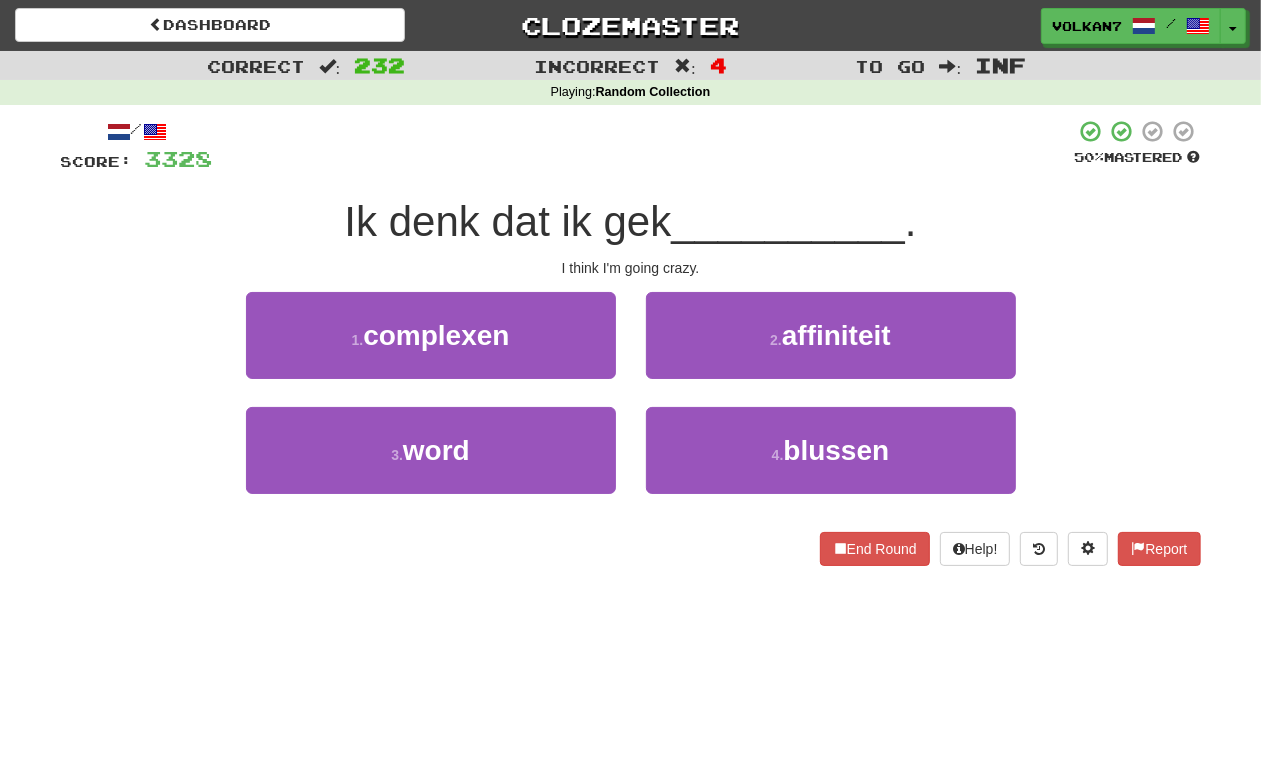 click at bounding box center (644, 146) 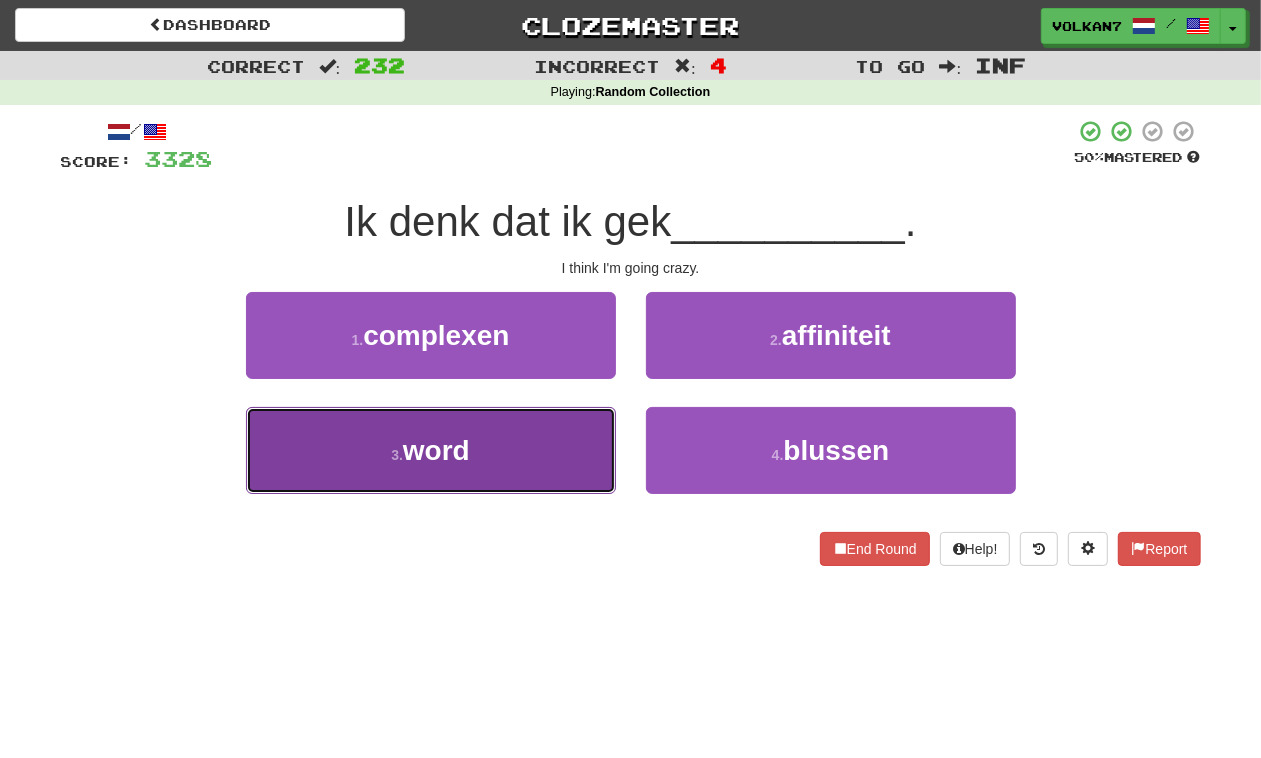 click on "3 .  word" at bounding box center [431, 450] 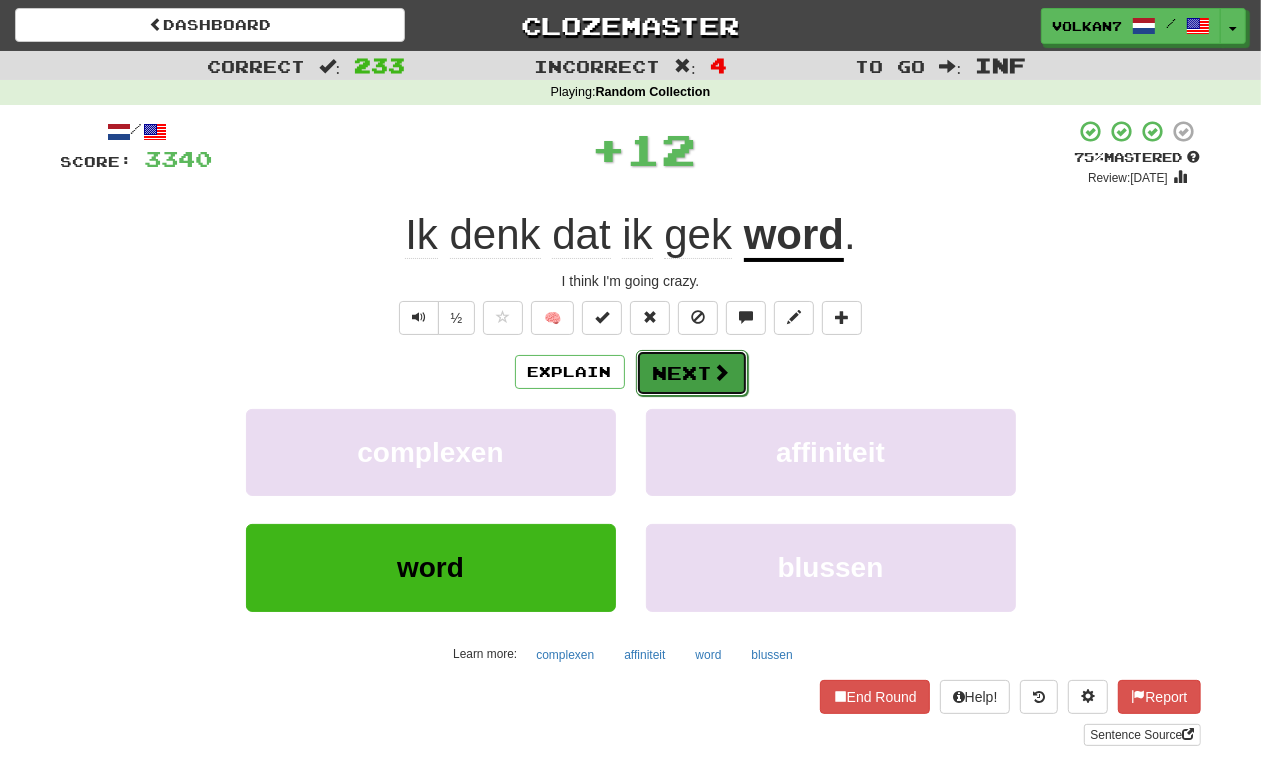 click on "Next" at bounding box center [692, 373] 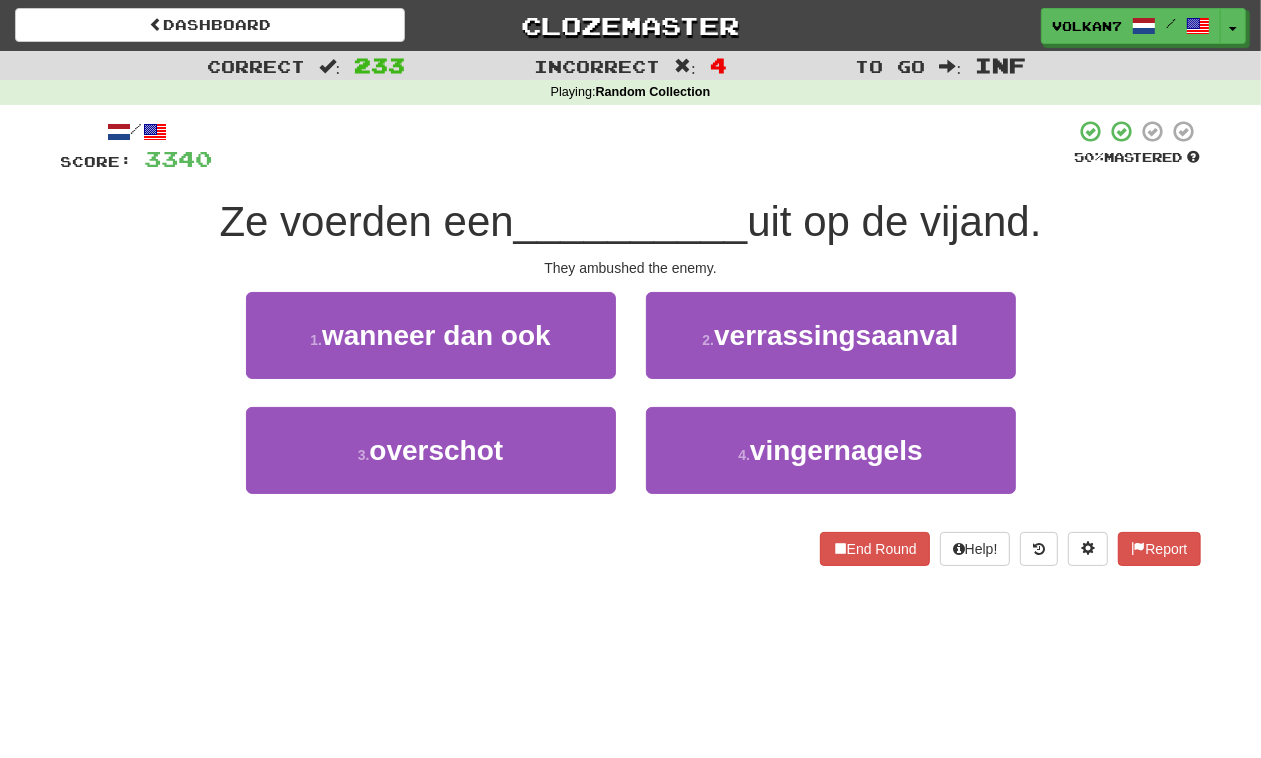 click at bounding box center (644, 146) 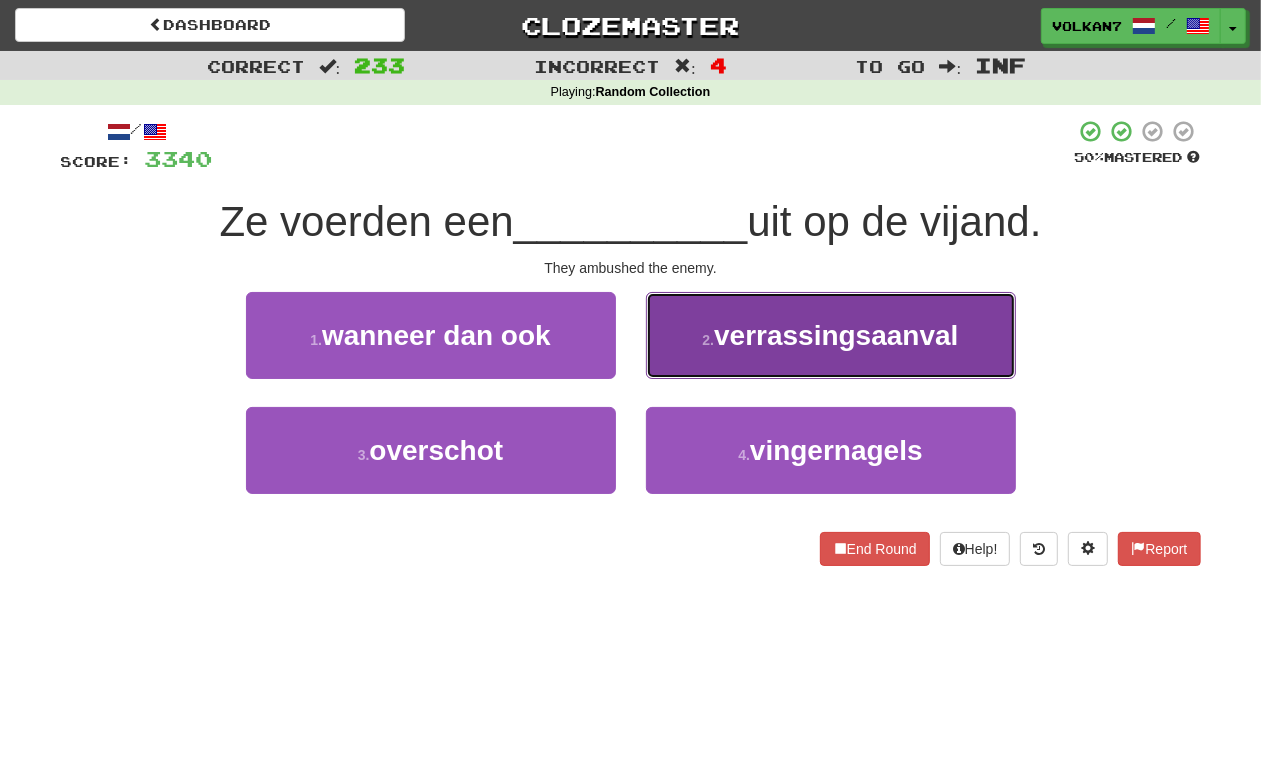 click on "verrassingsaanval" at bounding box center [836, 335] 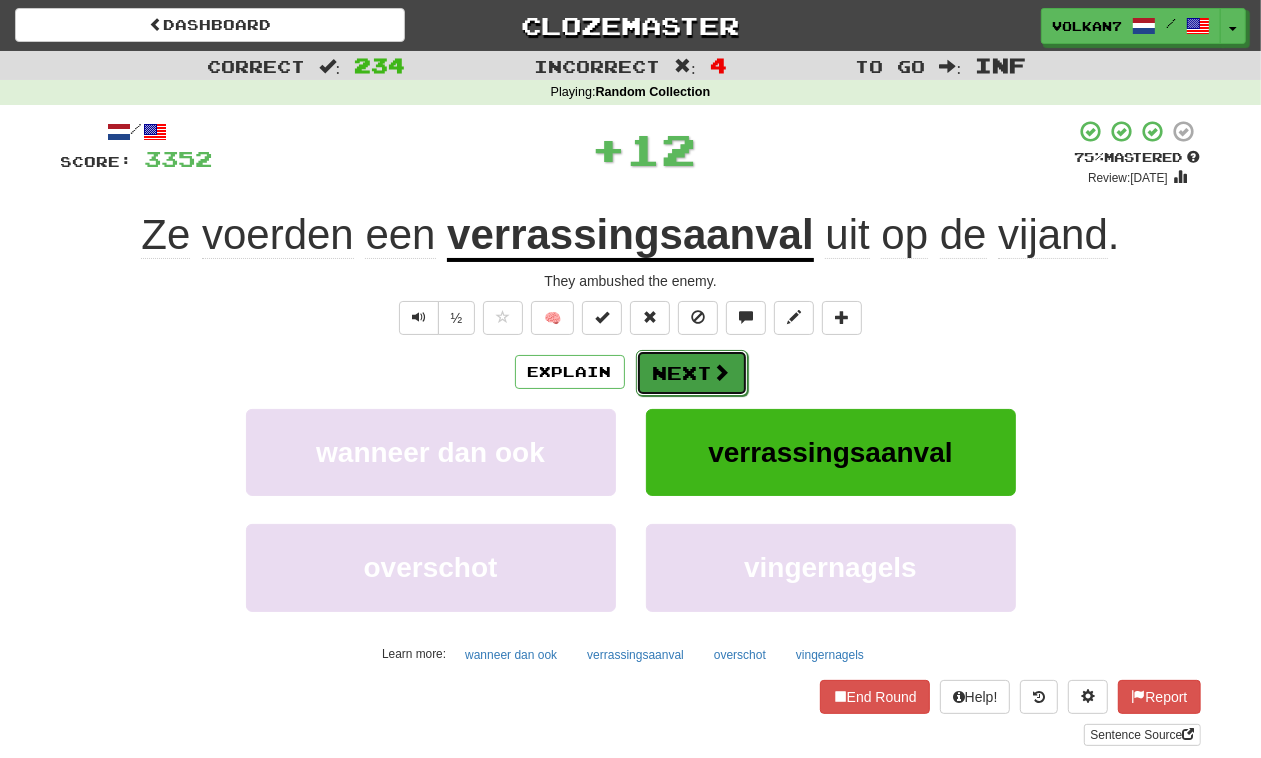 click on "Next" at bounding box center [692, 373] 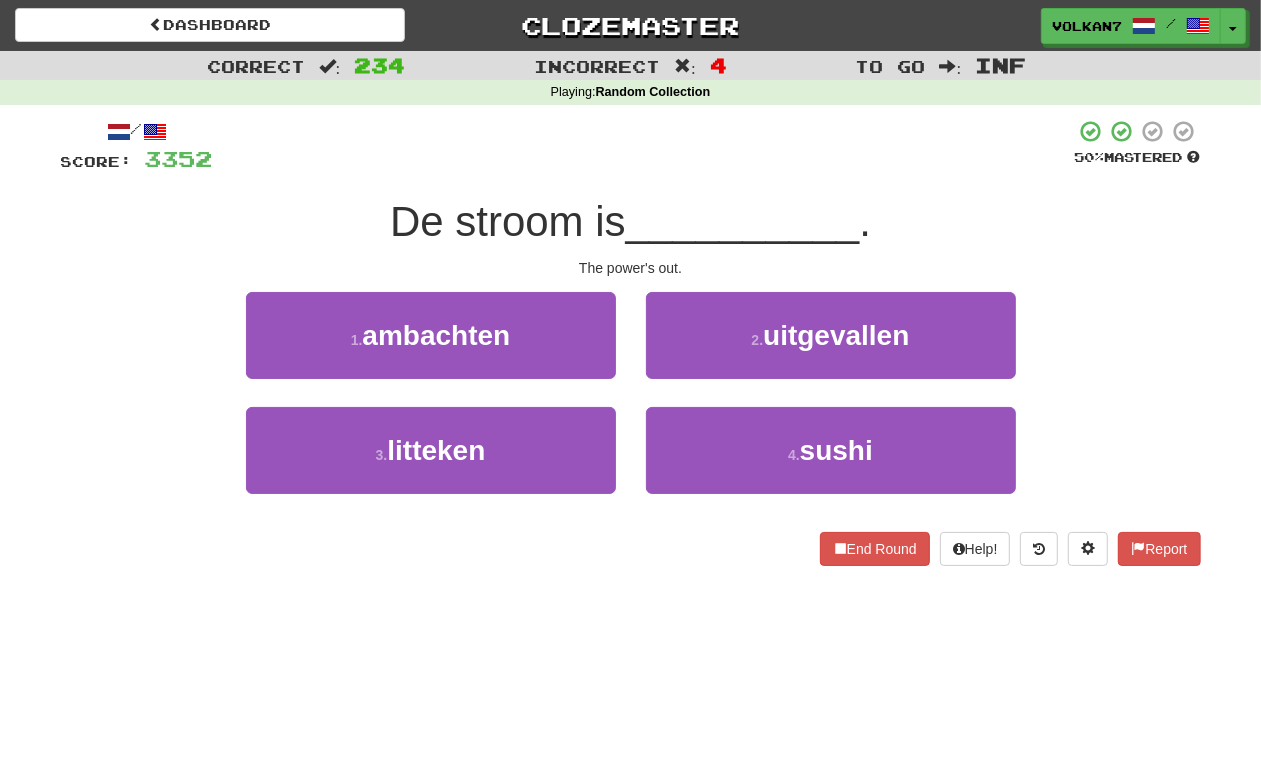click at bounding box center [644, 146] 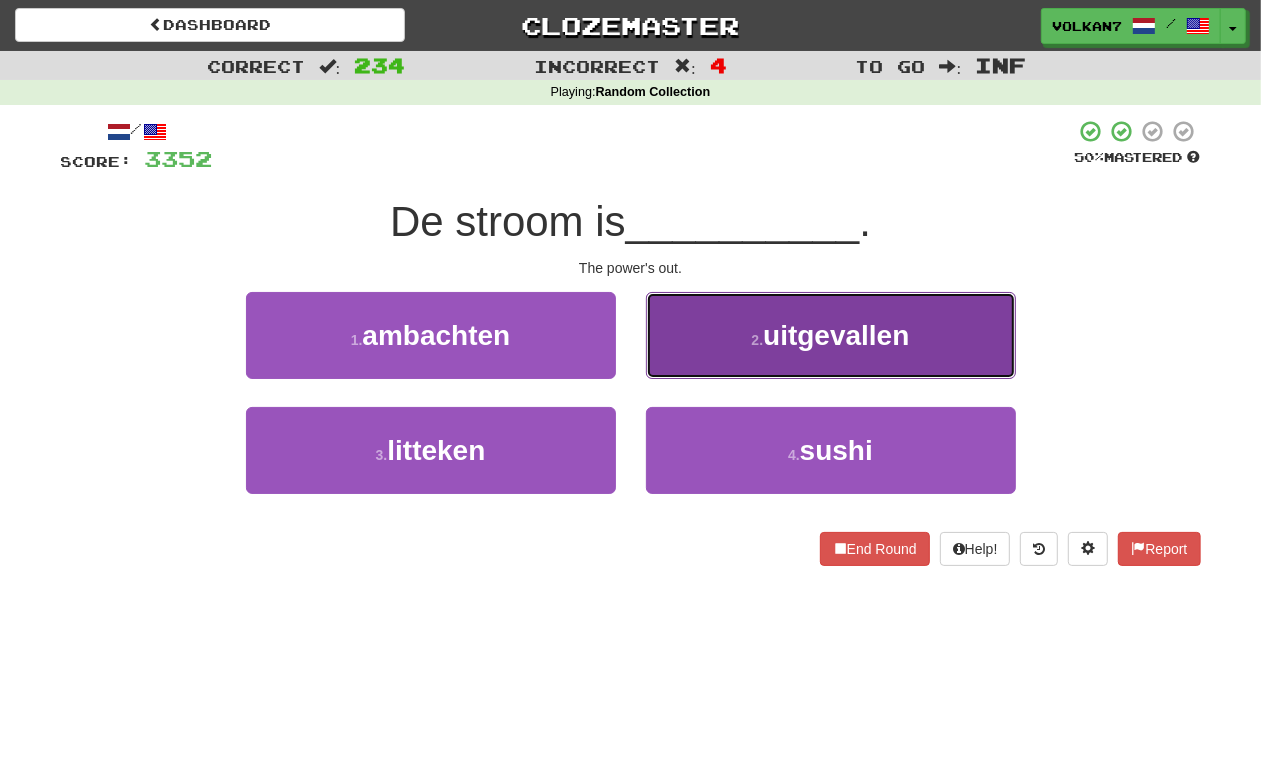 click on "uitgevallen" at bounding box center [836, 335] 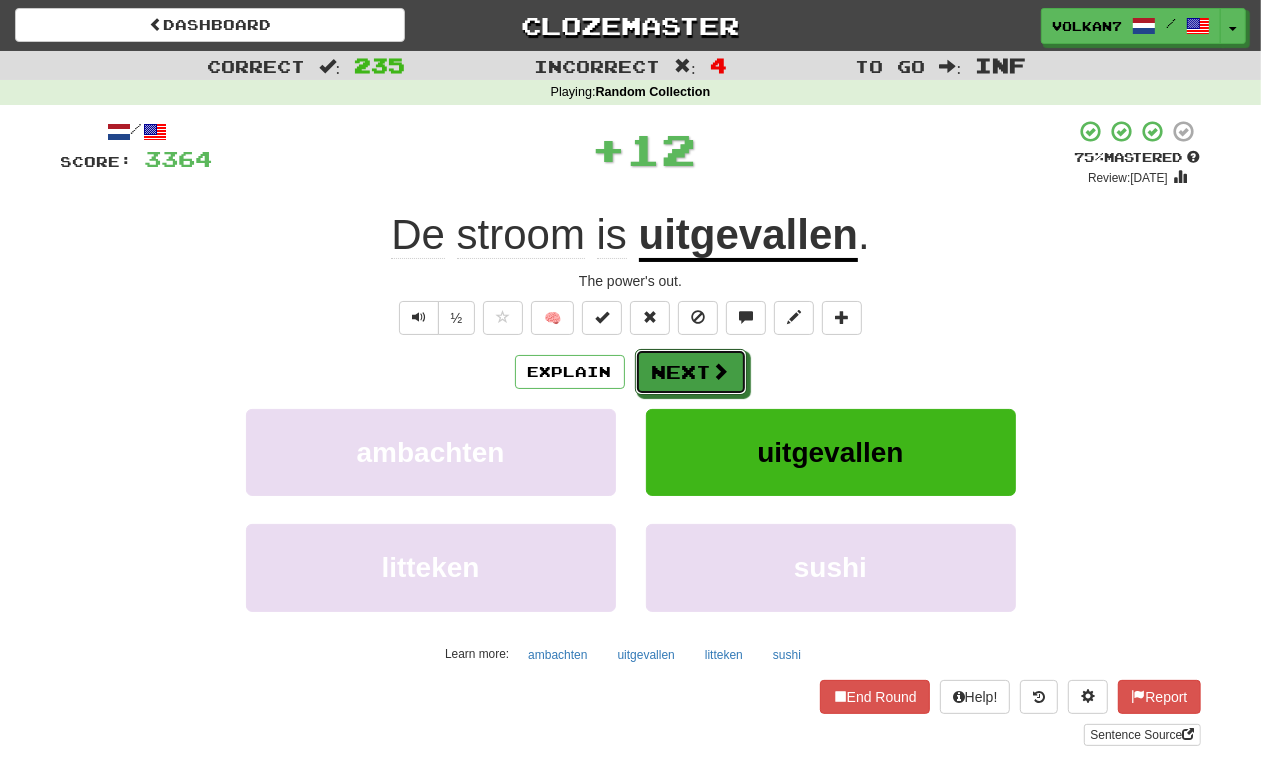 drag, startPoint x: 696, startPoint y: 382, endPoint x: 677, endPoint y: 270, distance: 113.600174 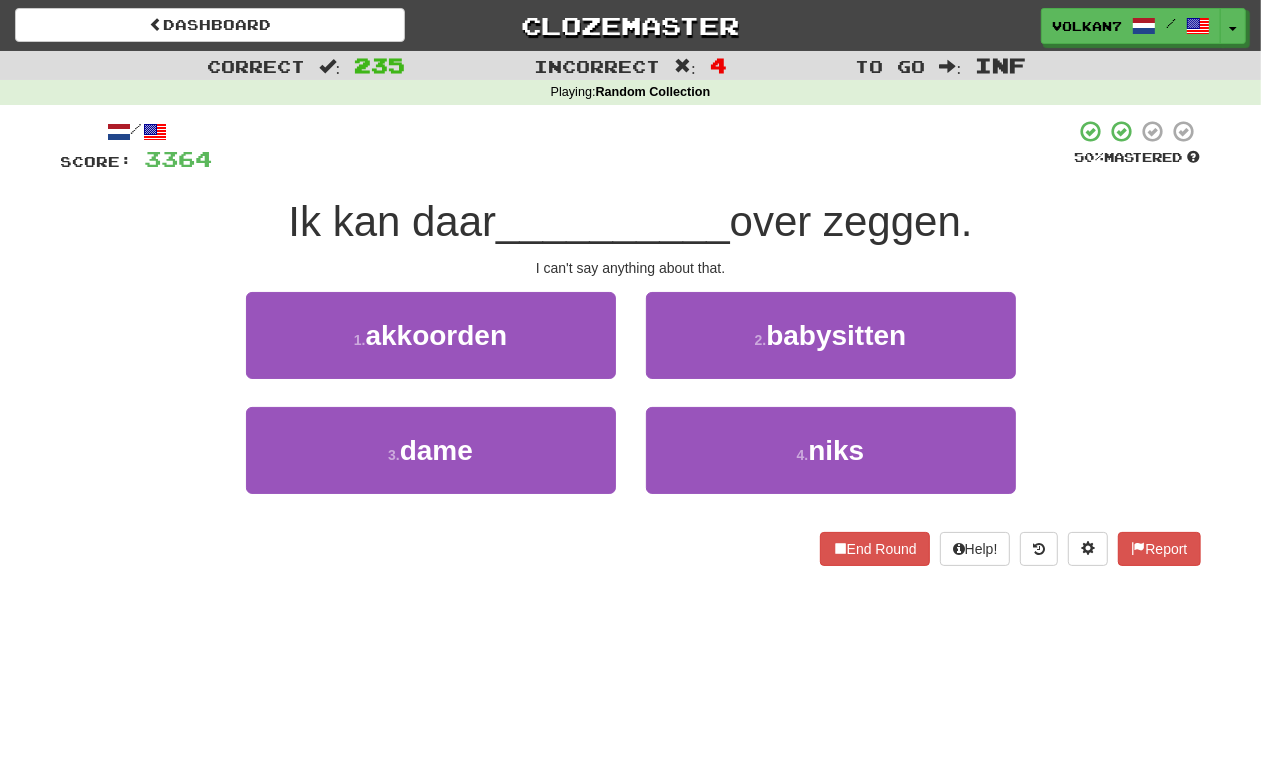 click at bounding box center [644, 146] 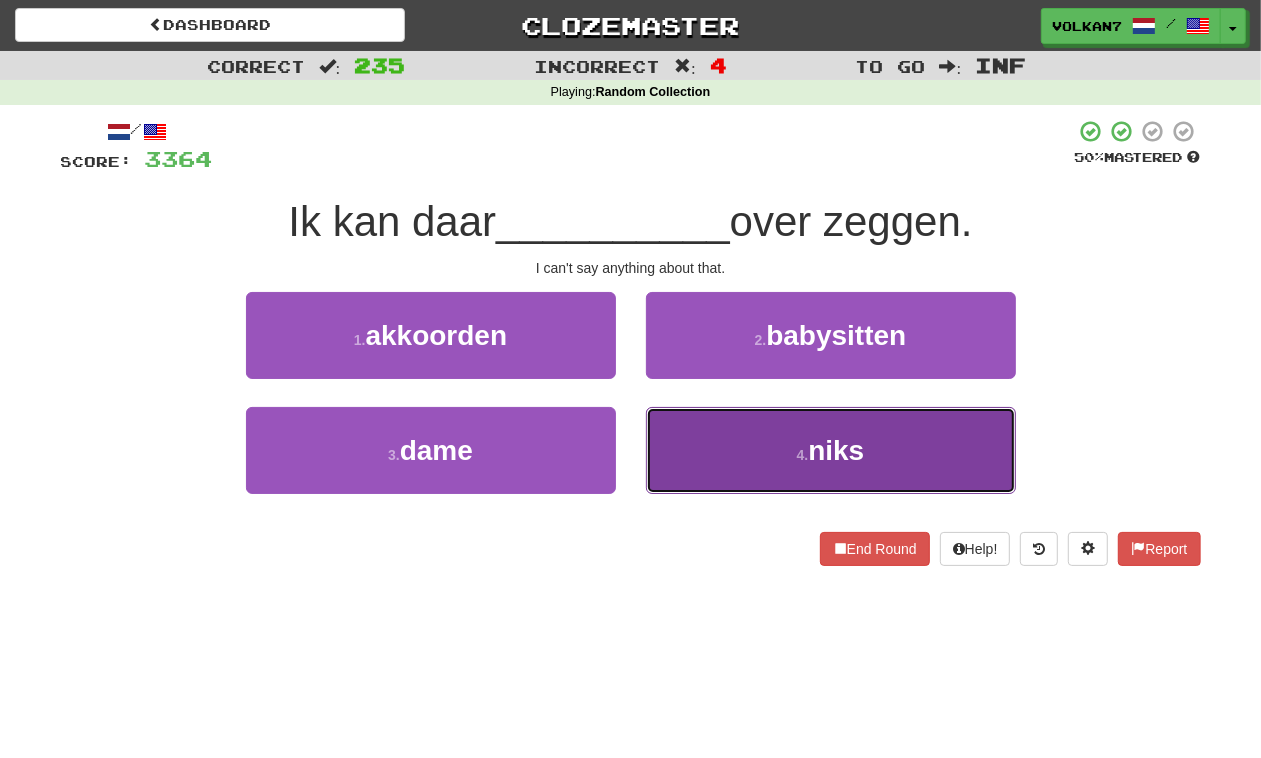 click on "4 .  niks" at bounding box center [831, 450] 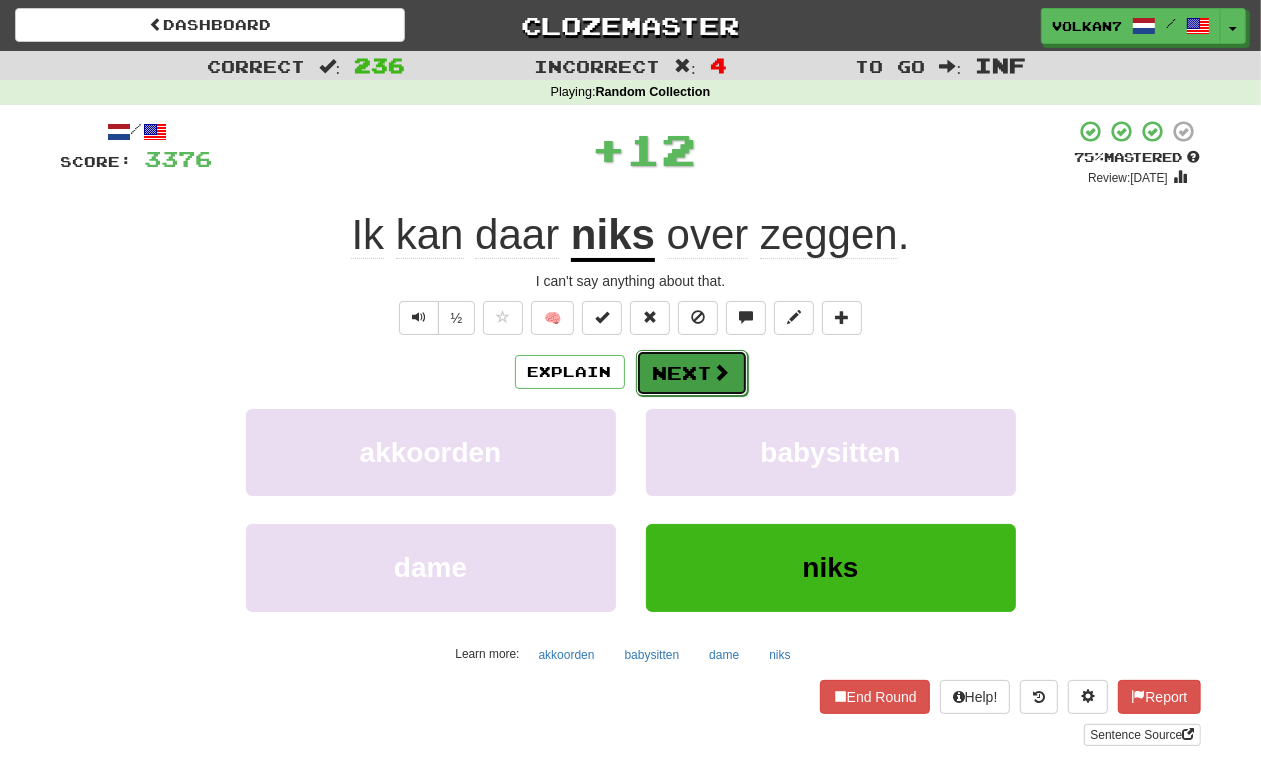 click on "Next" at bounding box center [692, 373] 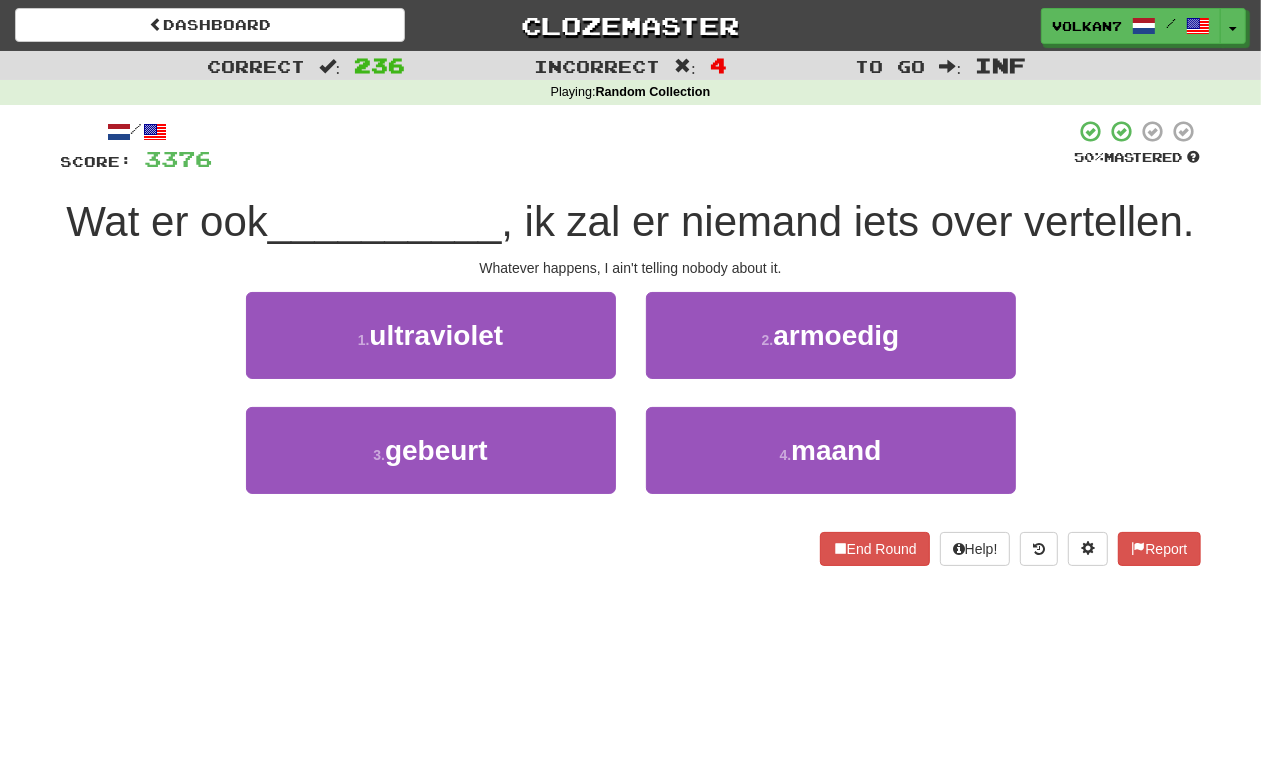 click at bounding box center (644, 146) 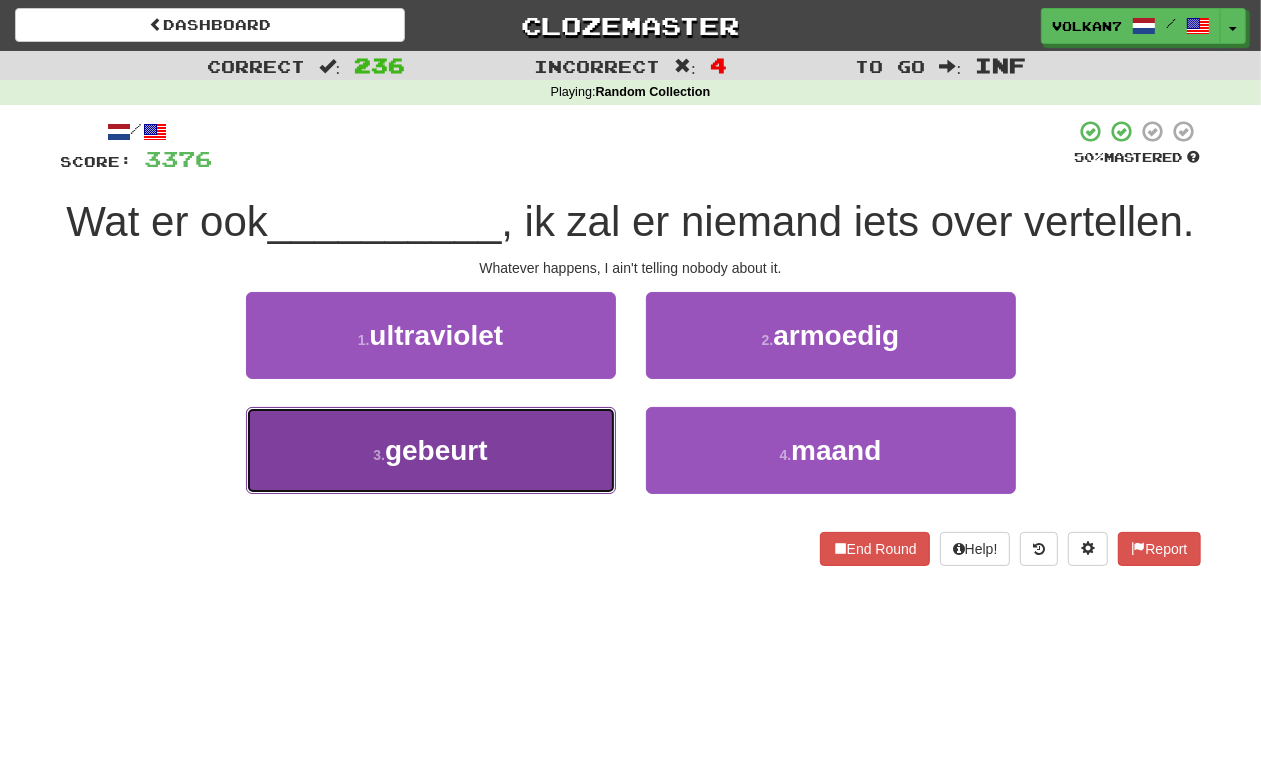 click on "3 .  gebeurt" at bounding box center (431, 450) 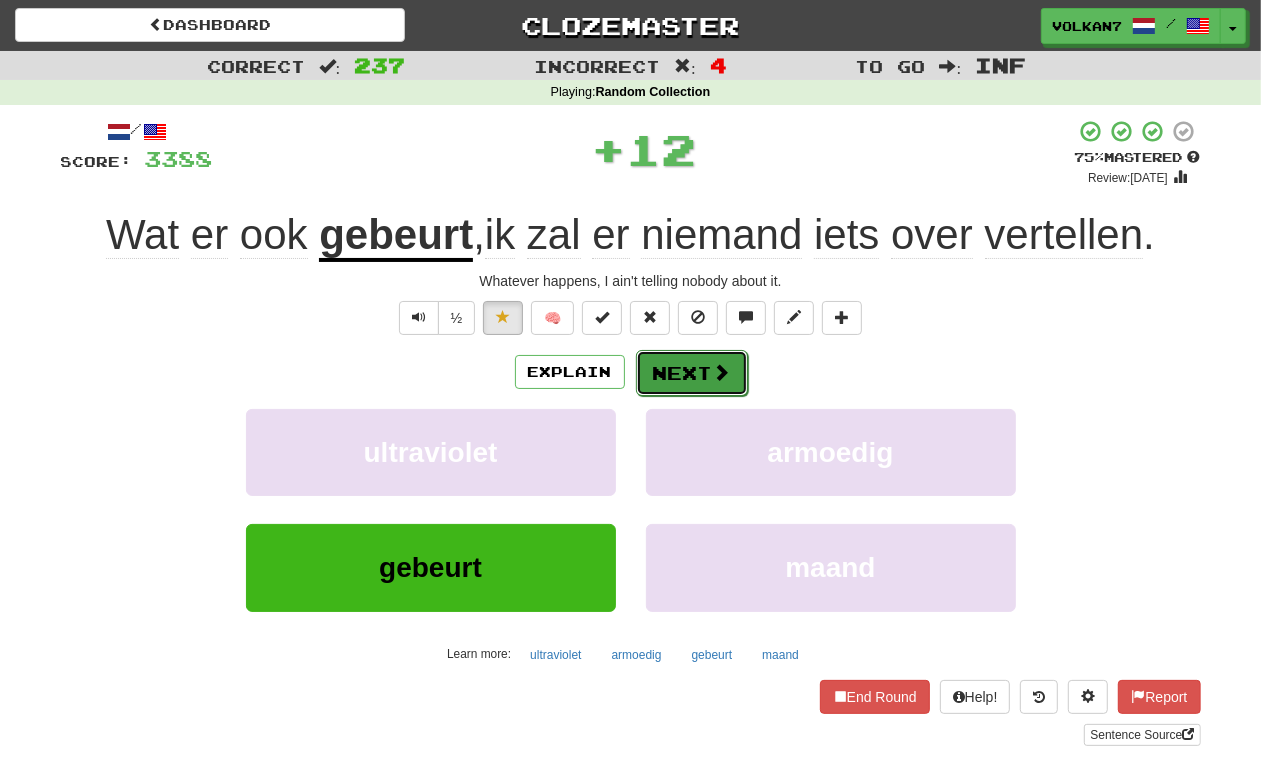 click on "Next" at bounding box center [692, 373] 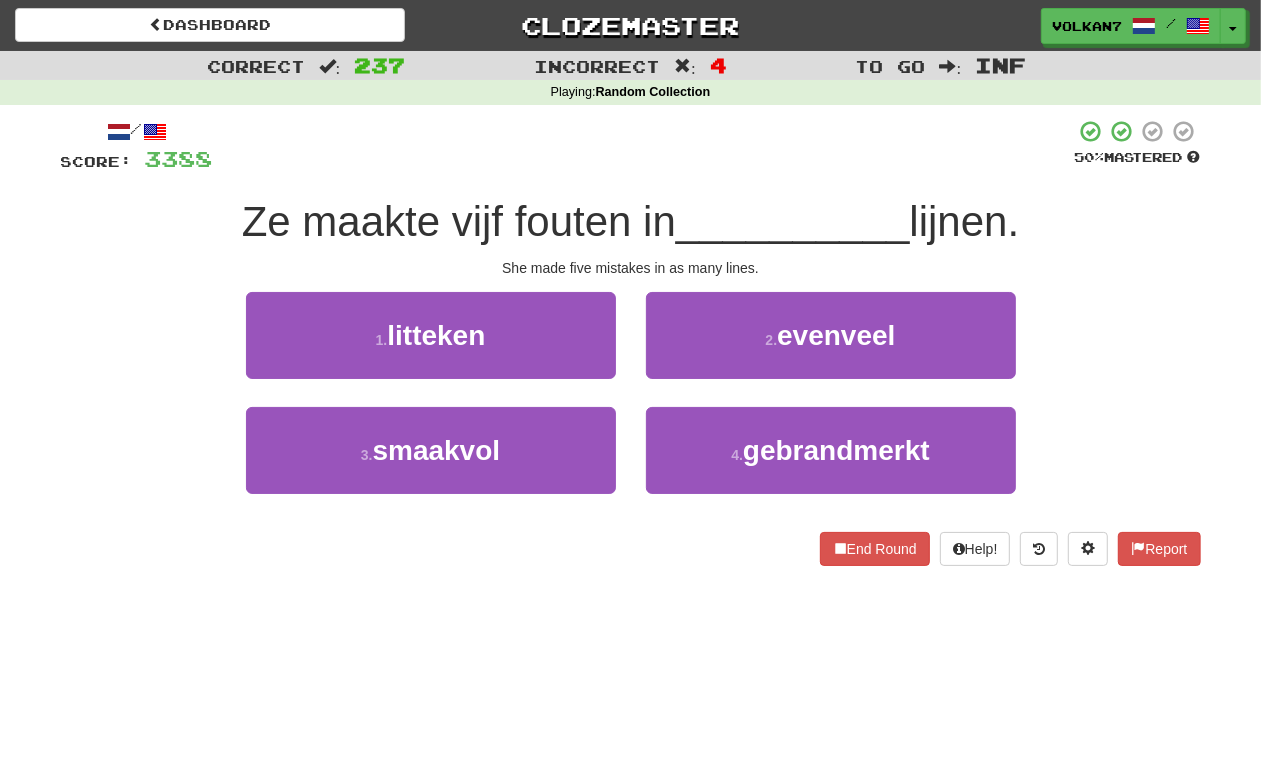 click on "/  Score:   3388 50 %  Mastered [PERSON_NAME] maakte vijf fouten in  __________  lijnen. She made five mistakes in as many lines. 1 .  litteken 2 .  evenveel 3 .  smaakvol 4 .  gebrandmerkt  End Round  Help!  Report" at bounding box center (631, 342) 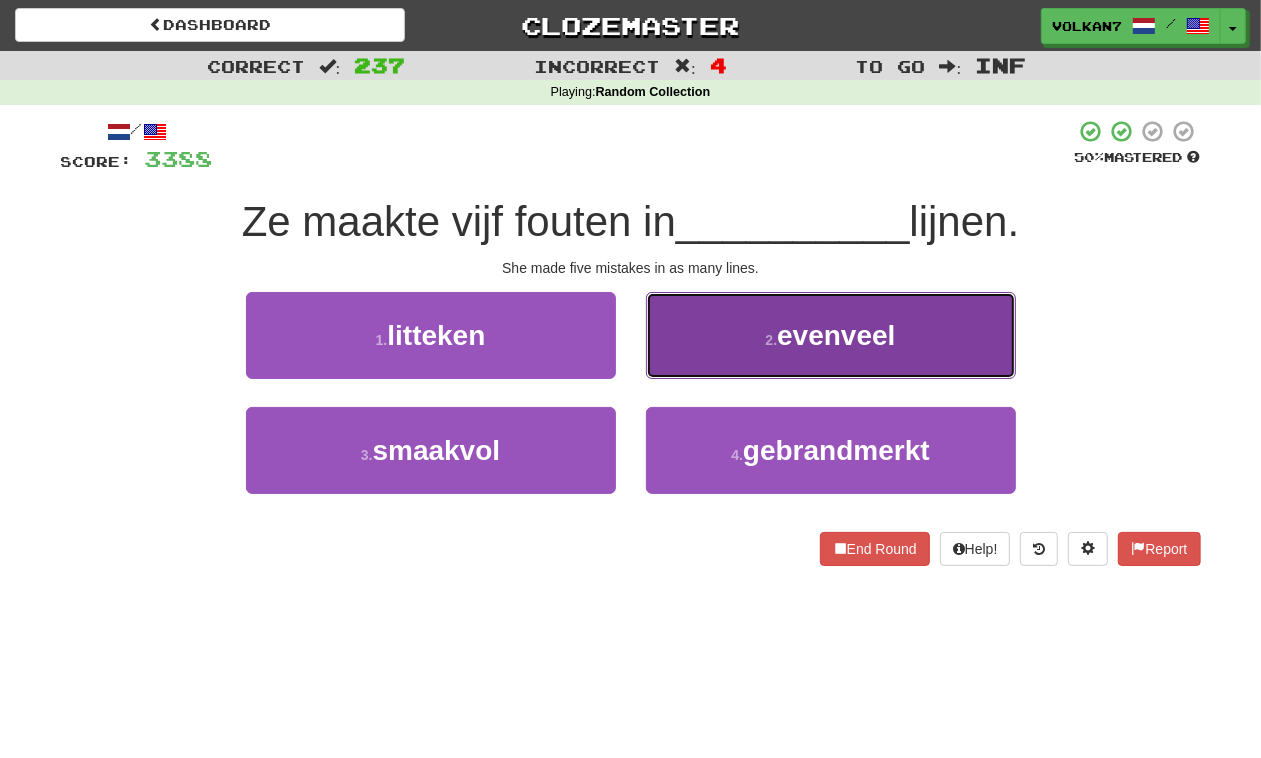 click on "2 .  evenveel" at bounding box center [831, 335] 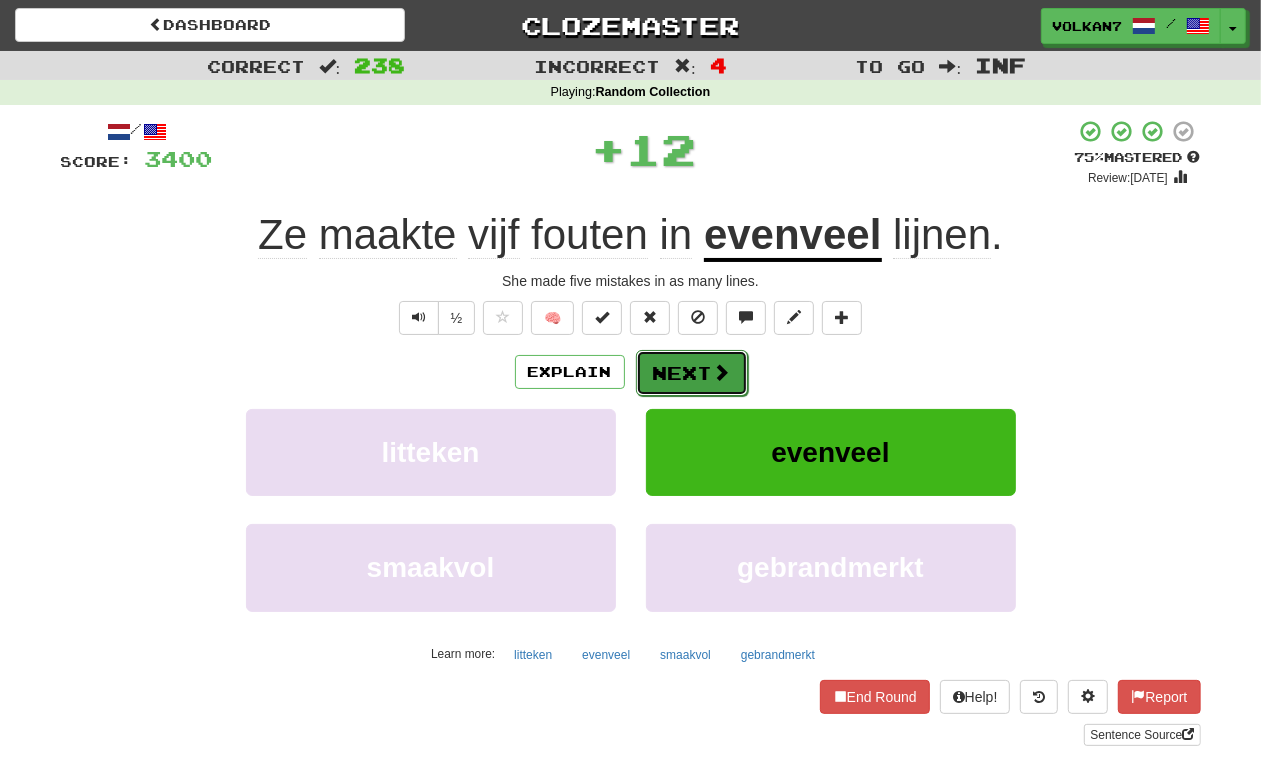 click on "Next" at bounding box center (692, 373) 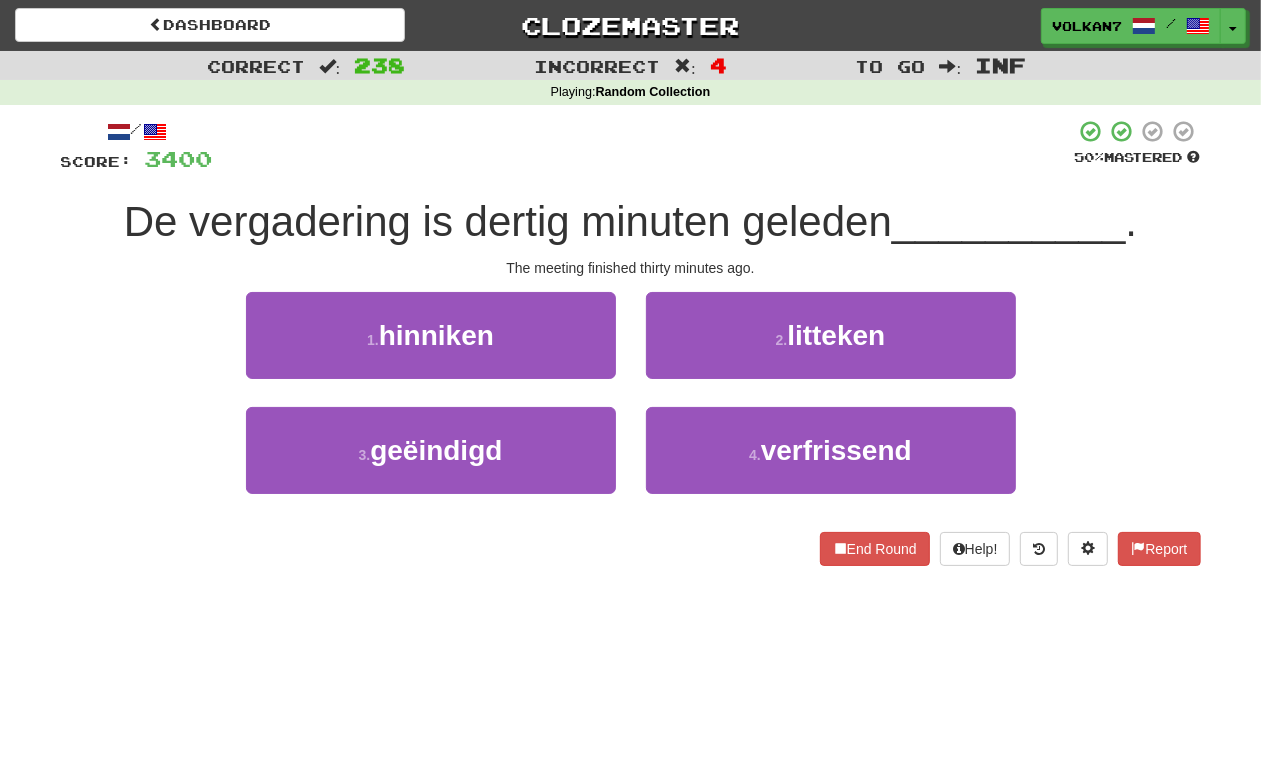 click at bounding box center [644, 146] 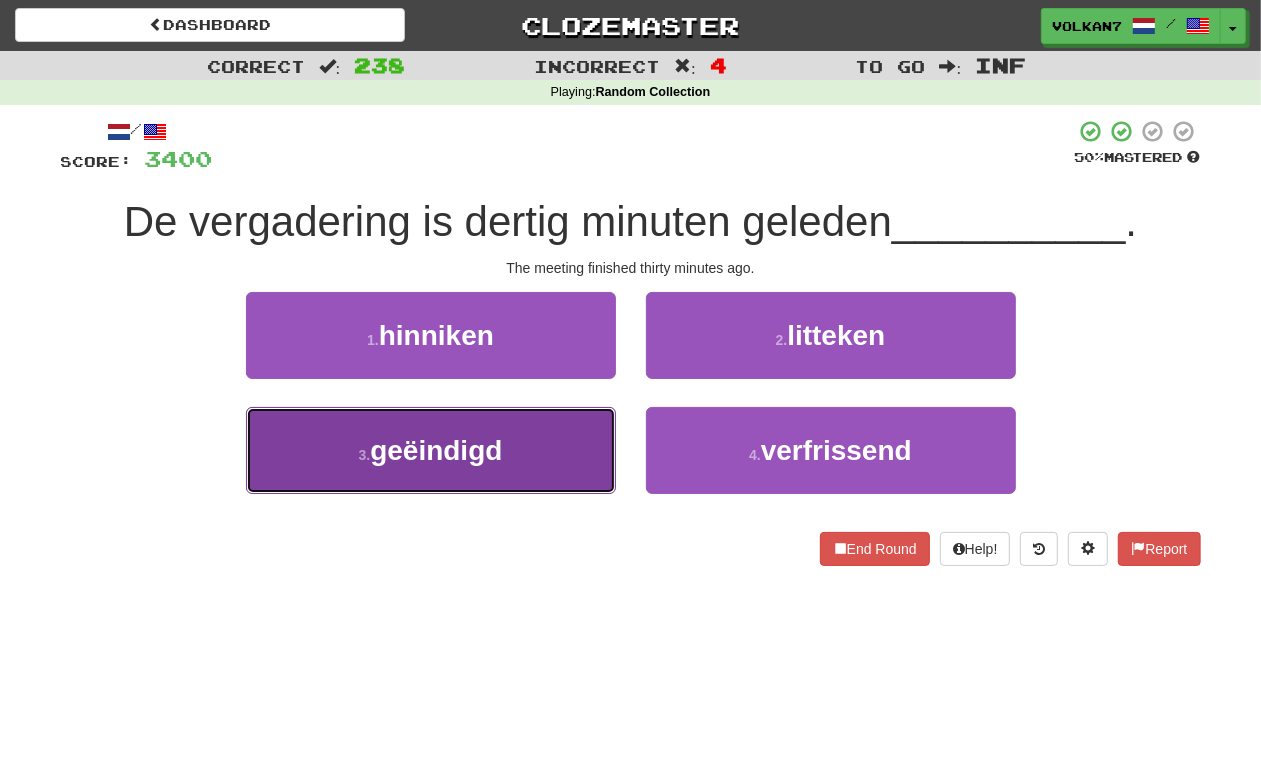 click on "3 .  geëindigd" at bounding box center [431, 450] 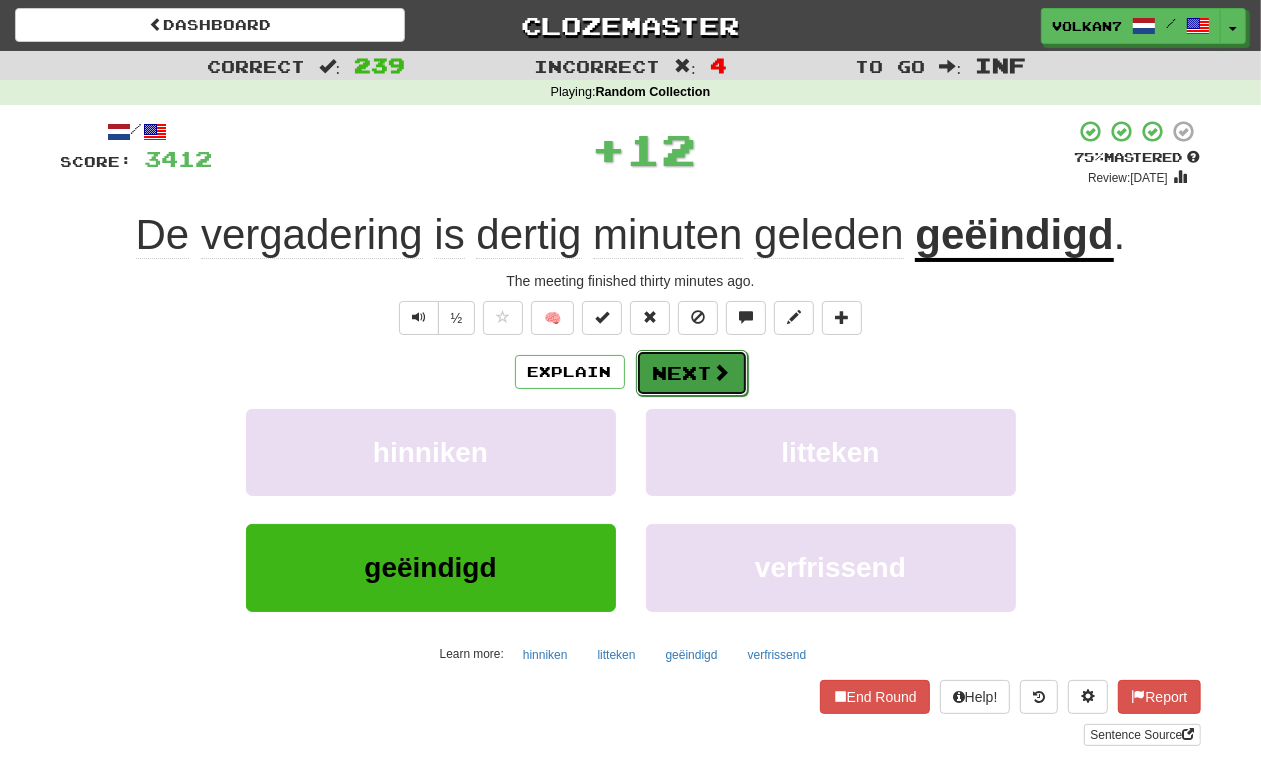 click on "Next" at bounding box center (692, 373) 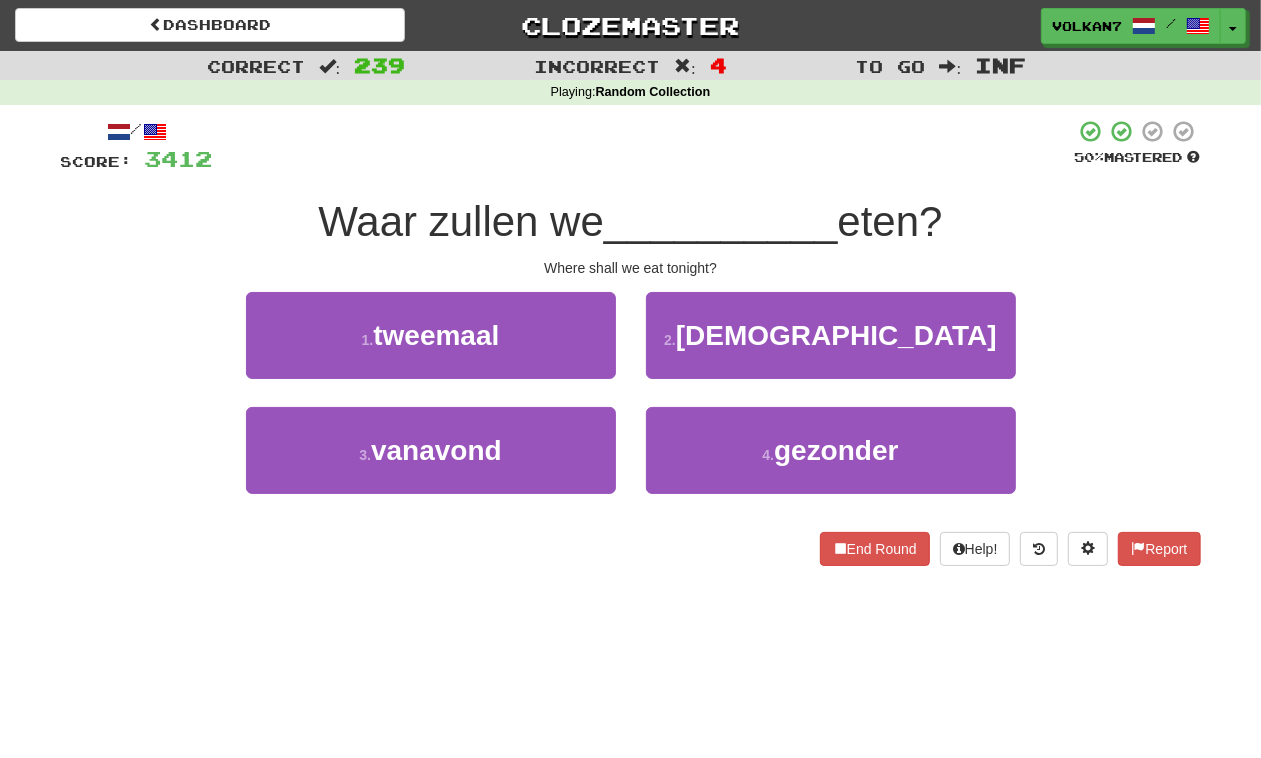 click on "/  Score:   3412 50 %  Mastered Waar zullen we  __________  eten? Where shall we eat tonight? 1 .  tweemaal 2 .  koreaans 3 .  vanavond 4 .  gezonder  End Round  Help!  Report" at bounding box center (631, 342) 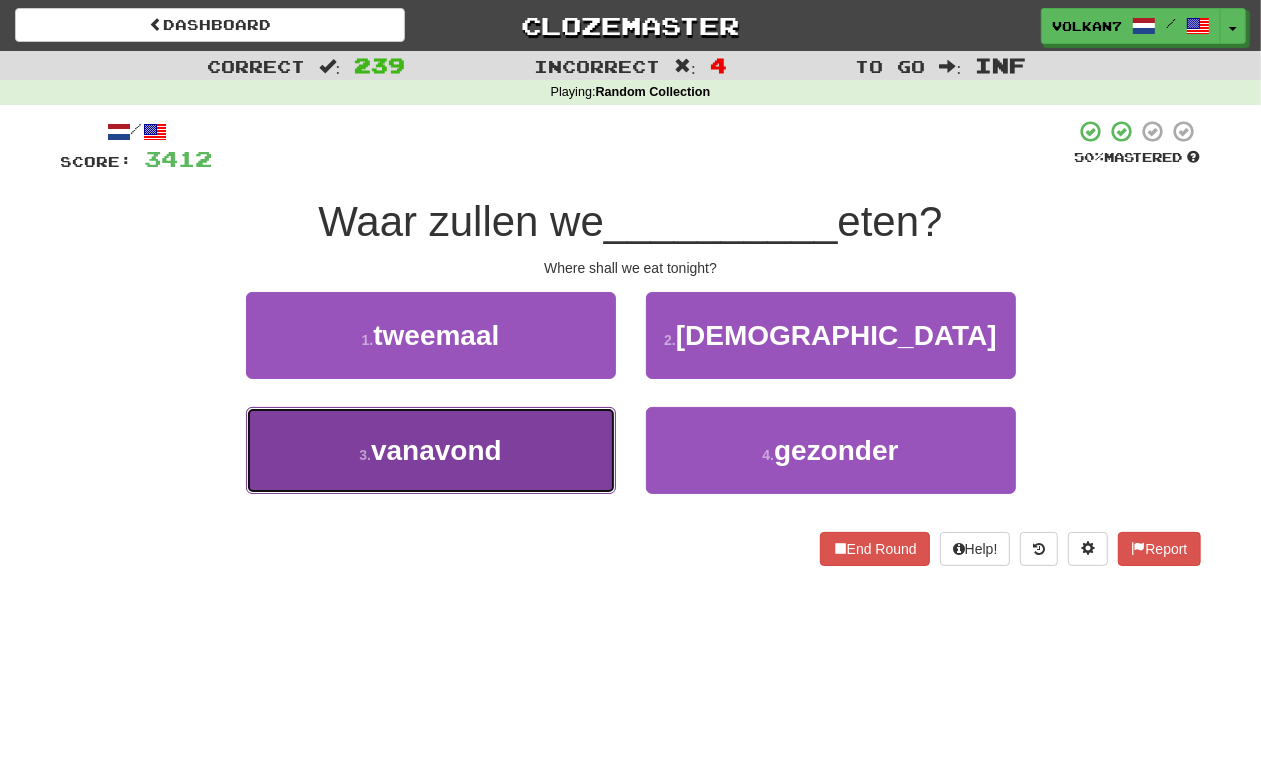 click on "3 .  vanavond" at bounding box center (431, 450) 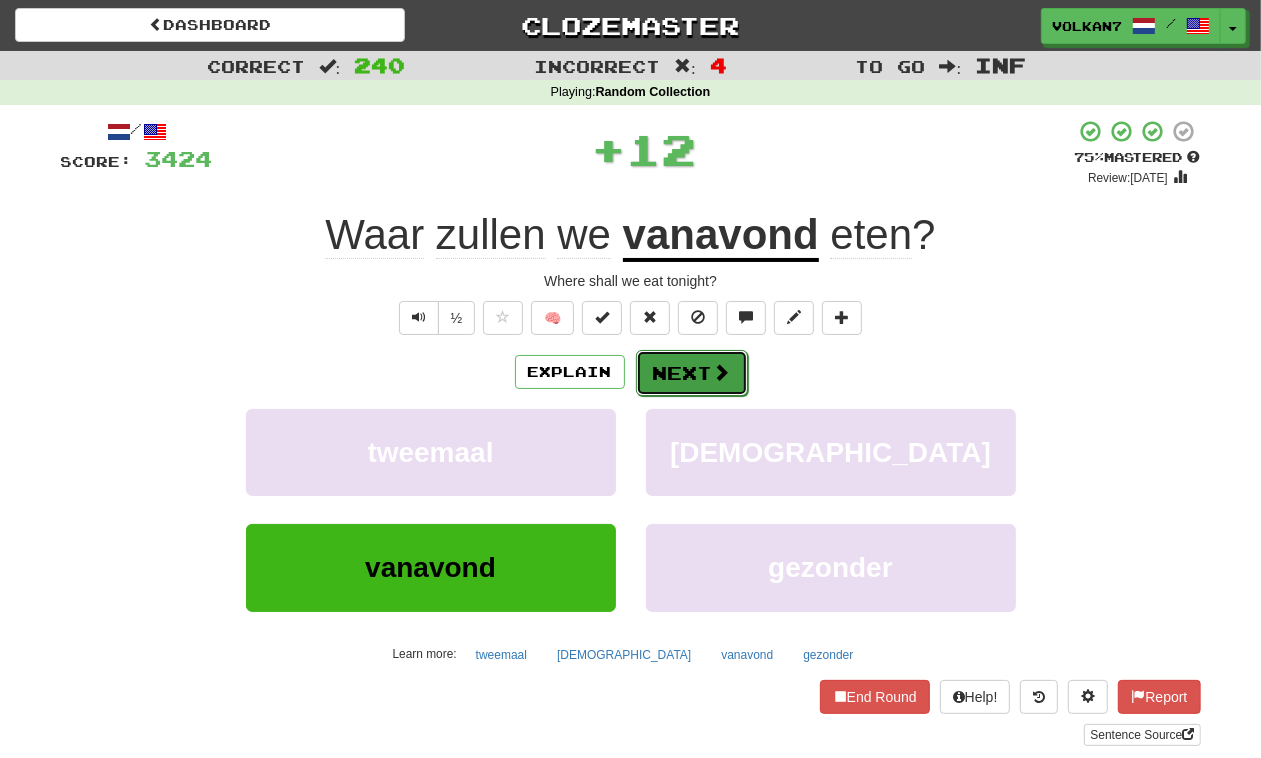 click on "Next" at bounding box center (692, 373) 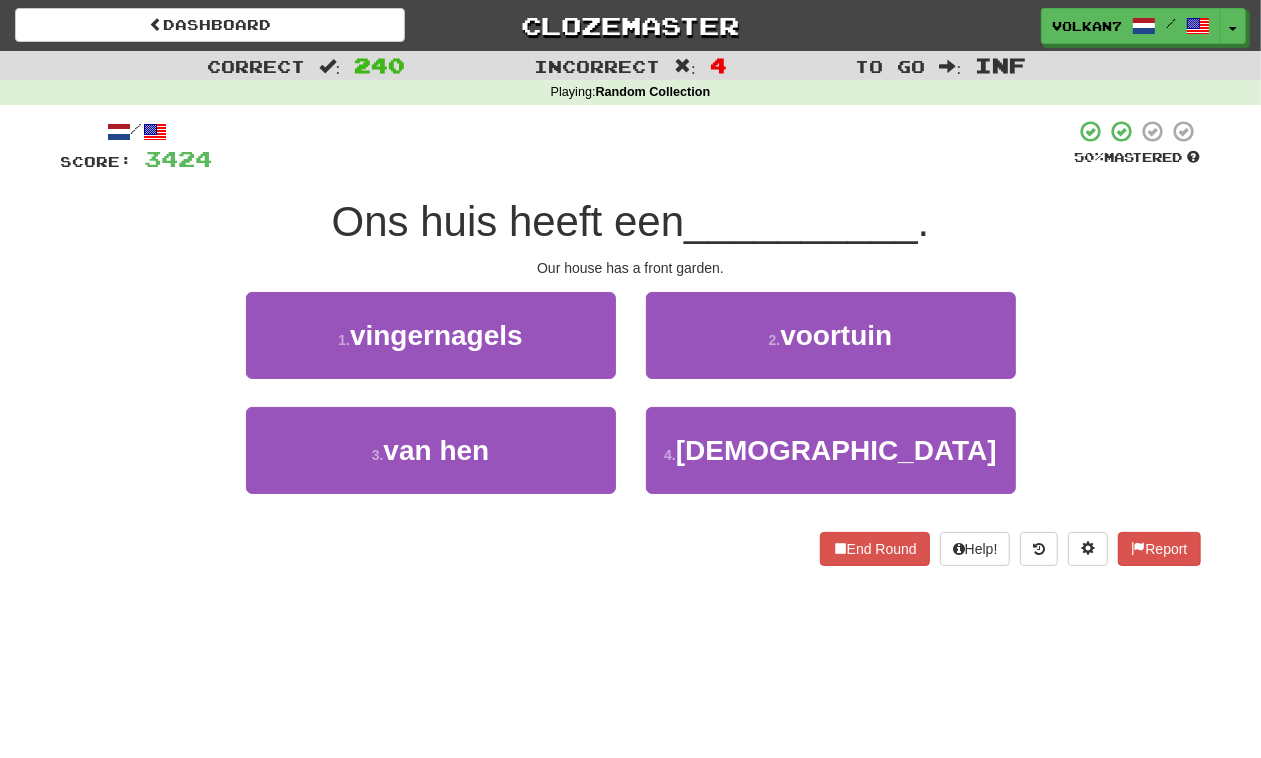 click at bounding box center [644, 146] 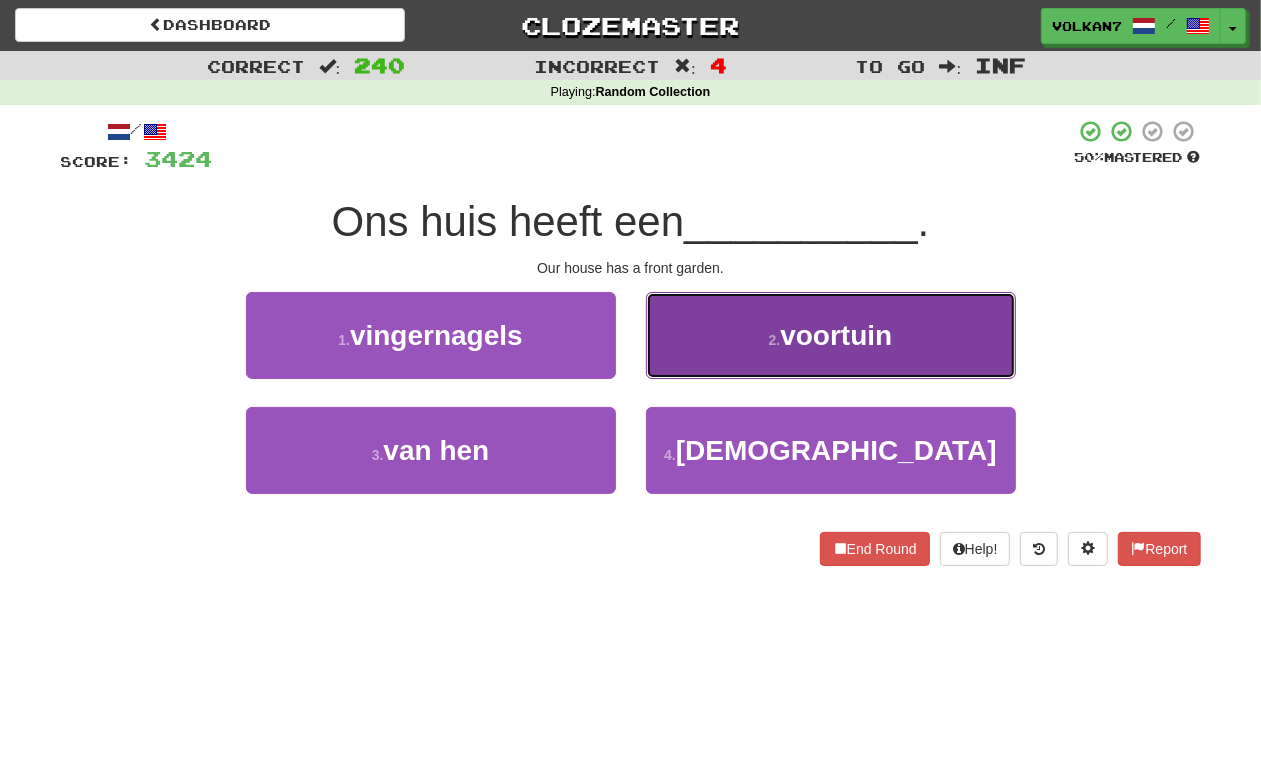 click on "2 .  voortuin" at bounding box center (831, 335) 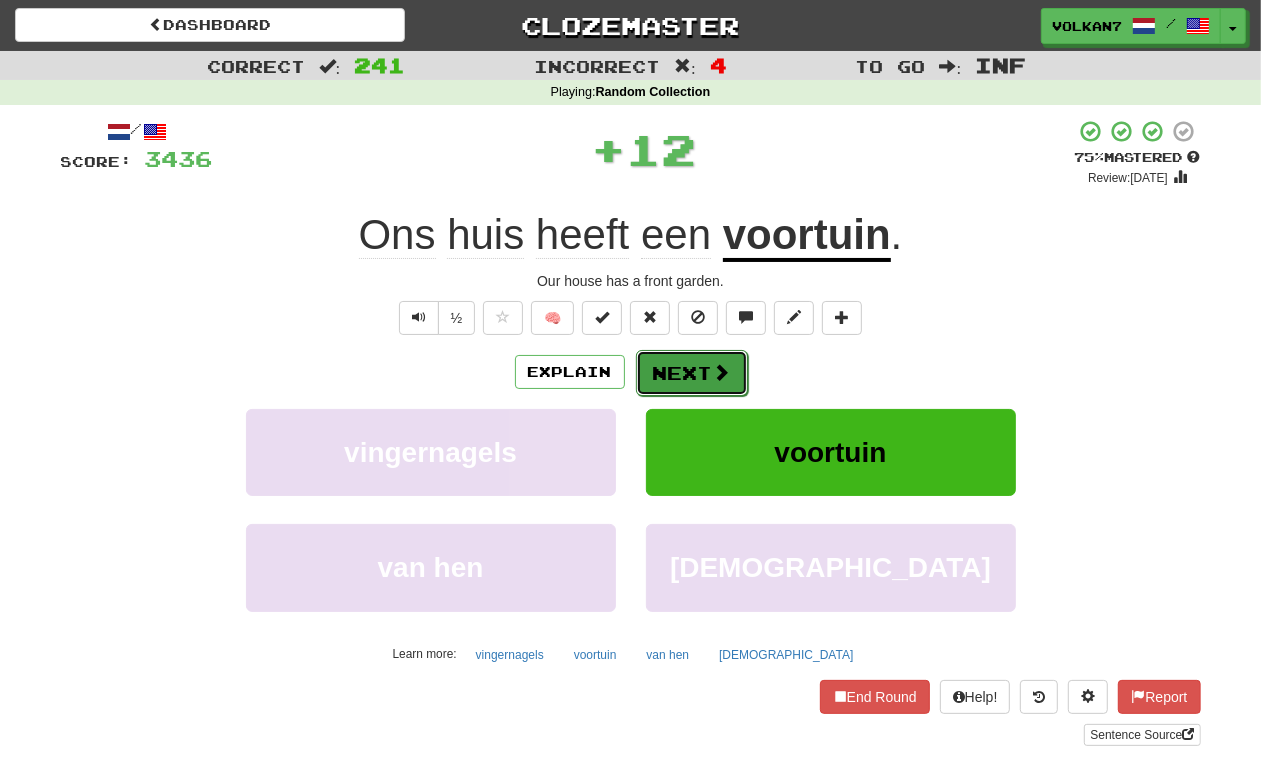 click at bounding box center (722, 372) 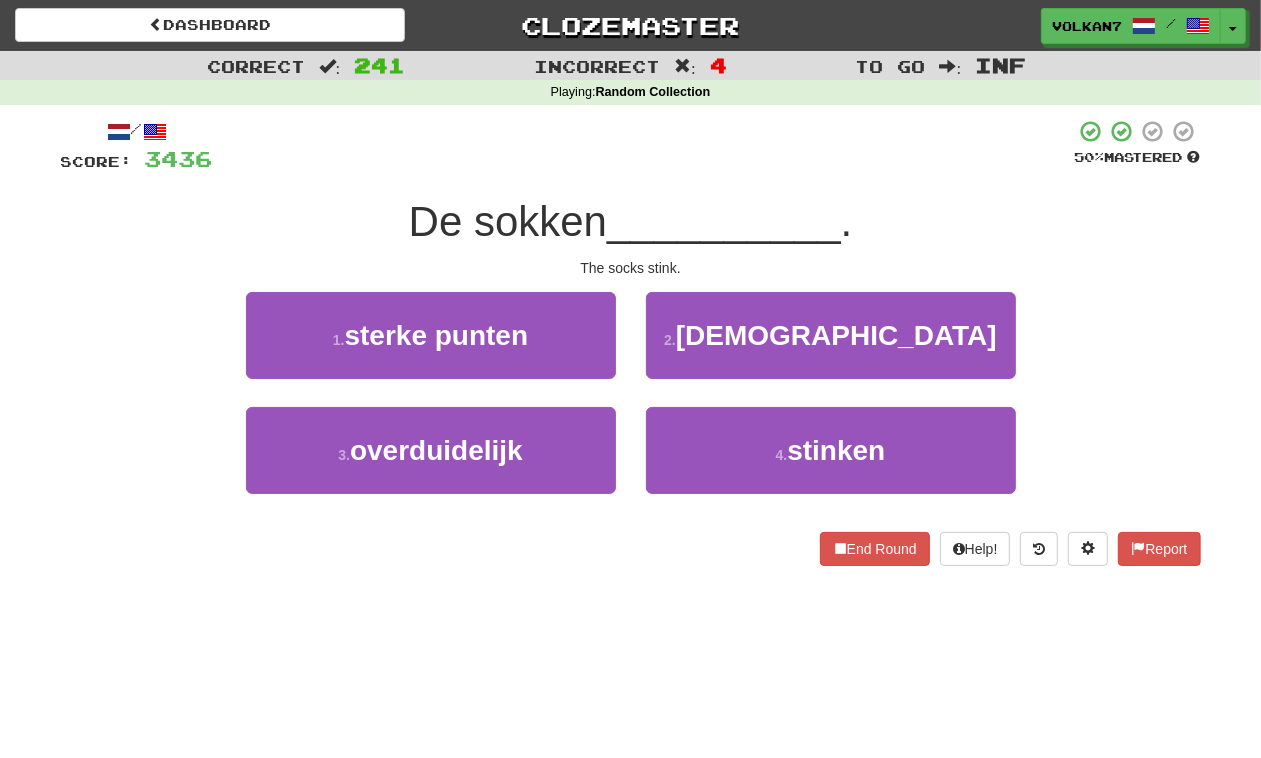 click at bounding box center [644, 146] 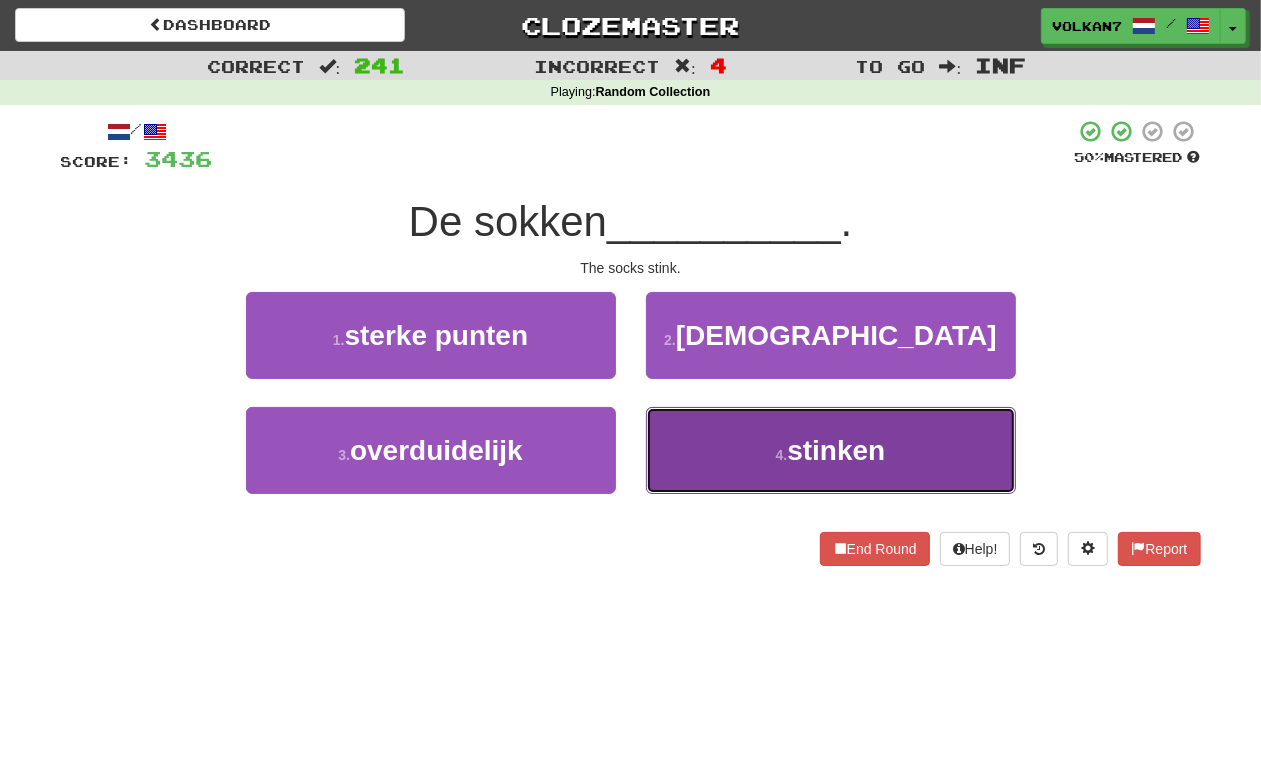 click on "4 .  stinken" at bounding box center (831, 450) 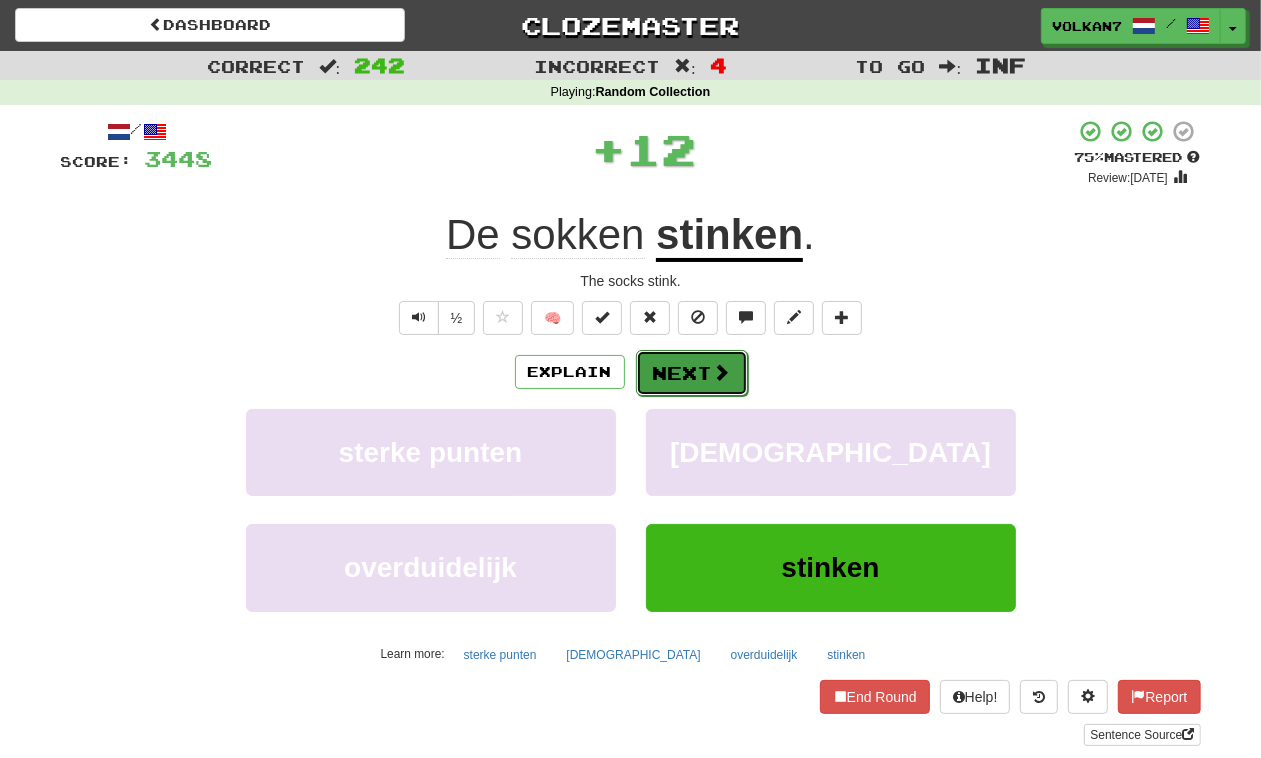 click on "Next" at bounding box center [692, 373] 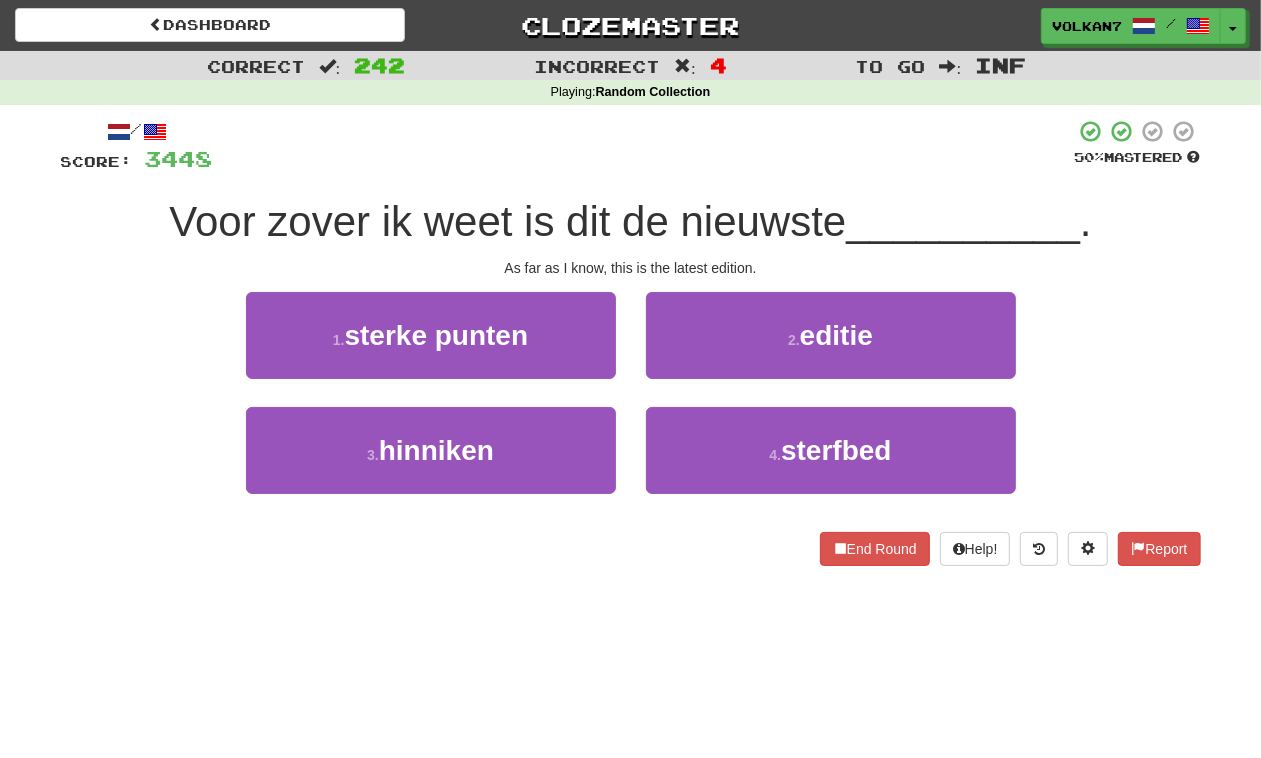 click at bounding box center [644, 146] 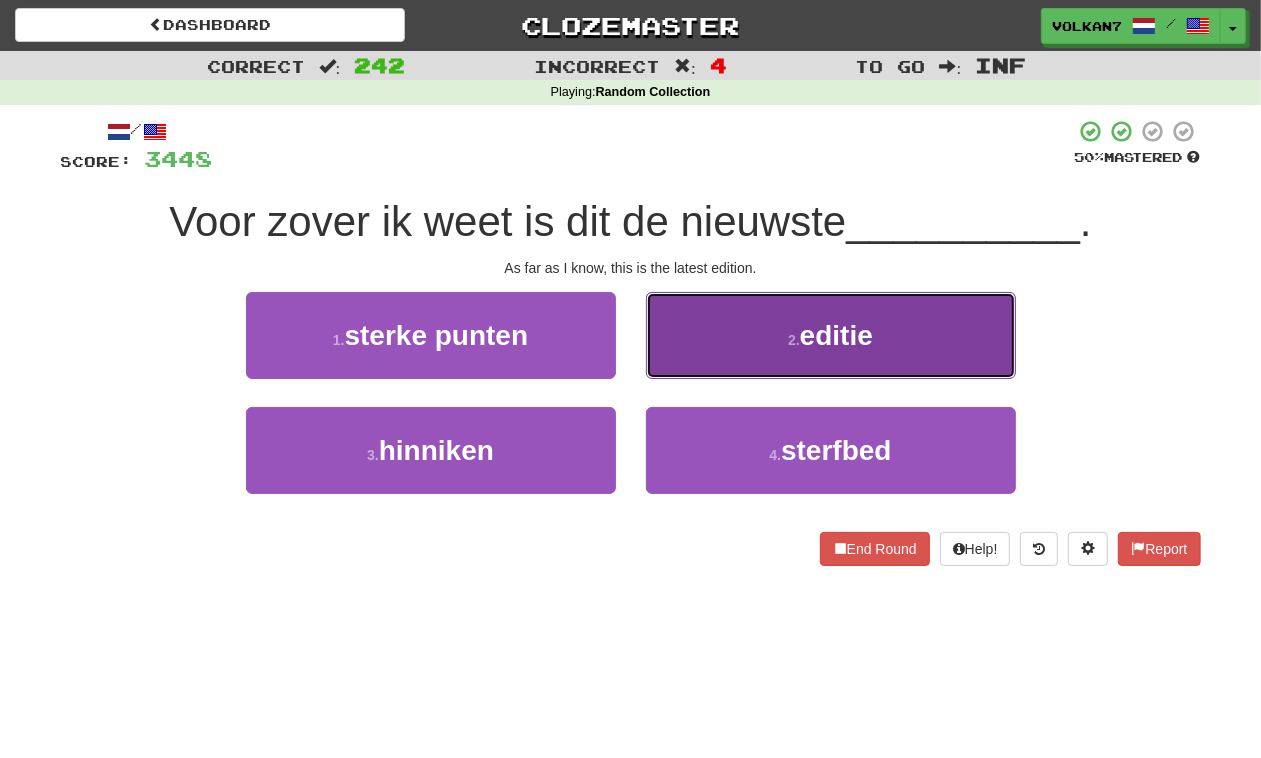 click on "2 .  editie" at bounding box center (831, 335) 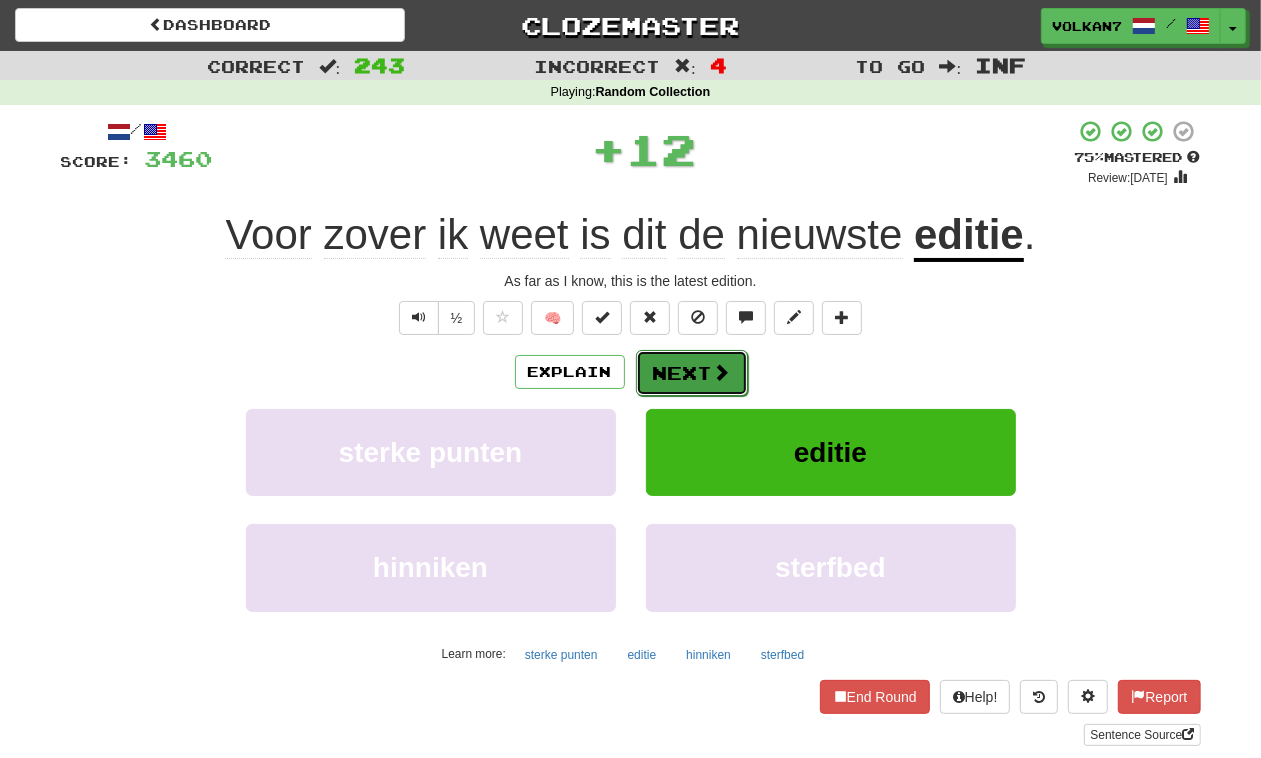 click on "Next" at bounding box center [692, 373] 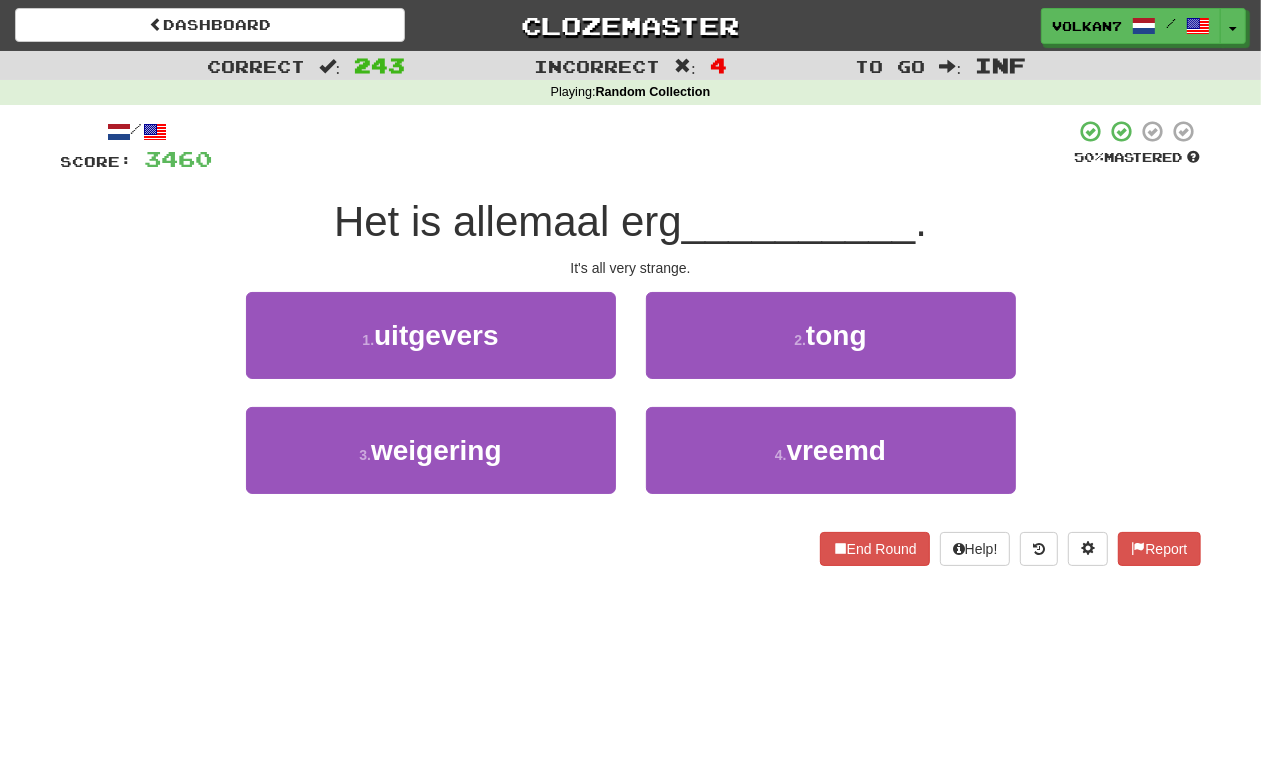 click on "/  Score:   3460 50 %  Mastered Het is allemaal erg  __________ . It's all very strange. 1 .  uitgevers 2 .  tong 3 .  weigering 4 .  vreemd  End Round  Help!  Report" at bounding box center (631, 342) 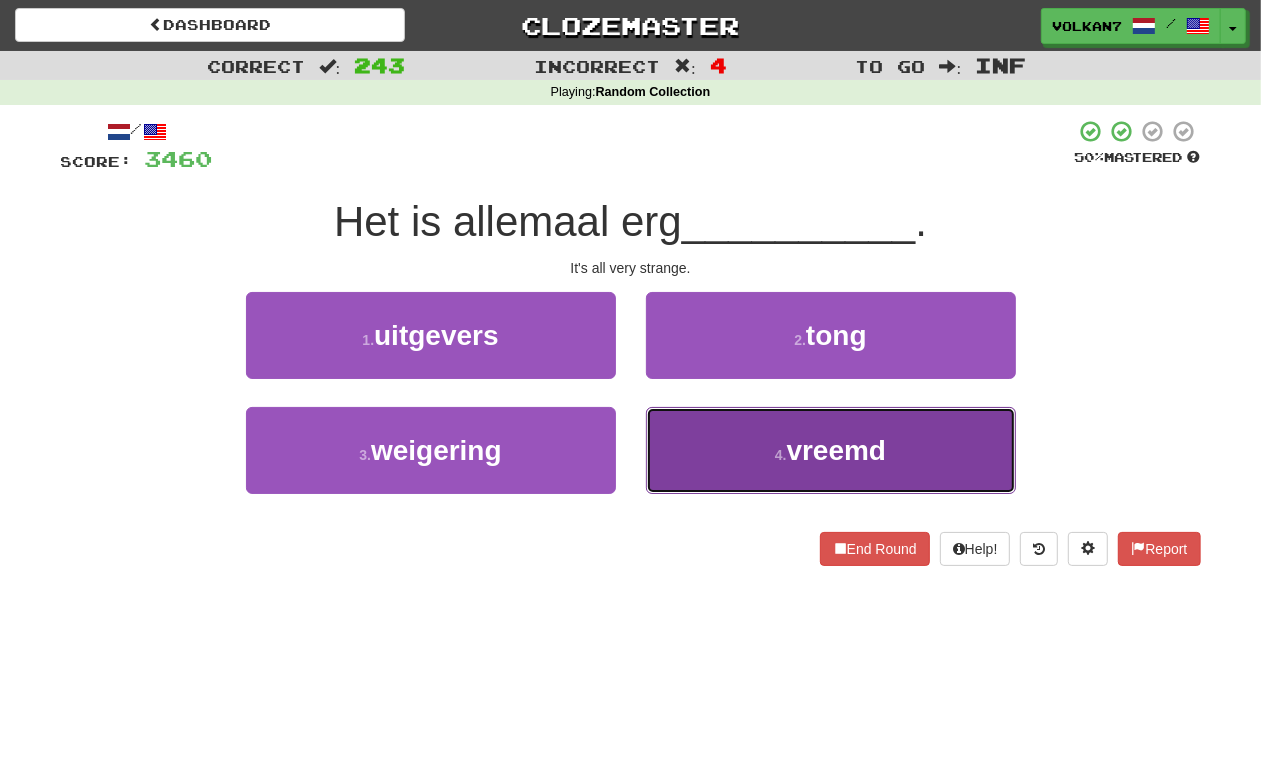 click on "4 .  vreemd" at bounding box center [831, 450] 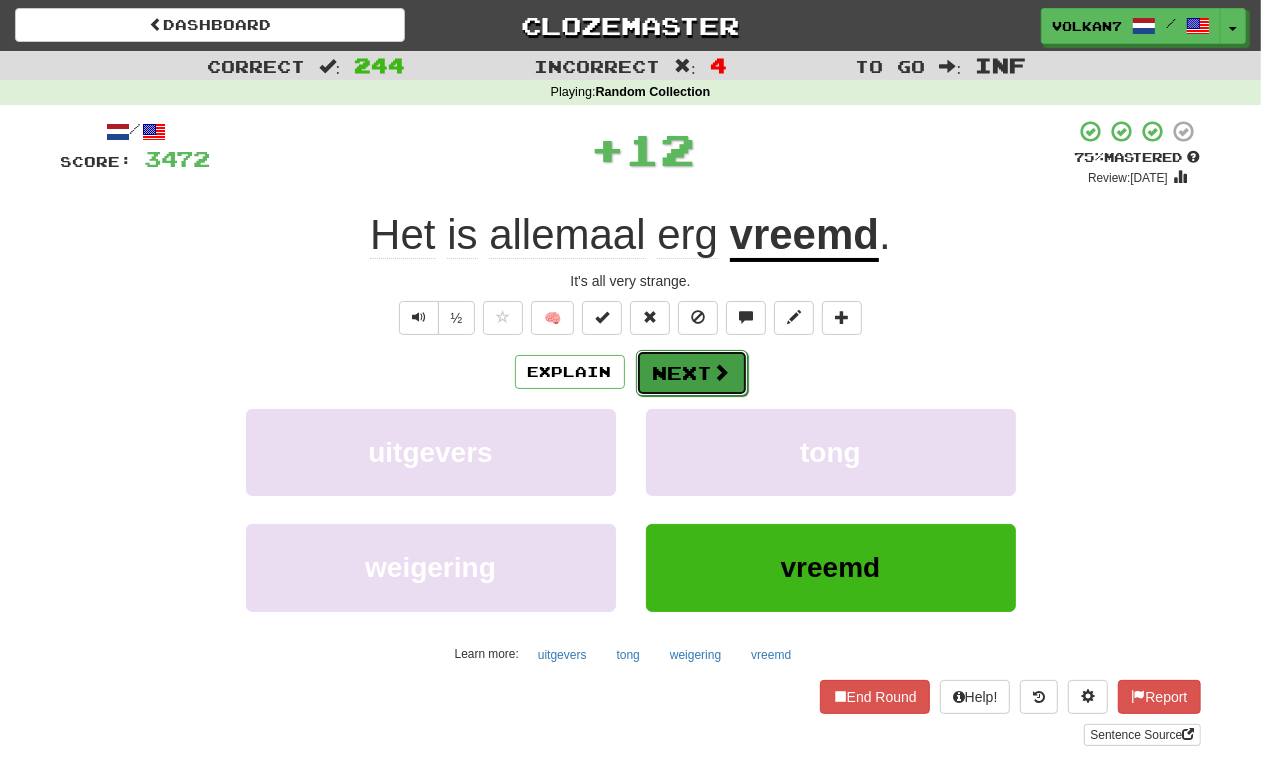click on "Next" at bounding box center [692, 373] 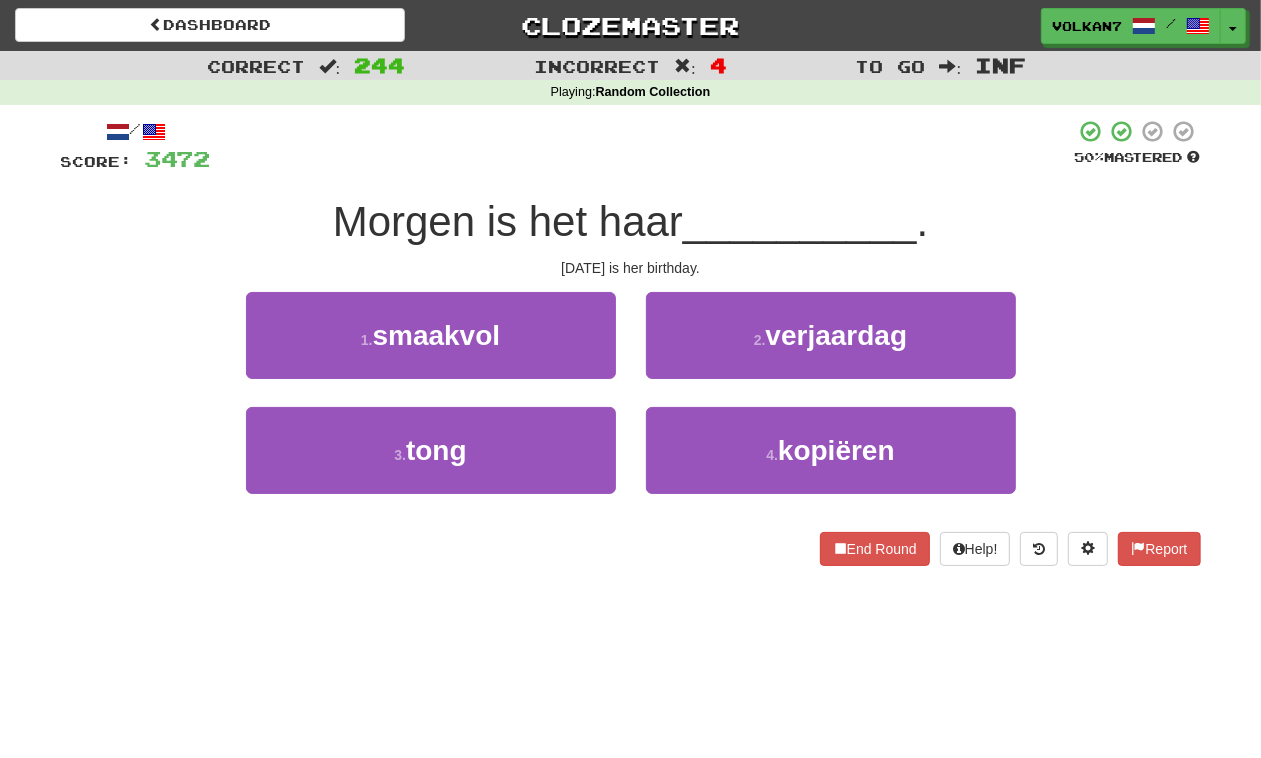 click on "/  Score:   3472 50 %  Mastered Morgen is het haar  __________ . [DATE] is her birthday. 1 .  smaakvol 2 .  verjaardag 3 .  tong 4 .  kopiëren  End Round  Help!  Report" at bounding box center (631, 342) 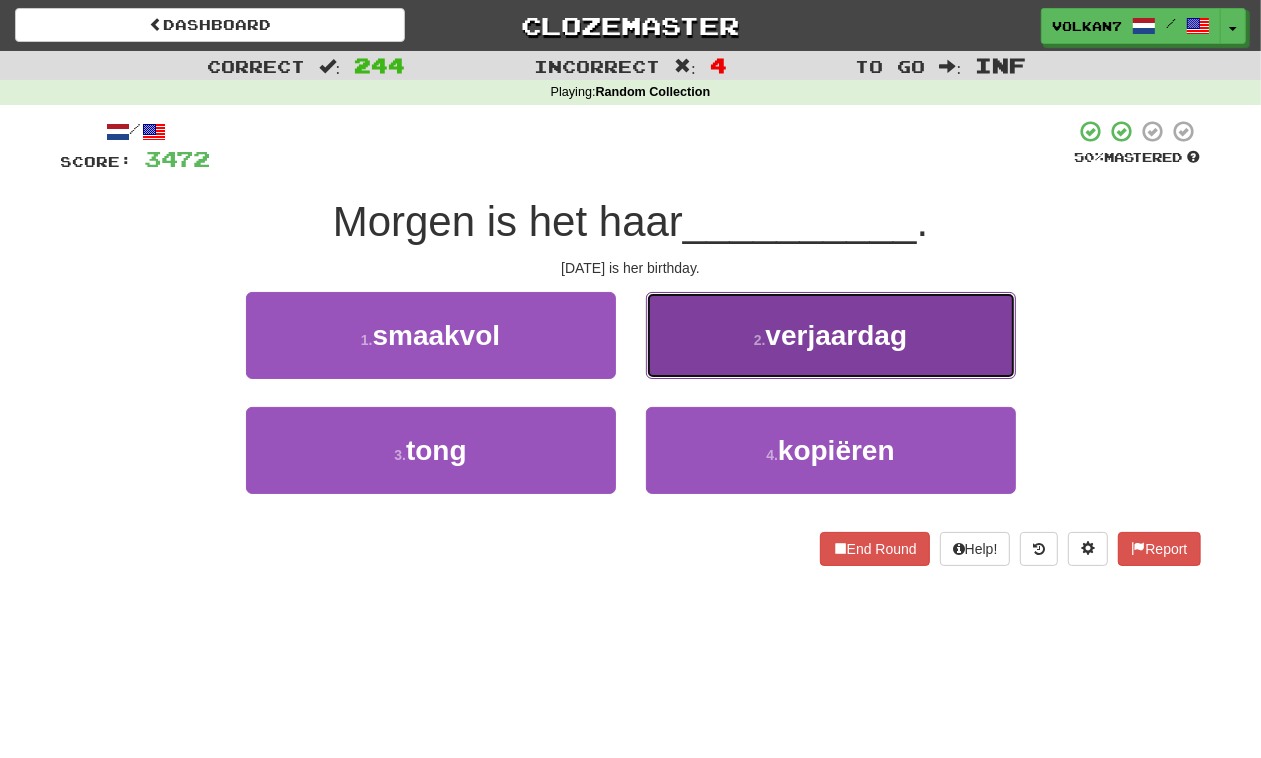click on "2 .  verjaardag" at bounding box center (831, 335) 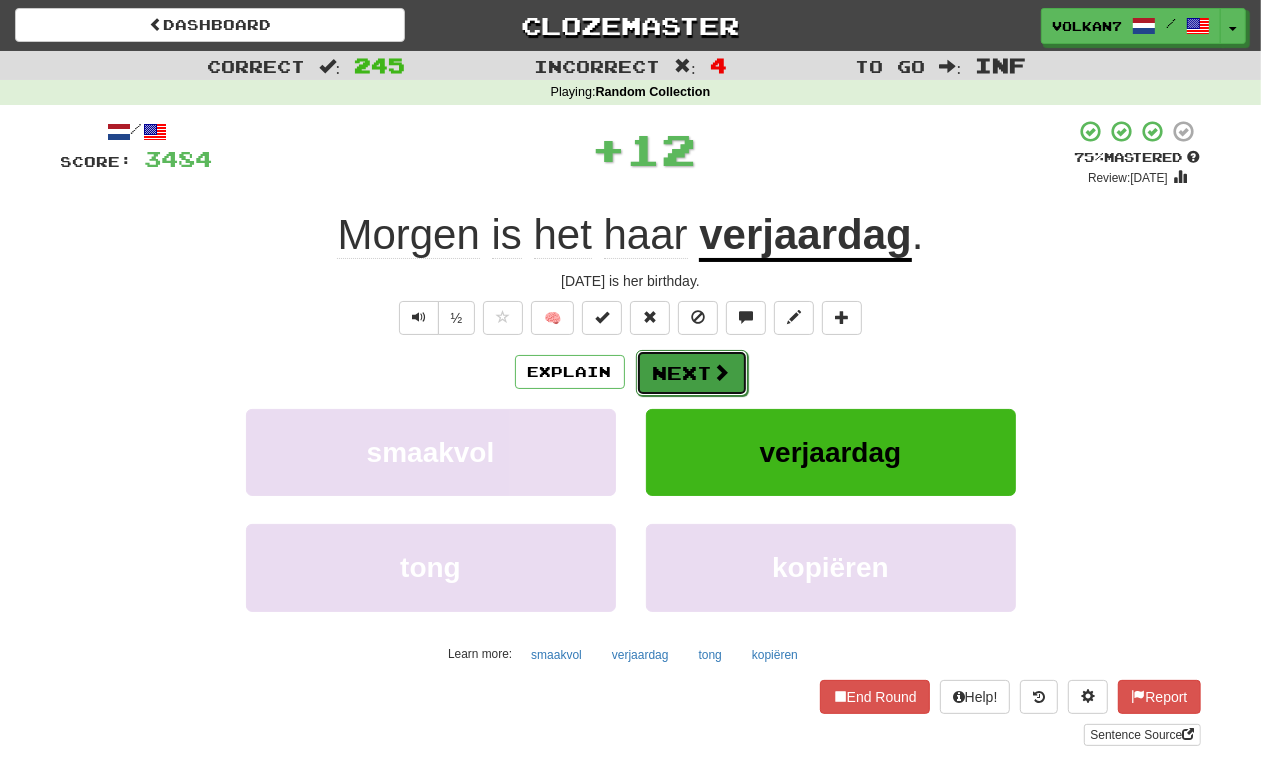 click on "Next" at bounding box center [692, 373] 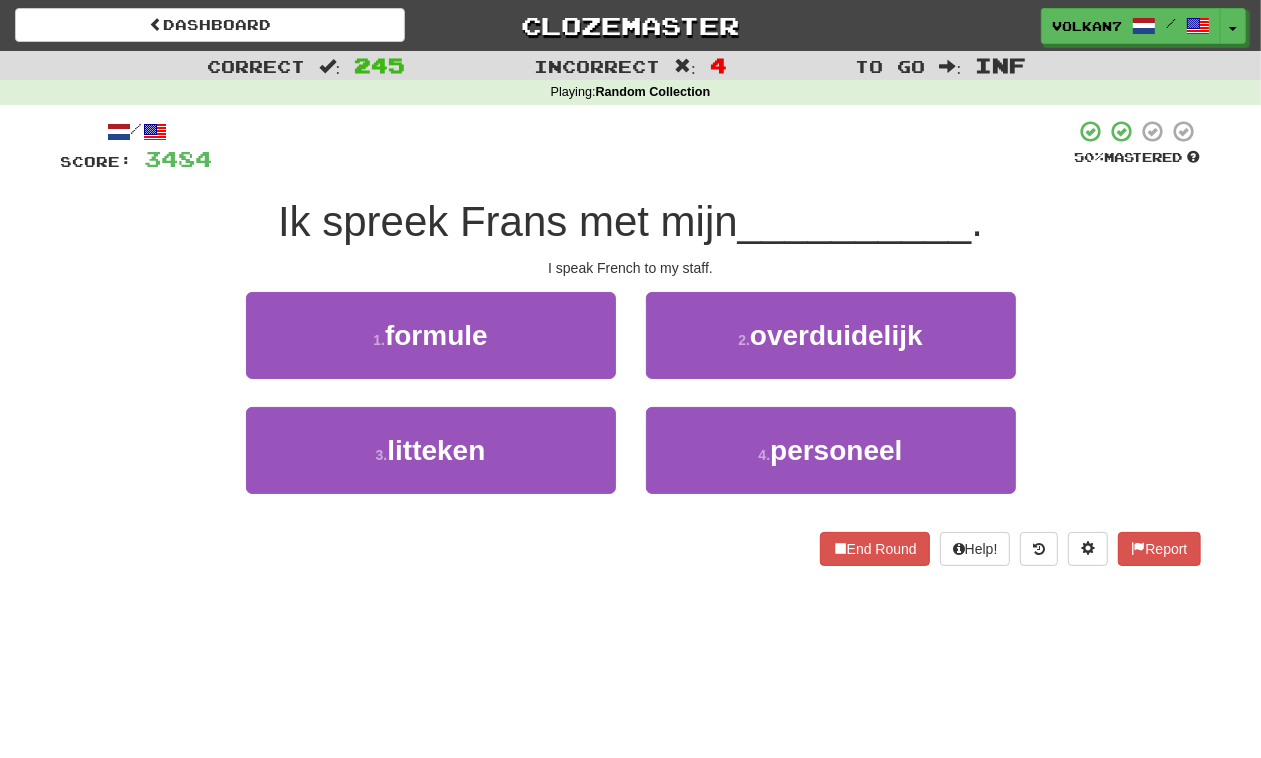 click on "/  Score:   3484 50 %  Mastered Ik spreek Frans met mijn  __________ . I speak French to my staff. 1 .  formule 2 .  overduidelijk 3 .  litteken 4 .  personeel  End Round  Help!  Report" at bounding box center [631, 342] 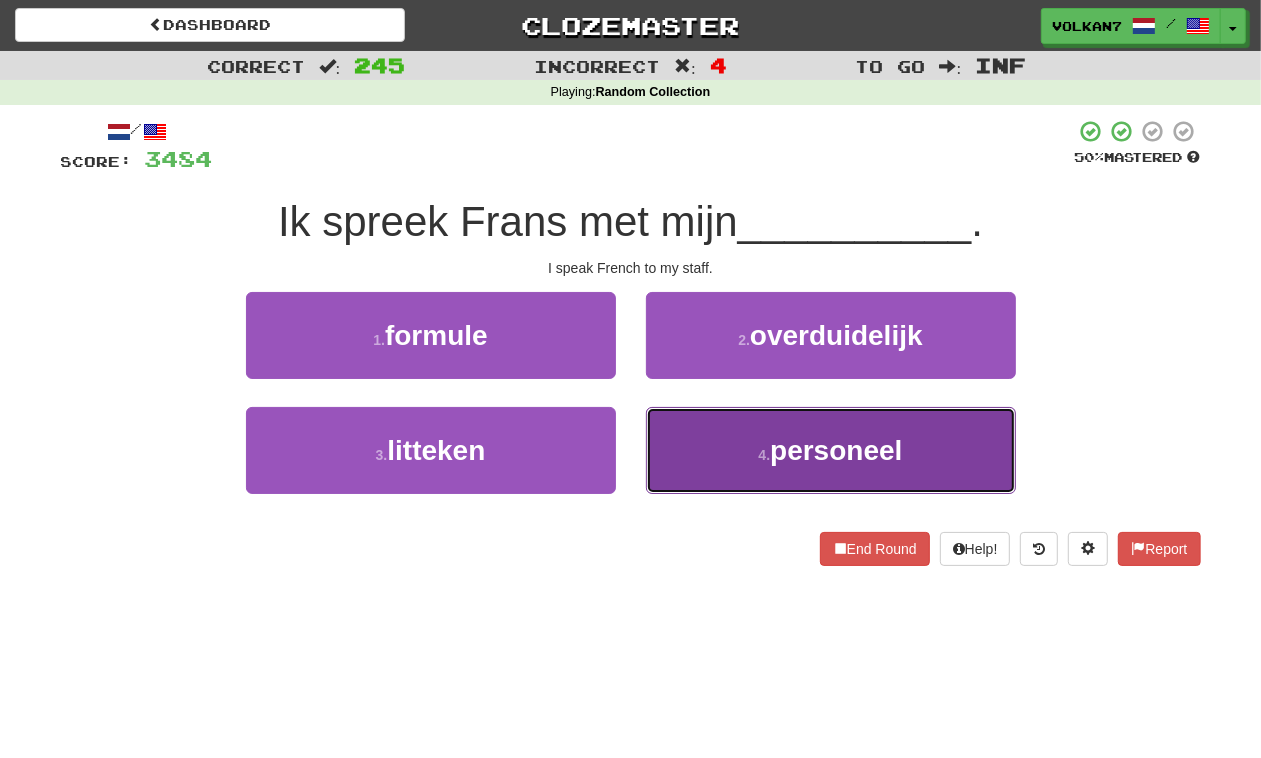 click on "personeel" at bounding box center (836, 450) 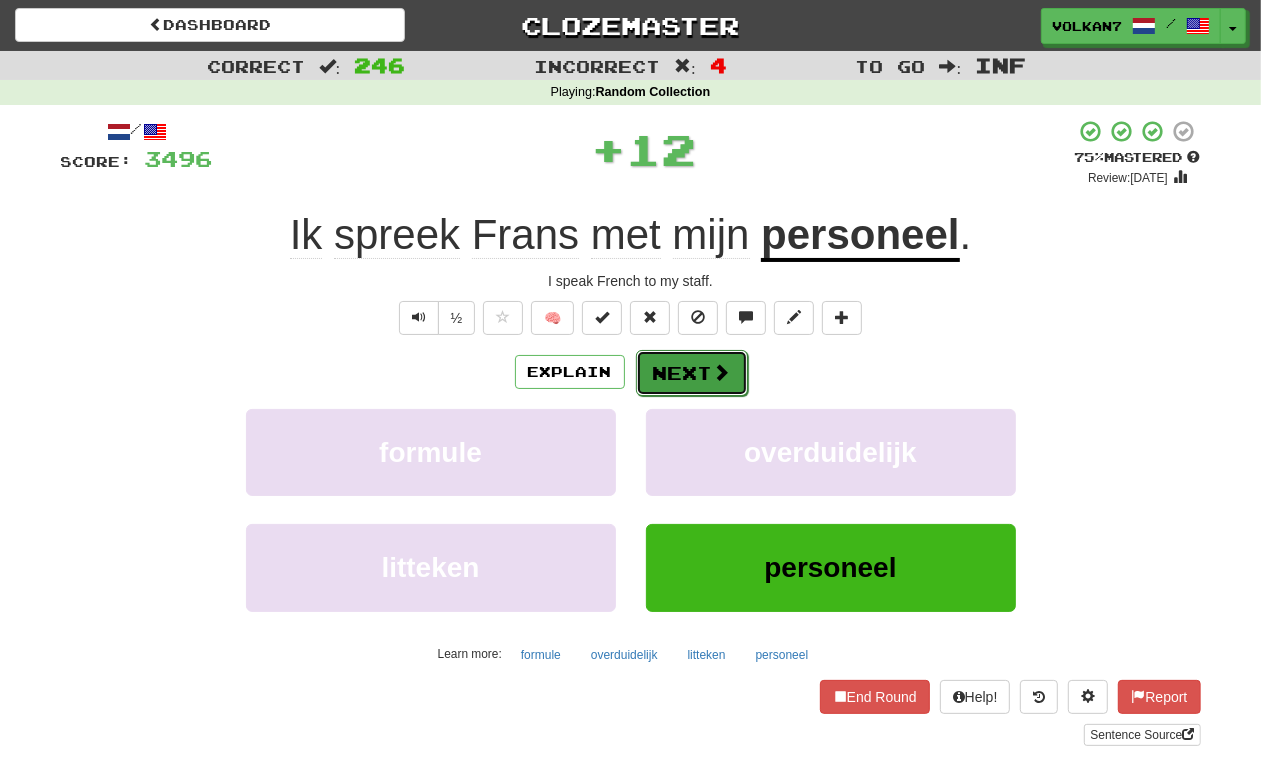 click on "Next" at bounding box center [692, 373] 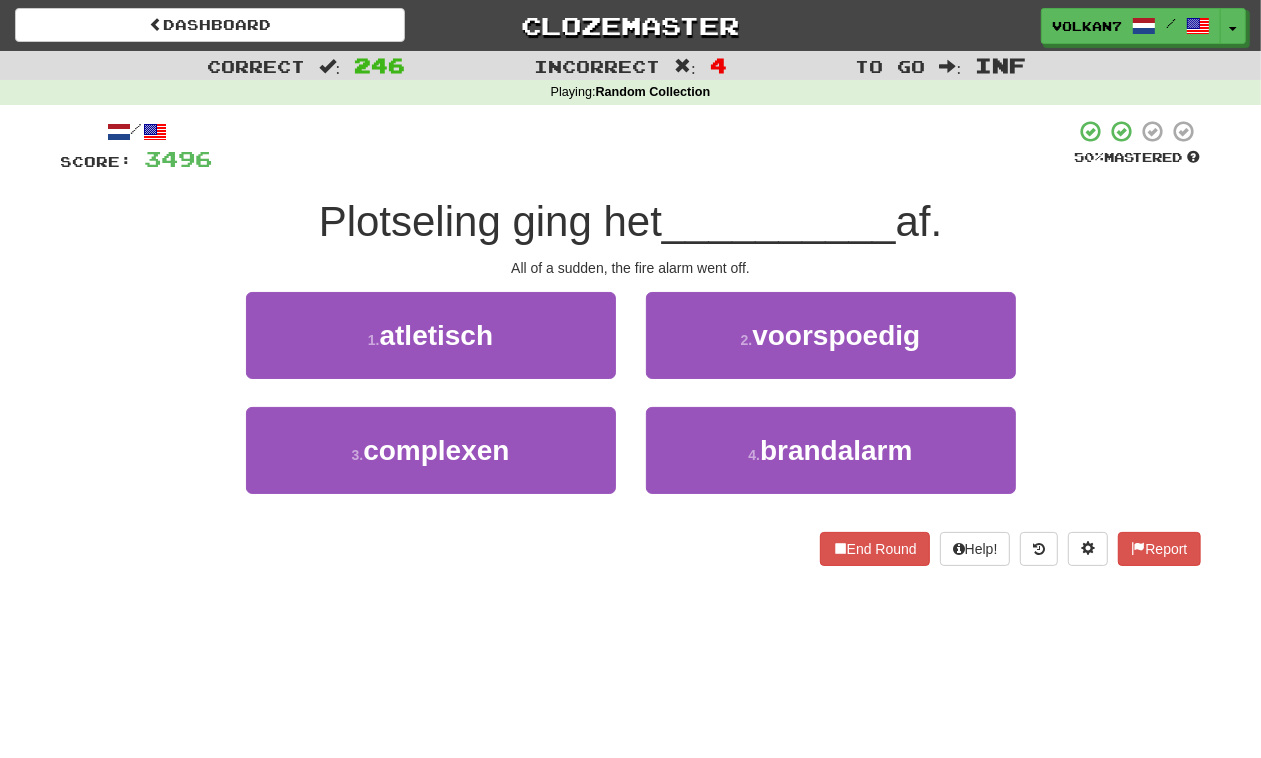 click at bounding box center [644, 146] 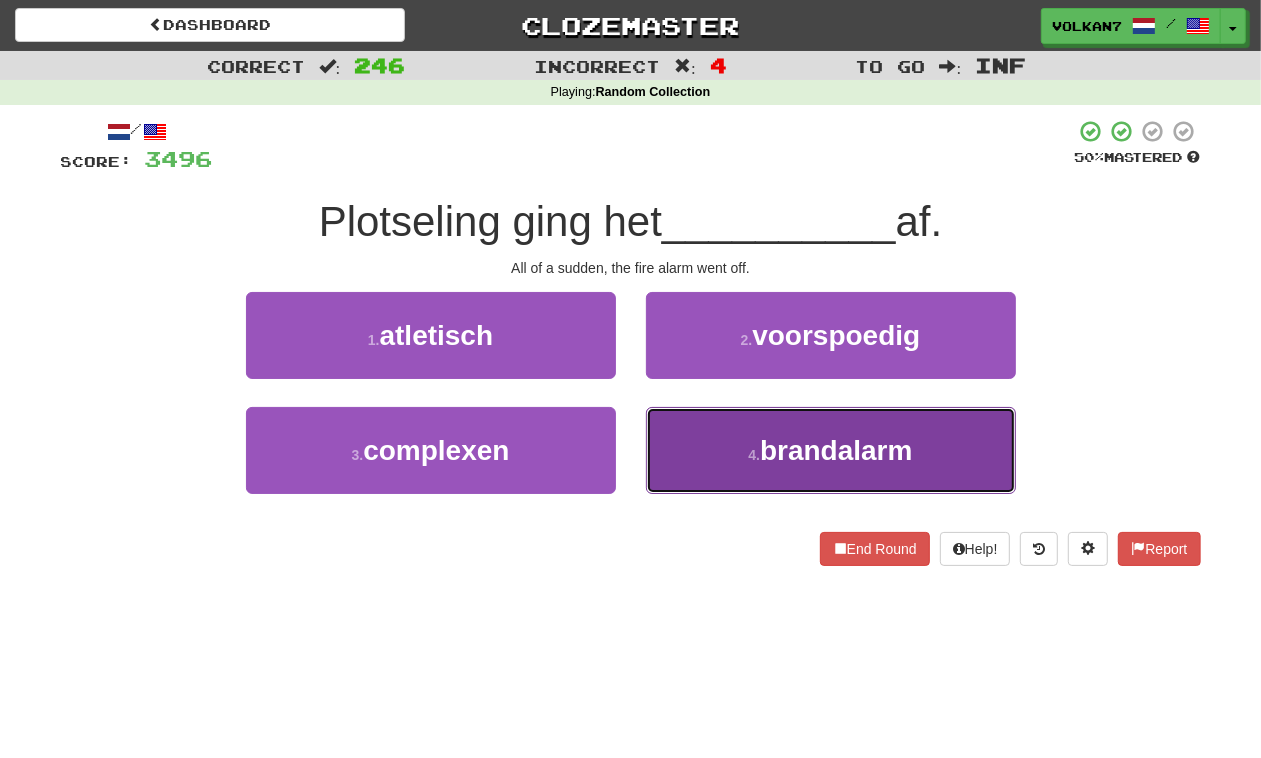 click on "brandalarm" at bounding box center (836, 450) 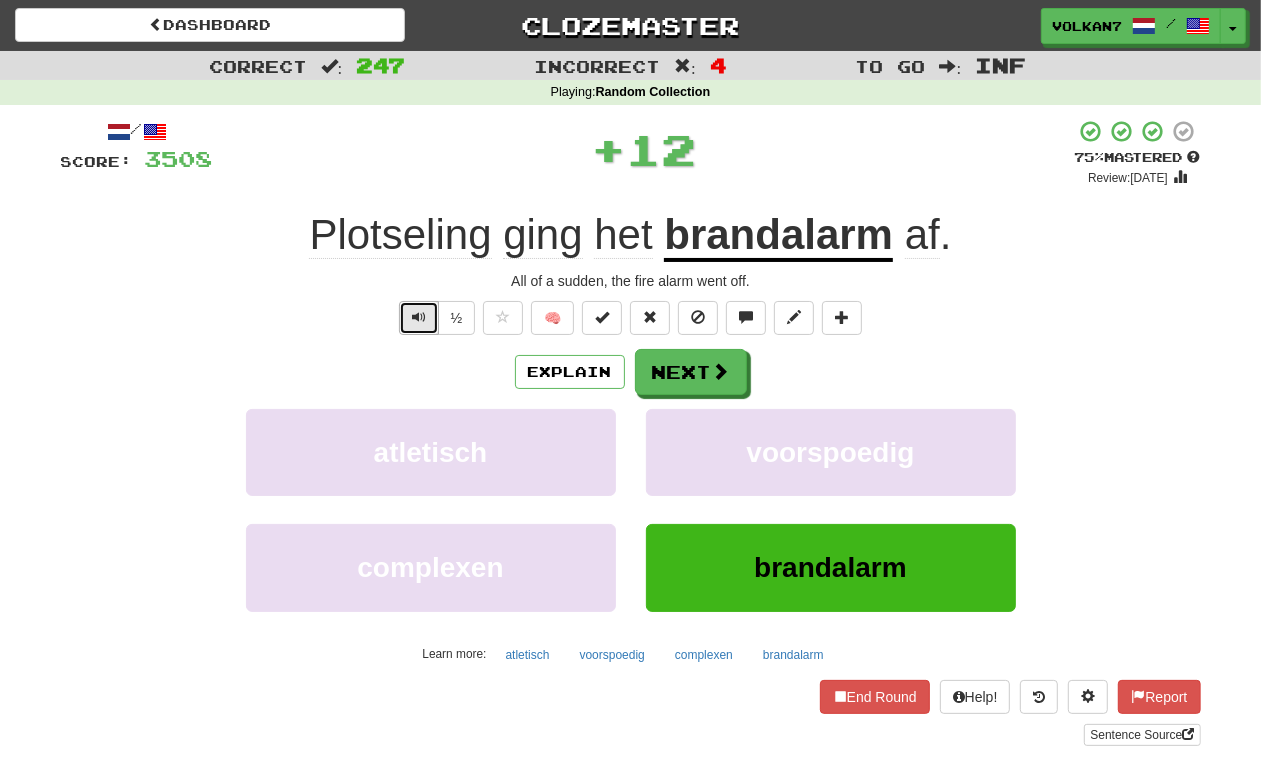 click at bounding box center [419, 317] 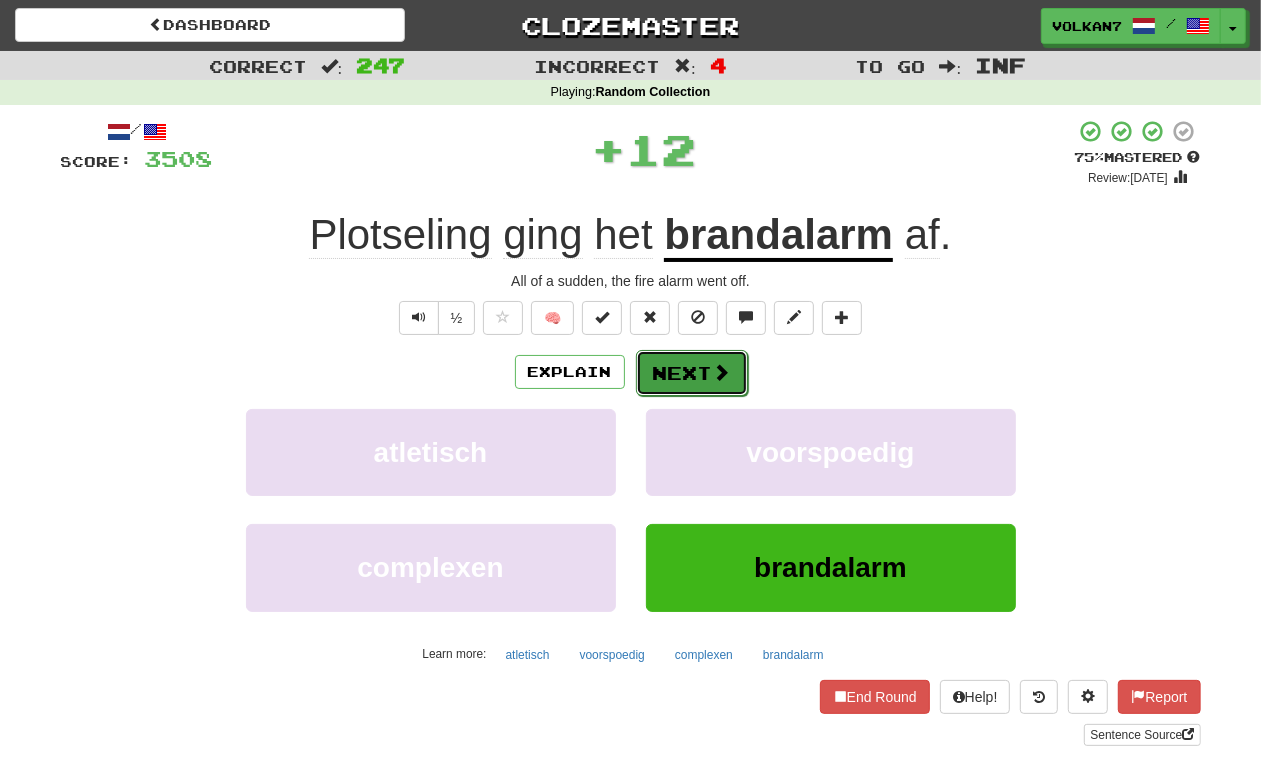 click on "Next" at bounding box center (692, 373) 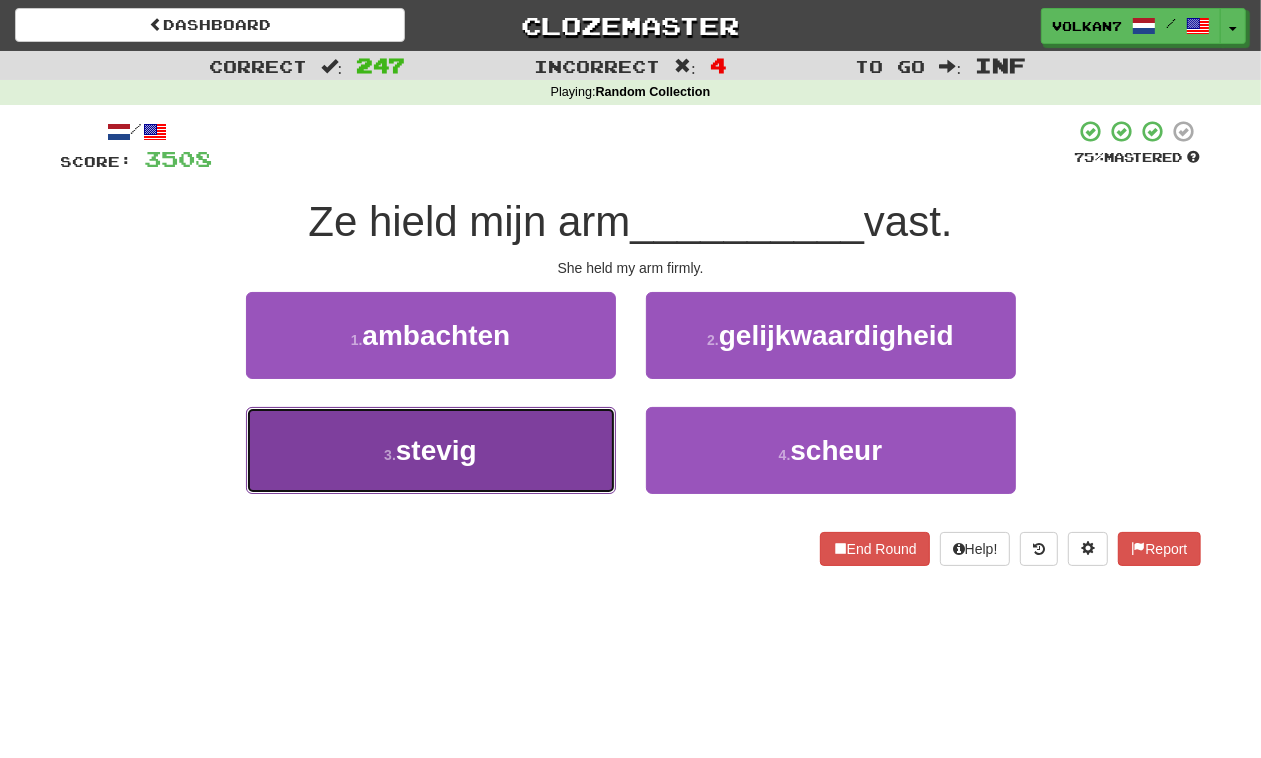 click on "3 .  stevig" at bounding box center (431, 450) 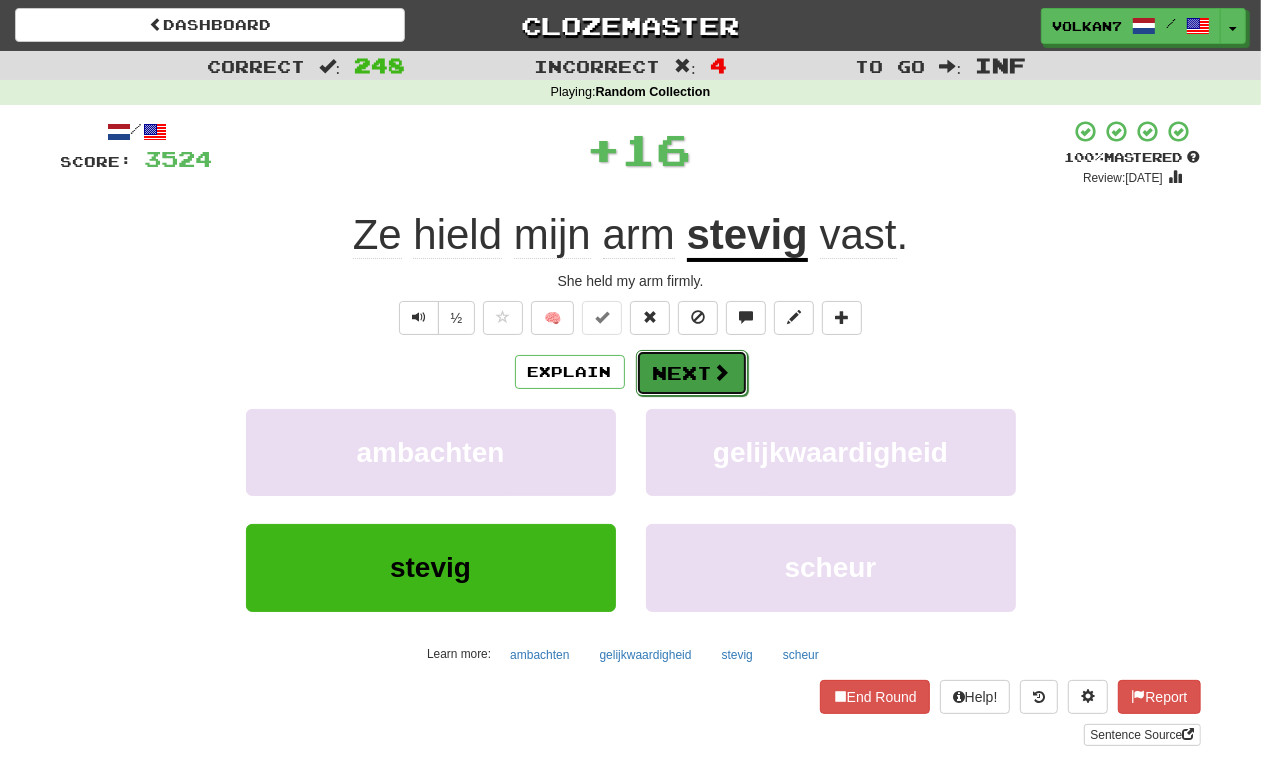 click on "Next" at bounding box center [692, 373] 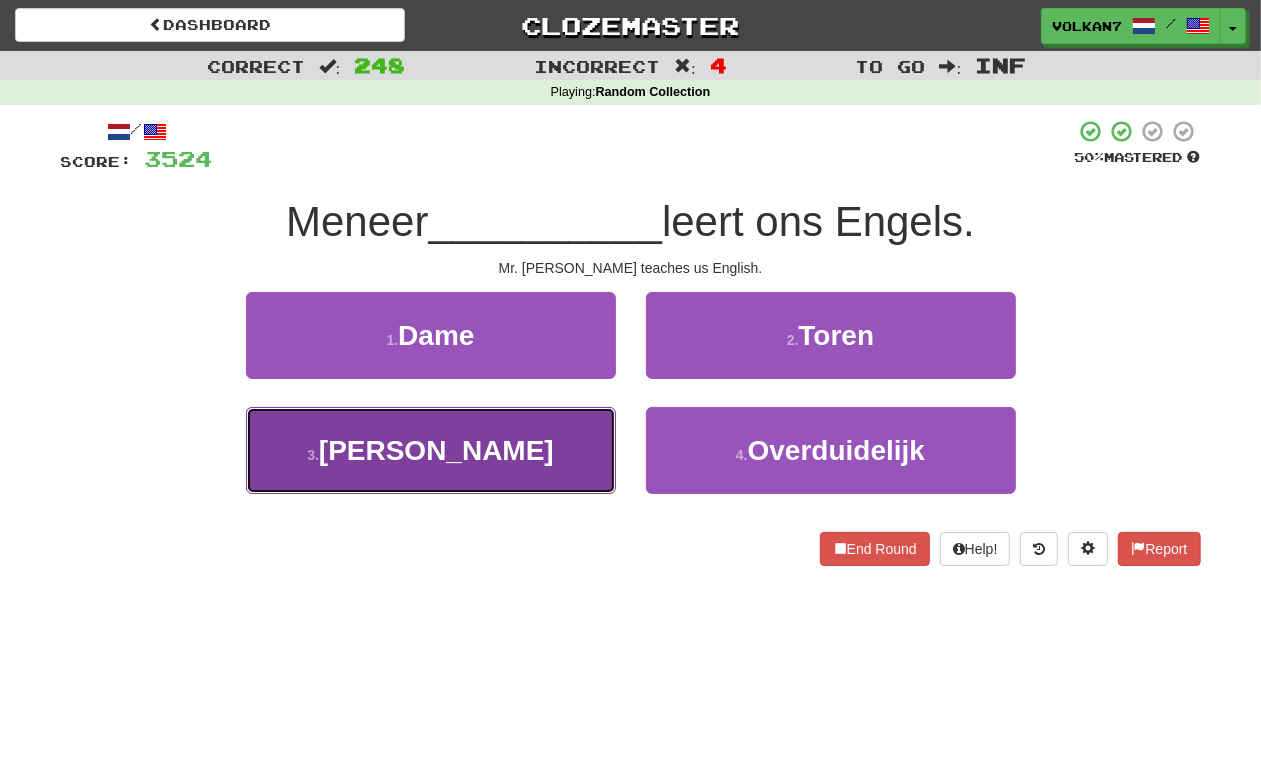 click on "3 .  Kato" at bounding box center (431, 450) 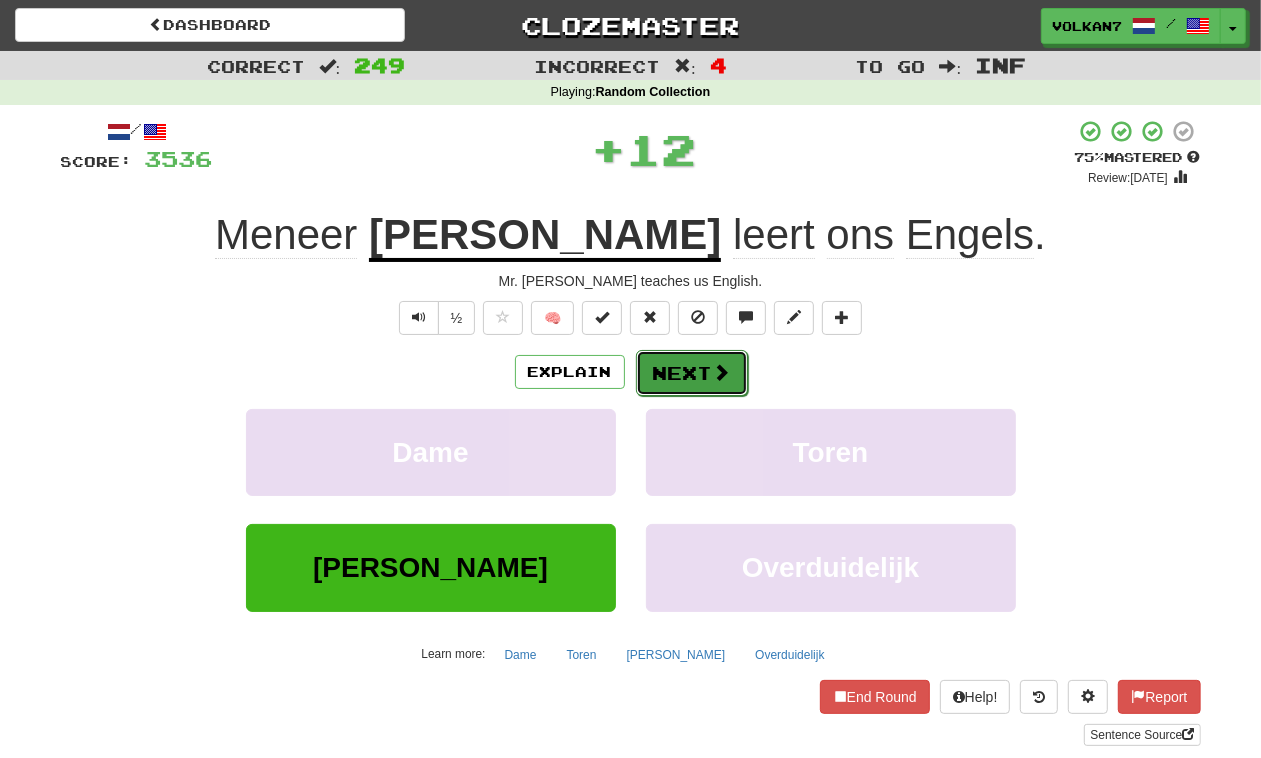 click on "Next" at bounding box center [692, 373] 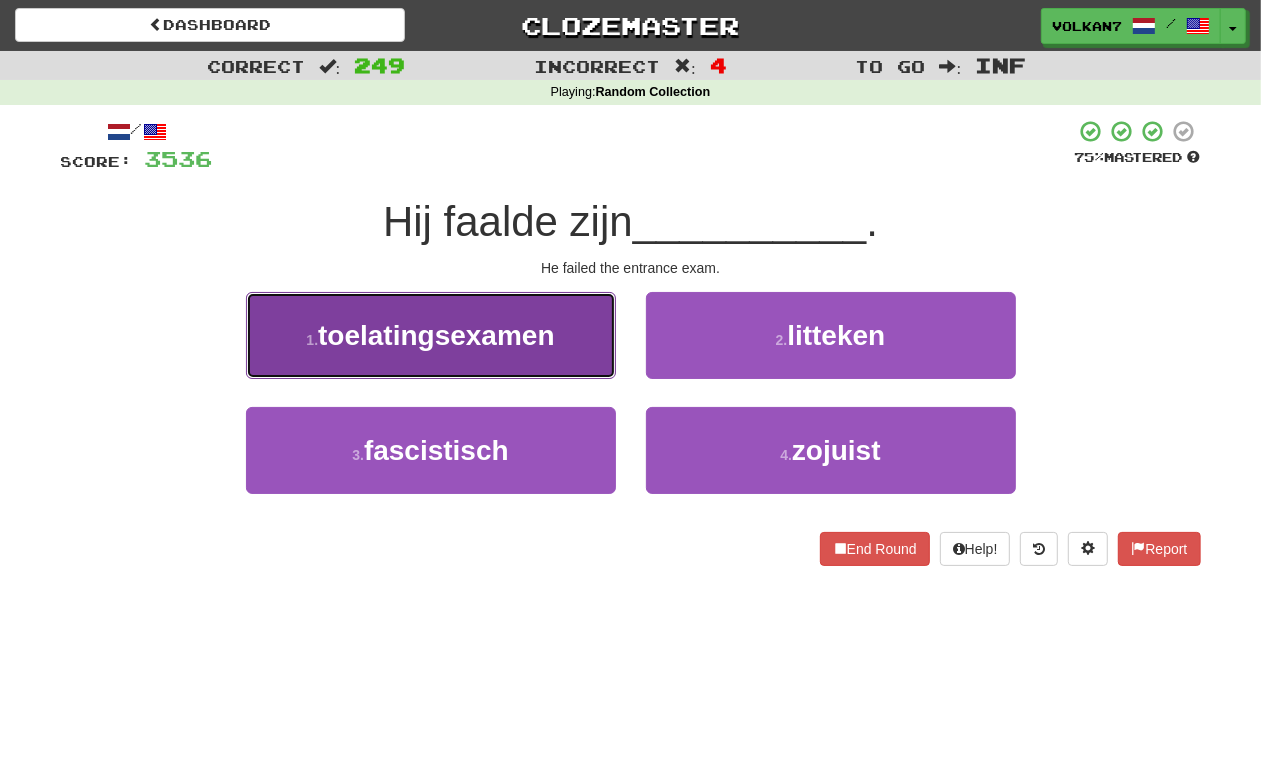 click on "1 .  toelatingsexamen" at bounding box center [431, 335] 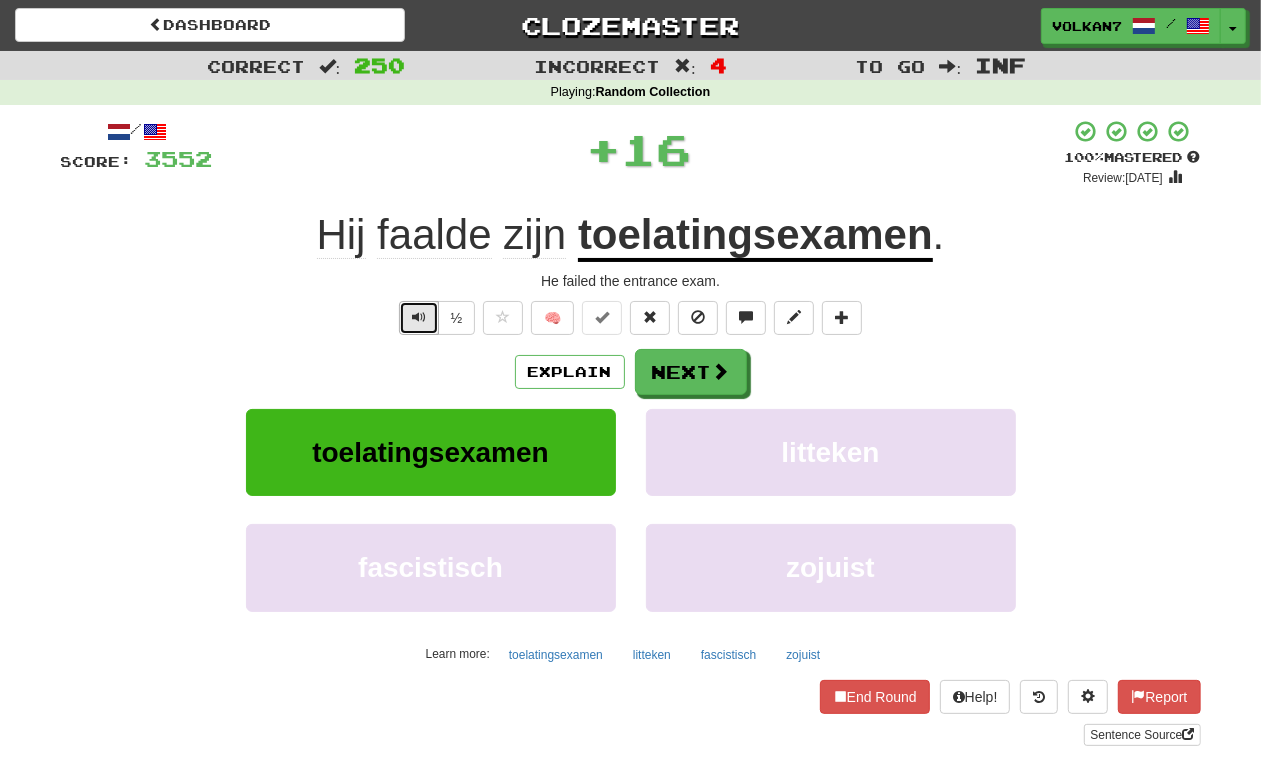 click at bounding box center [419, 317] 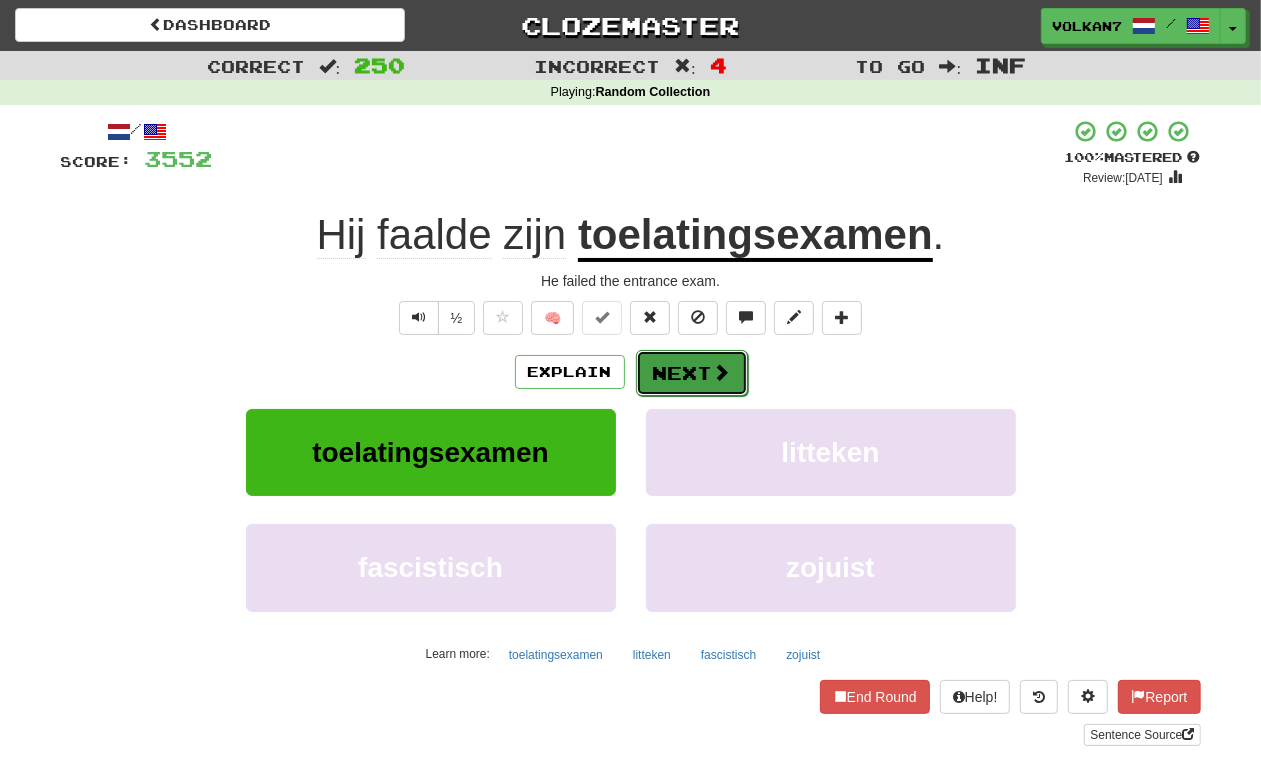click on "Next" at bounding box center [692, 373] 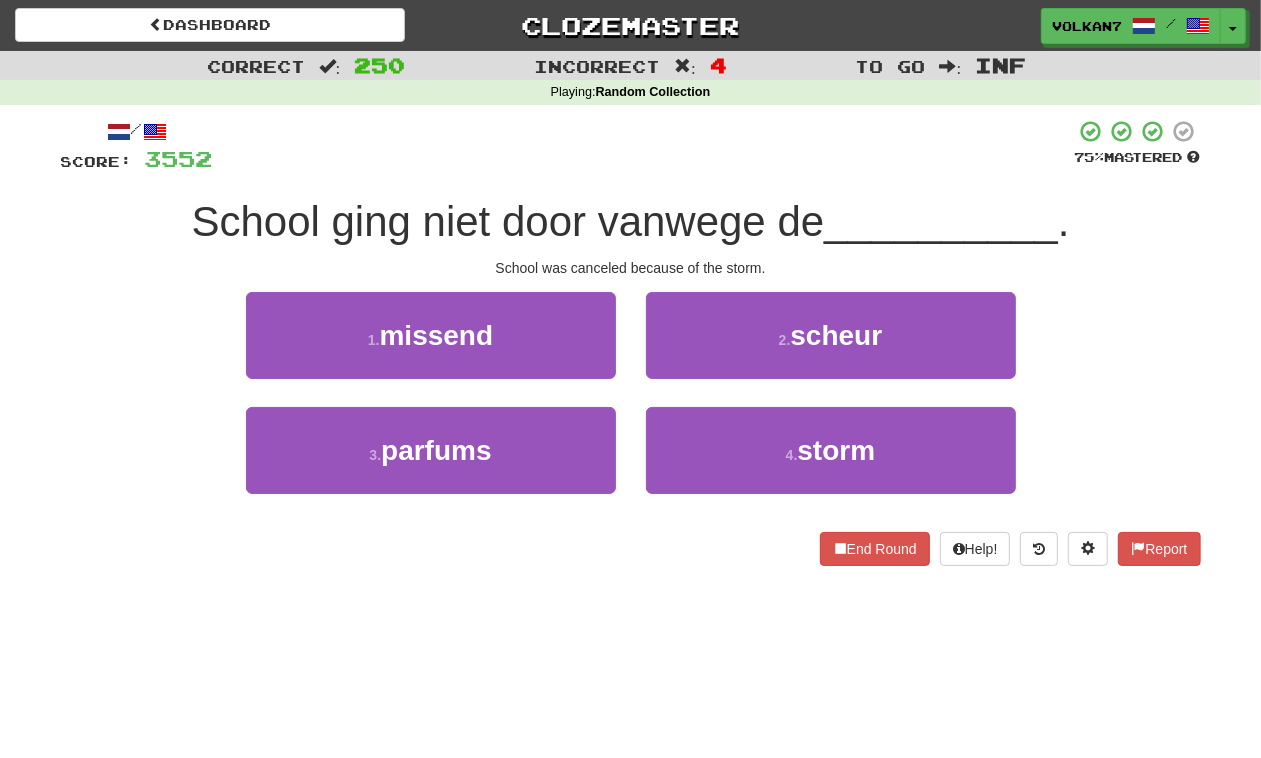 click at bounding box center (644, 146) 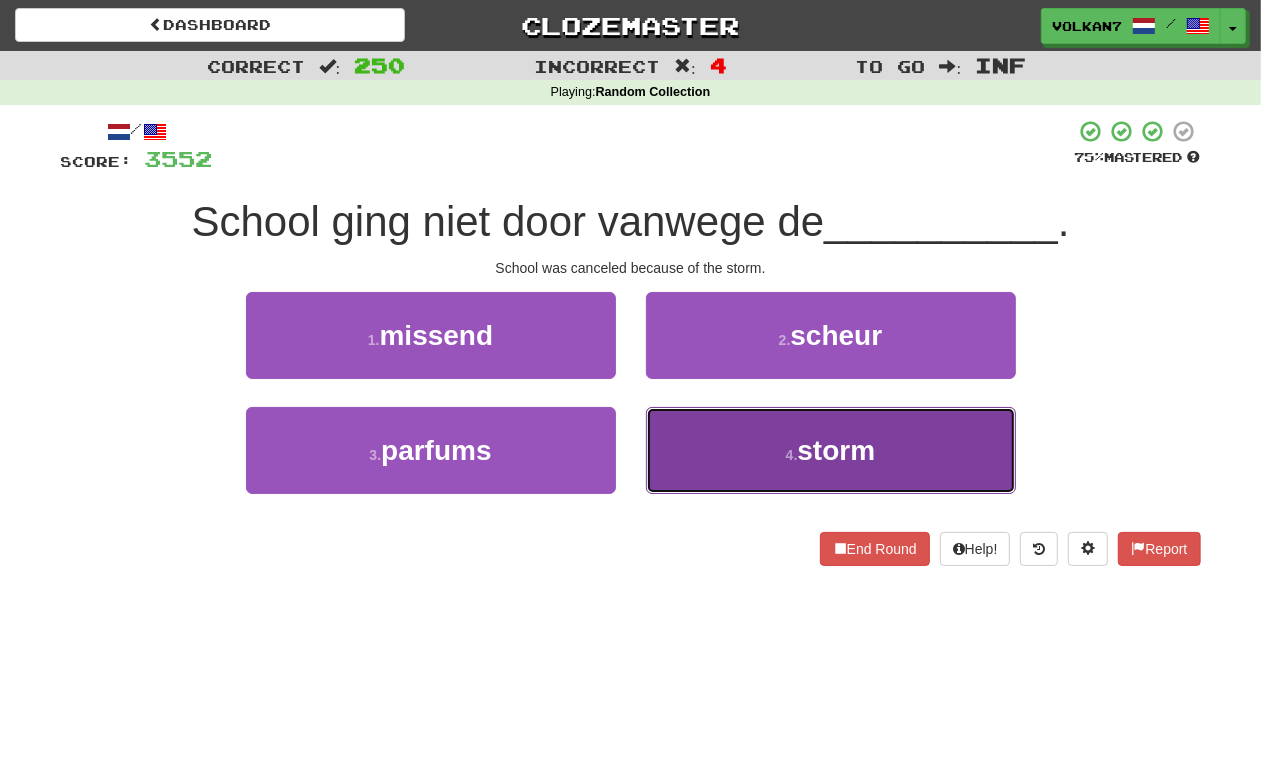 click on "4 .  storm" at bounding box center (831, 450) 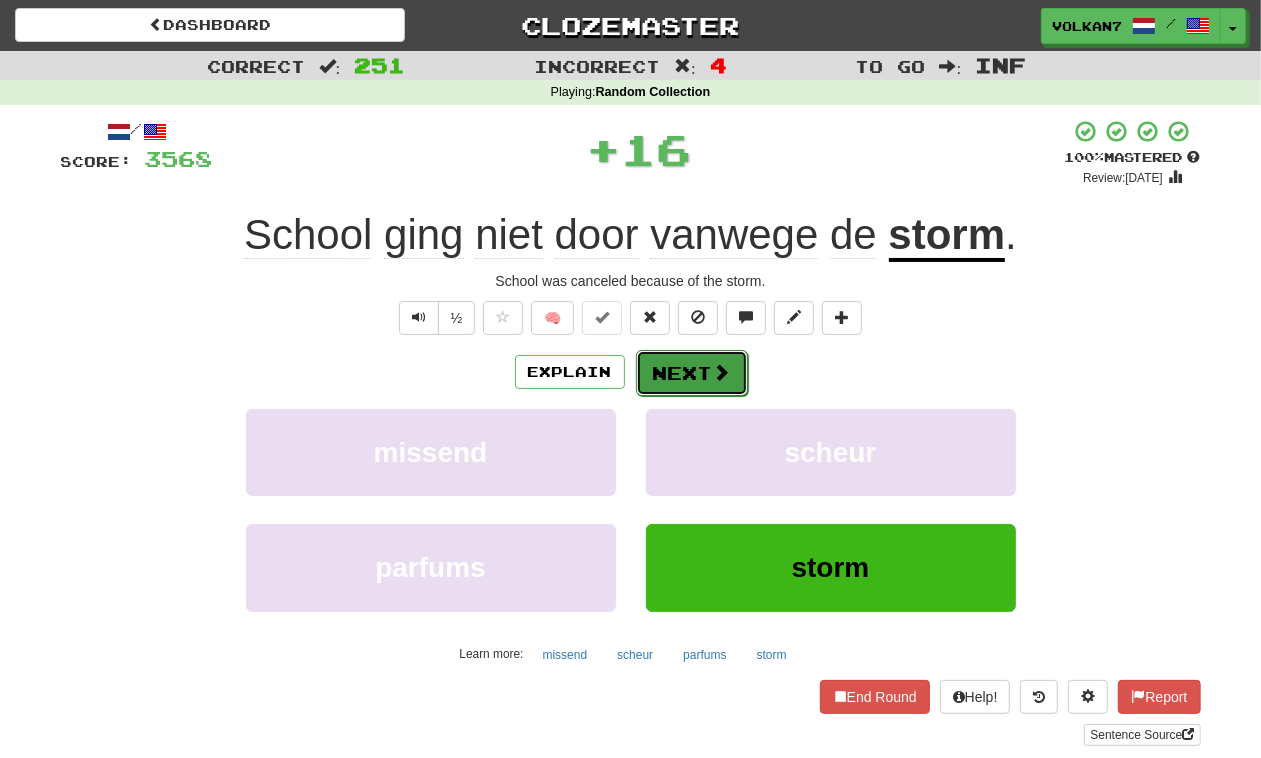 click on "Next" at bounding box center [692, 373] 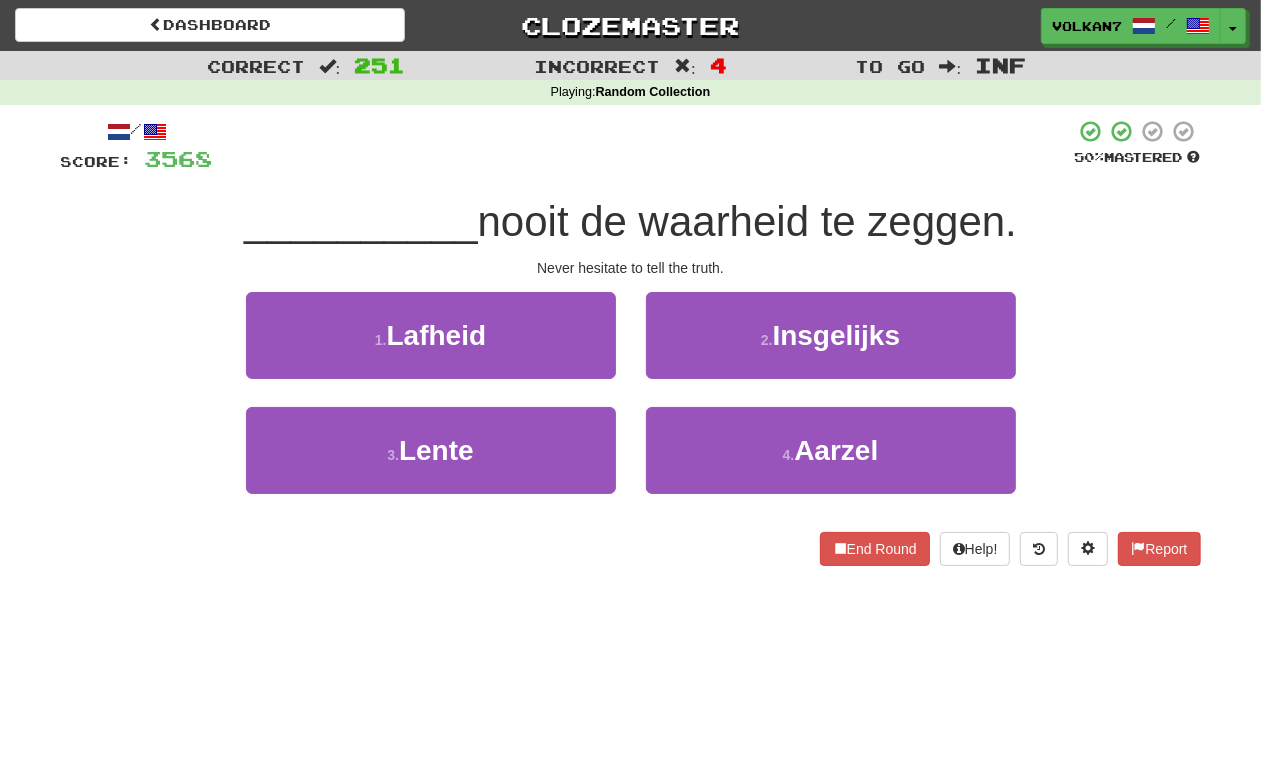 click on "/  Score:   3568 50 %  Mastered __________  nooit de waarheid te zeggen. Never hesitate to tell the truth. 1 .  Lafheid 2 .  Insgelijks 3 .  Lente 4 .  Aarzel  End Round  Help!  Report" at bounding box center [631, 342] 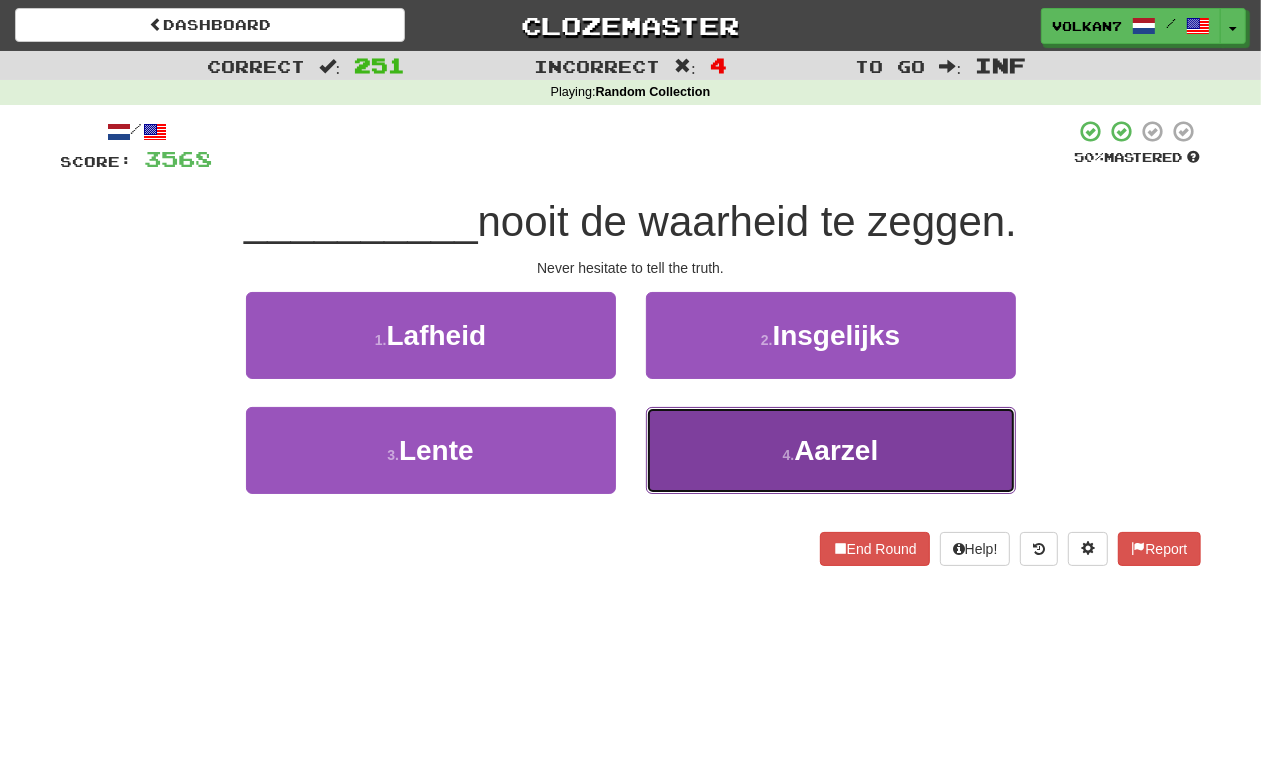 click on "4 .  Aarzel" at bounding box center [831, 450] 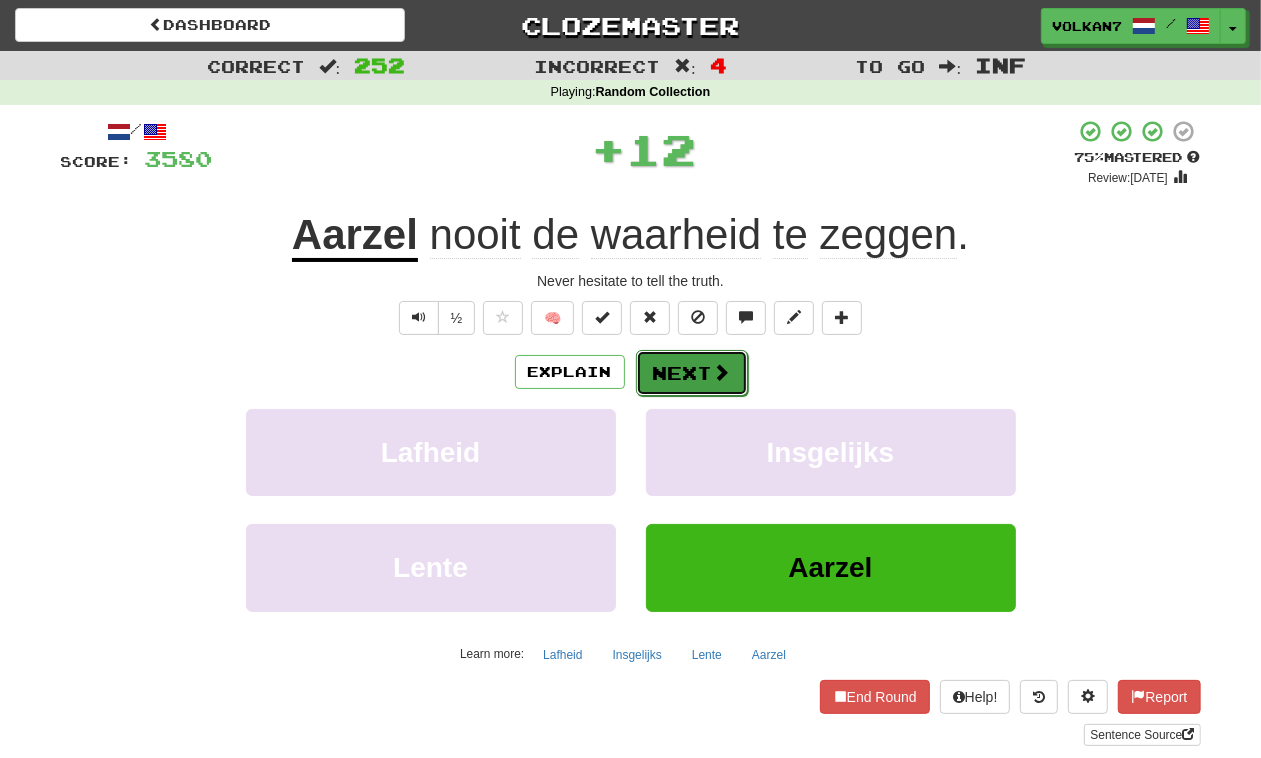 click on "Next" at bounding box center [692, 373] 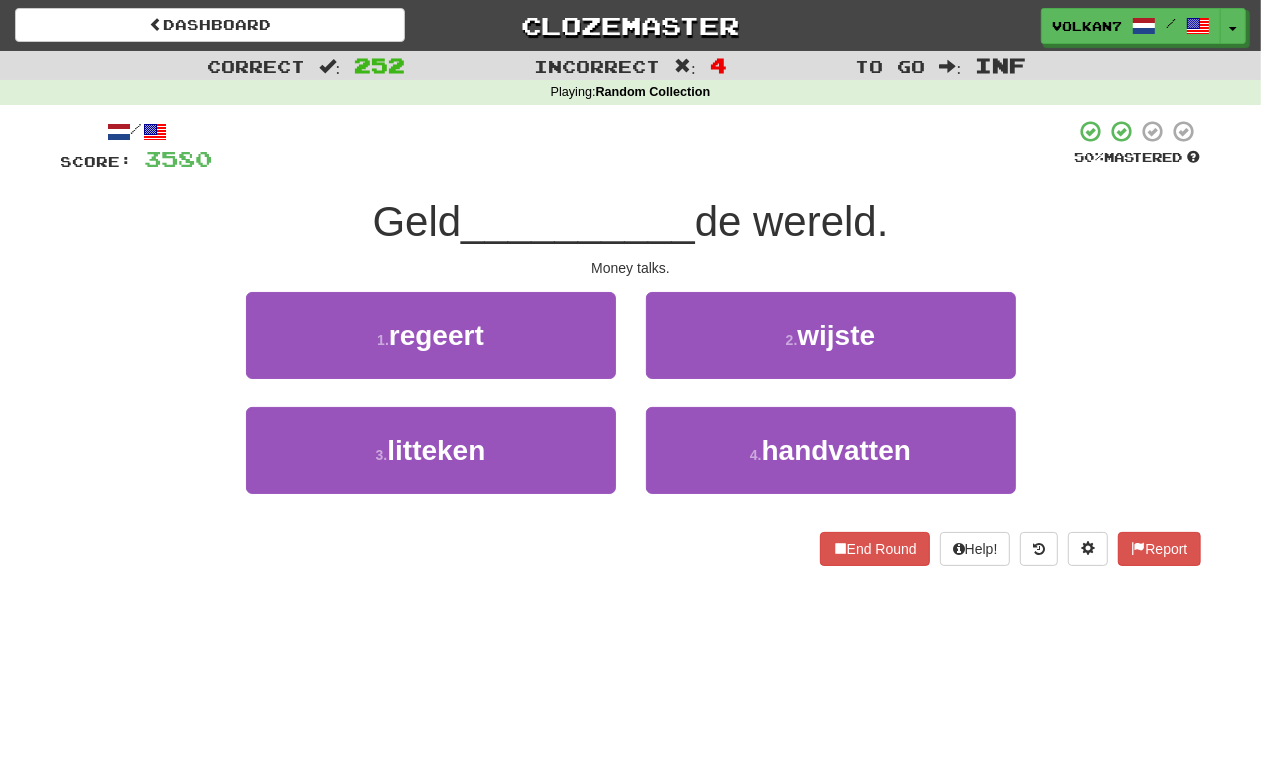 click at bounding box center [644, 146] 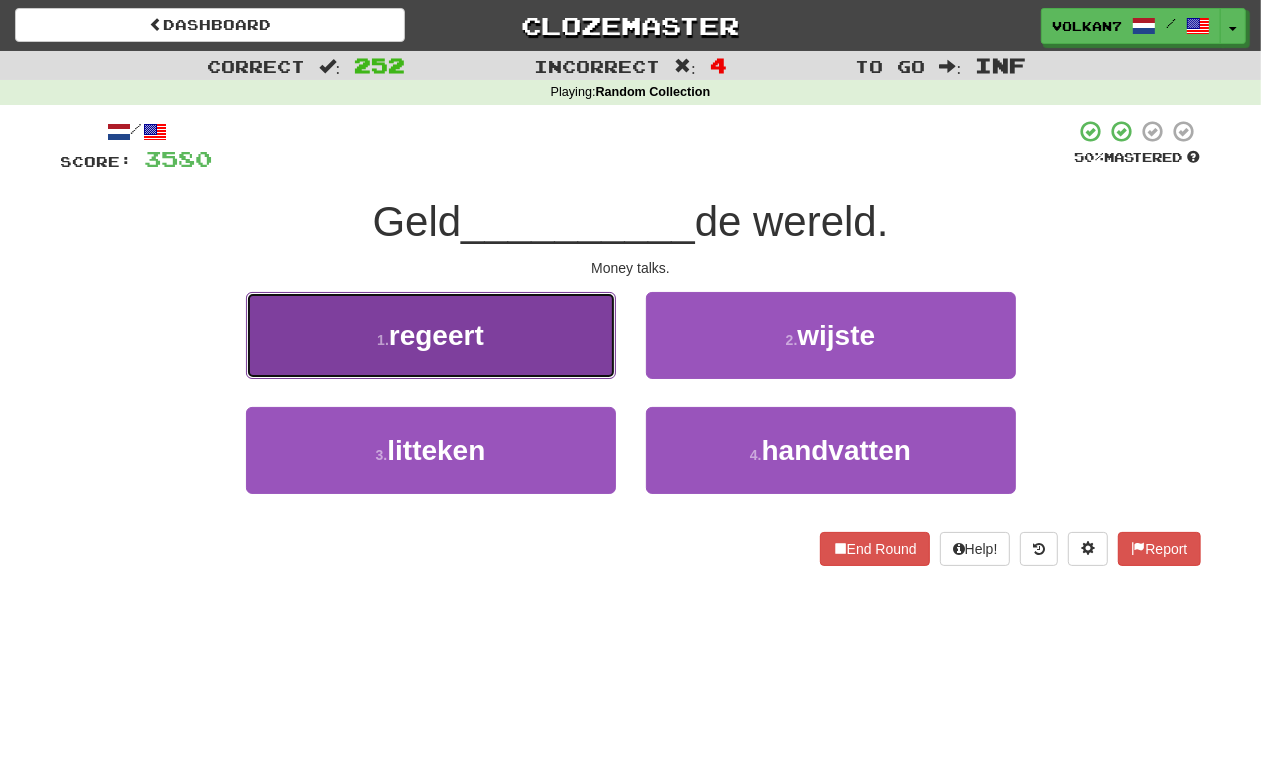 click on "1 .  regeert" at bounding box center (431, 335) 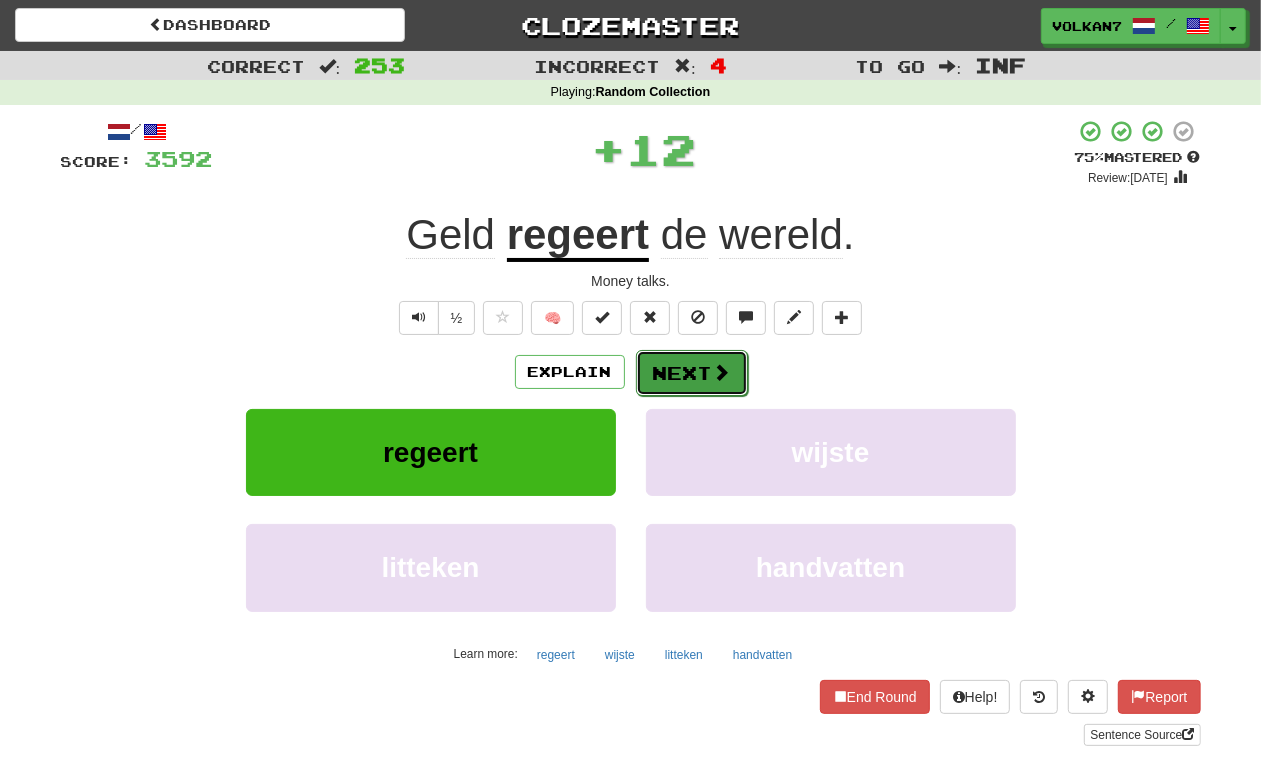 click at bounding box center (722, 372) 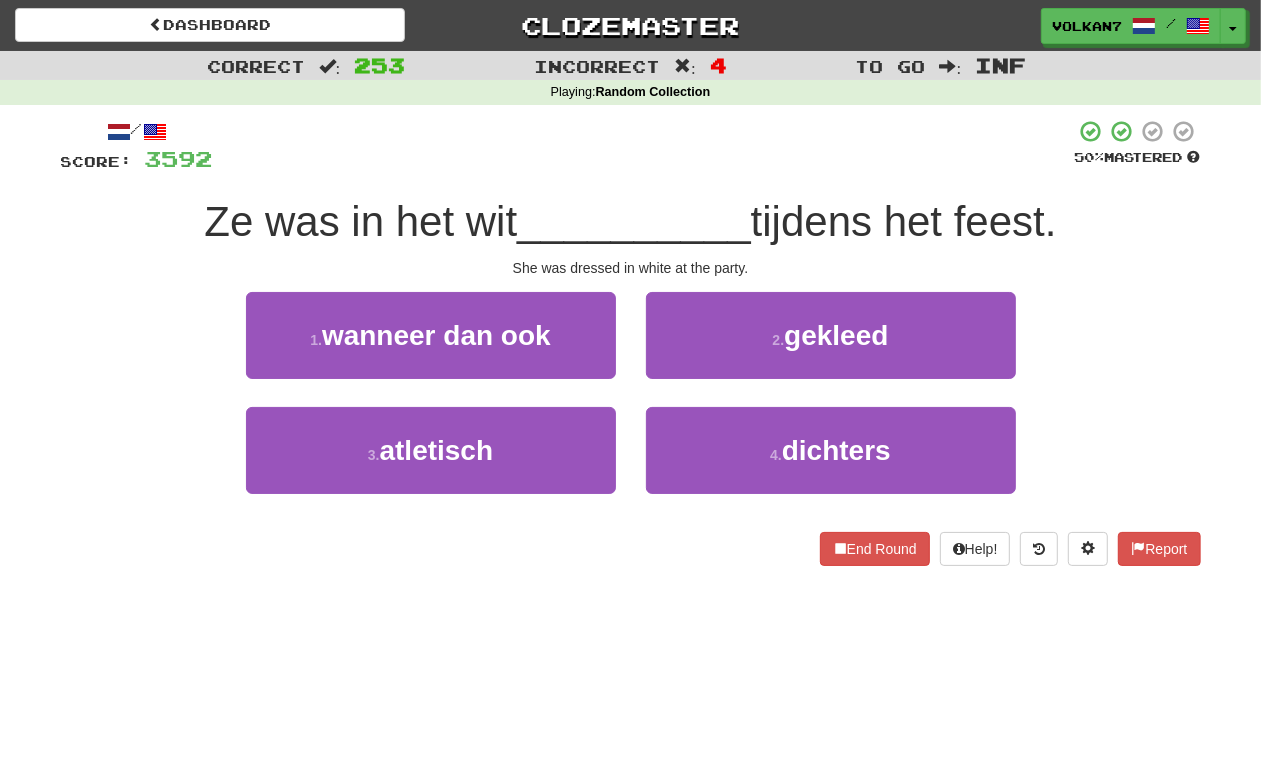 click at bounding box center (644, 146) 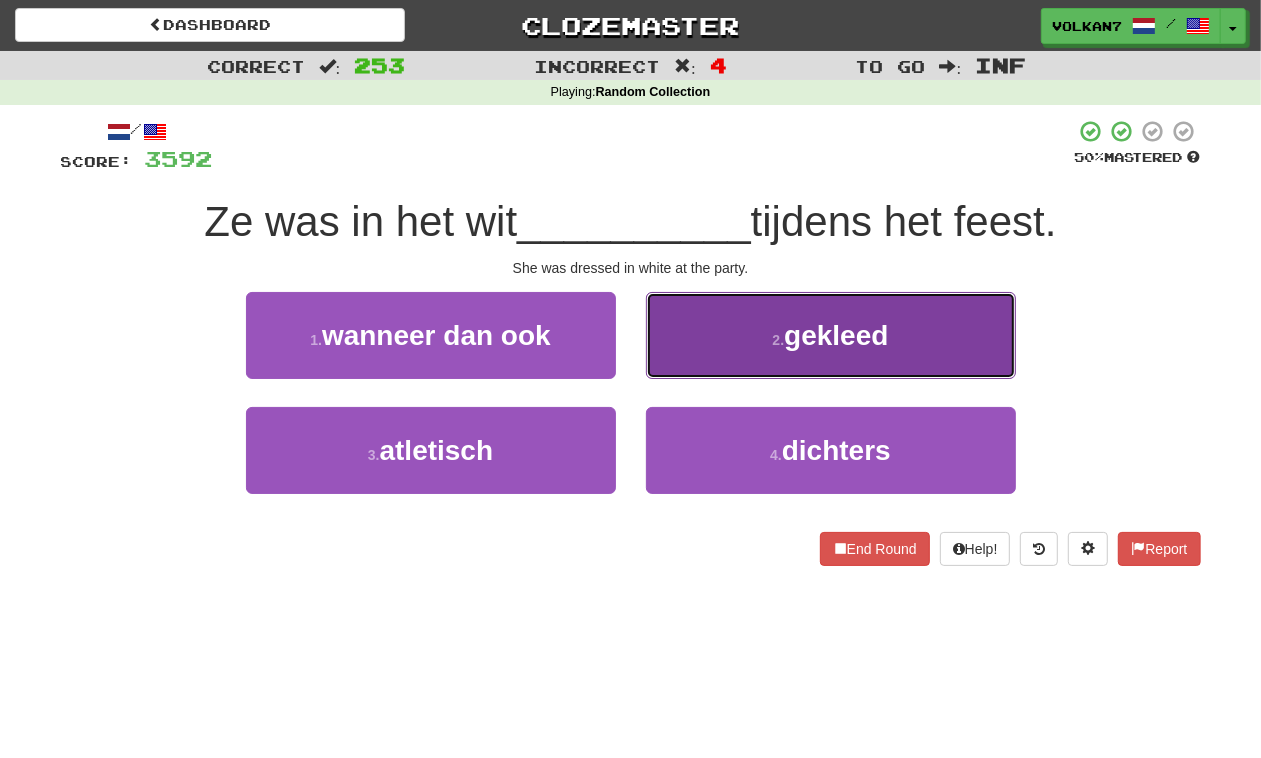click on "2 .  gekleed" at bounding box center [831, 335] 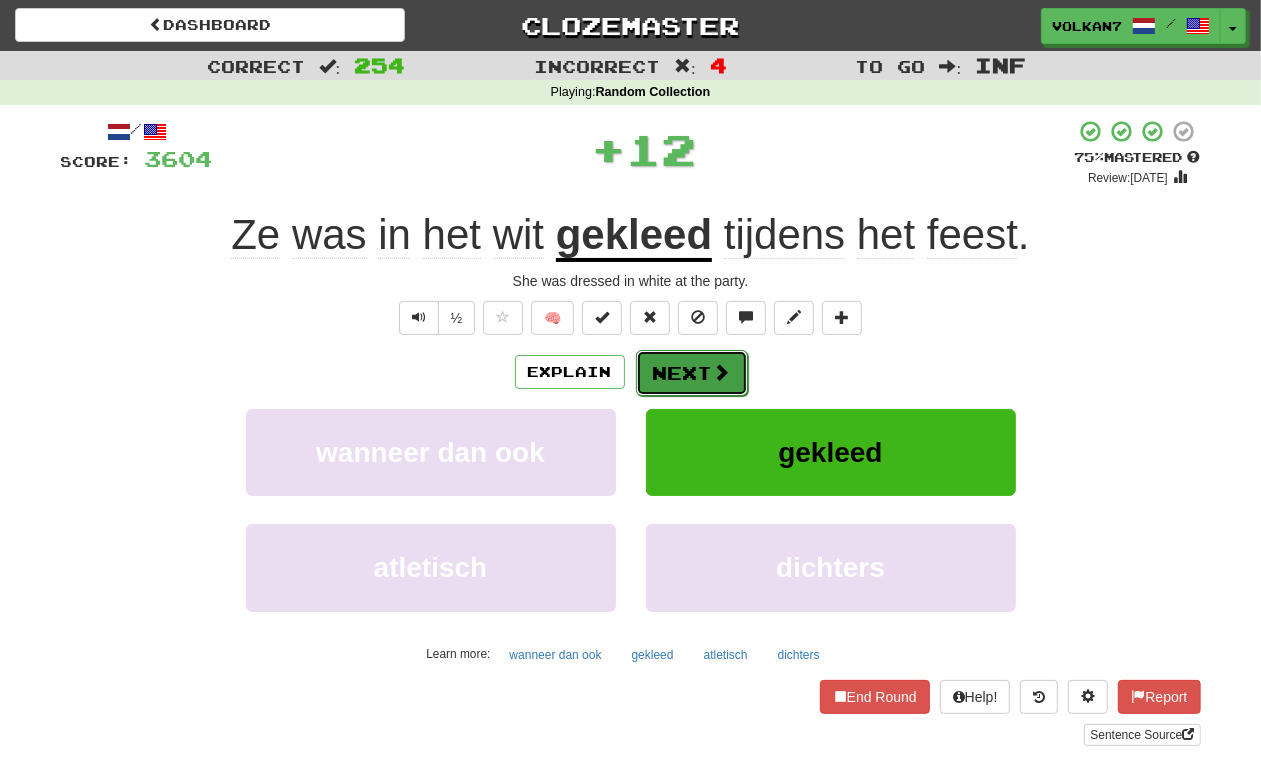 click on "Next" at bounding box center [692, 373] 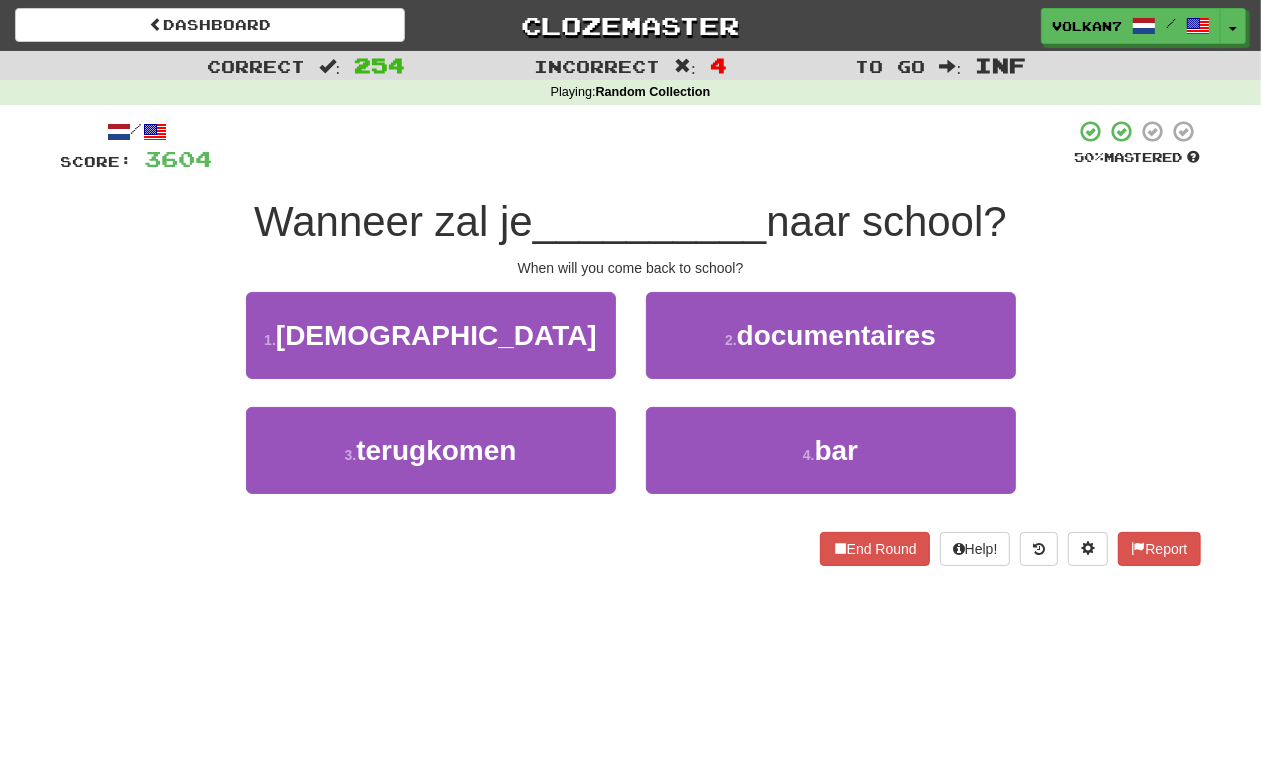 click at bounding box center [644, 146] 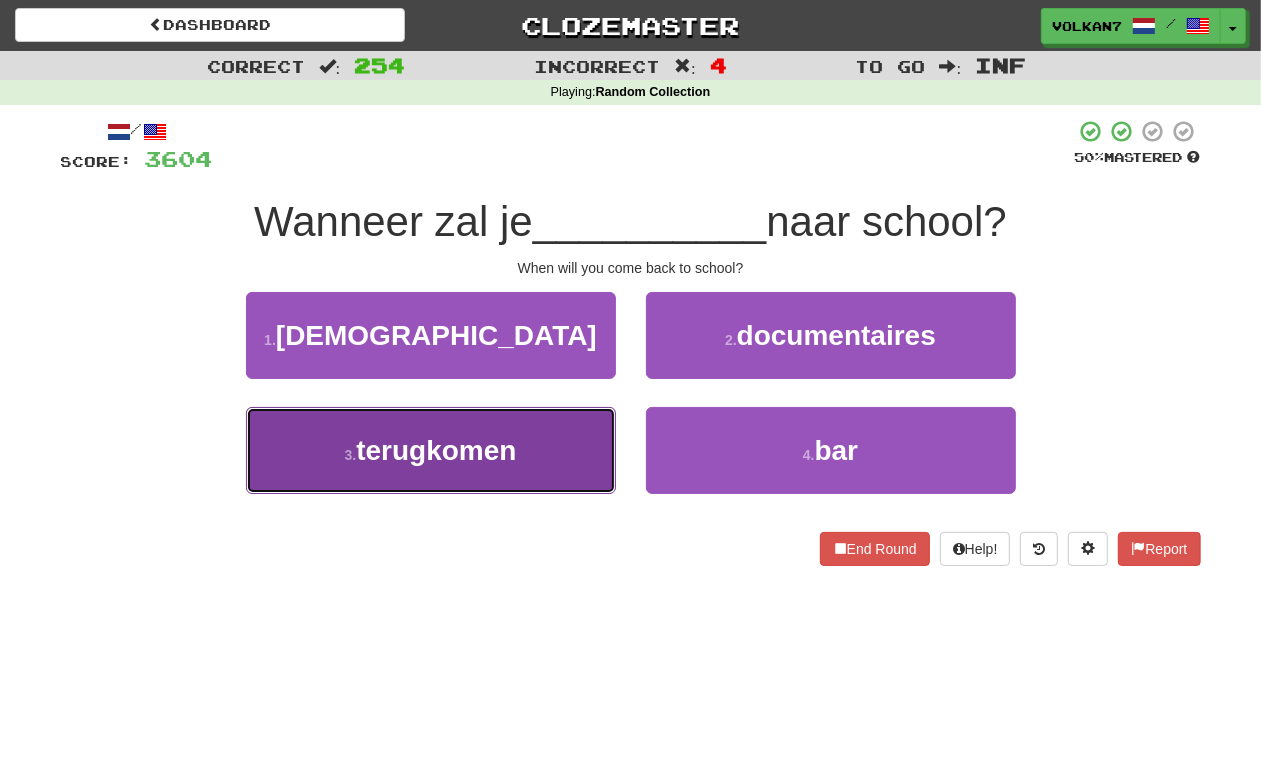 click on "3 .  terugkomen" at bounding box center [431, 450] 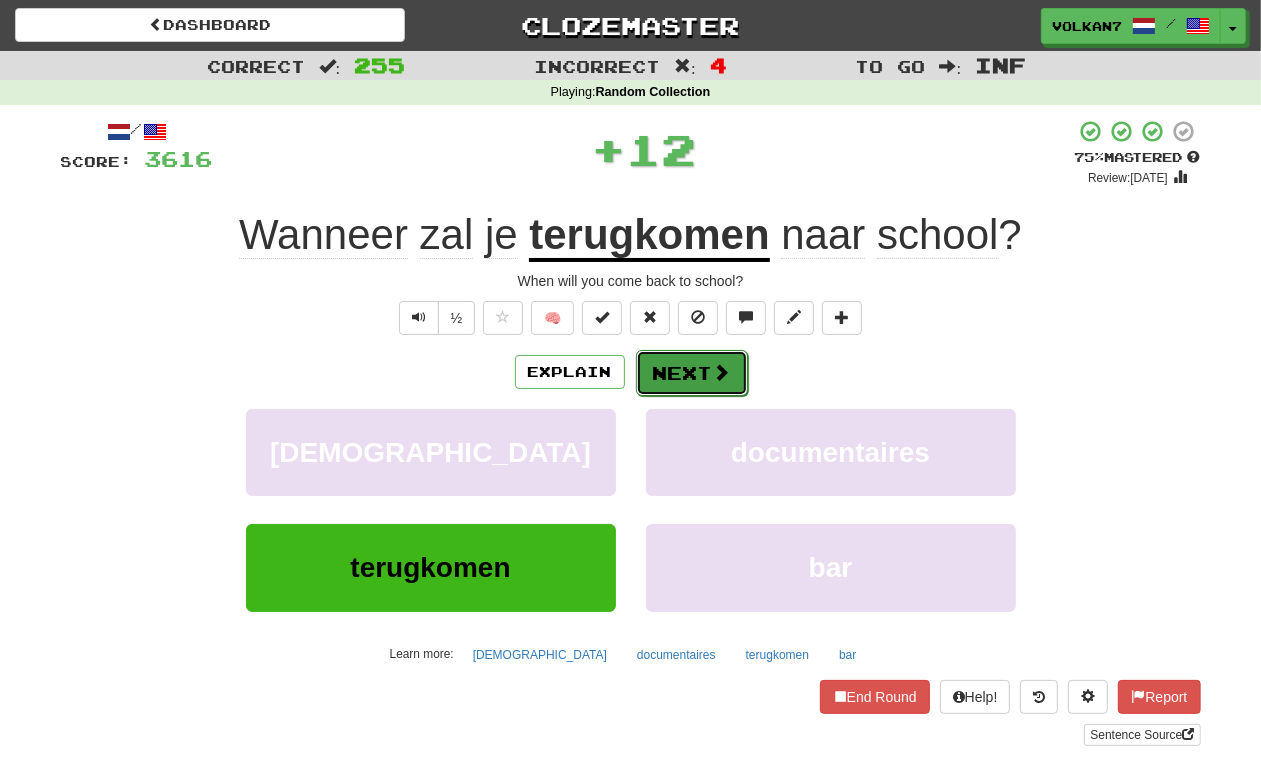click on "Next" at bounding box center [692, 373] 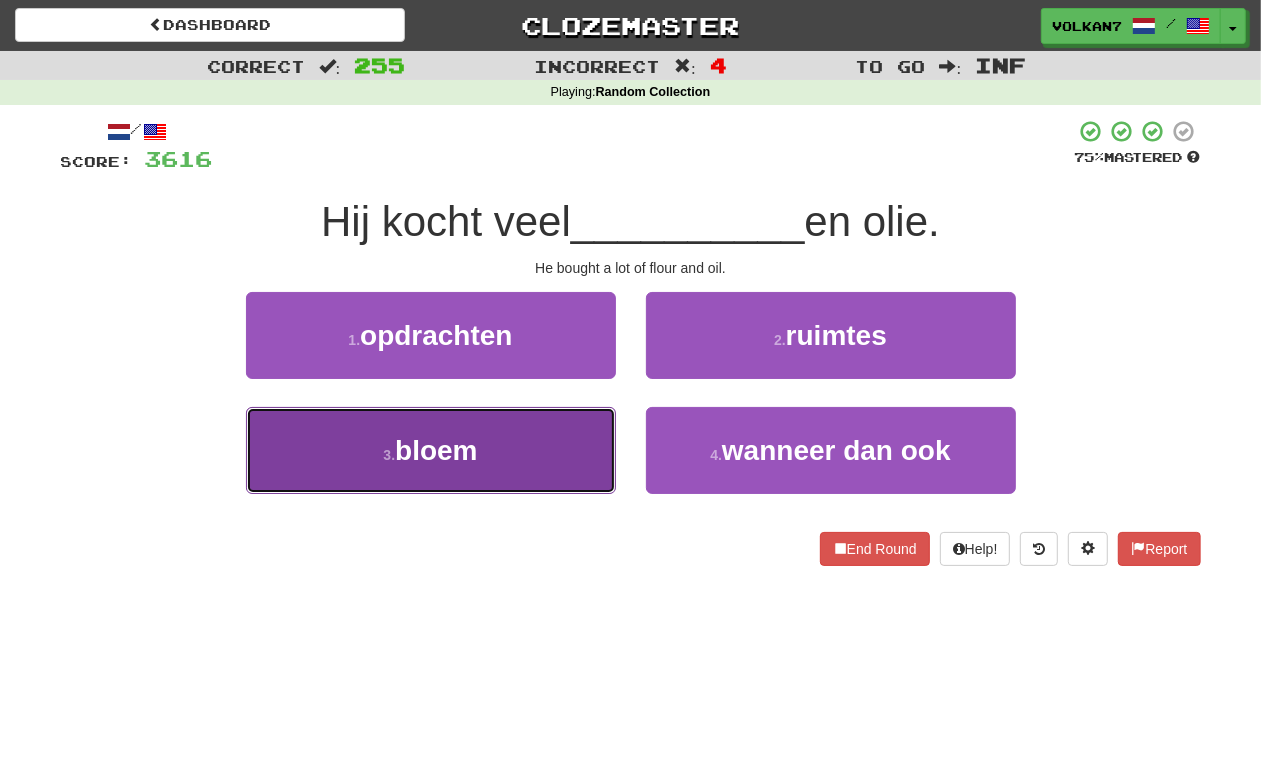 click on "3 .  bloem" at bounding box center (431, 450) 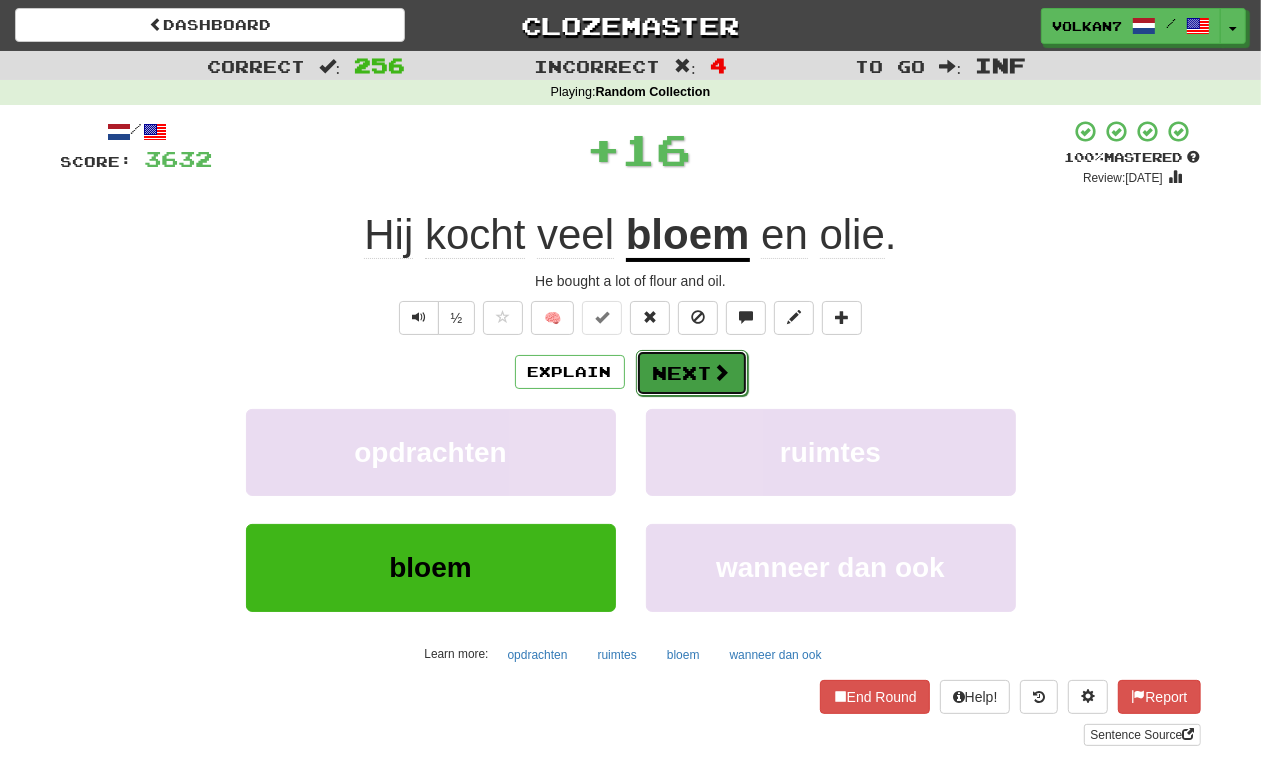 click on "Next" at bounding box center [692, 373] 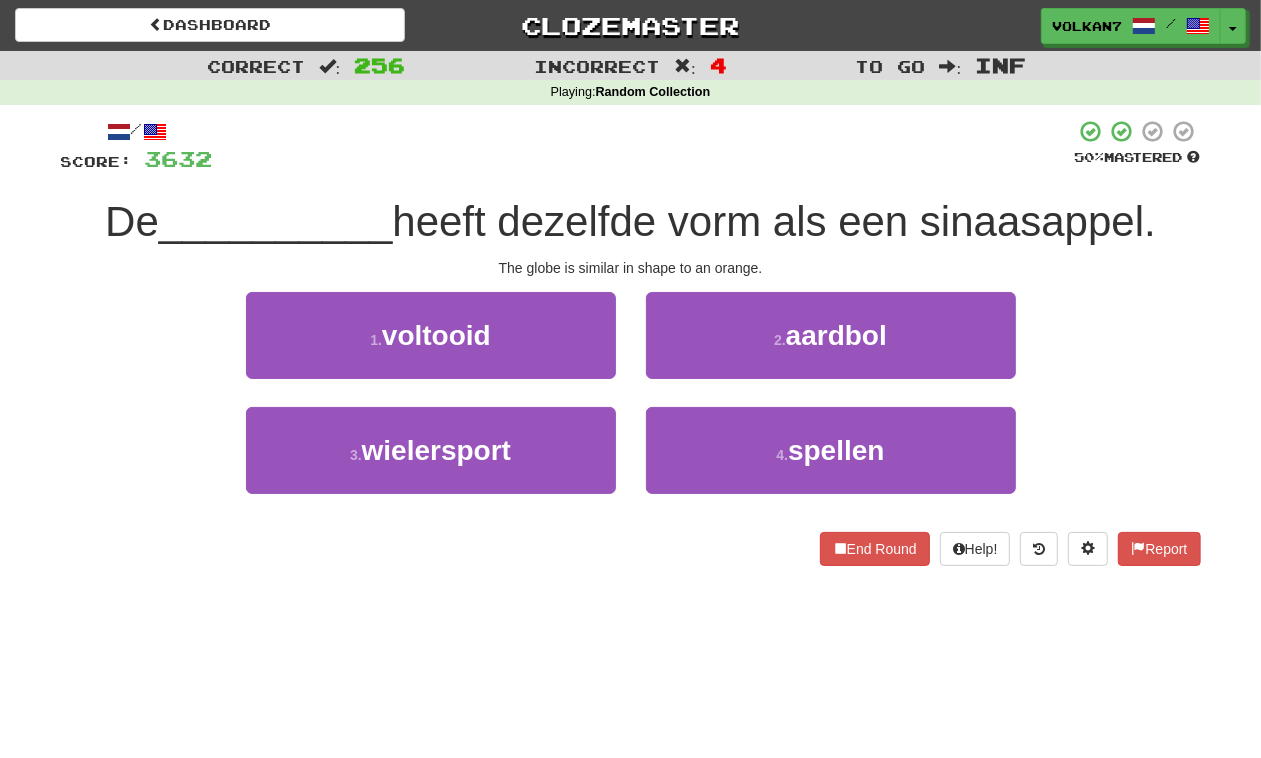 click at bounding box center (644, 146) 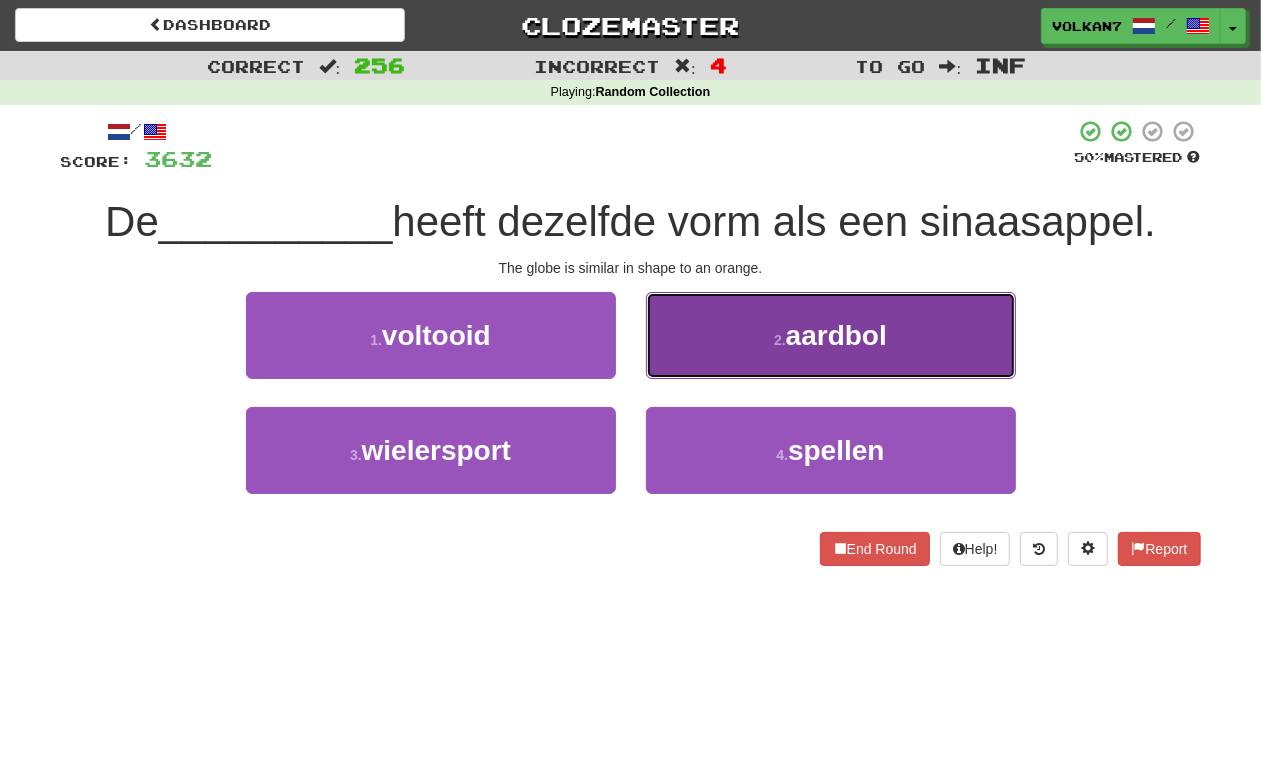 click on "2 .  aardbol" at bounding box center (831, 335) 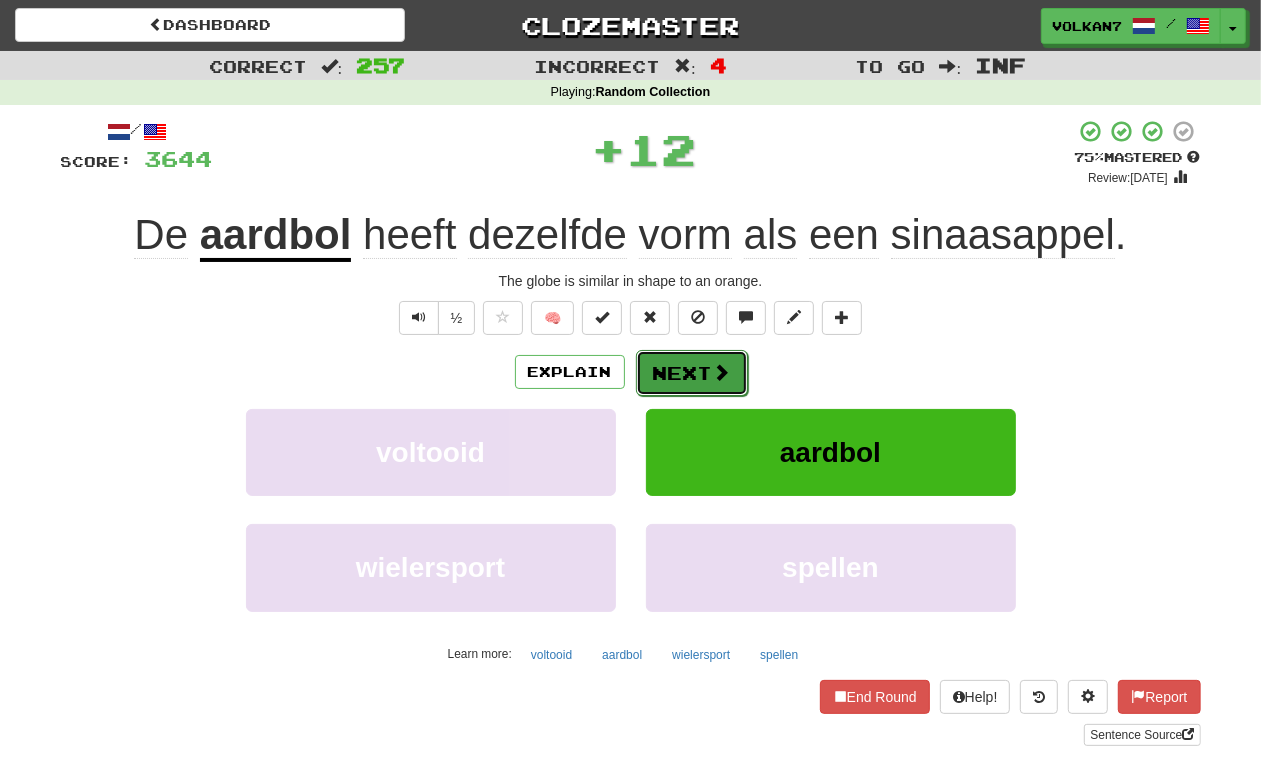click on "Next" at bounding box center [692, 373] 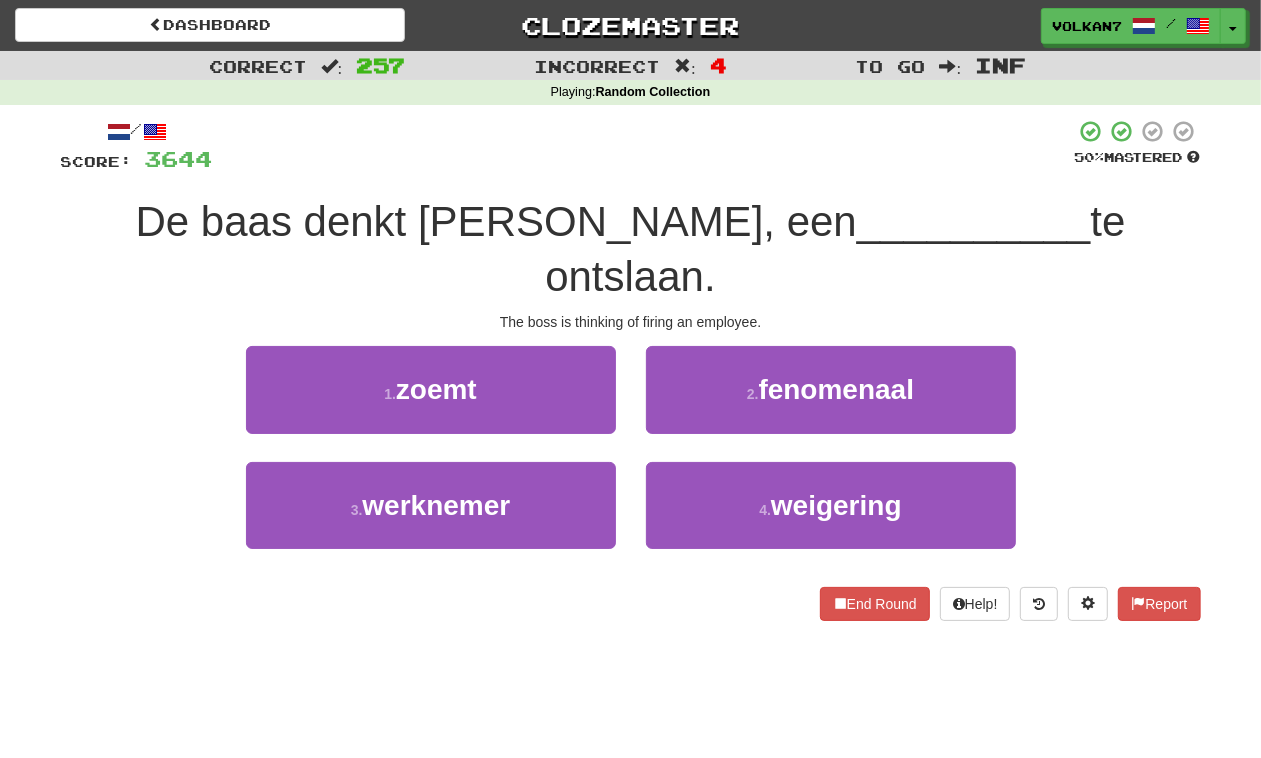 click on "/  Score:   3644 50 %  Mastered De baas denkt [PERSON_NAME], een  __________  te ontslaan. The boss is thinking of firing an employee. 1 .  zoemt 2 .  fenomenaal 3 .  werknemer 4 .  weigering  End Round  Help!  Report" at bounding box center [631, 369] 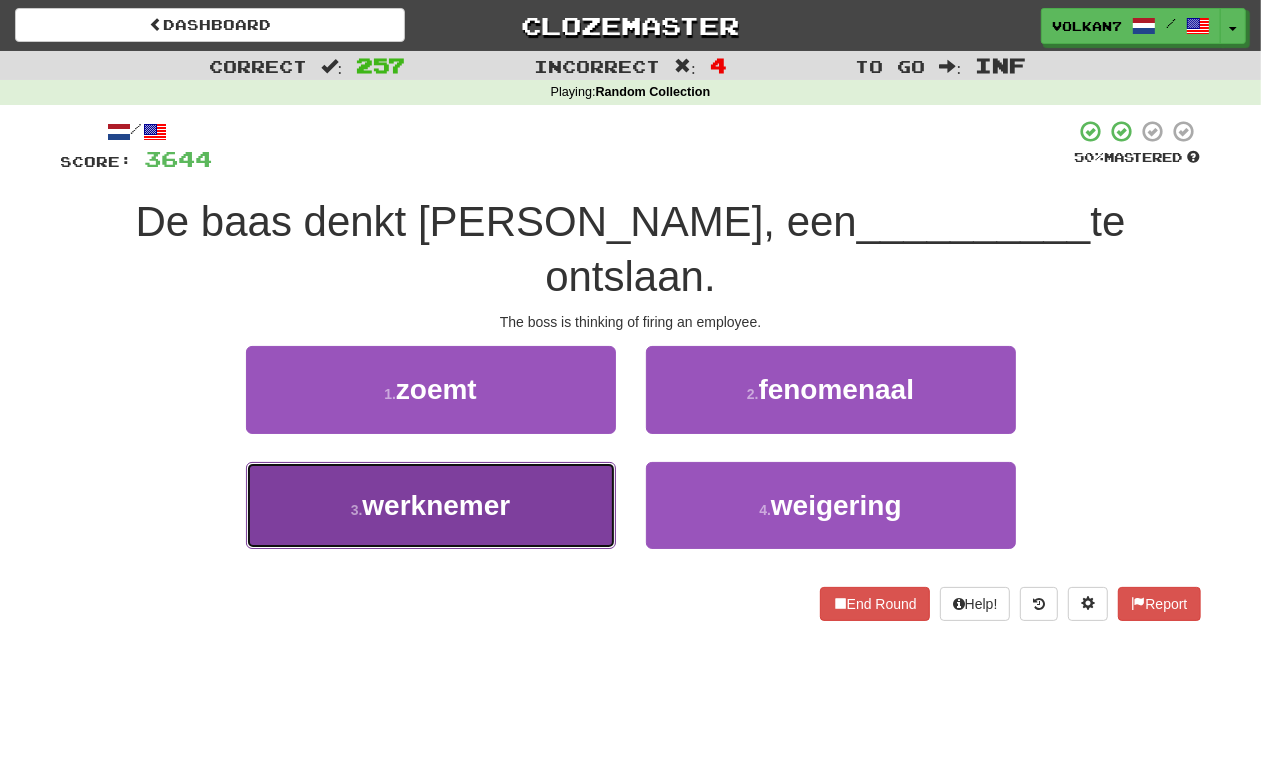 click on "werknemer" at bounding box center (436, 505) 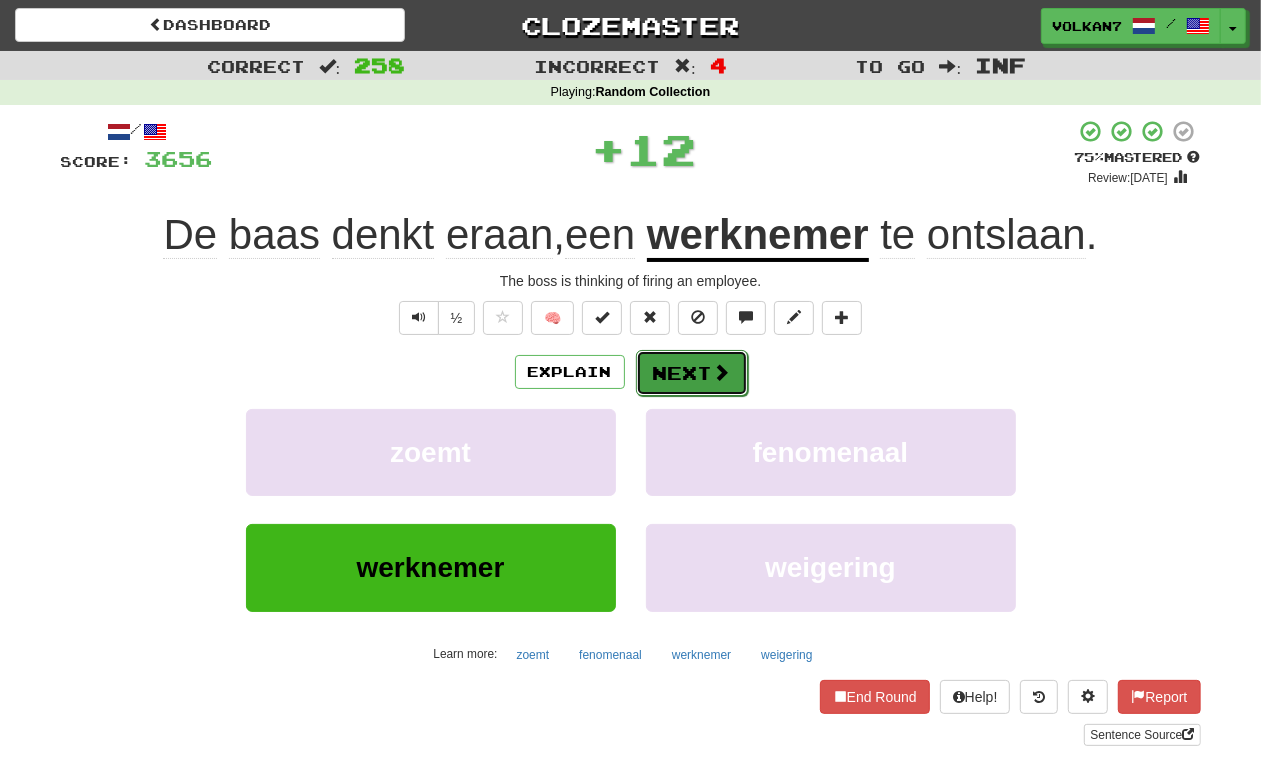 click on "Next" at bounding box center (692, 373) 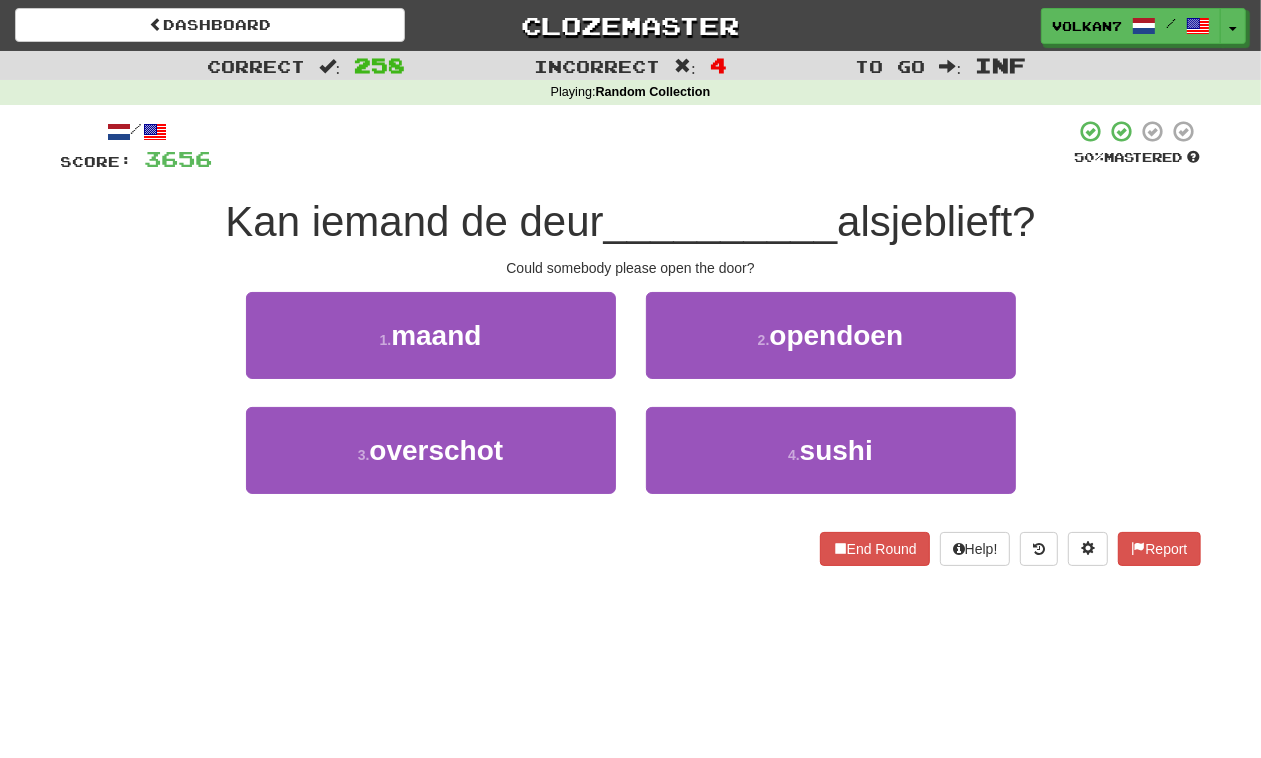 click at bounding box center [644, 146] 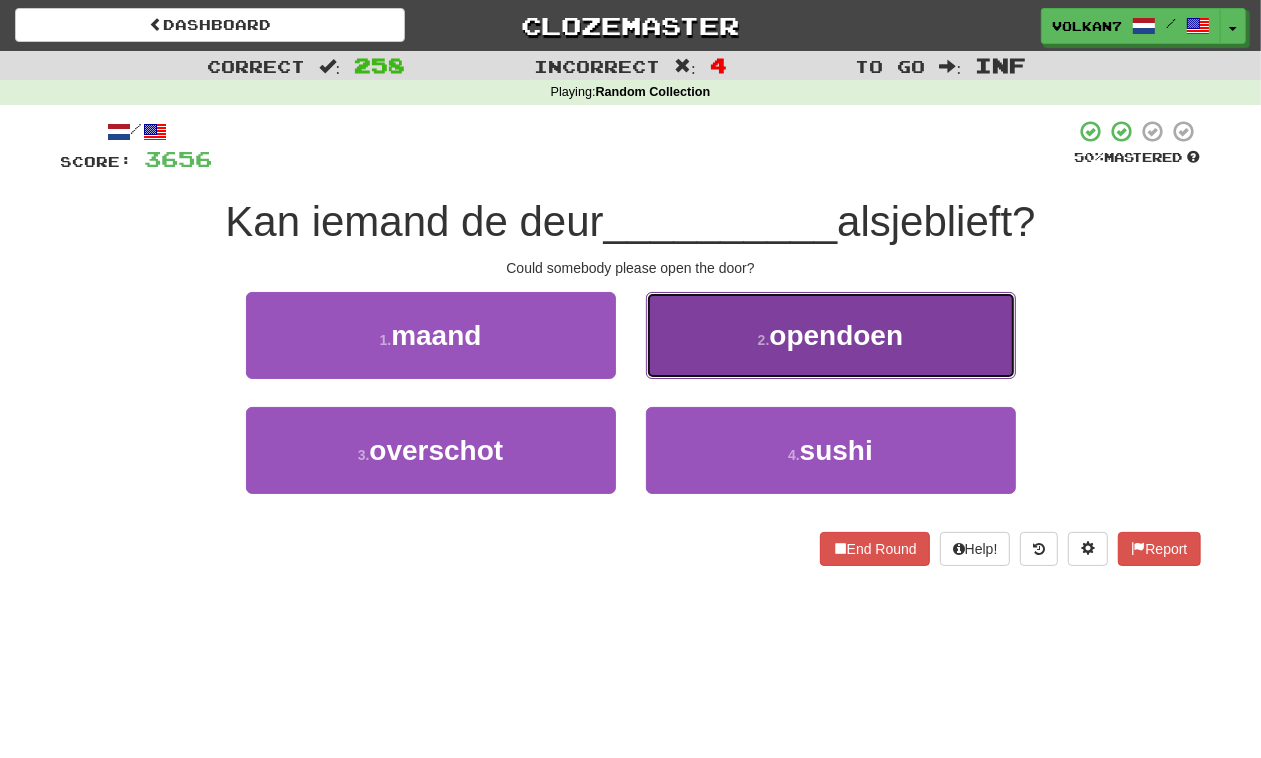 click on "2 ." at bounding box center [764, 340] 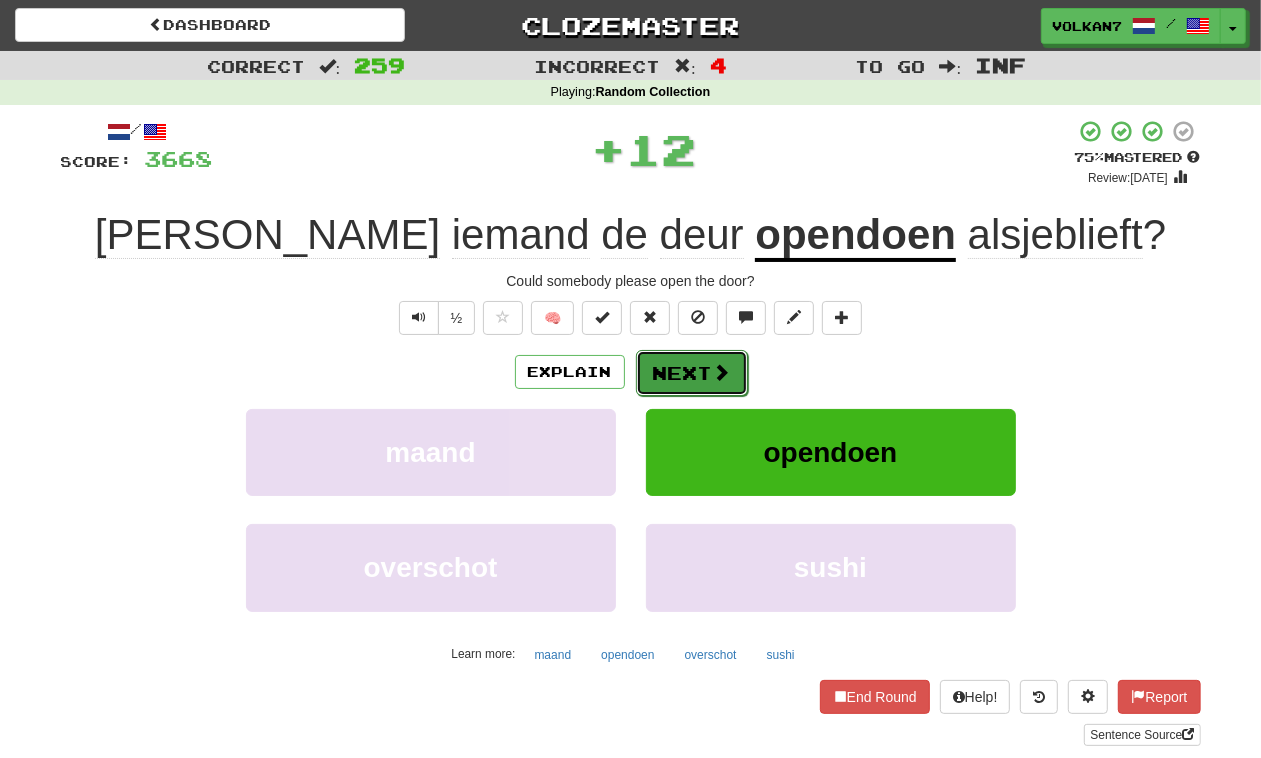 click on "Next" at bounding box center [692, 373] 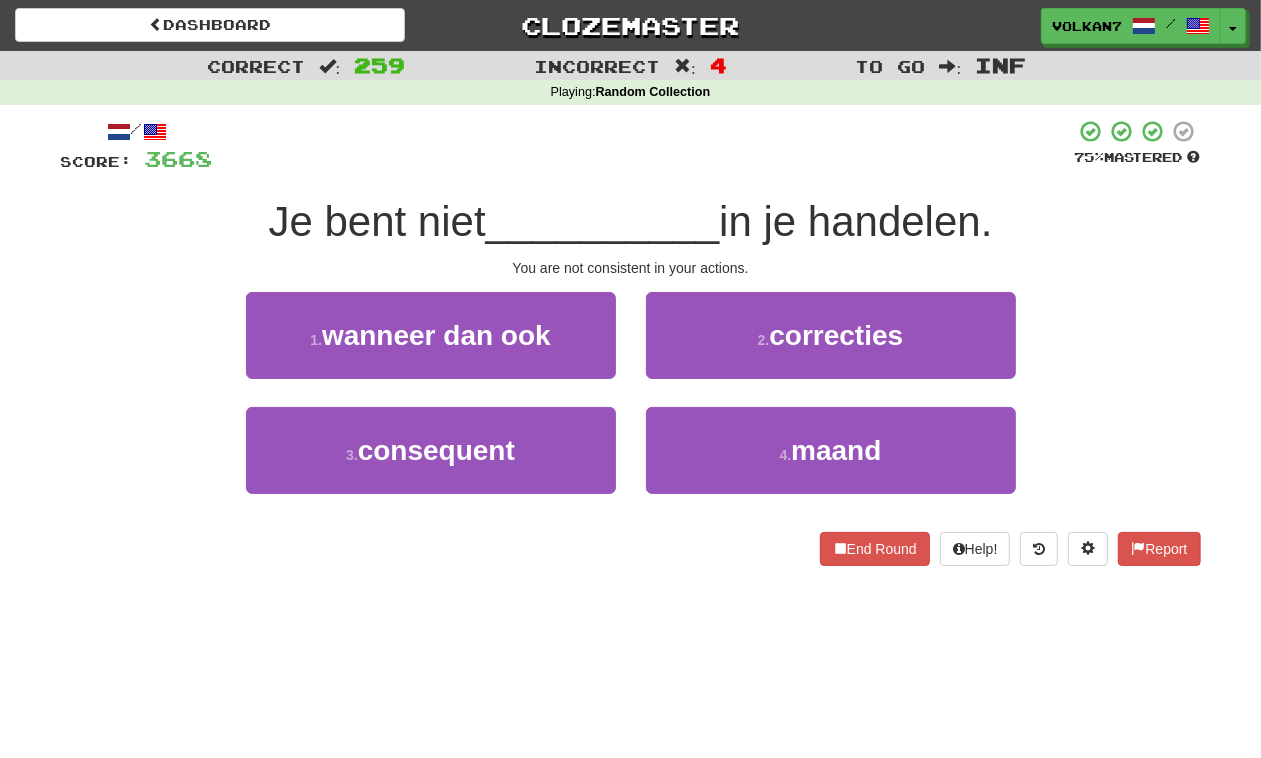 click on "/  Score:   3668 75 %  Mastered Je bent niet  __________  in je handelen. You are not consistent in your actions. 1 .  wanneer dan ook 2 .  correcties 3 .  consequent 4 .  maand  End Round  Help!  Report" at bounding box center (631, 342) 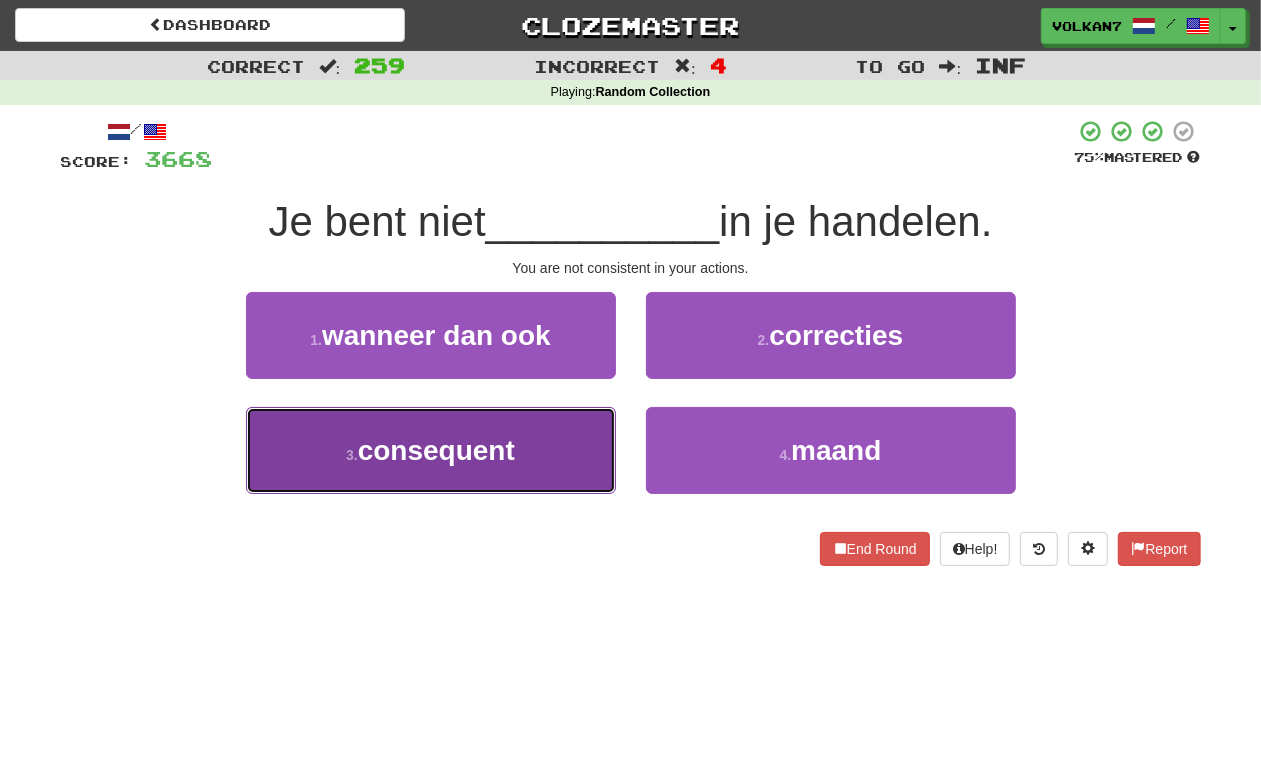 click on "consequent" at bounding box center (436, 450) 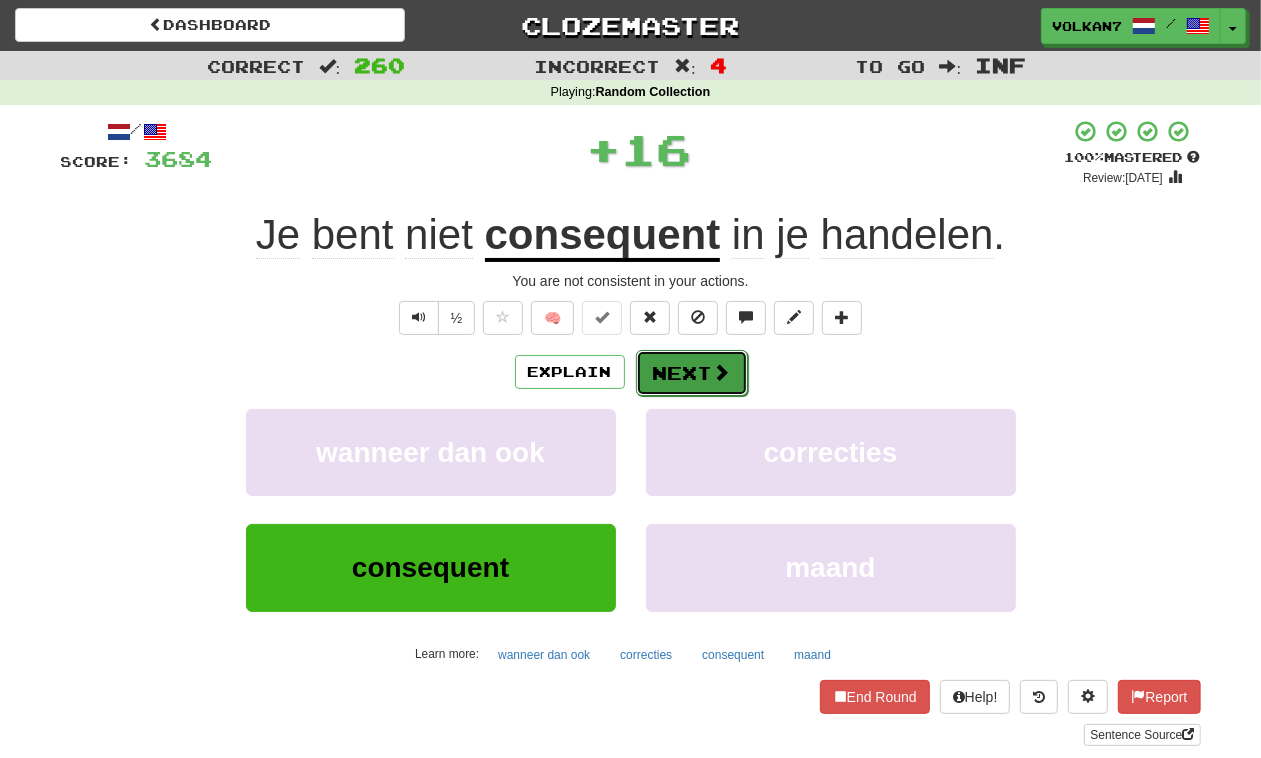click on "Next" at bounding box center [692, 373] 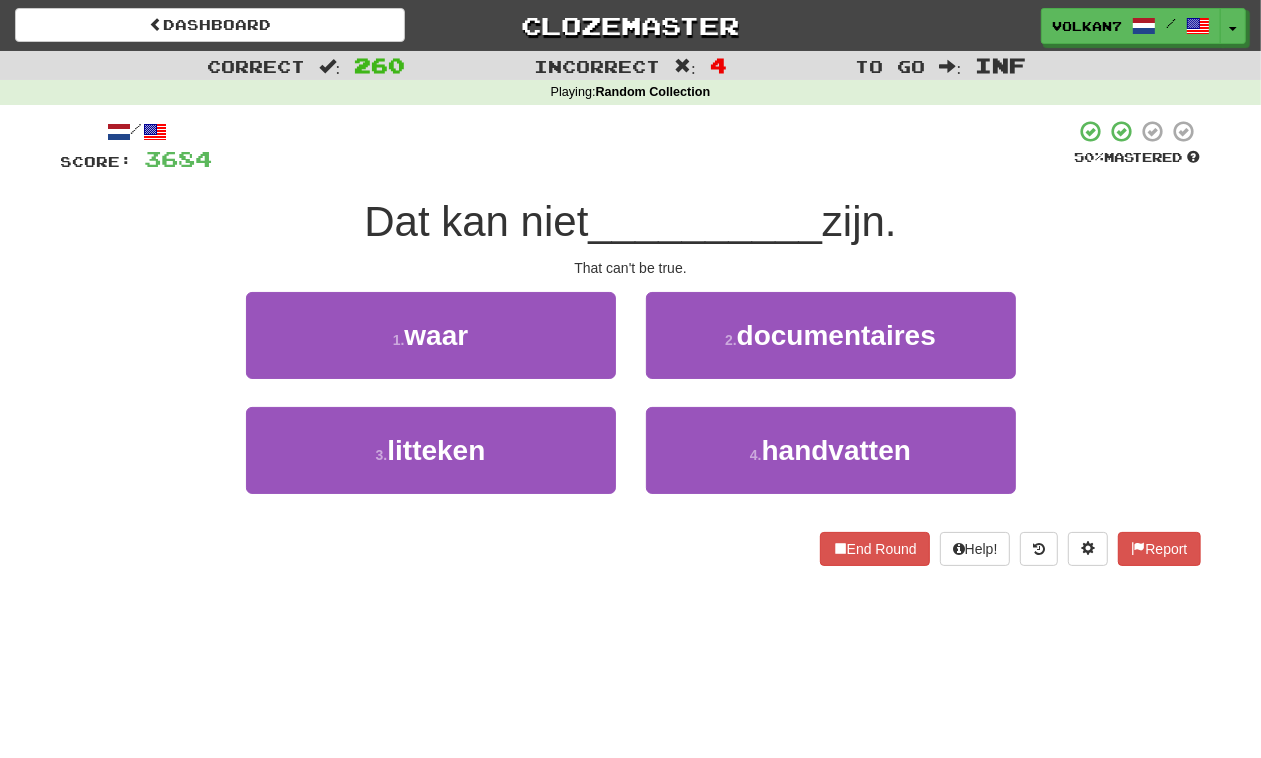 click on "/  Score:   3684 50 %  Mastered Dat kan niet  __________  zijn. That can't be true. 1 .  waar 2 .  documentaires 3 .  litteken 4 .  handvatten  End Round  Help!  Report" at bounding box center [631, 342] 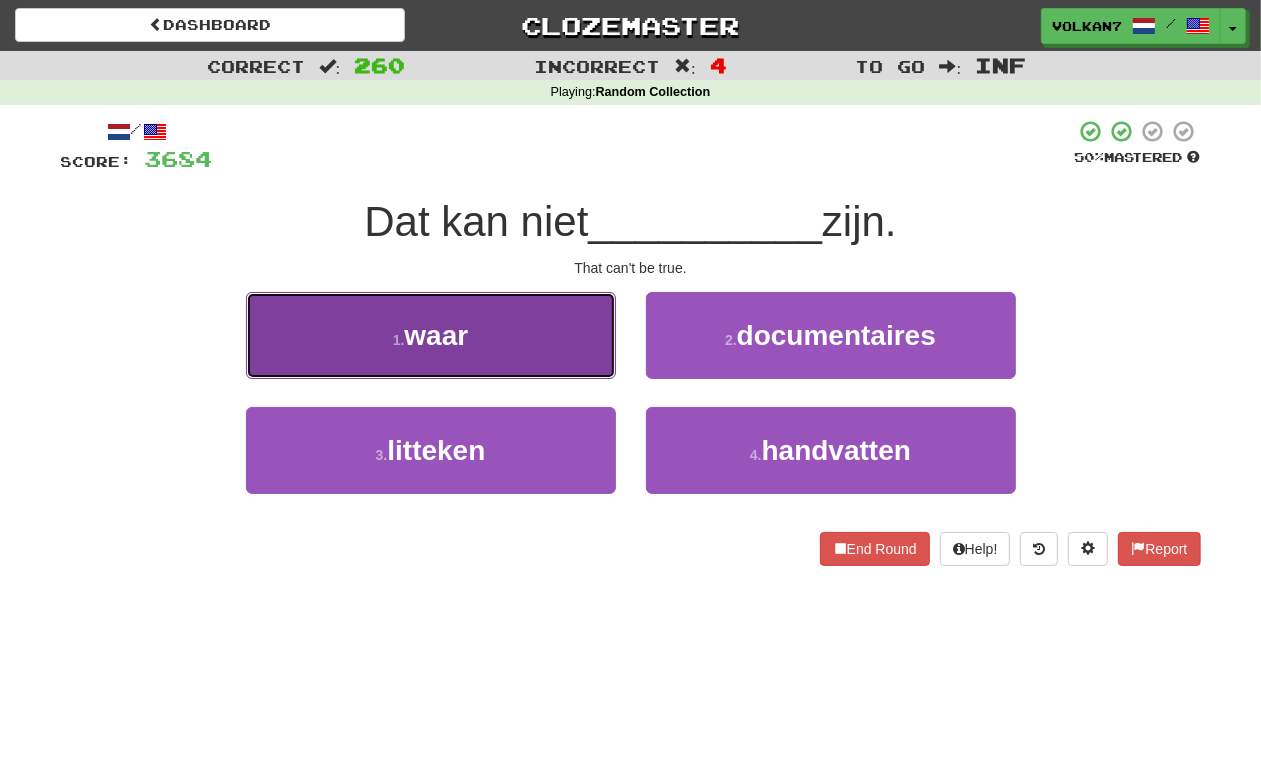 click on "1 .  waar" at bounding box center [431, 335] 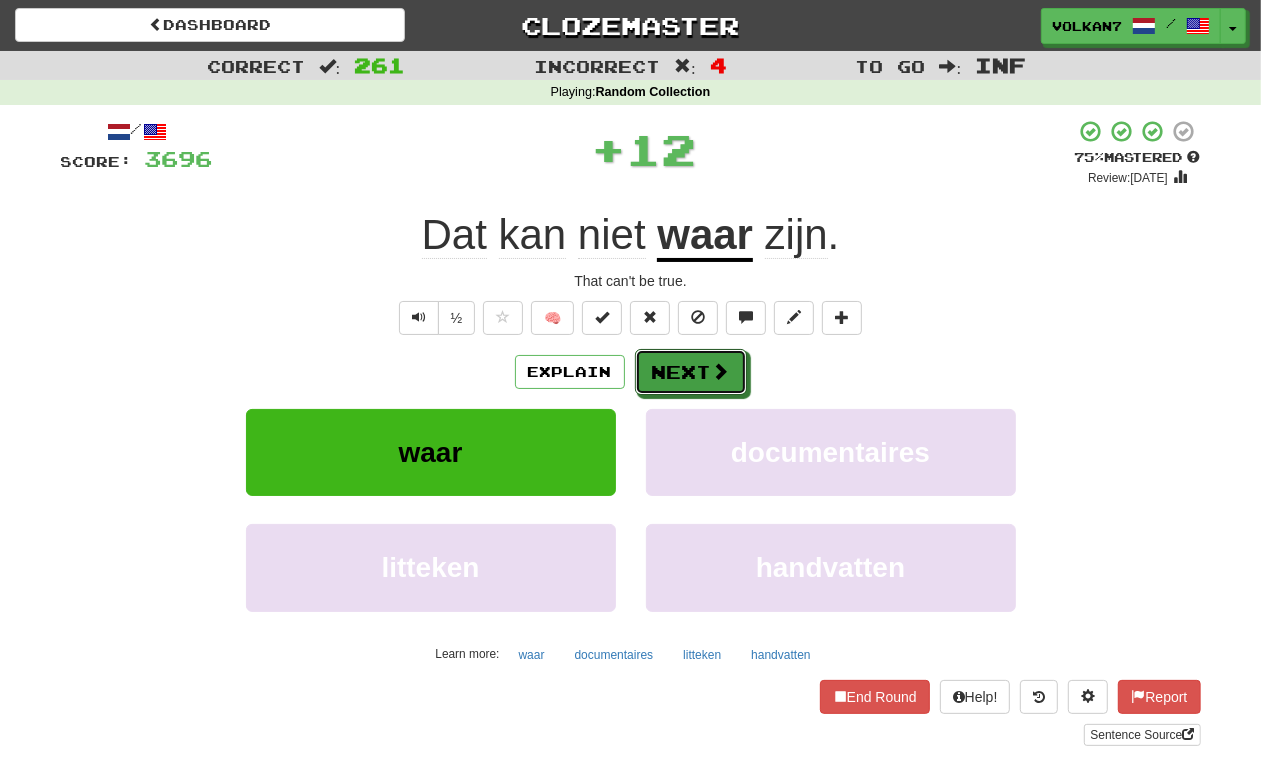 drag, startPoint x: 698, startPoint y: 380, endPoint x: 613, endPoint y: 250, distance: 155.32225 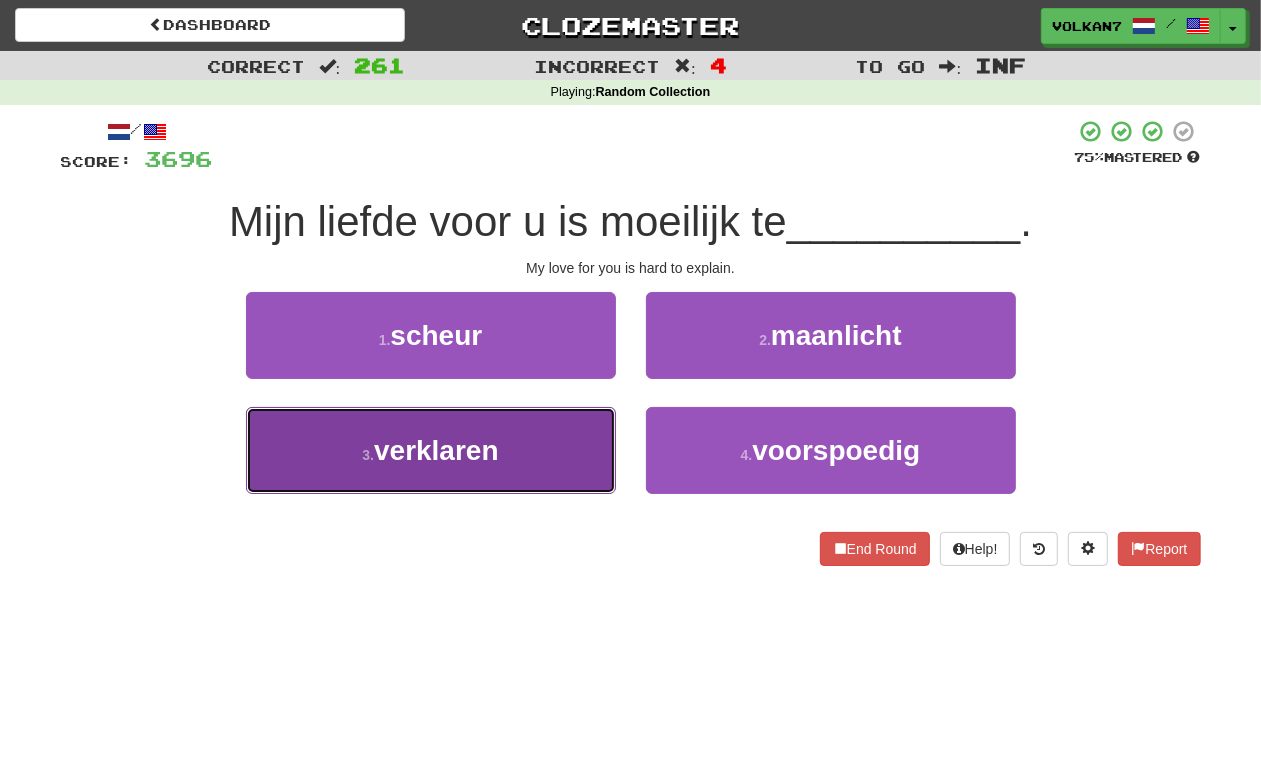 click on "3 .  verklaren" at bounding box center [431, 450] 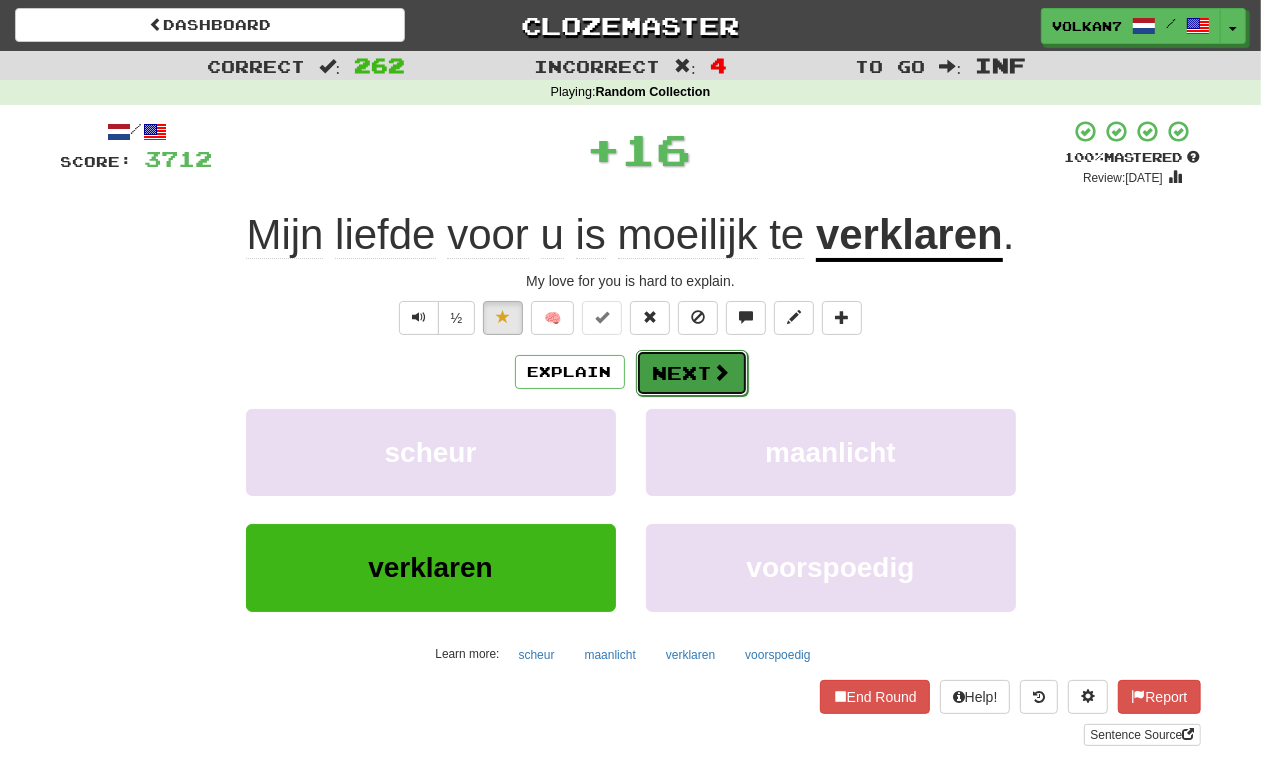 click on "Next" at bounding box center (692, 373) 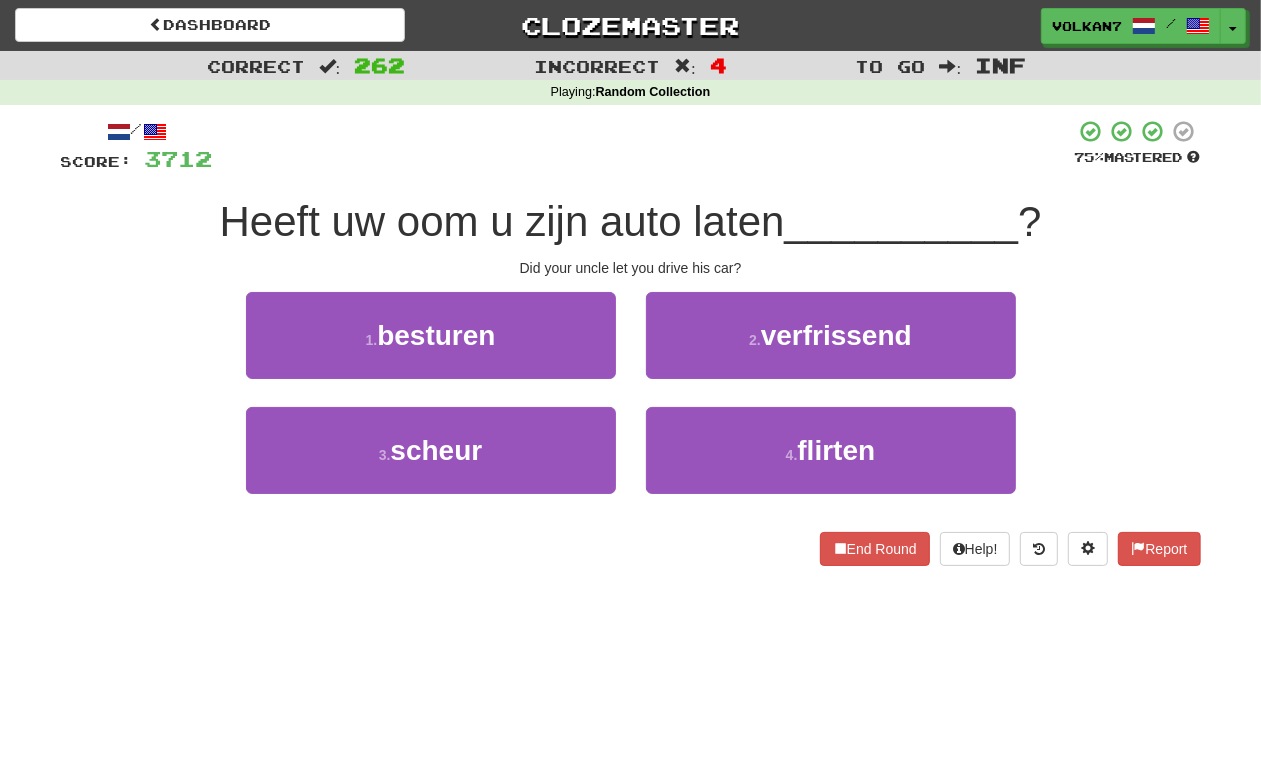 click at bounding box center (644, 146) 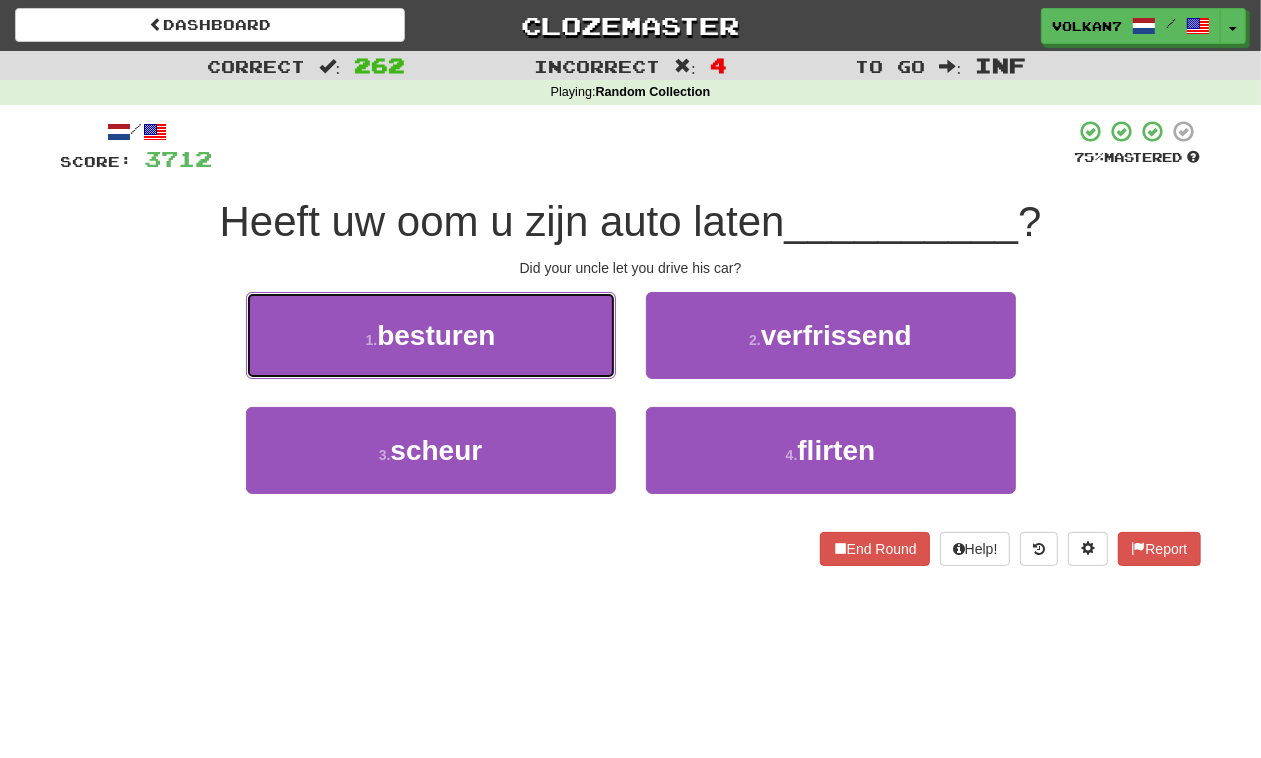 click on "1 .  besturen" at bounding box center [431, 335] 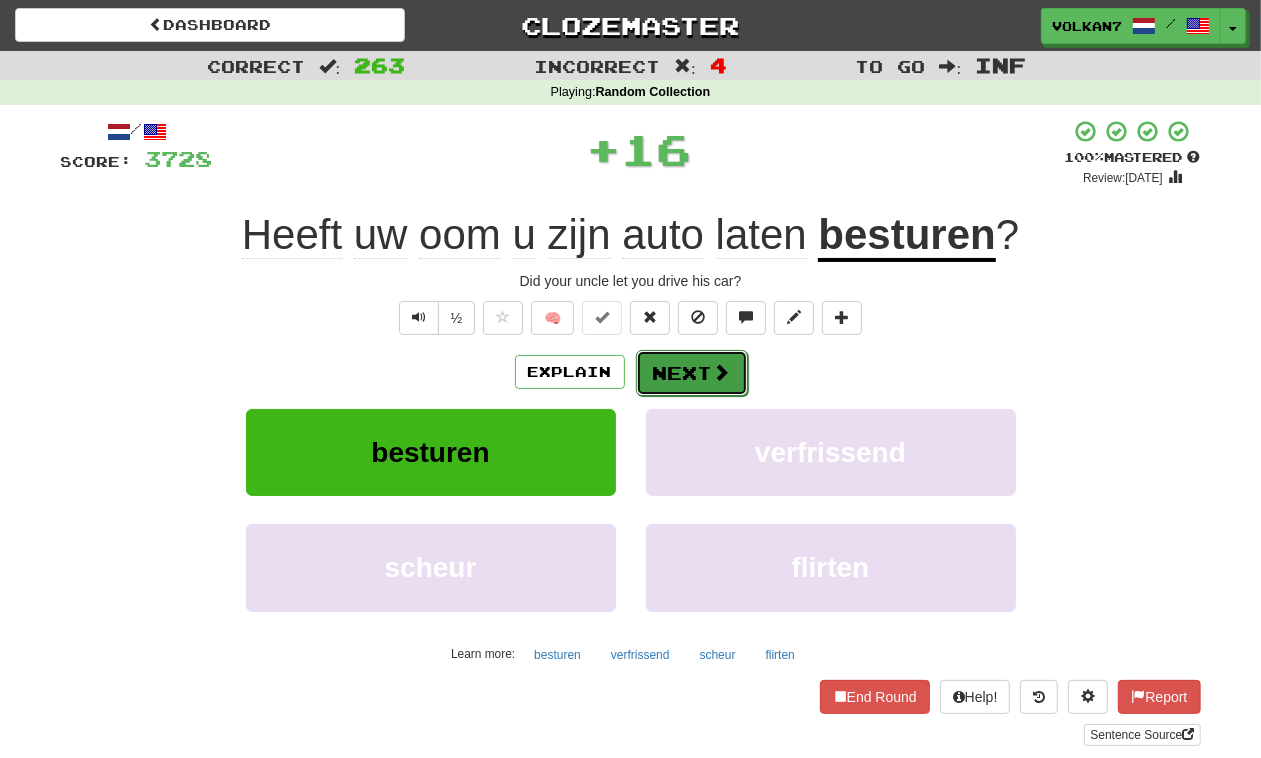 click on "Next" at bounding box center (692, 373) 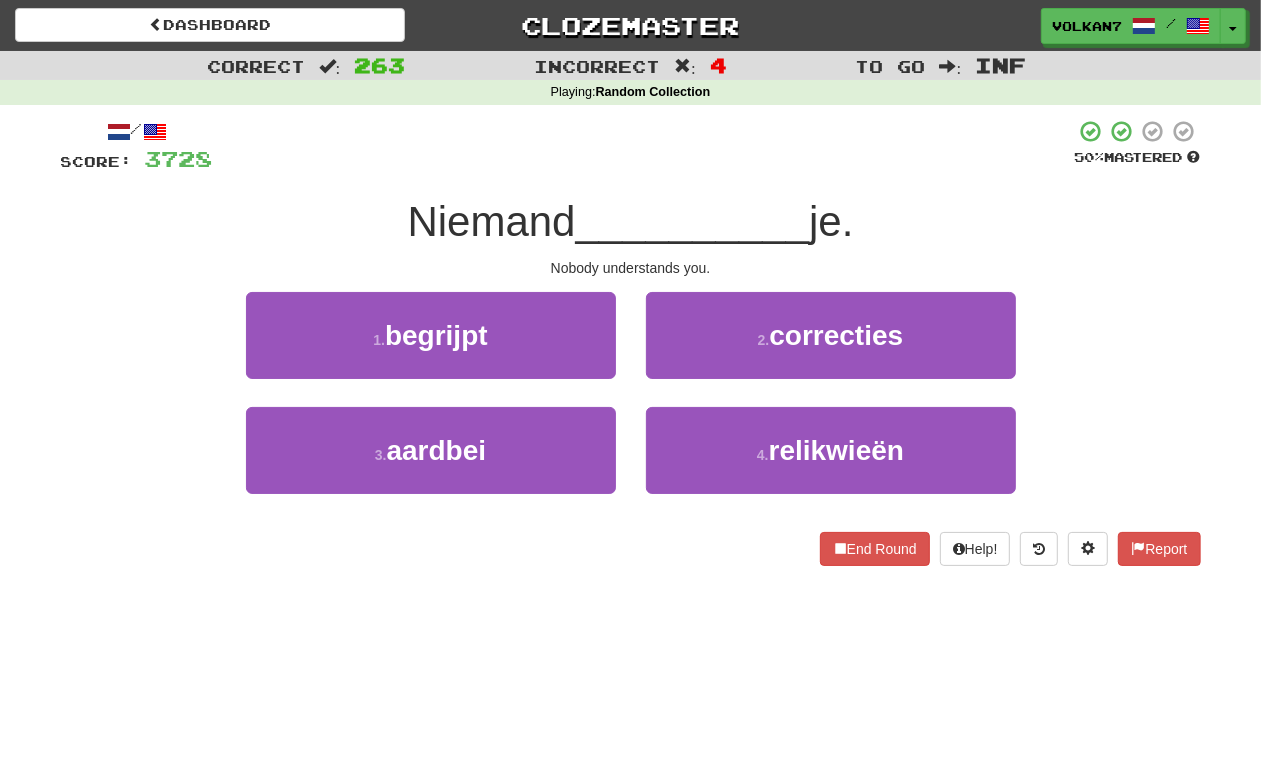 click at bounding box center [644, 146] 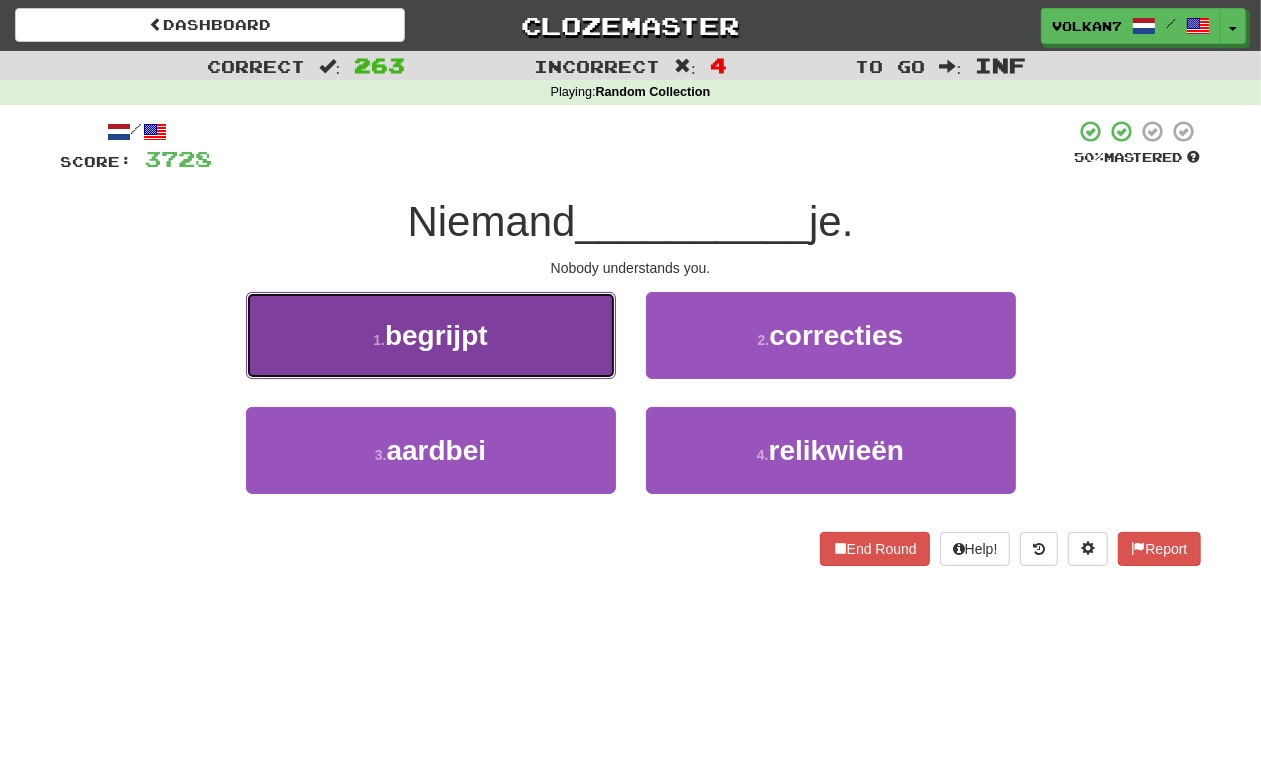 click on "1 .  begrijpt" at bounding box center (431, 335) 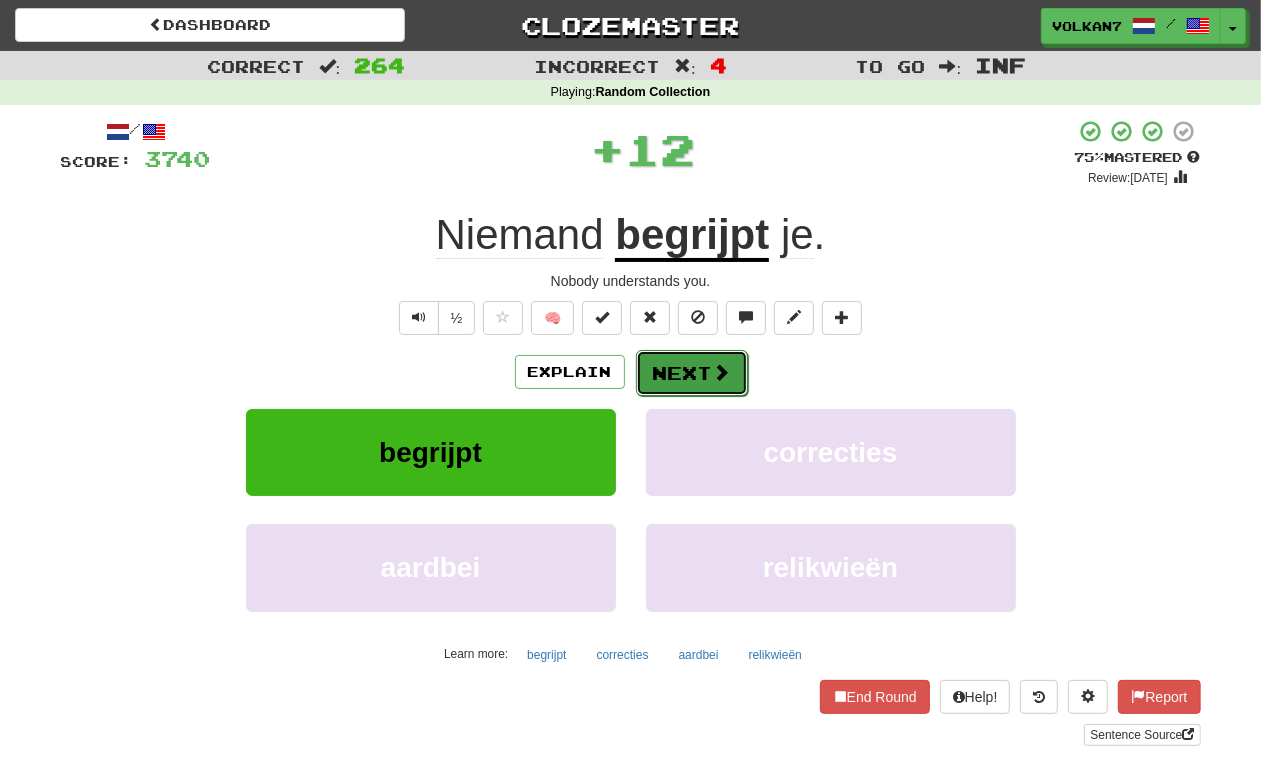 click on "Next" at bounding box center (692, 373) 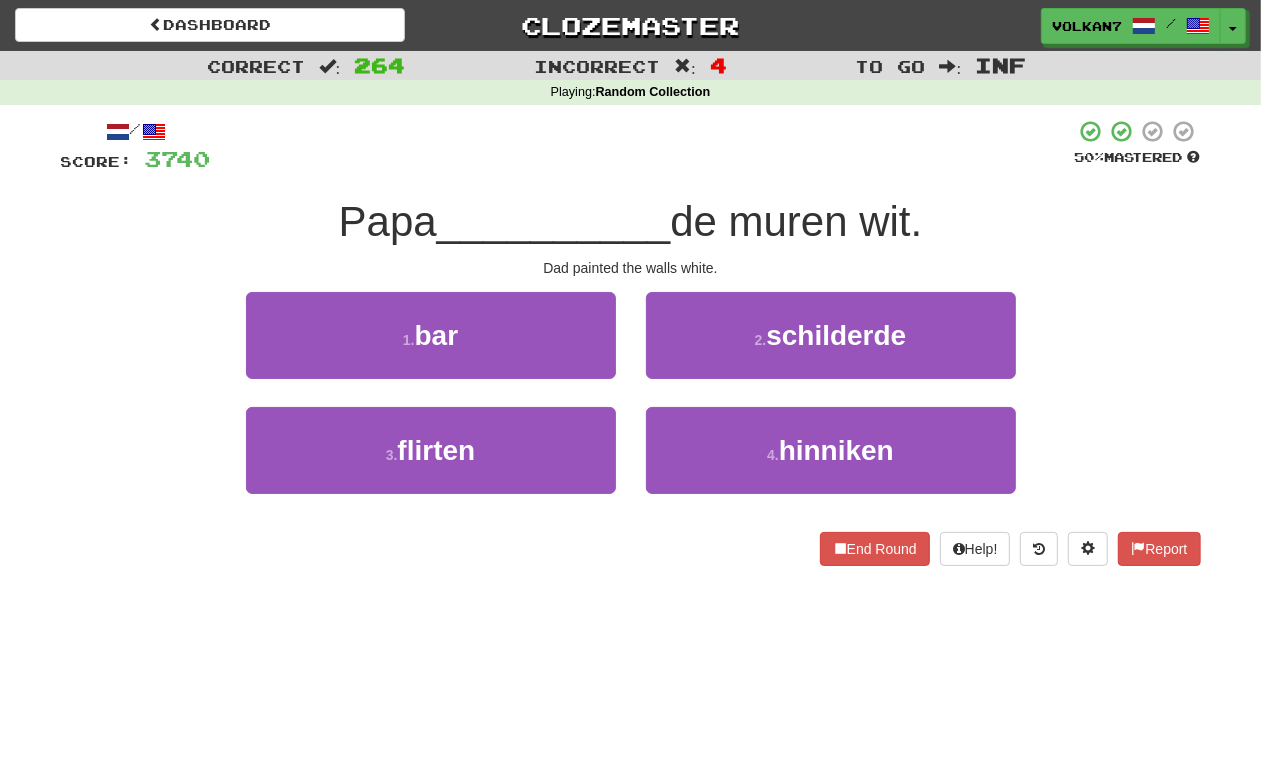 click on "/  Score:   3740 50 %  Mastered Papa  __________  de muren wit. Dad painted the walls white. 1 .  bar 2 .  schilderde 3 .  flirten 4 .  hinniken  End Round  Help!  Report" at bounding box center [631, 342] 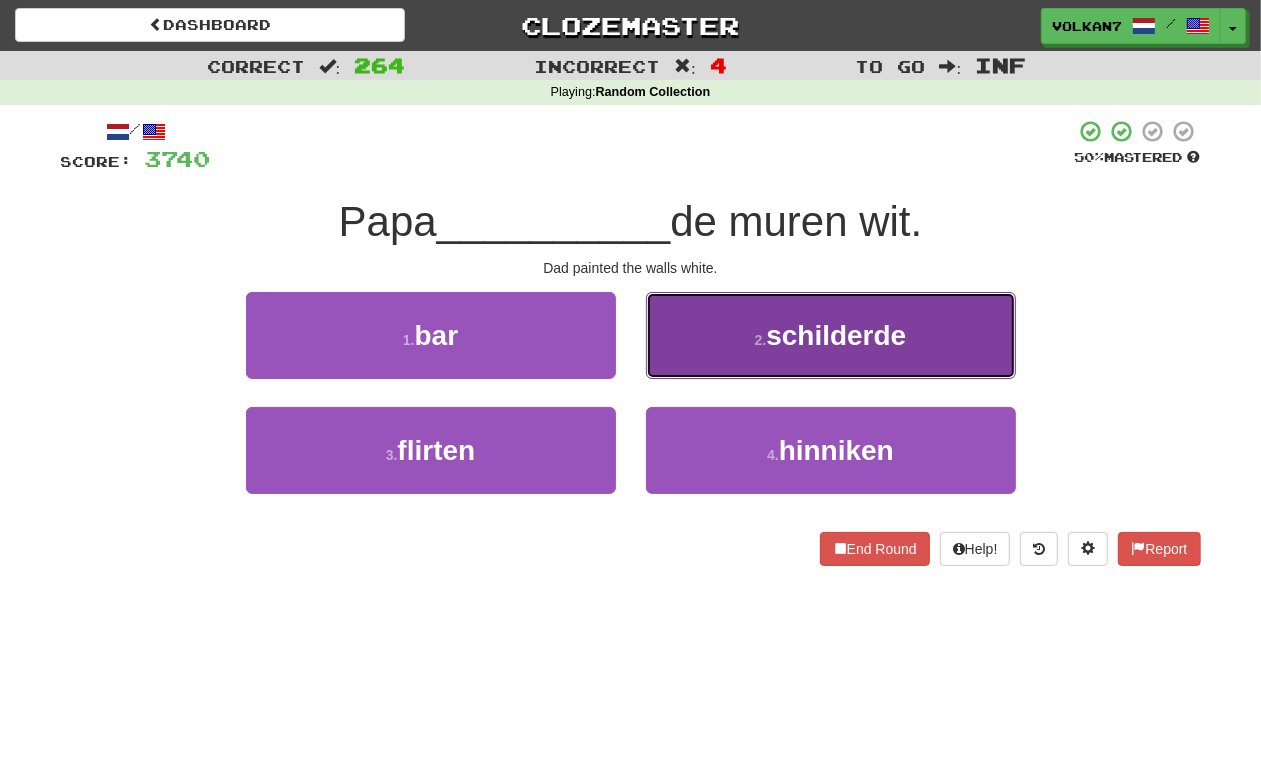 click on "2 .  schilderde" at bounding box center (831, 335) 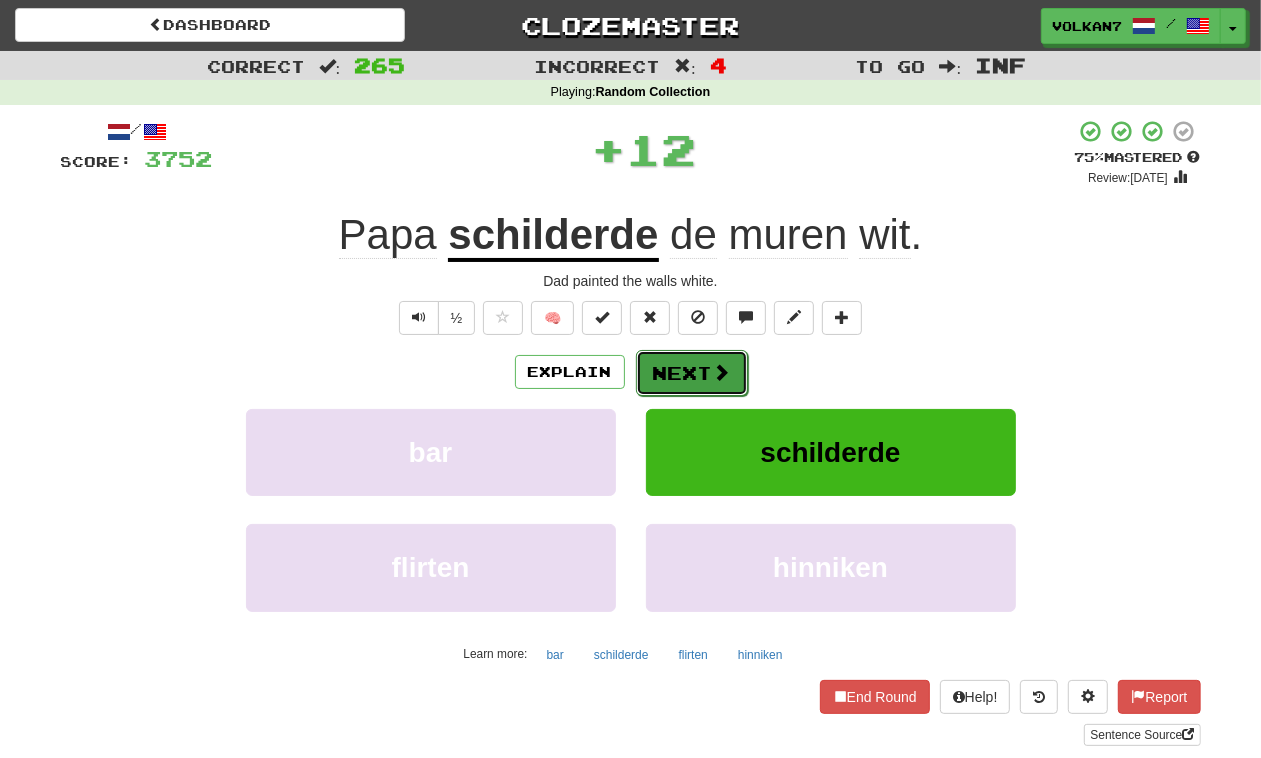 click 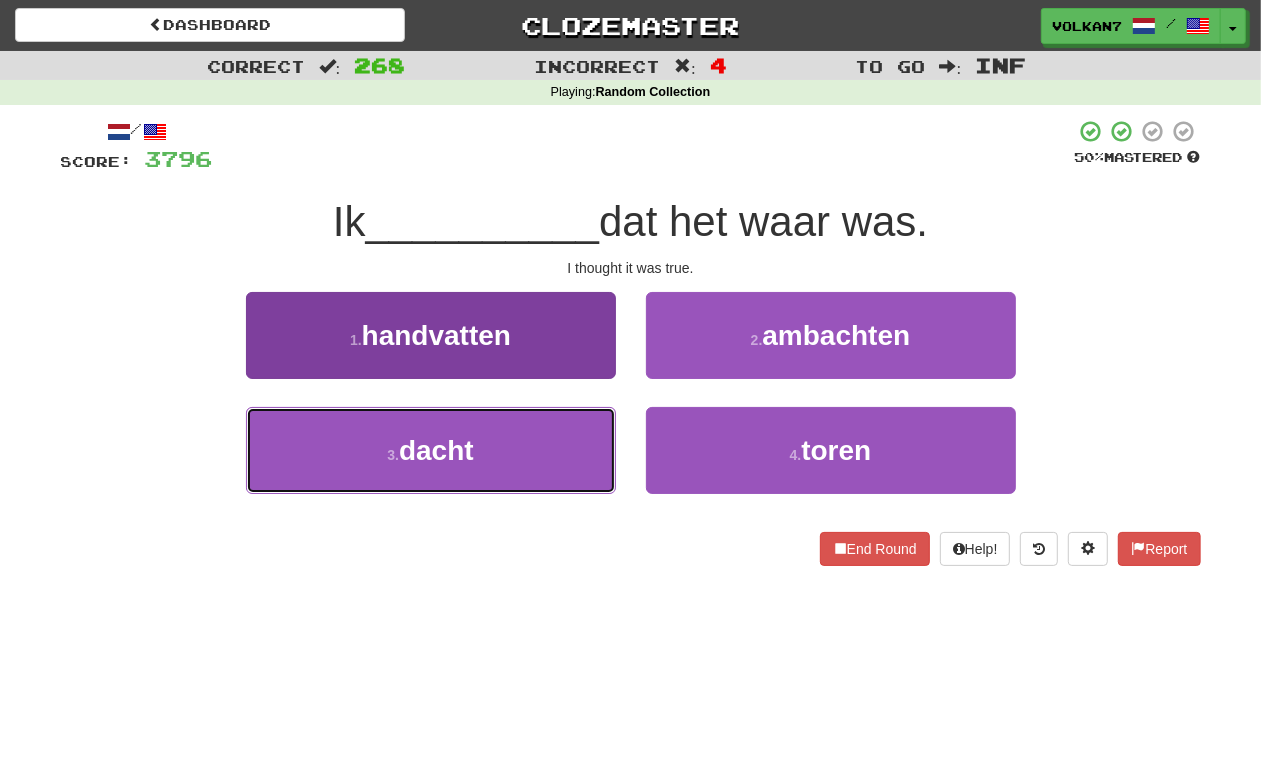 drag, startPoint x: 542, startPoint y: 441, endPoint x: 566, endPoint y: 430, distance: 26.400757 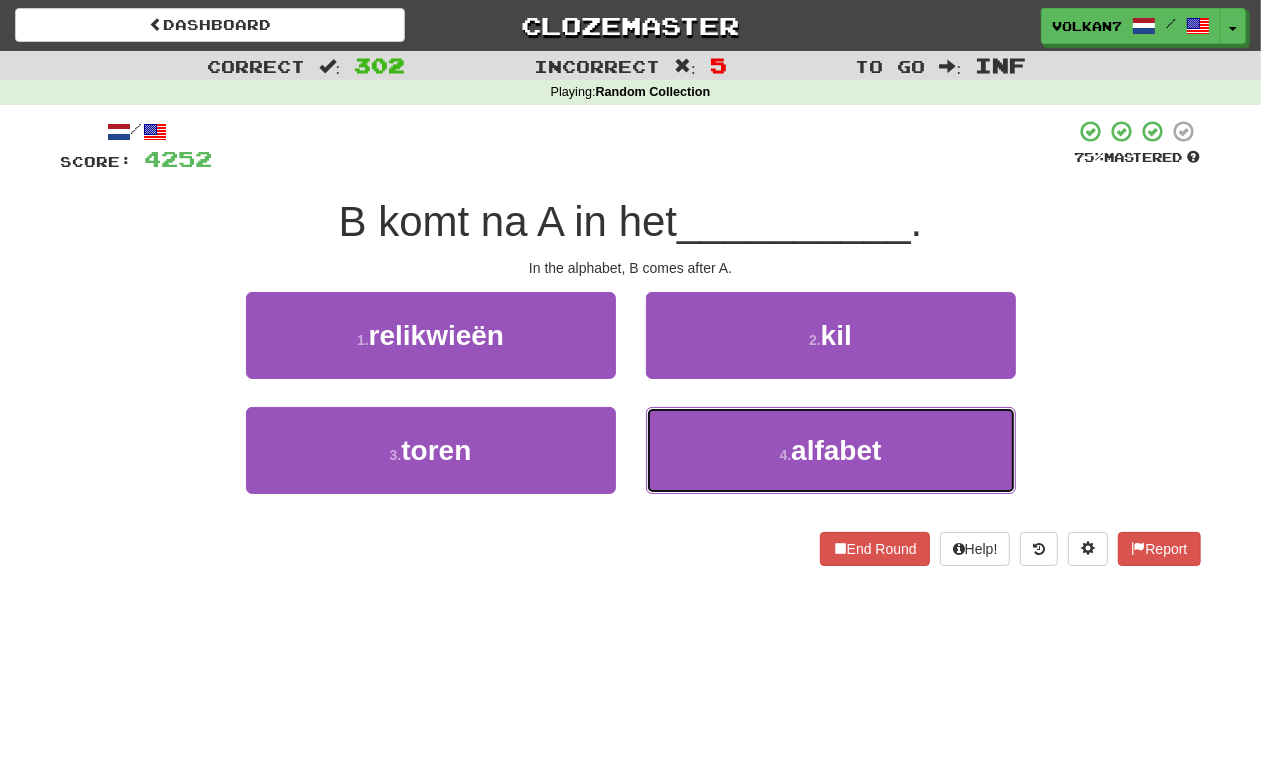 drag, startPoint x: 727, startPoint y: 442, endPoint x: 696, endPoint y: 398, distance: 53.823788 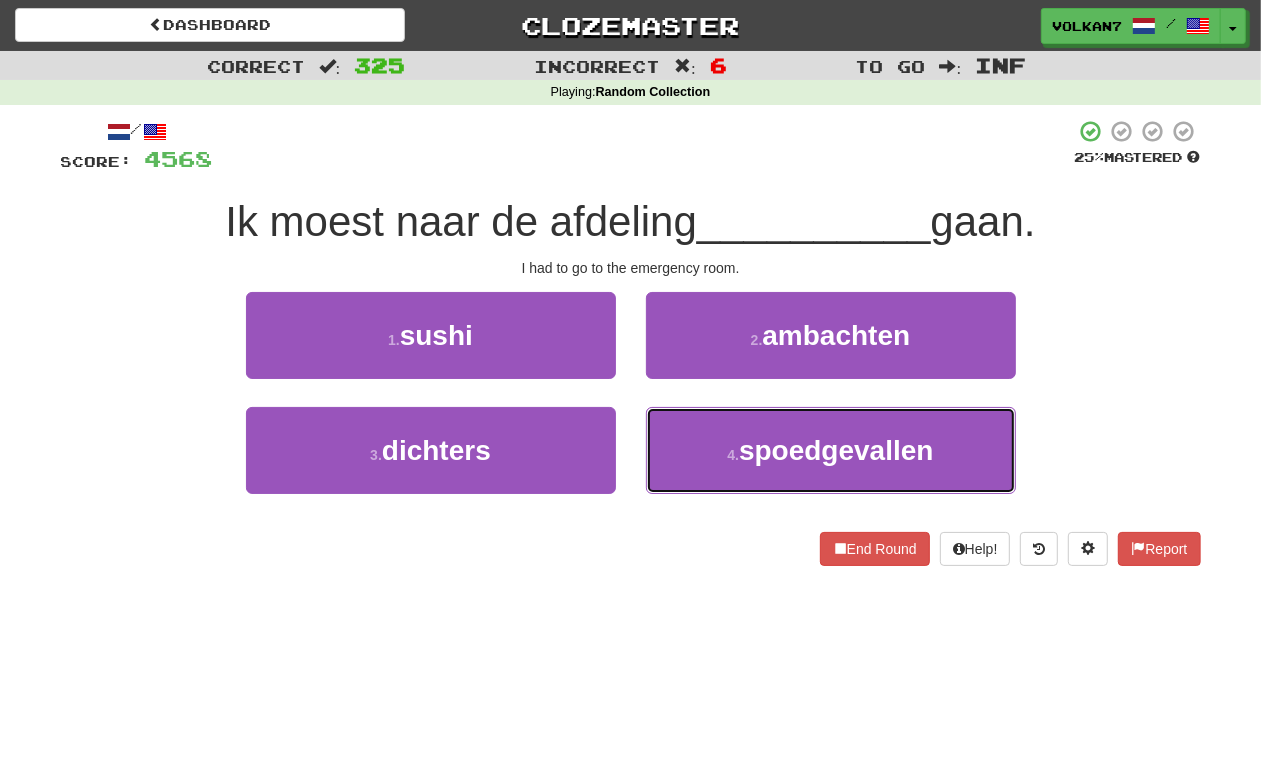 drag, startPoint x: 791, startPoint y: 430, endPoint x: 676, endPoint y: 338, distance: 147.27185 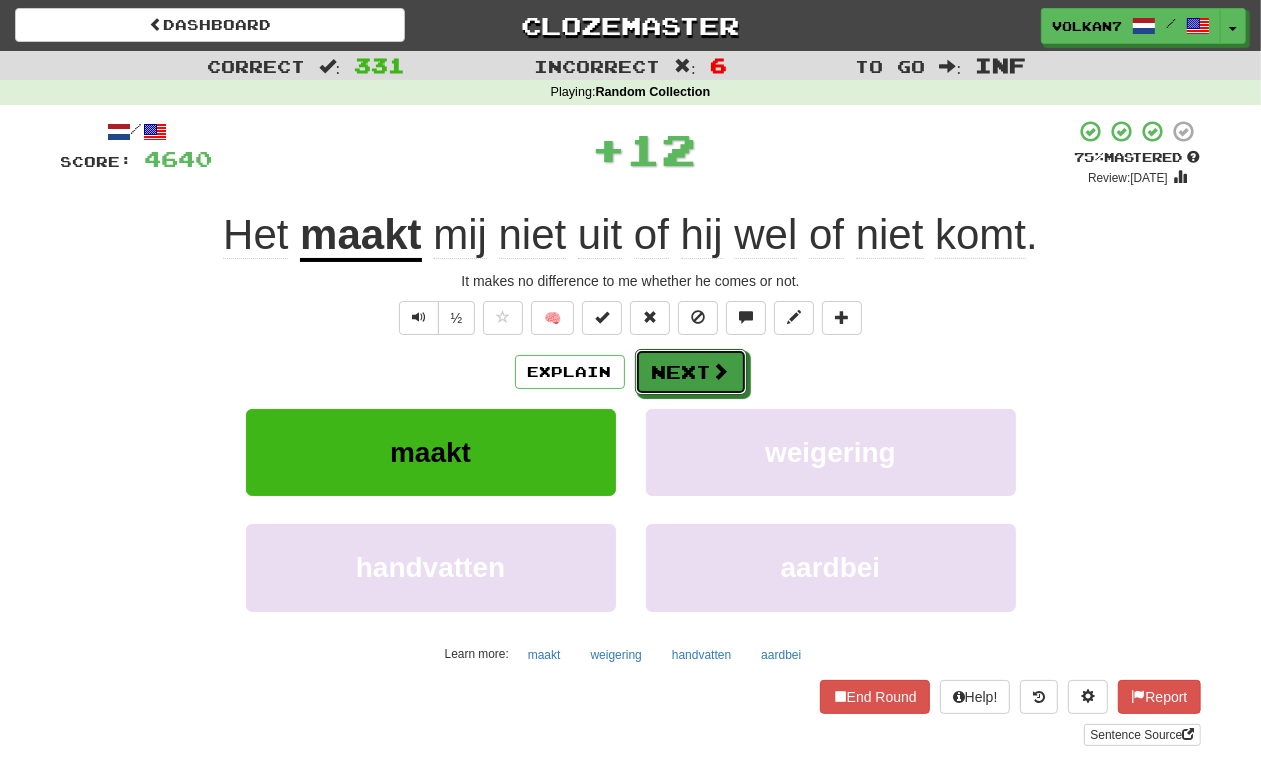 drag, startPoint x: 673, startPoint y: 377, endPoint x: 682, endPoint y: 246, distance: 131.30879 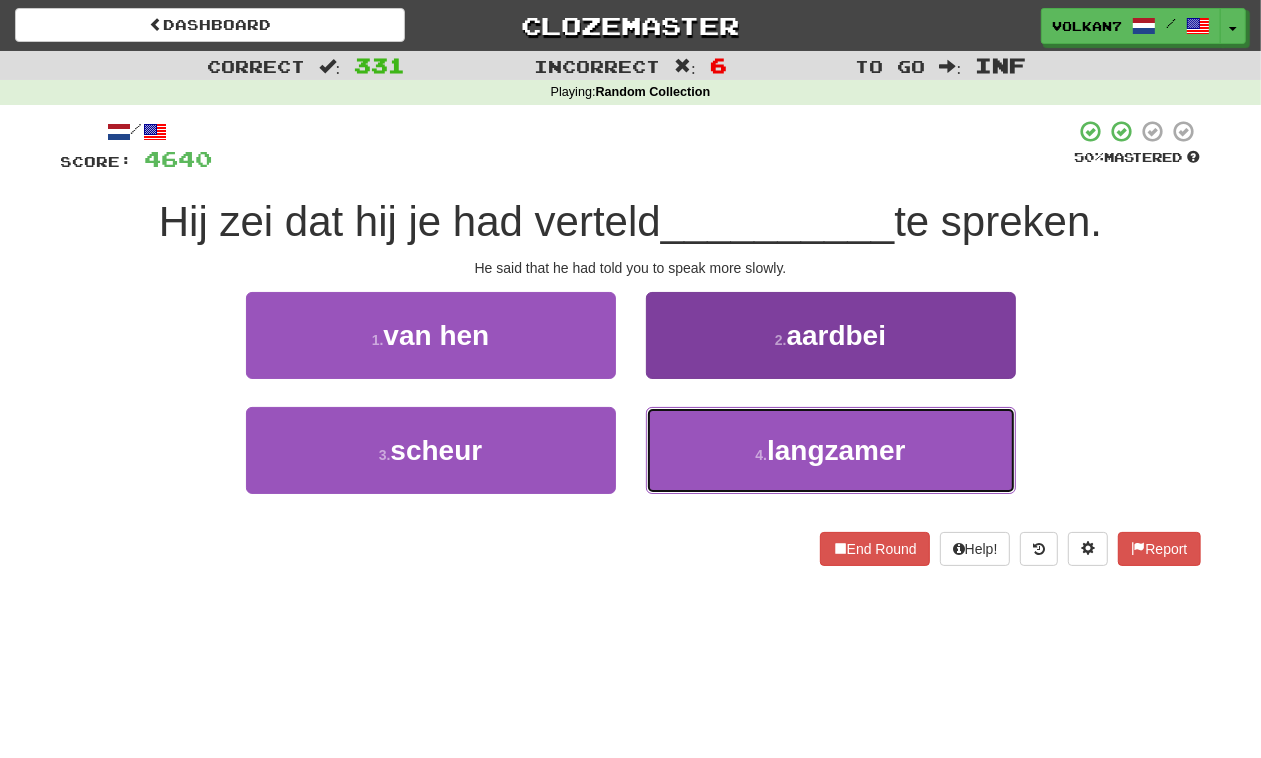 drag, startPoint x: 723, startPoint y: 463, endPoint x: 703, endPoint y: 420, distance: 47.423622 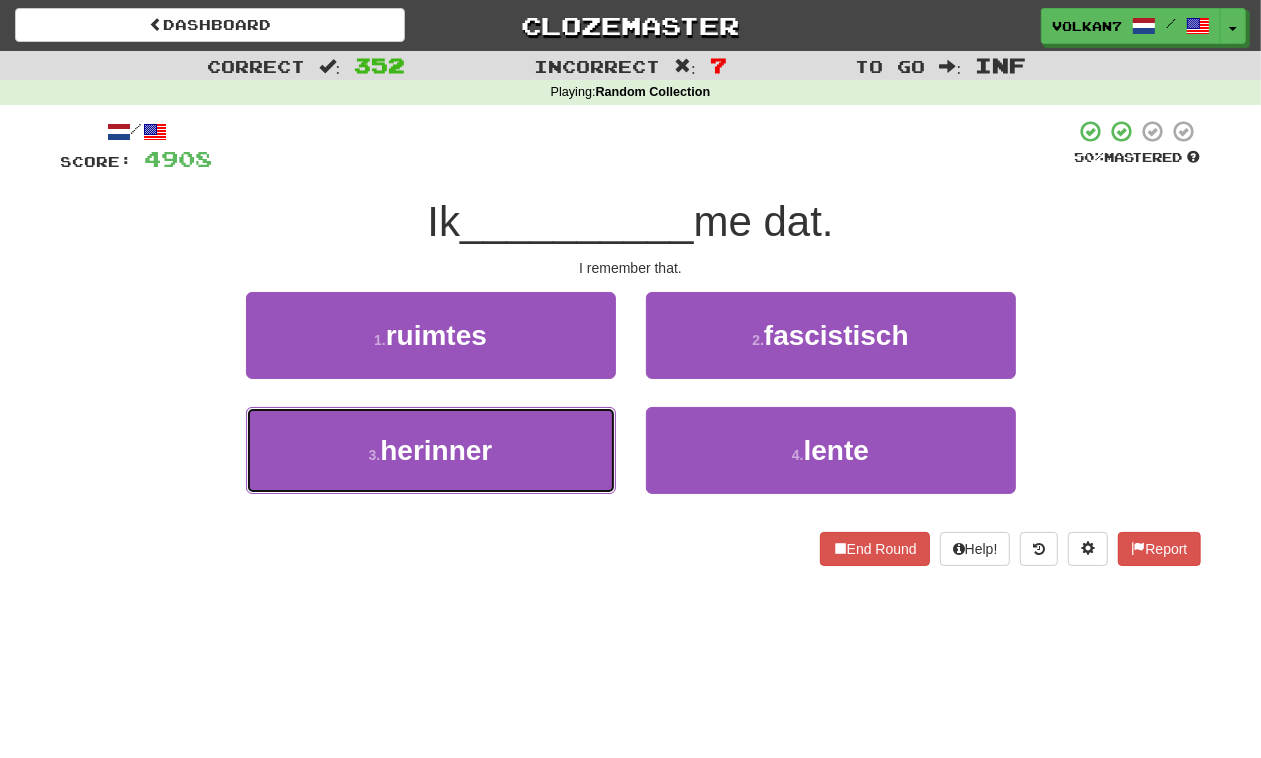 drag, startPoint x: 507, startPoint y: 466, endPoint x: 591, endPoint y: 406, distance: 103.227905 